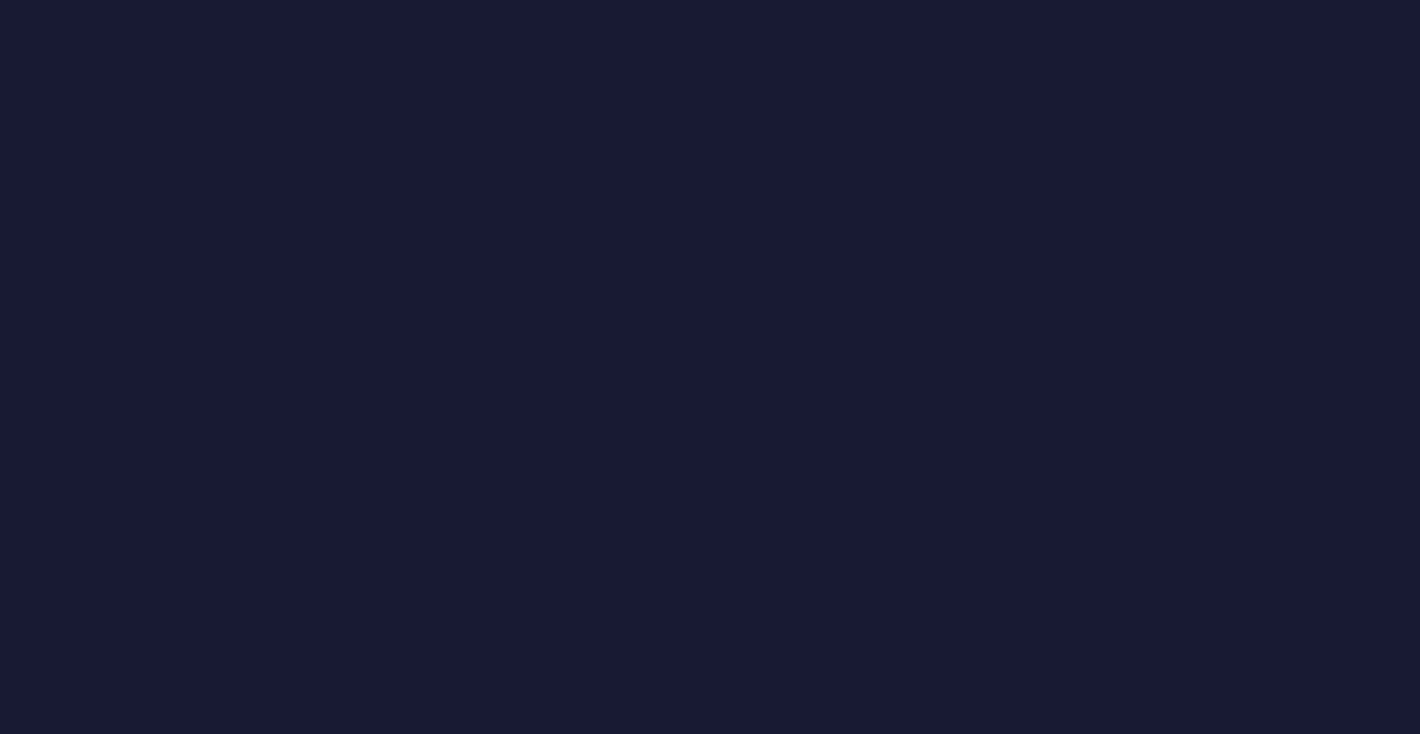 scroll, scrollTop: 0, scrollLeft: 0, axis: both 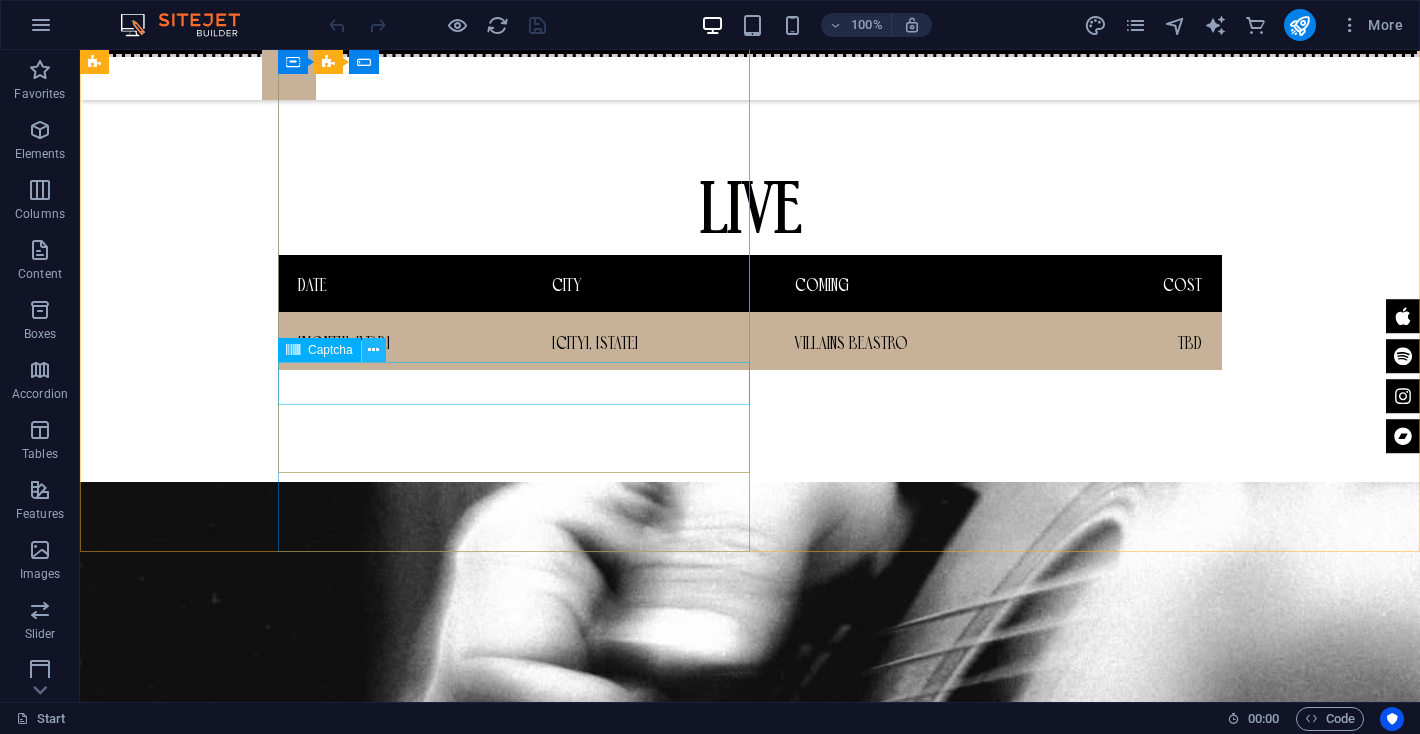 click at bounding box center (373, 350) 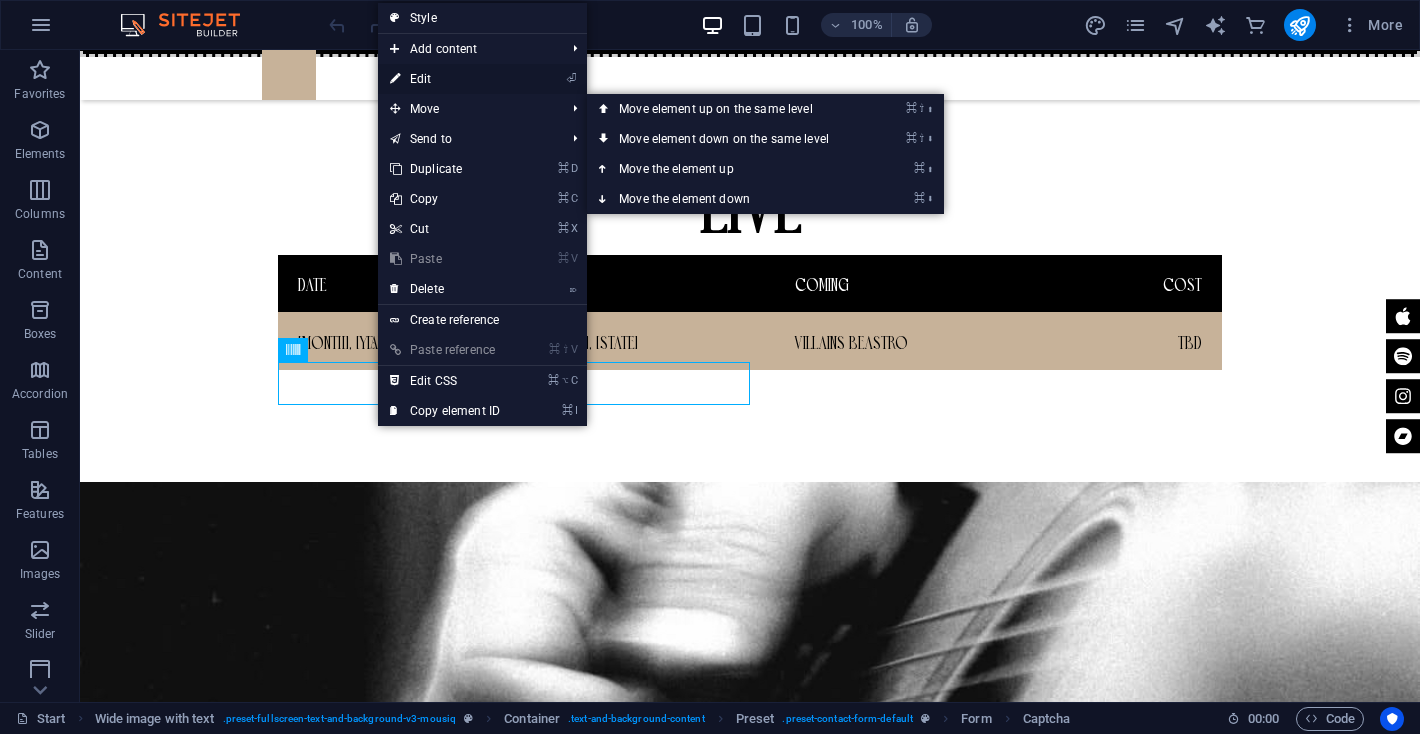 click on "⏎  Edit" at bounding box center (445, 79) 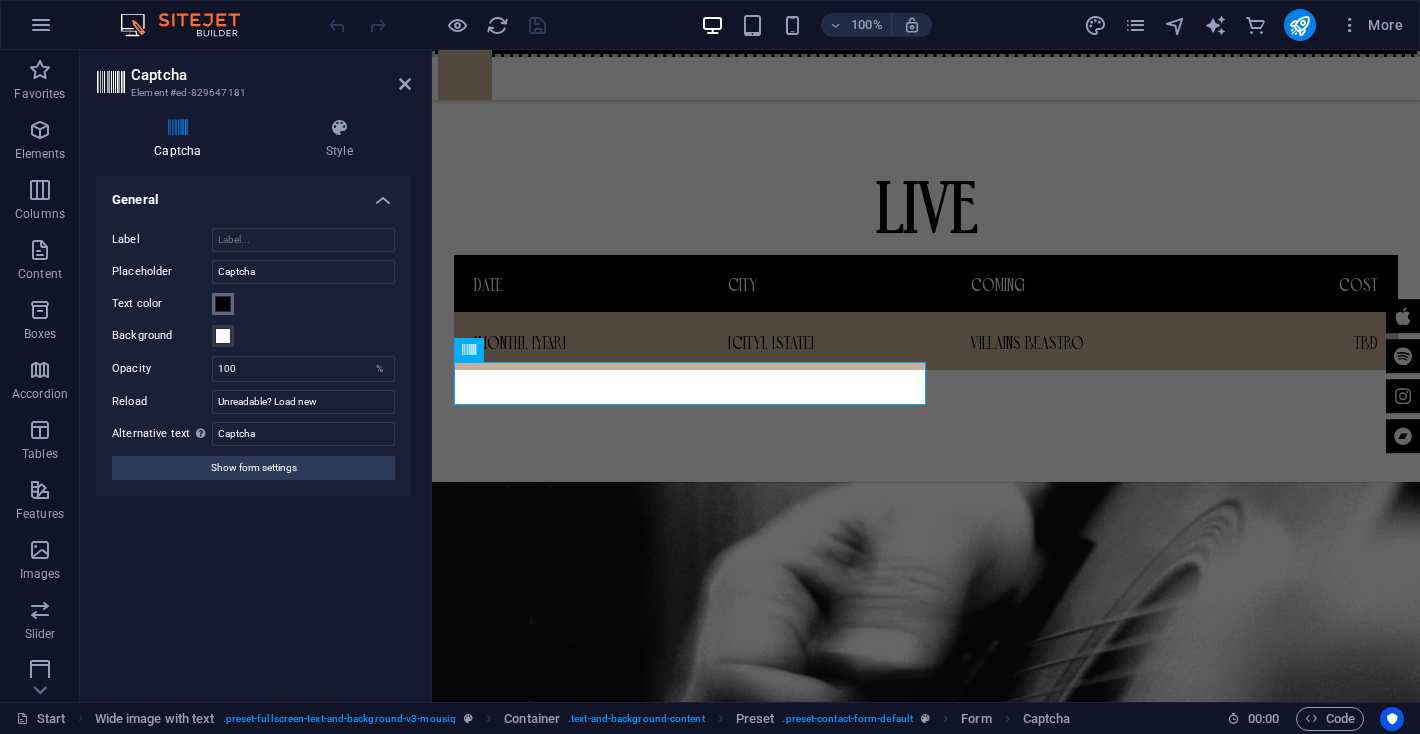 click at bounding box center (223, 304) 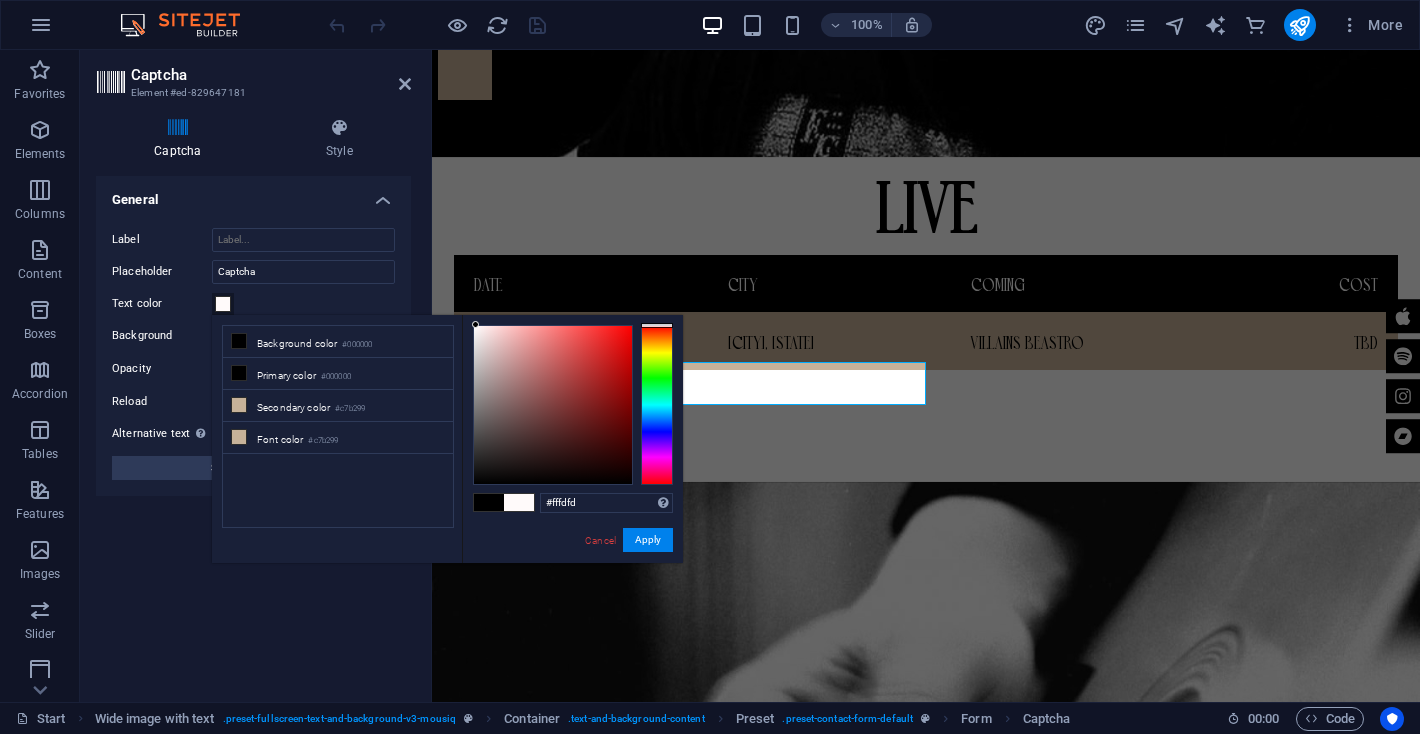 type on "#ffffff" 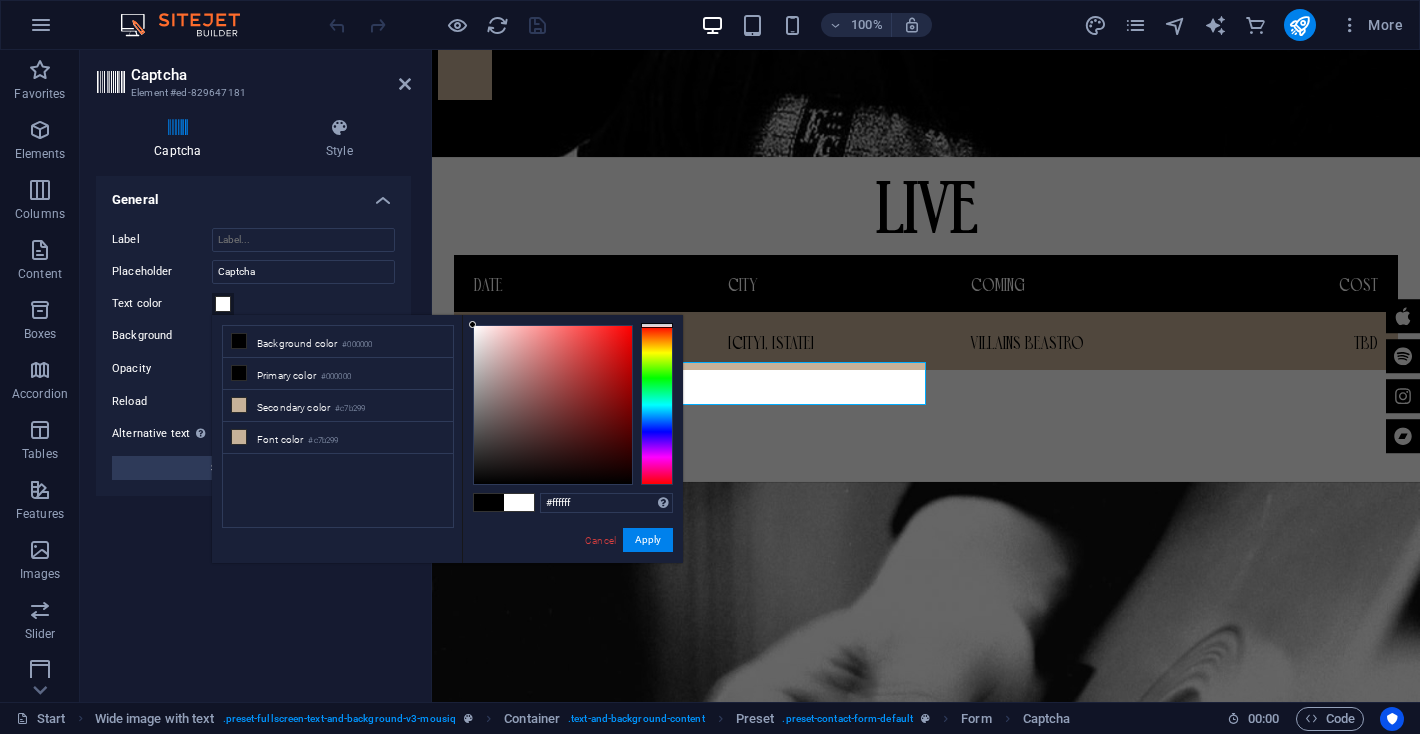 drag, startPoint x: 547, startPoint y: 470, endPoint x: 438, endPoint y: 276, distance: 222.52415 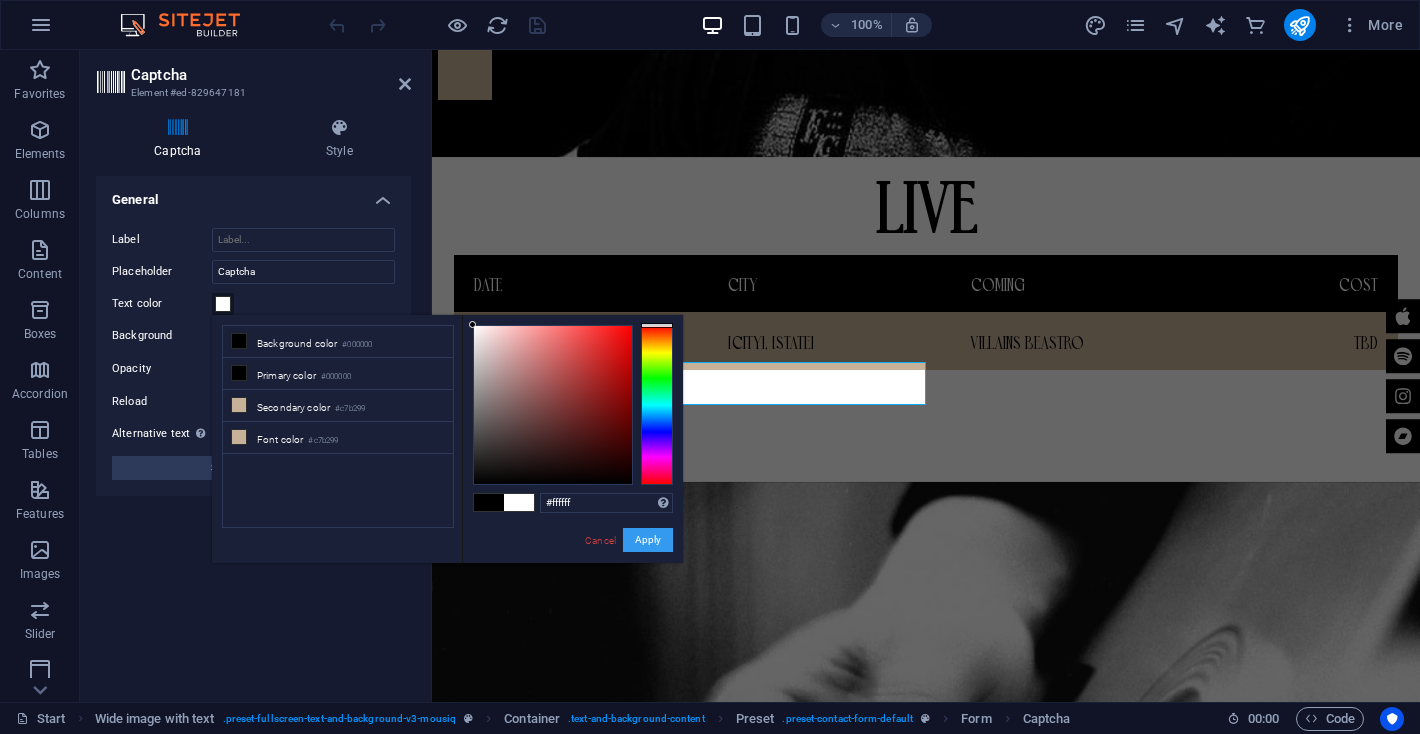 click on "Apply" at bounding box center (648, 540) 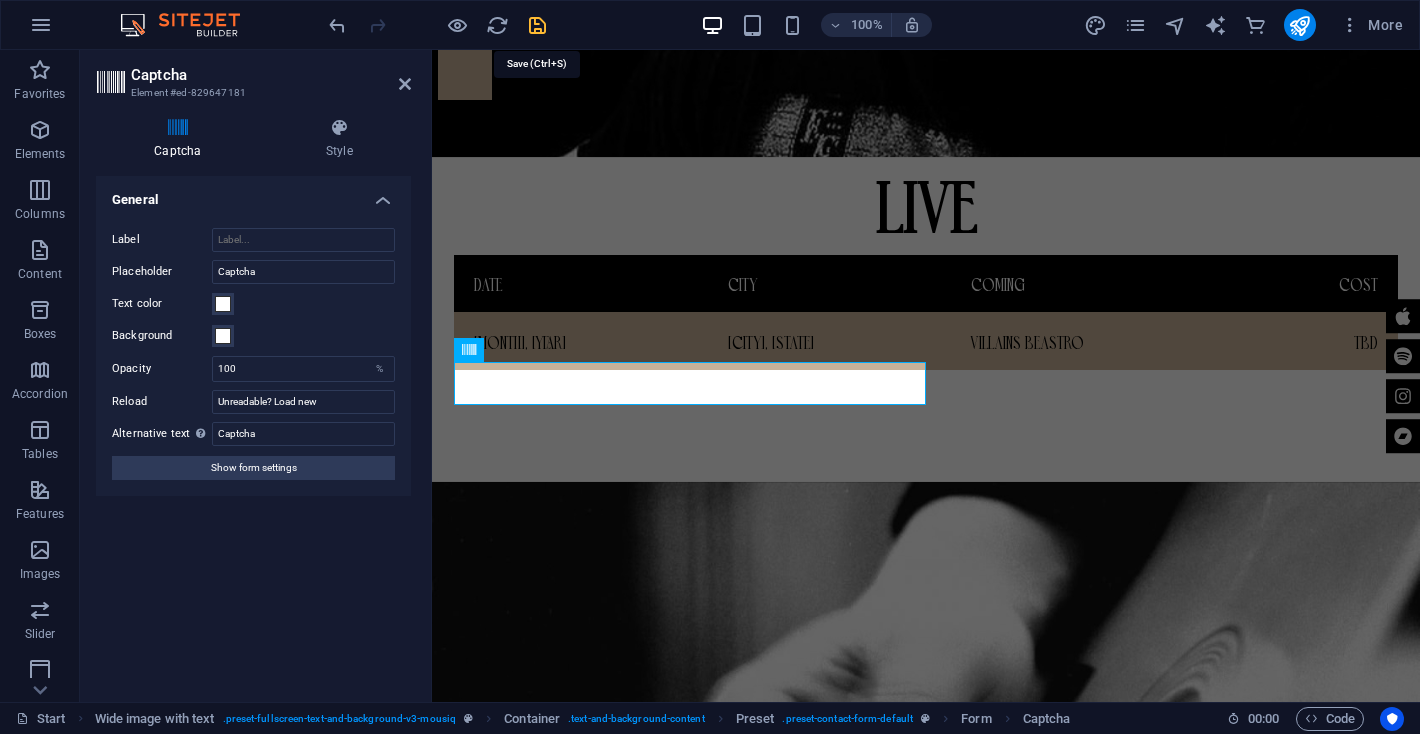 click at bounding box center (537, 25) 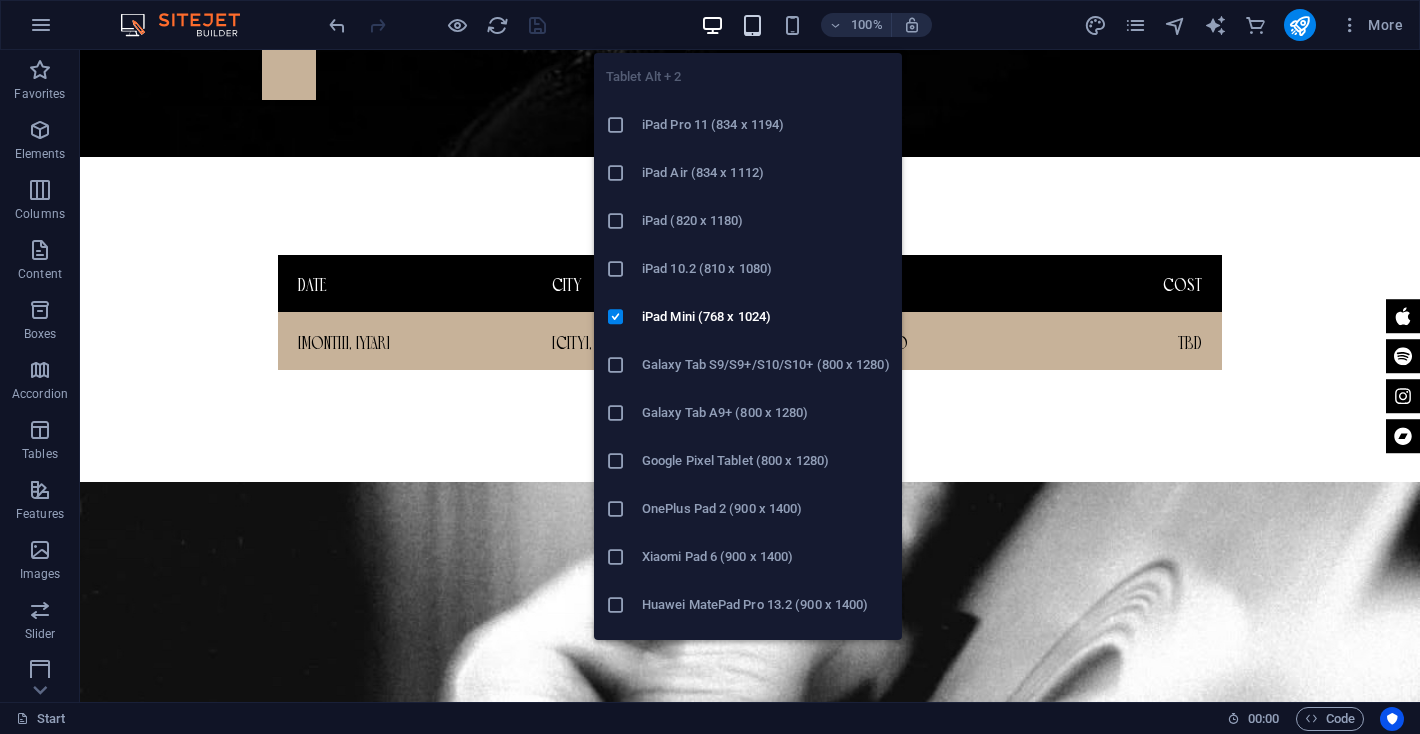 click at bounding box center (752, 25) 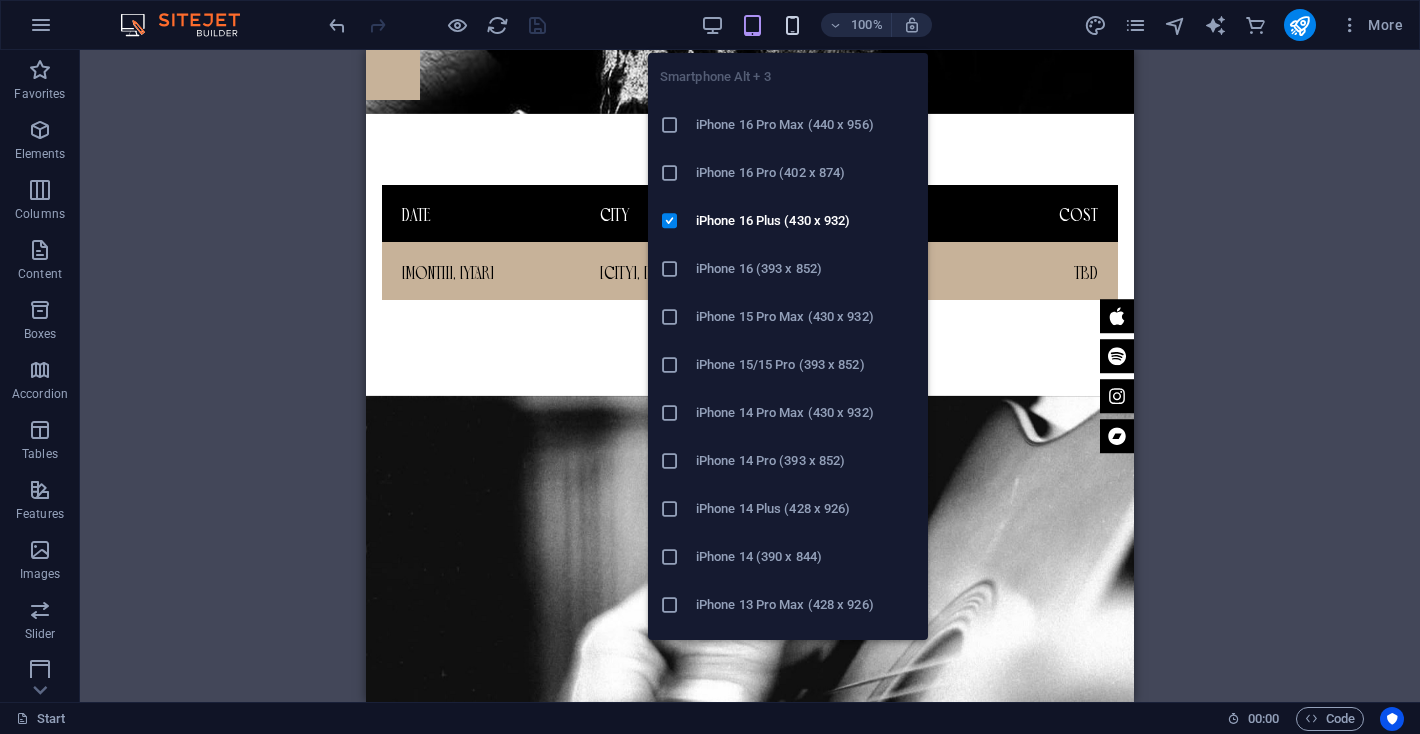 click at bounding box center [792, 25] 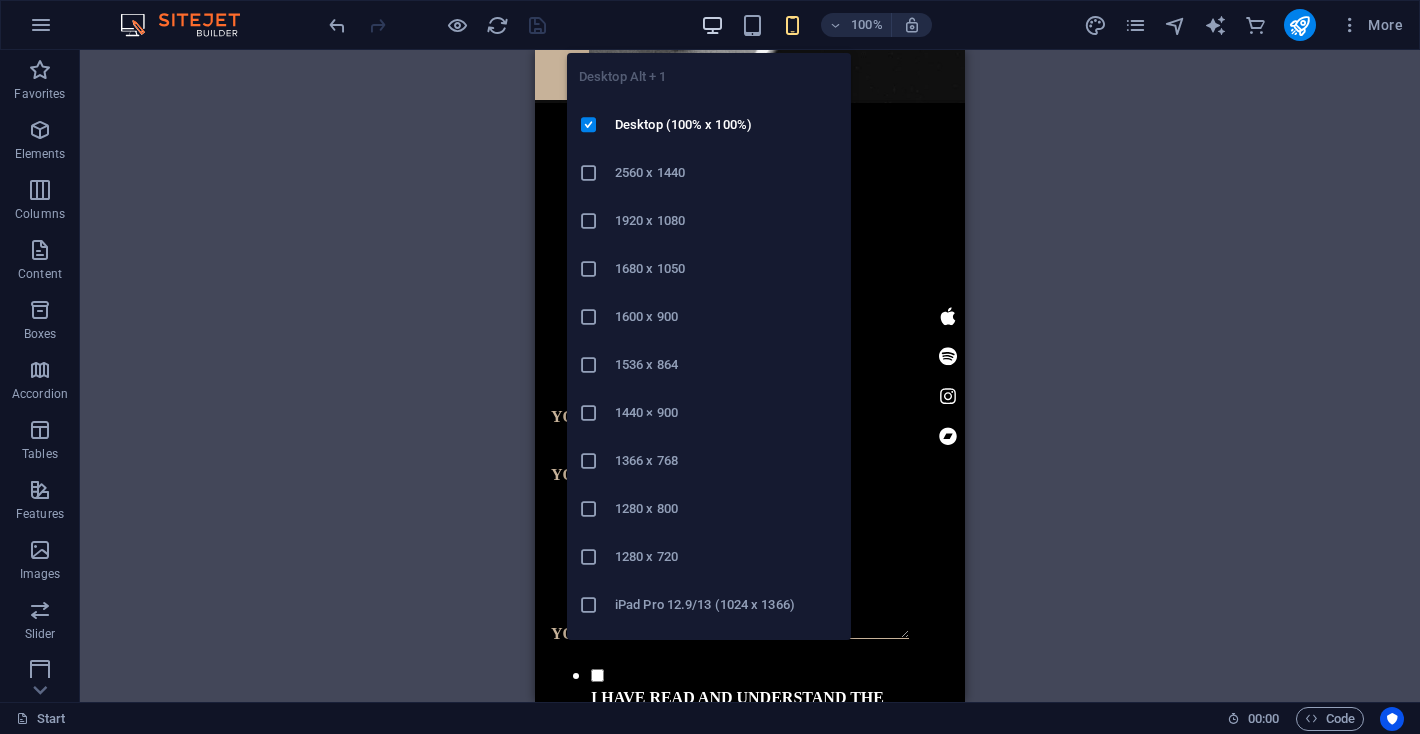 click at bounding box center [712, 25] 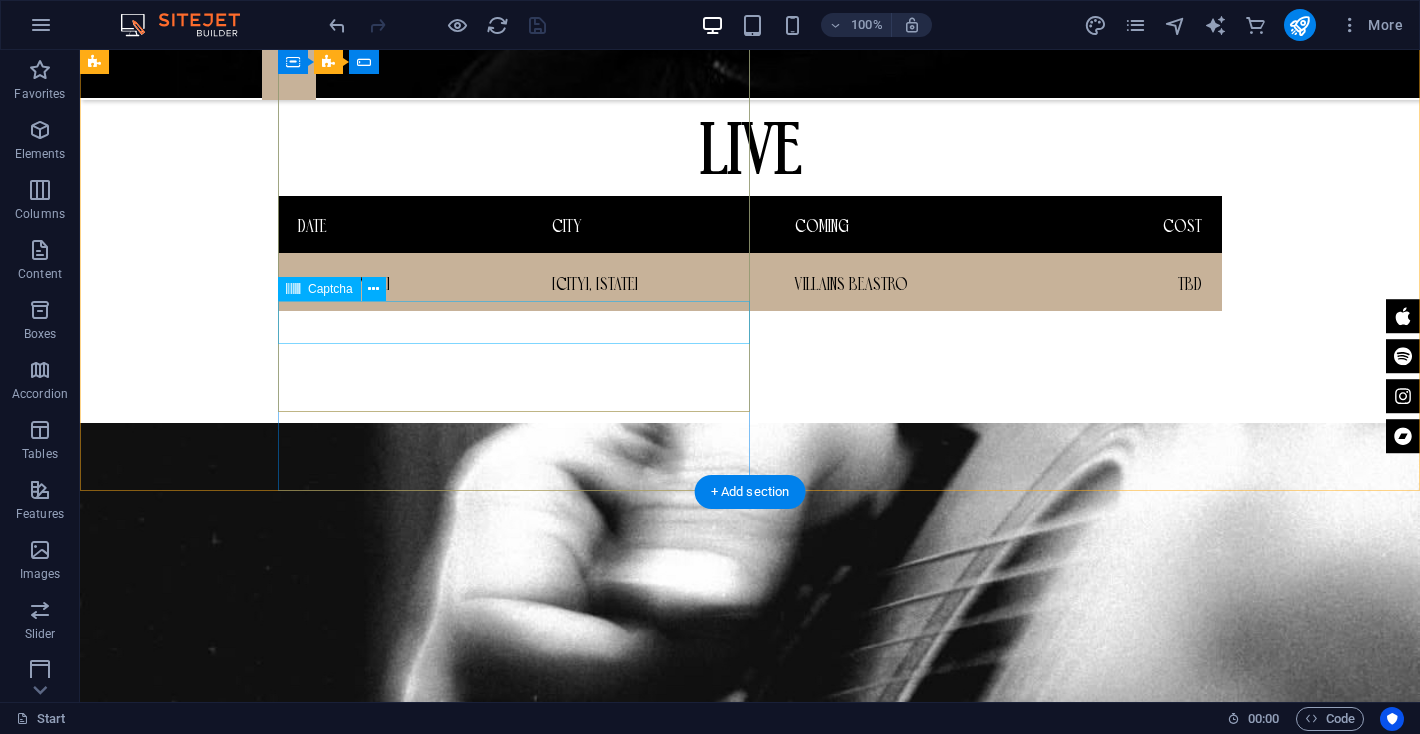 scroll, scrollTop: 2167, scrollLeft: 0, axis: vertical 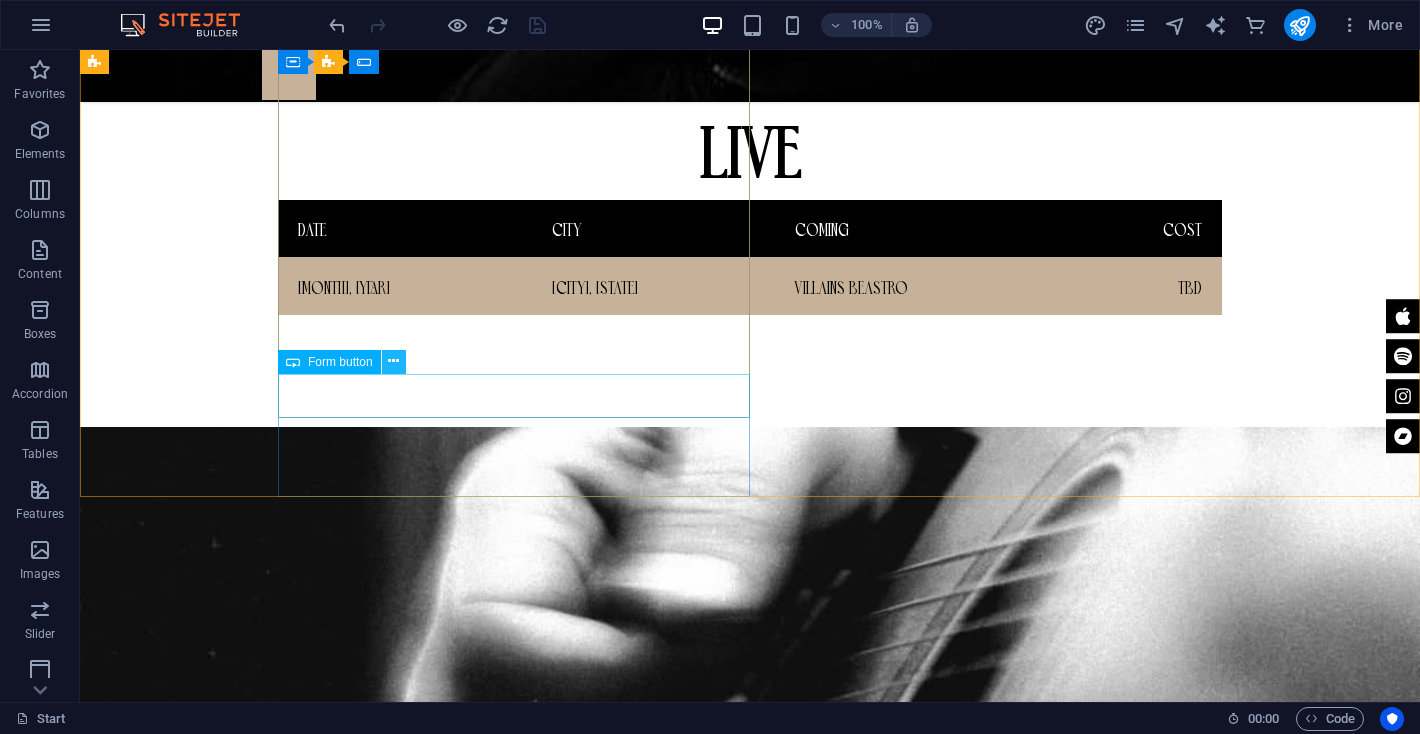 click at bounding box center [393, 361] 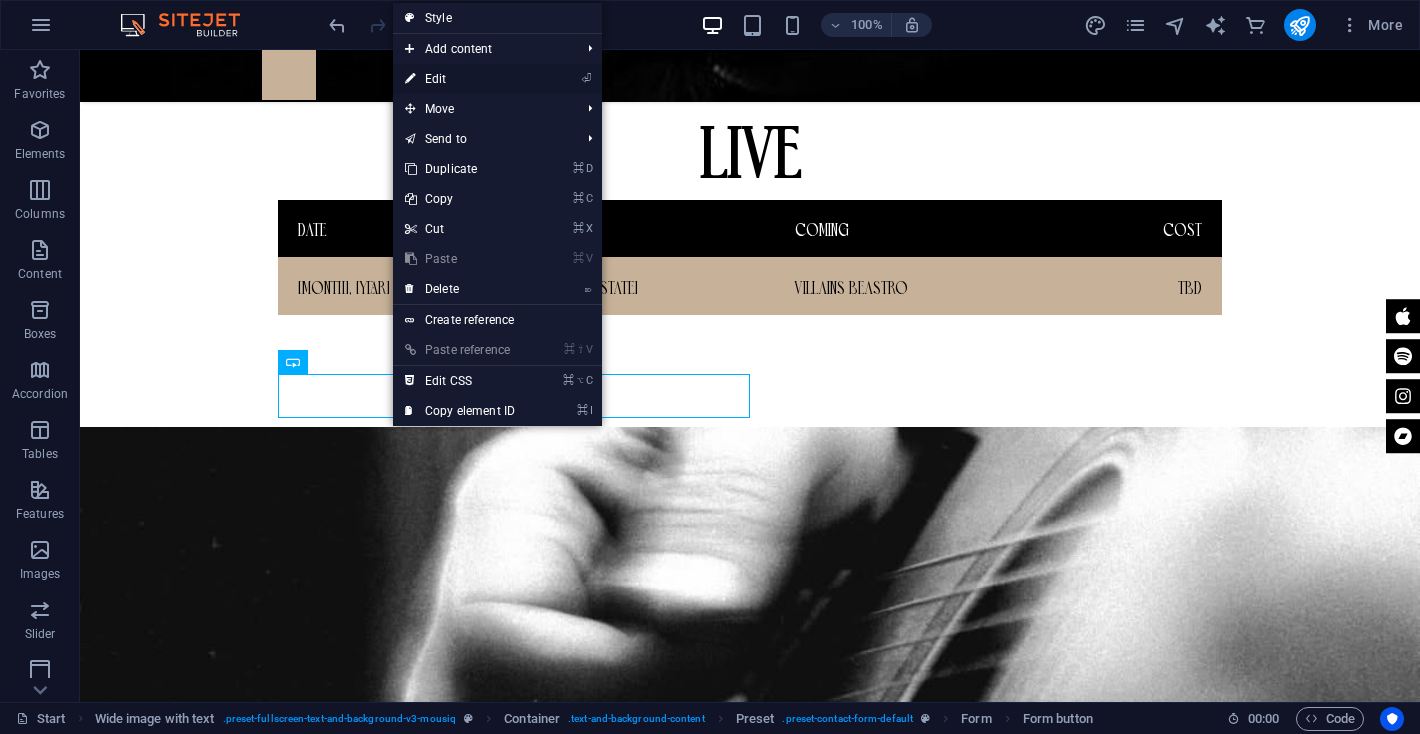 click on "⏎  Edit" at bounding box center (460, 79) 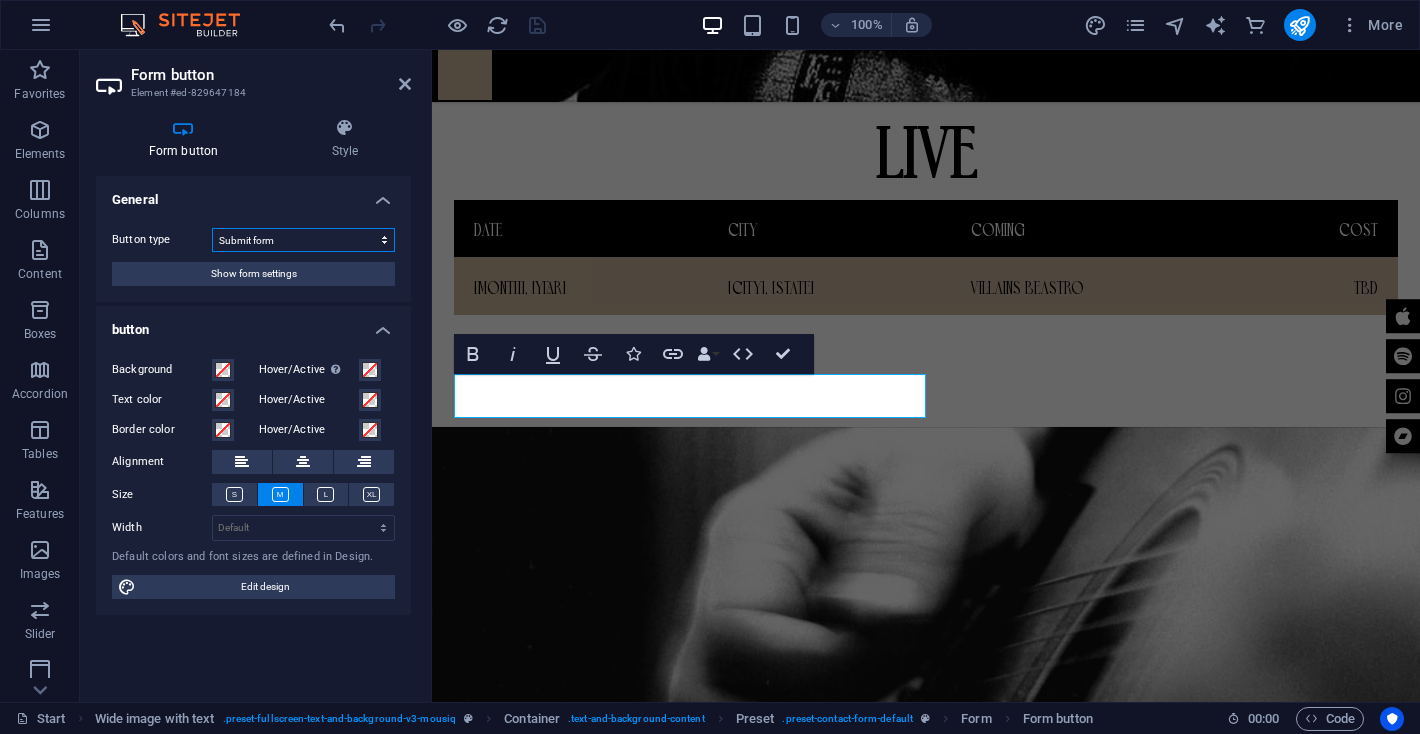 click on "Submit form Reset form No action" at bounding box center [303, 240] 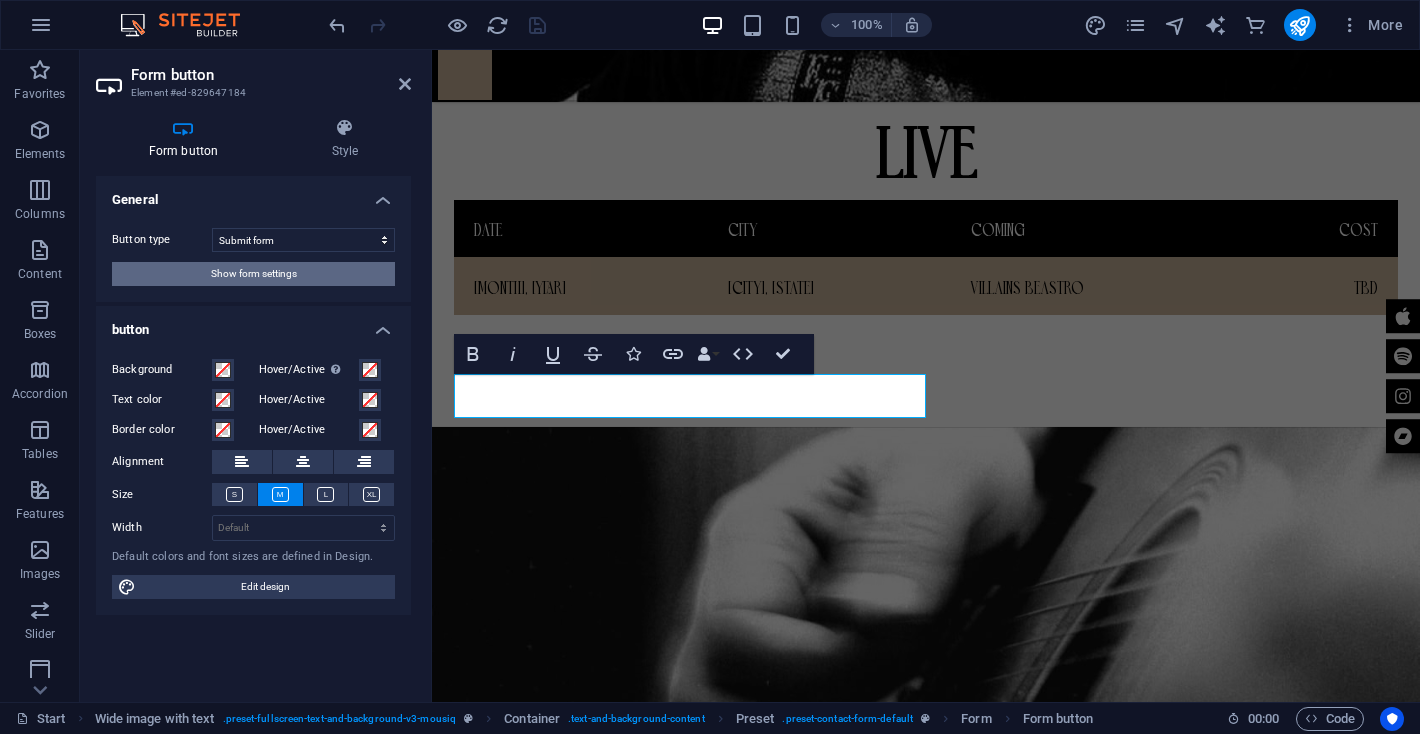 click on "Show form settings" at bounding box center (254, 274) 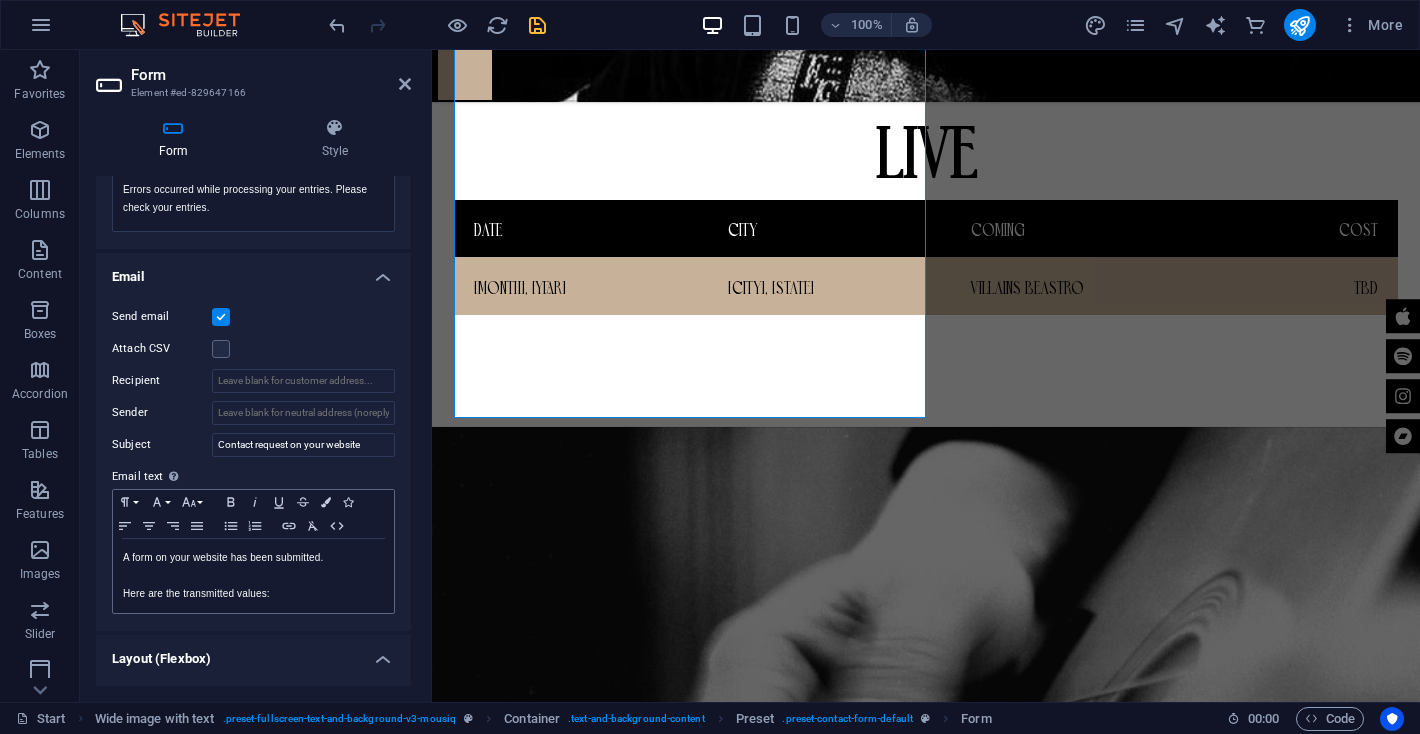 scroll, scrollTop: 357, scrollLeft: 0, axis: vertical 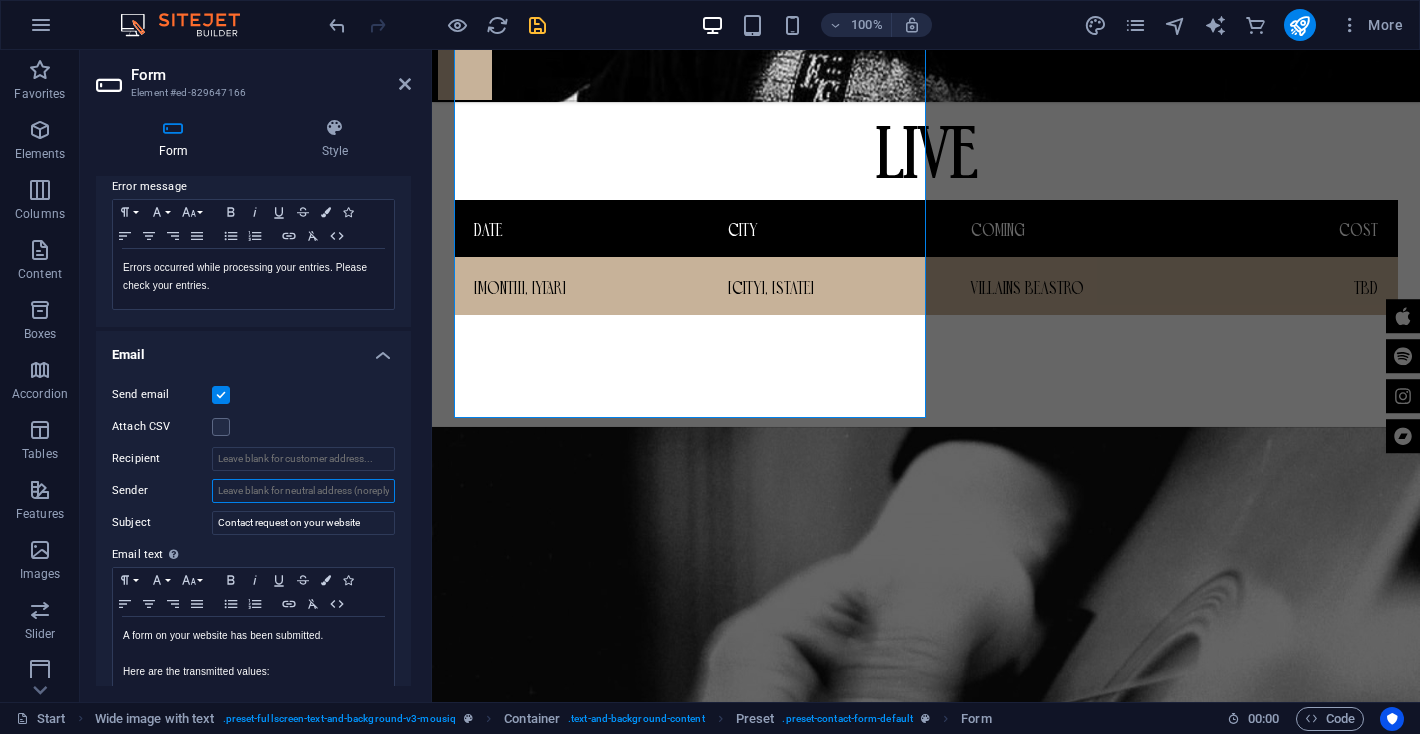 click on "Sender" at bounding box center (303, 491) 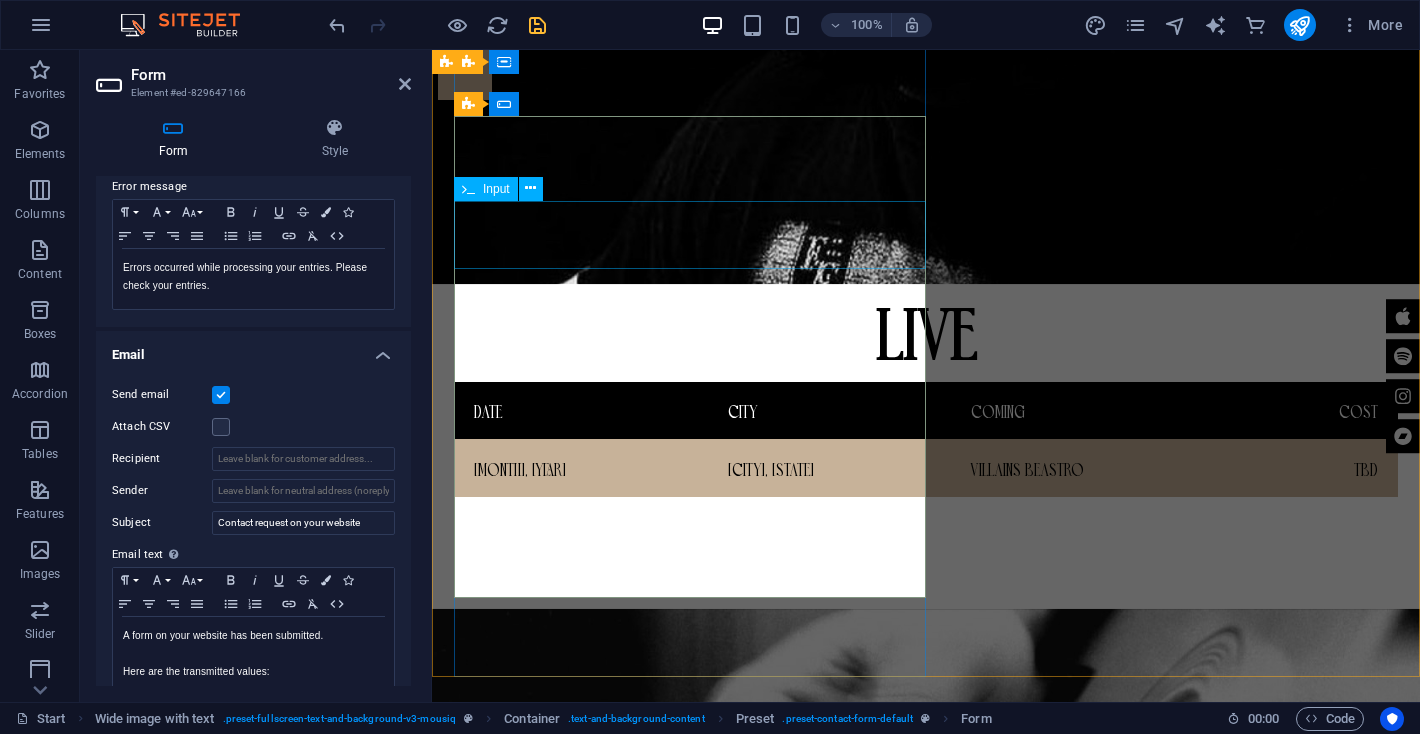 scroll, scrollTop: 1990, scrollLeft: 0, axis: vertical 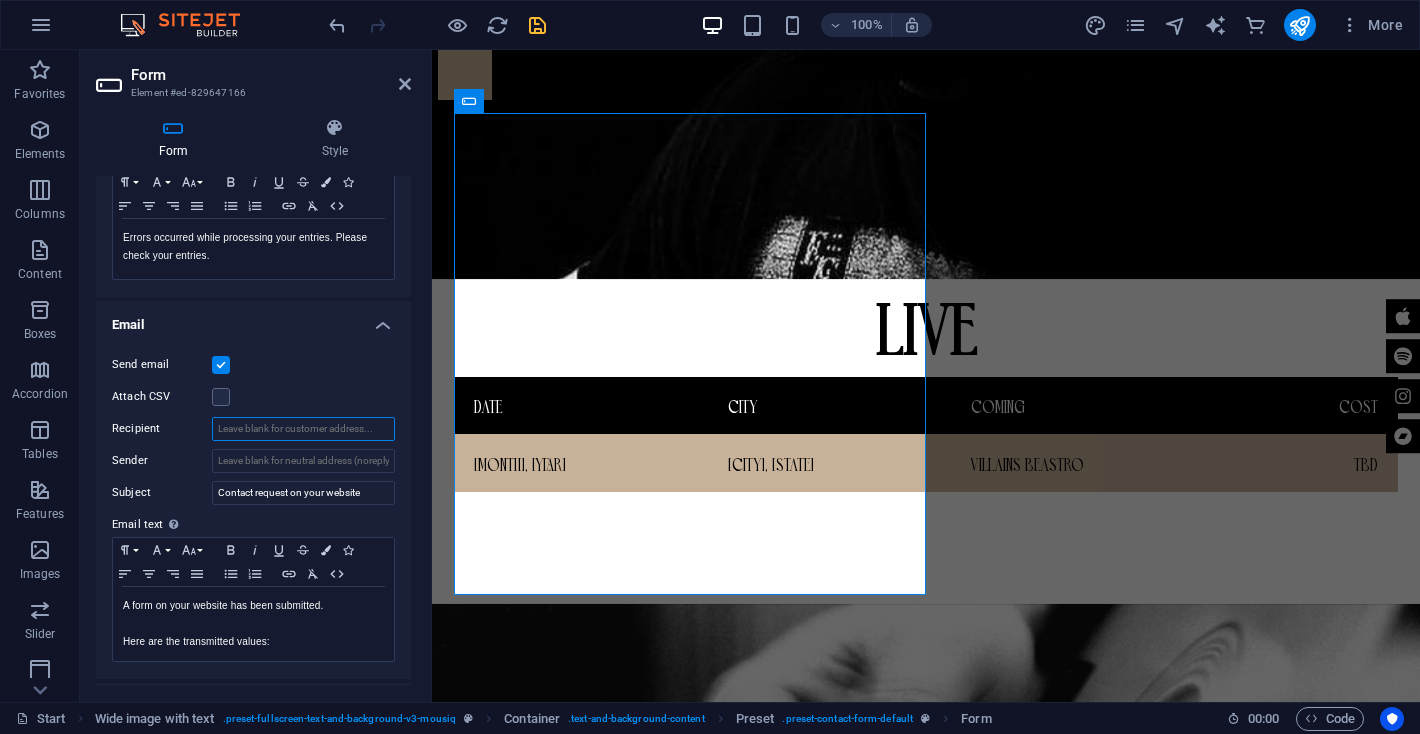 click on "Recipient" at bounding box center [303, 429] 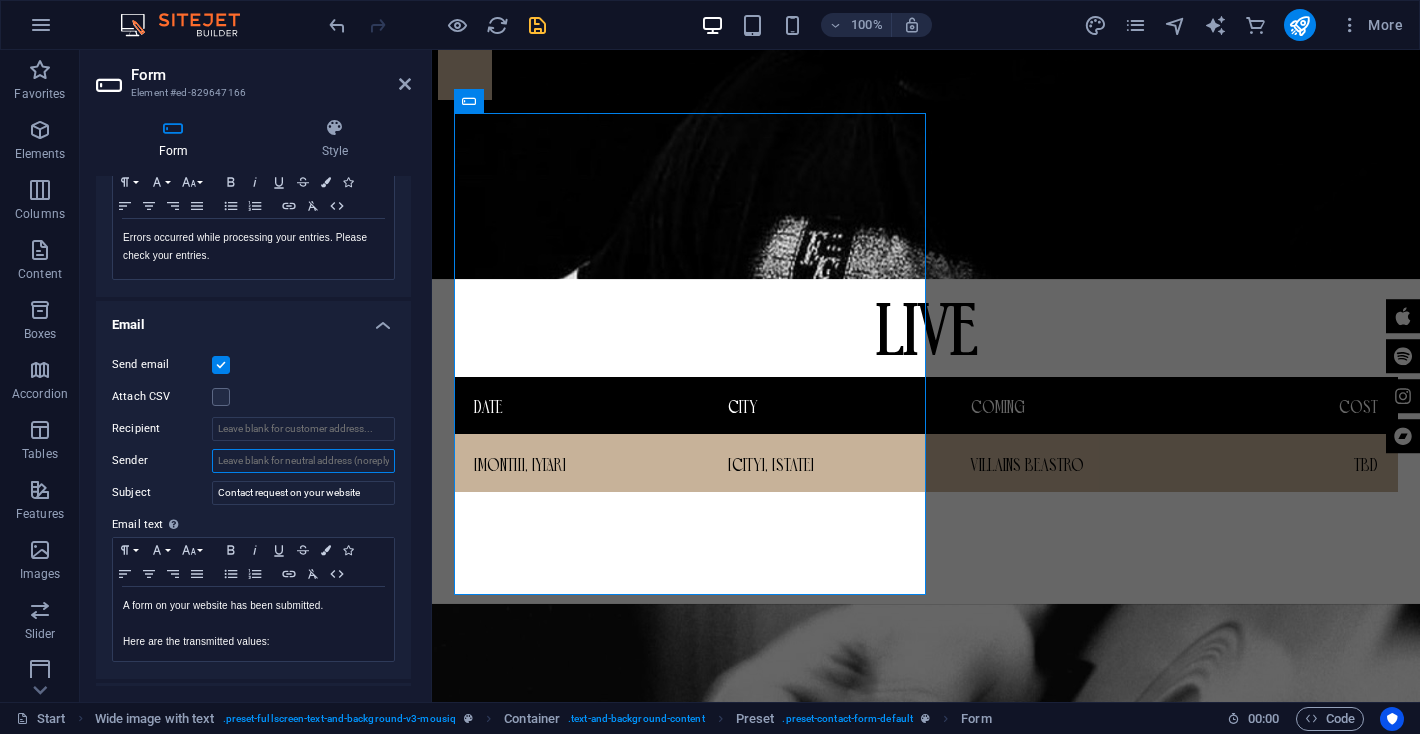 click on "Sender" at bounding box center [303, 461] 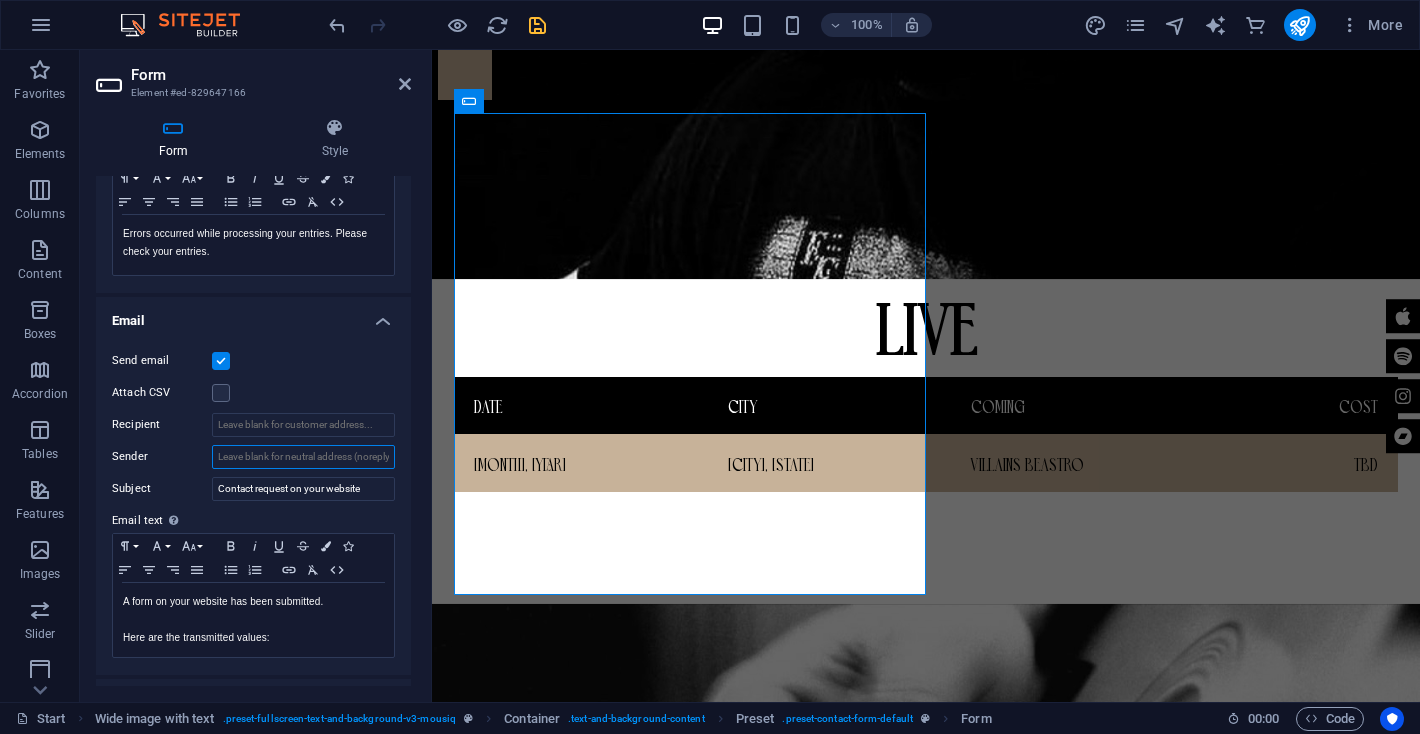 scroll, scrollTop: 393, scrollLeft: 0, axis: vertical 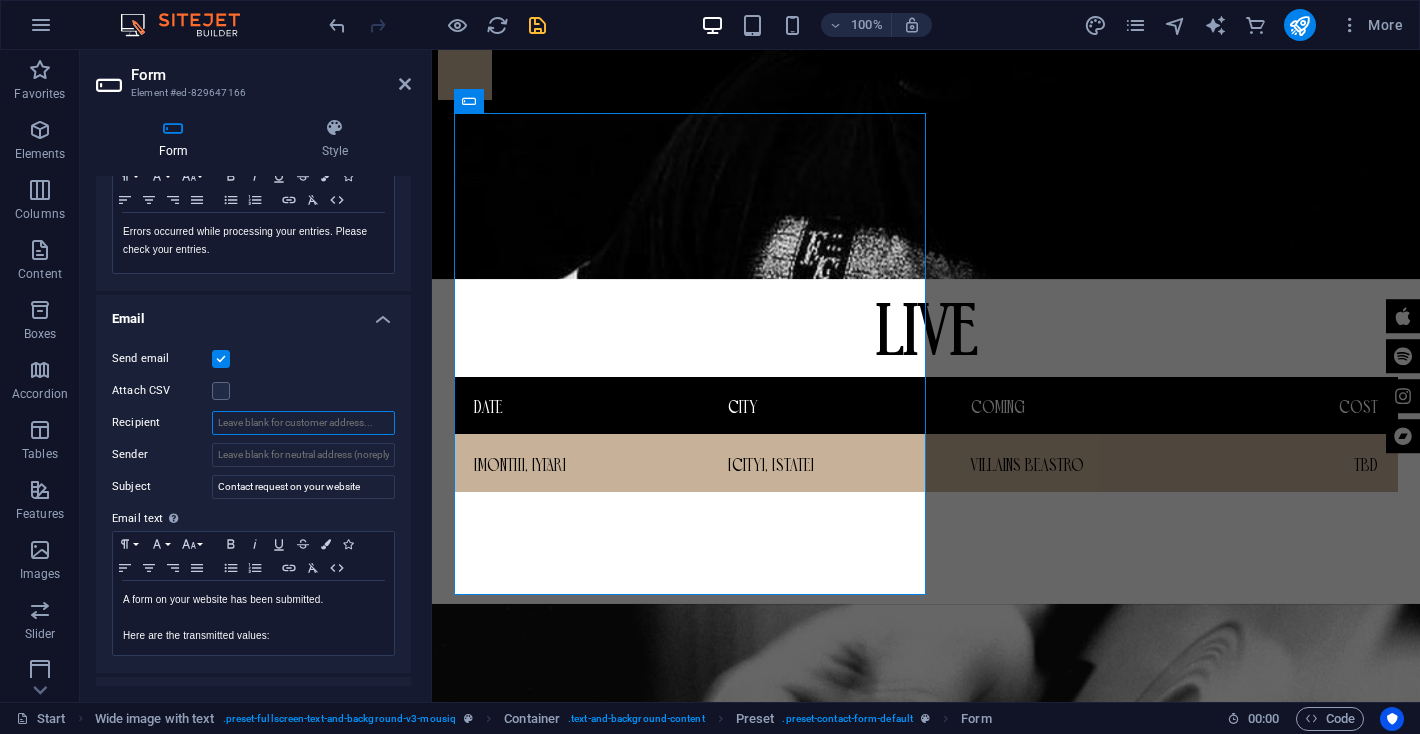 click on "Recipient" at bounding box center (303, 423) 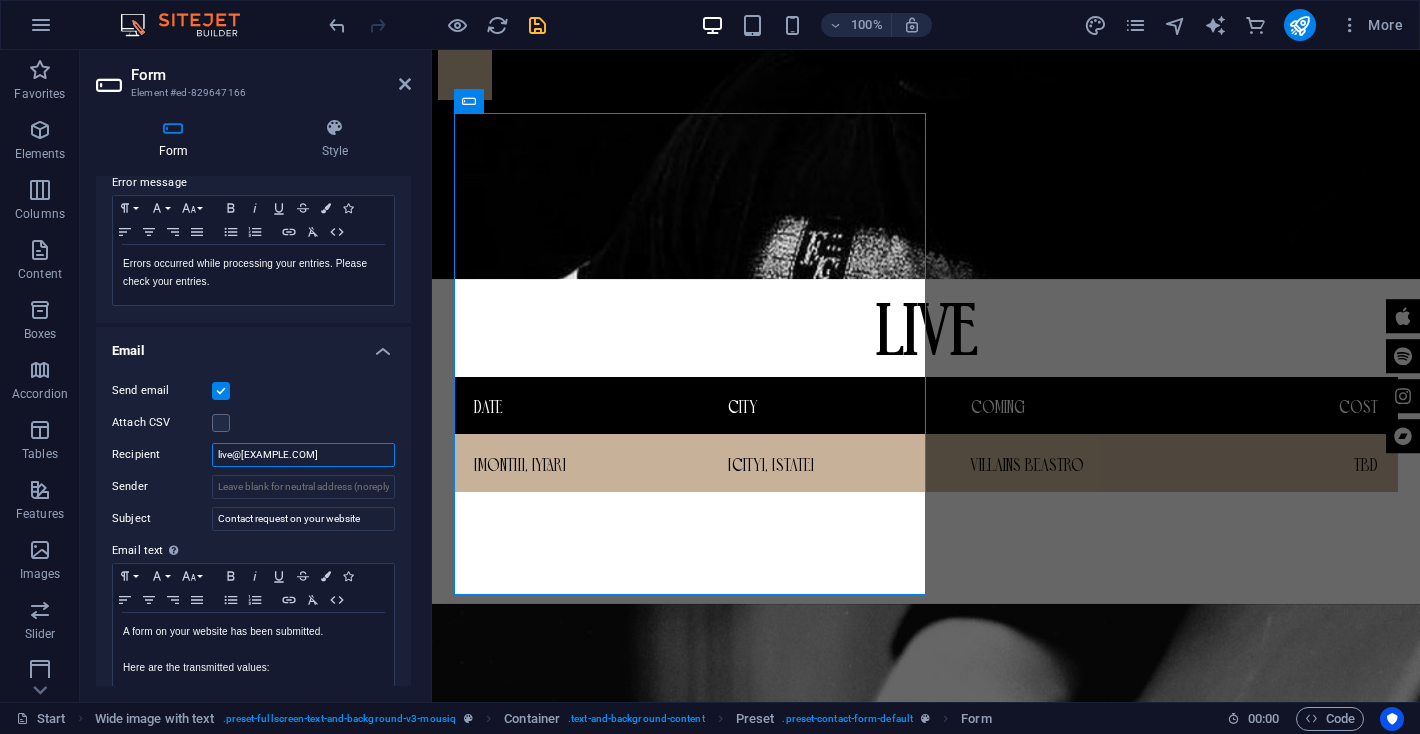 scroll, scrollTop: 303, scrollLeft: 0, axis: vertical 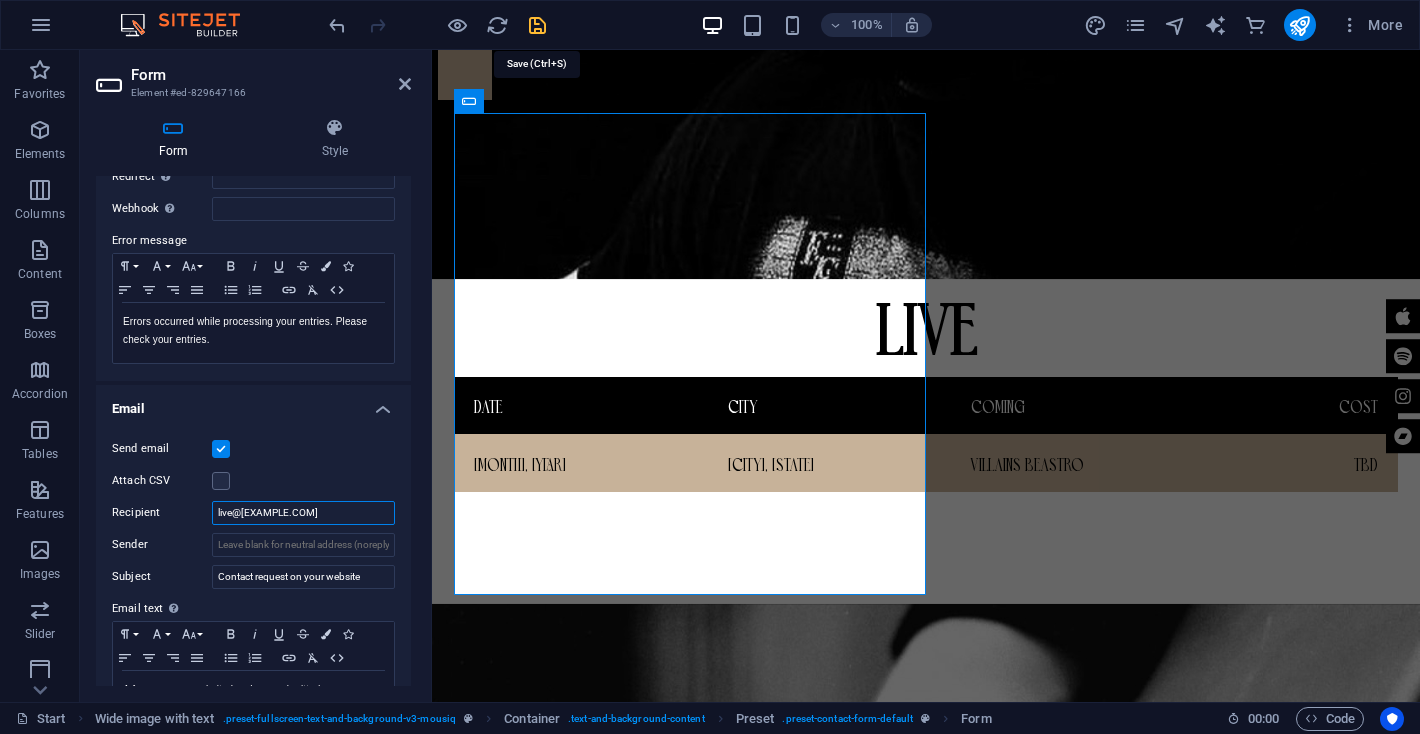 type on "live@jjlmusic.com" 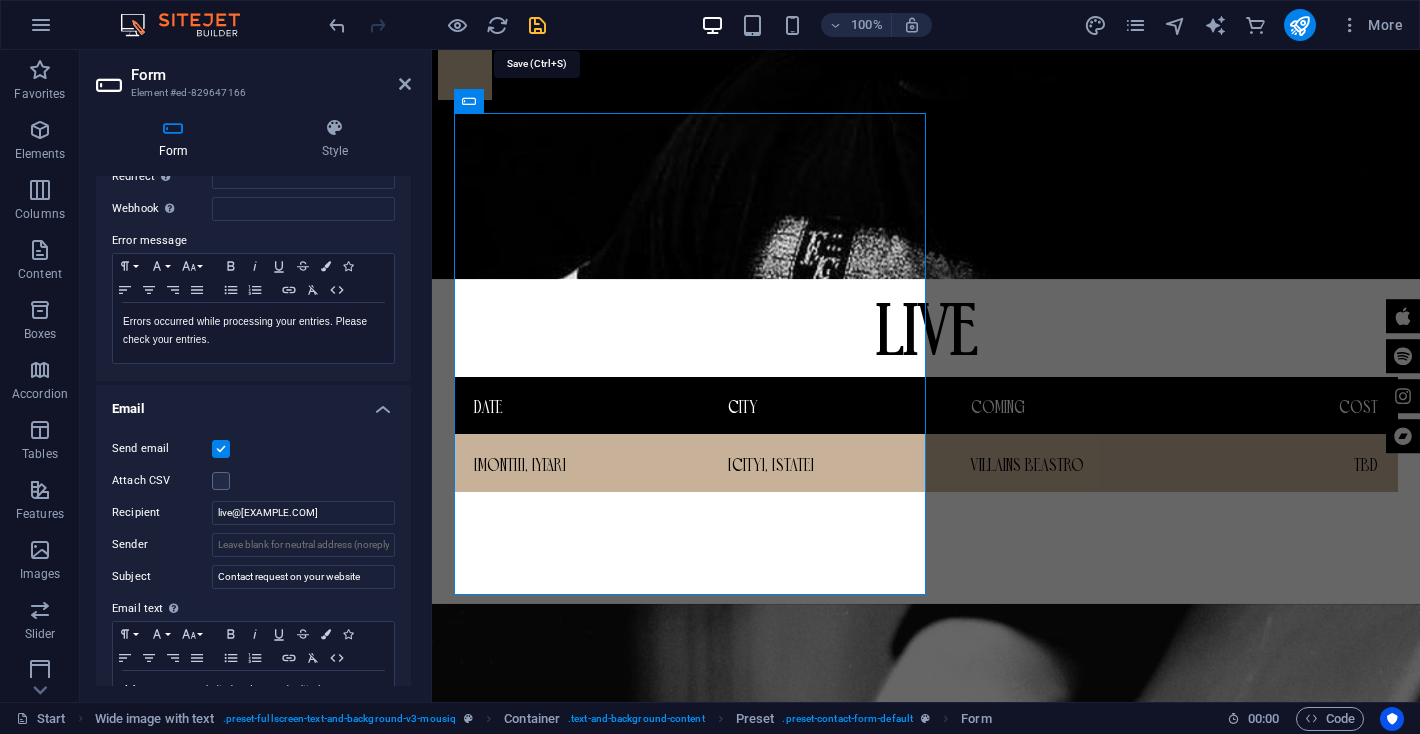 click at bounding box center (537, 25) 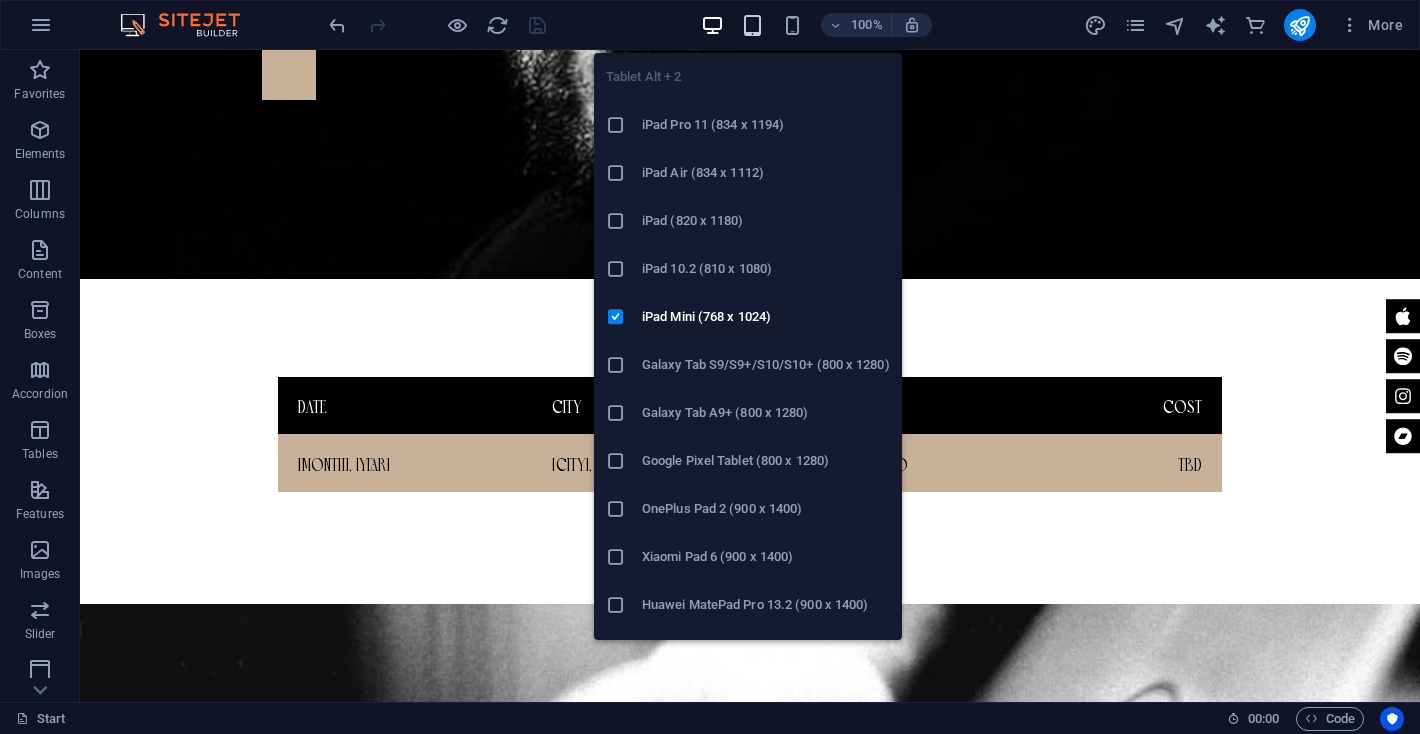click at bounding box center (752, 25) 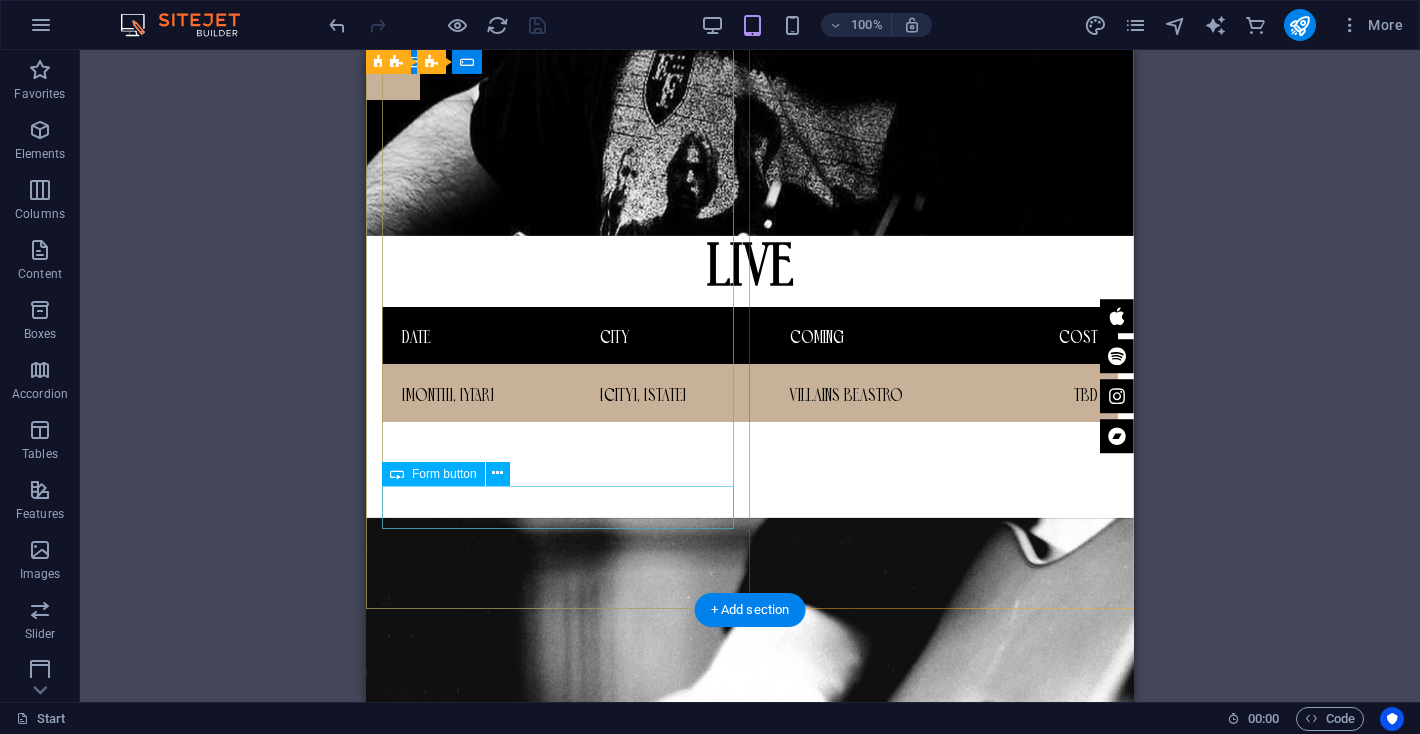 click on "Submit" at bounding box center [750, 1996] 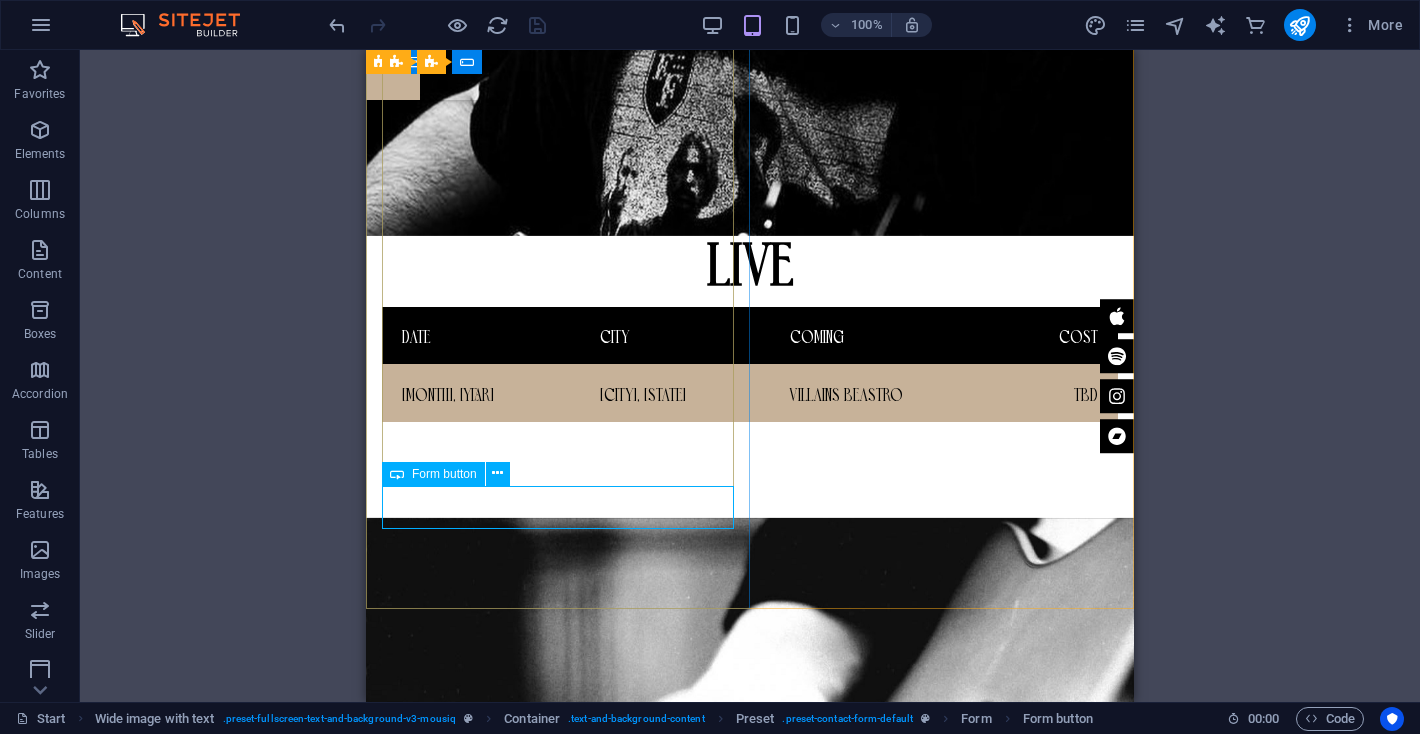 click on "Form button" at bounding box center [444, 474] 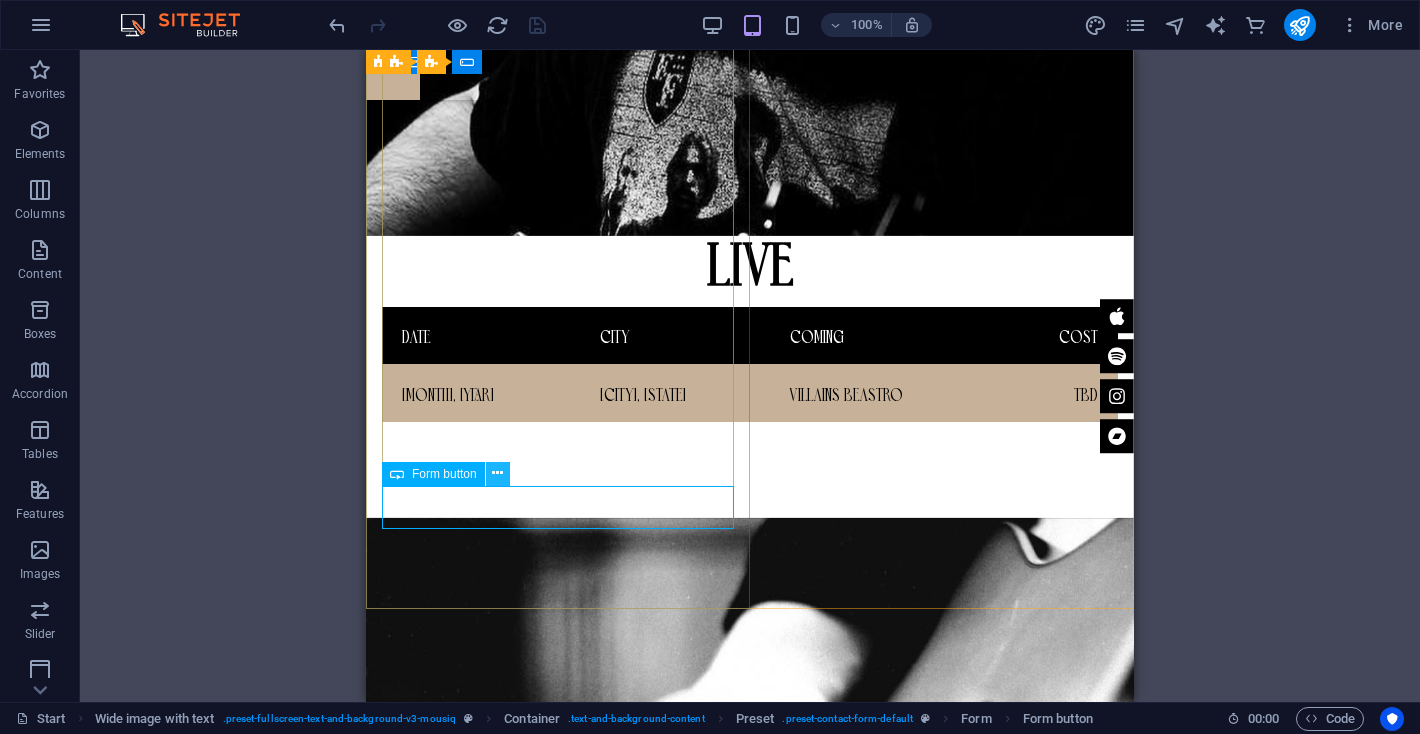 click at bounding box center [497, 473] 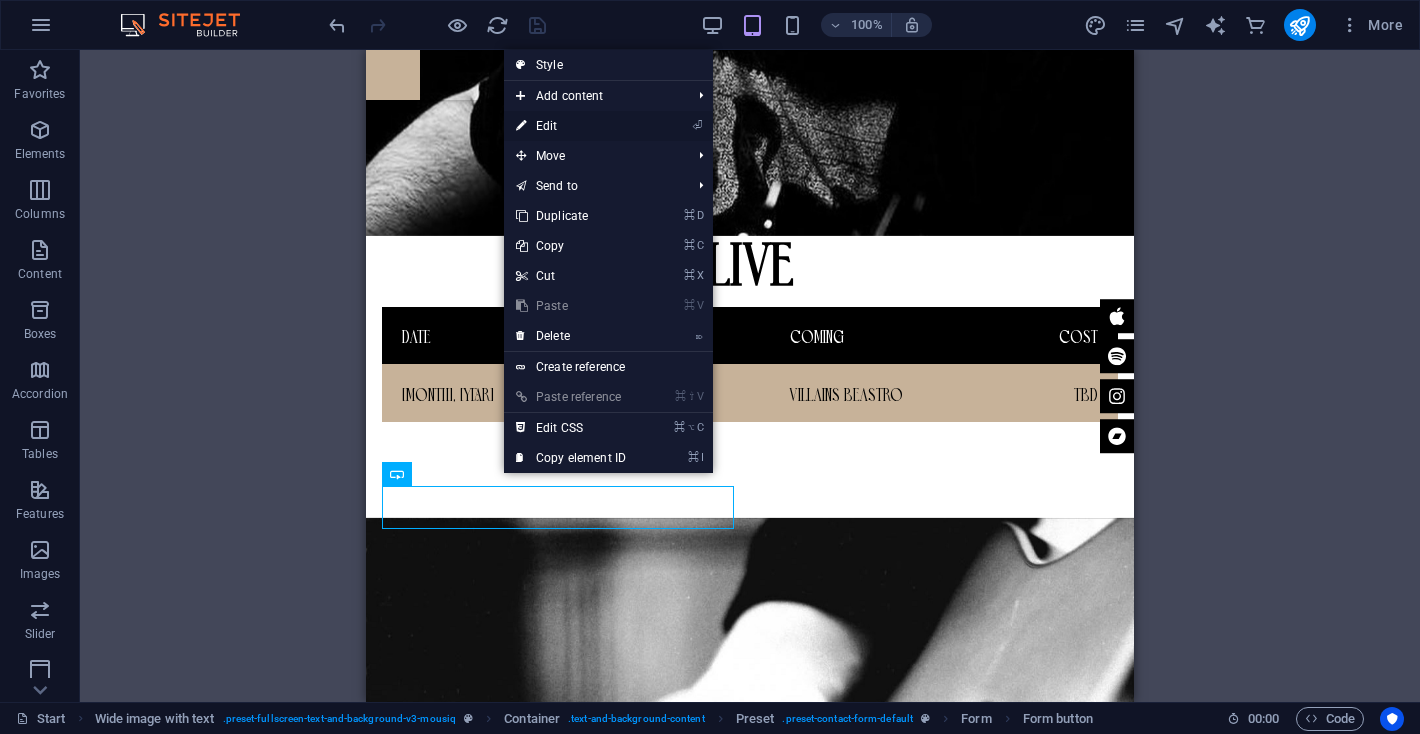 click on "⏎  Edit" at bounding box center [571, 126] 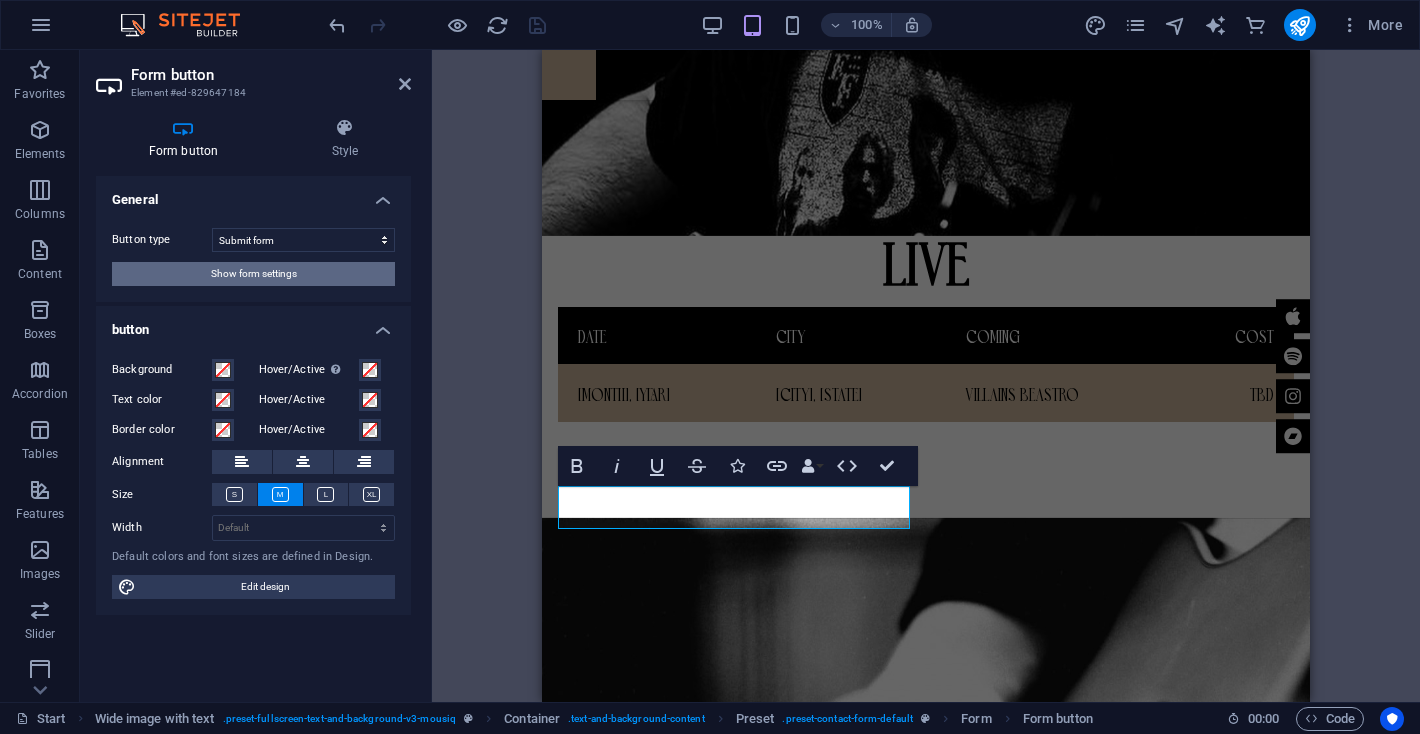 click on "Show form settings" at bounding box center [254, 274] 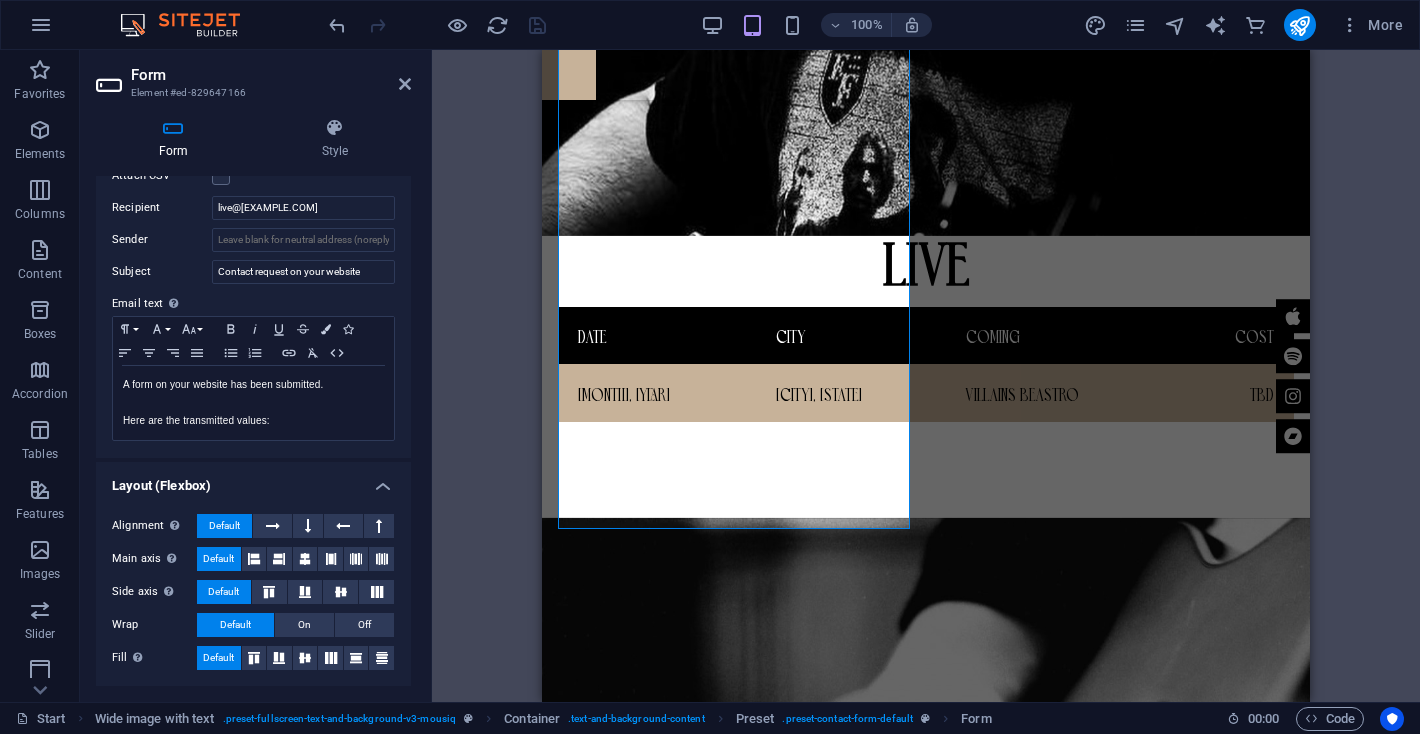 scroll, scrollTop: 0, scrollLeft: 0, axis: both 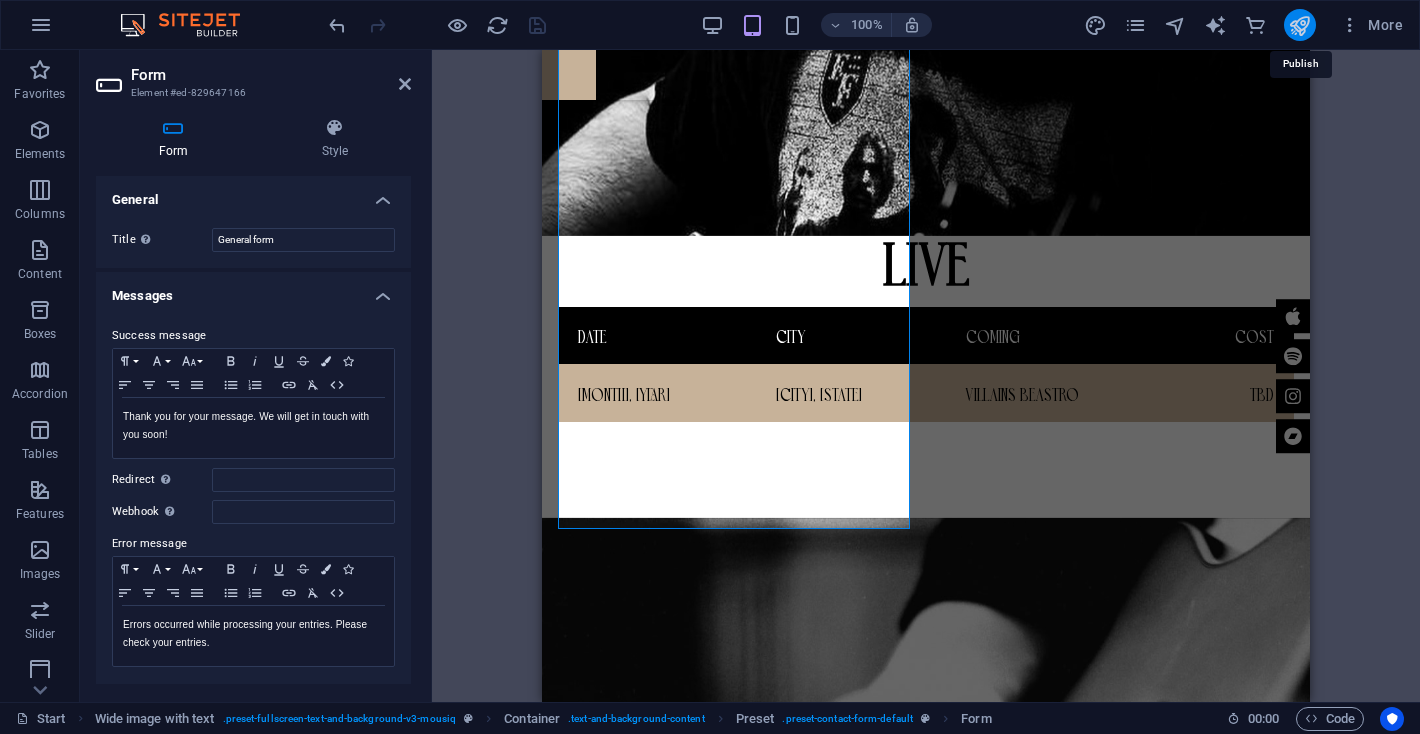 click at bounding box center (1299, 25) 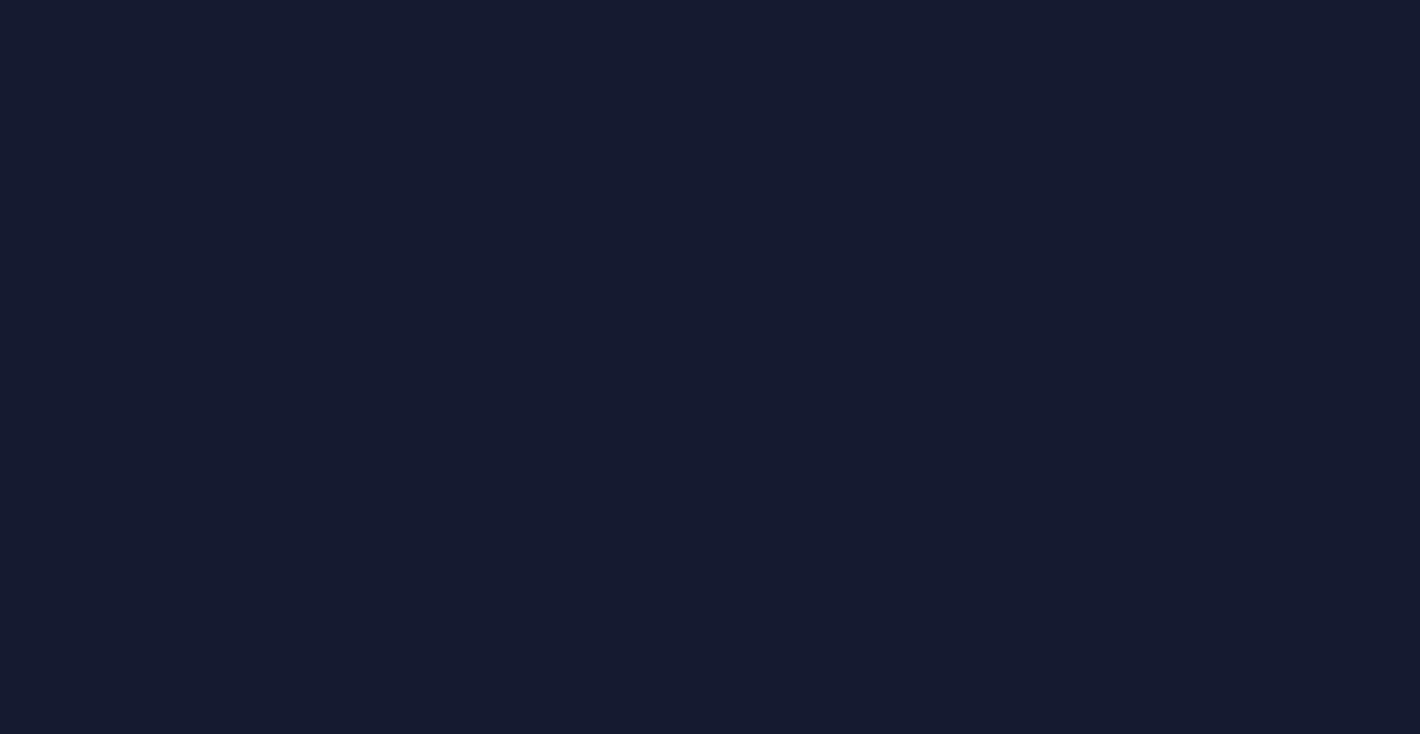 scroll, scrollTop: 0, scrollLeft: 0, axis: both 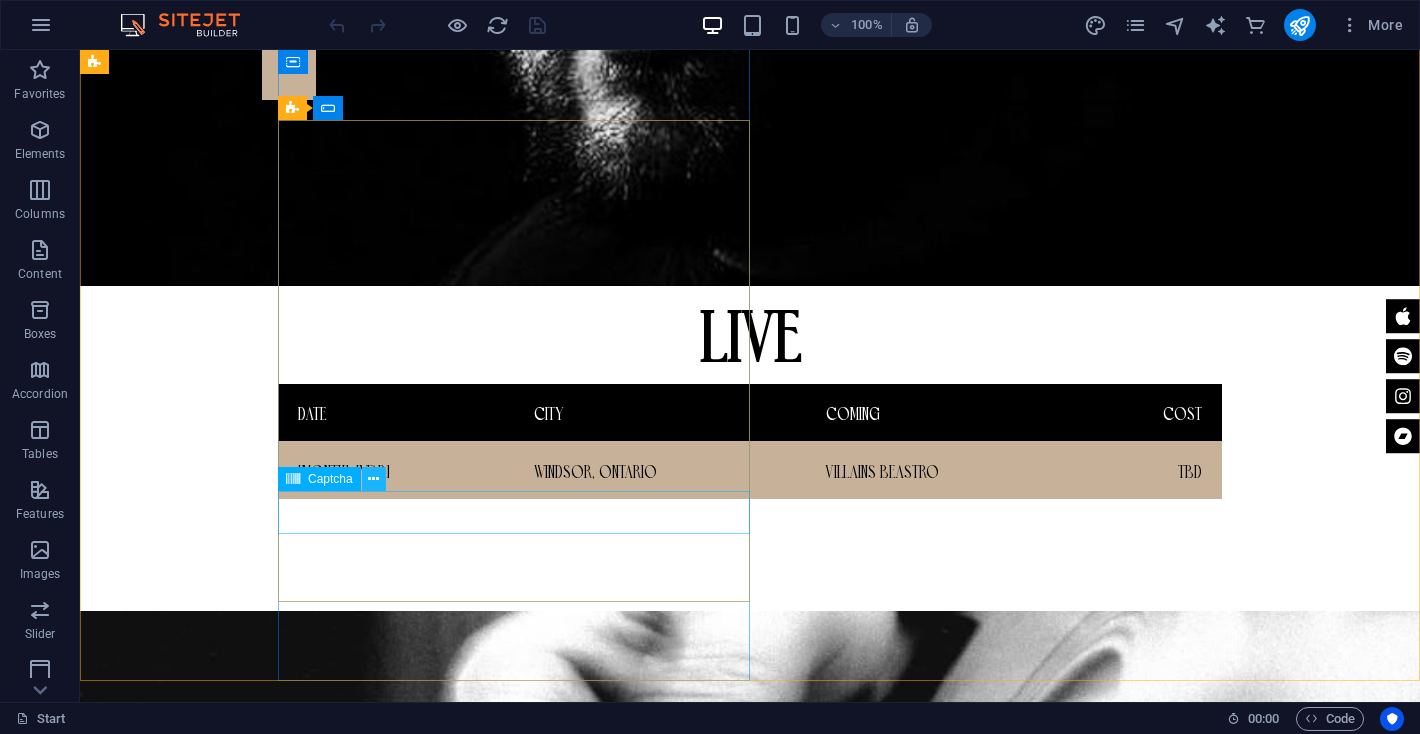 click at bounding box center (373, 479) 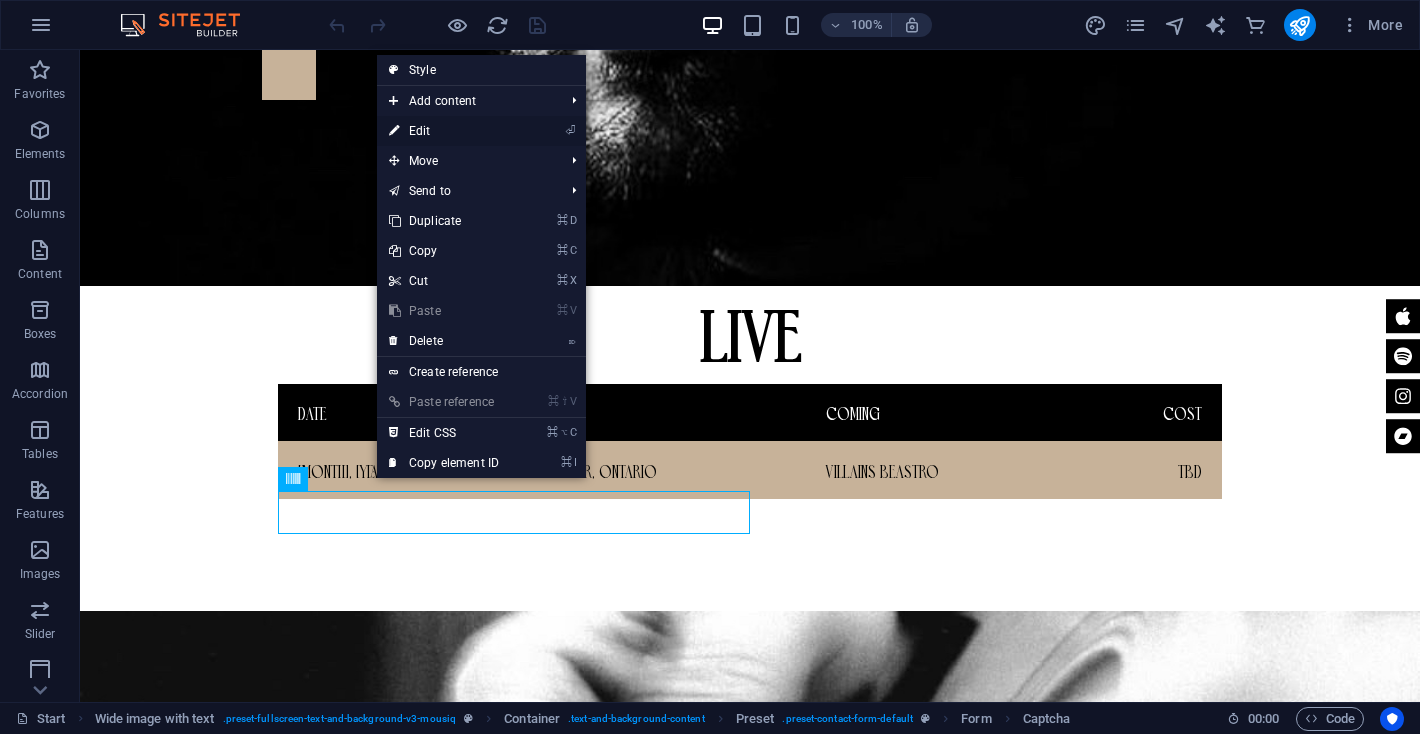 click on "⏎  Edit" at bounding box center (444, 131) 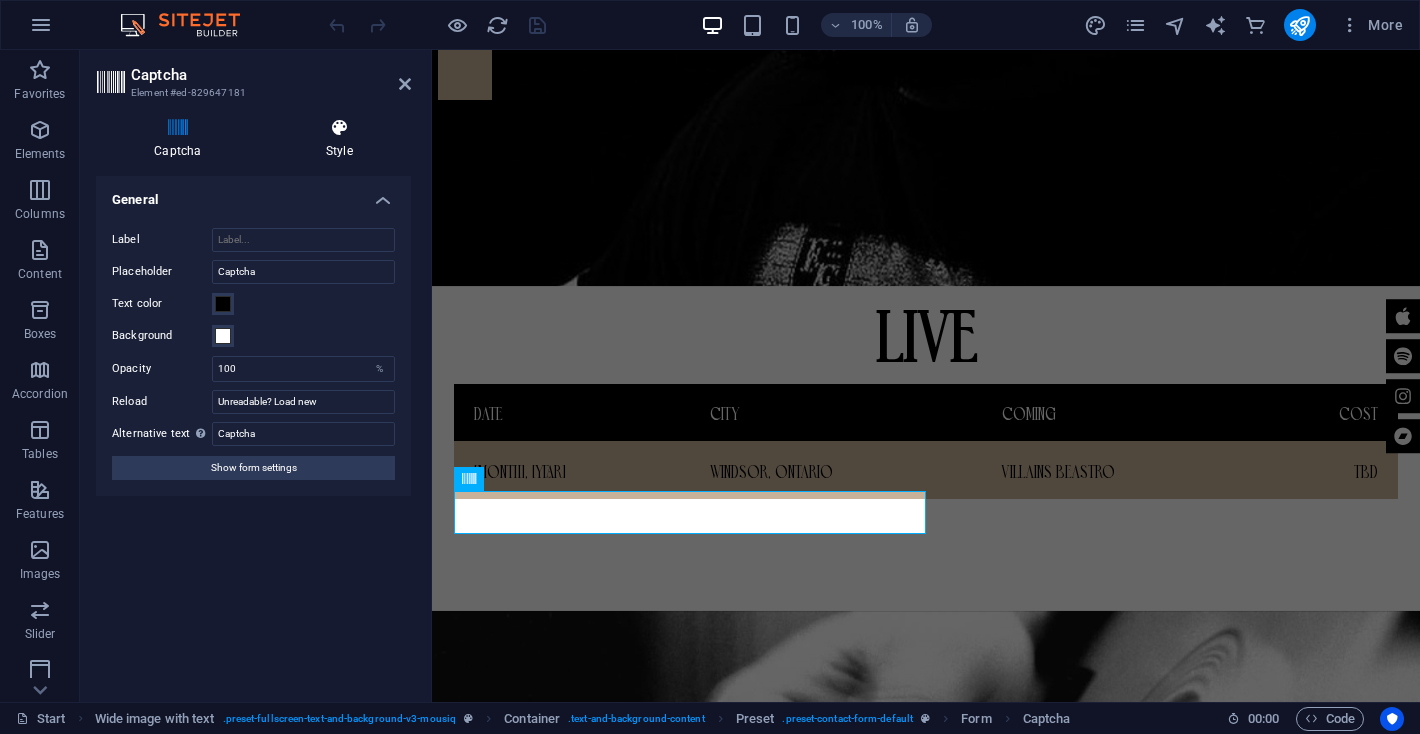 click on "Style" at bounding box center [339, 139] 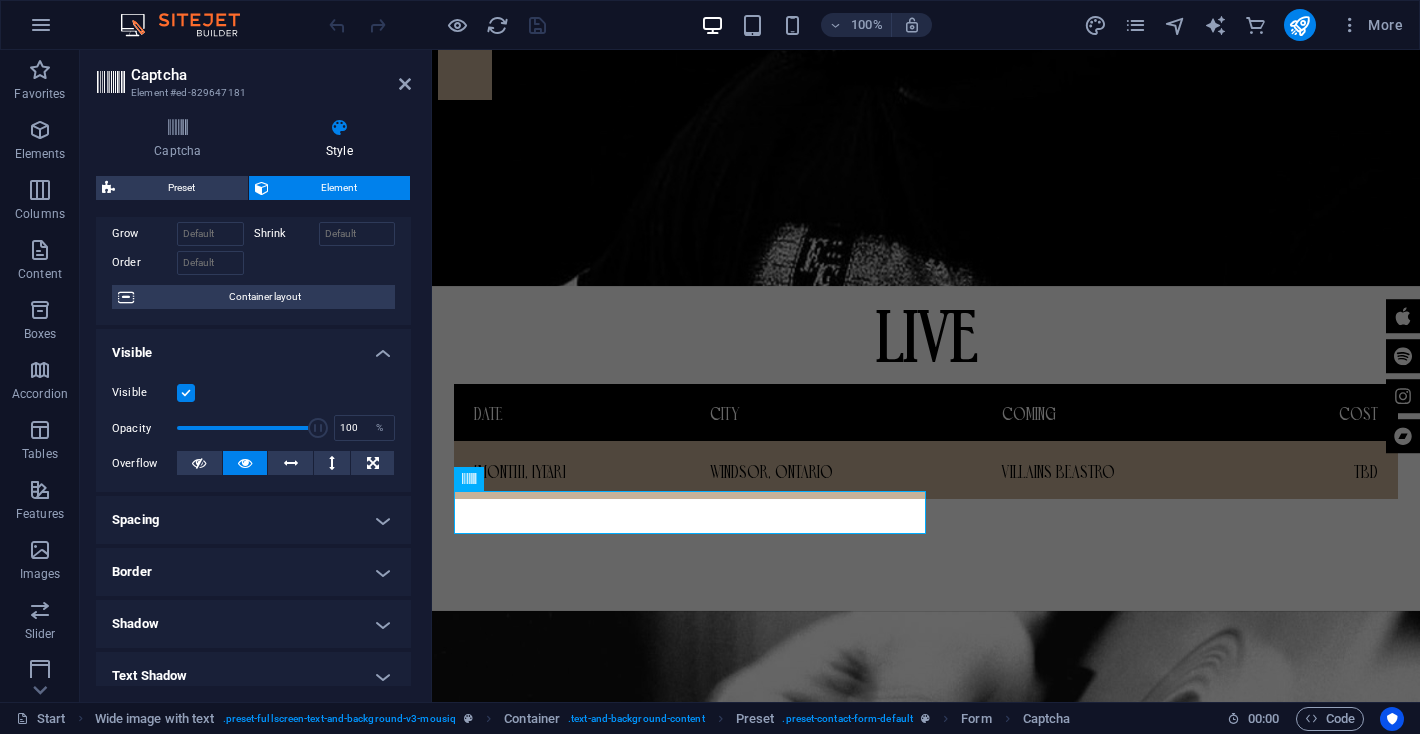 scroll, scrollTop: 0, scrollLeft: 0, axis: both 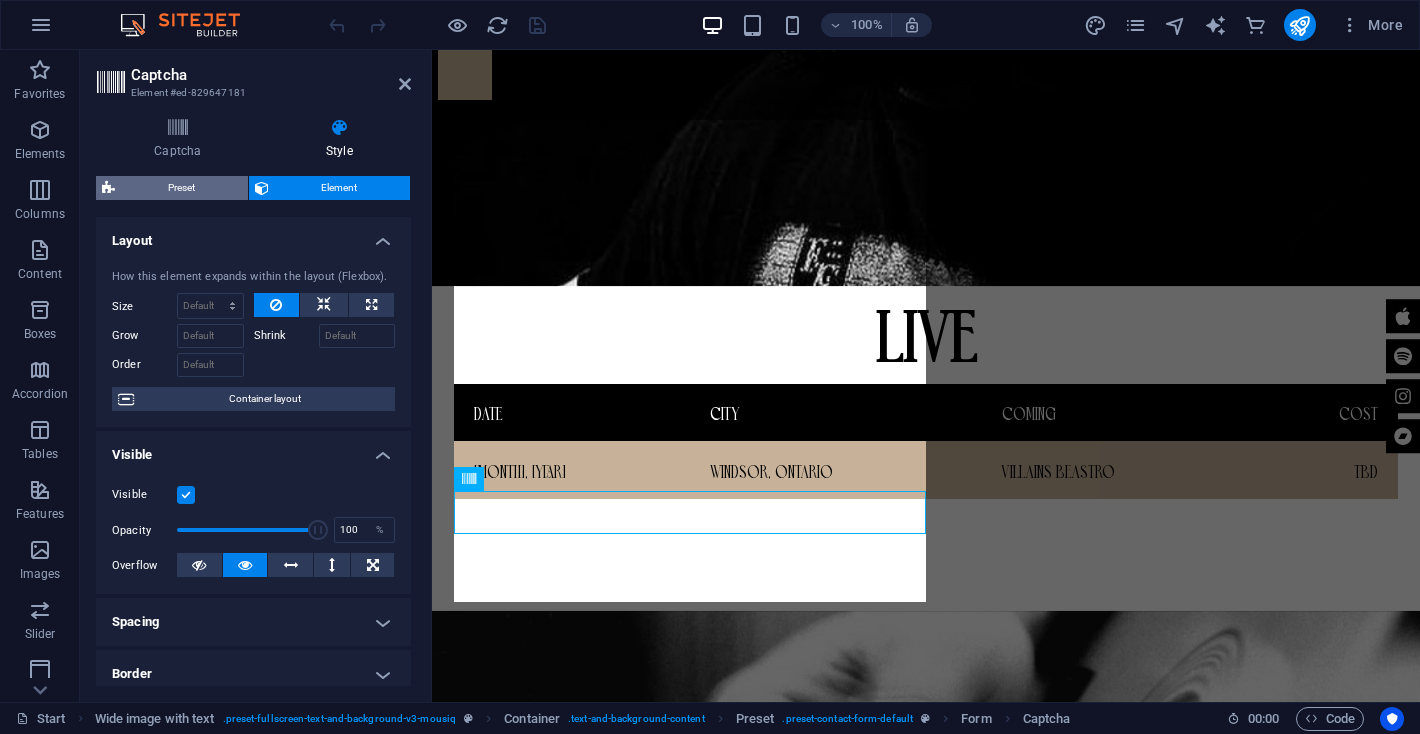 click on "Preset" at bounding box center [181, 188] 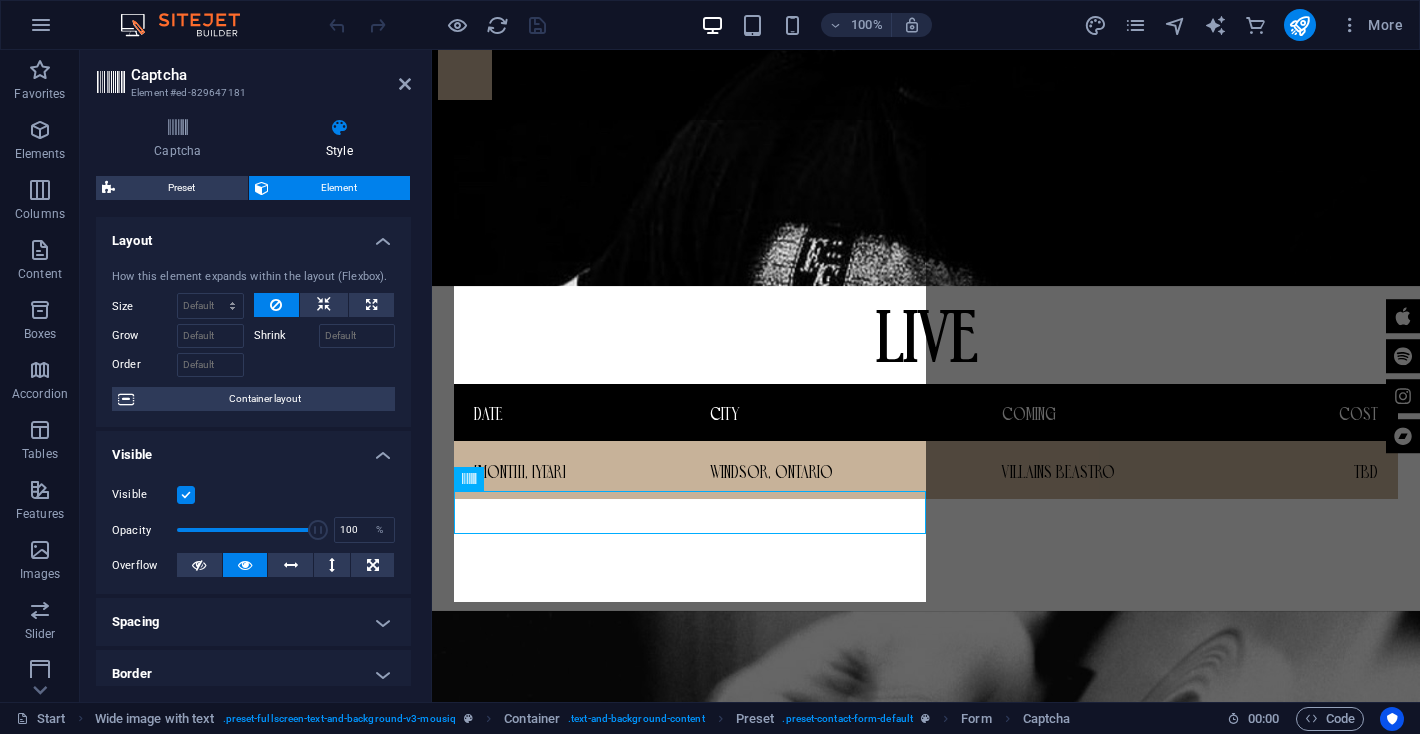 select on "px" 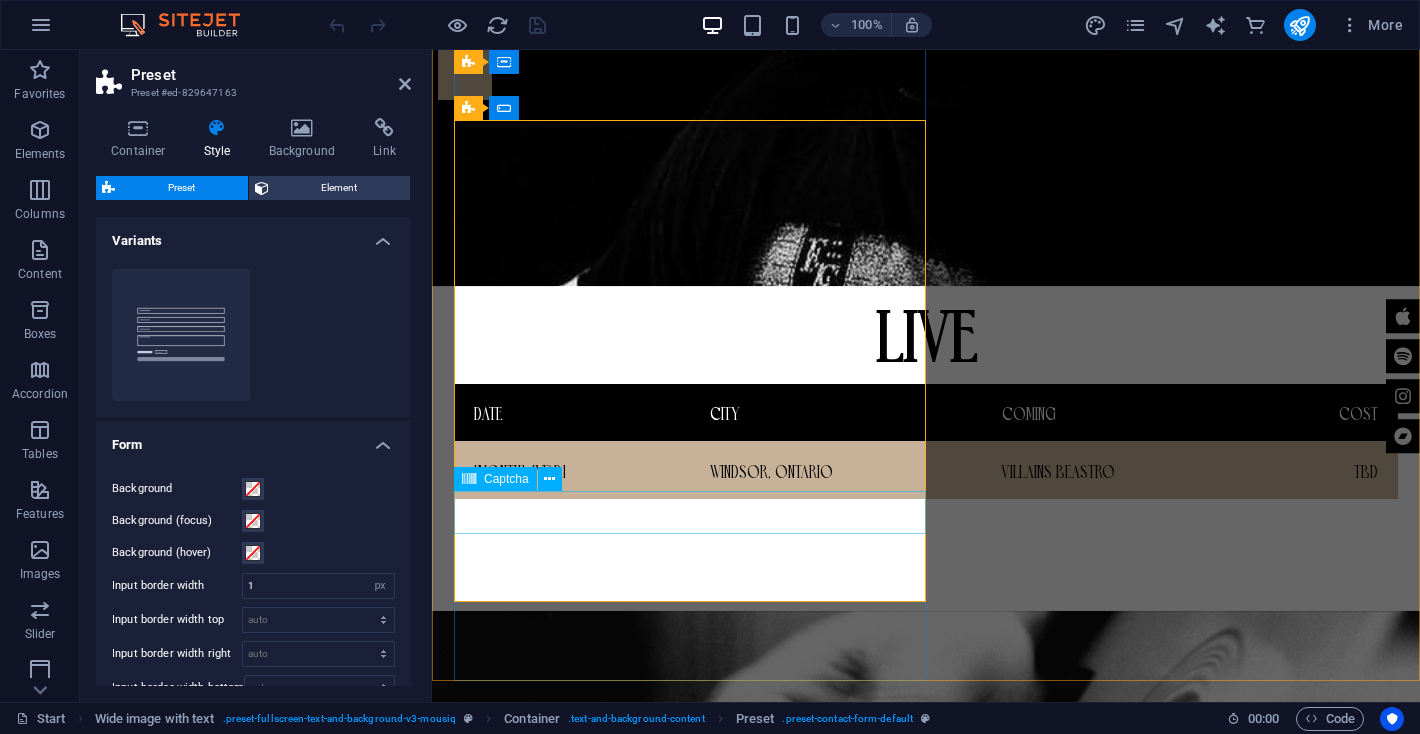 drag, startPoint x: 674, startPoint y: 507, endPoint x: 608, endPoint y: 509, distance: 66.0303 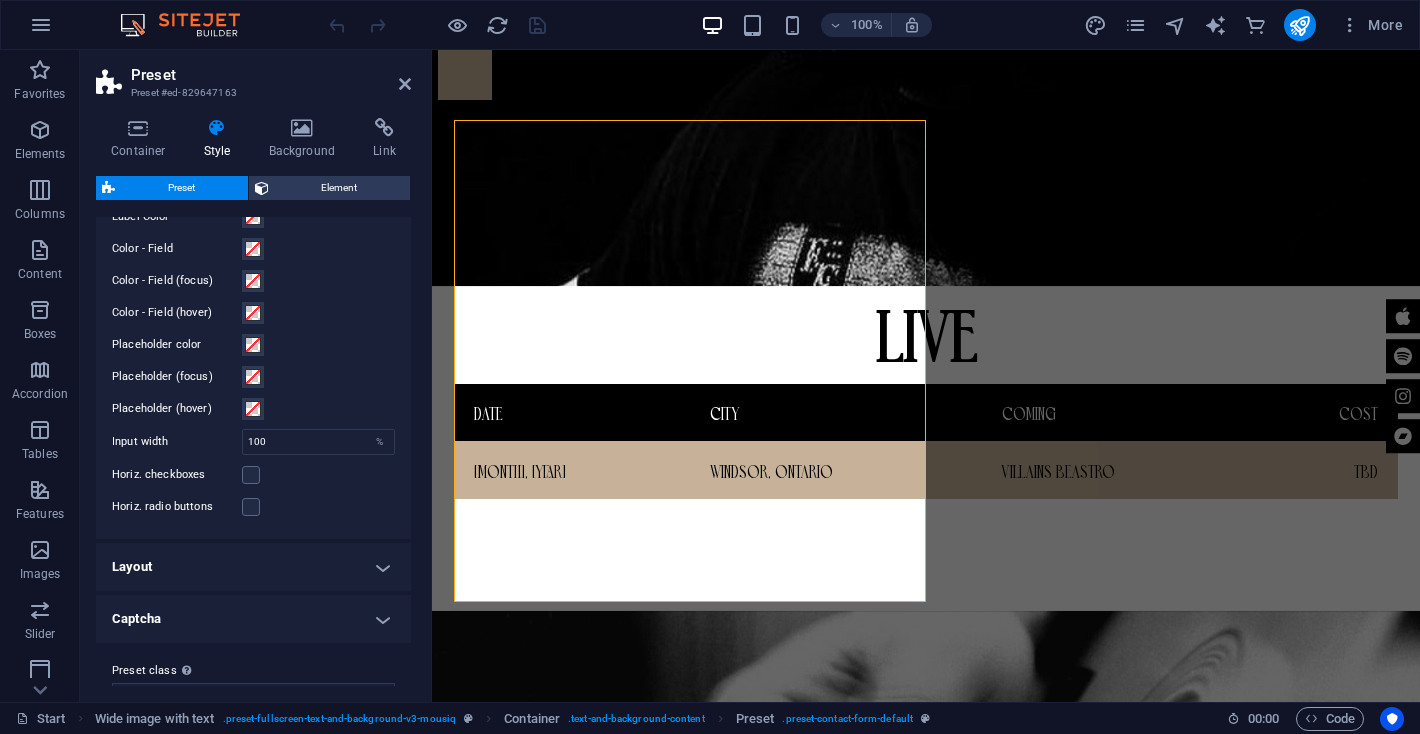 scroll, scrollTop: 736, scrollLeft: 0, axis: vertical 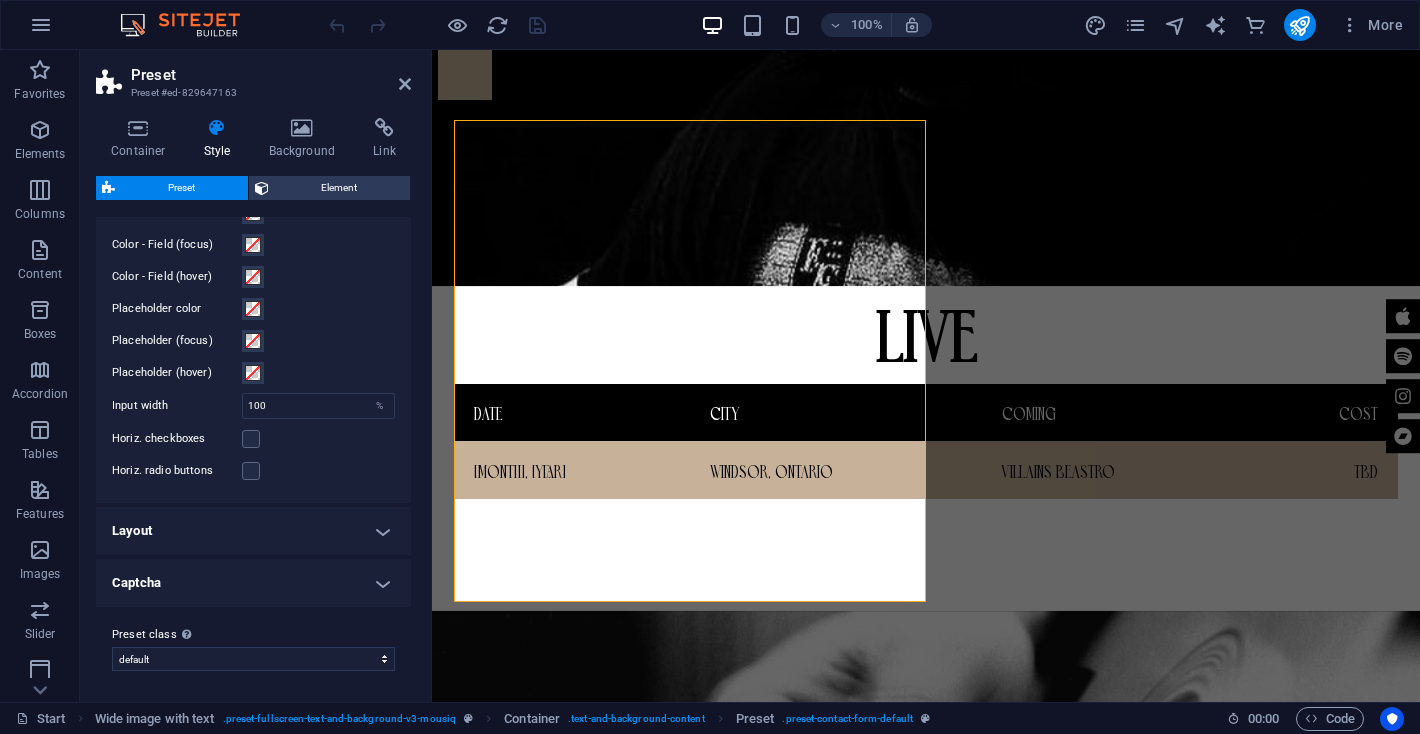 click on "Captcha" at bounding box center [253, 583] 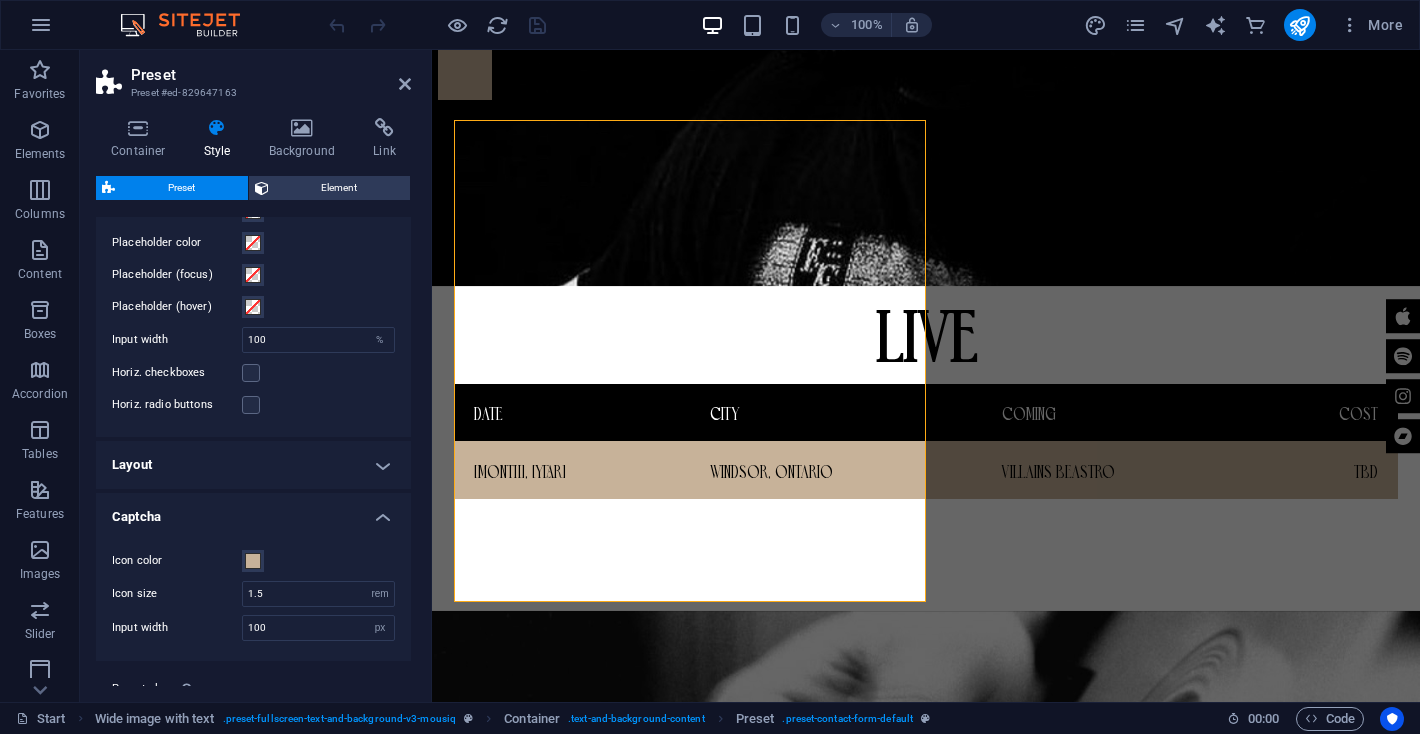 scroll, scrollTop: 799, scrollLeft: 0, axis: vertical 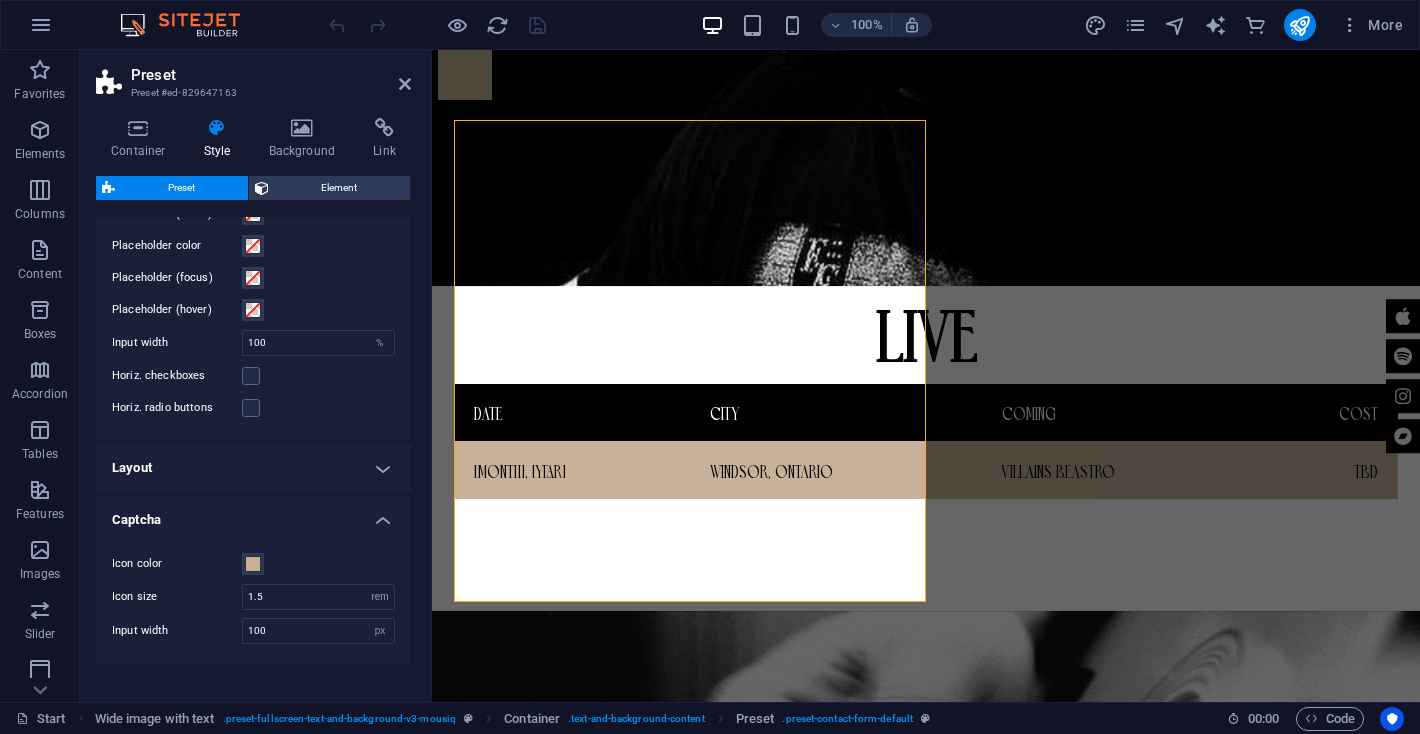 click on "Layout" at bounding box center (253, 468) 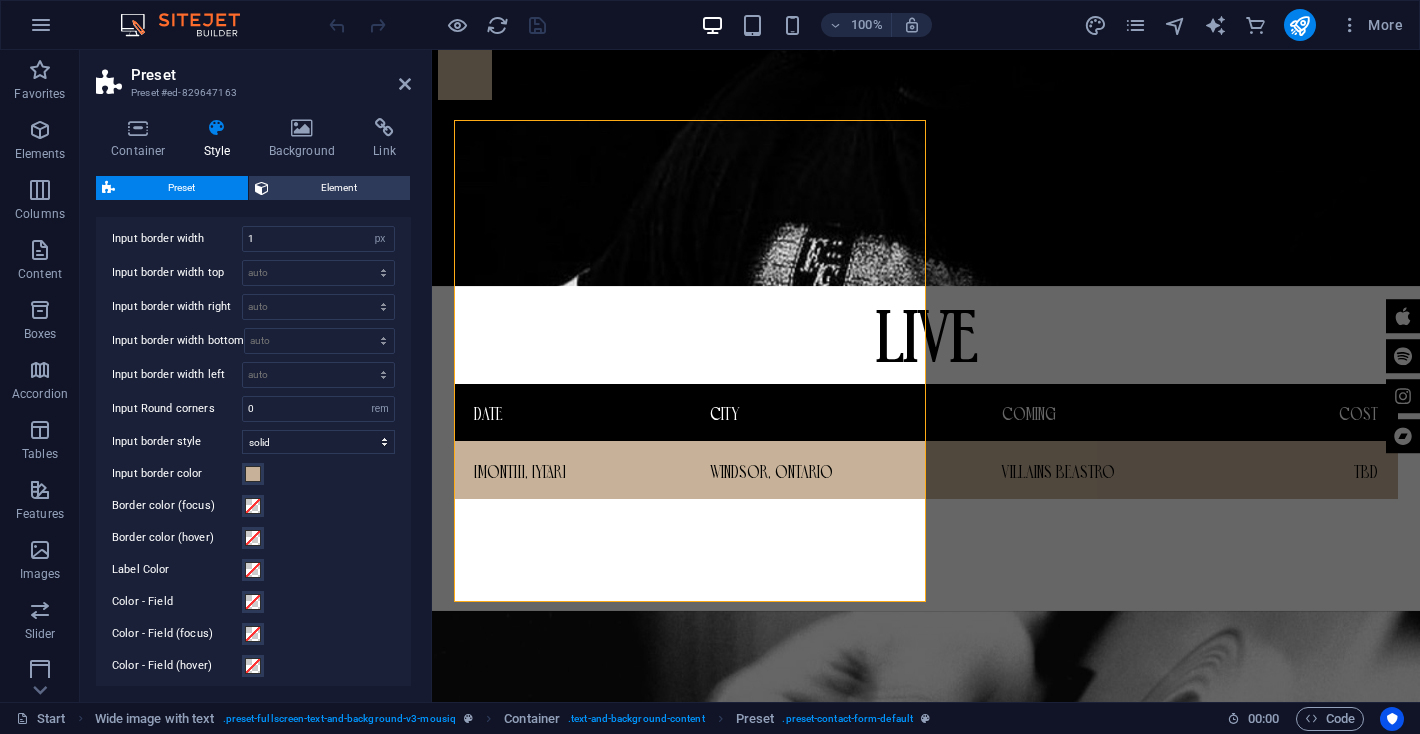 scroll, scrollTop: 95, scrollLeft: 0, axis: vertical 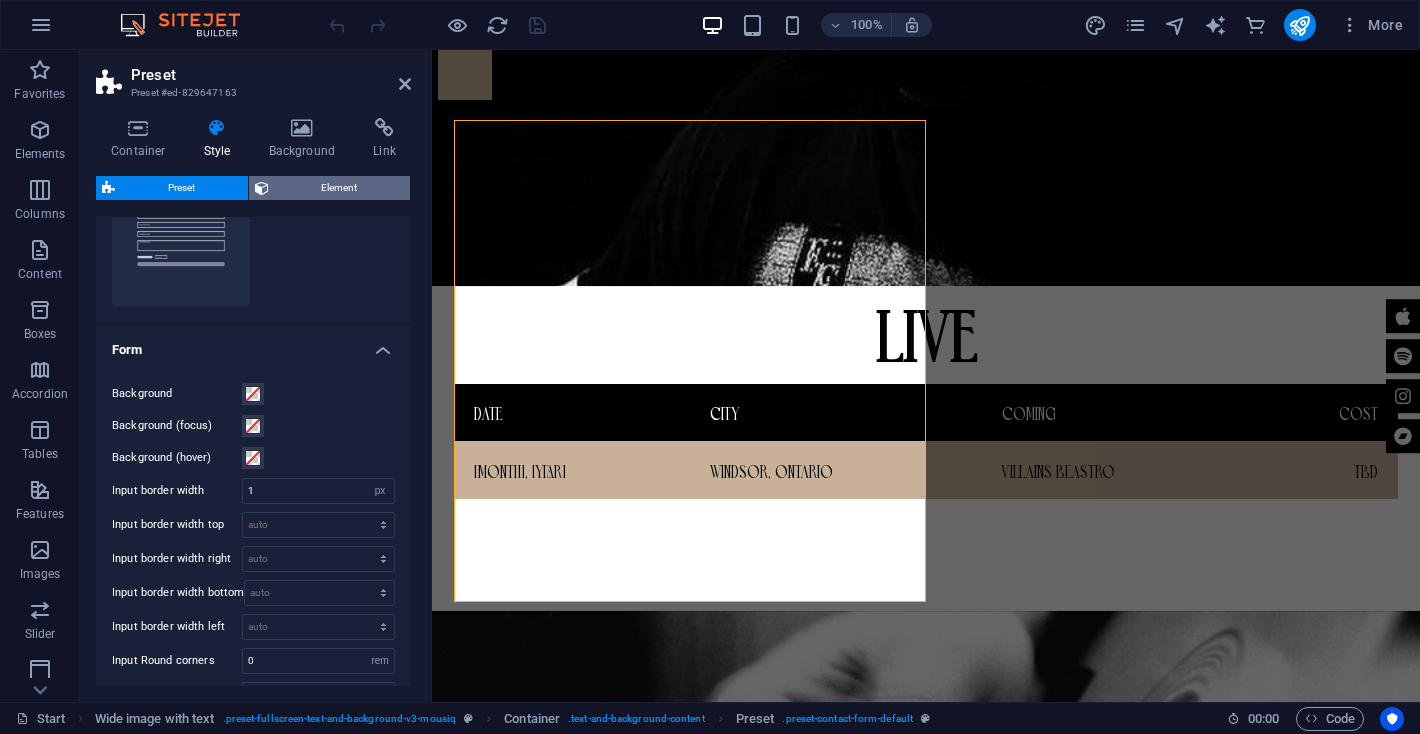 click on "Element" at bounding box center [340, 188] 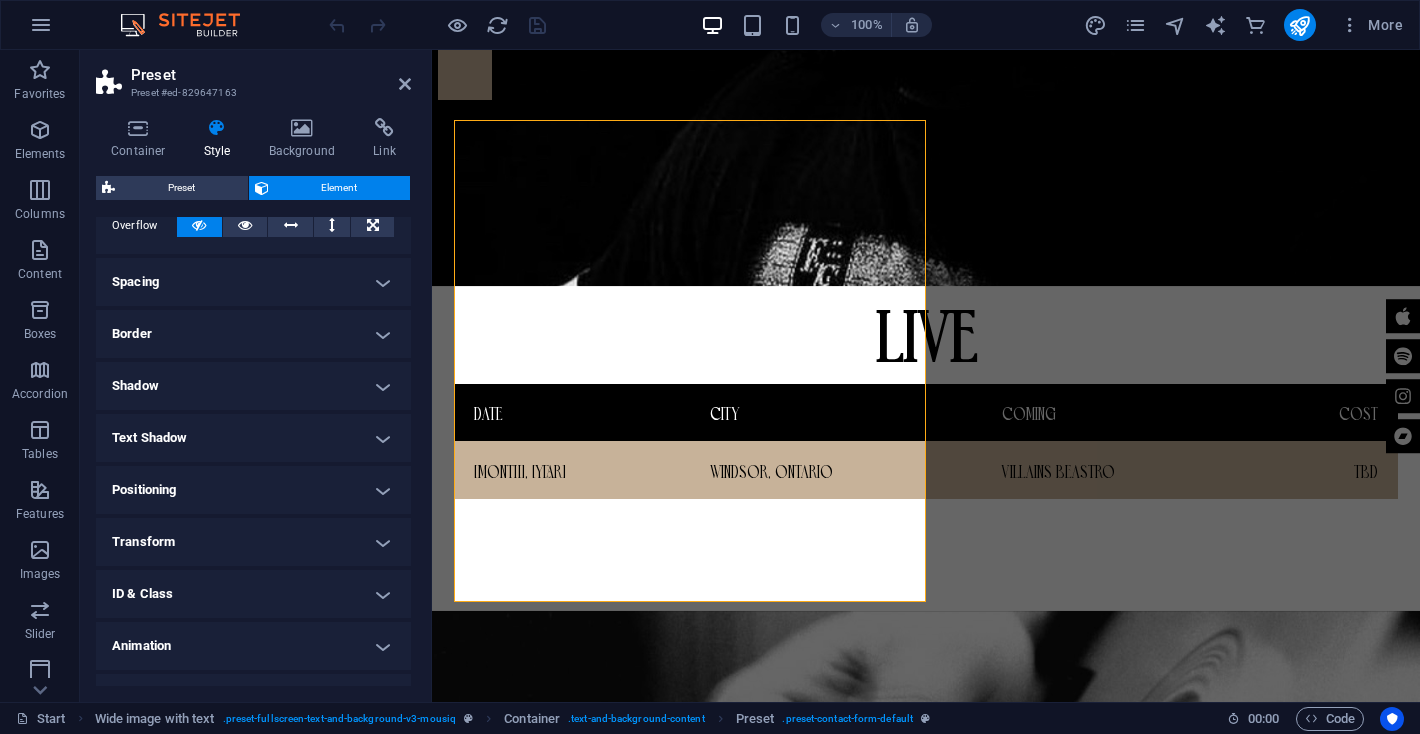 scroll, scrollTop: 376, scrollLeft: 0, axis: vertical 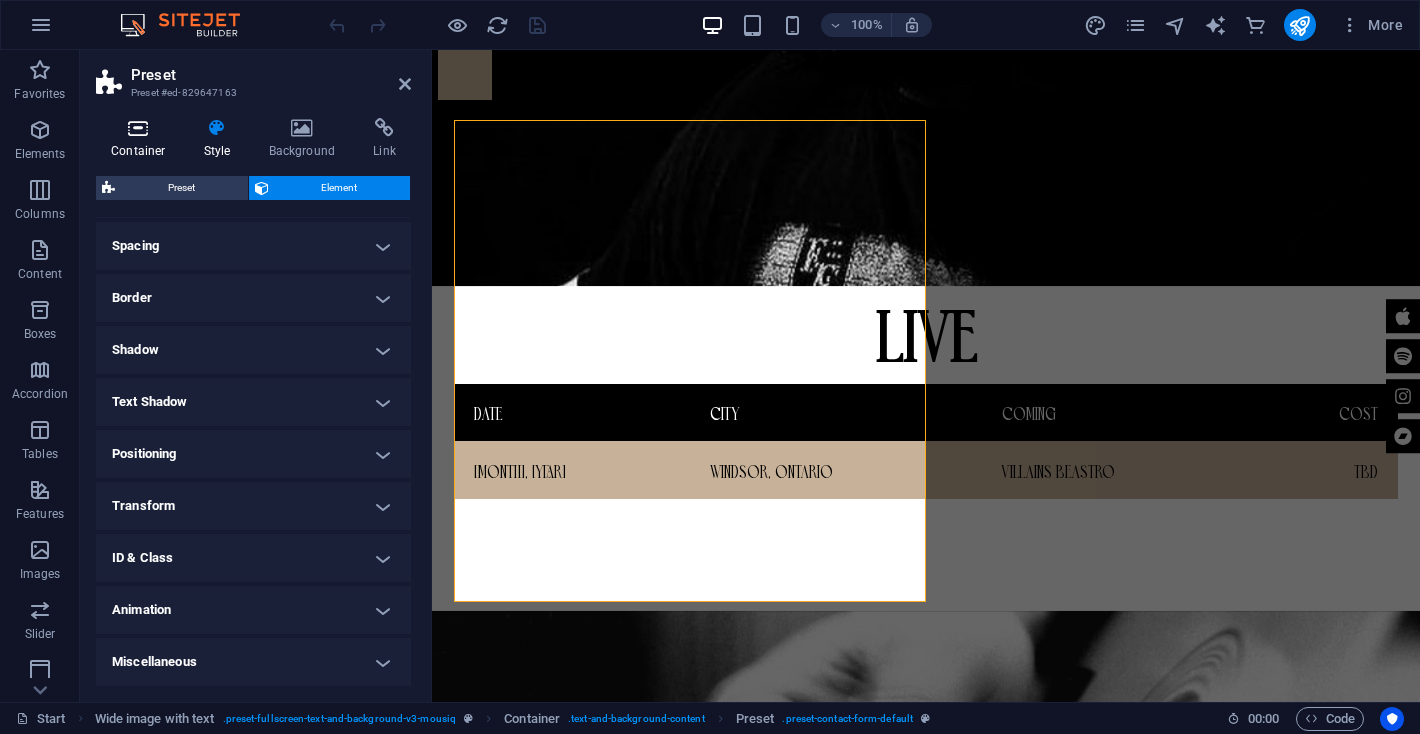 click on "Container" at bounding box center [142, 139] 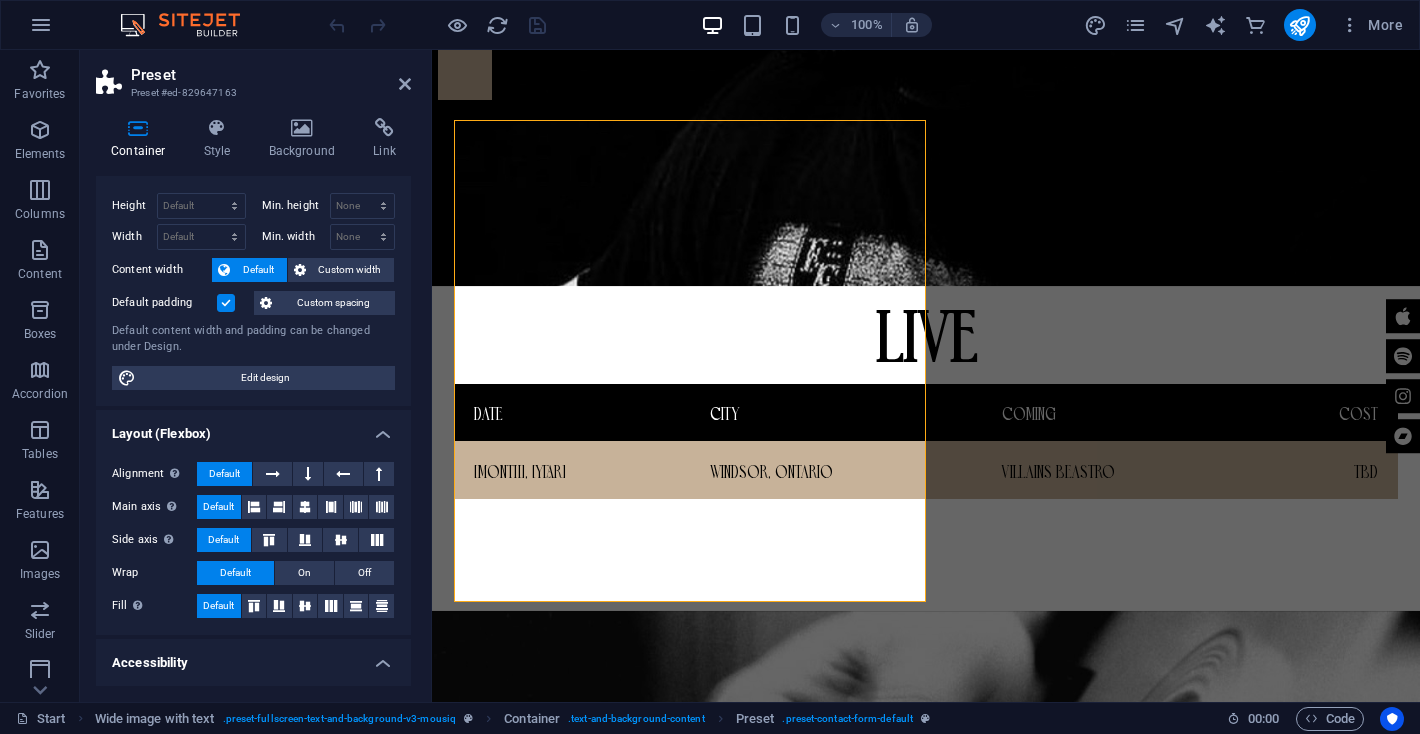 scroll, scrollTop: 40, scrollLeft: 0, axis: vertical 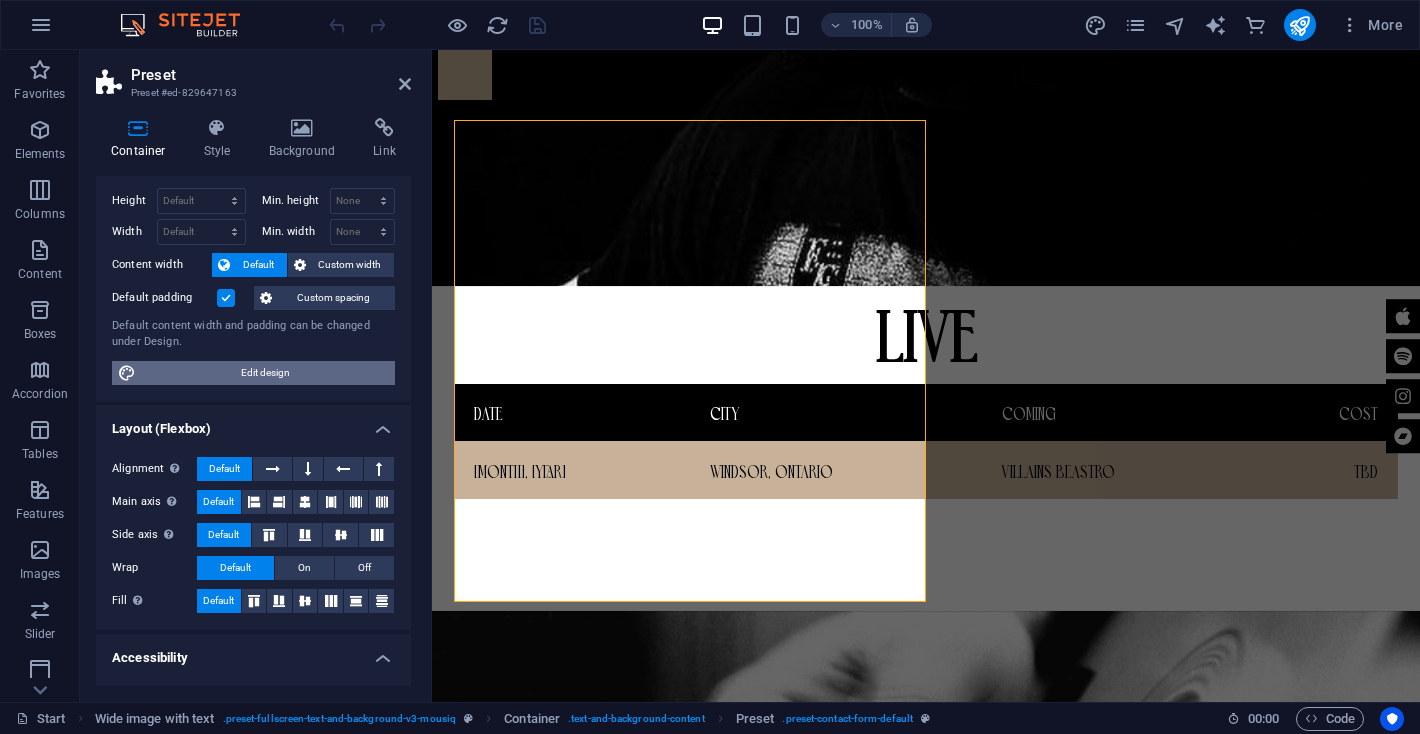 click on "Edit design" at bounding box center [265, 373] 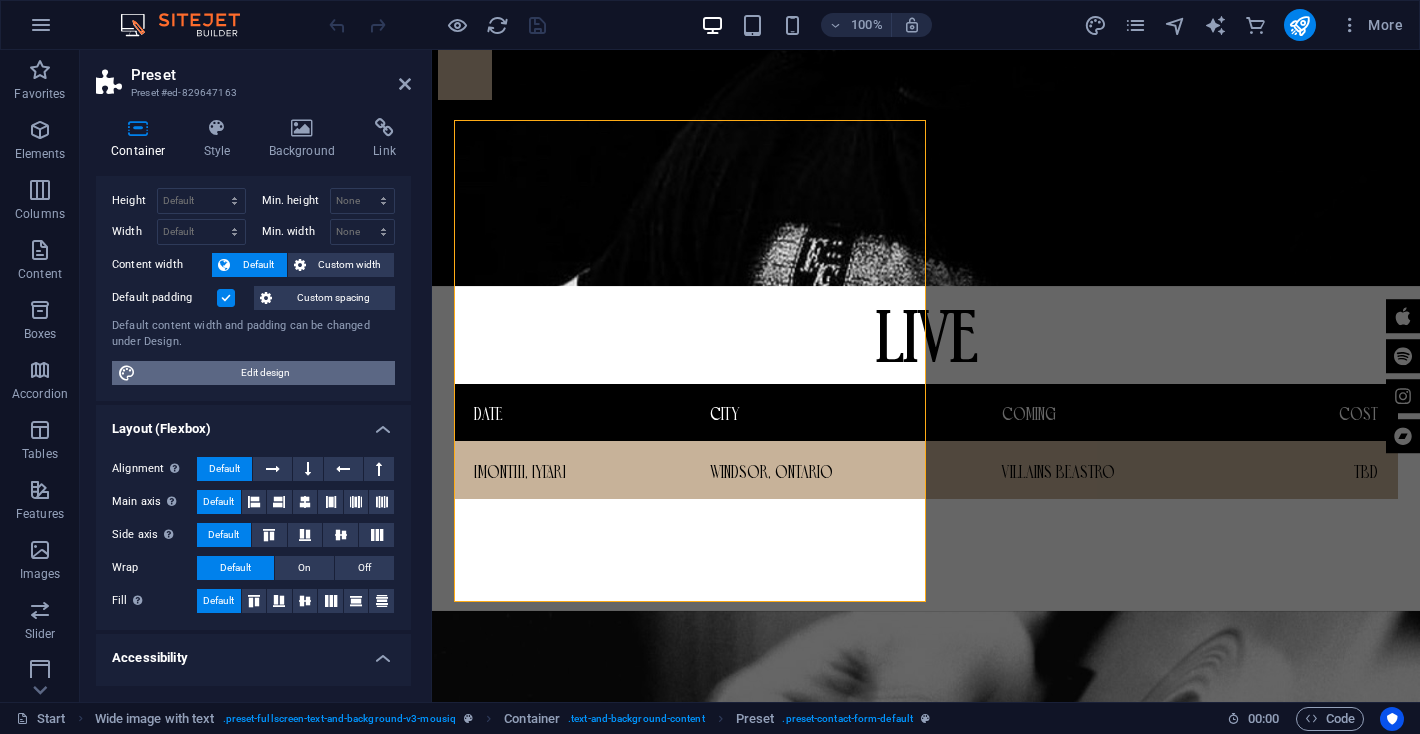 select on "rem" 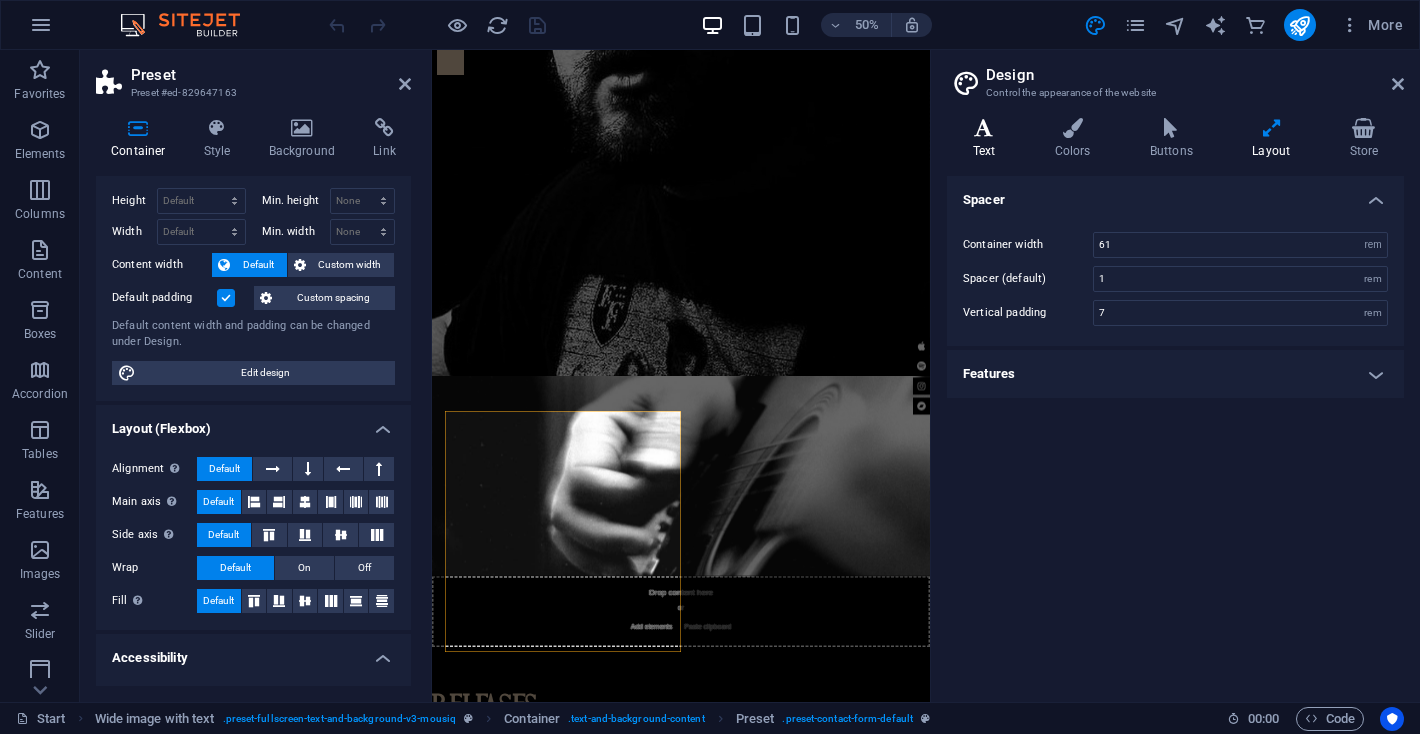 click at bounding box center [984, 128] 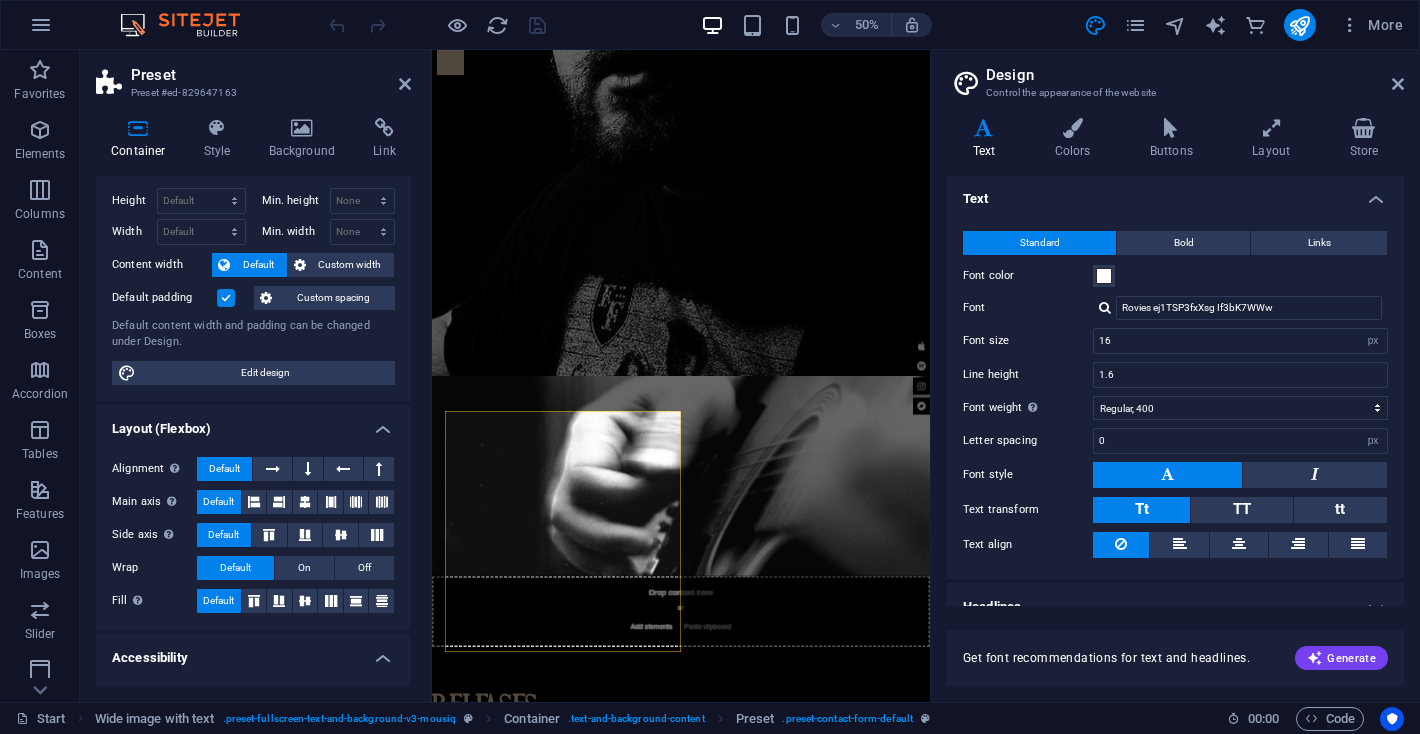 scroll, scrollTop: 24, scrollLeft: 0, axis: vertical 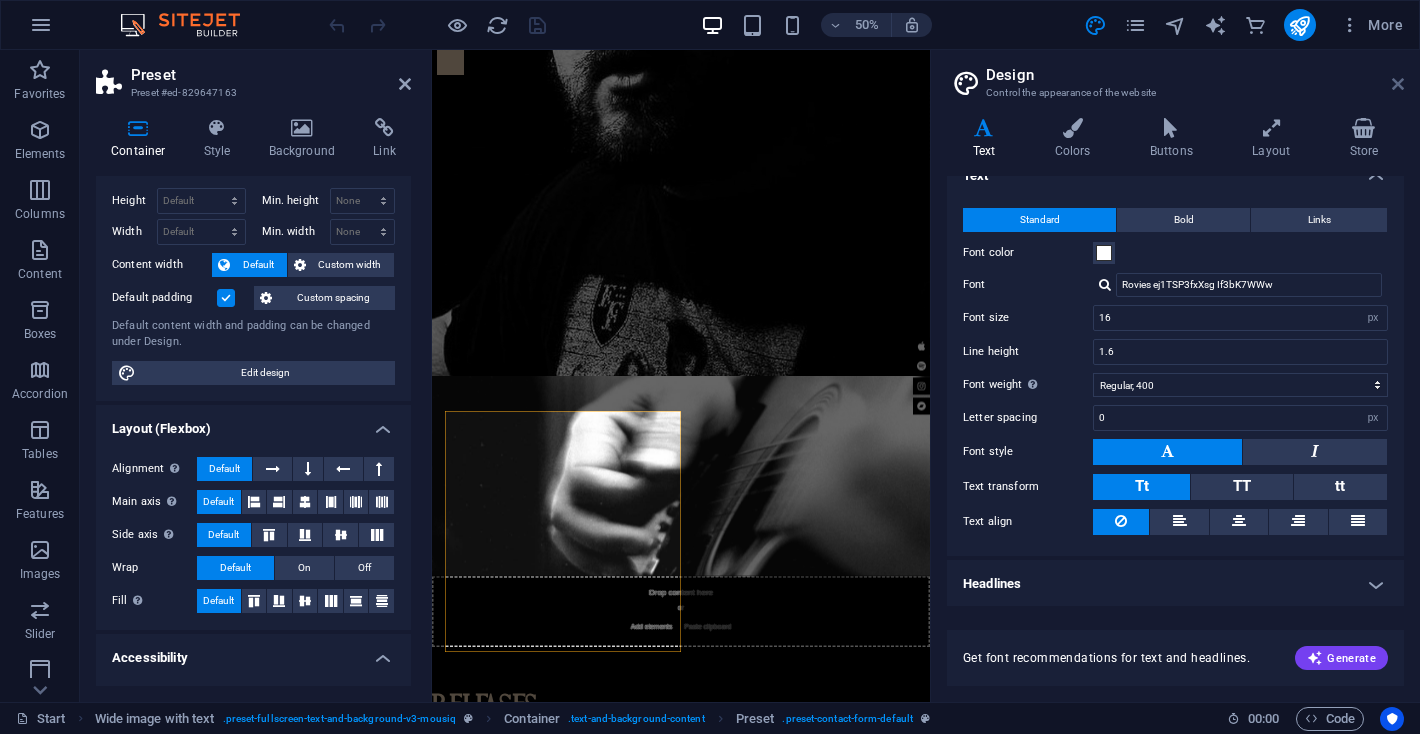click at bounding box center [1398, 84] 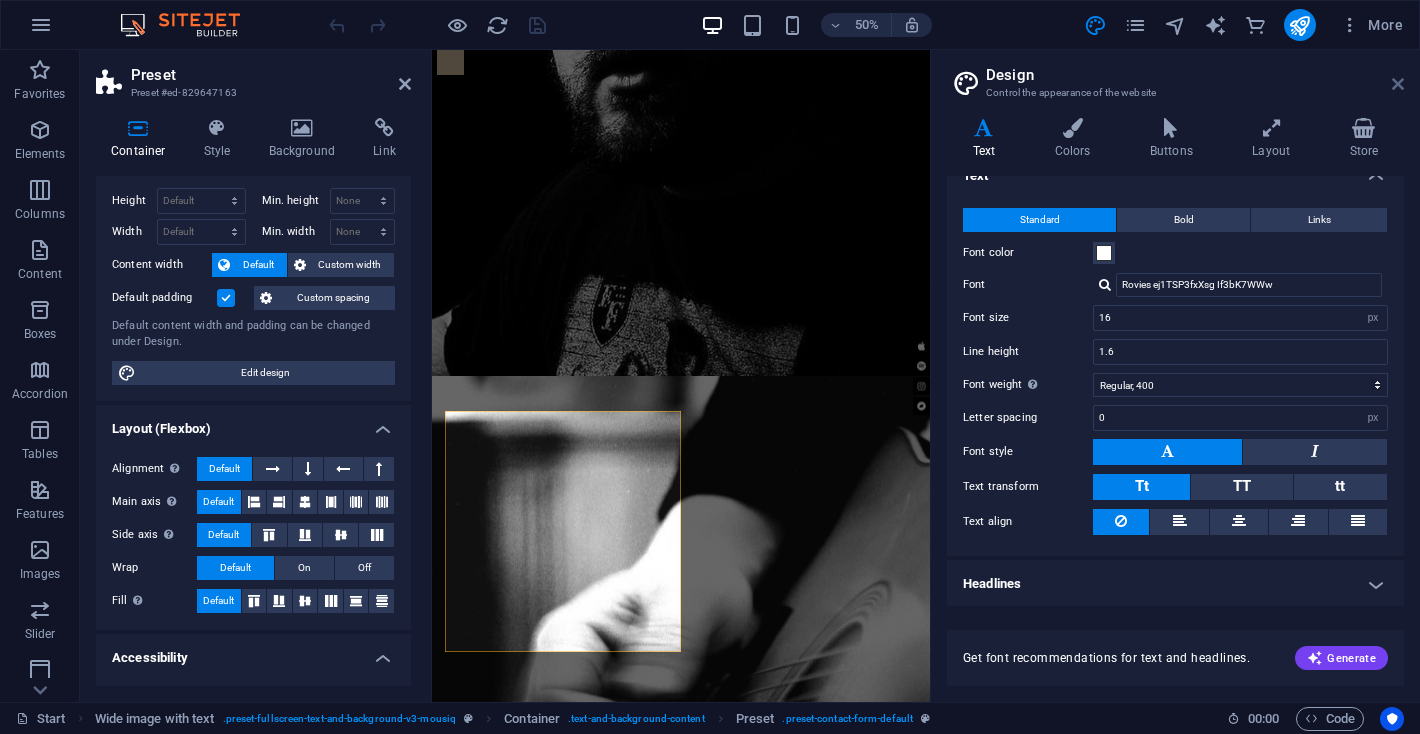 scroll, scrollTop: 1968, scrollLeft: 0, axis: vertical 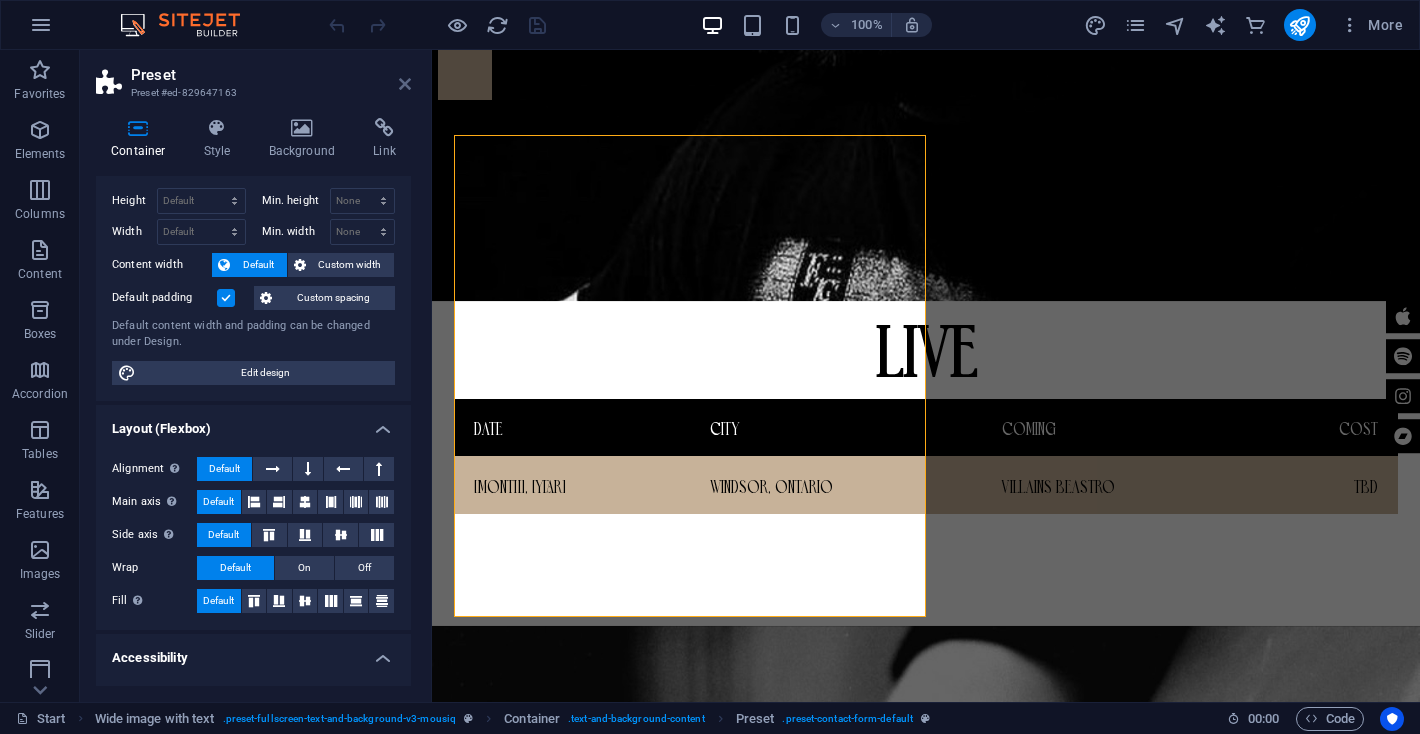 click at bounding box center (405, 84) 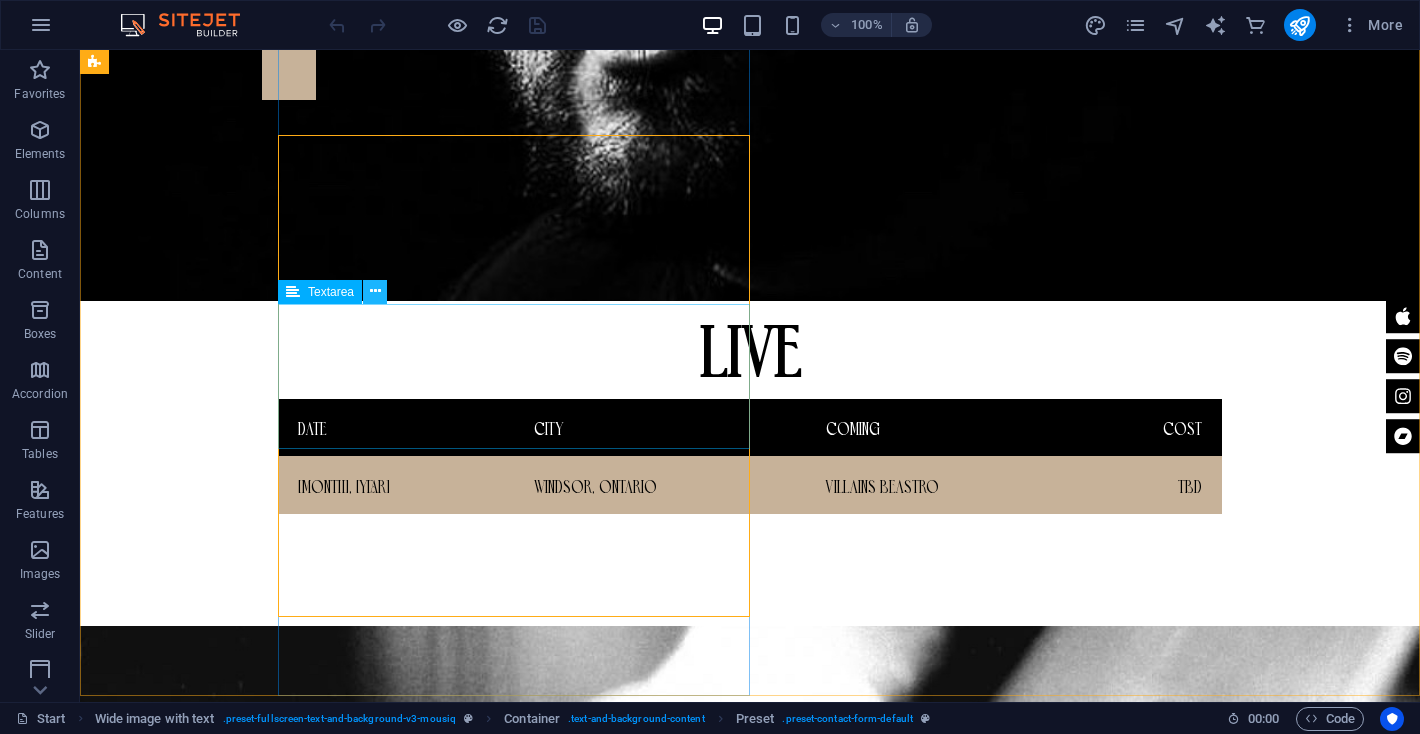 click at bounding box center (375, 291) 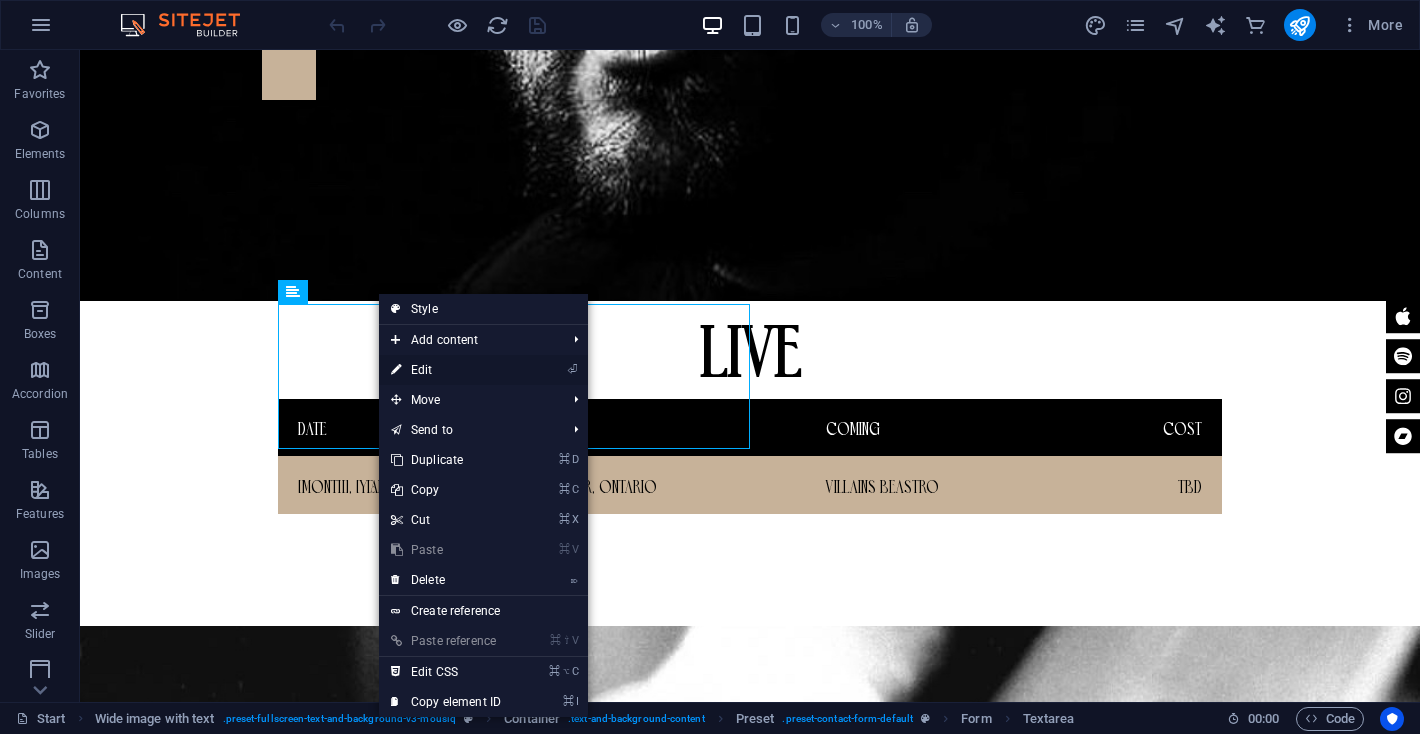 click on "⏎  Edit" at bounding box center (446, 370) 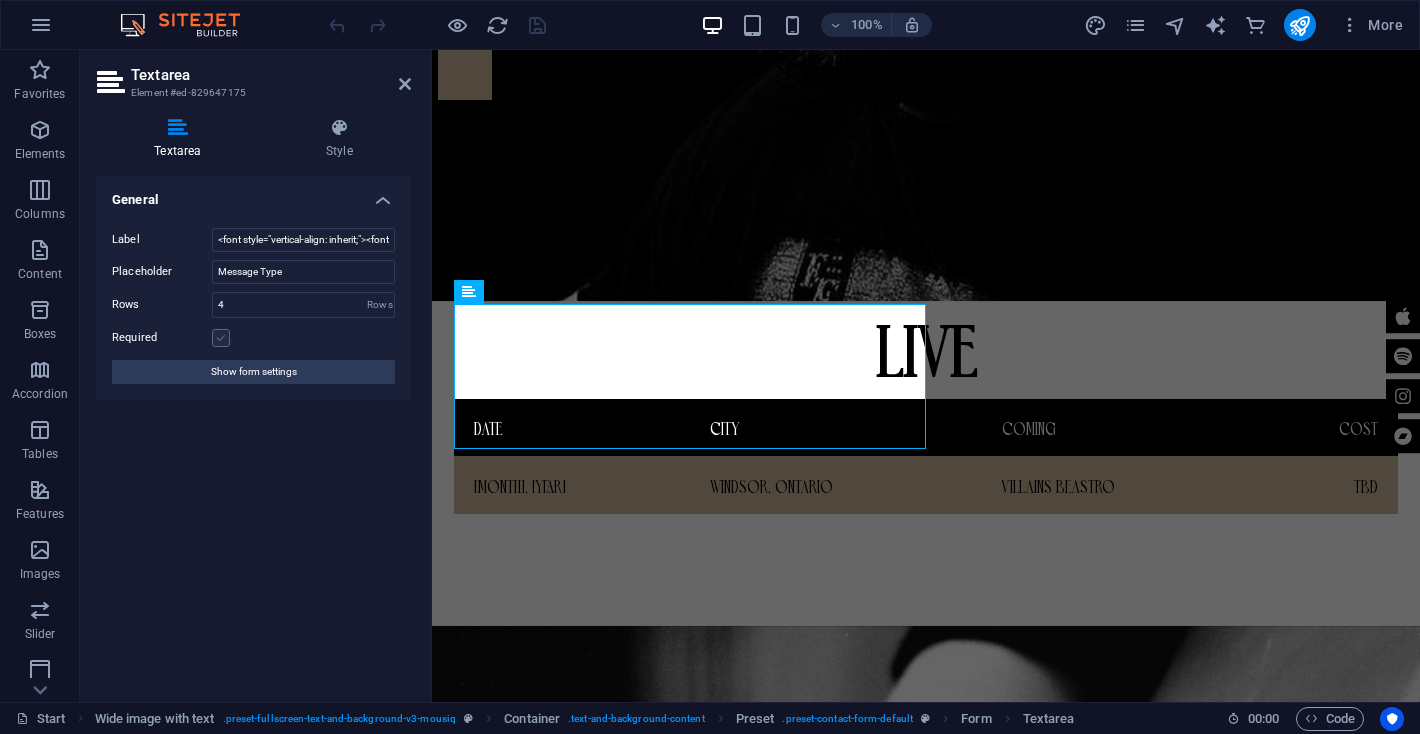 click at bounding box center [221, 338] 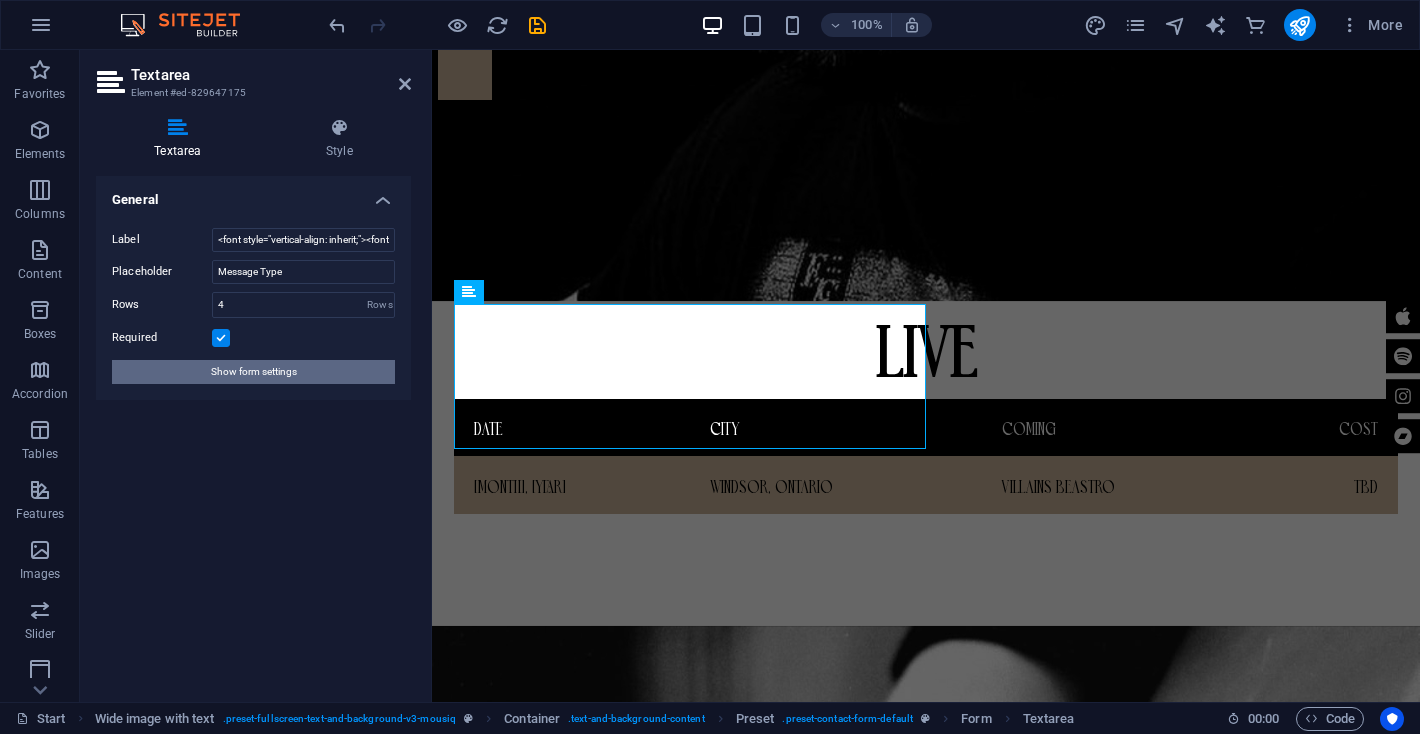 click on "Show form settings" at bounding box center [254, 372] 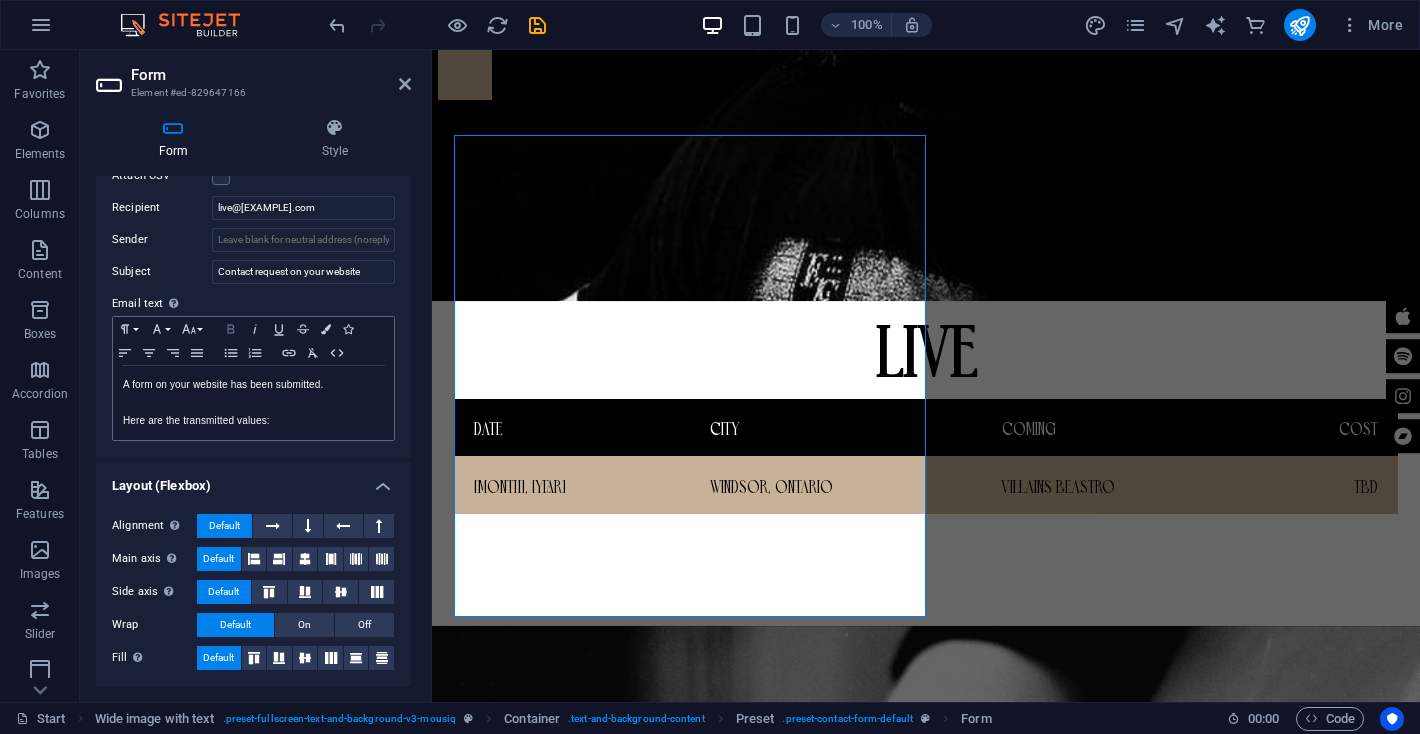 scroll, scrollTop: 0, scrollLeft: 0, axis: both 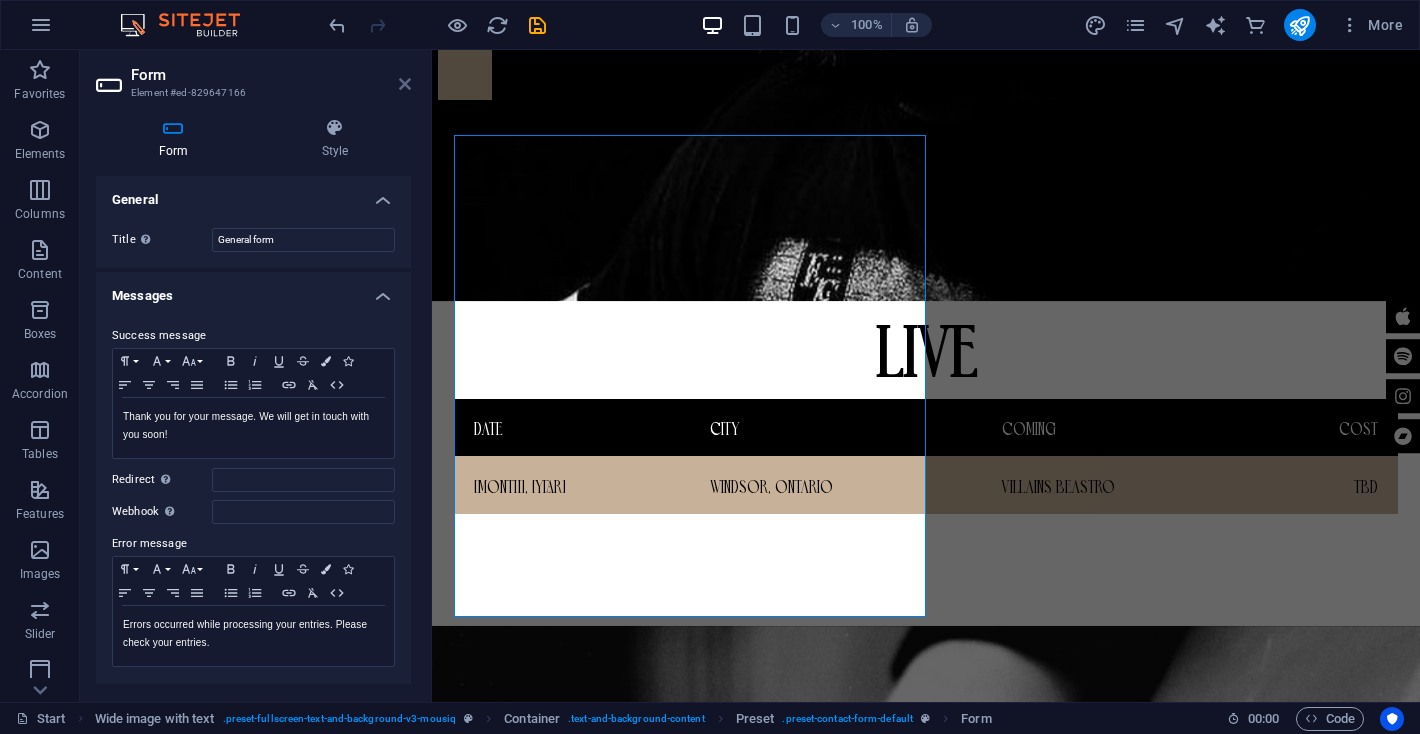 click at bounding box center [405, 84] 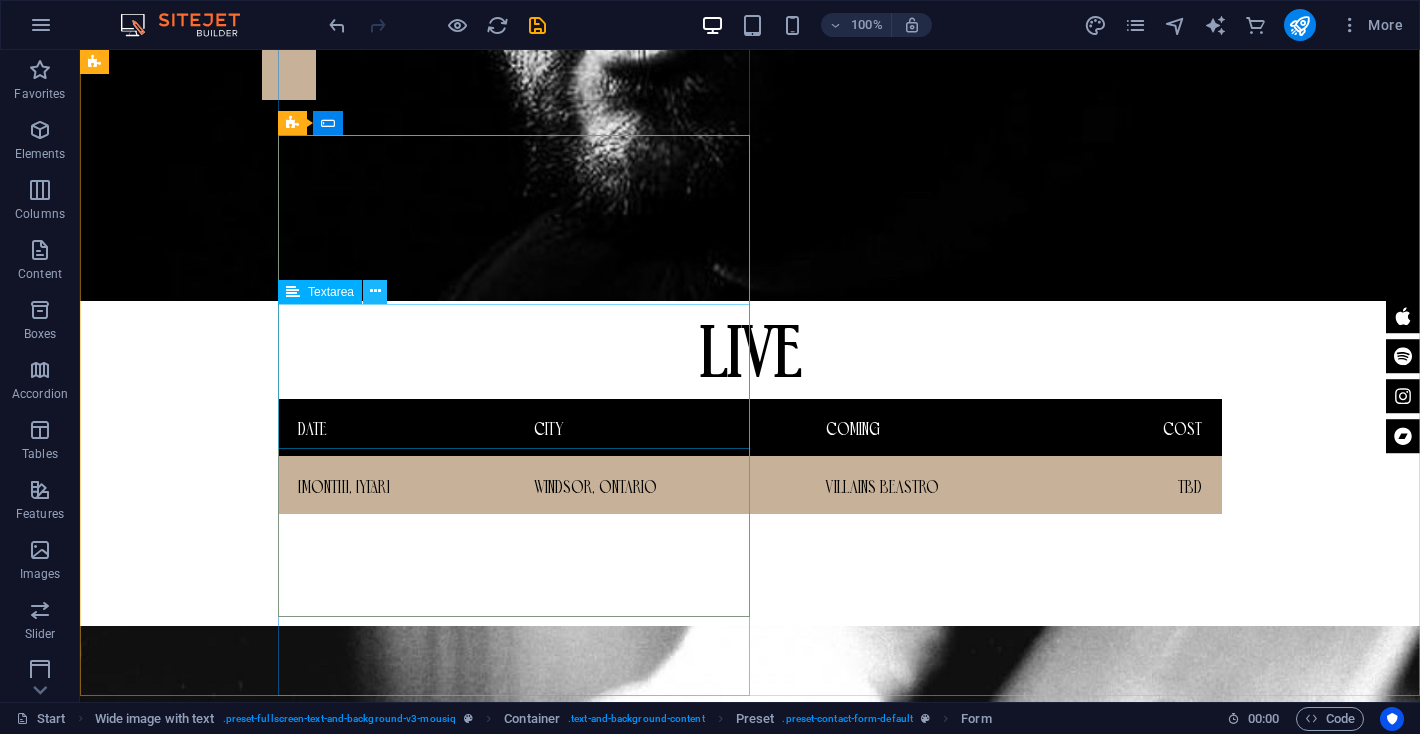 click at bounding box center (375, 291) 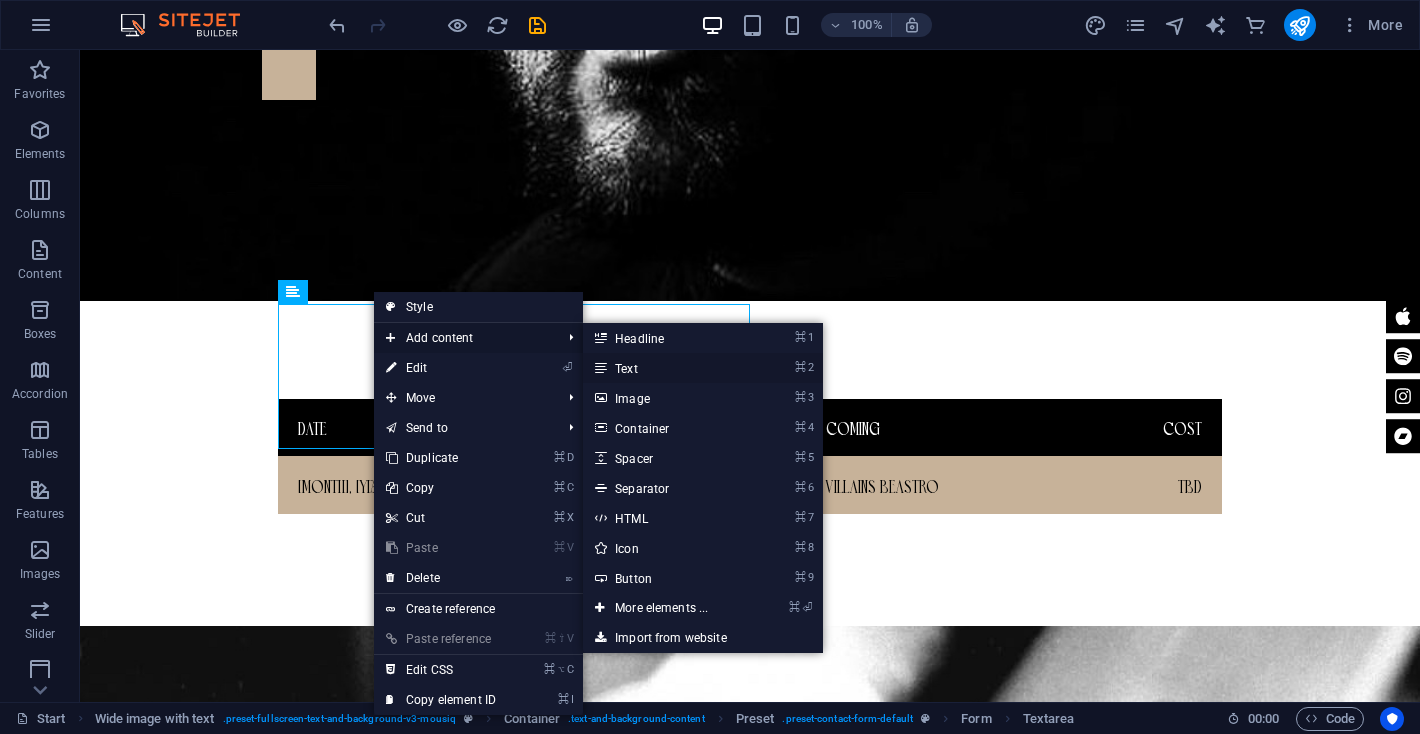 click on "⌘ 2  Text" at bounding box center (665, 368) 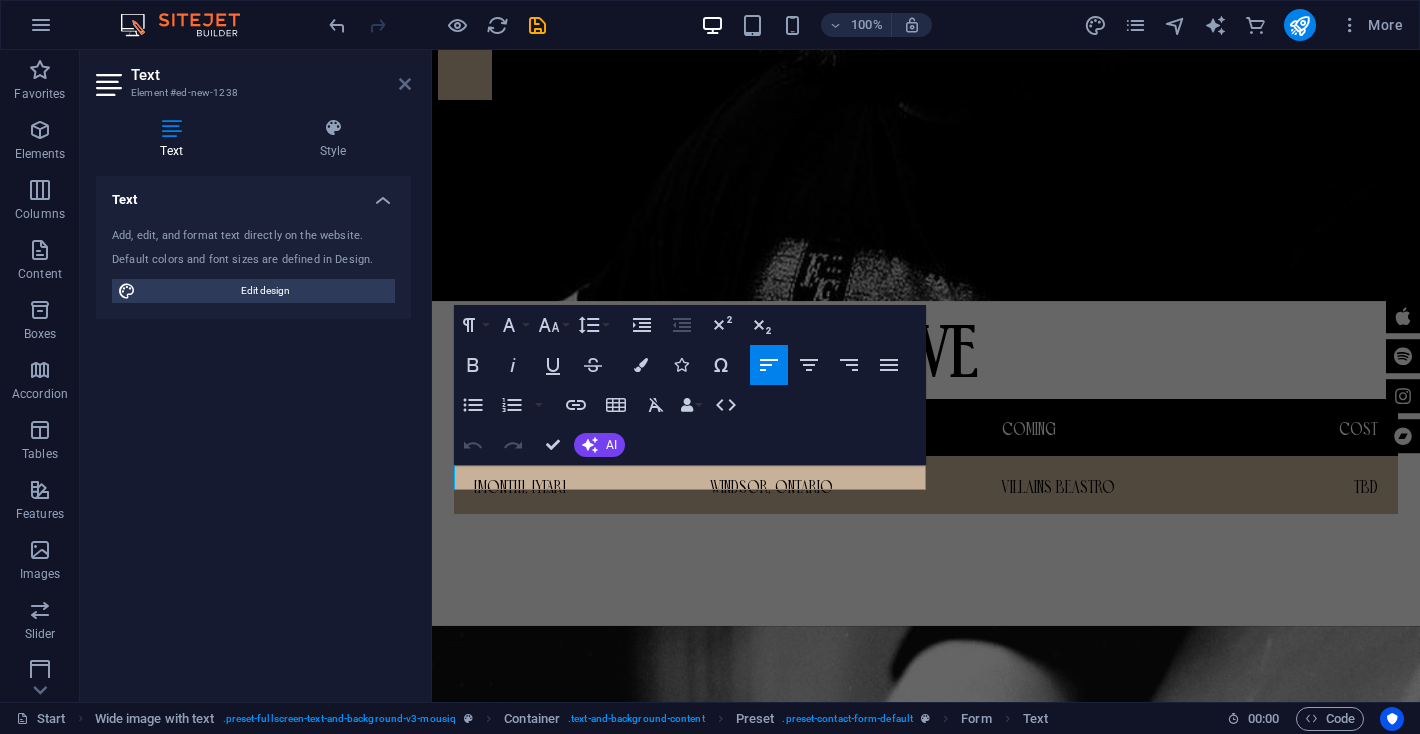 click at bounding box center [405, 84] 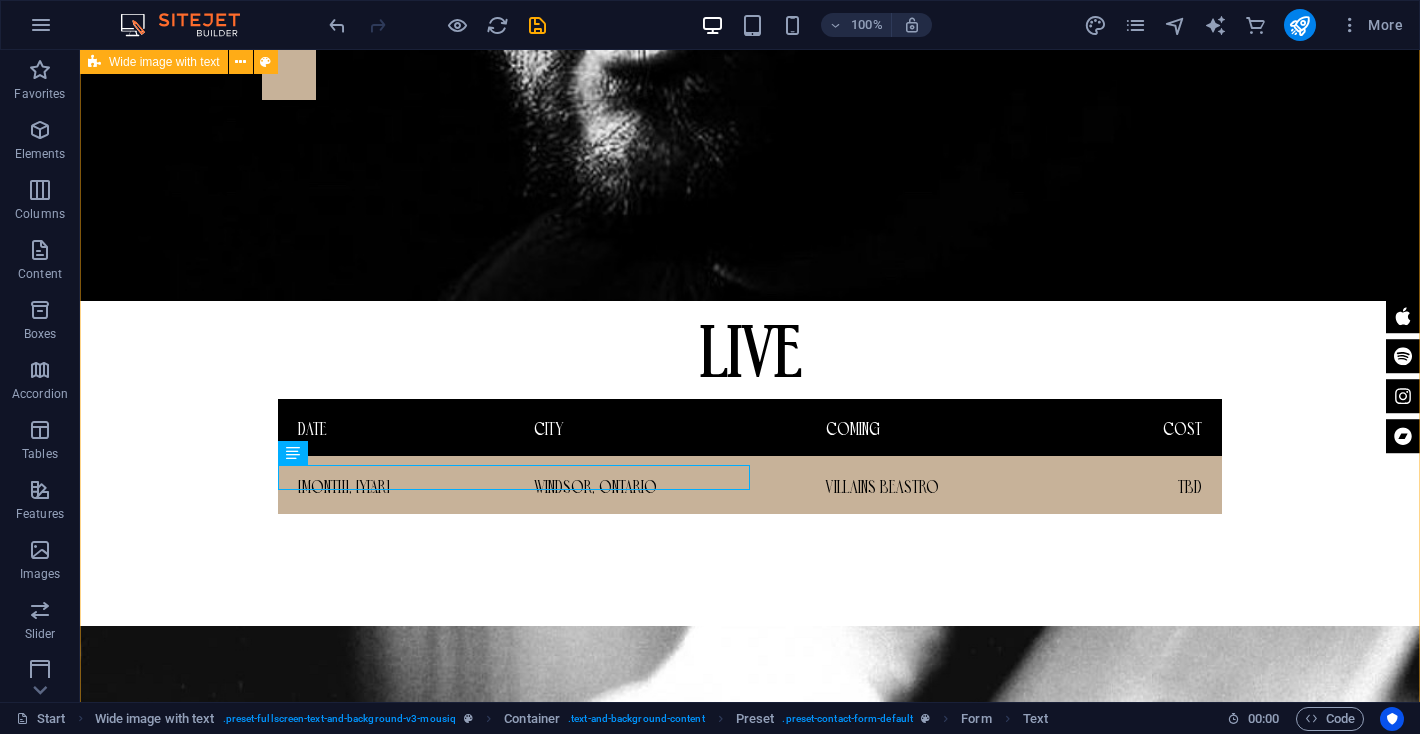 click on "Booking  . Your Name Your Email Your Message New text element   I have read and understand the privacy policy. Unreadable? Load new Submit Drop content here or  Add elements  Paste clipboard" at bounding box center (750, 2363) 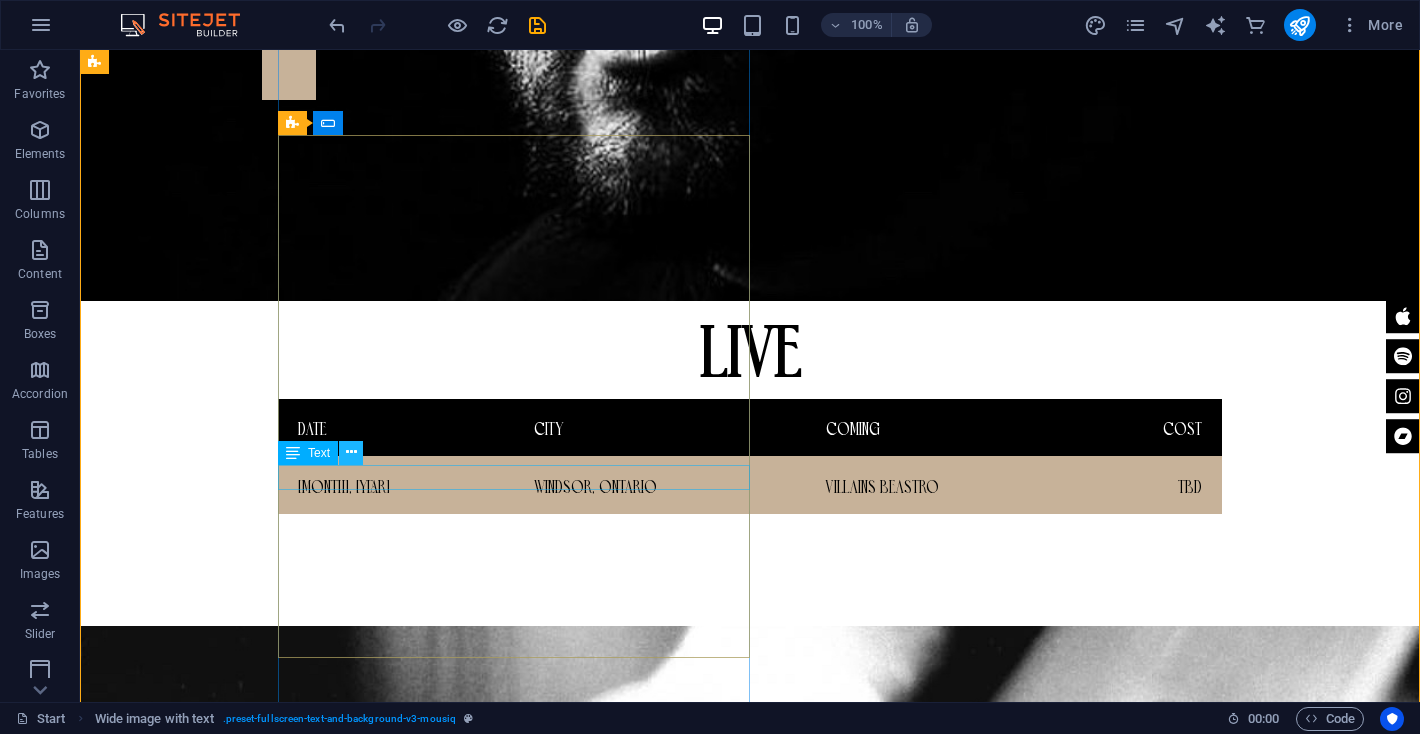 click at bounding box center (351, 453) 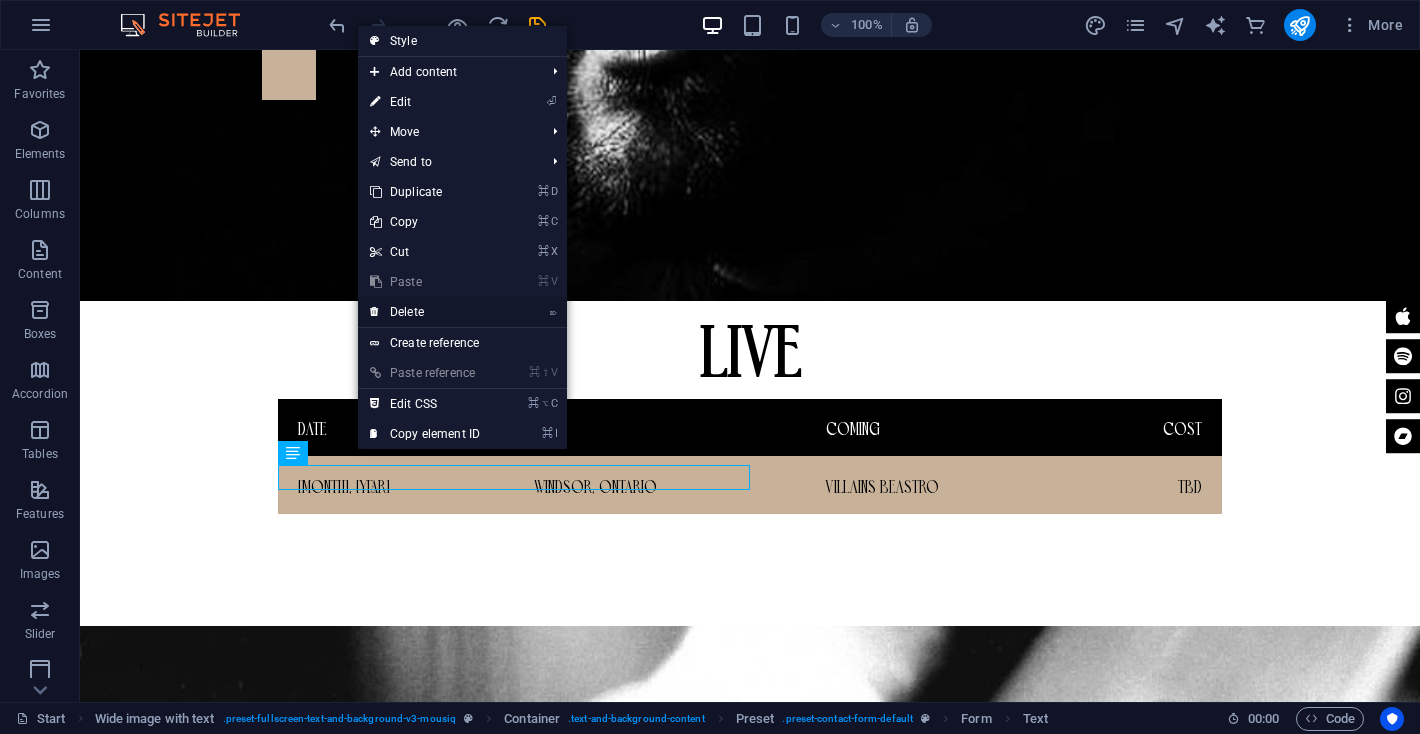 click on "⌦  Delete" at bounding box center [425, 312] 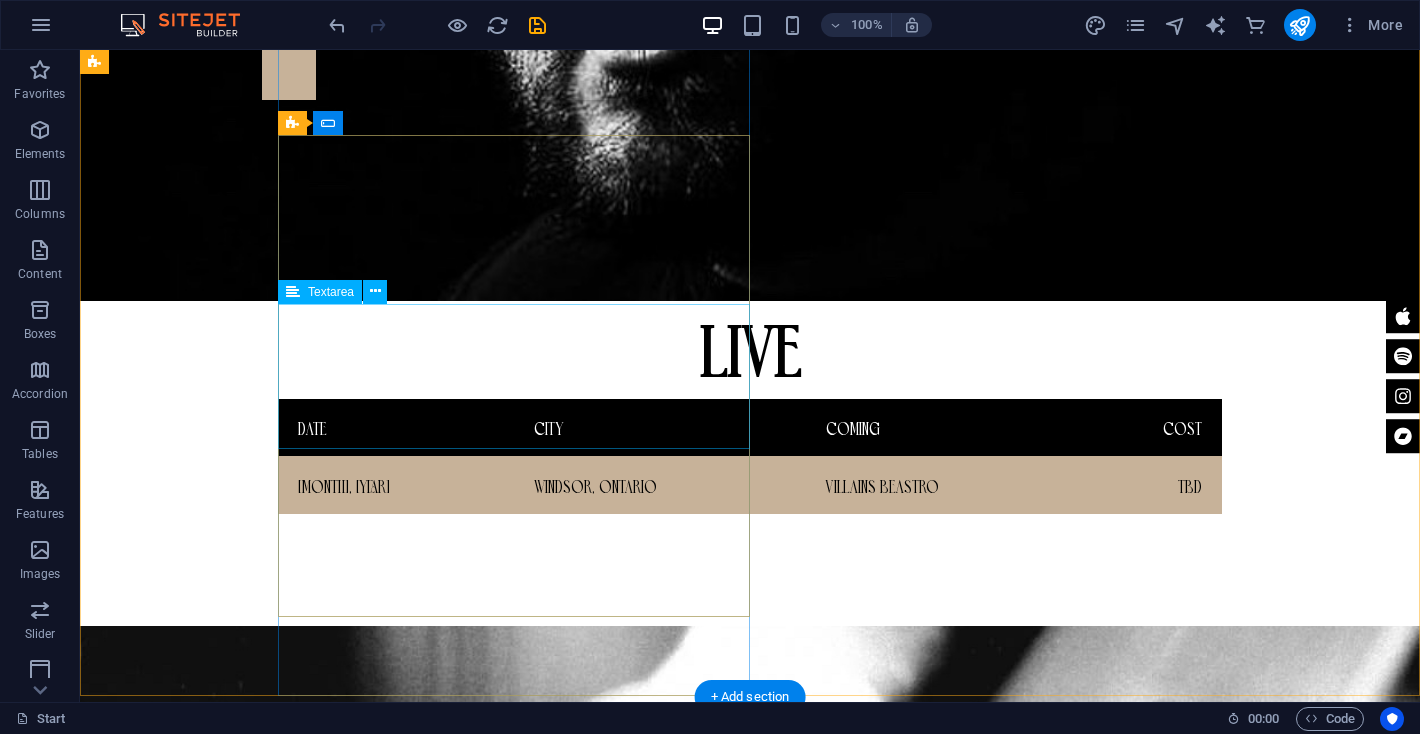click on "Your Message" at bounding box center [849, 1916] 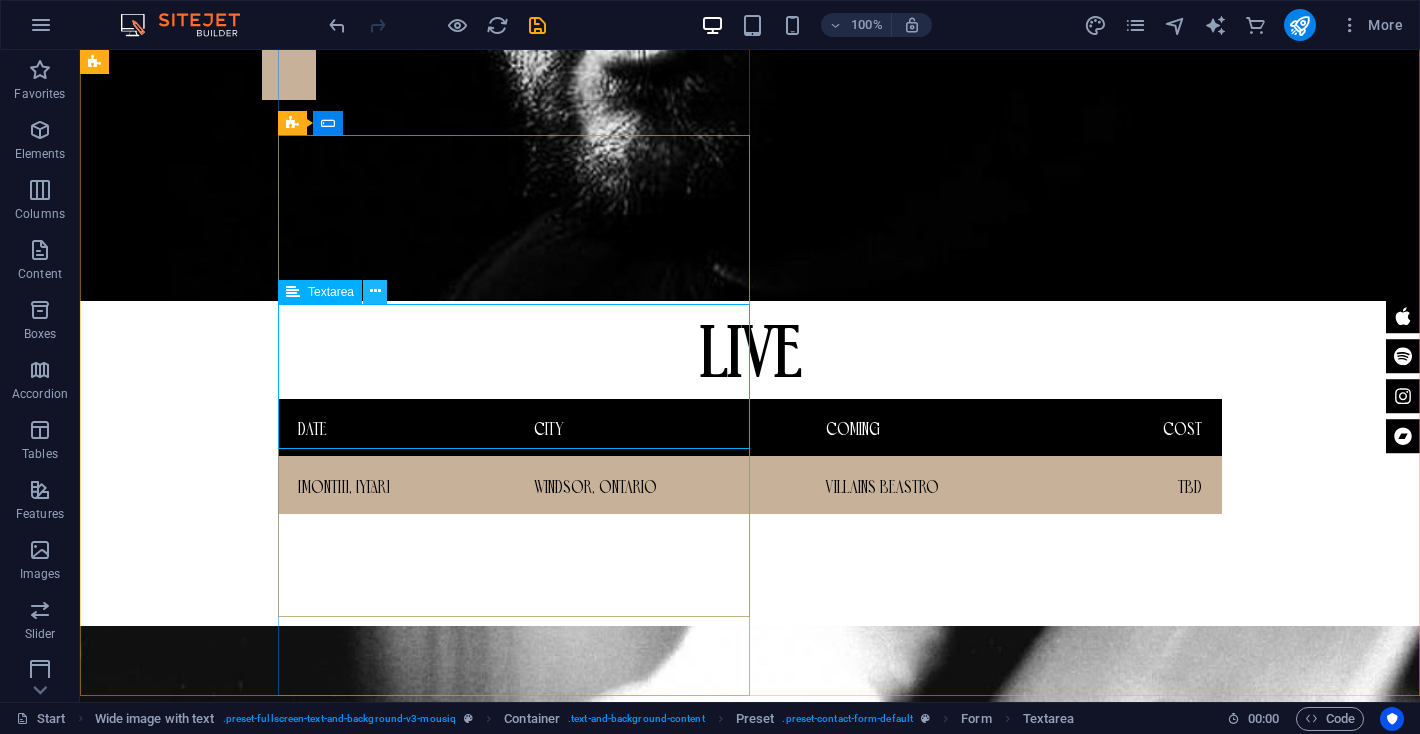 click at bounding box center (375, 291) 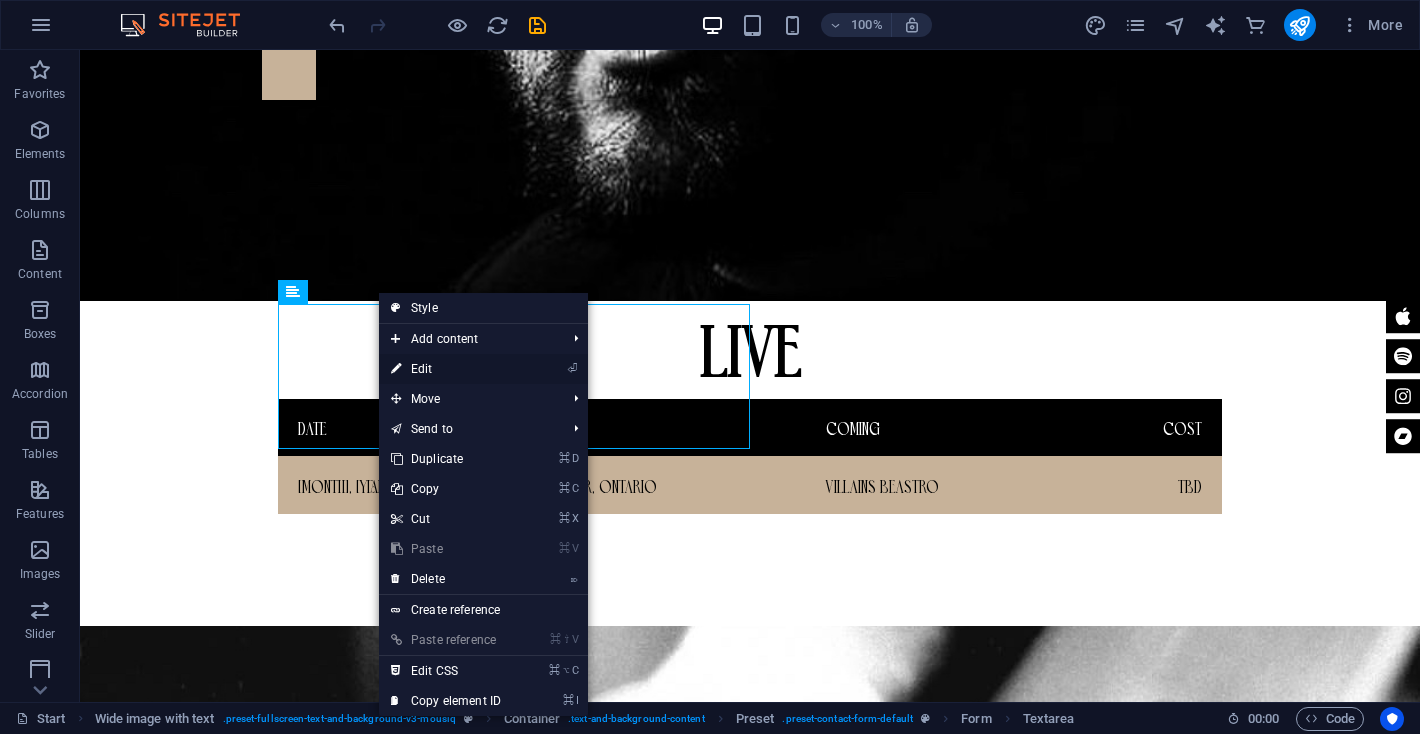 click on "⏎  Edit" at bounding box center [446, 369] 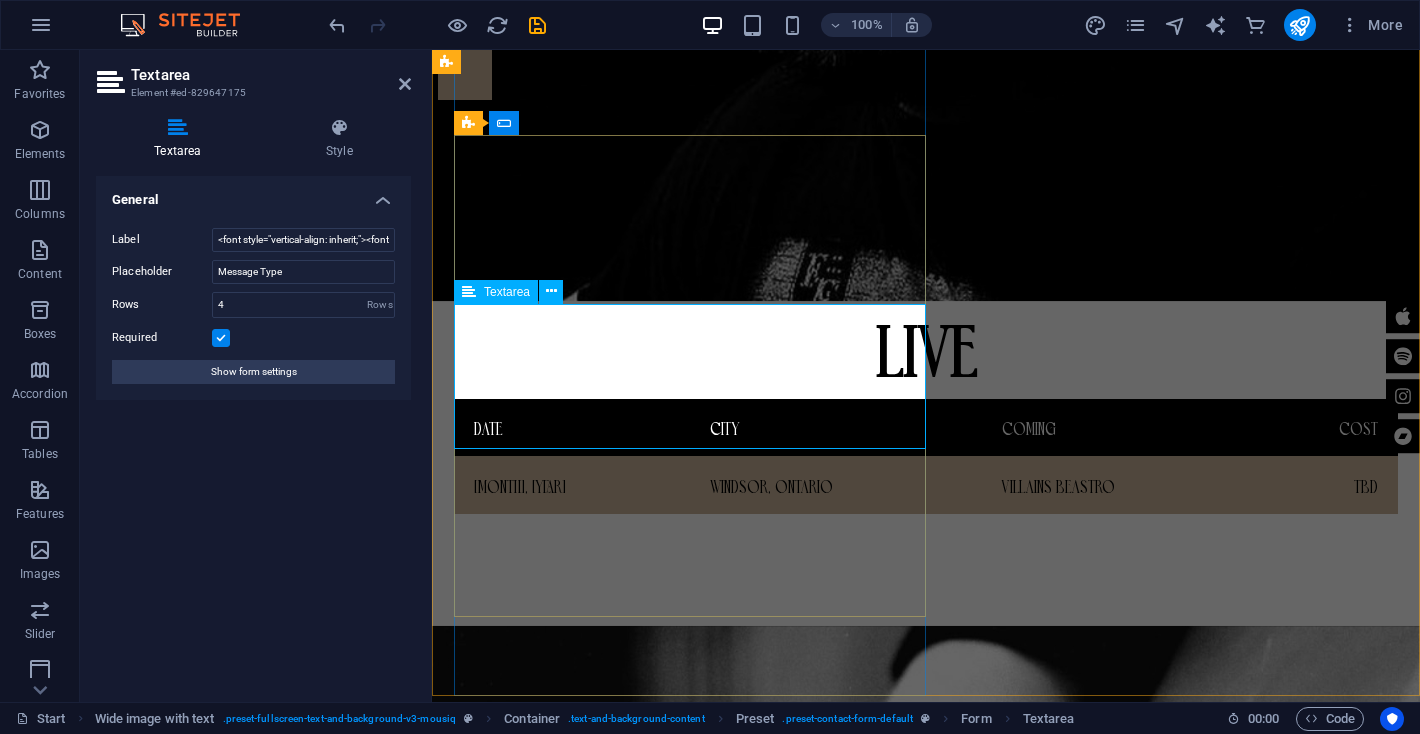 click on "Your Message" at bounding box center (697, 1912) 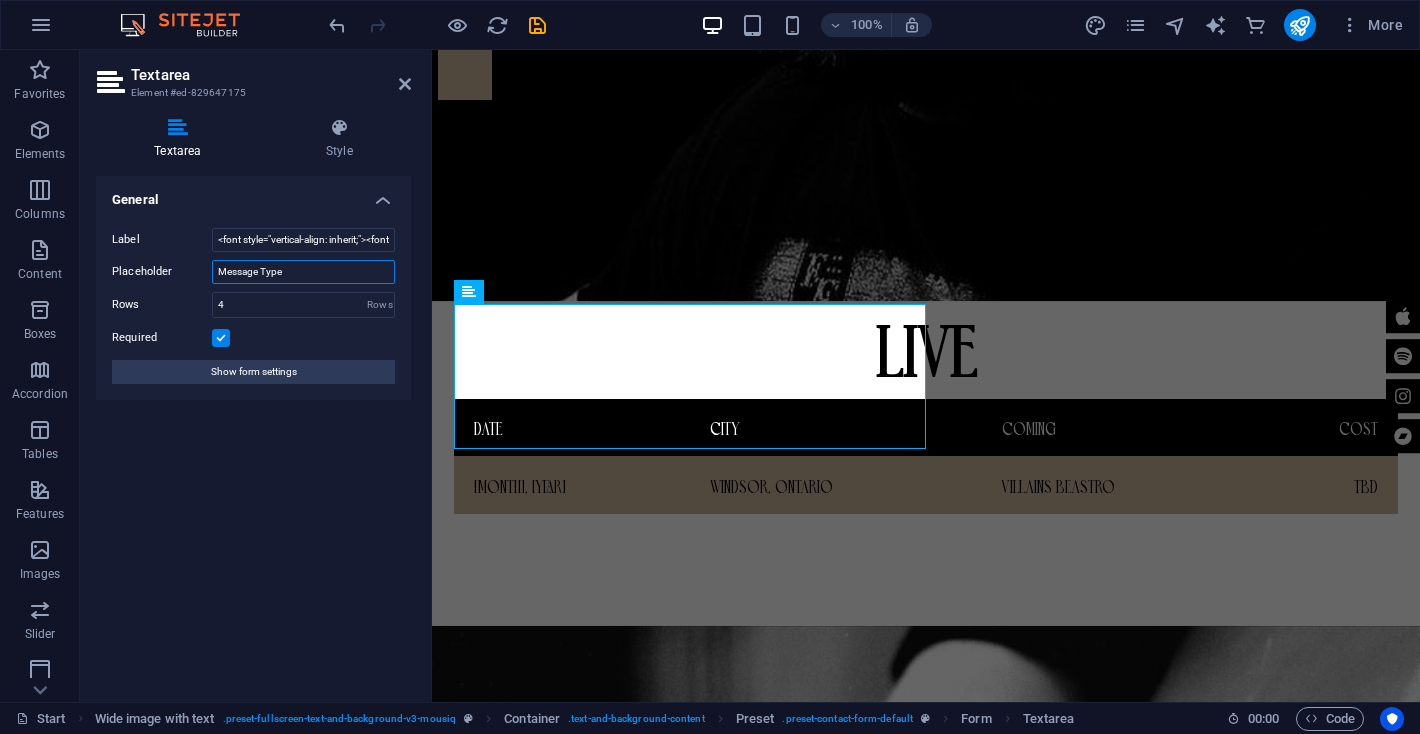 click on "Message Type" at bounding box center (303, 272) 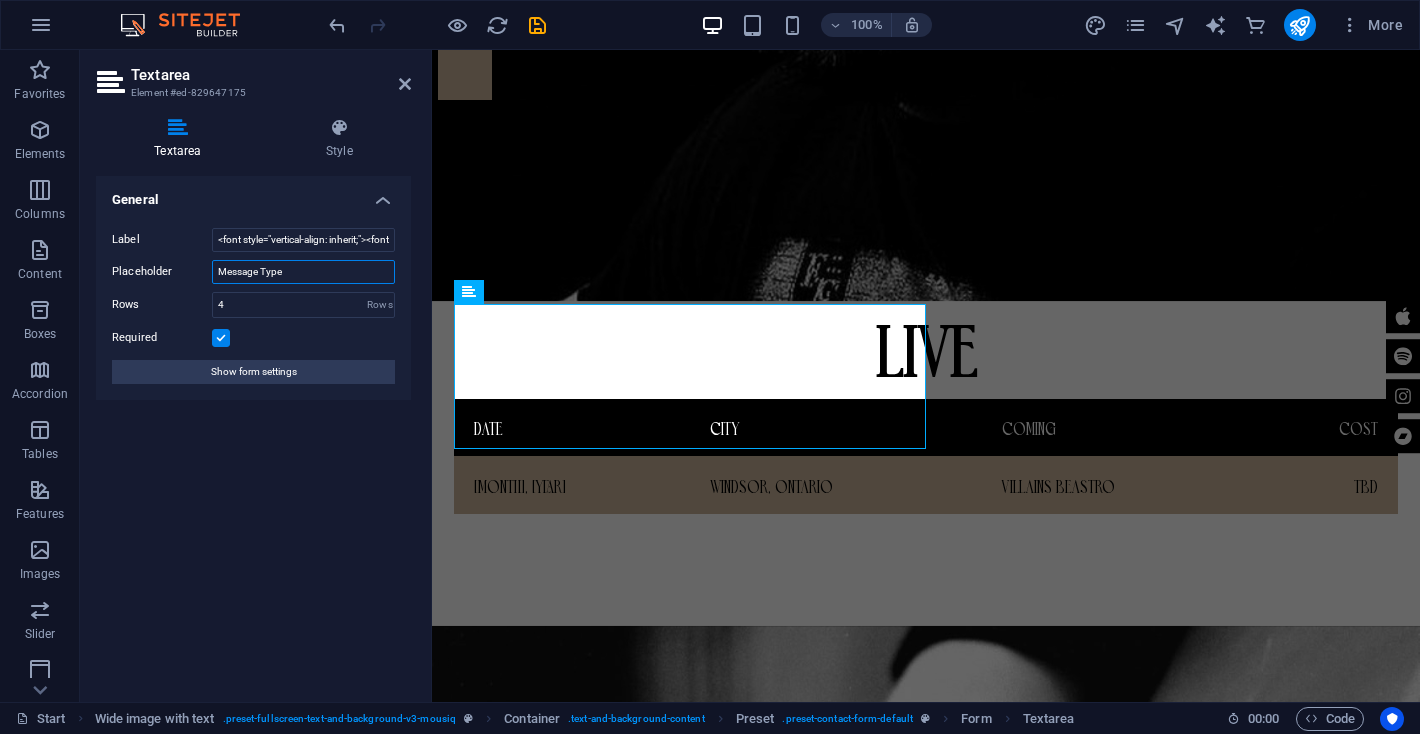 drag, startPoint x: 305, startPoint y: 270, endPoint x: 194, endPoint y: 259, distance: 111.54372 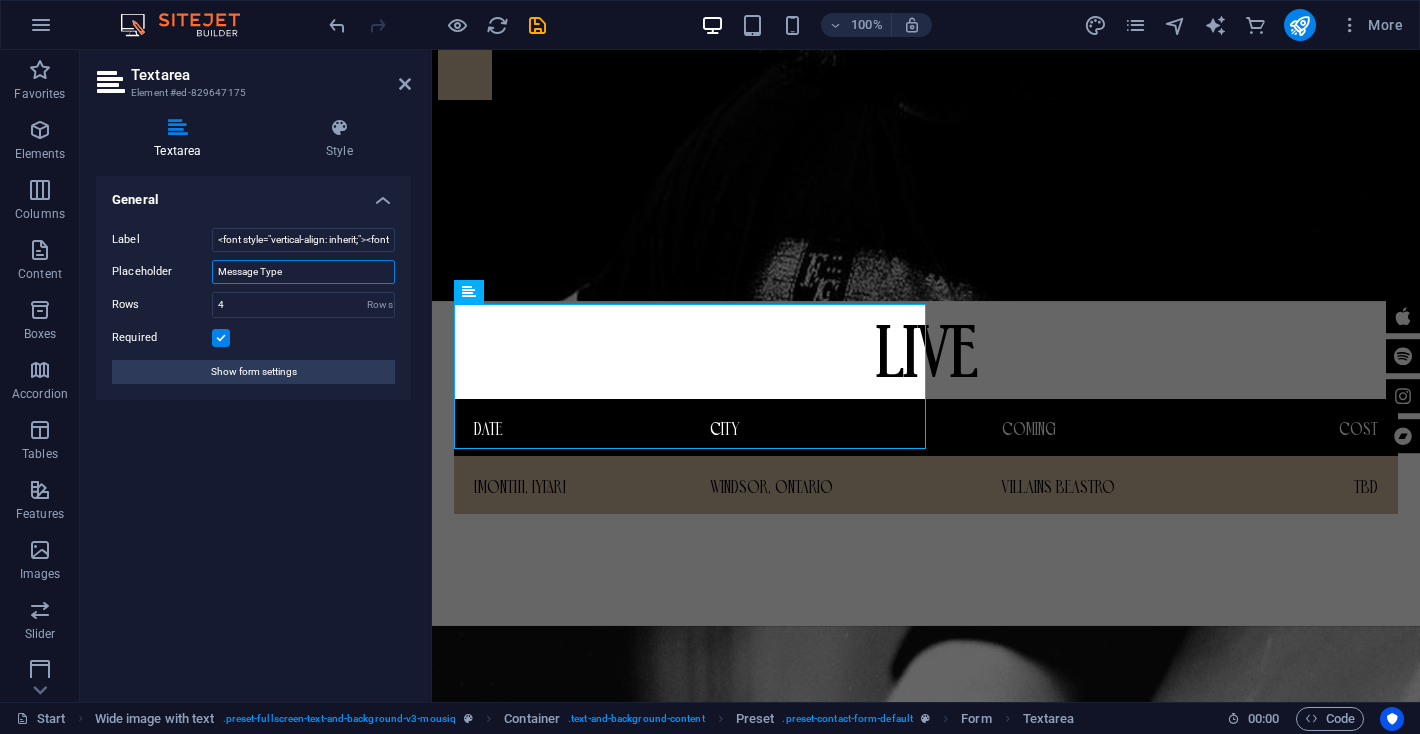 click on "Placeholder Message Type" at bounding box center (253, 272) 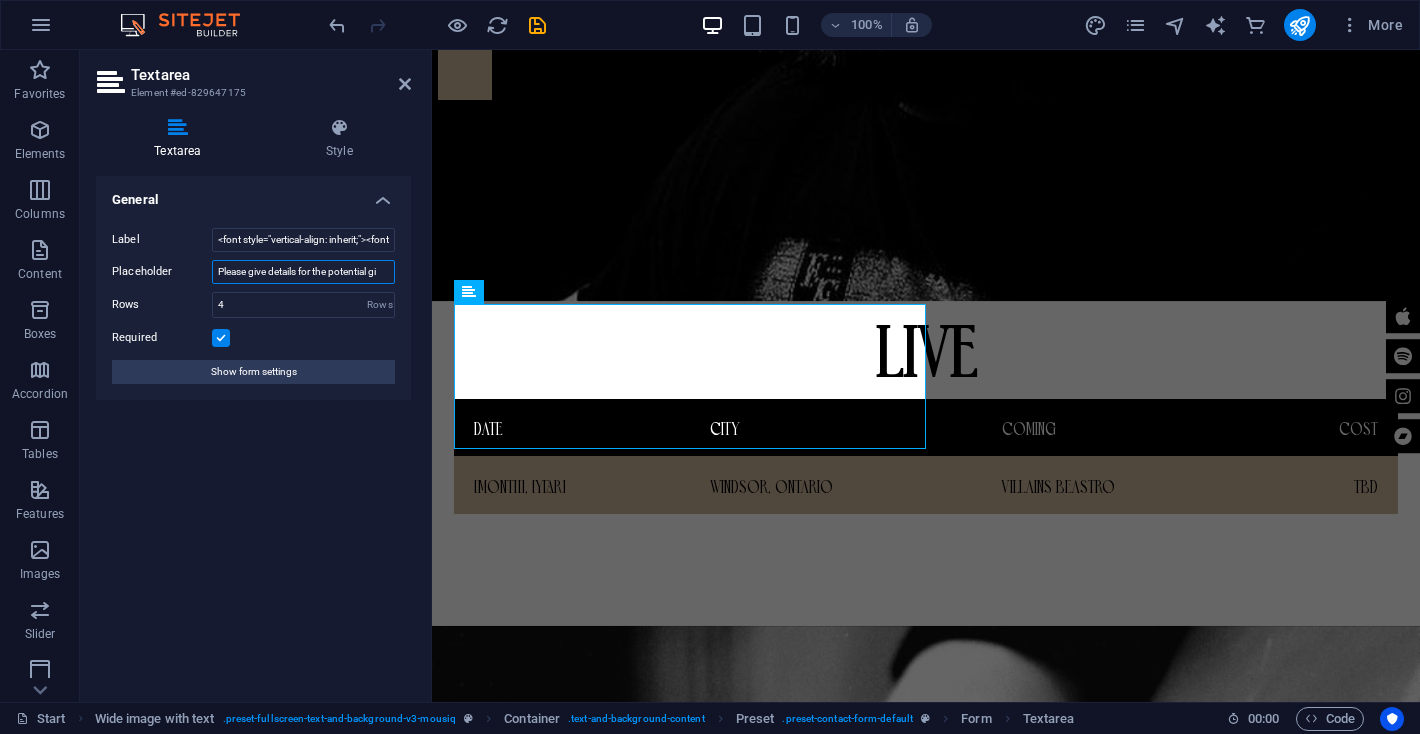 scroll, scrollTop: 0, scrollLeft: 0, axis: both 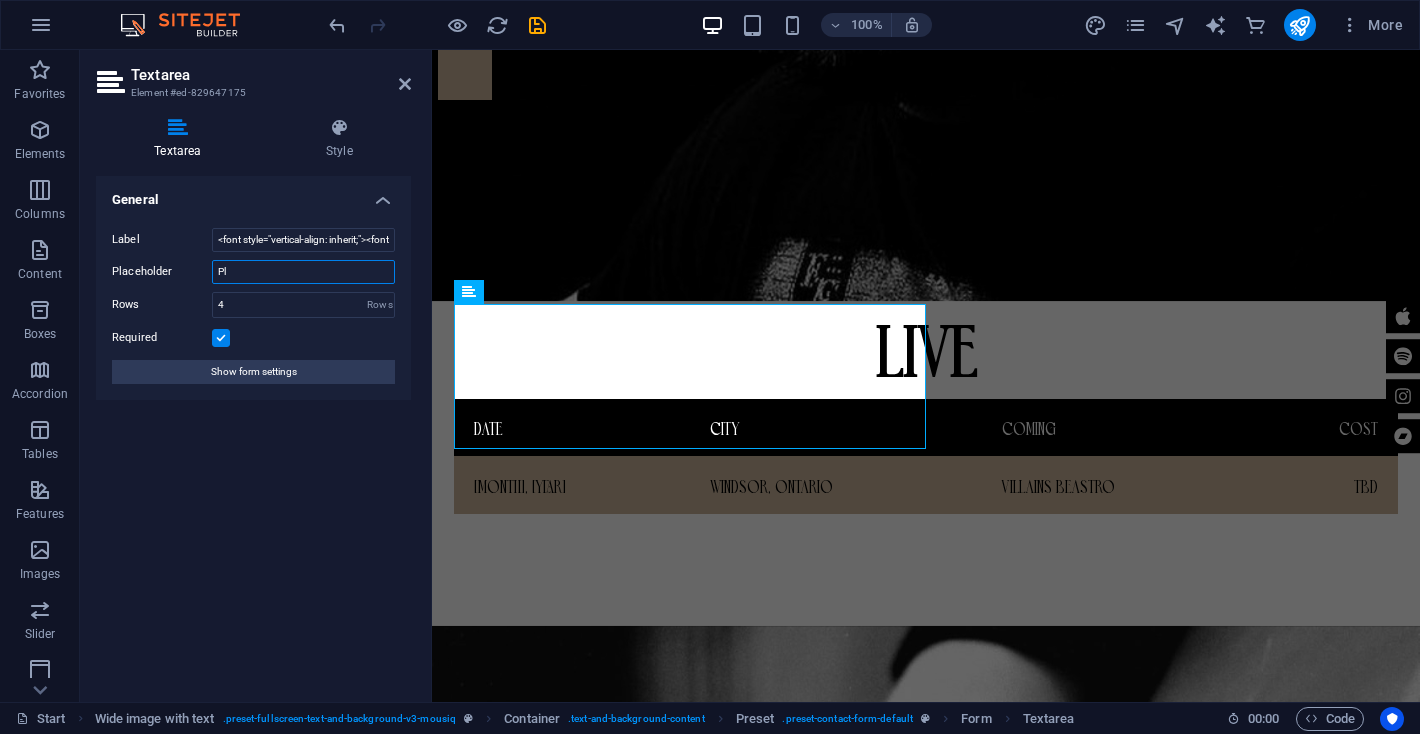 type on "P" 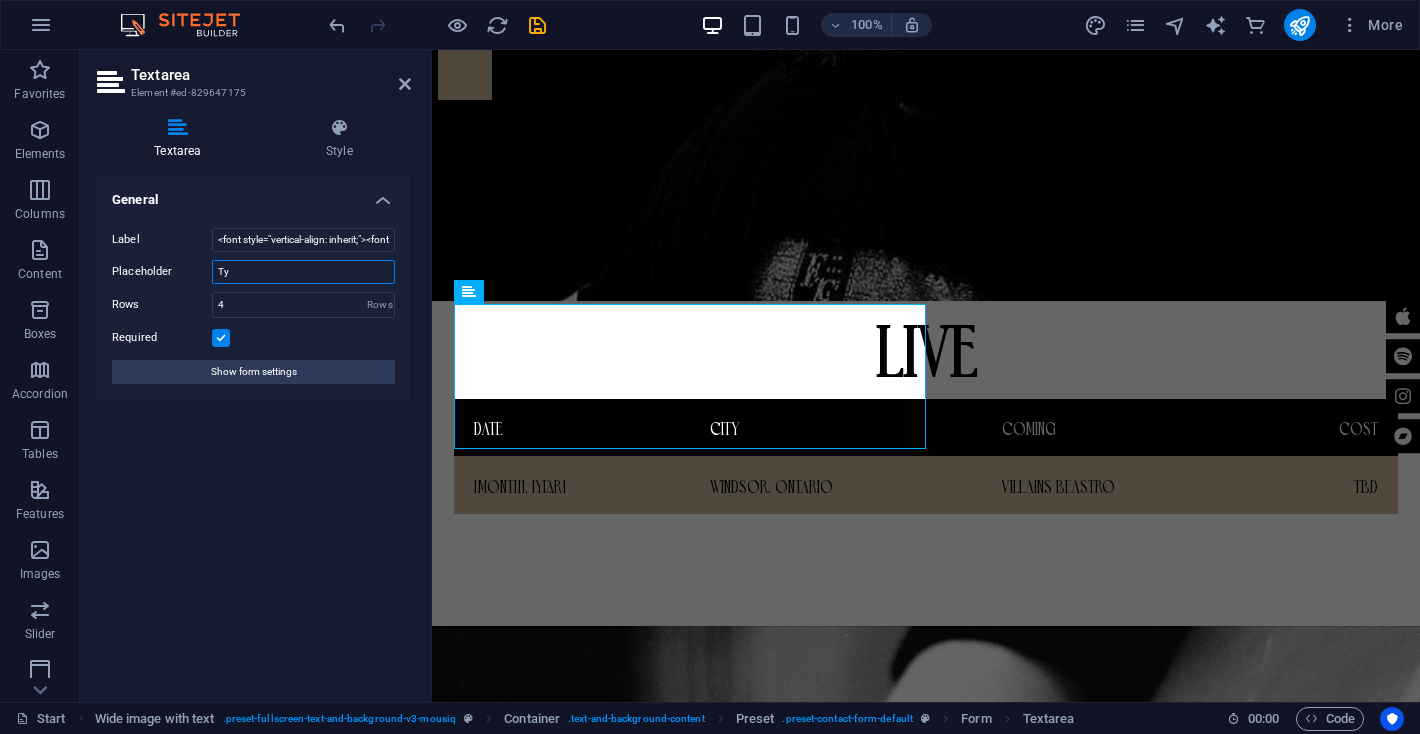 type on "T" 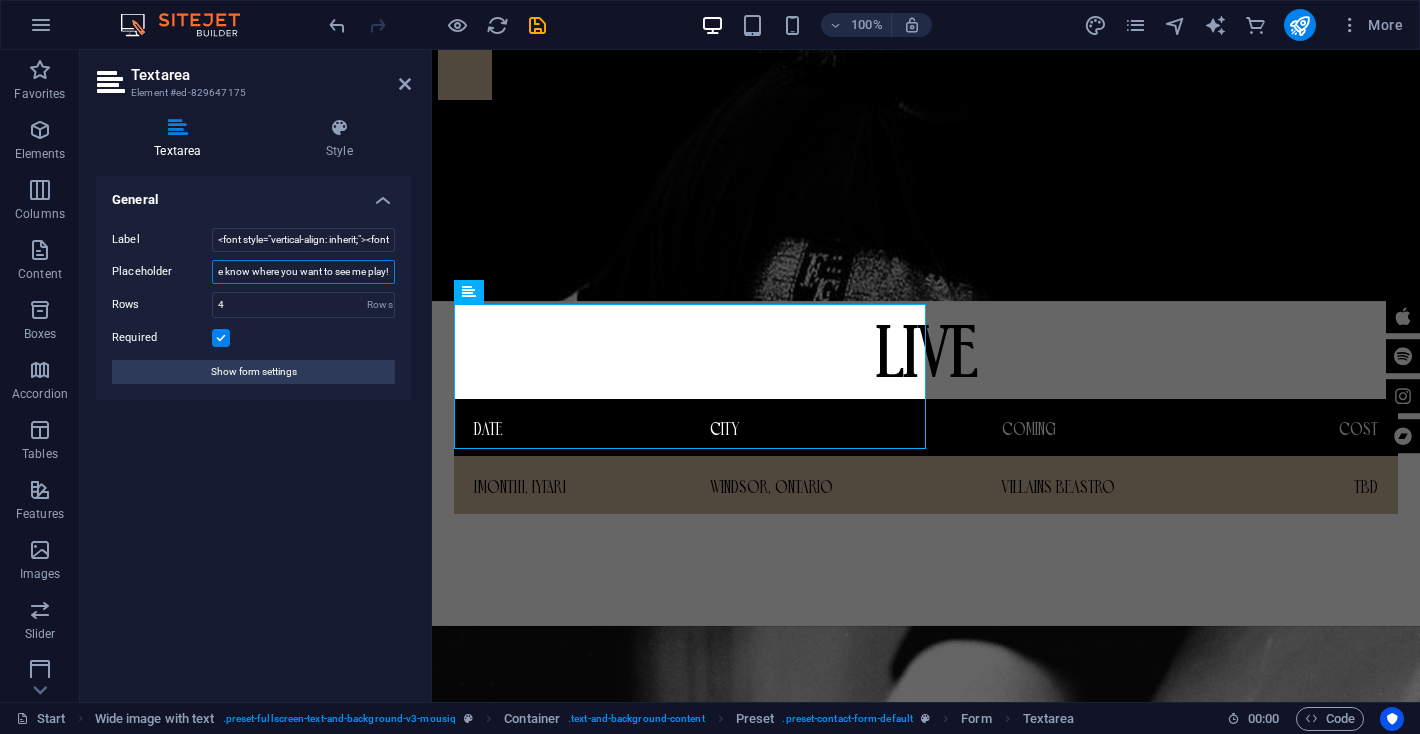 scroll, scrollTop: 0, scrollLeft: 27, axis: horizontal 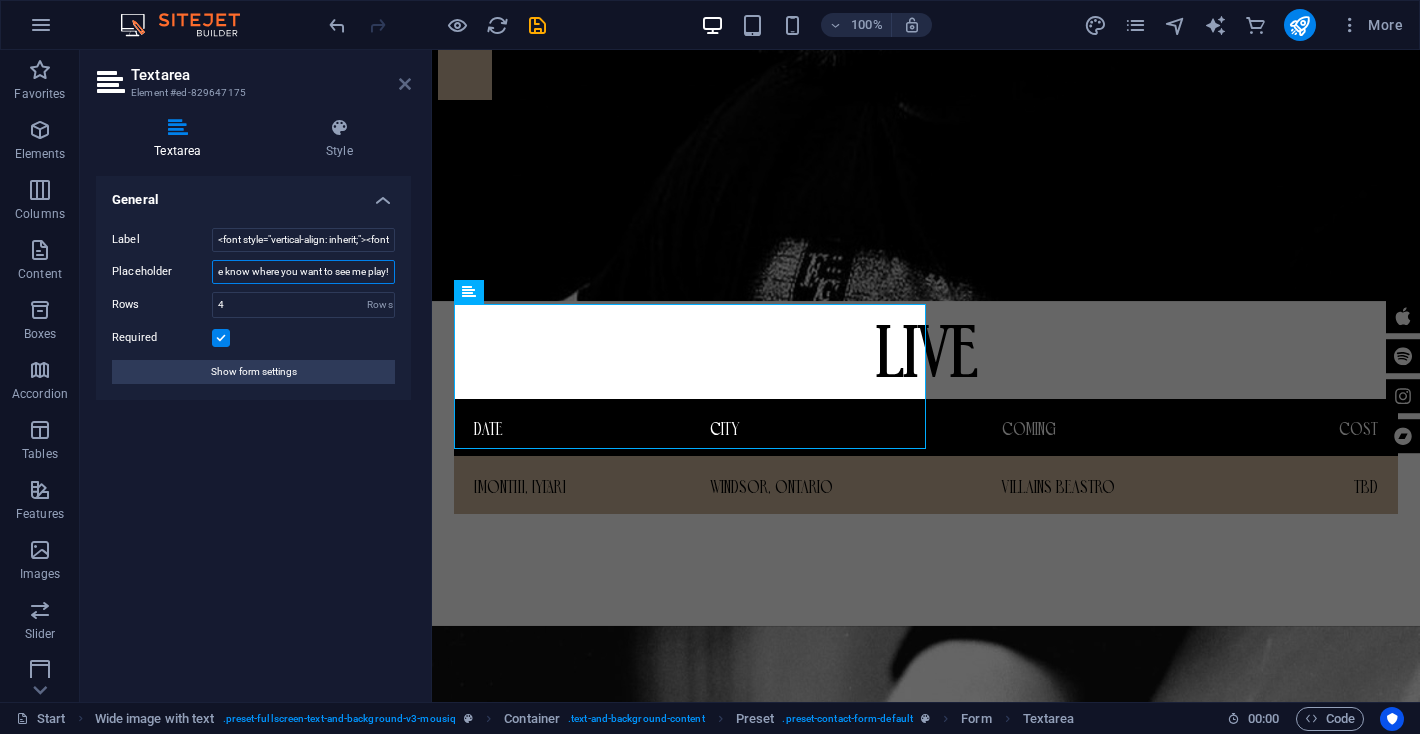 type on "Let me know where you want to see me play!" 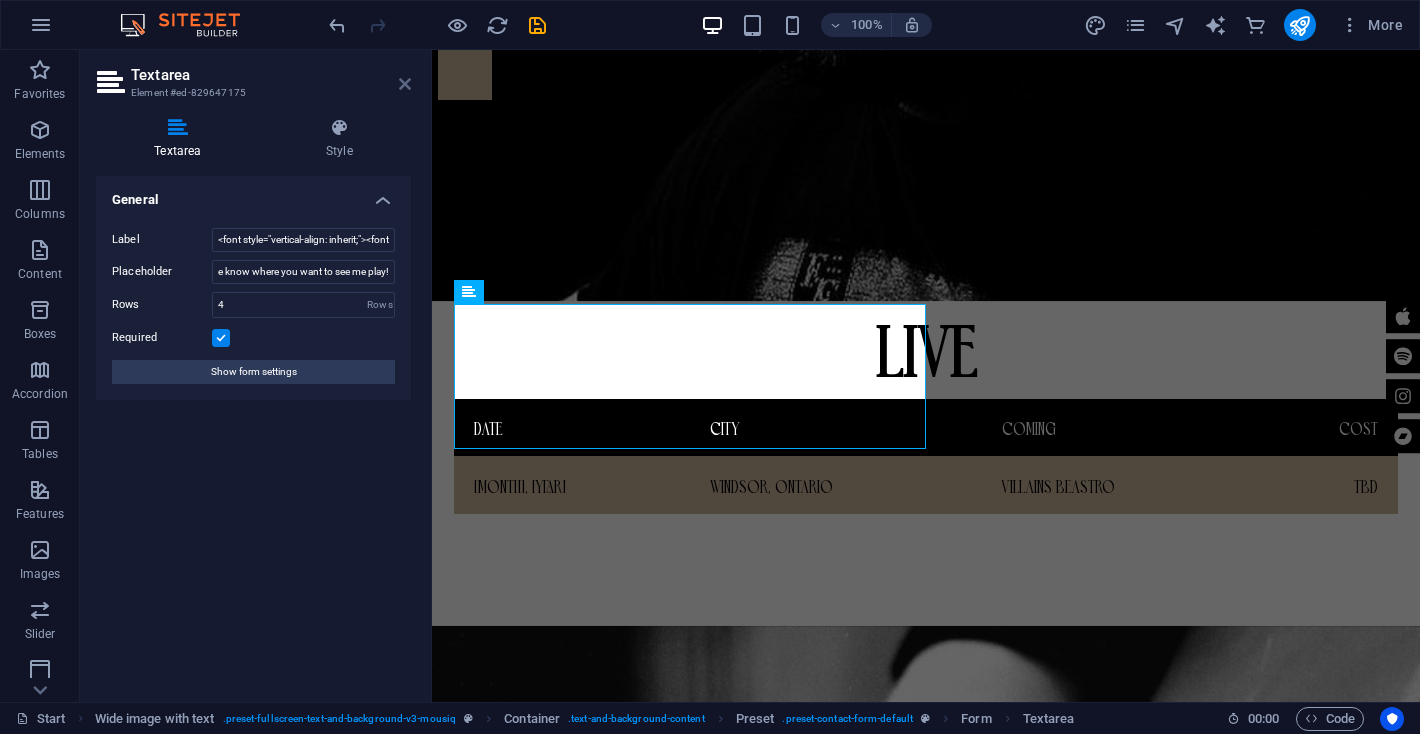 scroll, scrollTop: 0, scrollLeft: 0, axis: both 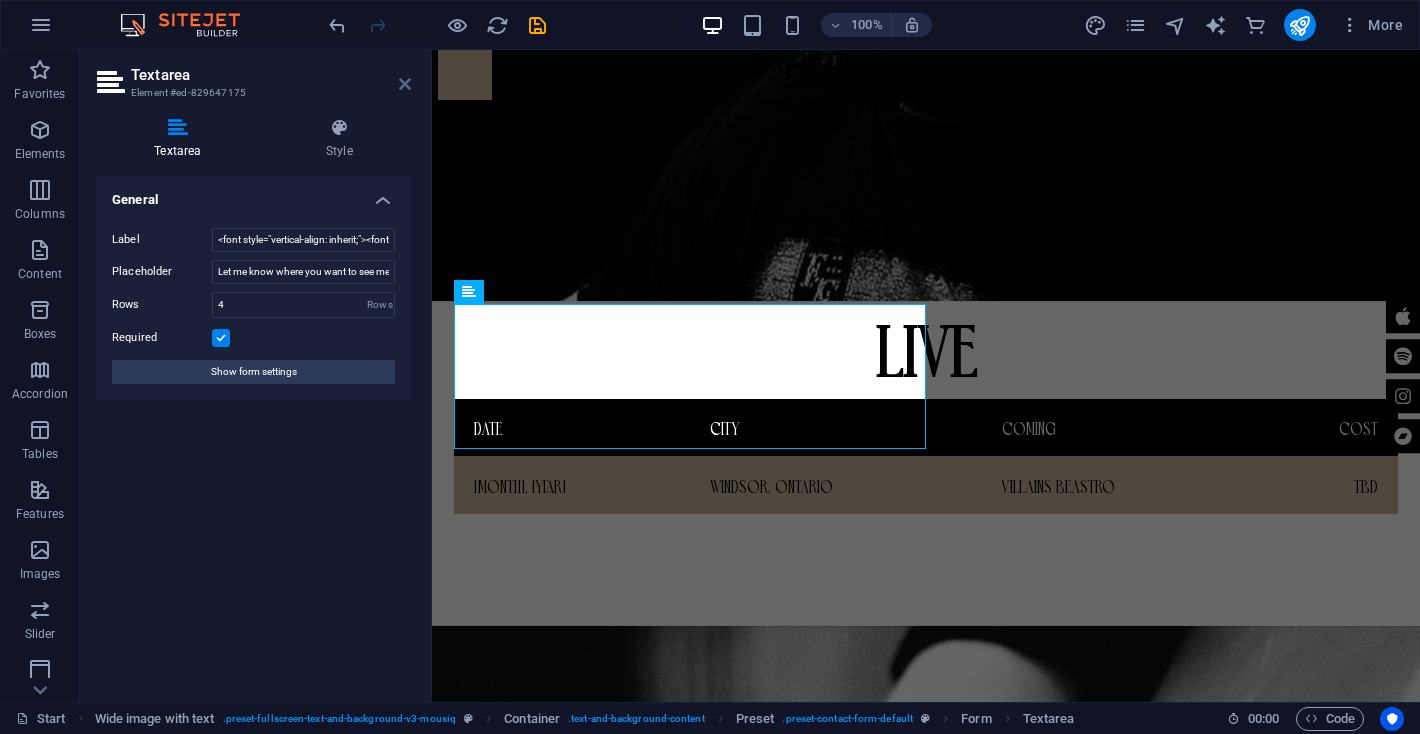click at bounding box center (405, 84) 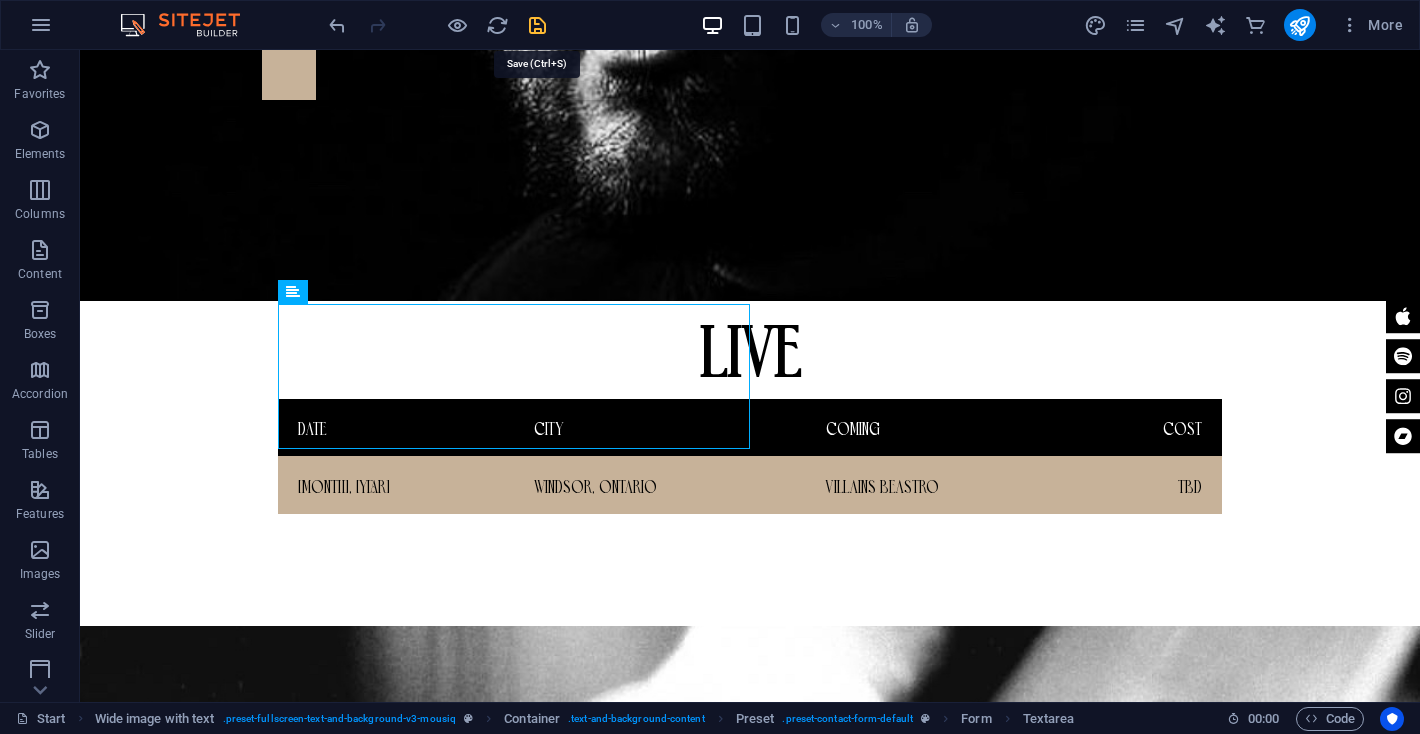 click at bounding box center [537, 25] 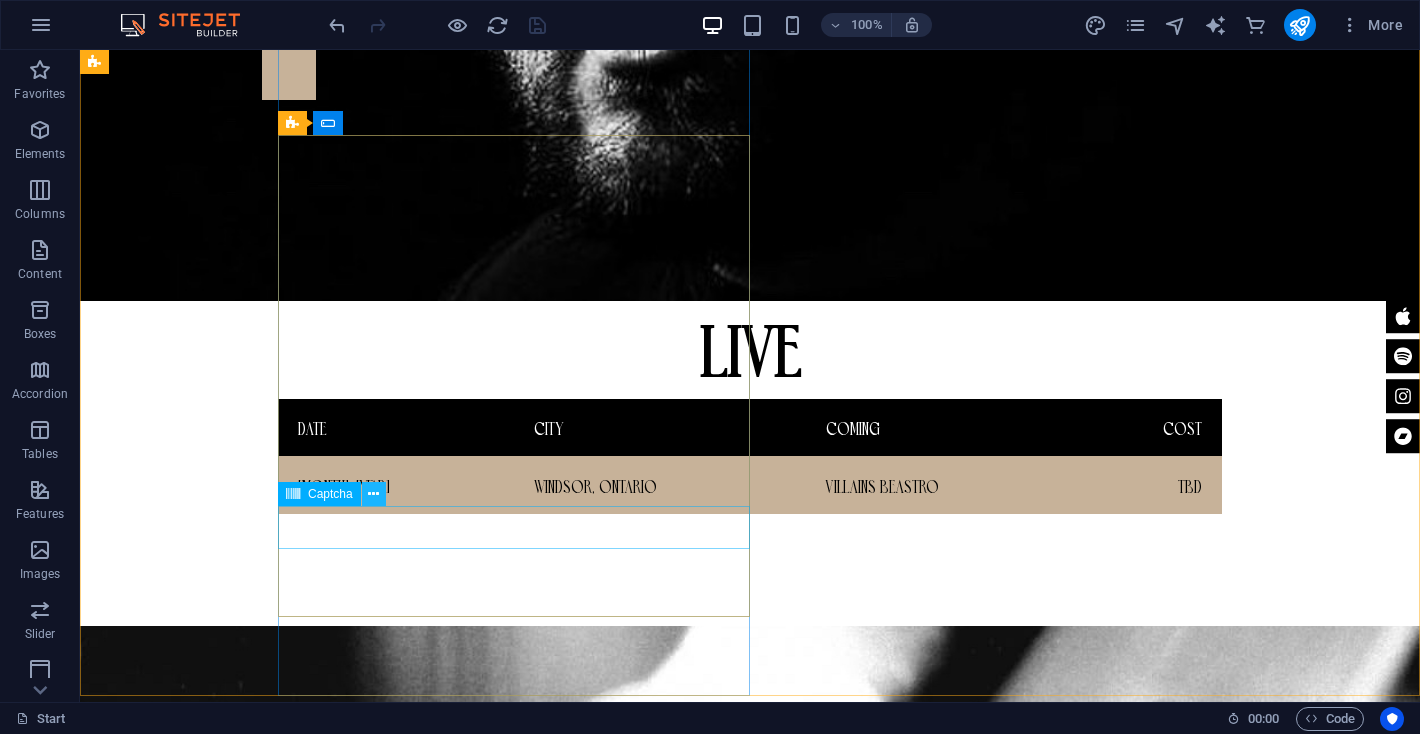 click at bounding box center (373, 494) 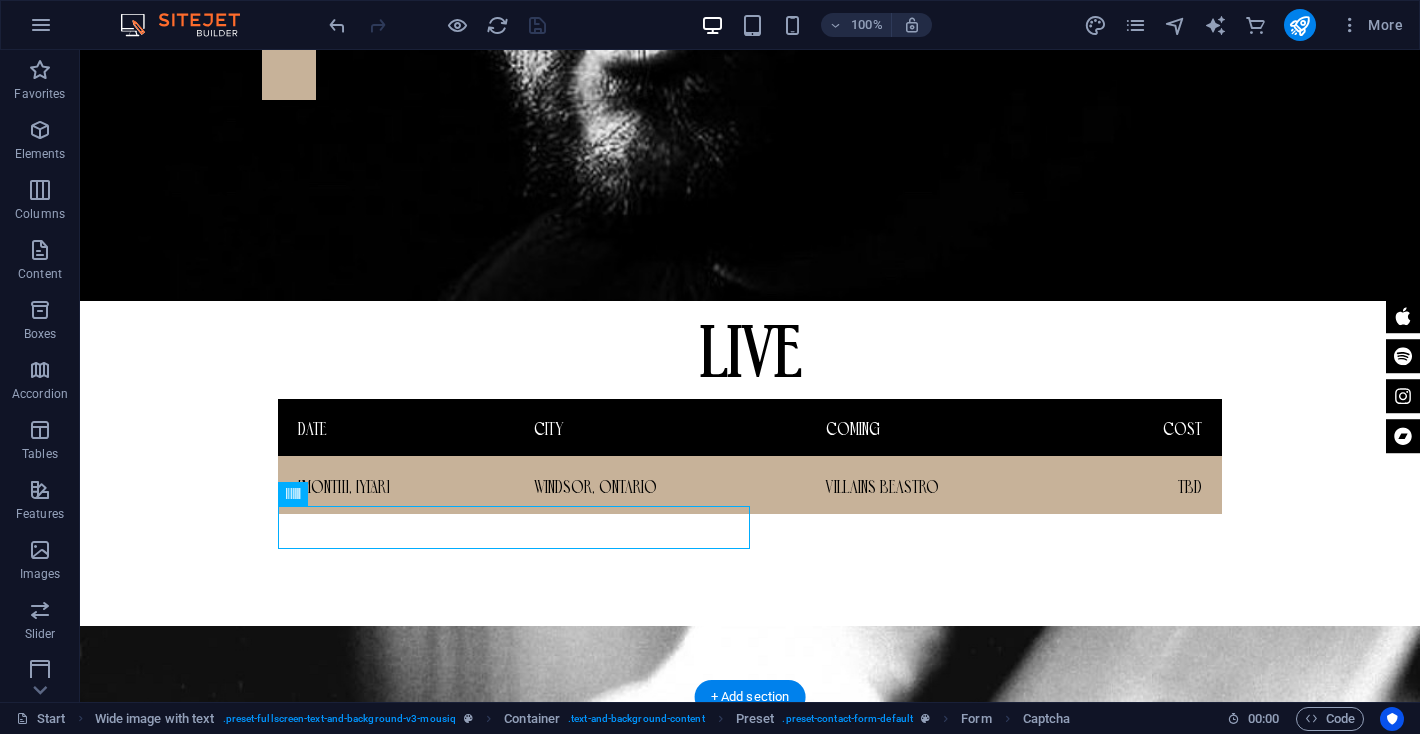 click at bounding box center (750, 2592) 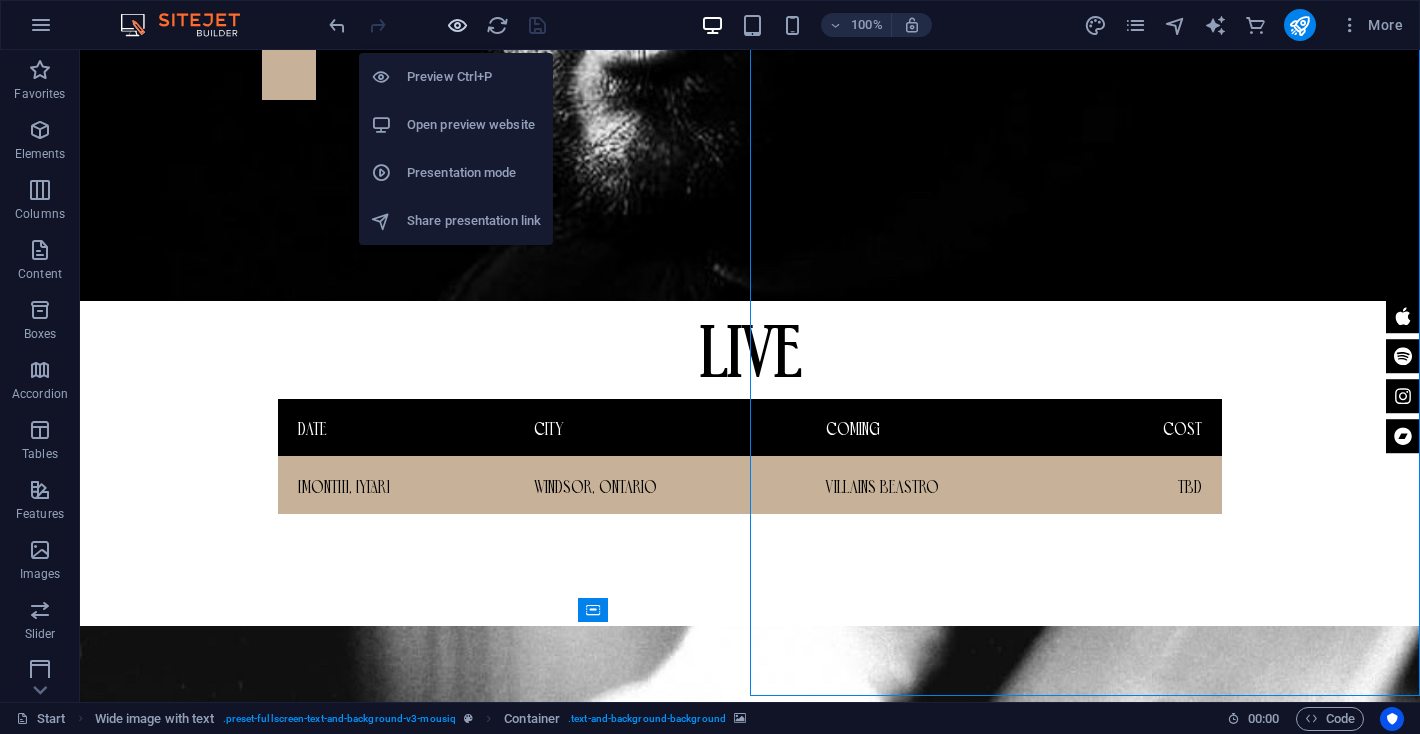 click at bounding box center [457, 25] 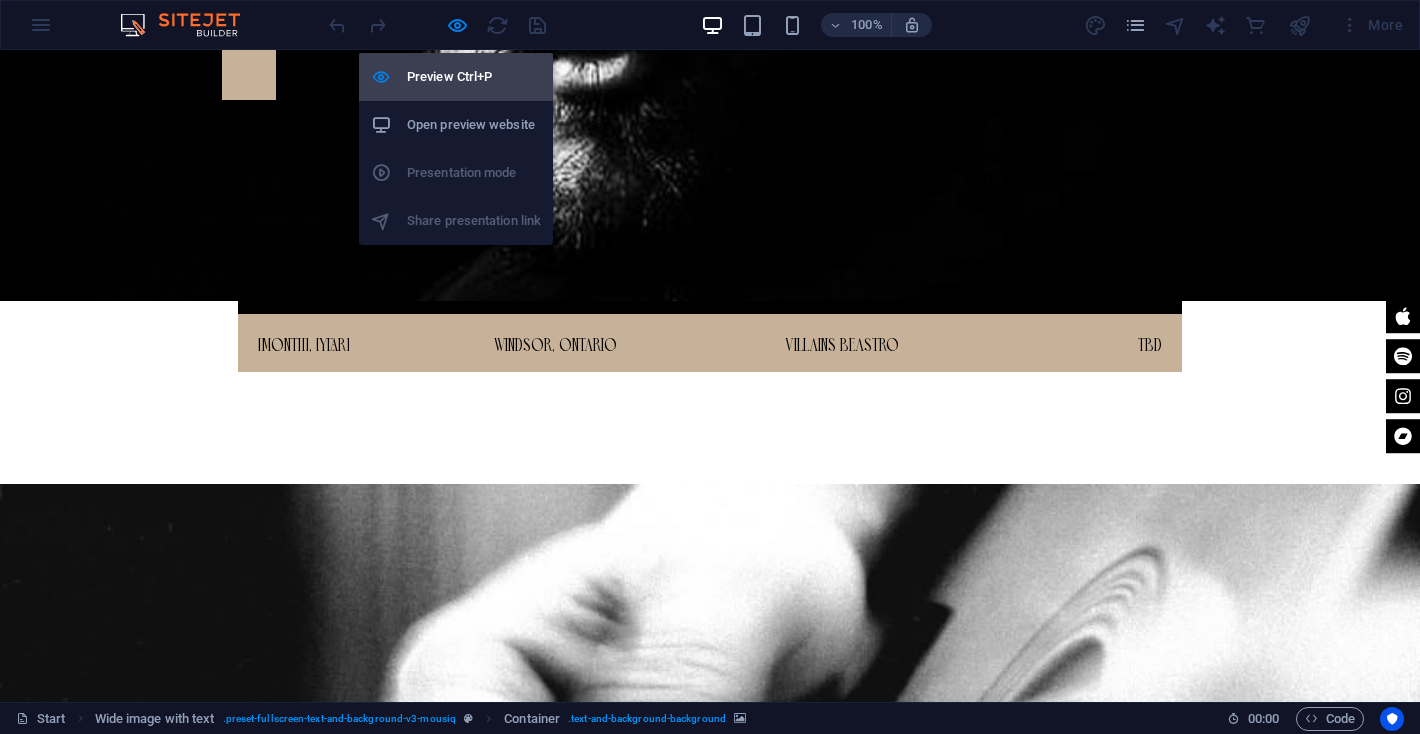 click on "Preview Ctrl+P" at bounding box center (474, 77) 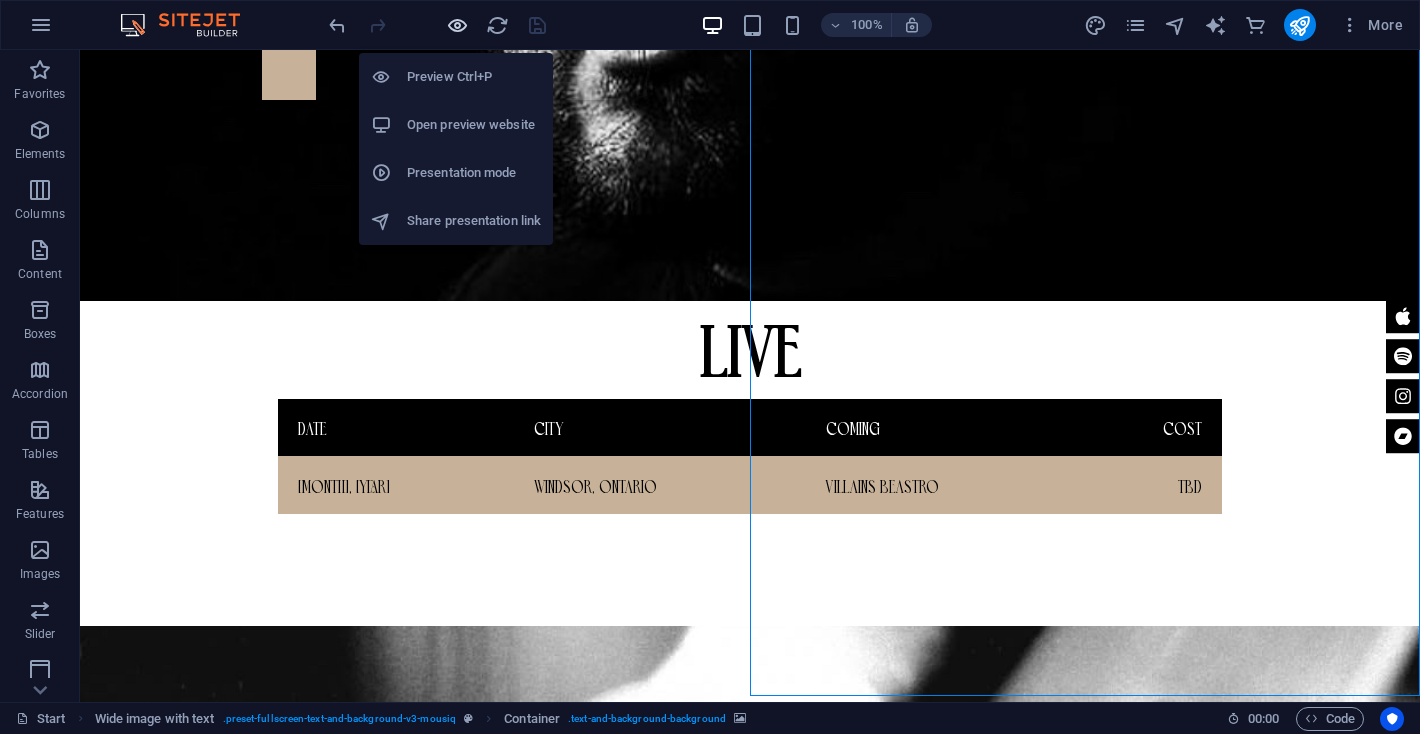click at bounding box center [457, 25] 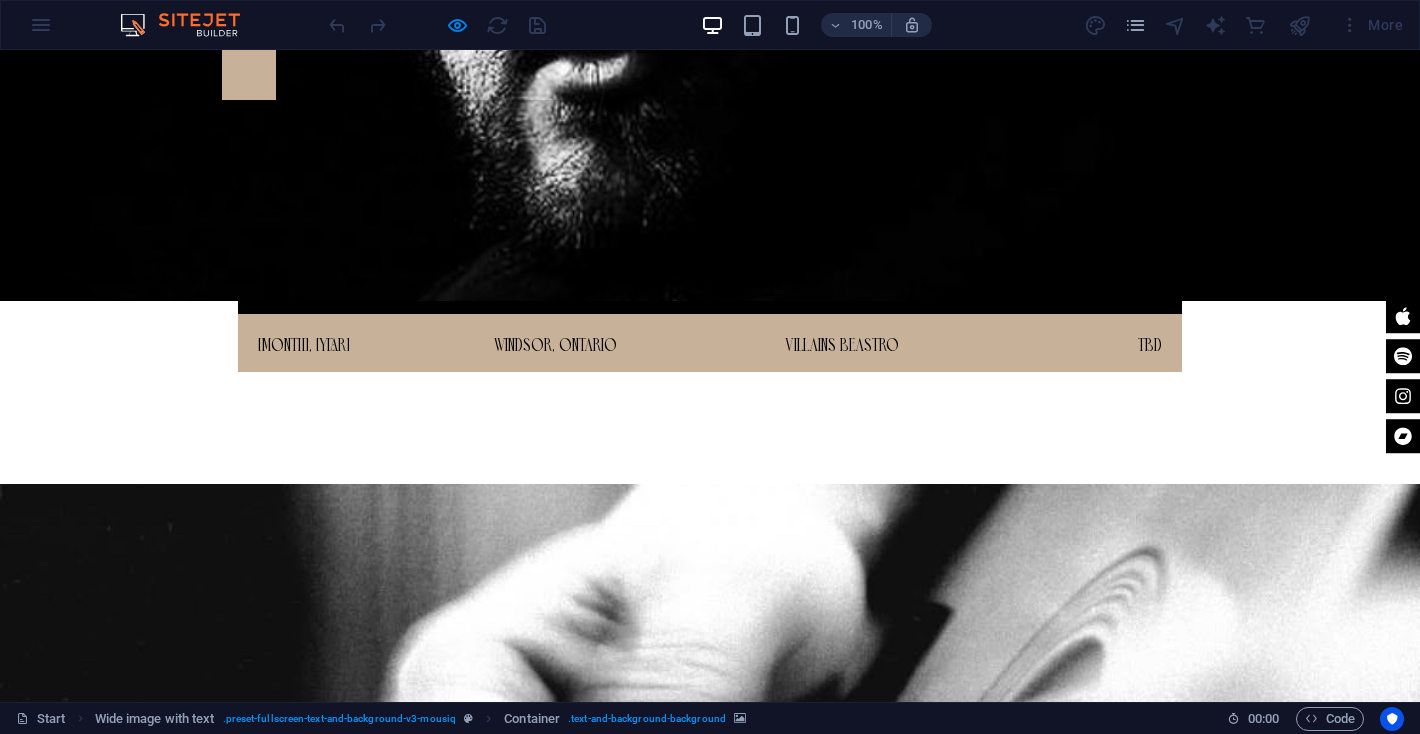 click at bounding box center [411, 1776] 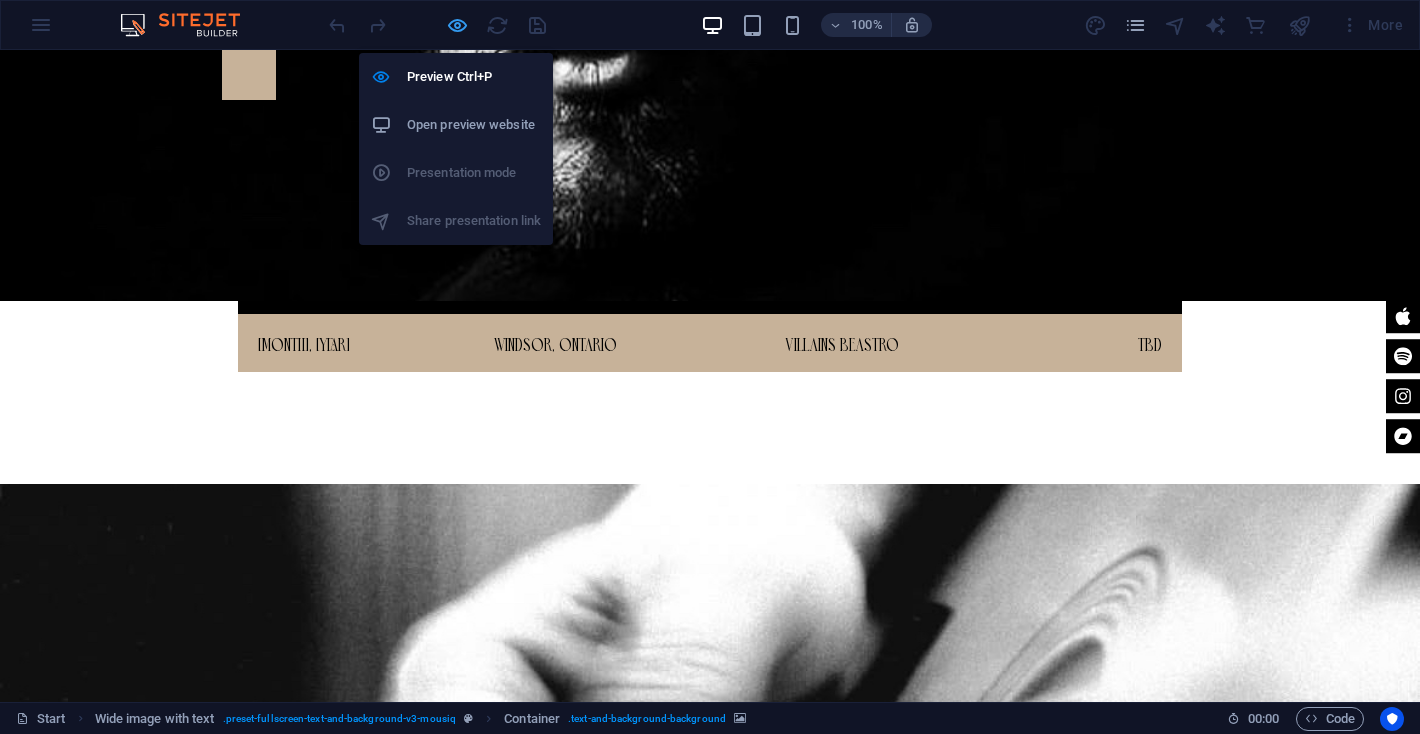 click at bounding box center [457, 25] 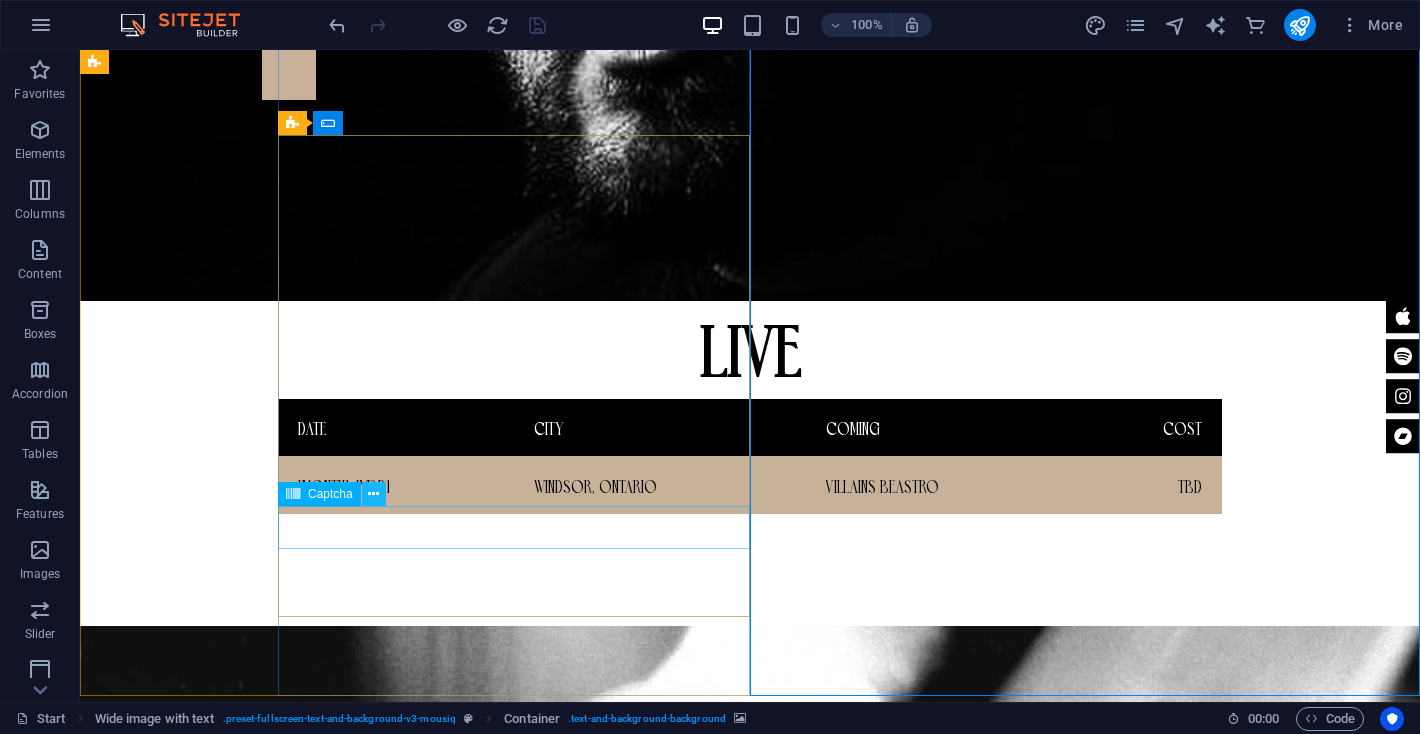 click at bounding box center (373, 494) 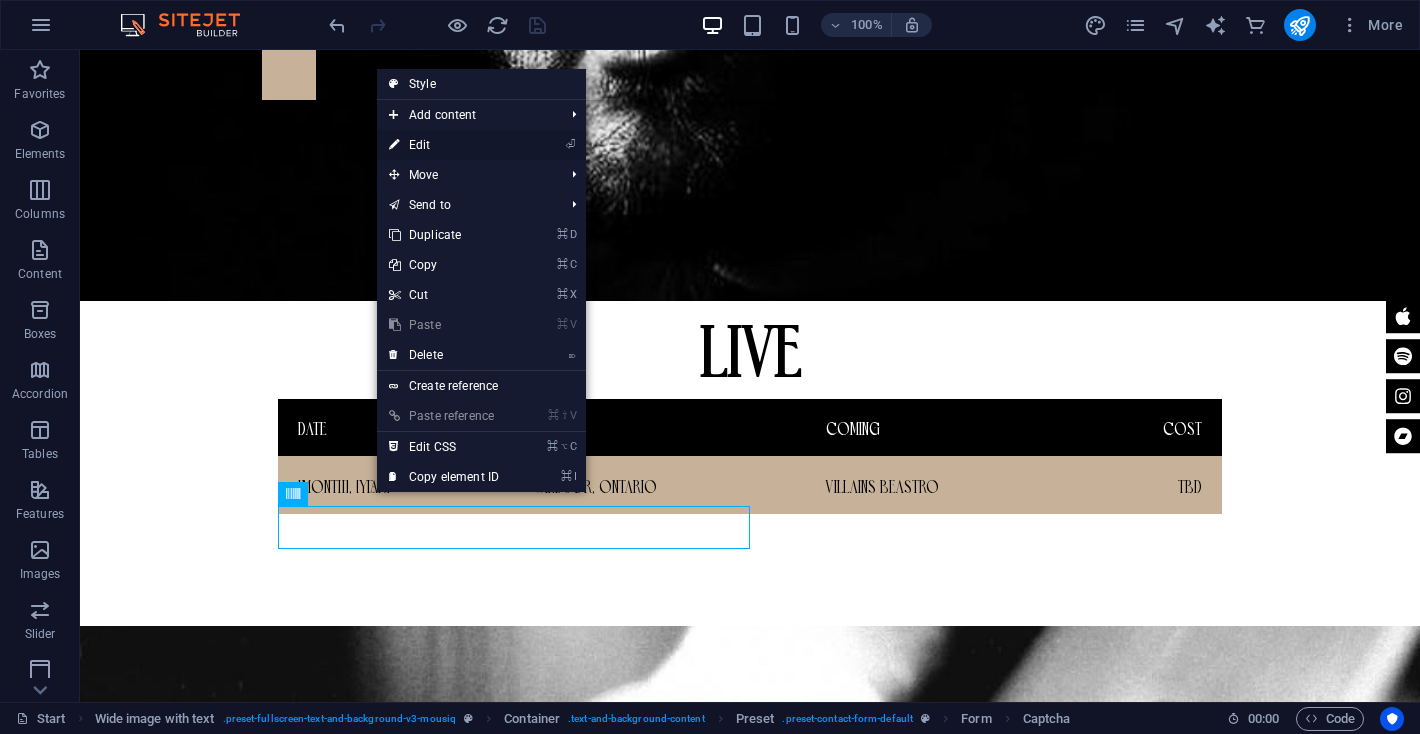 click on "⏎  Edit" at bounding box center (444, 145) 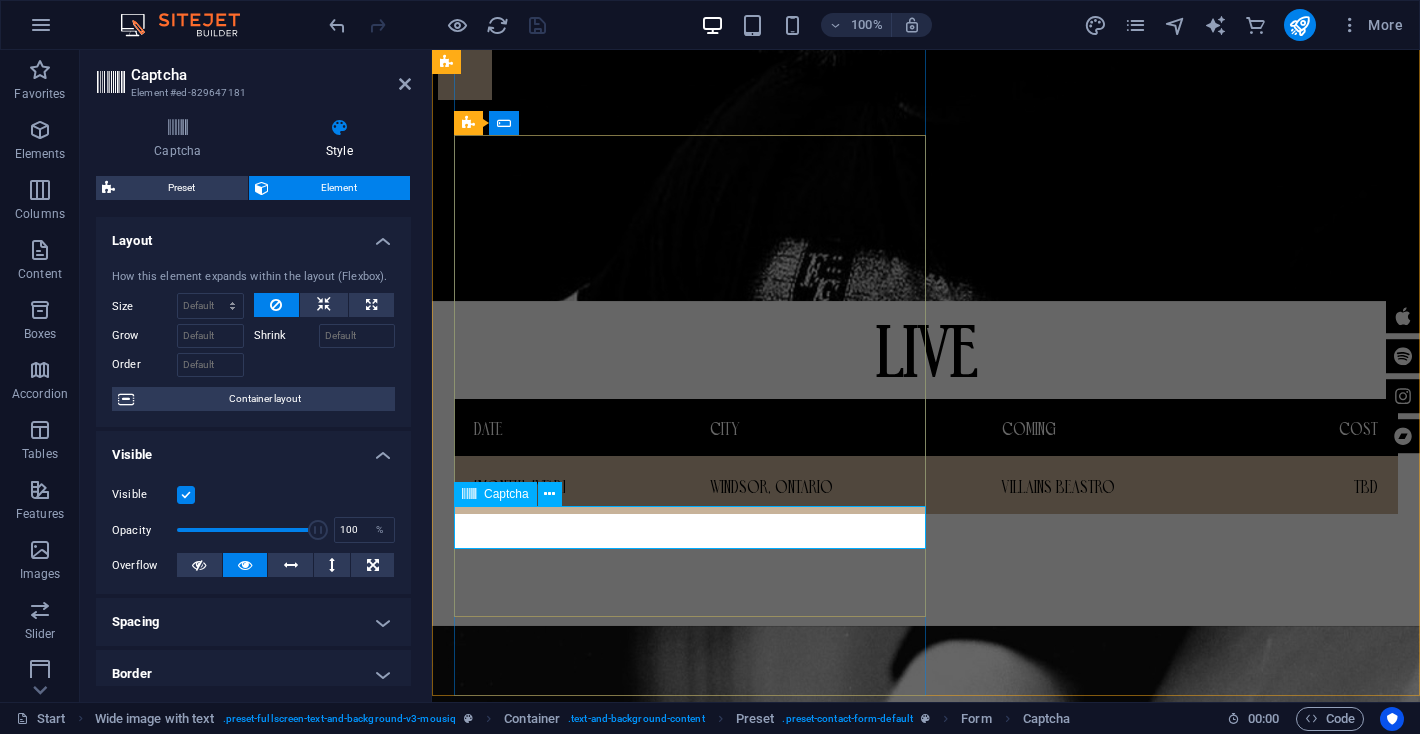 click on "Unreadable? Load new" at bounding box center (937, 2060) 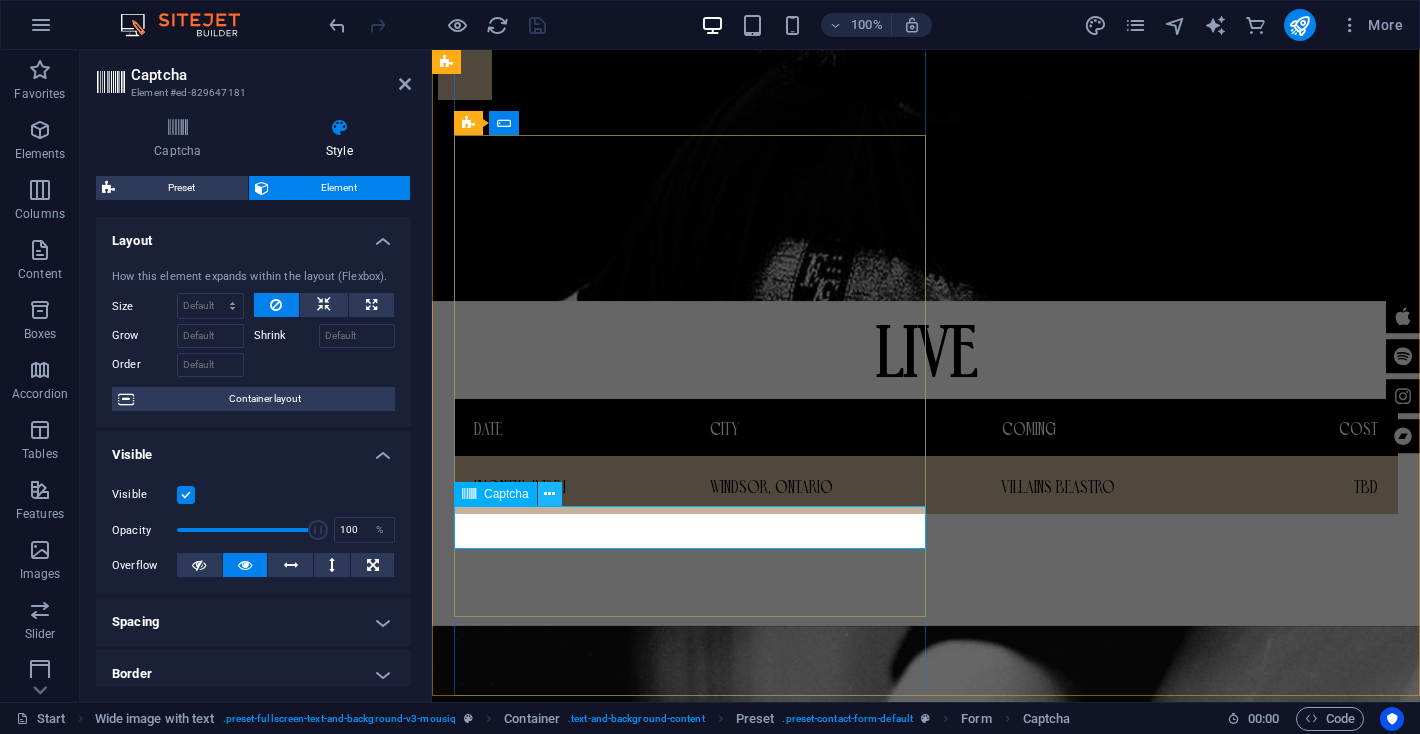 click at bounding box center (549, 494) 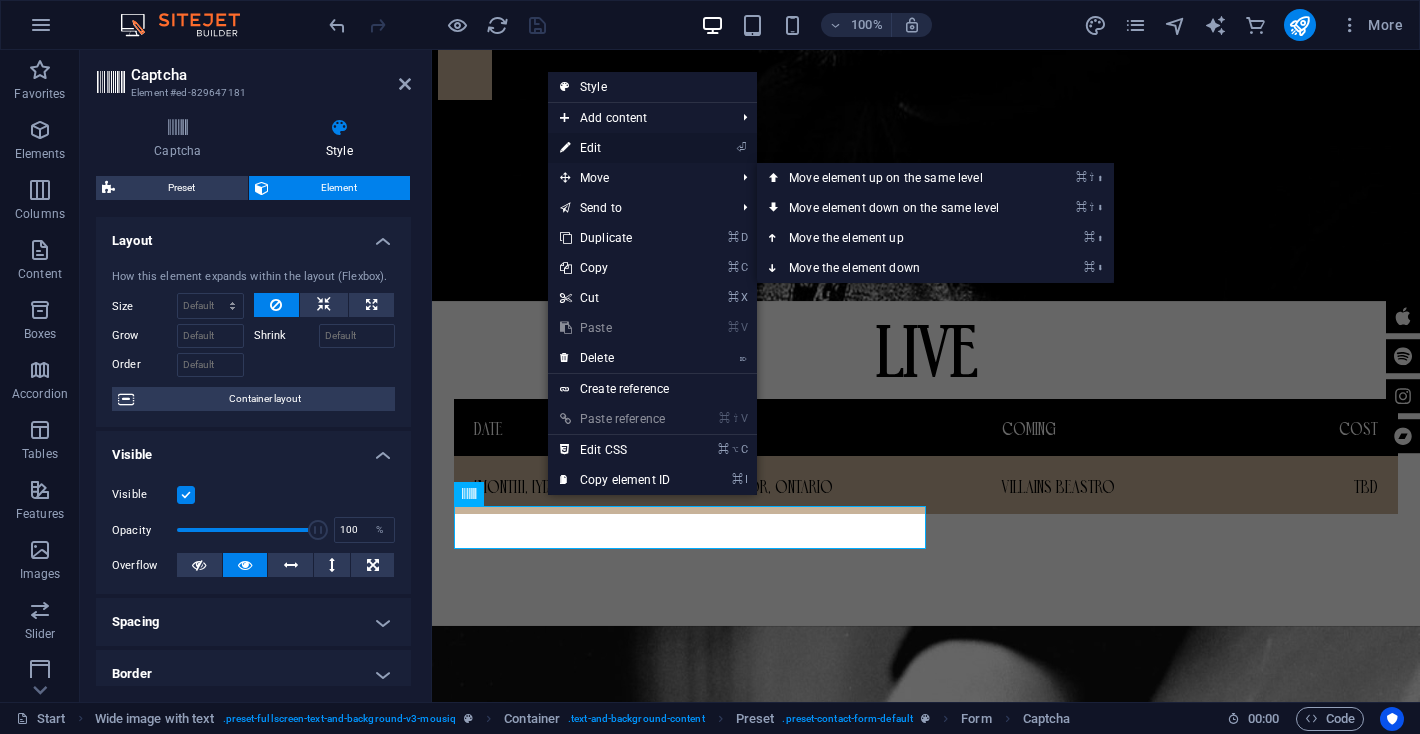 click on "⏎  Edit" at bounding box center (615, 148) 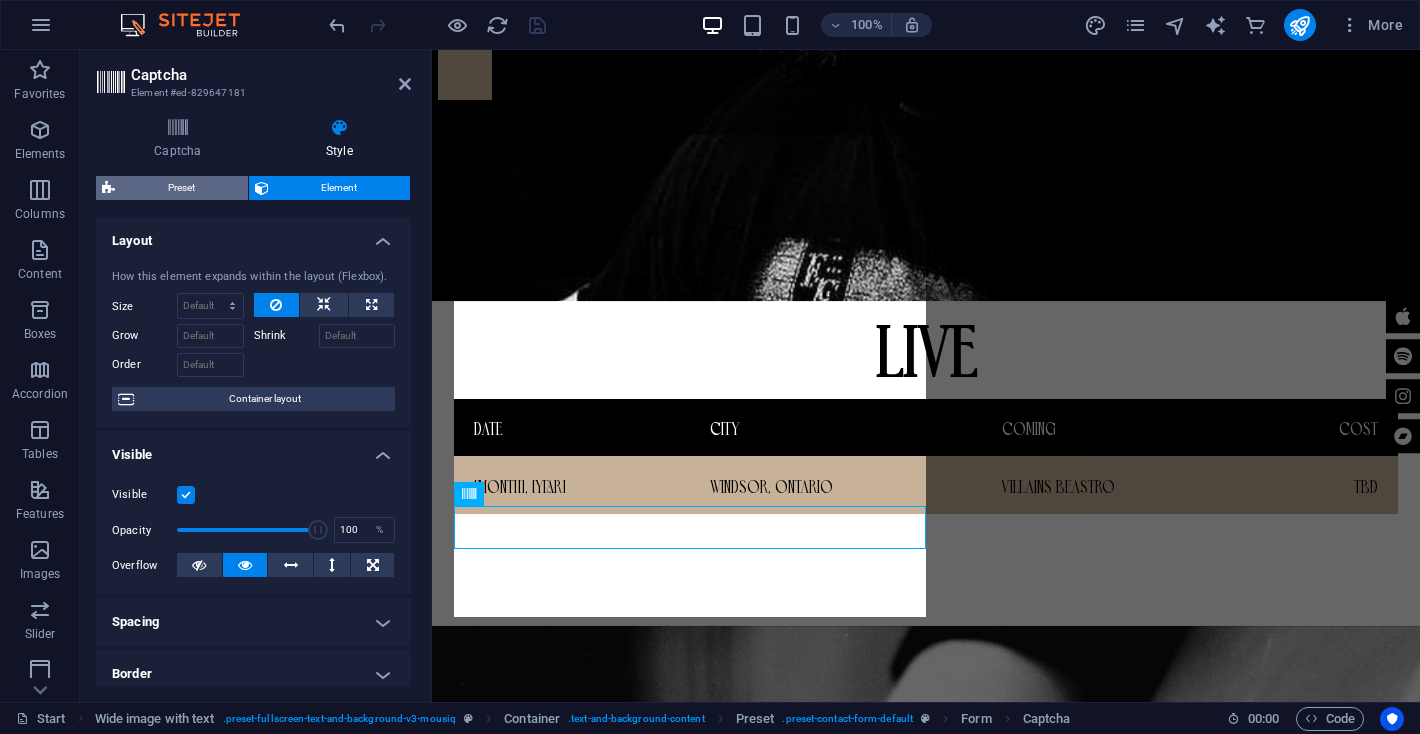 click on "Preset" at bounding box center (181, 188) 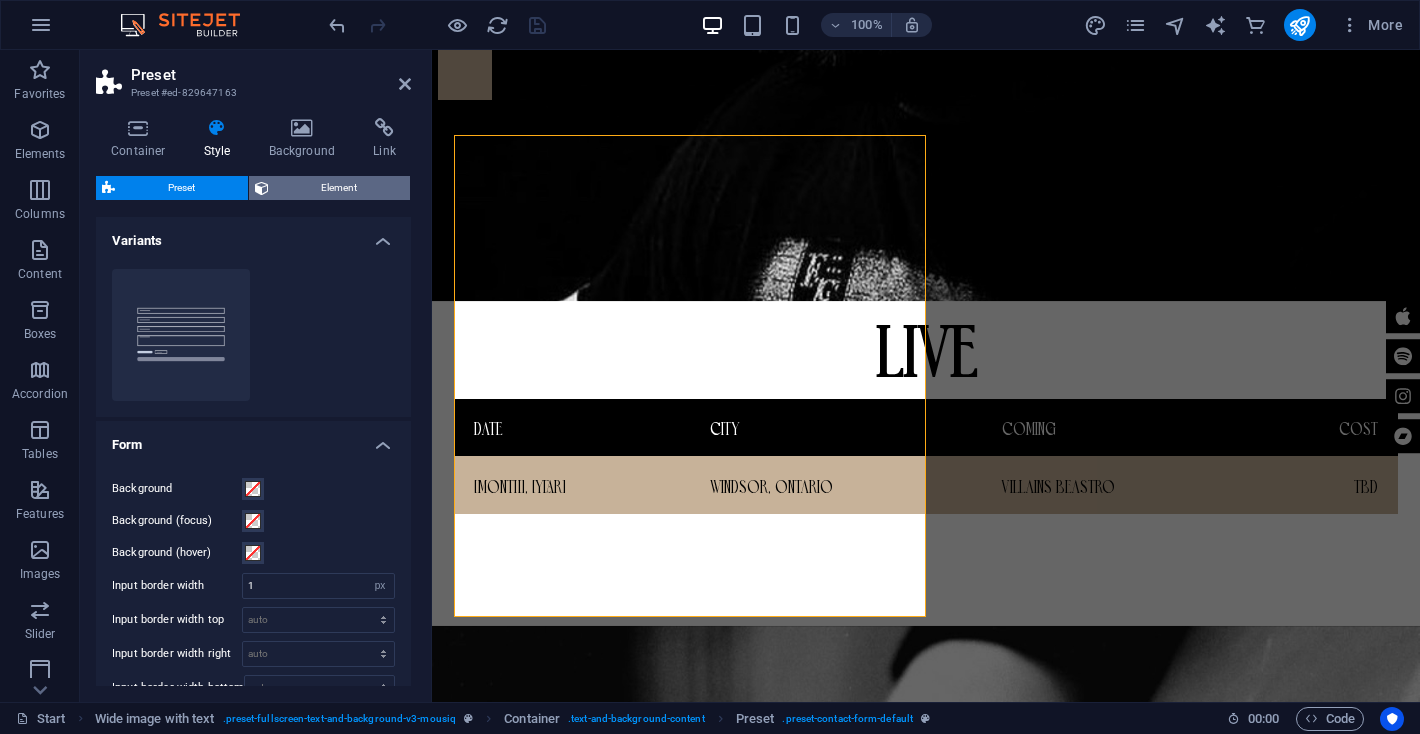 click on "Element" at bounding box center (340, 188) 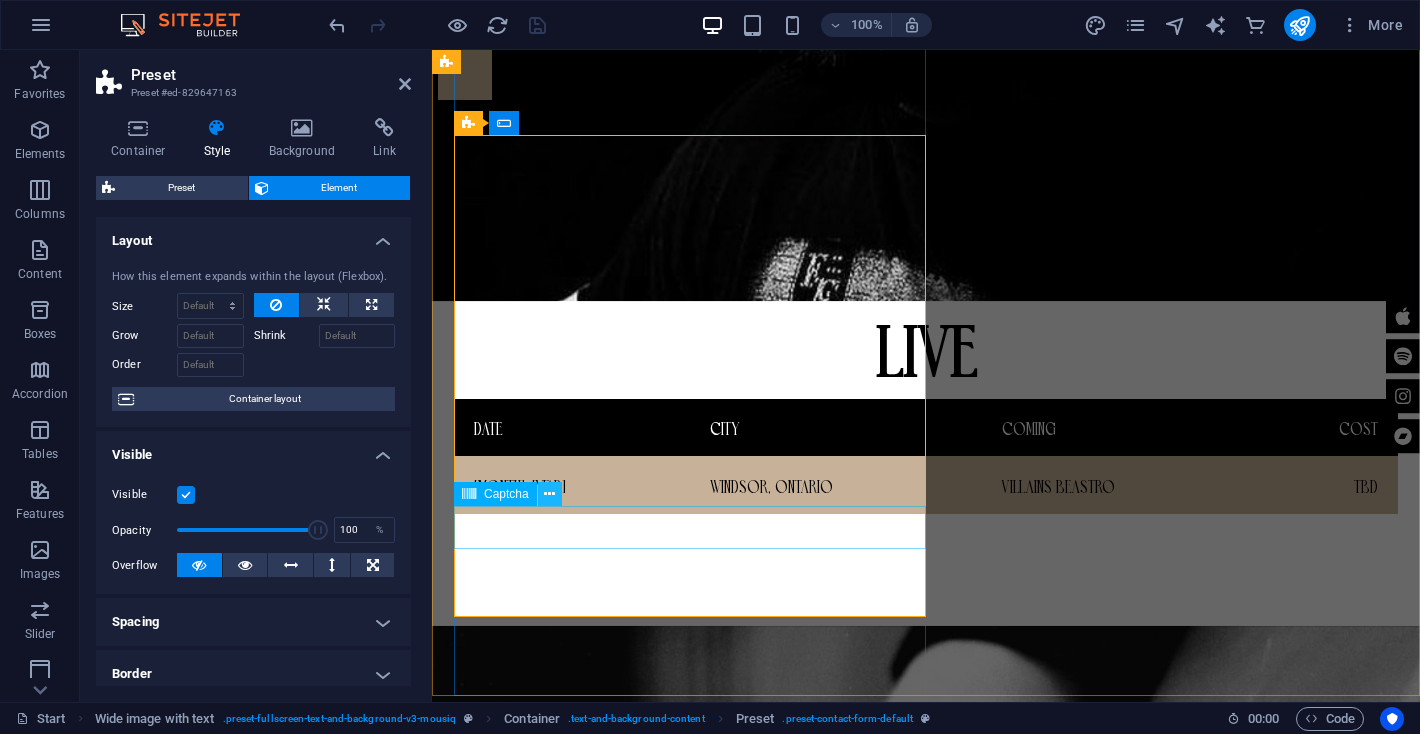 click at bounding box center [550, 494] 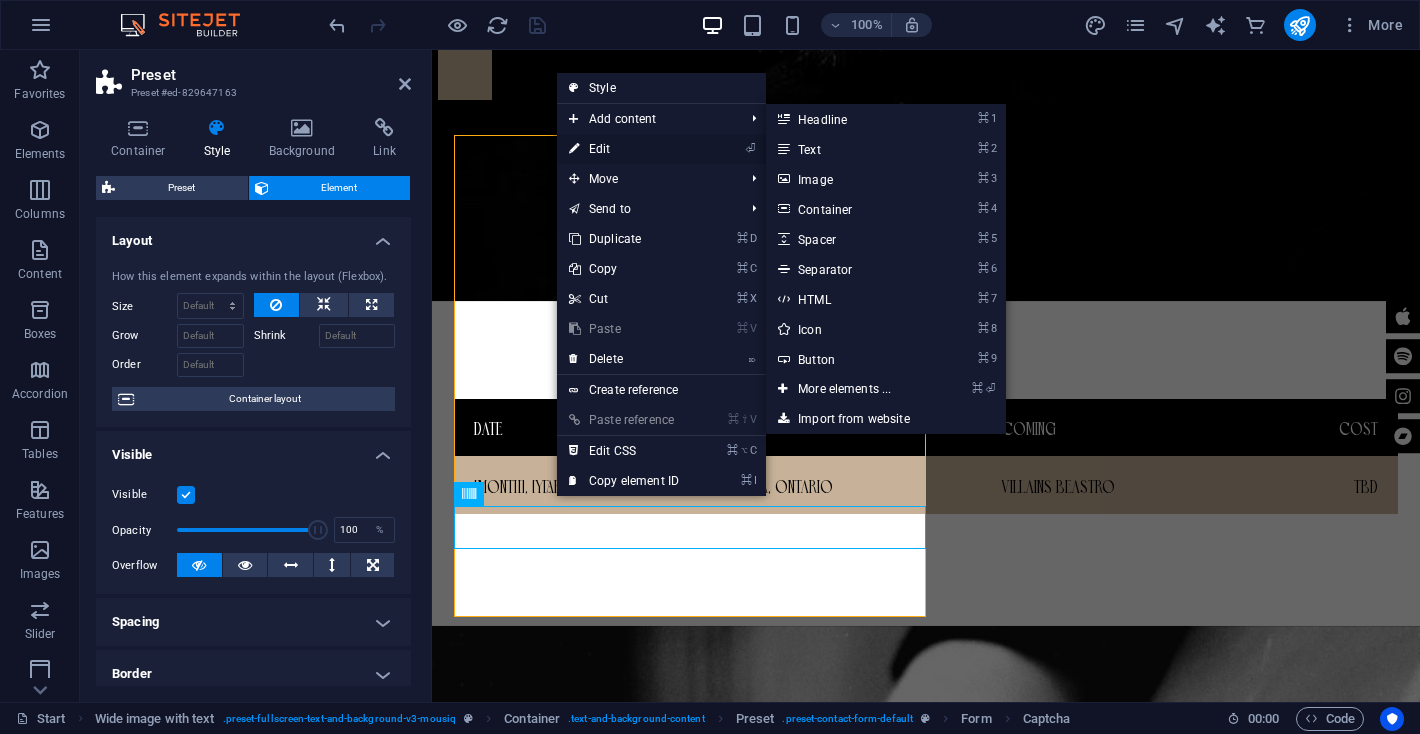 click on "⏎  Edit" at bounding box center (624, 149) 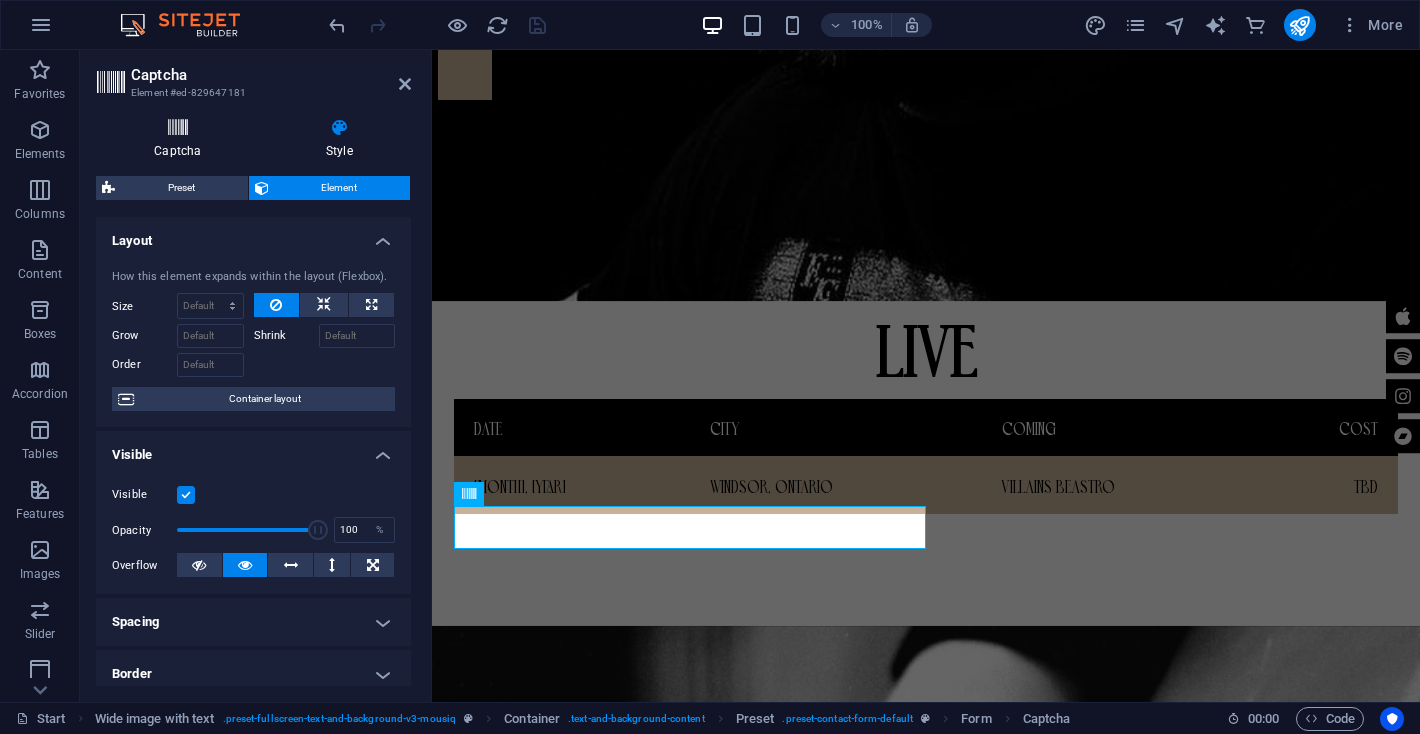 click at bounding box center [178, 128] 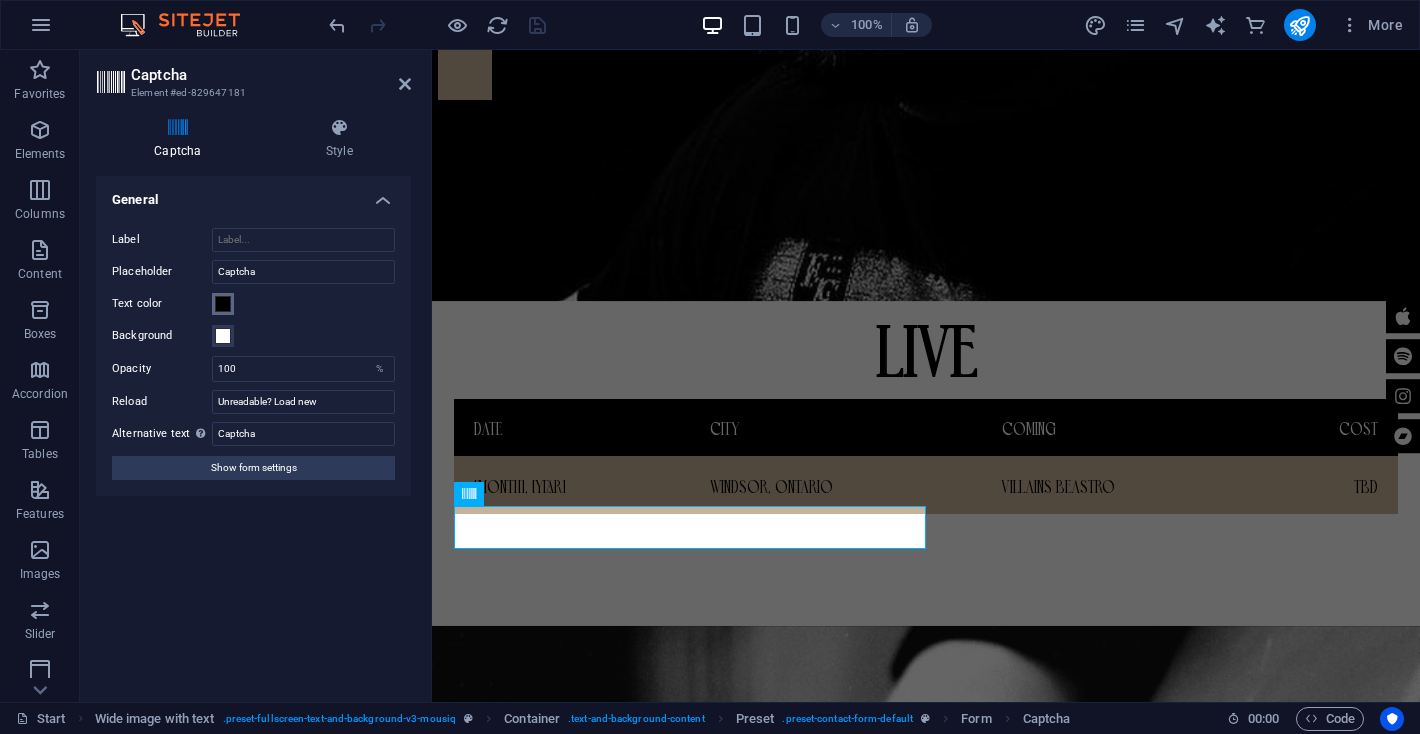 click at bounding box center (223, 304) 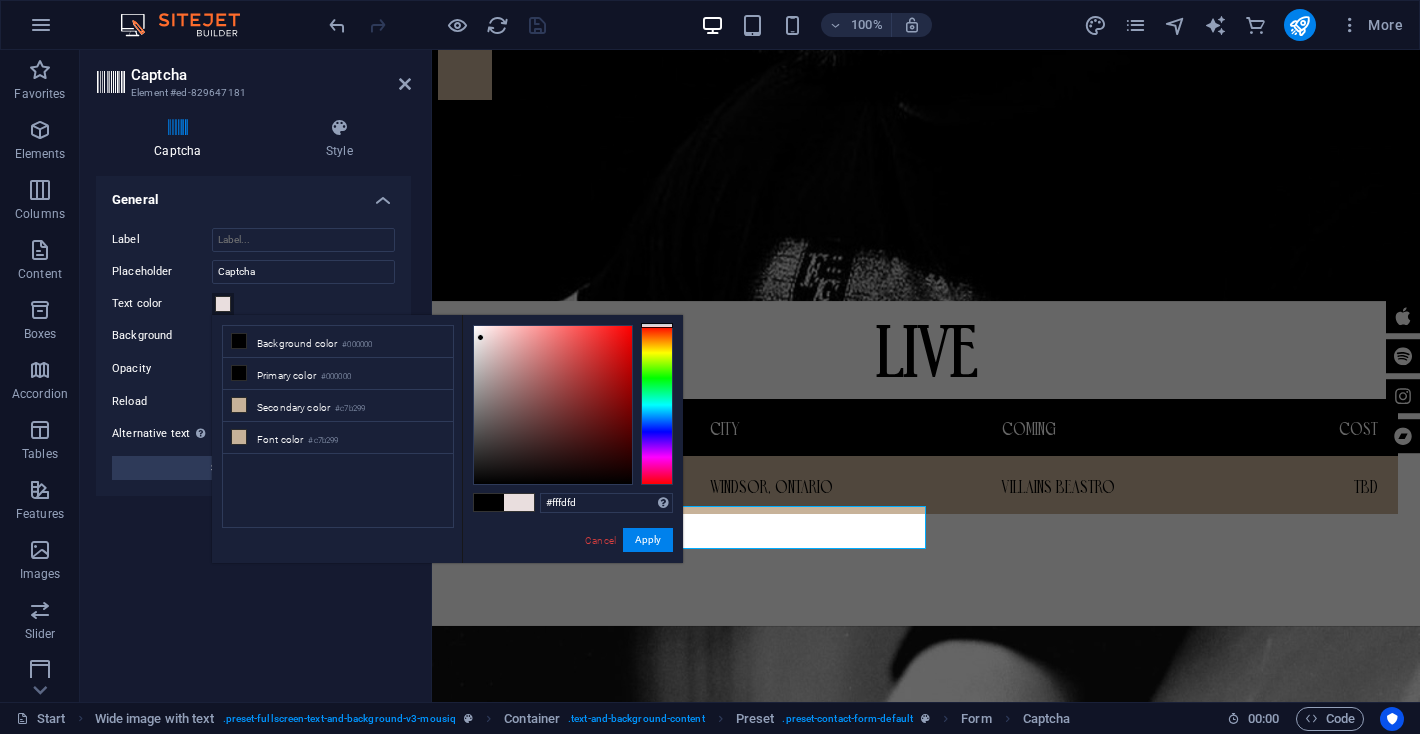 type on "#ffffff" 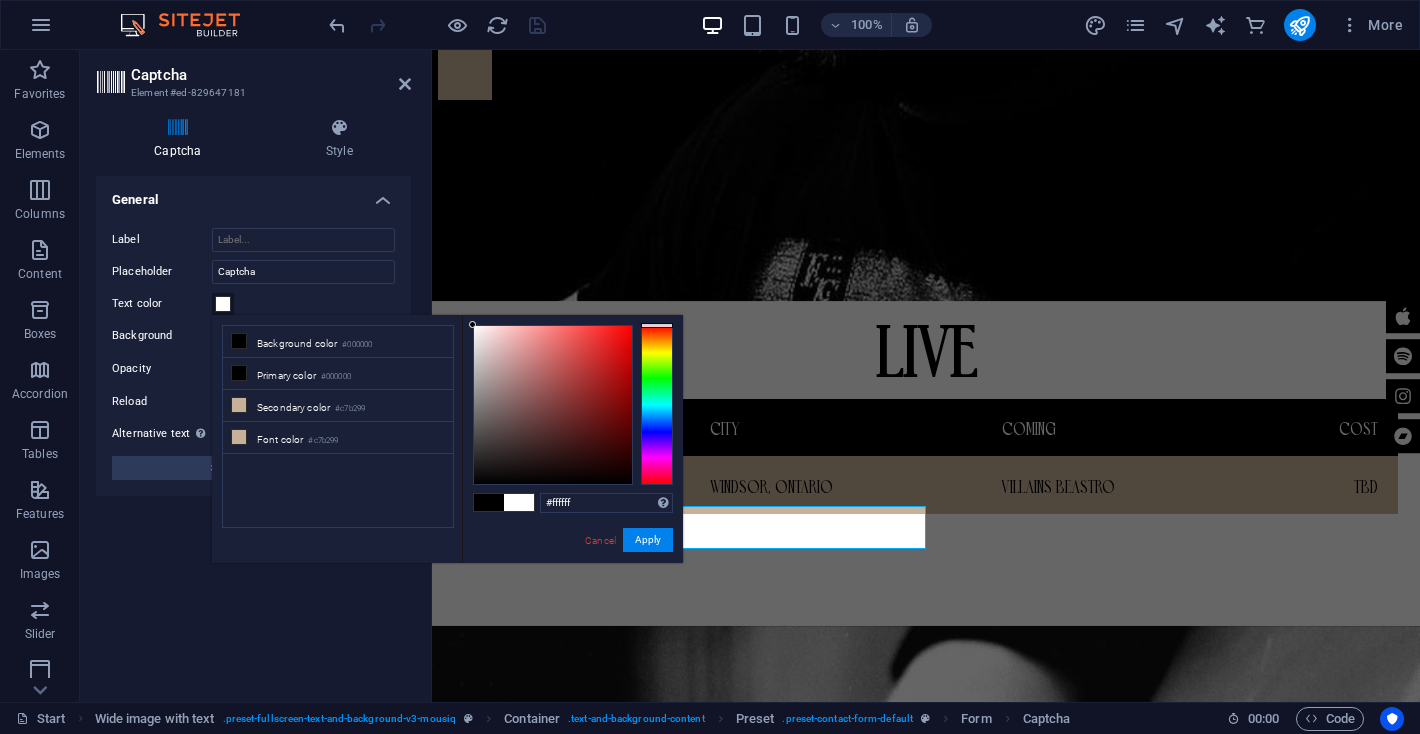 drag, startPoint x: 482, startPoint y: 439, endPoint x: 432, endPoint y: 250, distance: 195.50192 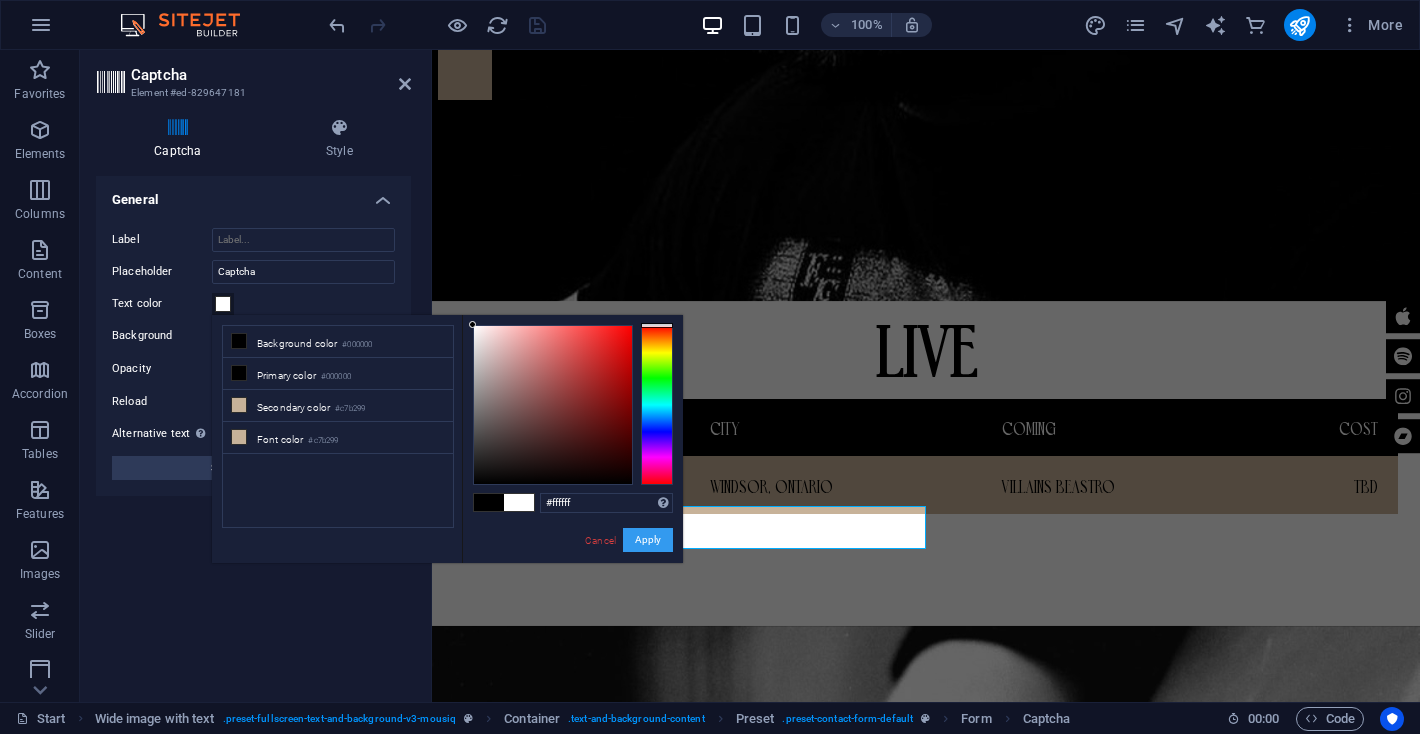 click on "Apply" at bounding box center [648, 540] 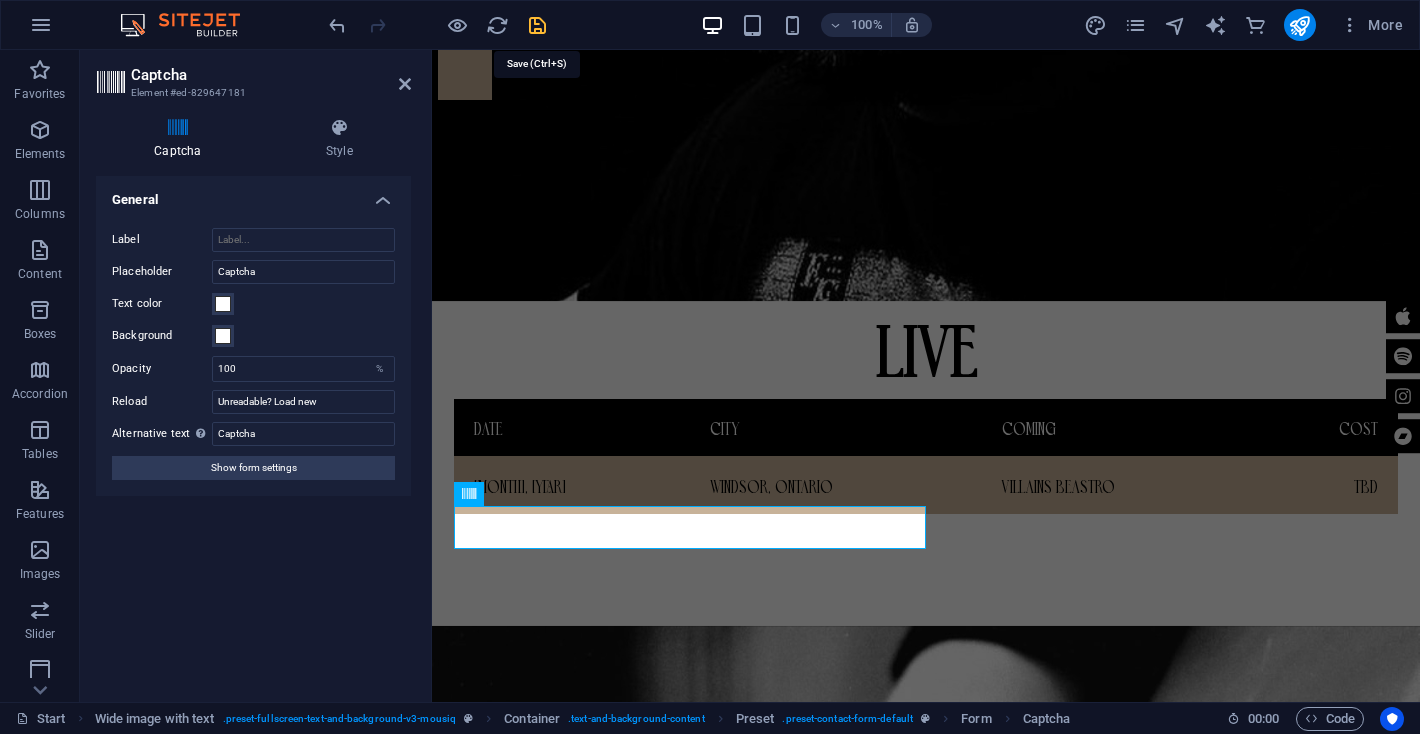 click at bounding box center (537, 25) 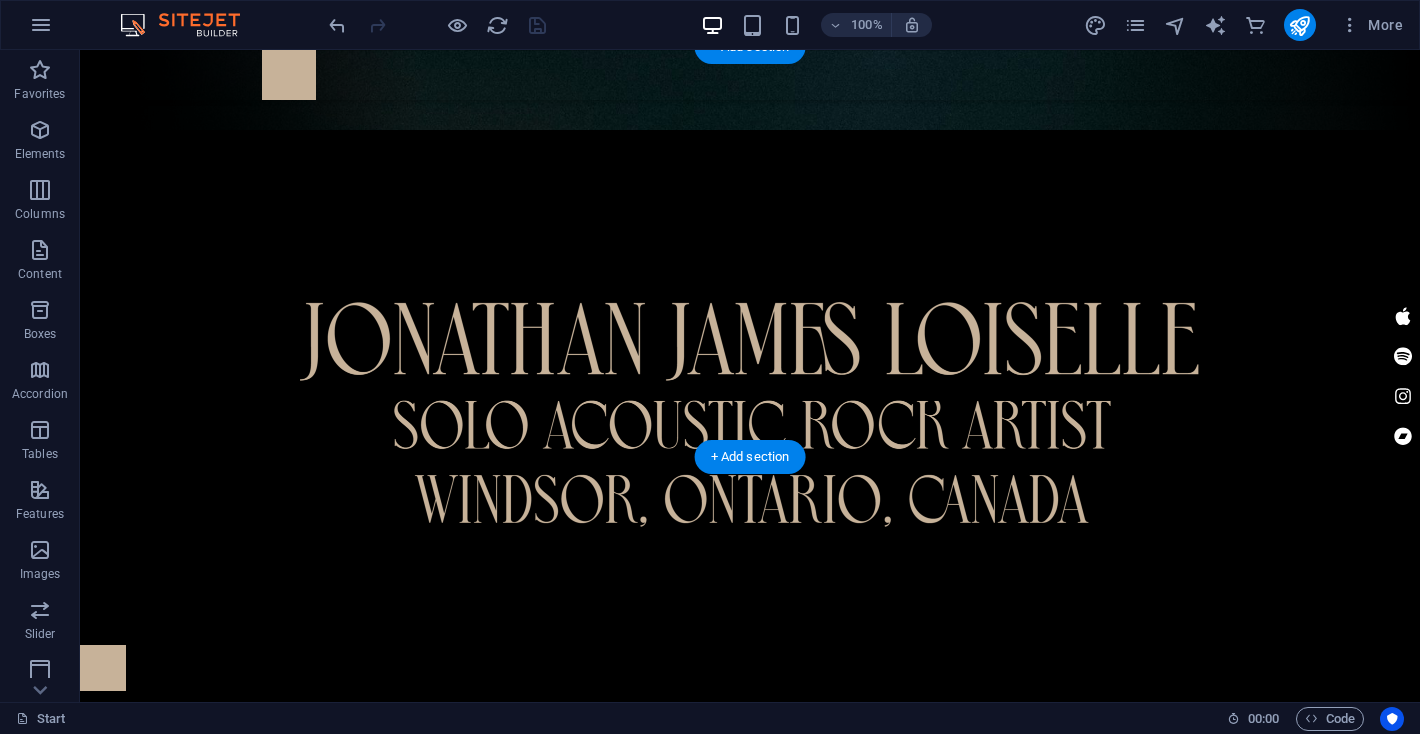 scroll, scrollTop: 0, scrollLeft: 0, axis: both 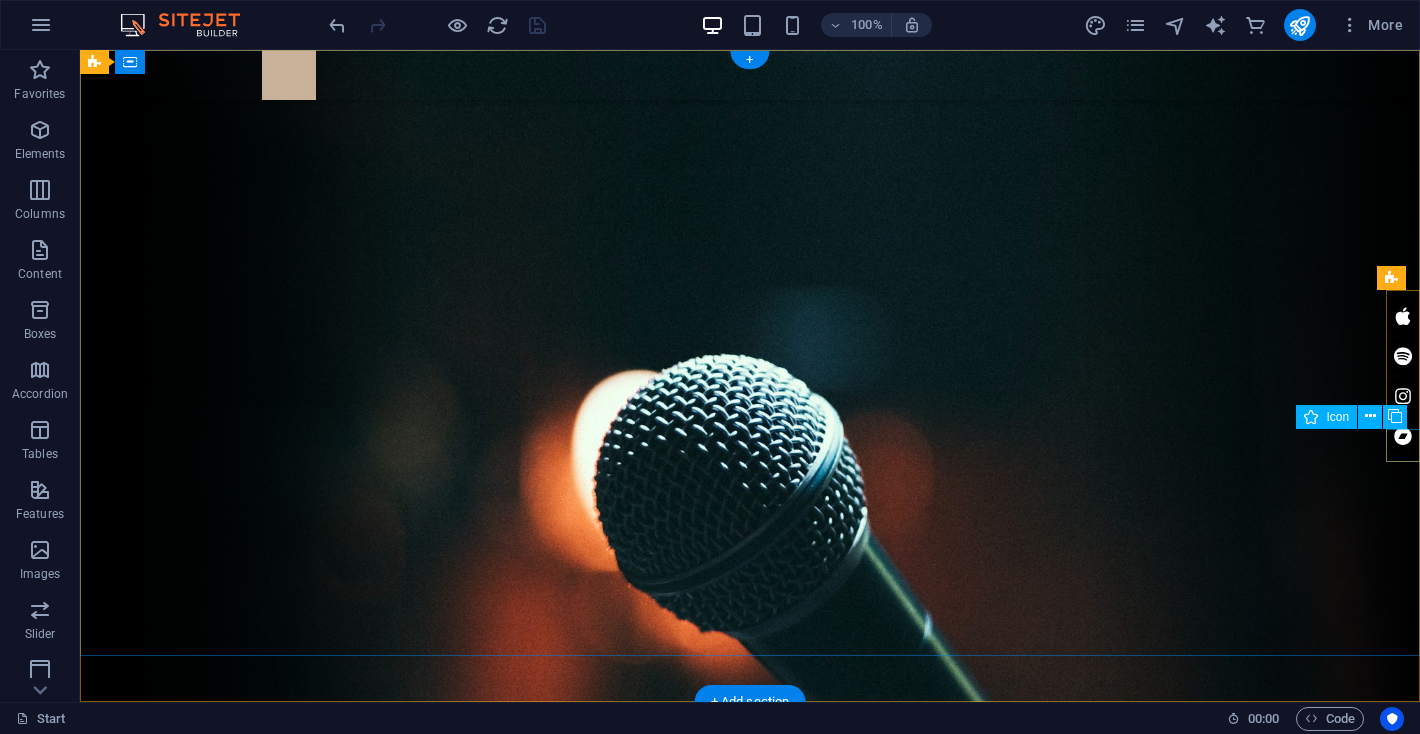click at bounding box center [1403, 436] 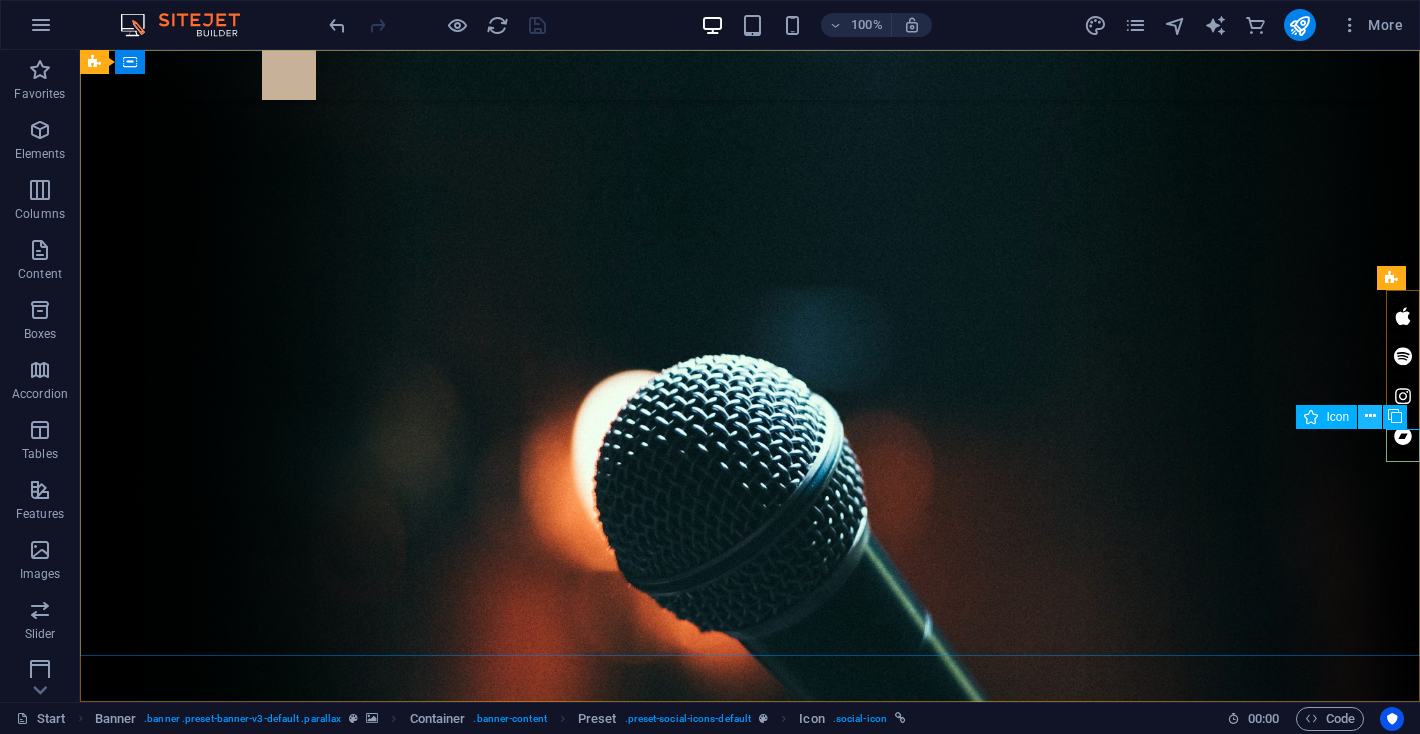 click at bounding box center [1370, 417] 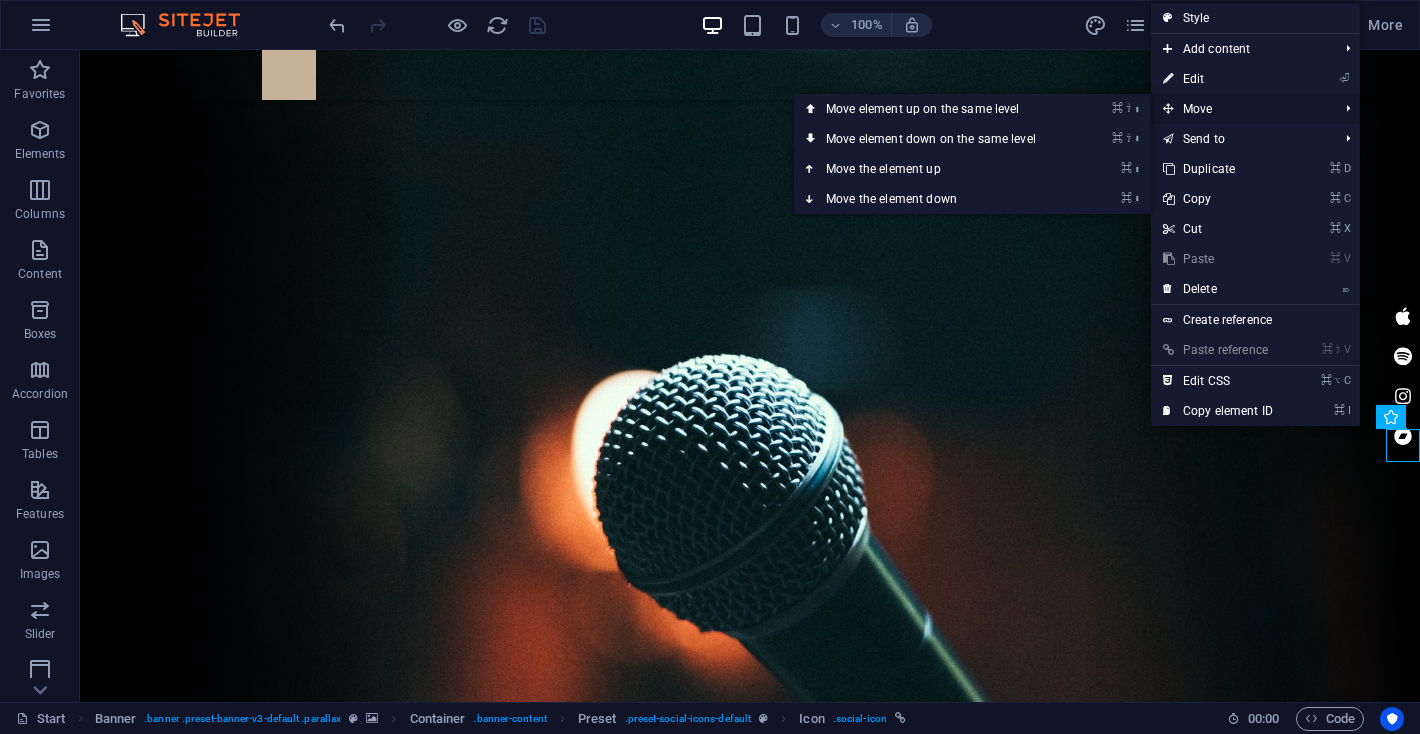 click on "Move" at bounding box center [1240, 109] 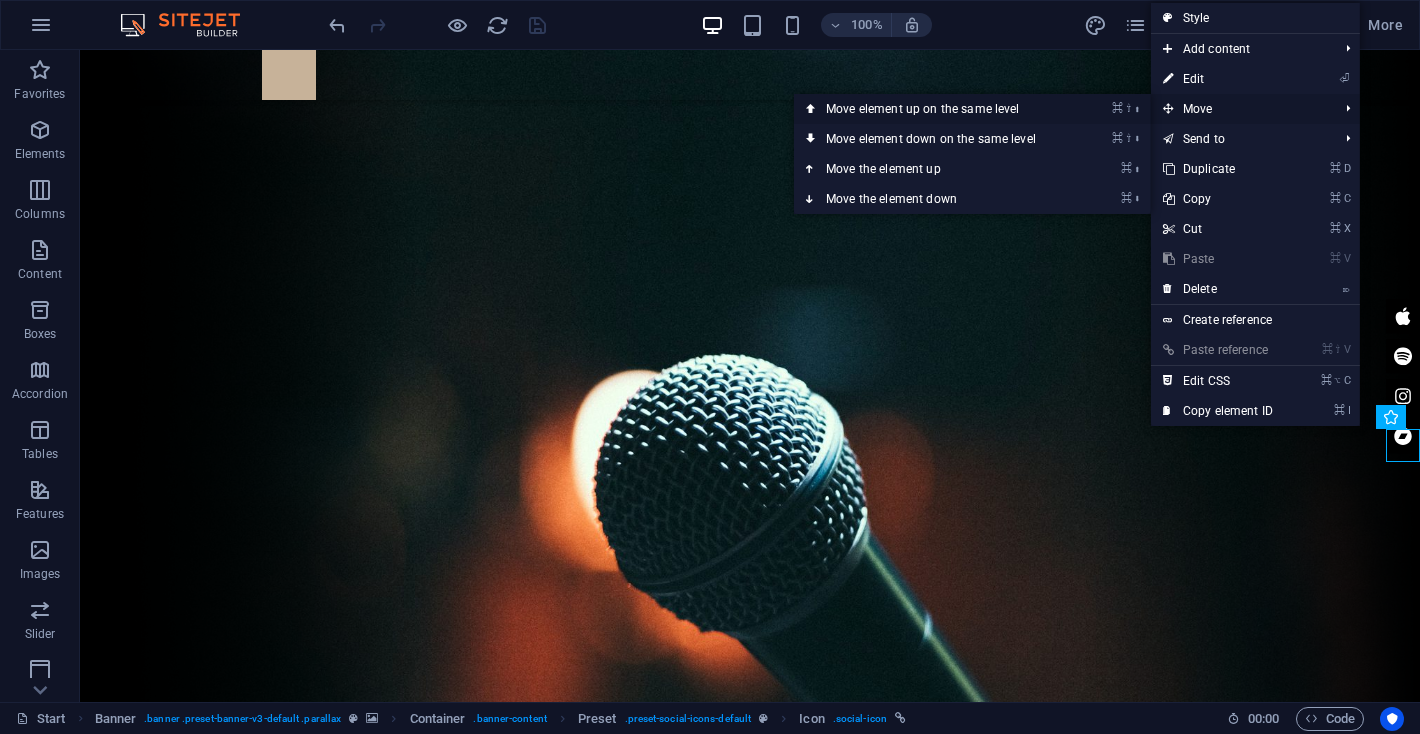 click on "⌘ ⇧ ⬆  Move element up on the same level" at bounding box center [935, 109] 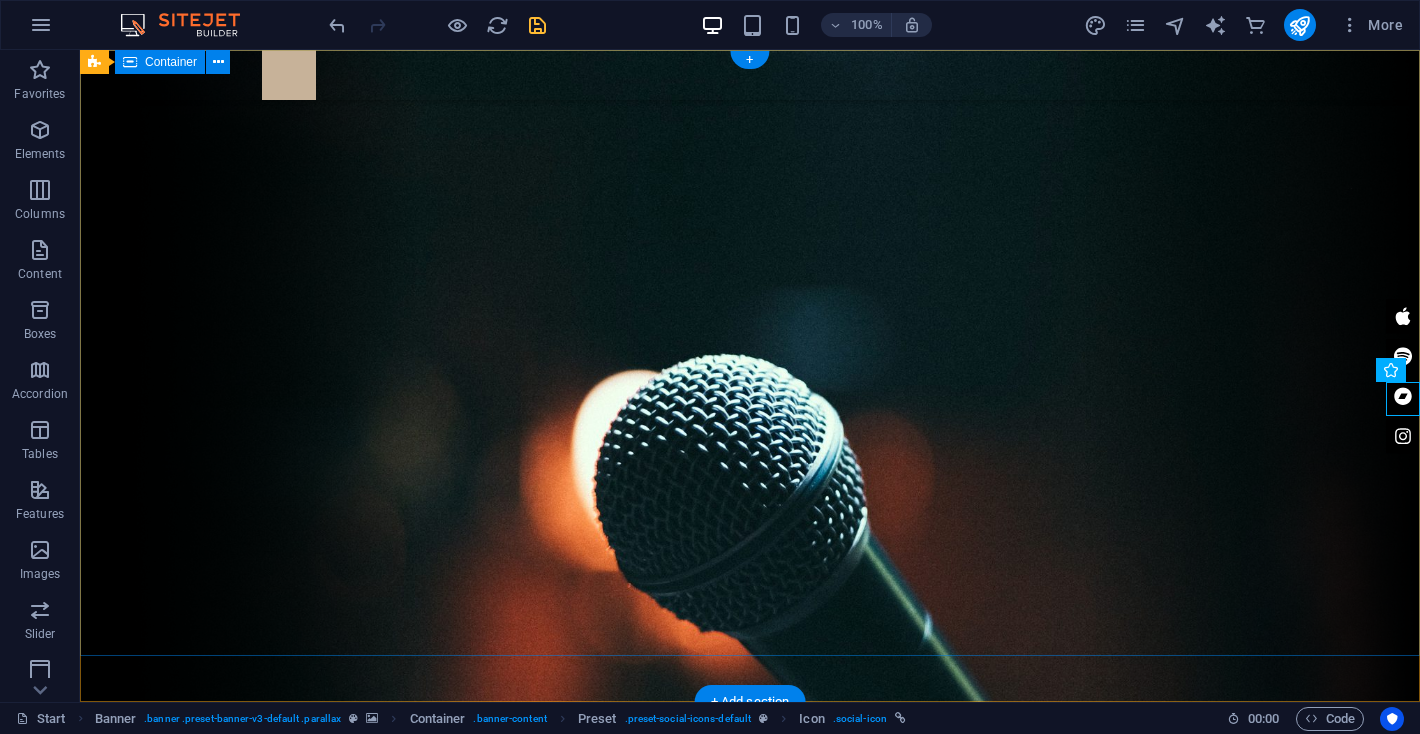 click at bounding box center [750, 959] 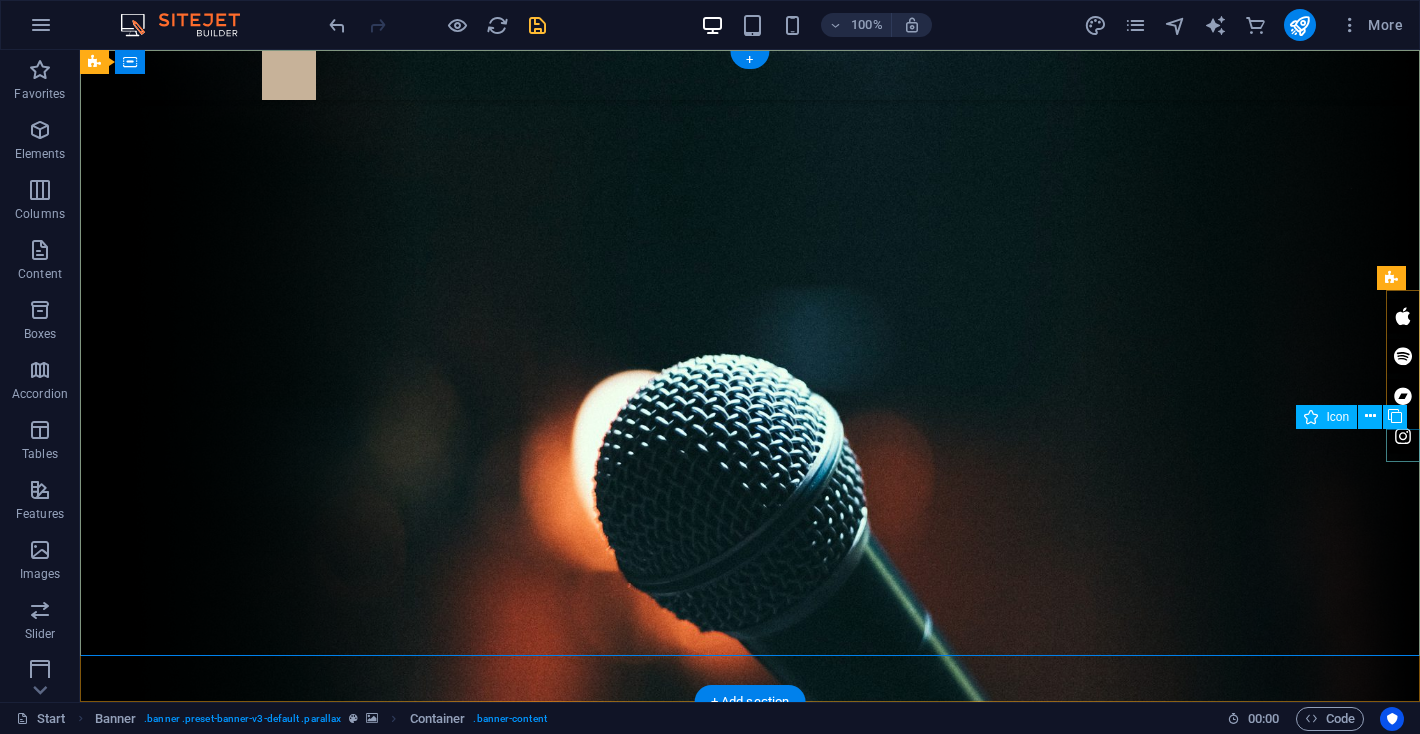 click at bounding box center (1403, 436) 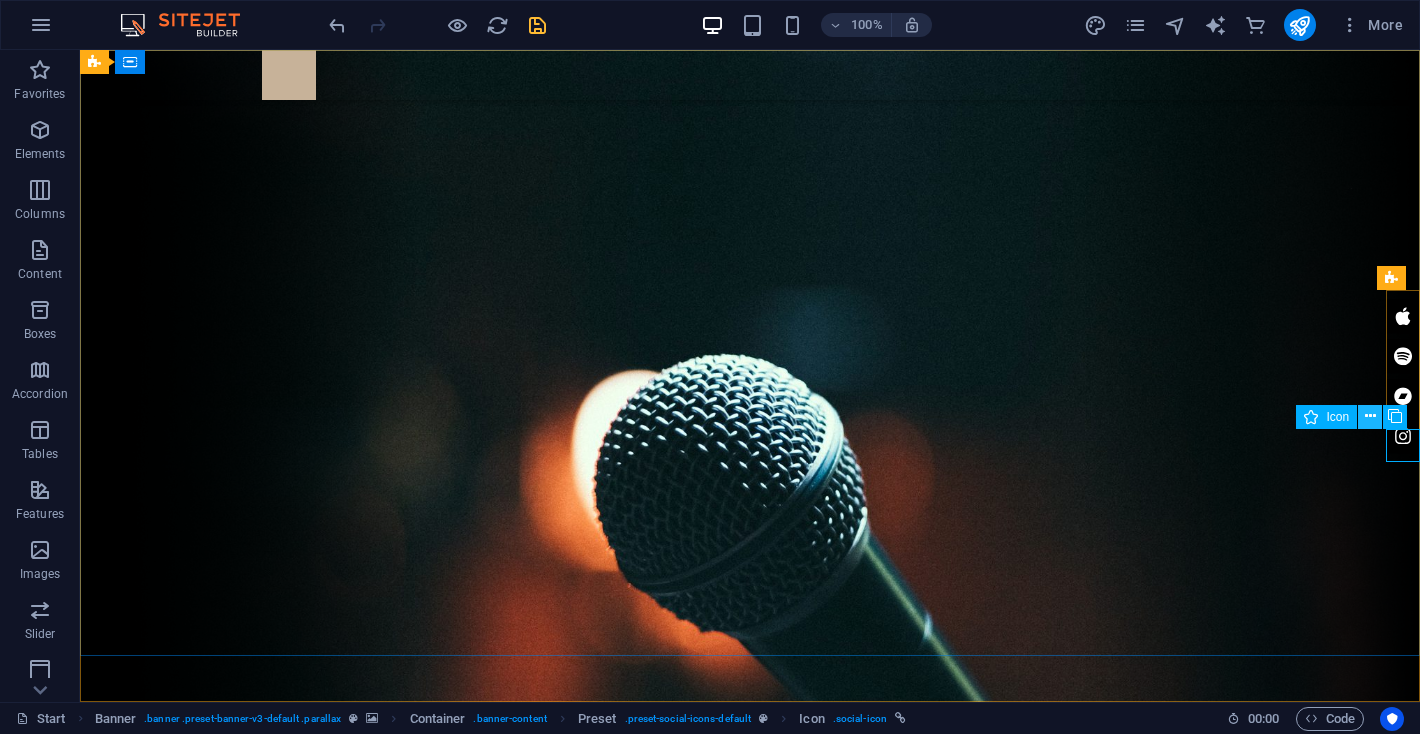 click at bounding box center (1370, 416) 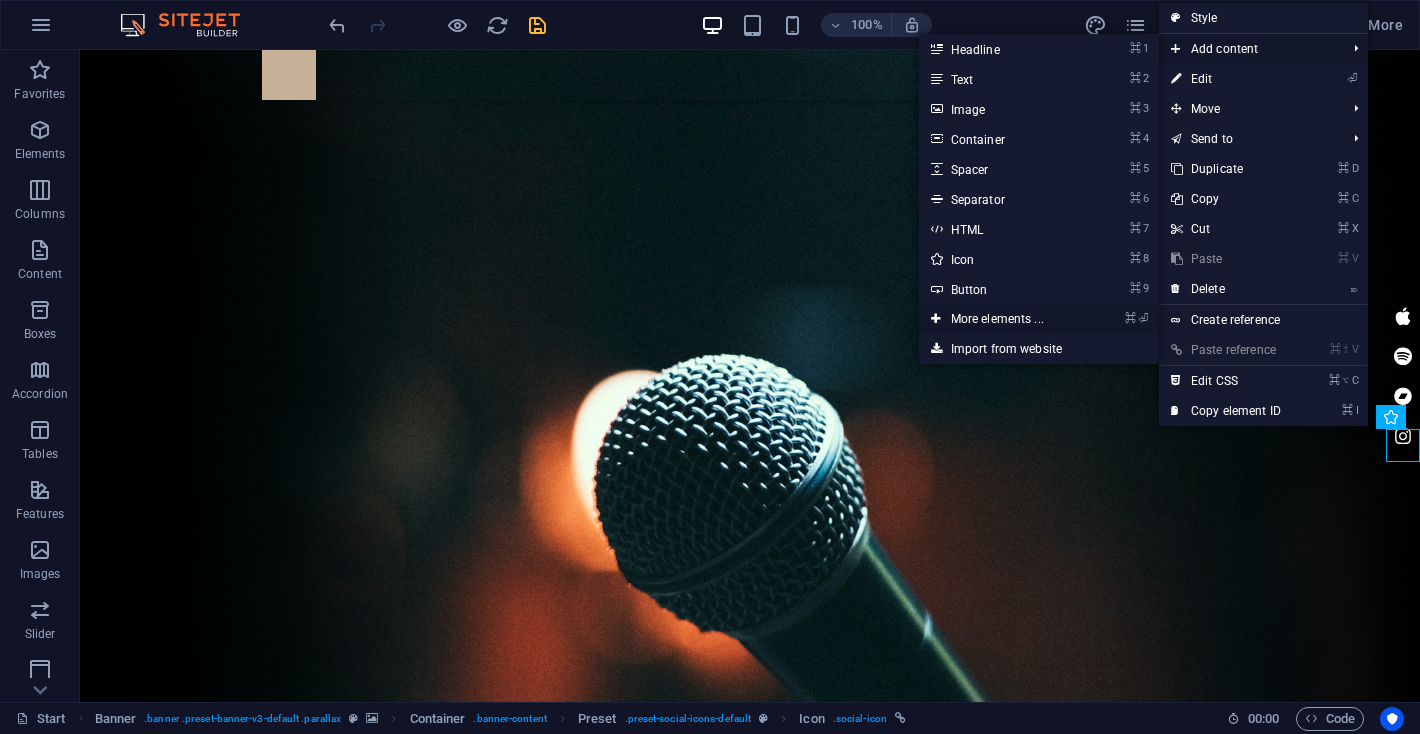 click at bounding box center (936, 319) 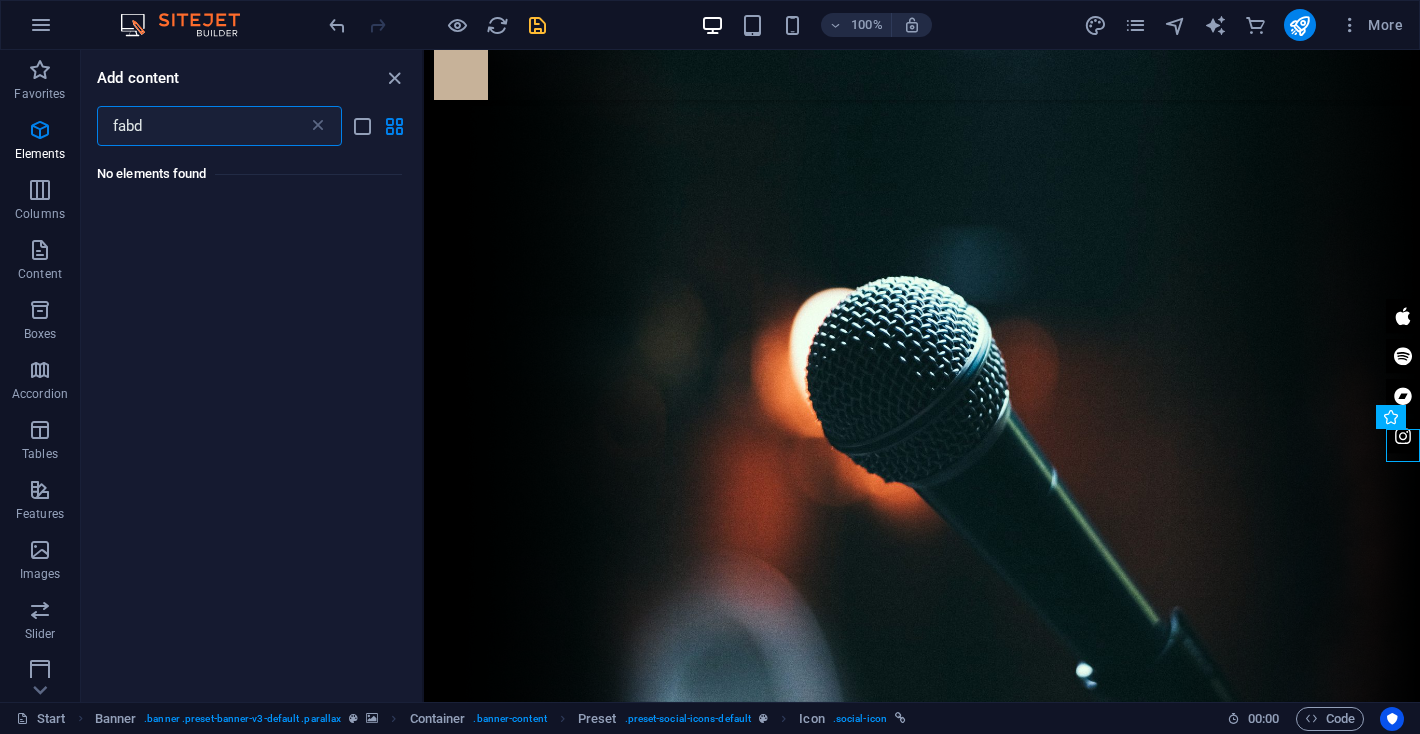 scroll, scrollTop: 0, scrollLeft: 0, axis: both 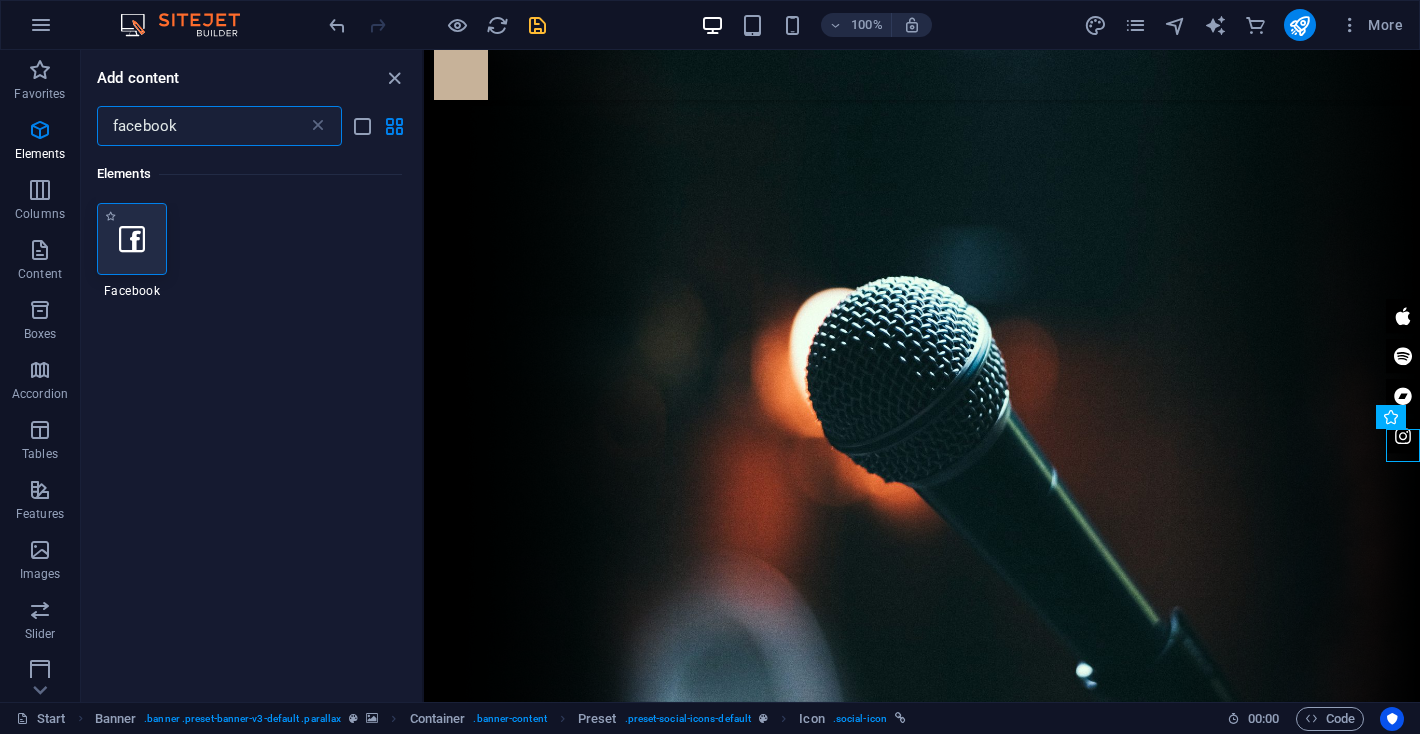 type on "facebook" 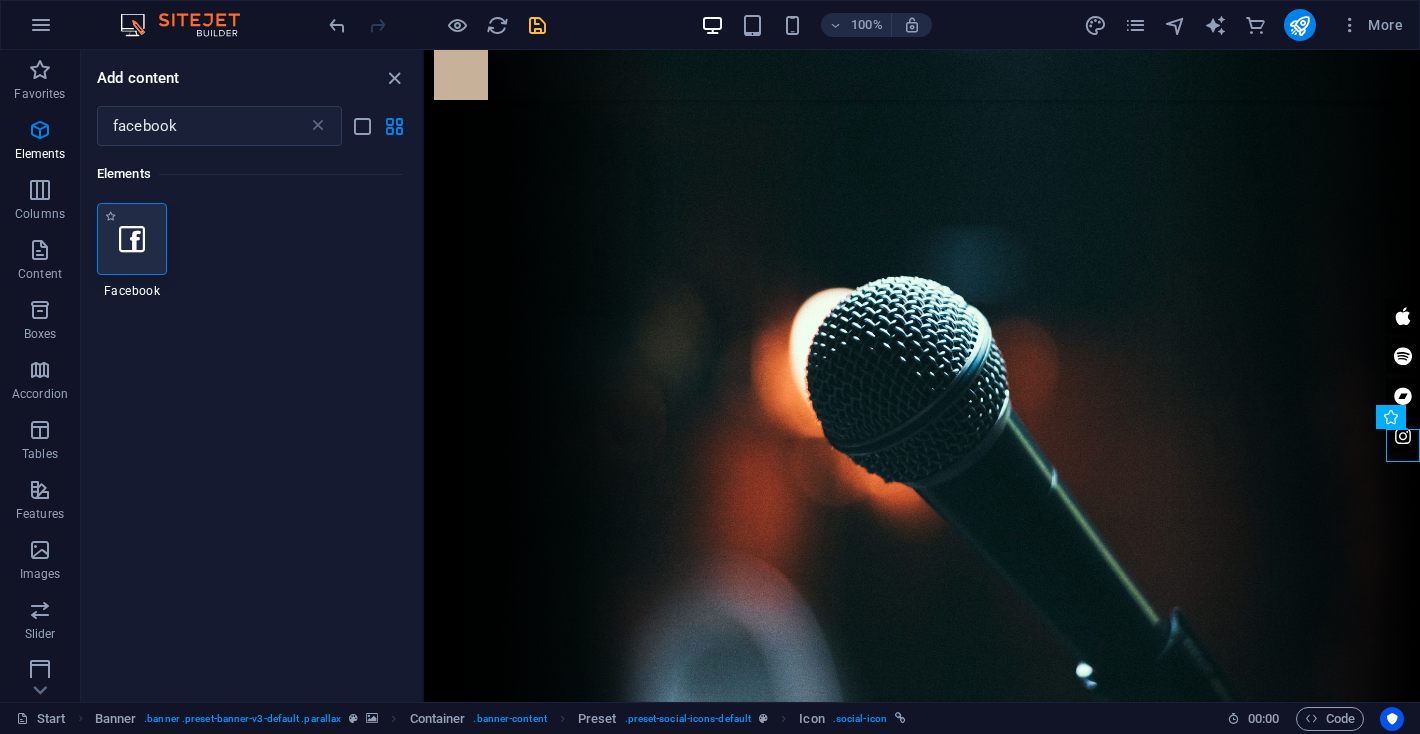 click at bounding box center (132, 239) 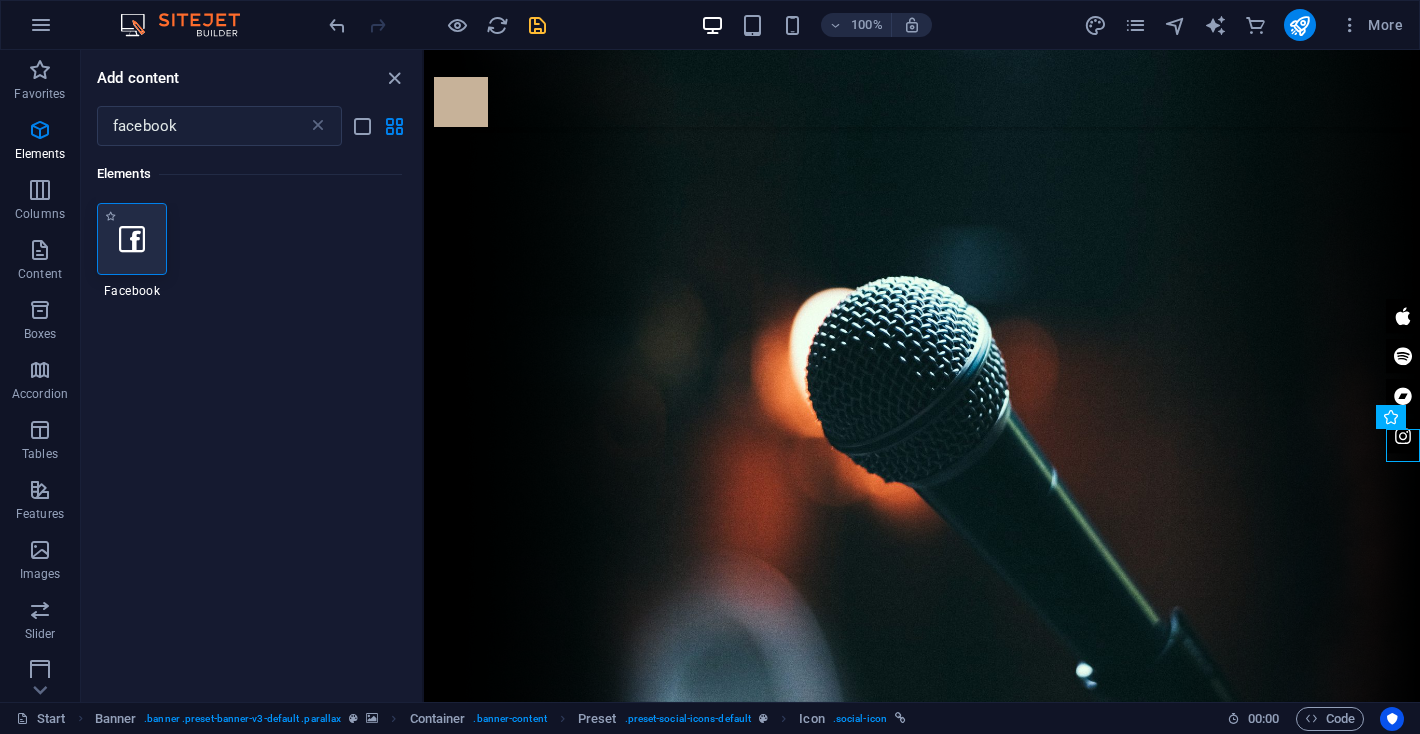 select on "%" 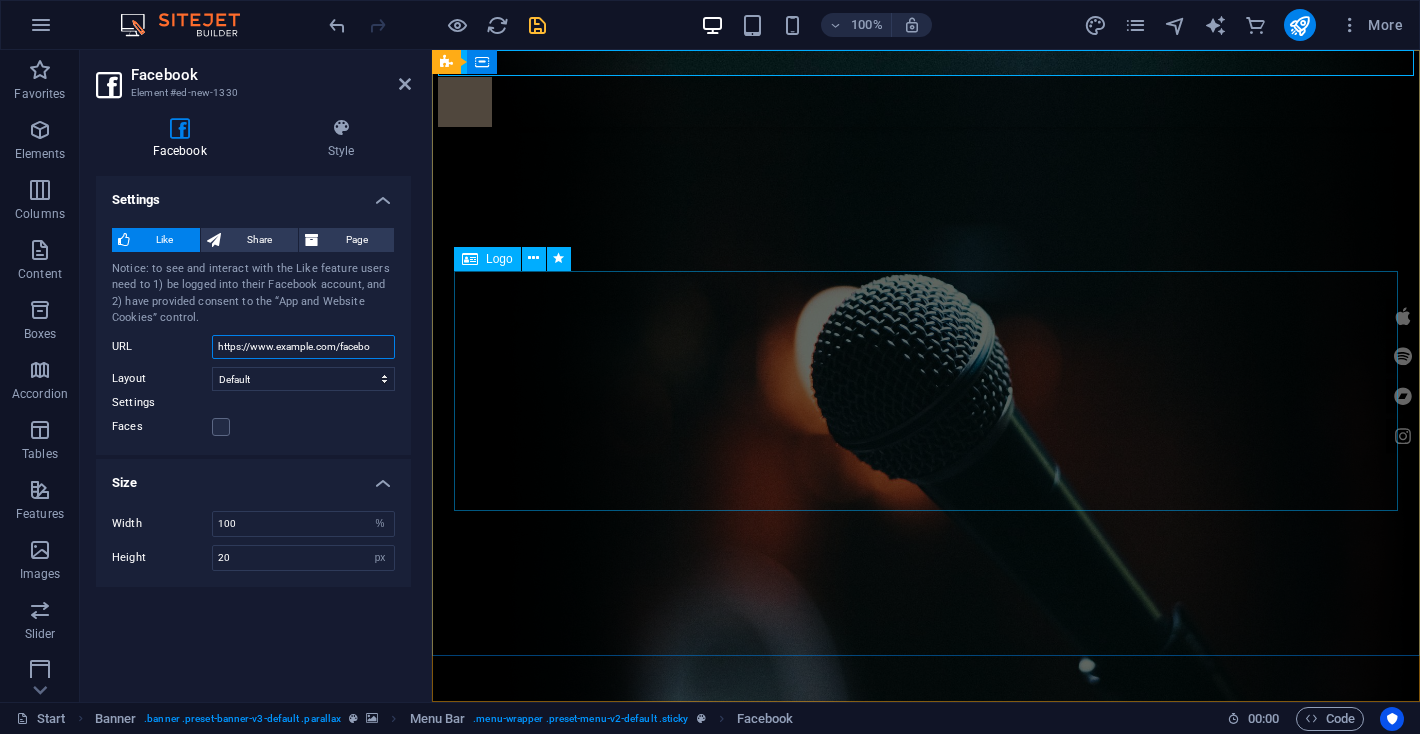drag, startPoint x: 777, startPoint y: 397, endPoint x: 521, endPoint y: 361, distance: 258.51886 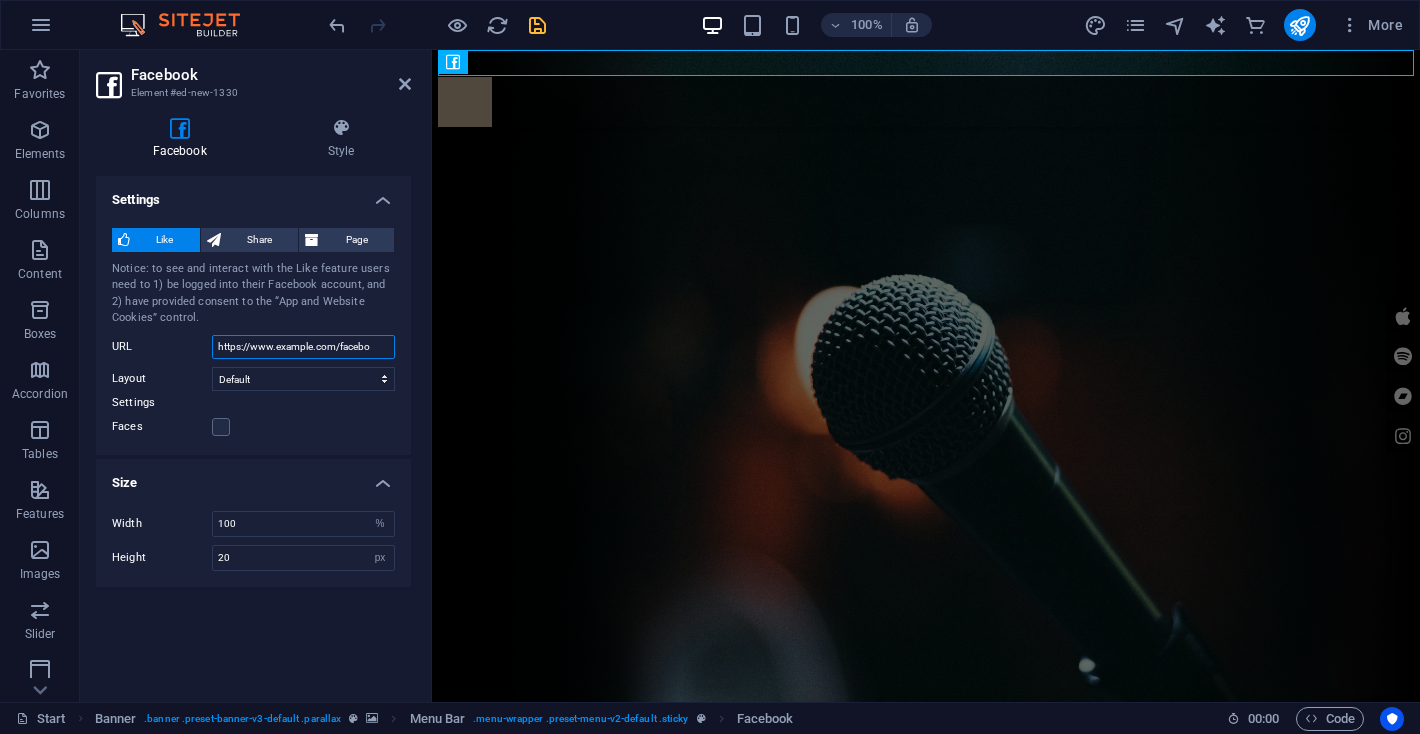 click on "https://www.facebook.com/facebook" at bounding box center (303, 347) 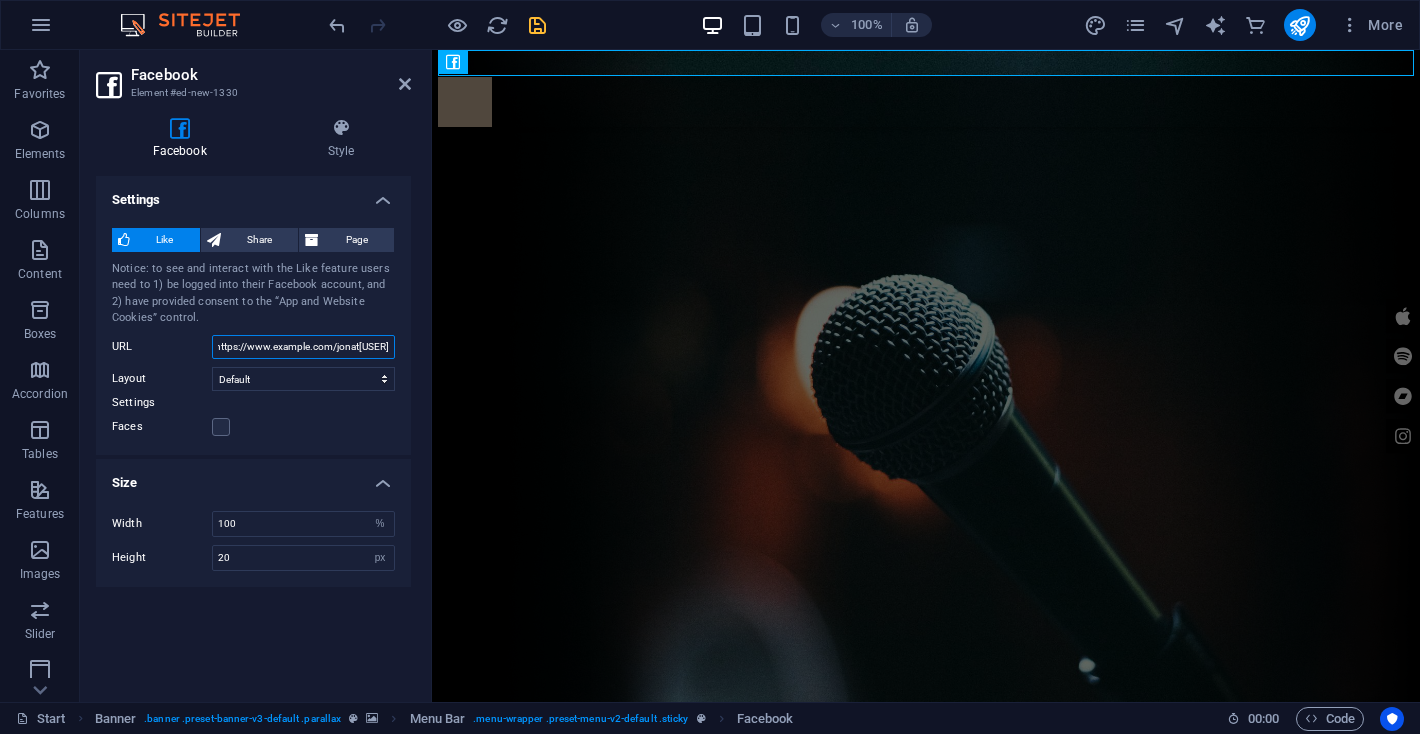 scroll, scrollTop: 0, scrollLeft: 51, axis: horizontal 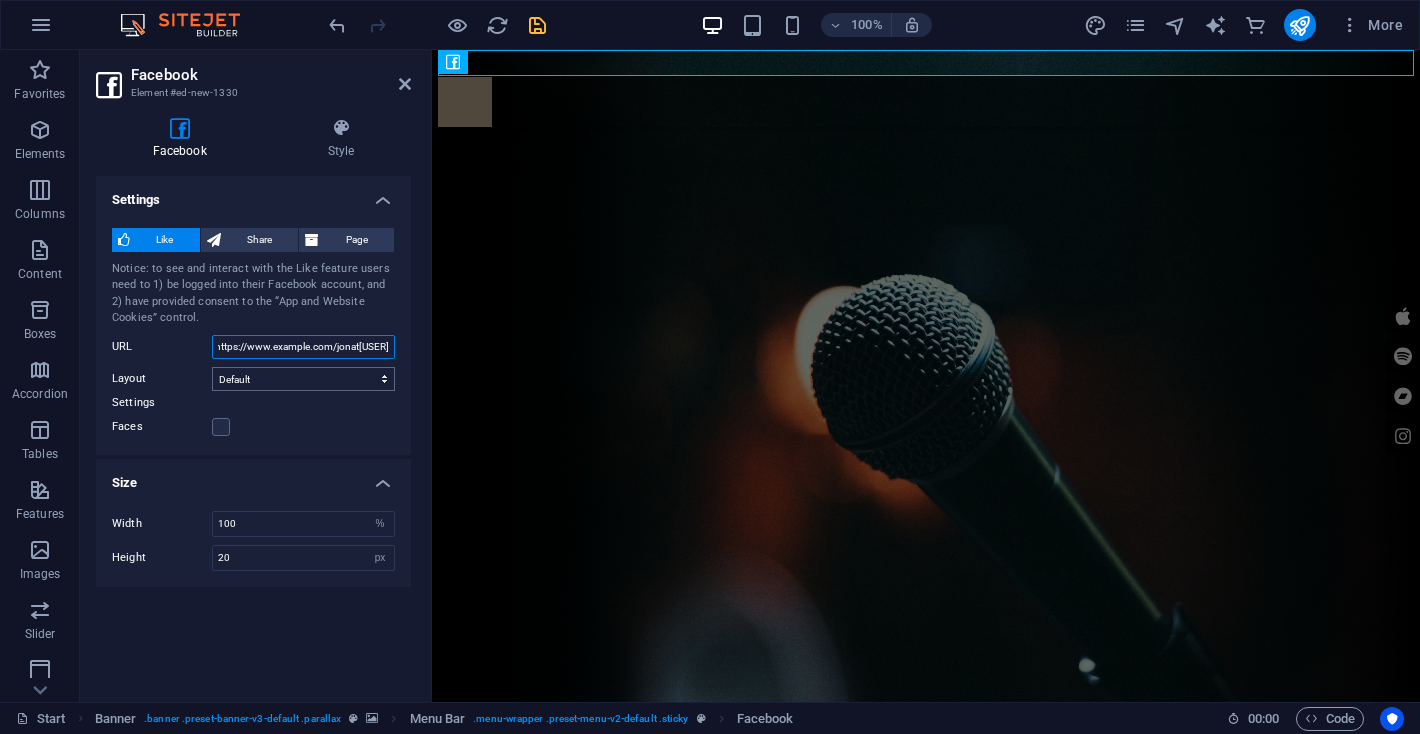 type on "https://www.facebook.com/jonathanjamesloiselle" 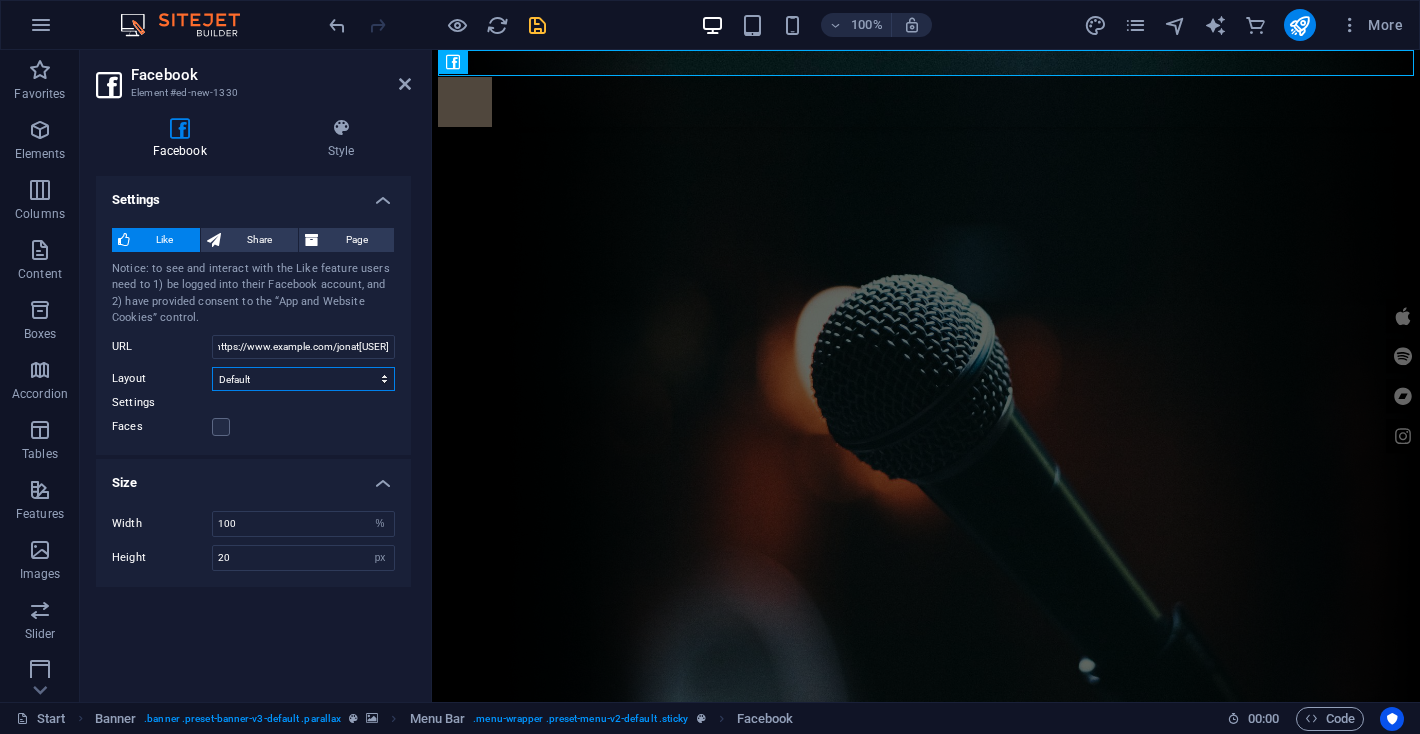 click on "Default Button Box counter Button counter" at bounding box center (303, 379) 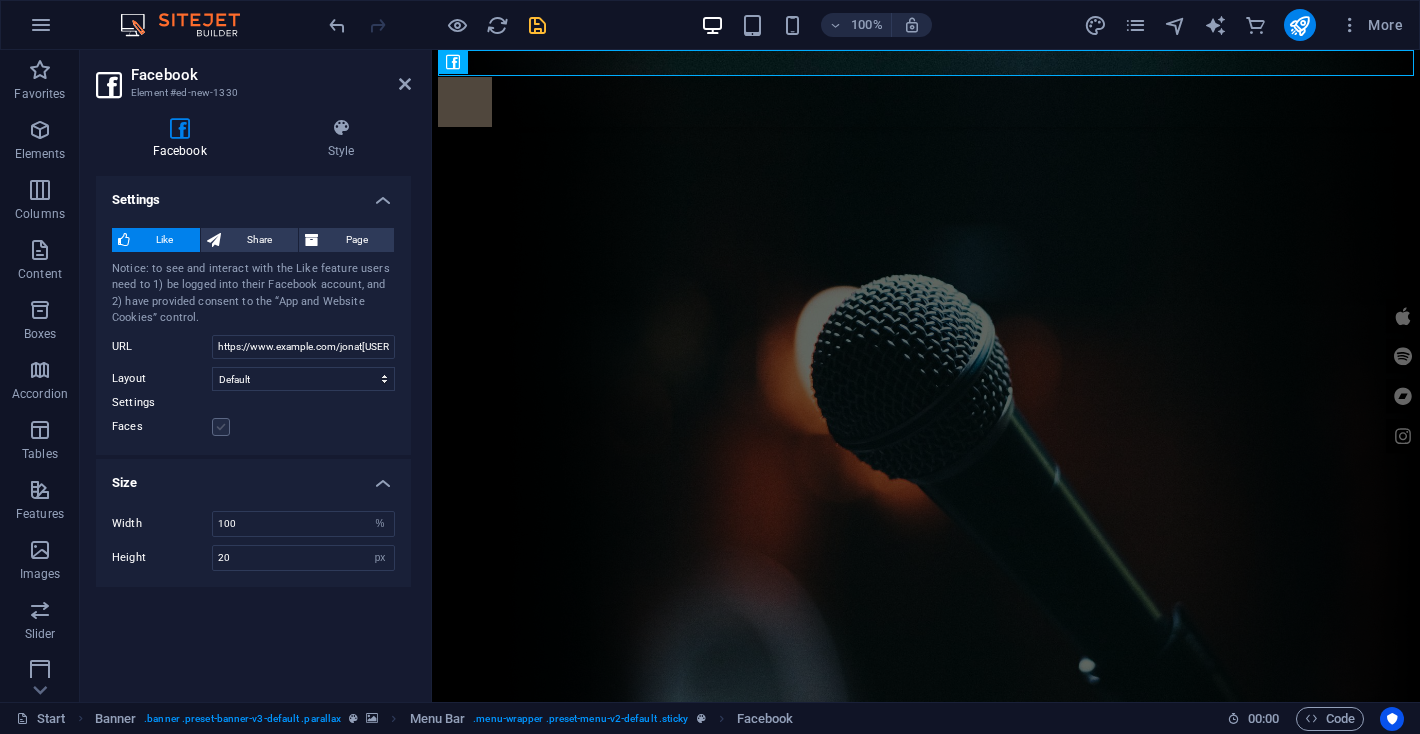 click at bounding box center [221, 427] 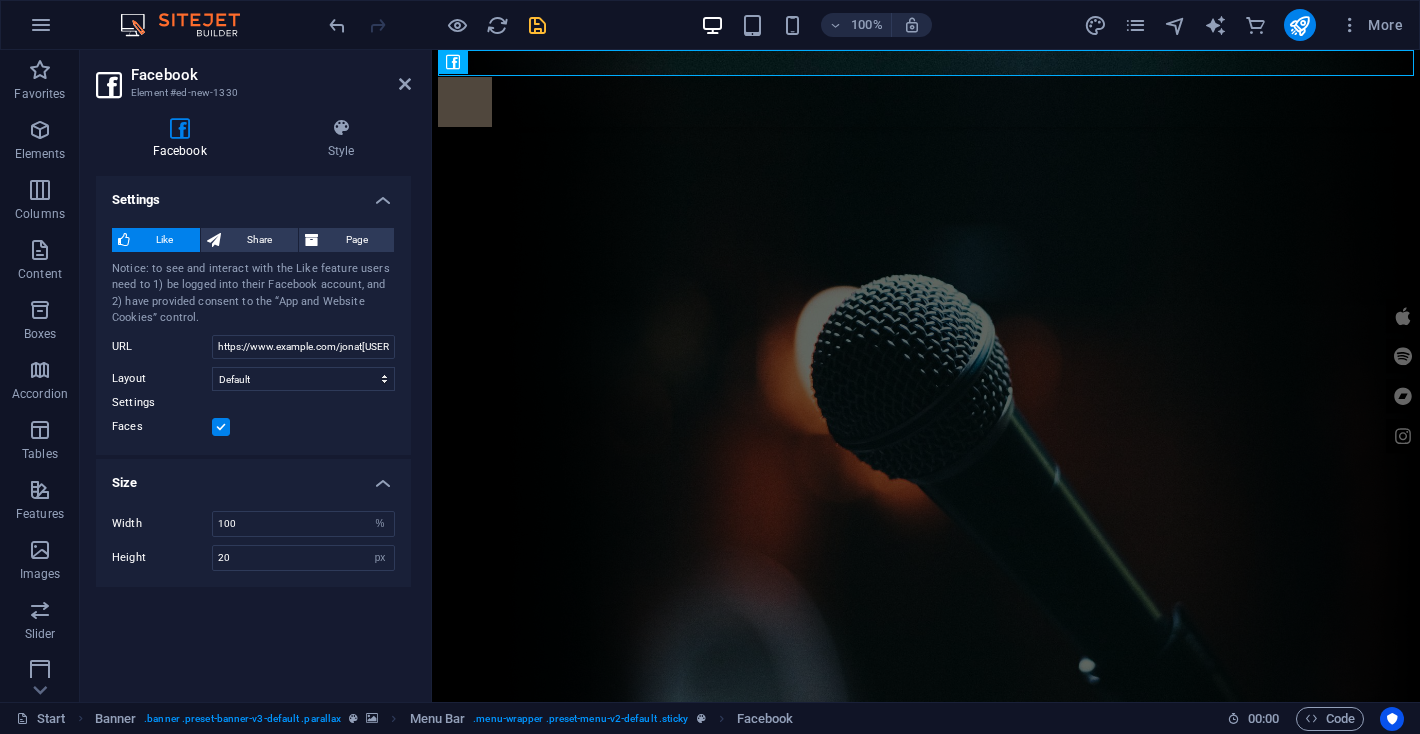 click at bounding box center (221, 427) 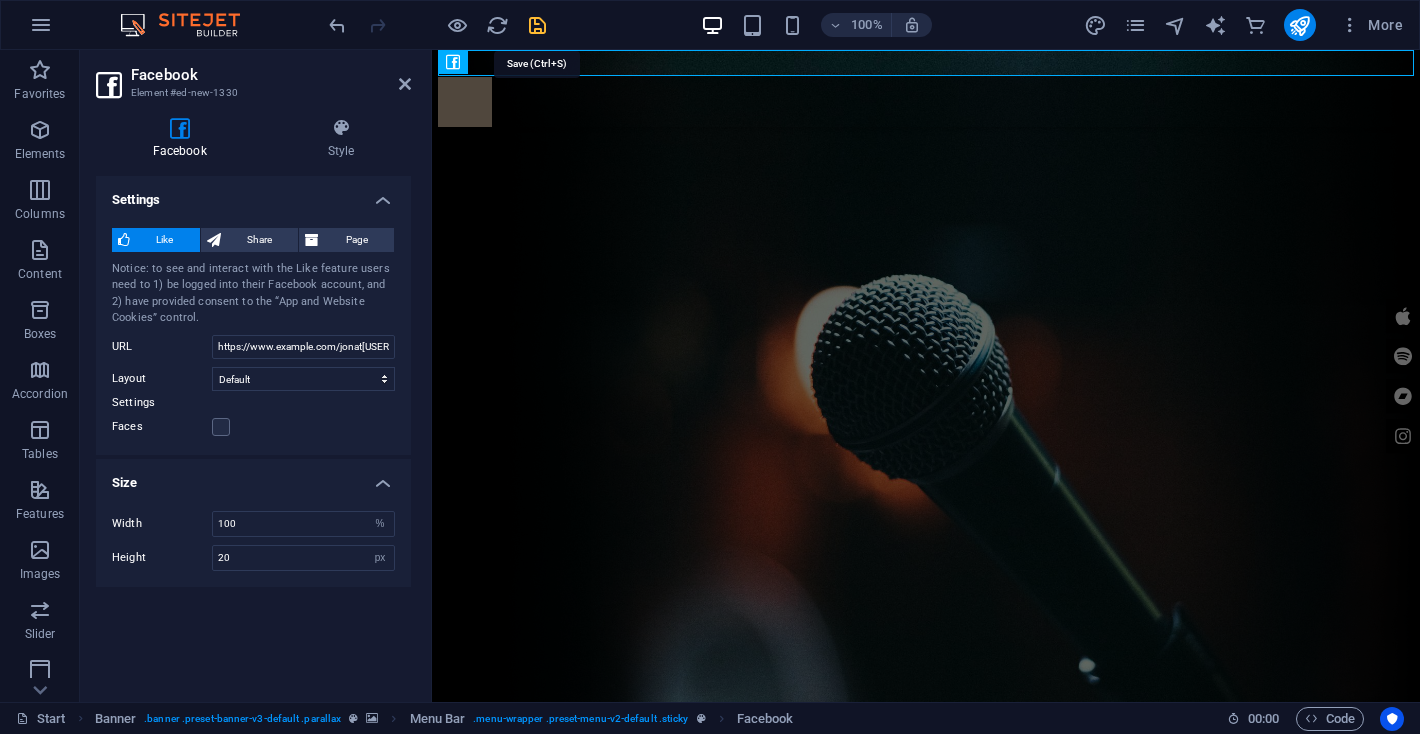click at bounding box center [537, 25] 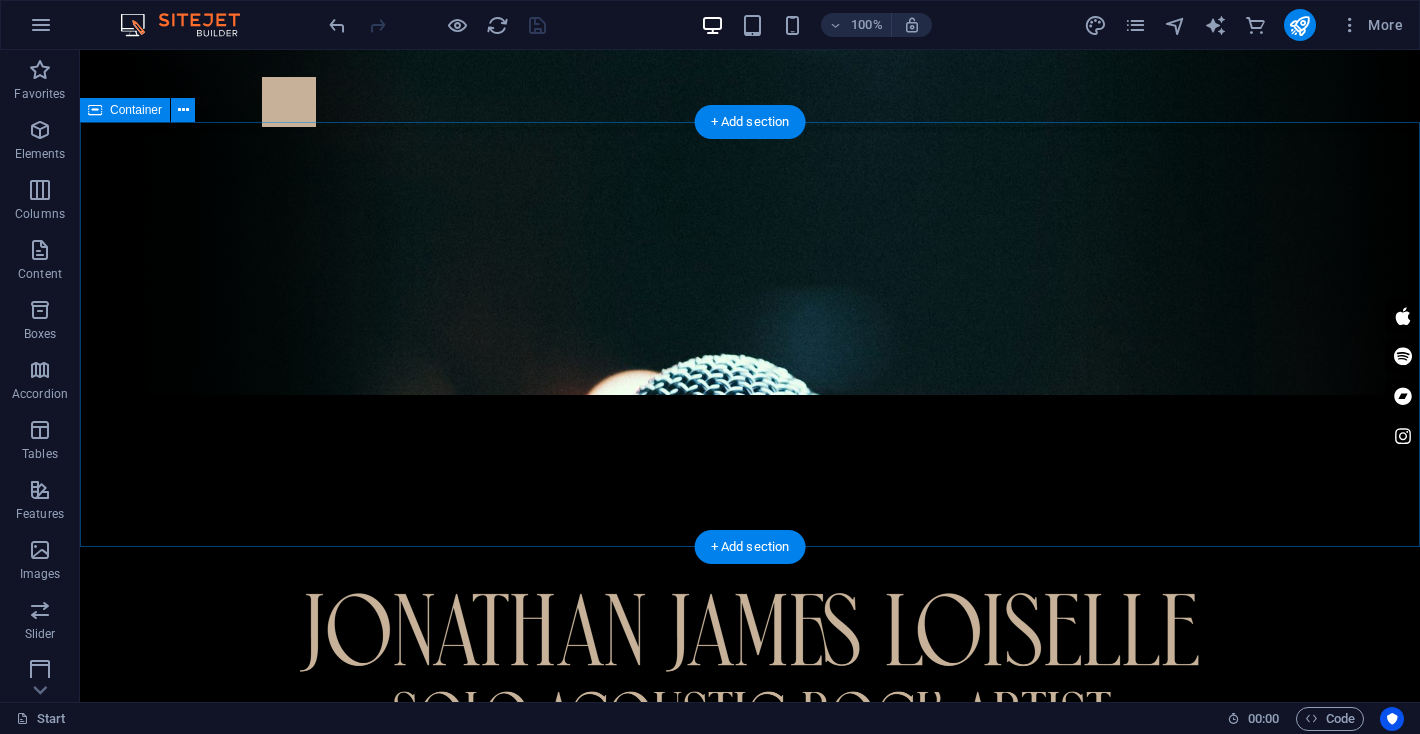 scroll, scrollTop: 0, scrollLeft: 0, axis: both 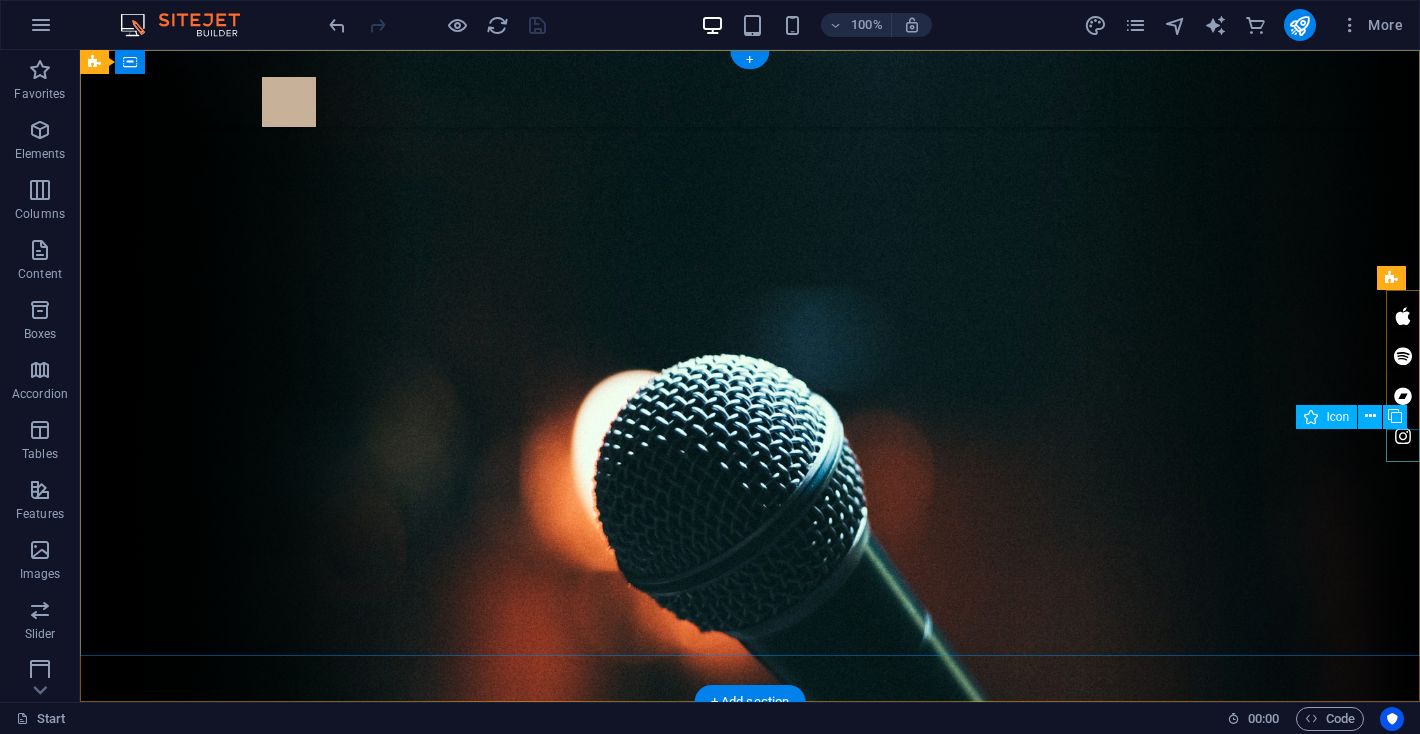 click at bounding box center [1403, 436] 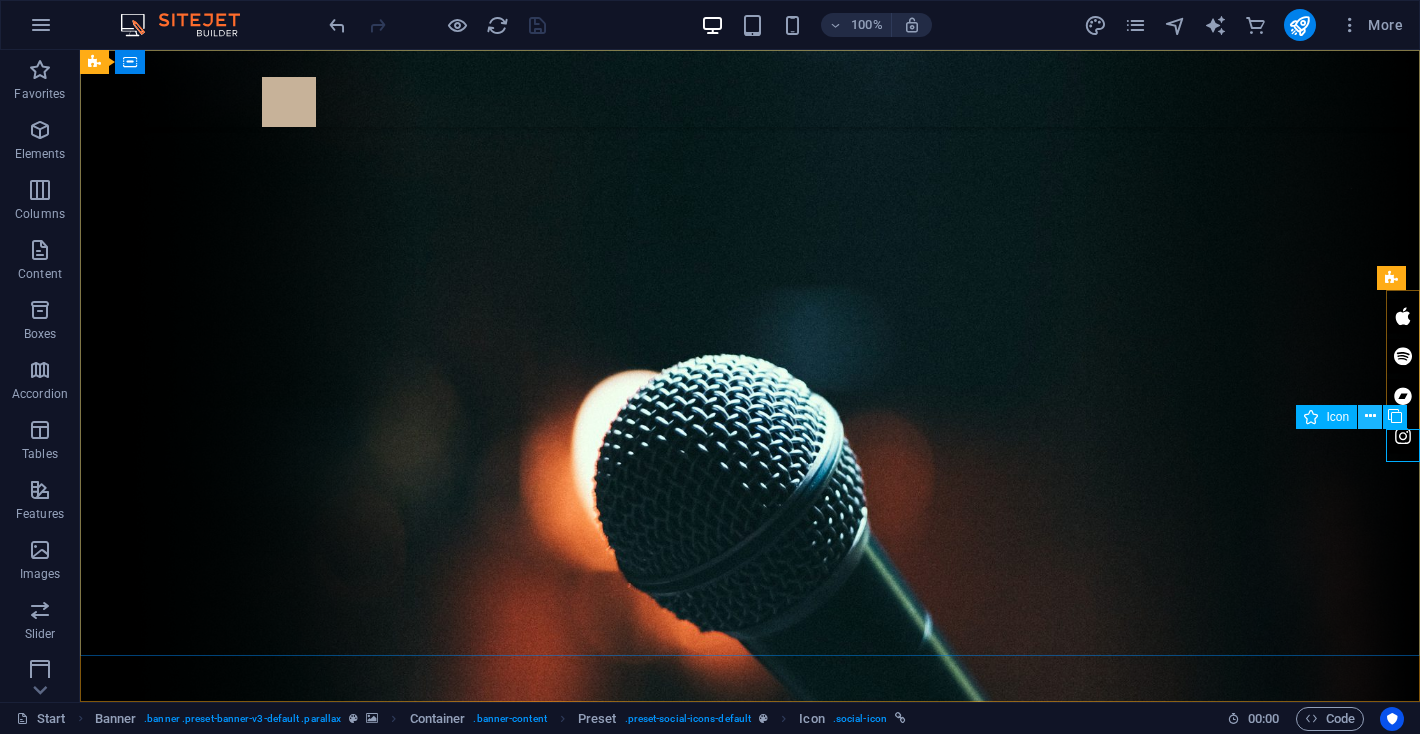 click at bounding box center [1370, 416] 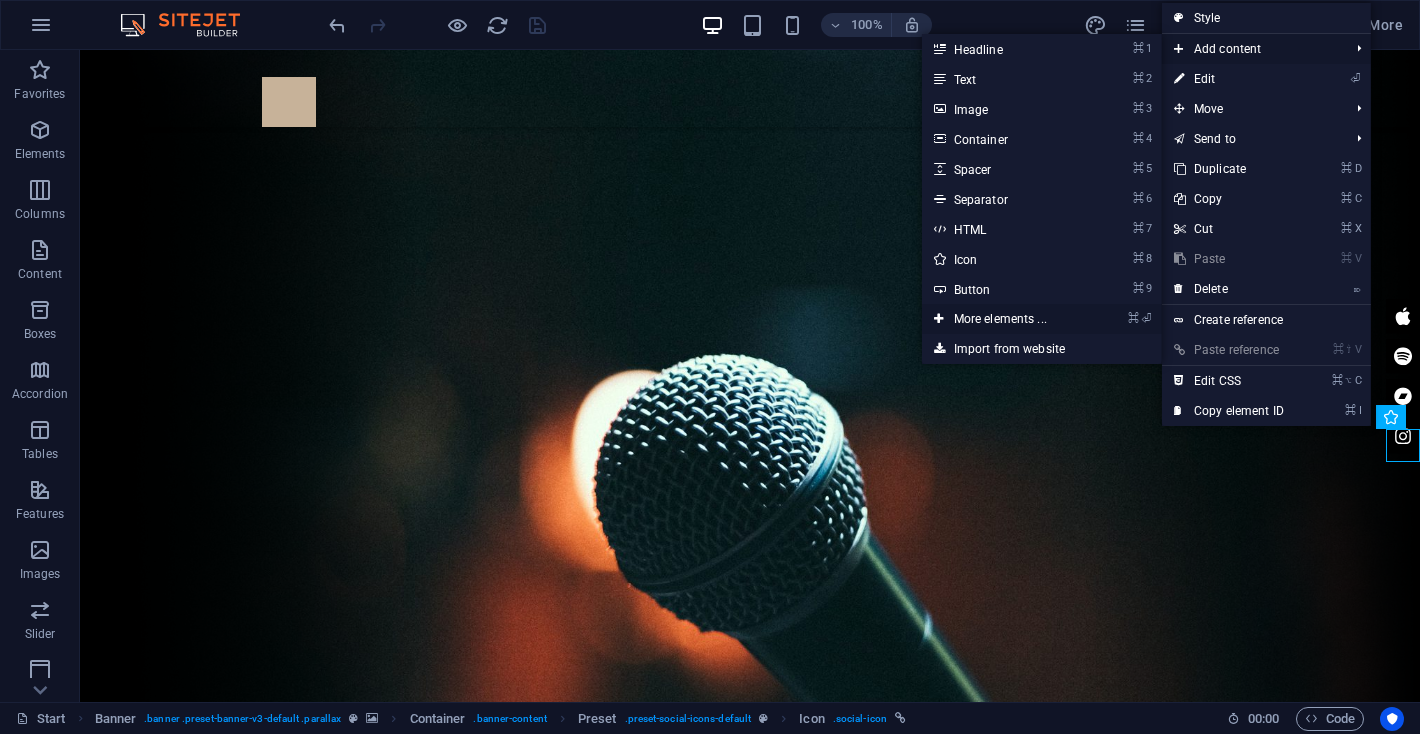 click on "⌘ ⏎  More elements ..." at bounding box center (1004, 319) 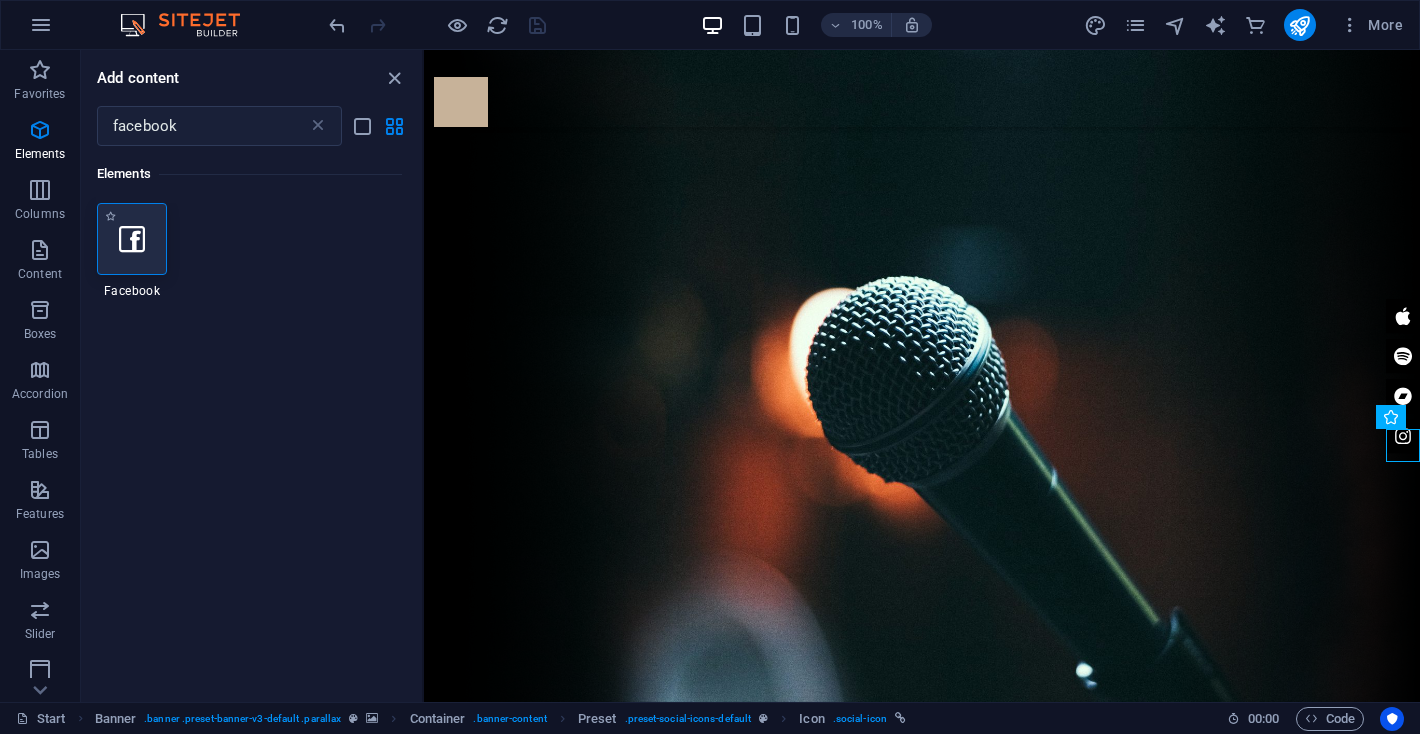 click at bounding box center [132, 239] 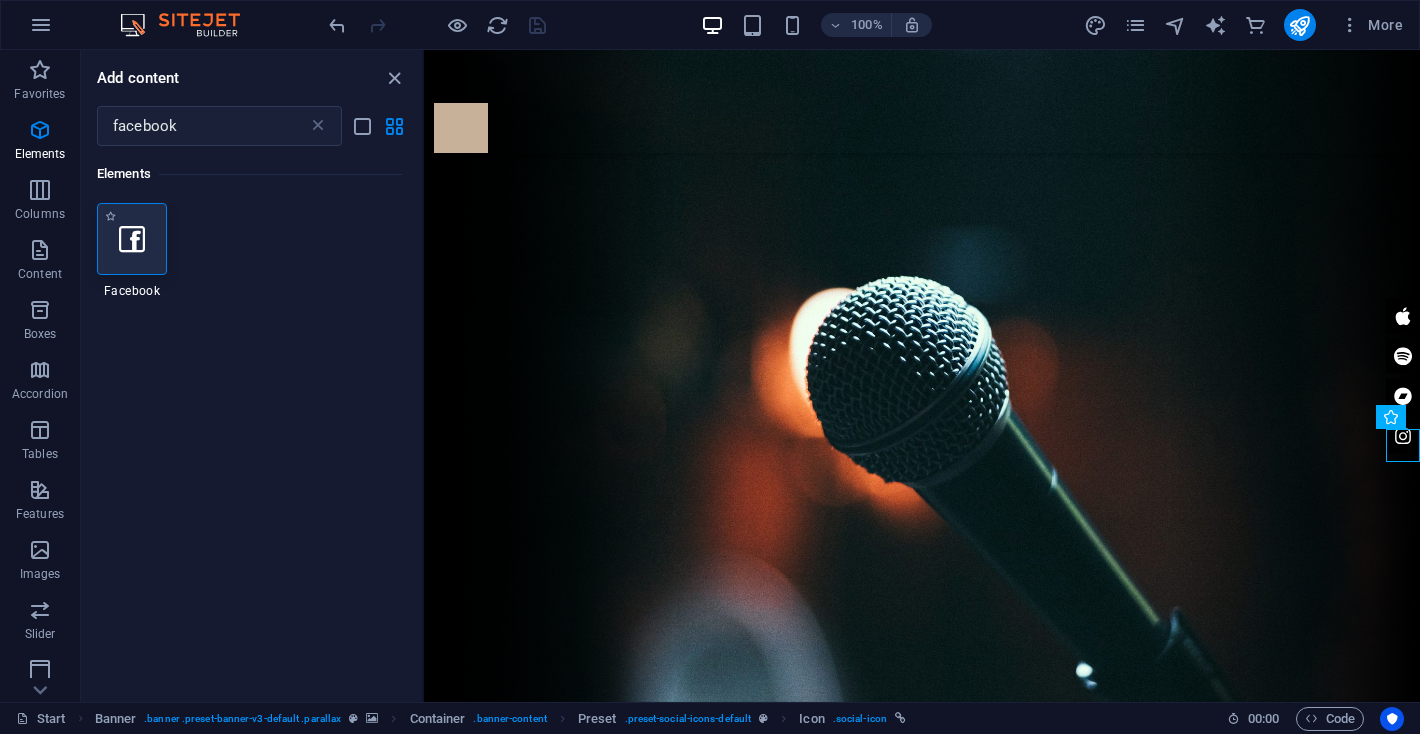 select on "%" 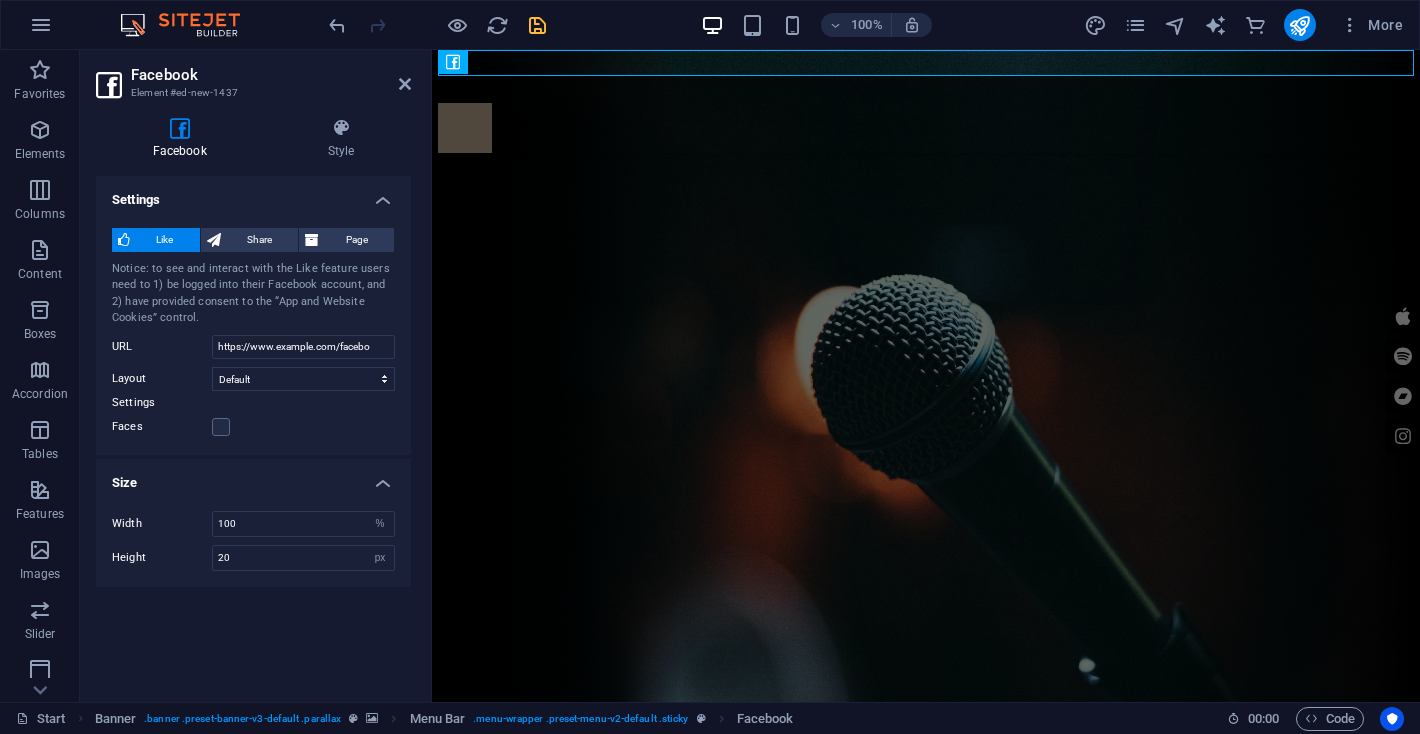 click at bounding box center (179, 128) 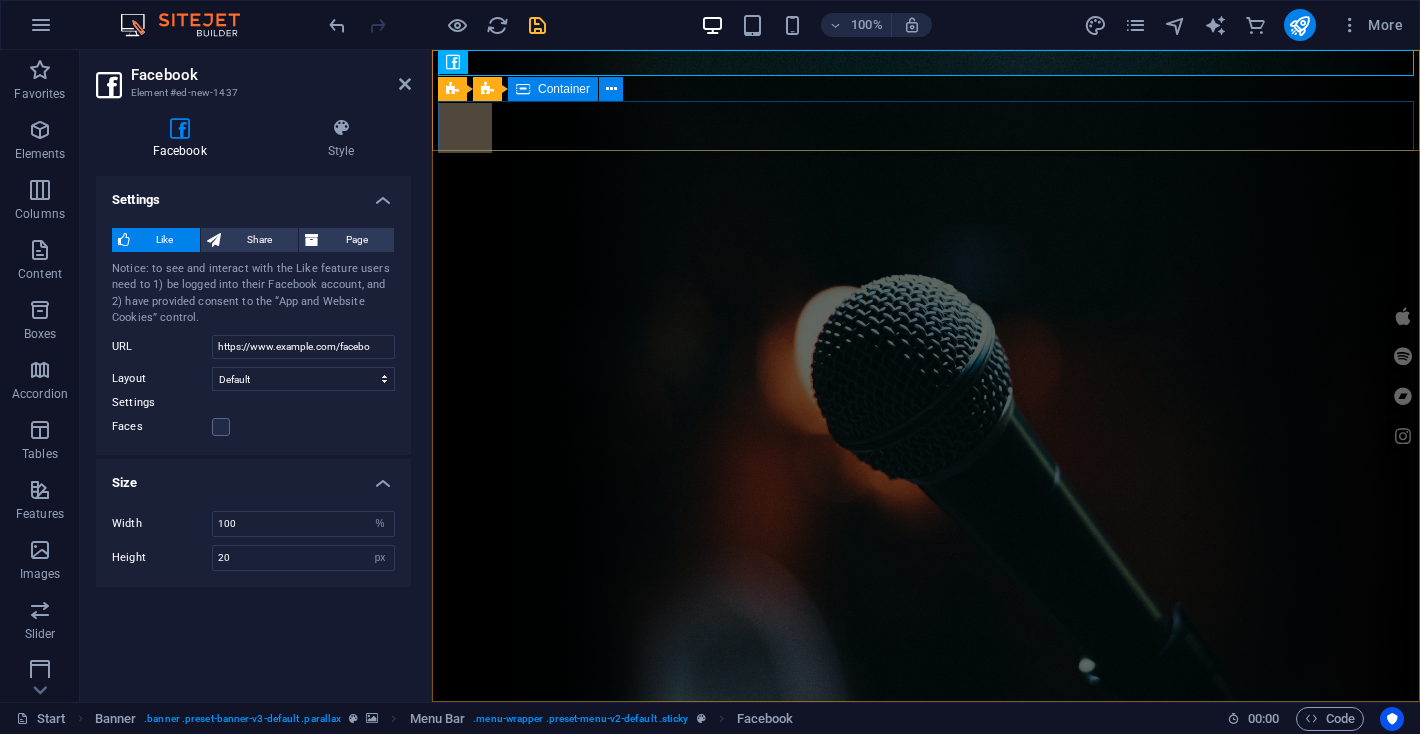 click at bounding box center (926, 128) 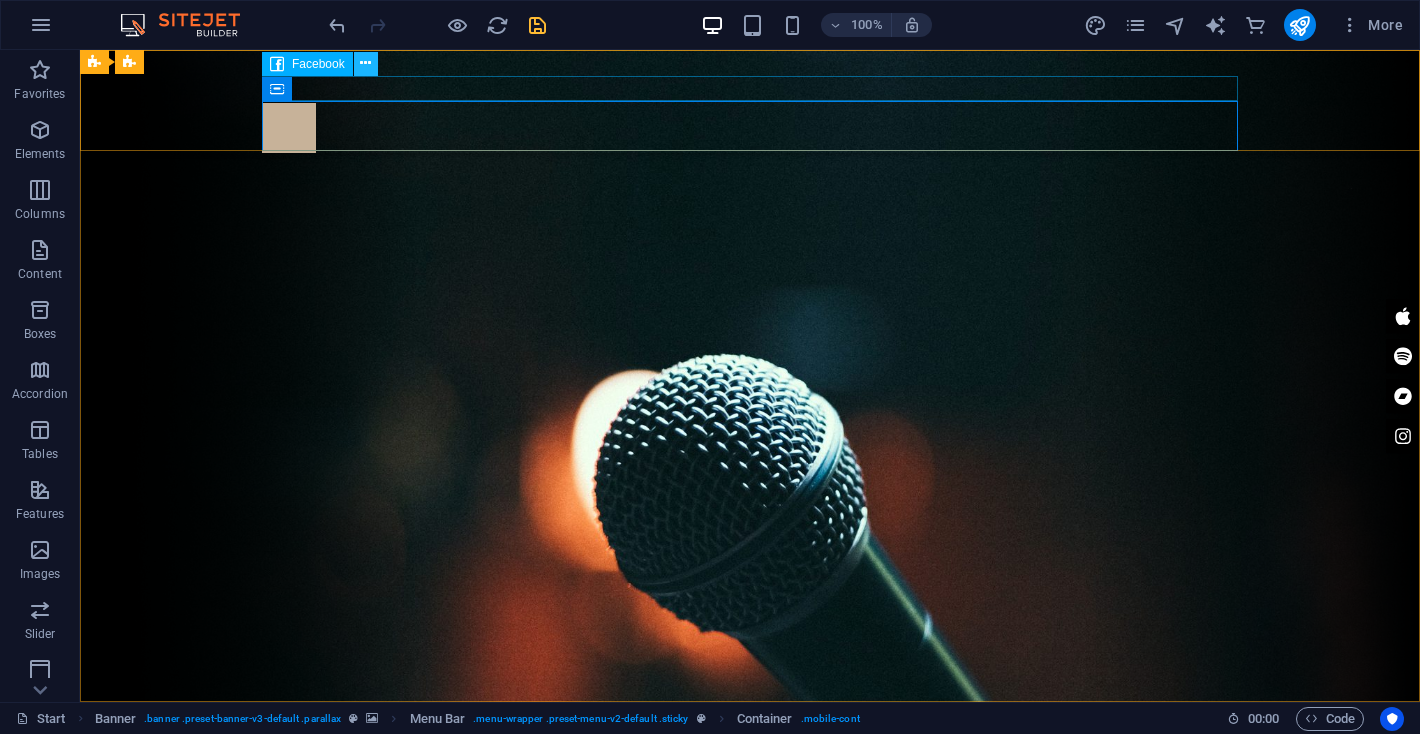 click at bounding box center (365, 63) 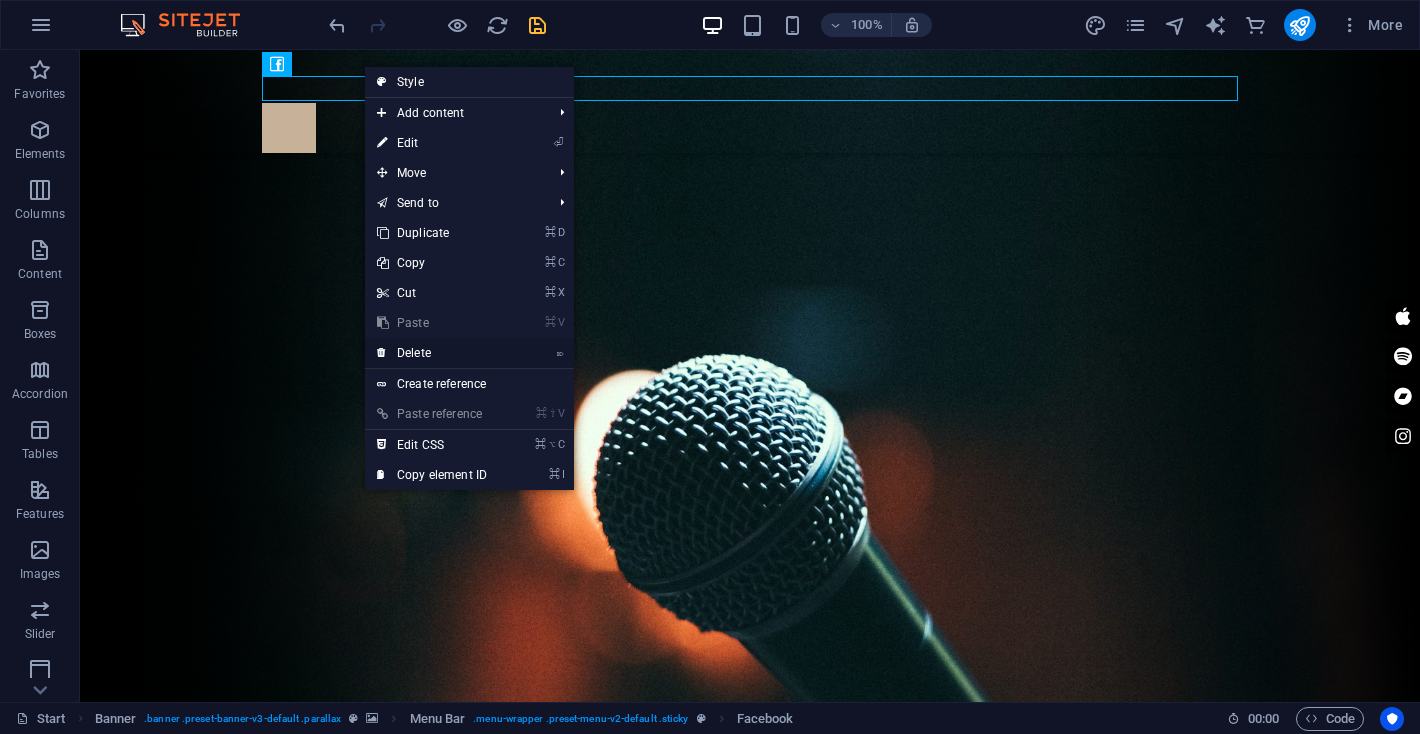 click on "⌦  Delete" at bounding box center (432, 353) 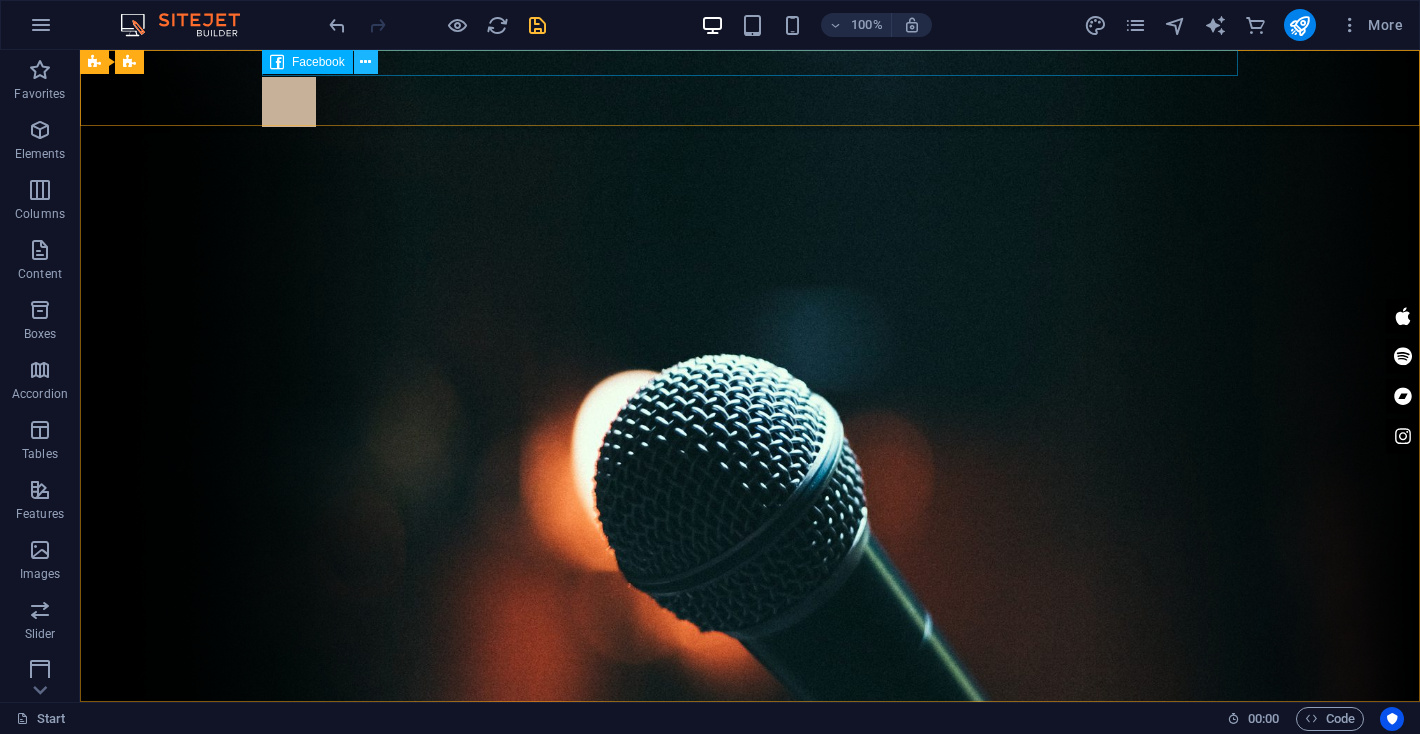click at bounding box center (365, 62) 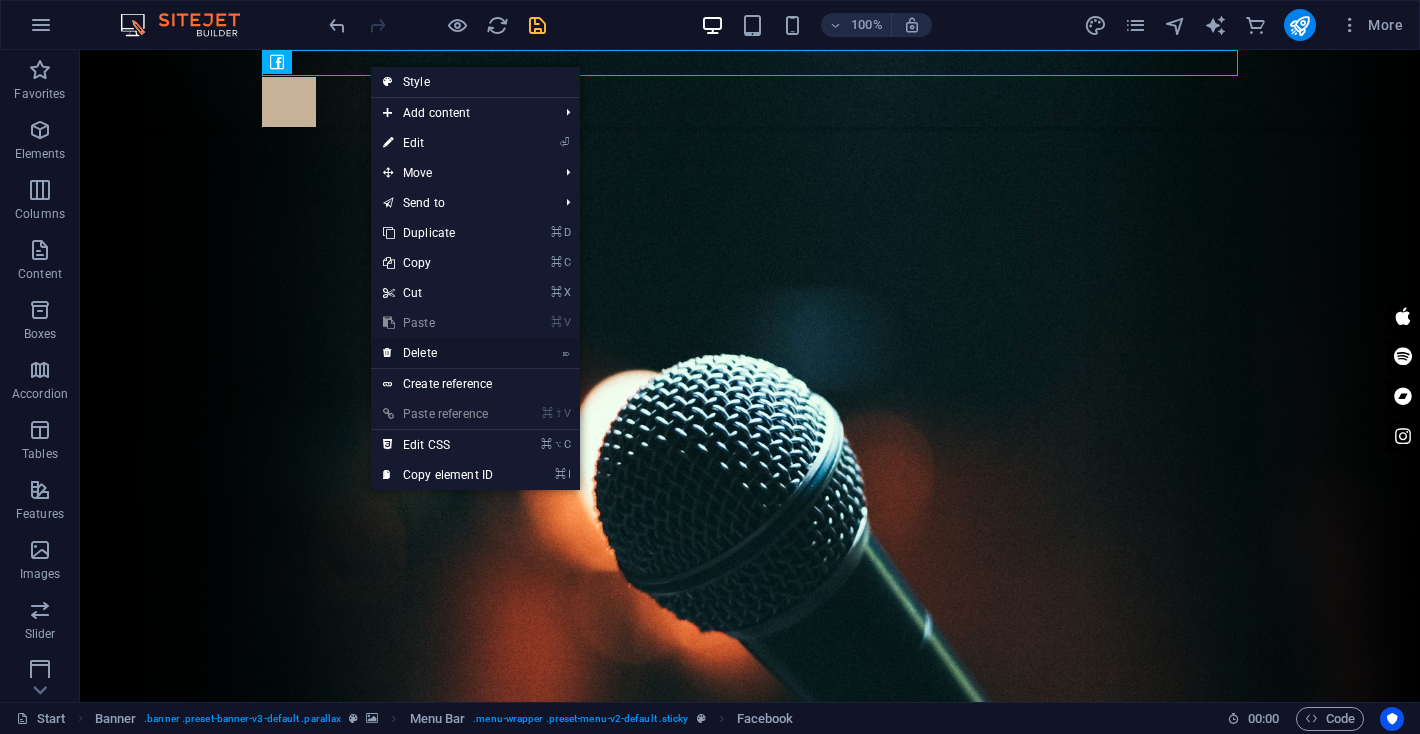click on "⌦  Delete" at bounding box center [438, 353] 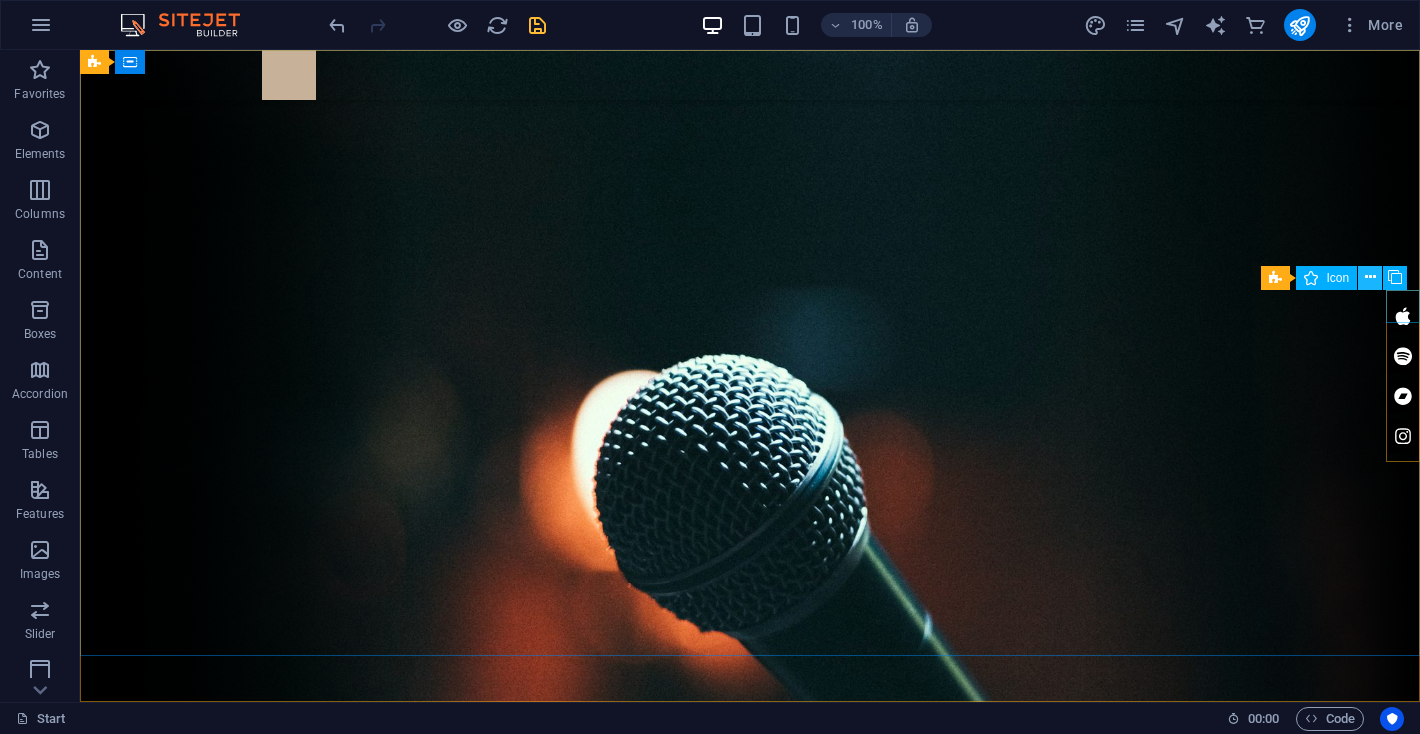 click at bounding box center [1370, 277] 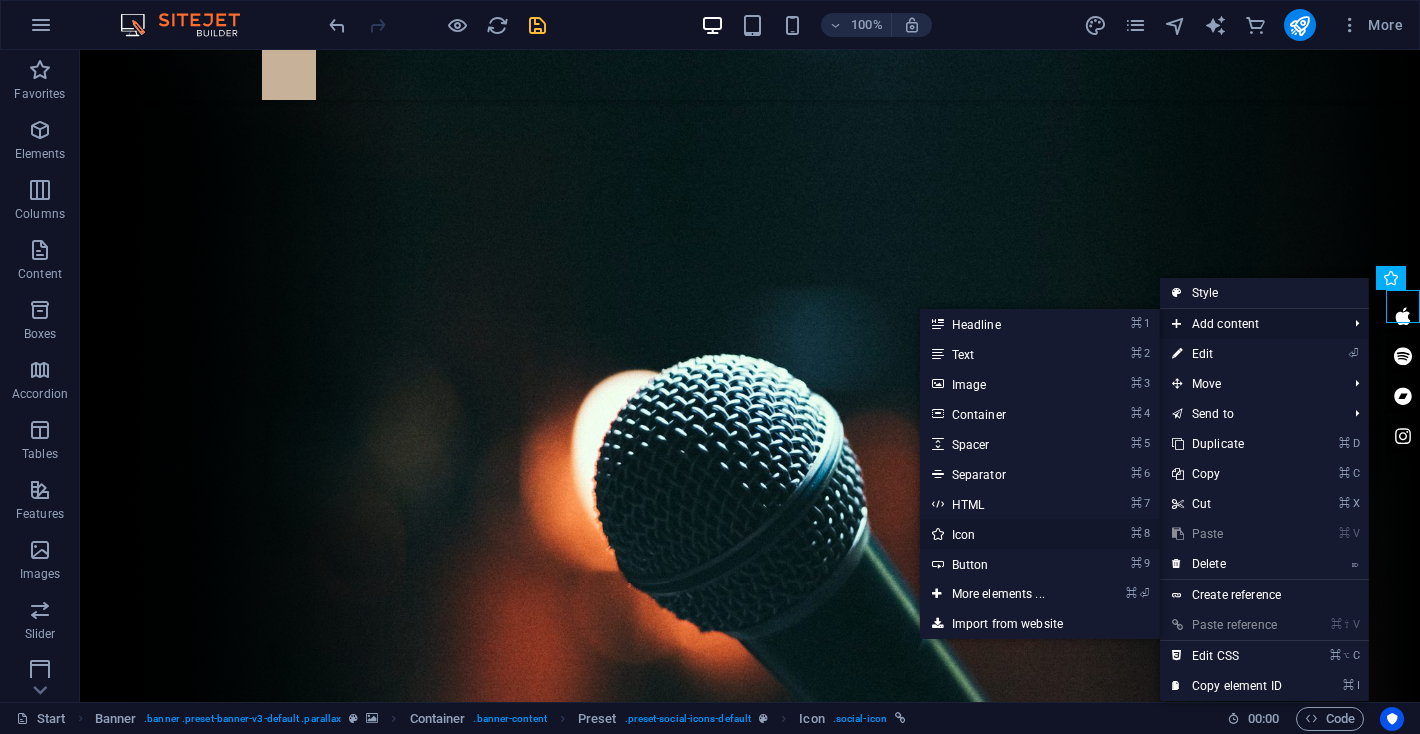 click on "⌘ 8  Icon" at bounding box center [1002, 534] 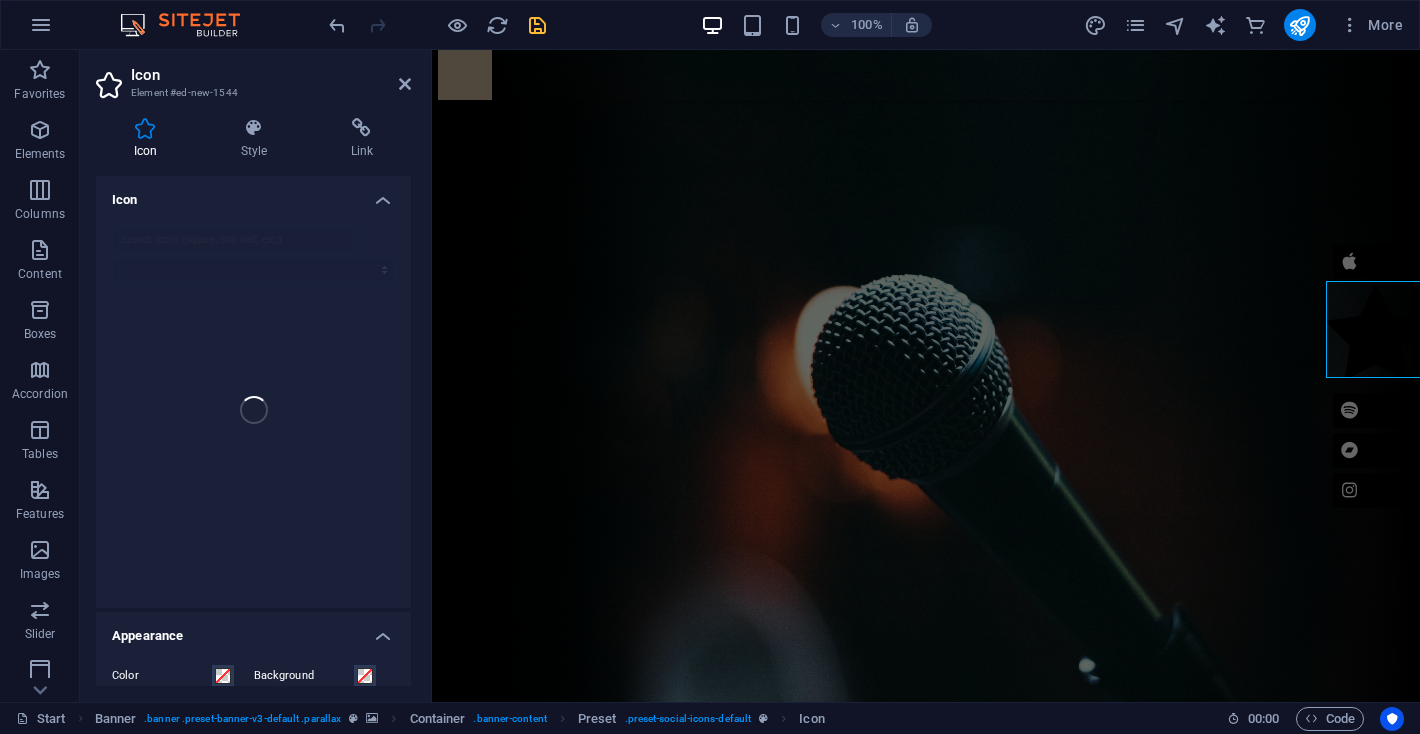 click at bounding box center (253, 410) 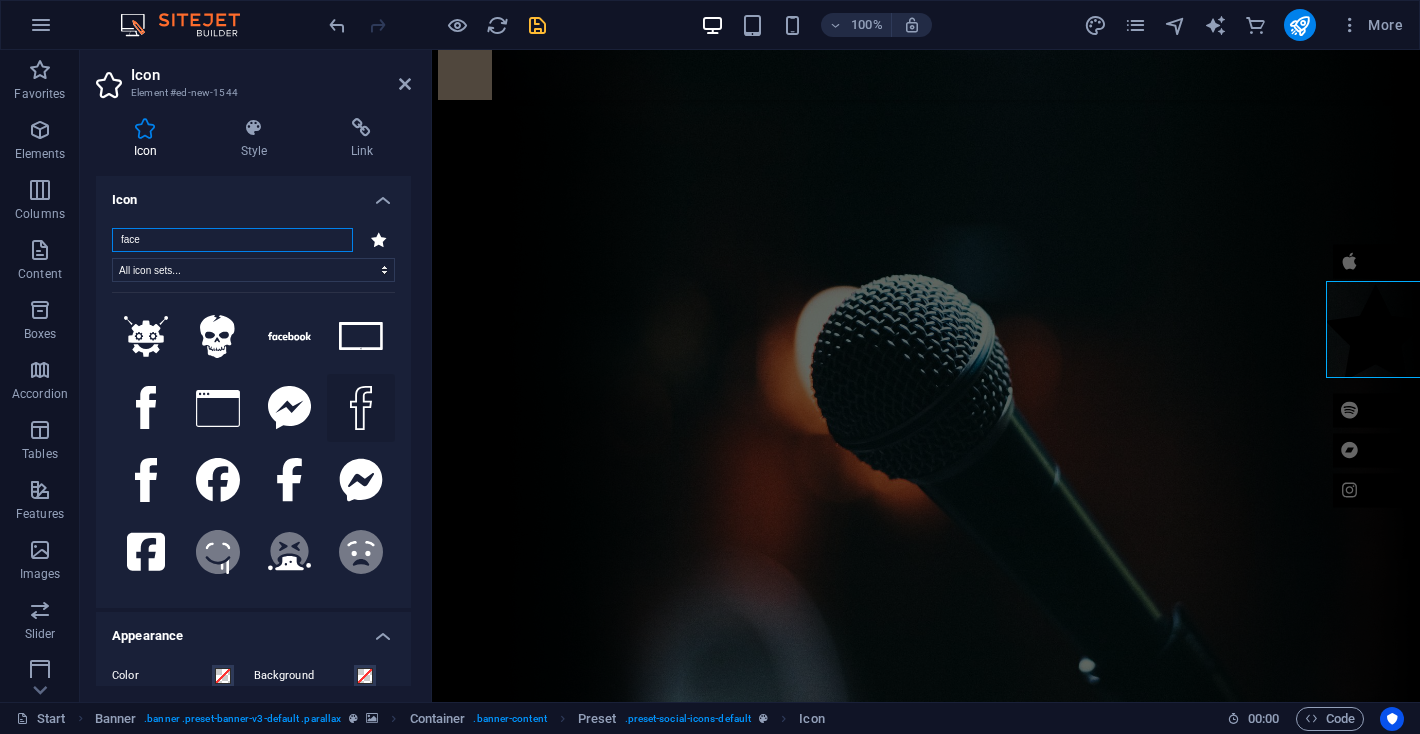 type on "face" 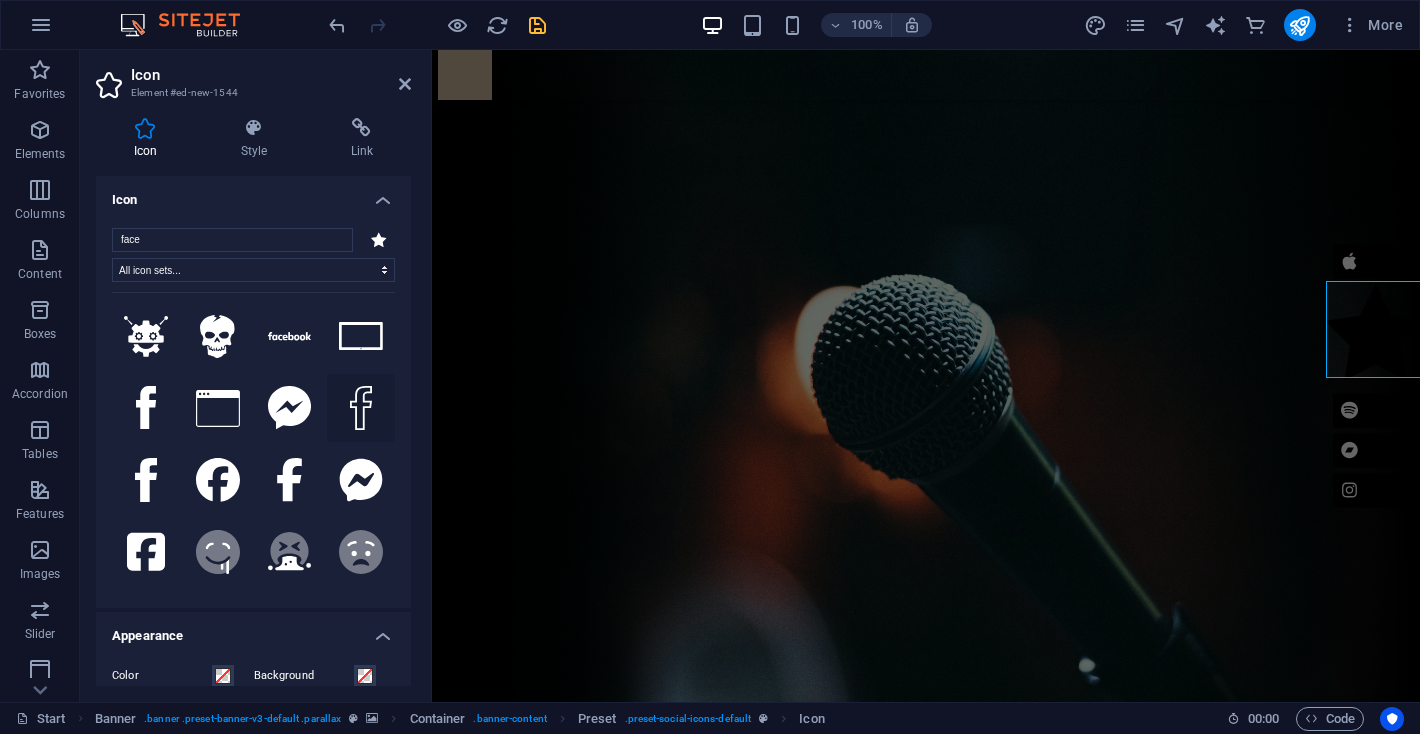 click 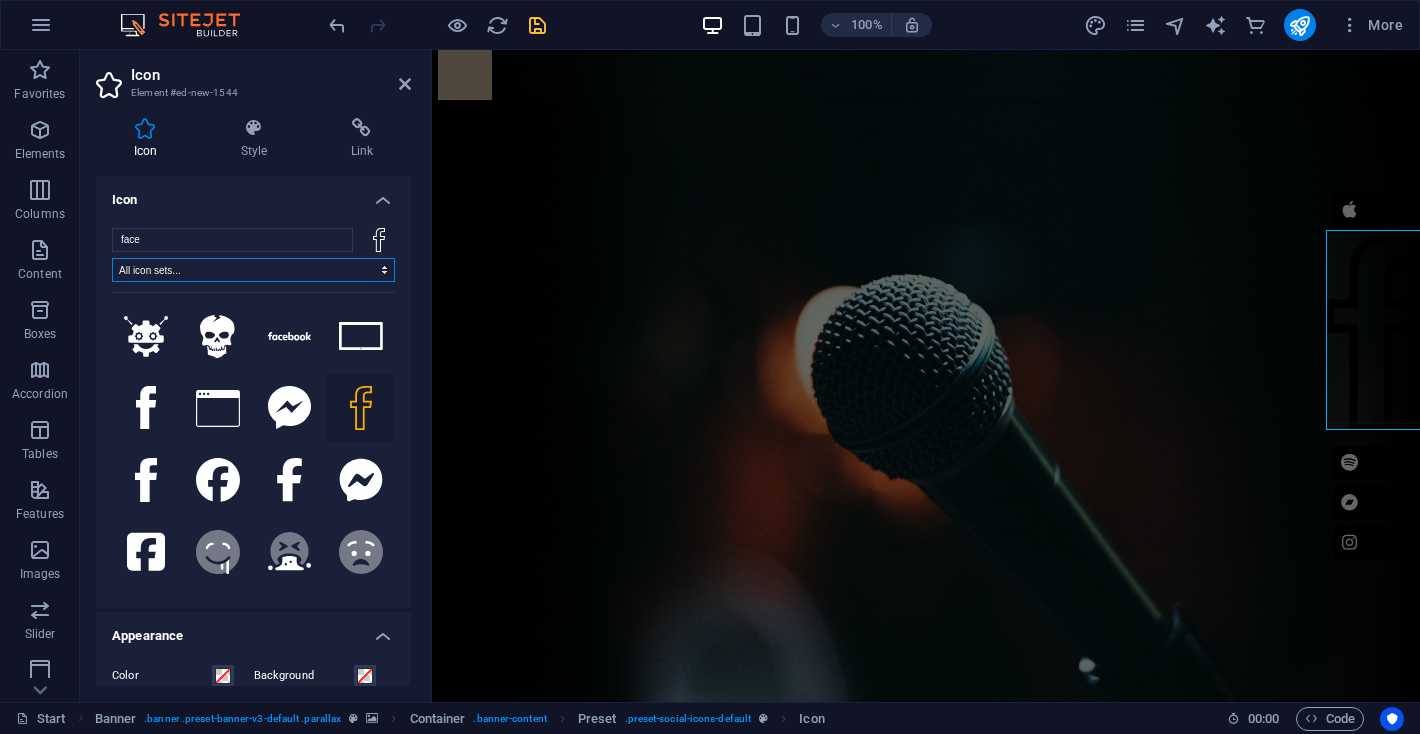 click on "All icon sets... IcoFont Ionicons FontAwesome Brands FontAwesome Duotone FontAwesome Solid FontAwesome Regular FontAwesome Light FontAwesome Thin FontAwesome Sharp Solid FontAwesome Sharp Regular FontAwesome Sharp Light FontAwesome Sharp Thin" at bounding box center (253, 270) 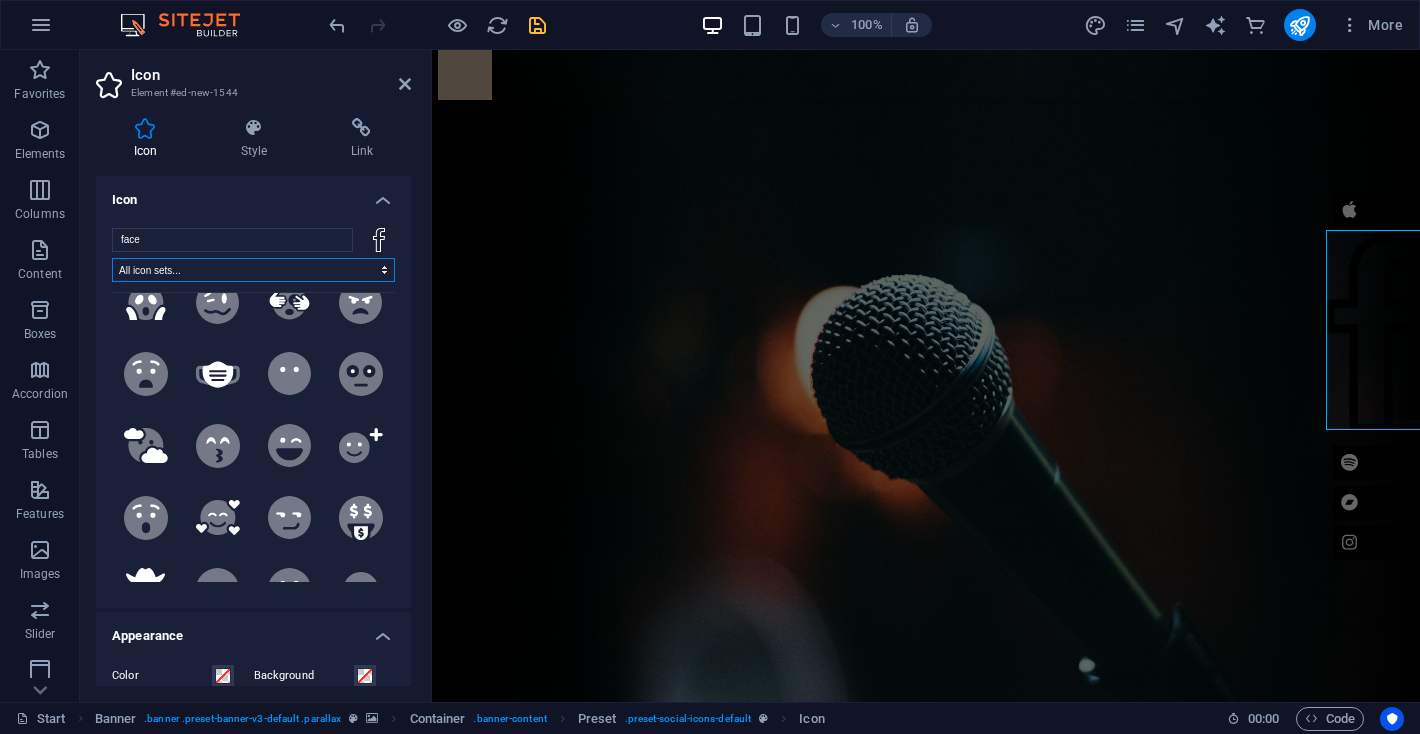 scroll, scrollTop: 332, scrollLeft: 0, axis: vertical 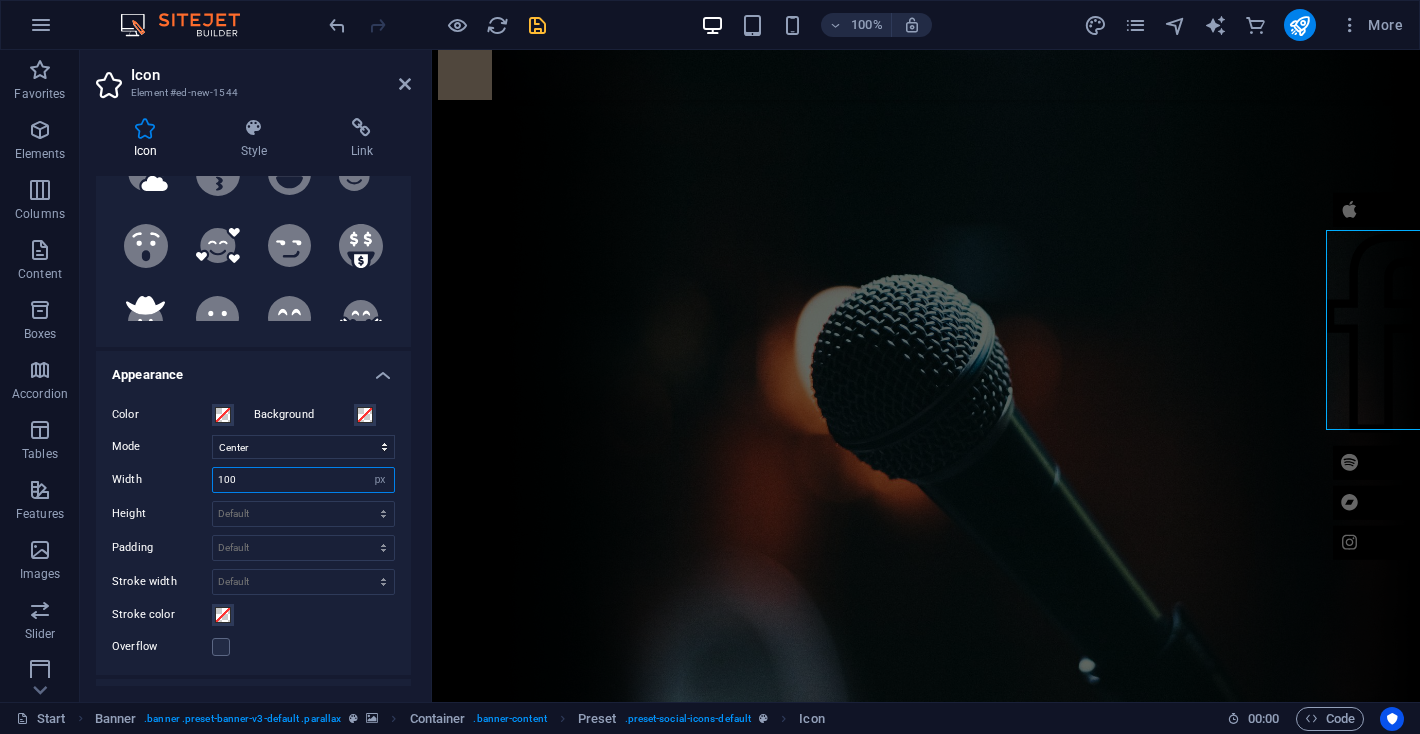 click on "100" at bounding box center (303, 480) 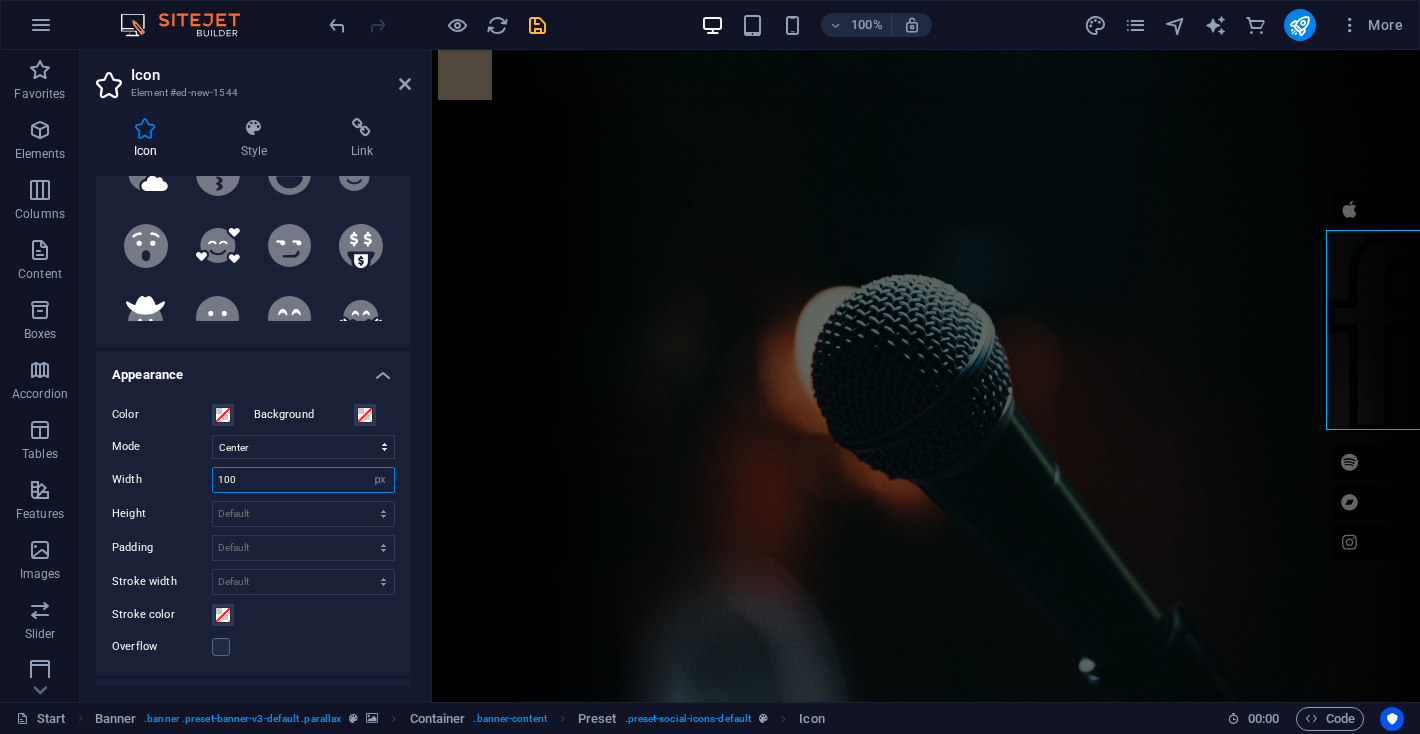 drag, startPoint x: 268, startPoint y: 482, endPoint x: 147, endPoint y: 482, distance: 121 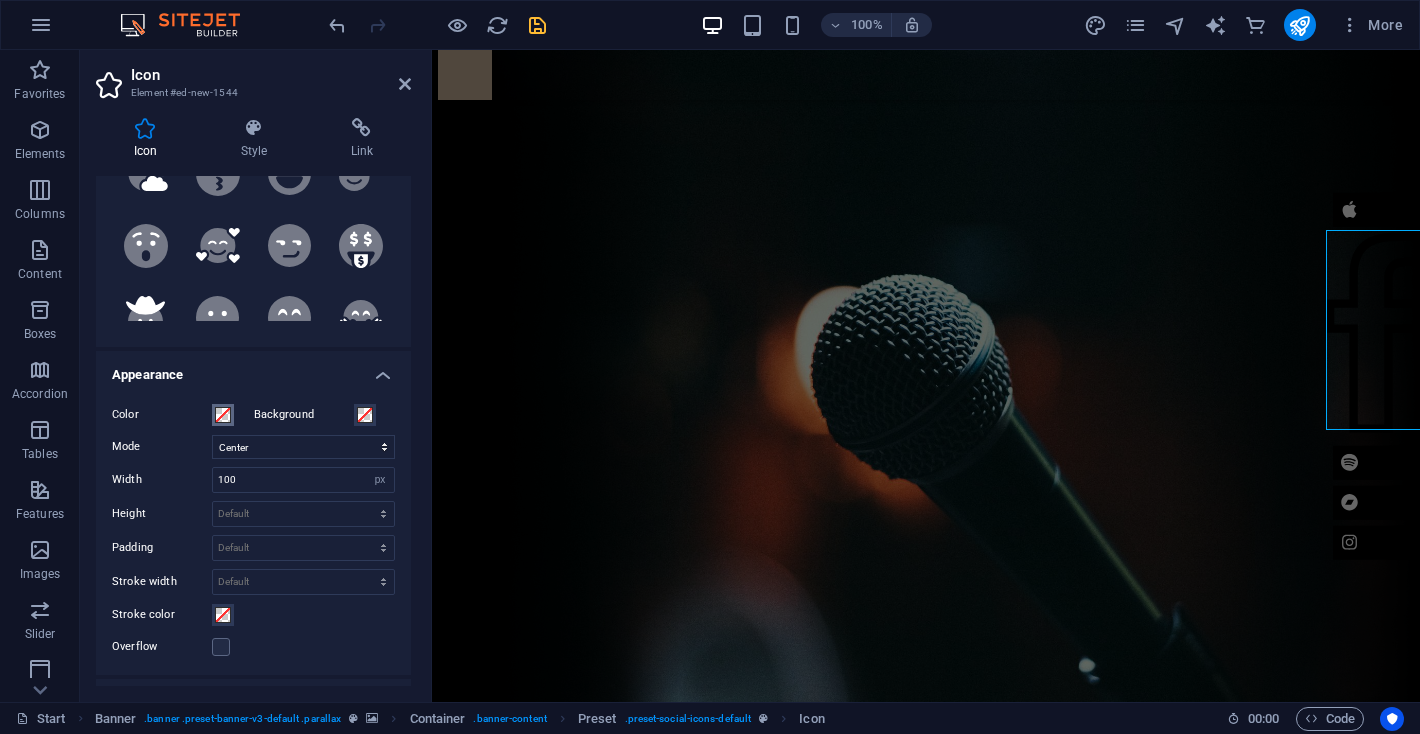 click at bounding box center [223, 415] 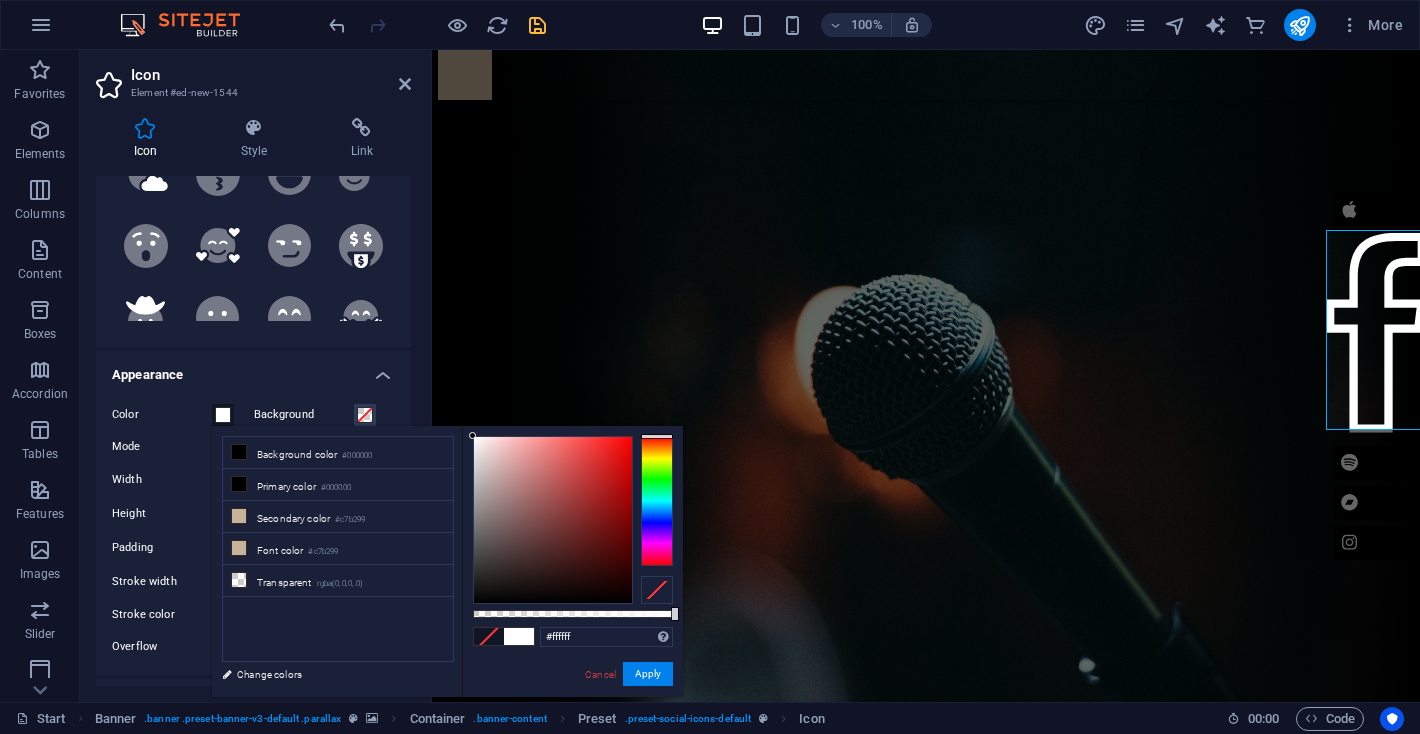 drag, startPoint x: 605, startPoint y: 567, endPoint x: 418, endPoint y: 402, distance: 249.38725 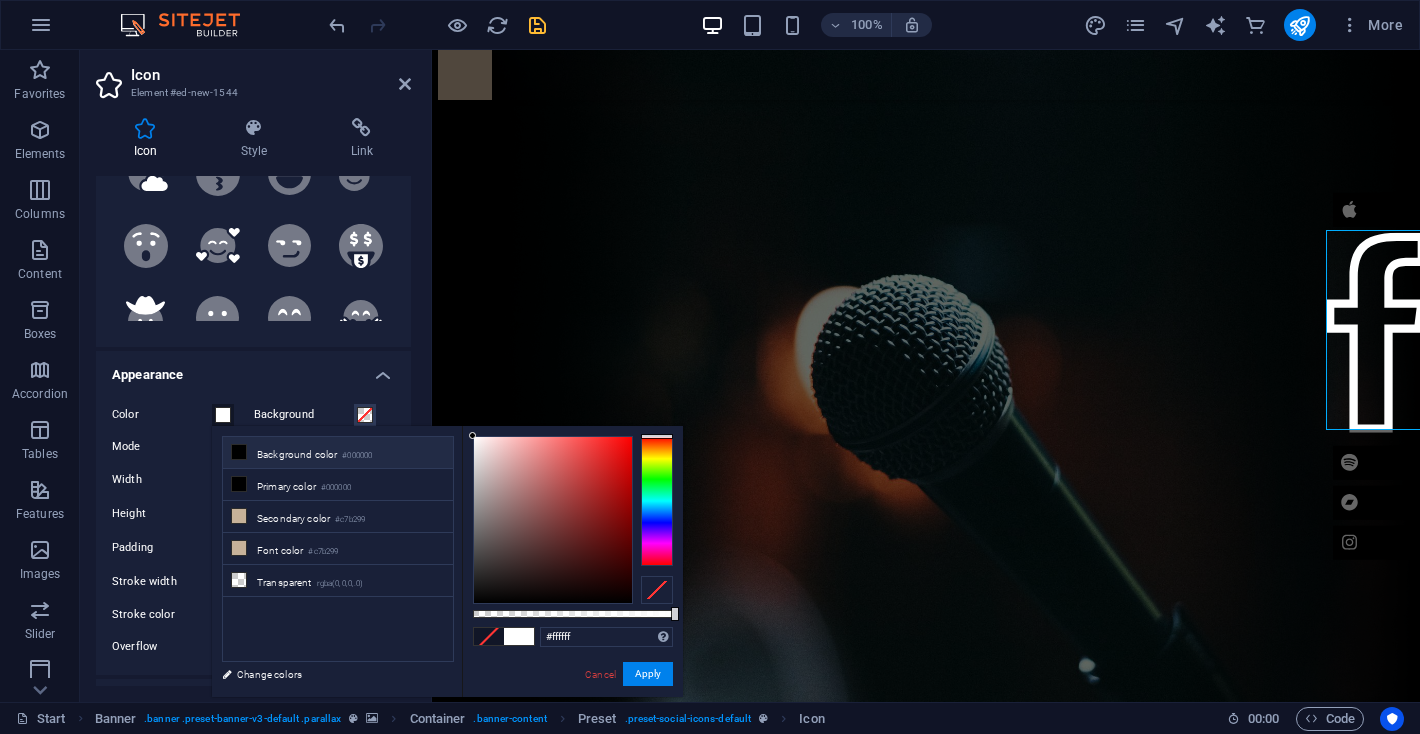 click on "Background color
#000000" at bounding box center (338, 453) 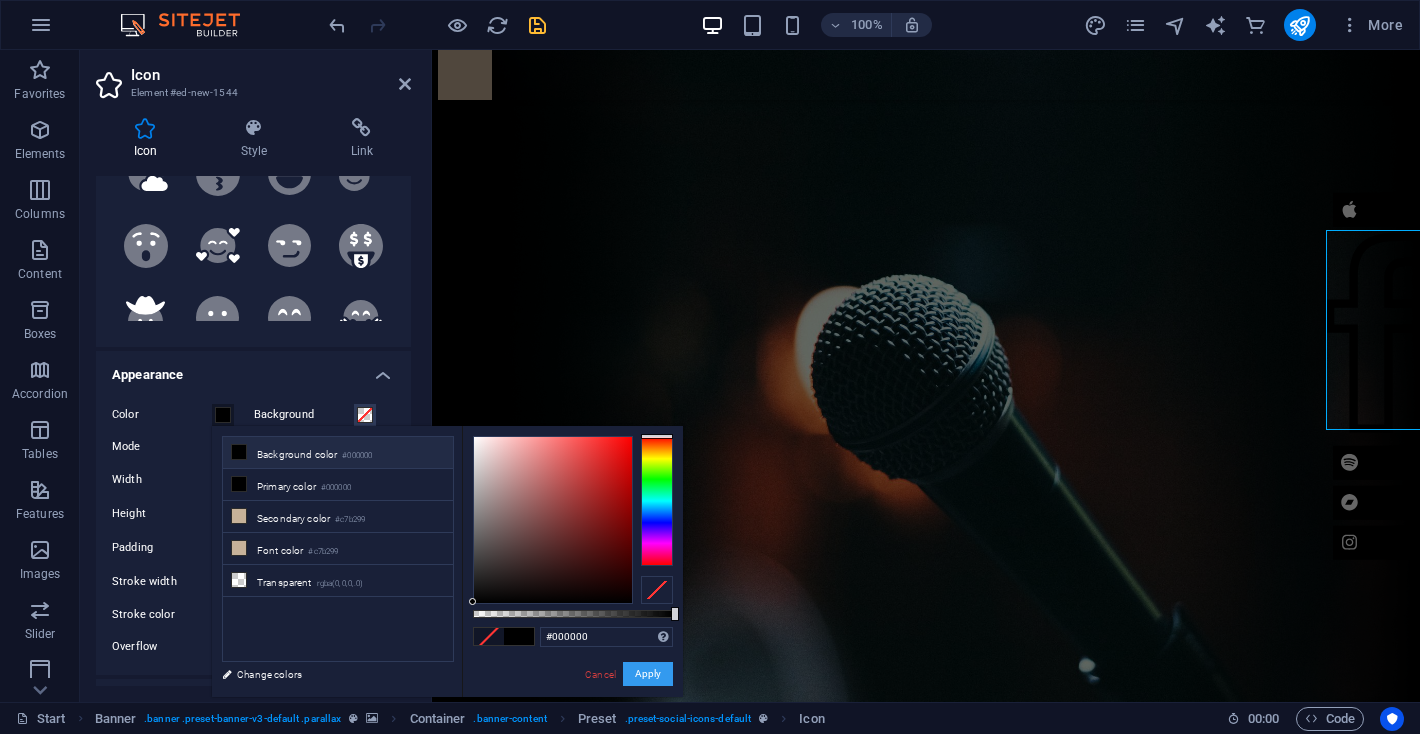 click on "Apply" at bounding box center (648, 674) 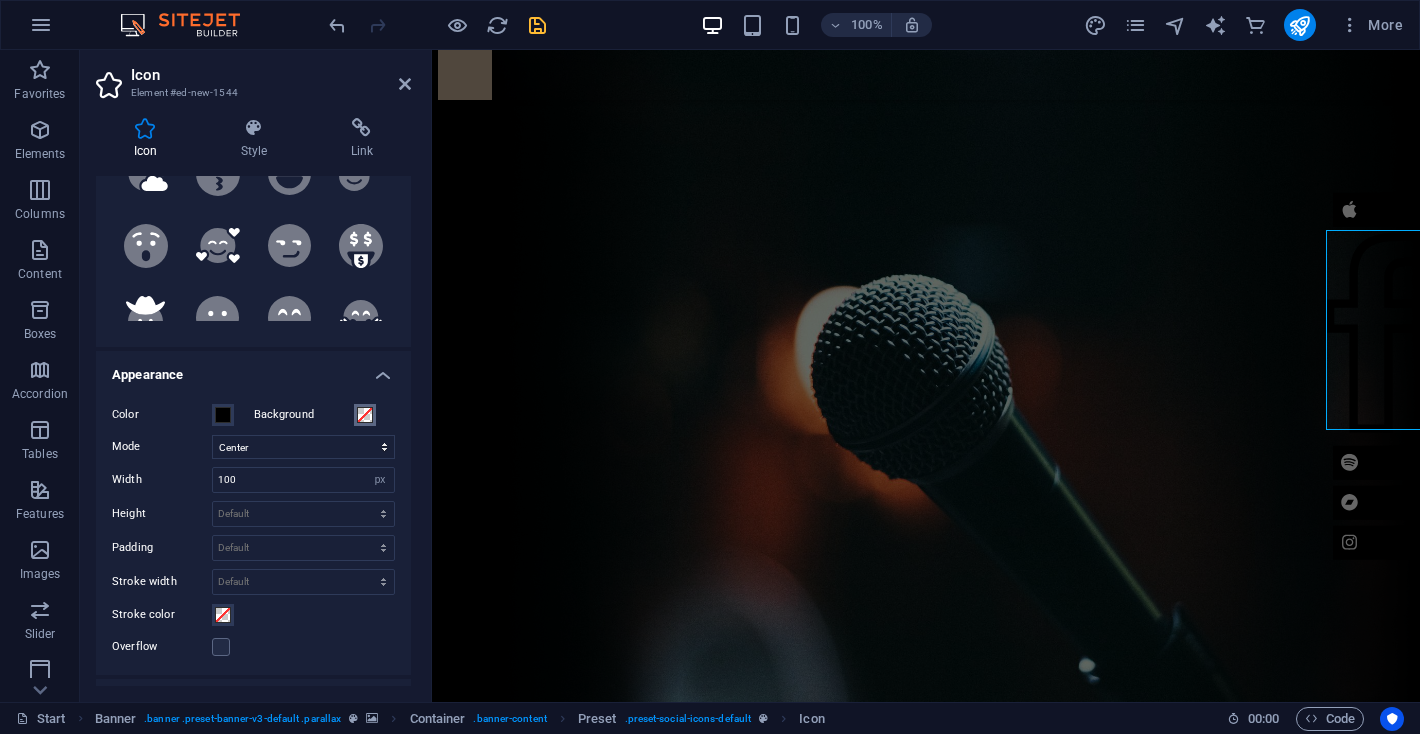 click at bounding box center (365, 415) 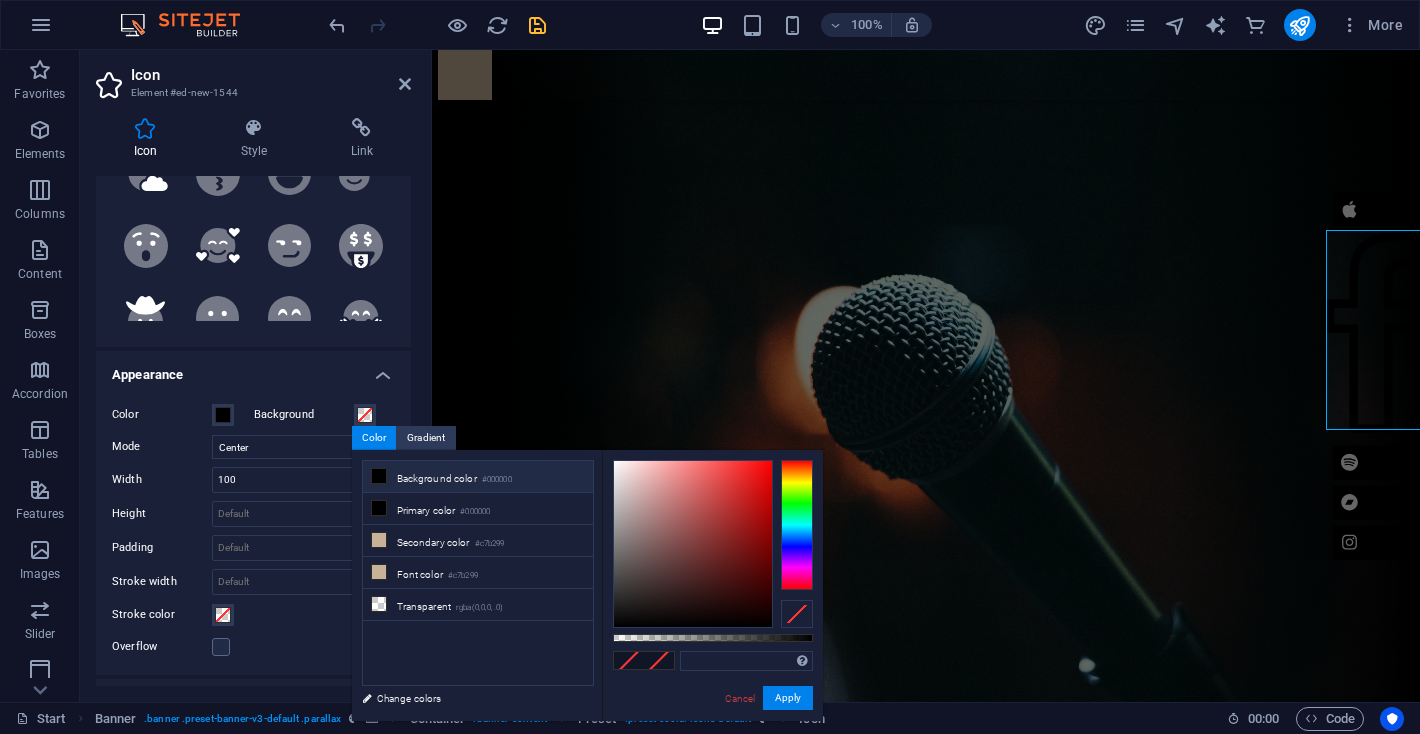 click at bounding box center [379, 476] 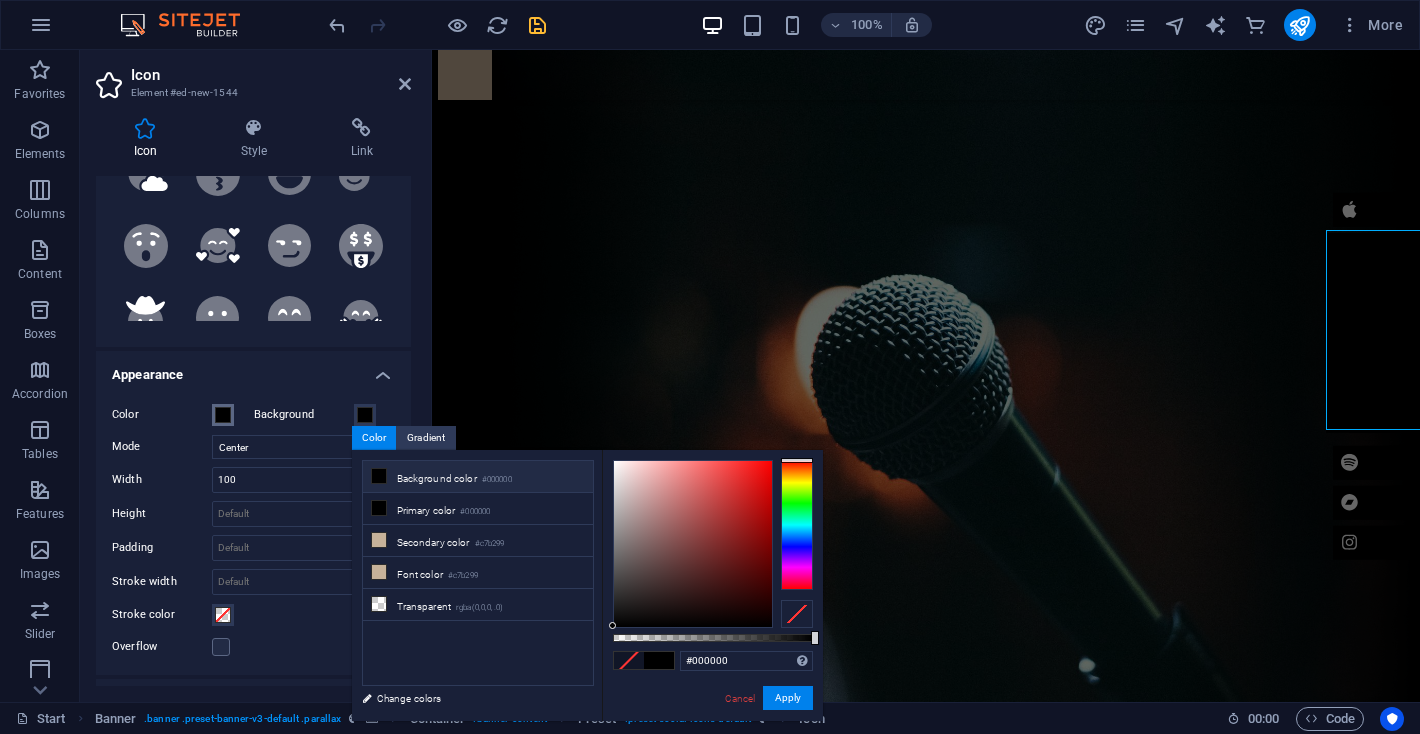 click at bounding box center [223, 415] 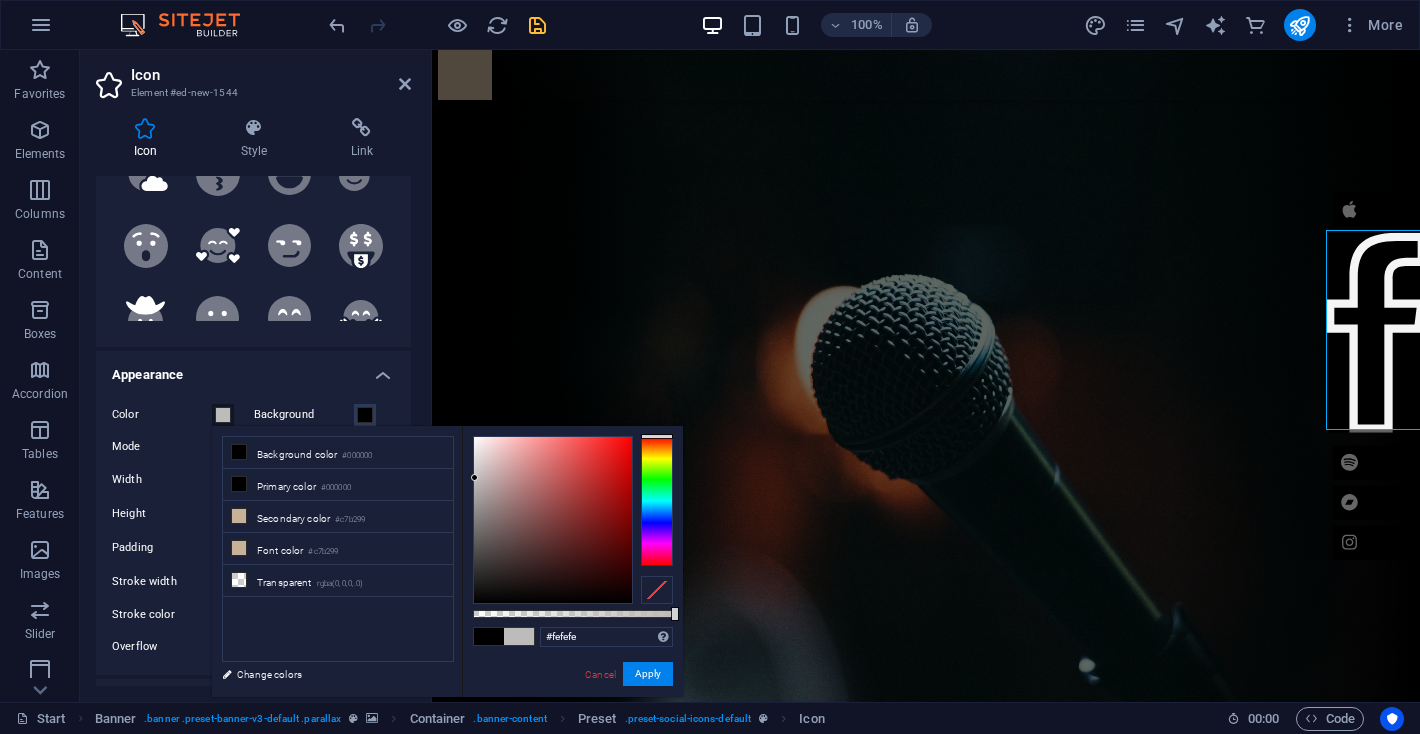 type on "#ffffff" 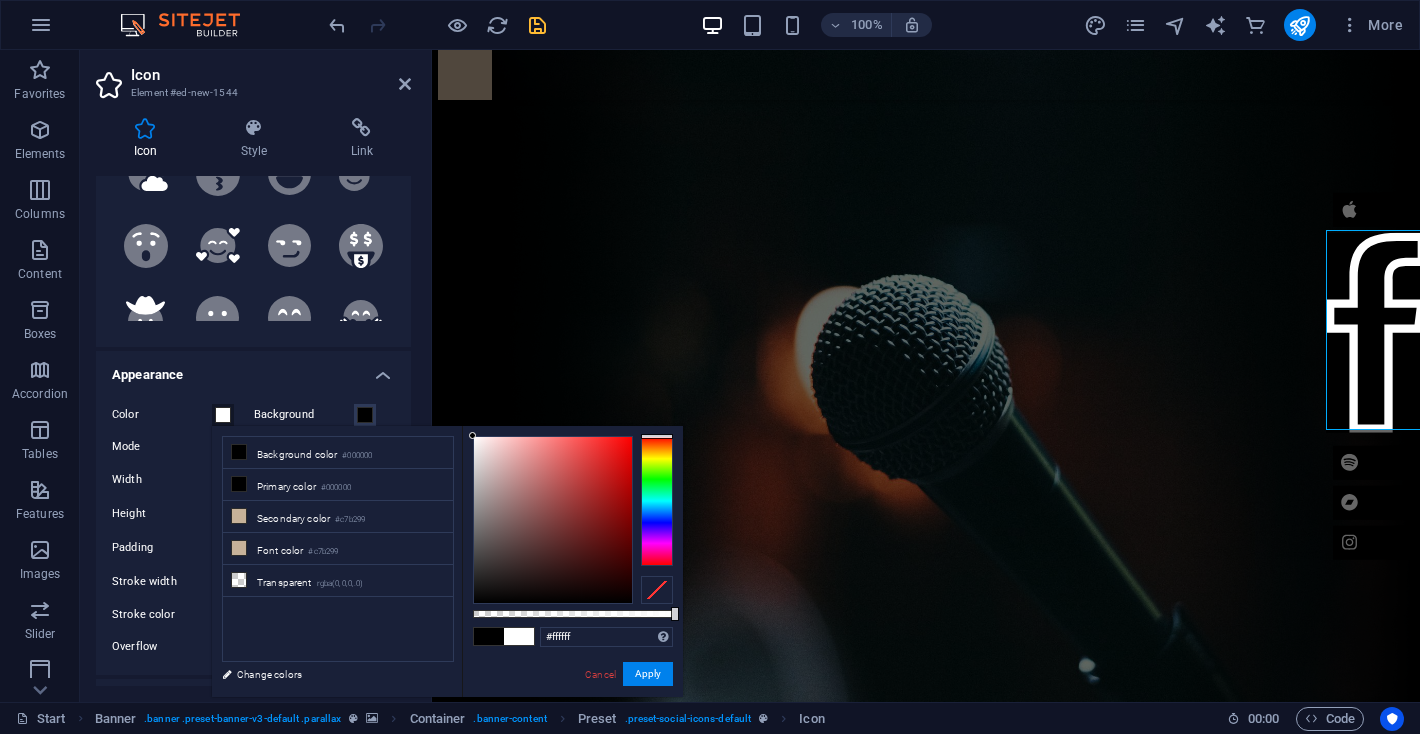 drag, startPoint x: 475, startPoint y: 532, endPoint x: 427, endPoint y: 319, distance: 218.34148 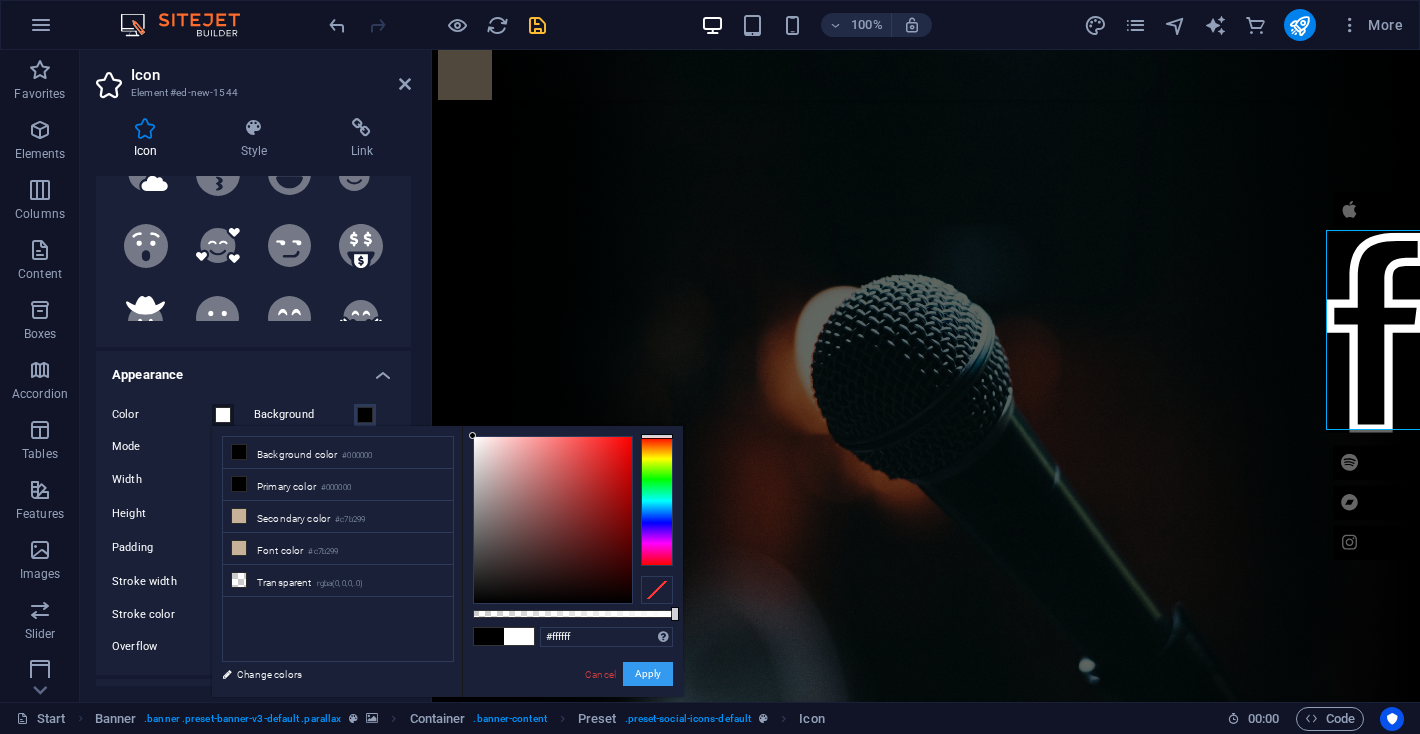 click on "Apply" at bounding box center (648, 674) 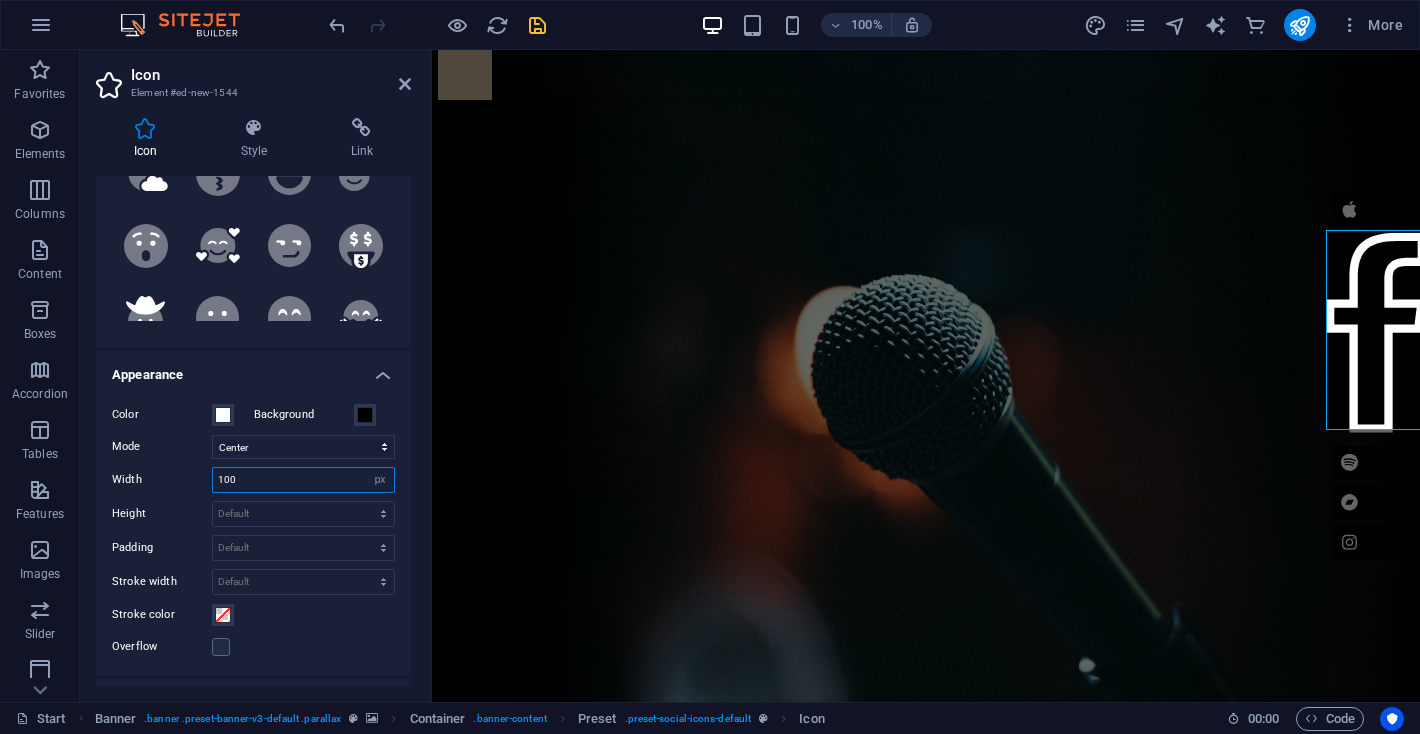 drag, startPoint x: 324, startPoint y: 488, endPoint x: 128, endPoint y: 488, distance: 196 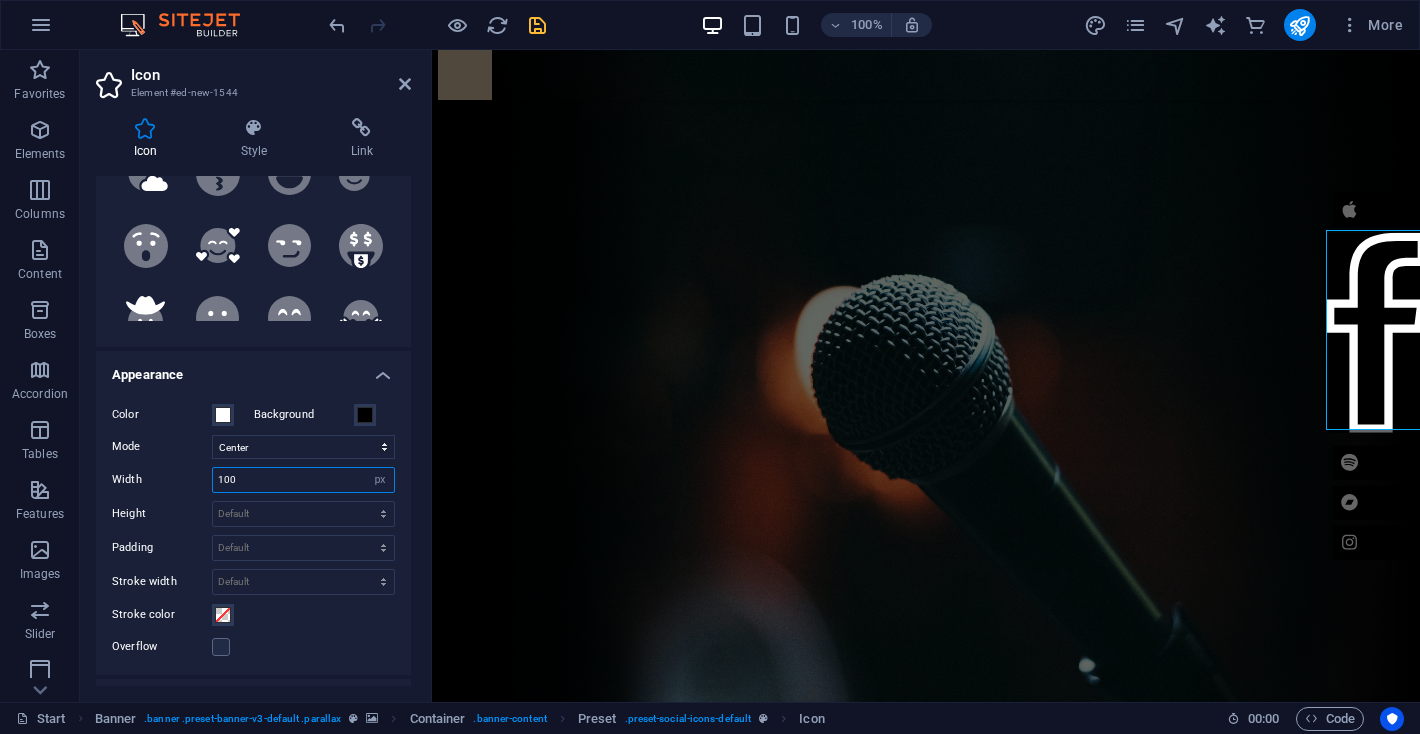 click on "Width 100 Default auto px rem % em vh vw" at bounding box center [253, 480] 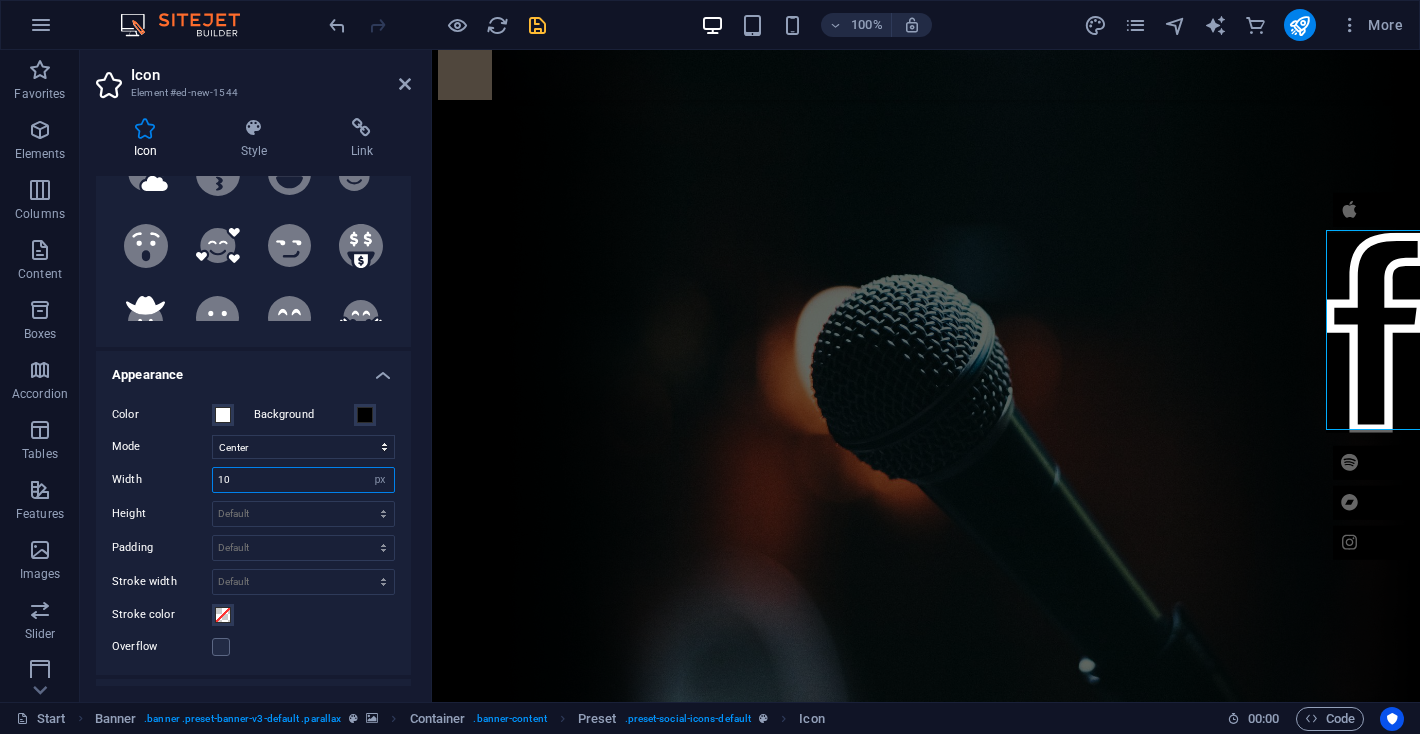 type on "10" 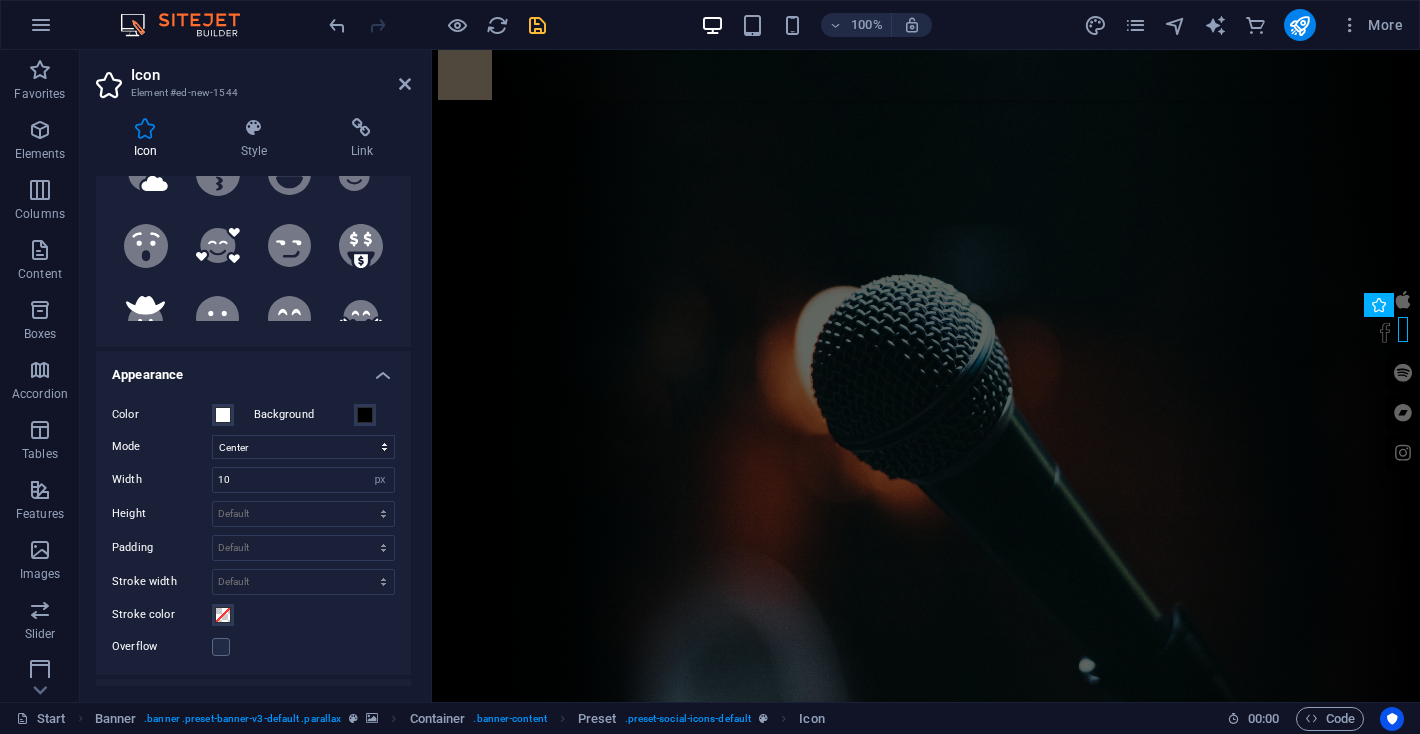 click on "Overflow" at bounding box center [253, 647] 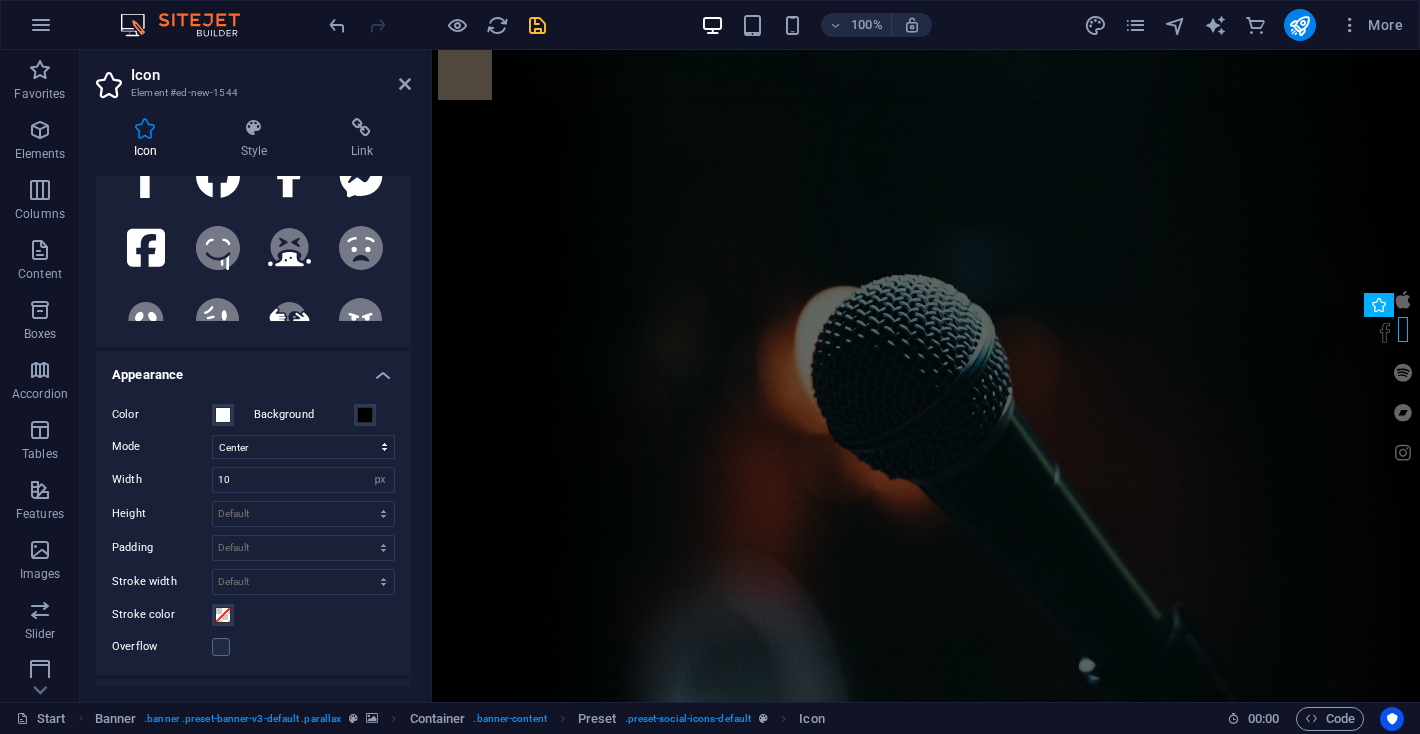 scroll, scrollTop: 0, scrollLeft: 0, axis: both 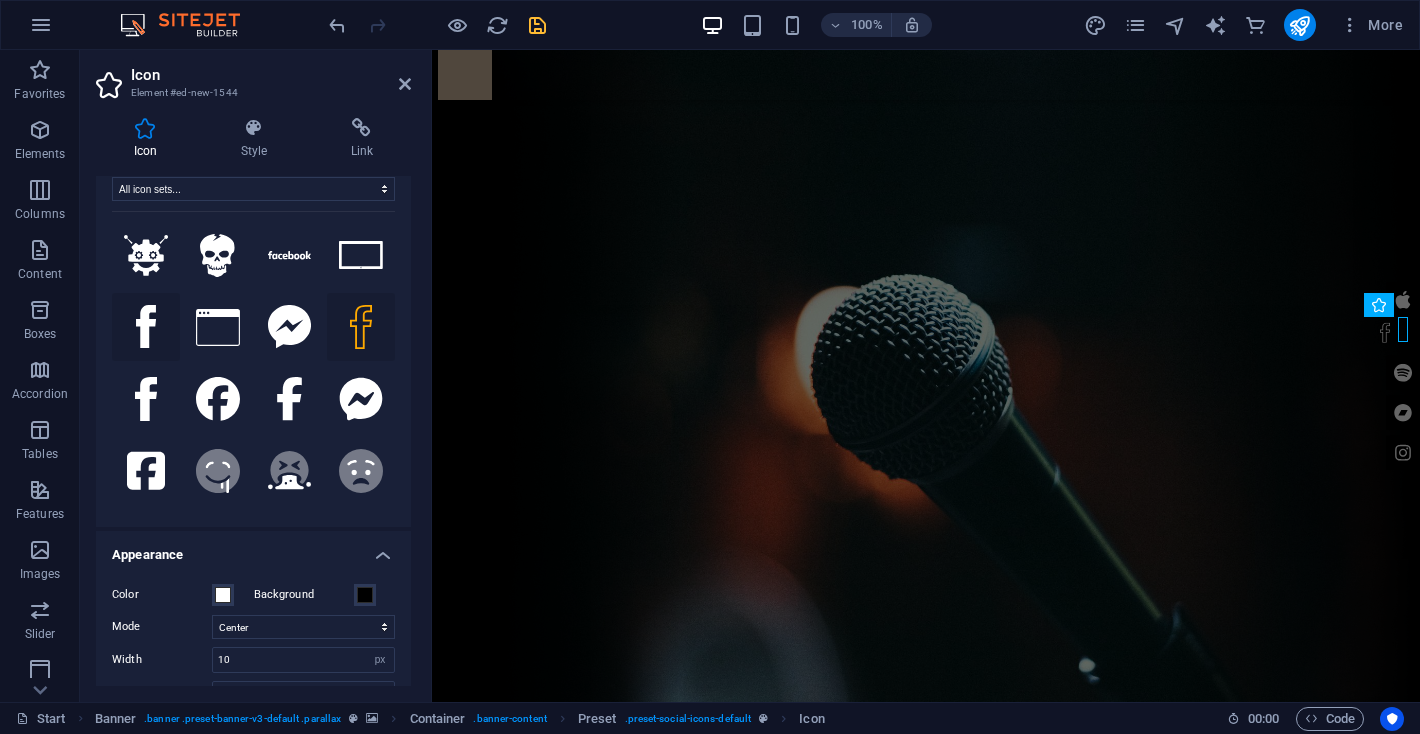click 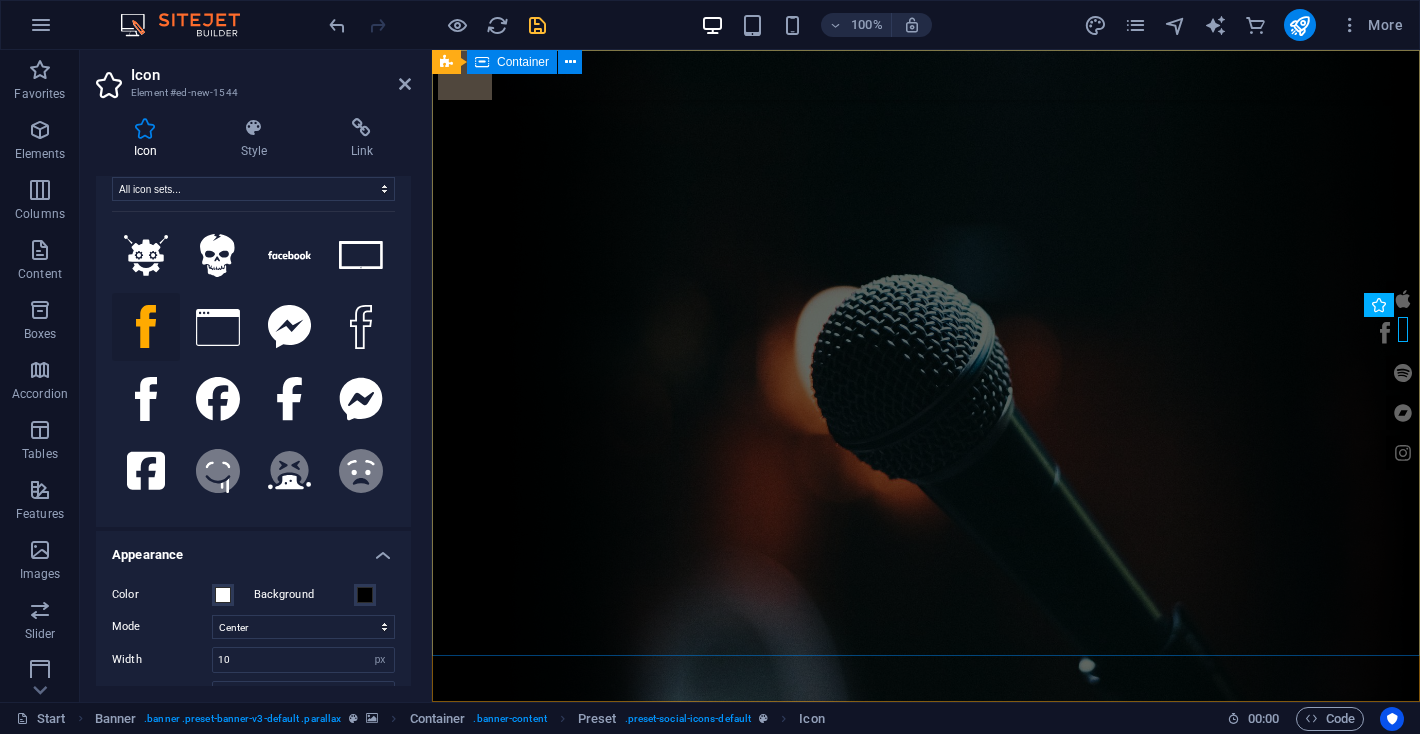 click at bounding box center [926, 959] 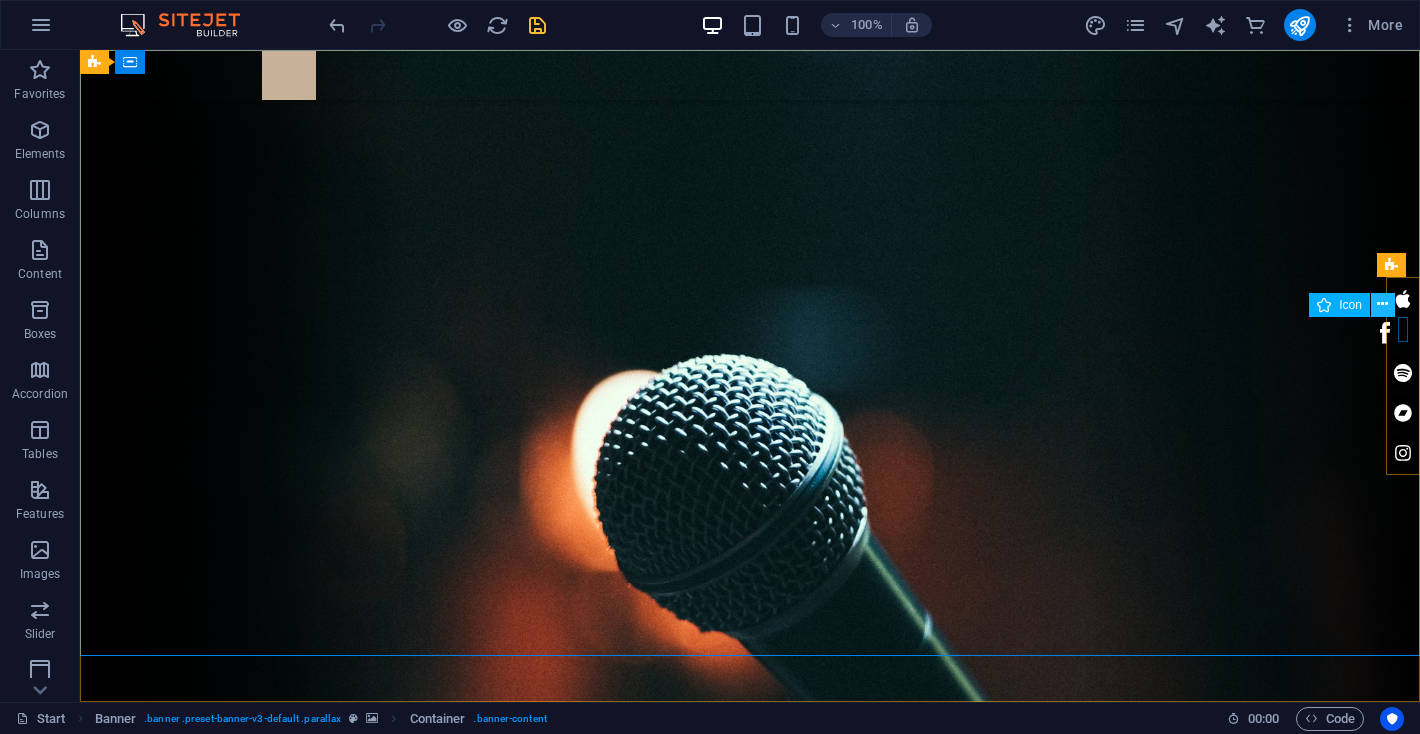 click at bounding box center (1382, 304) 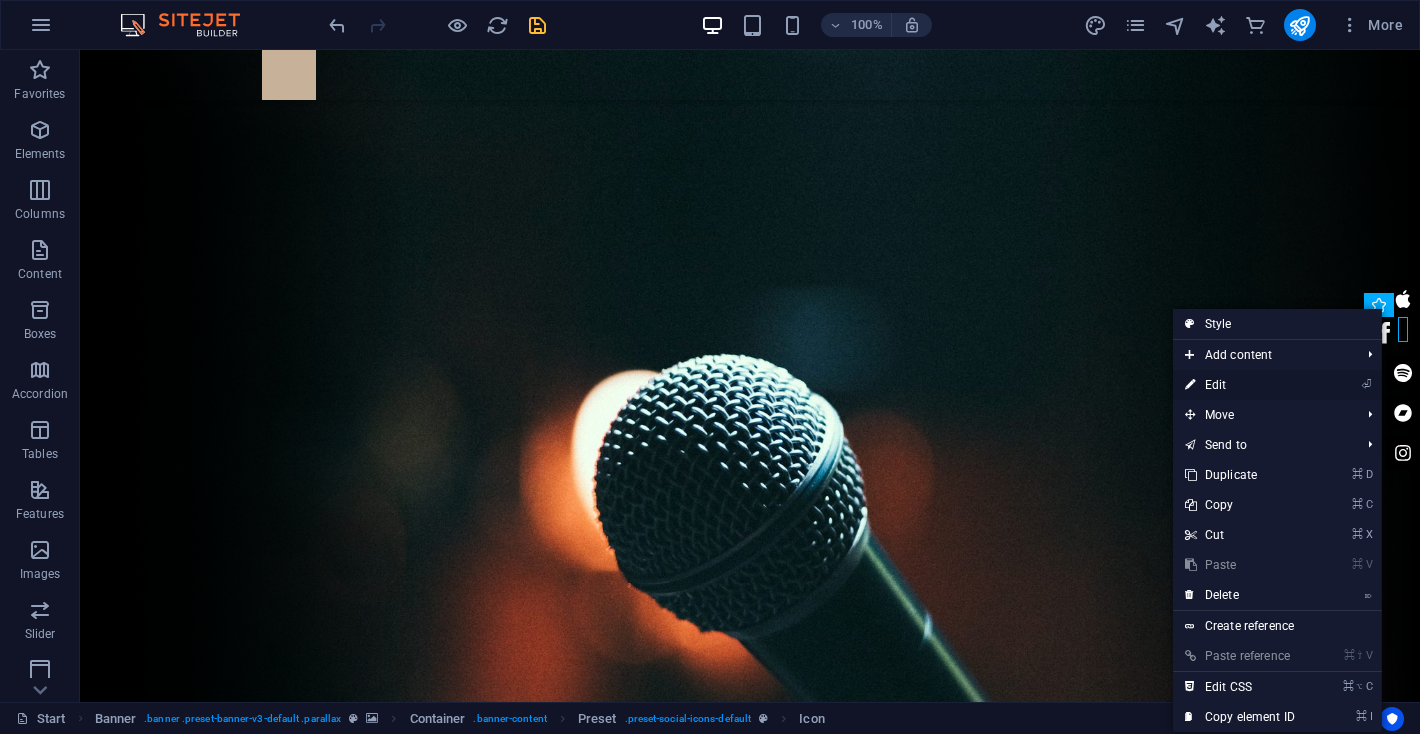 click on "⏎  Edit" at bounding box center [1240, 385] 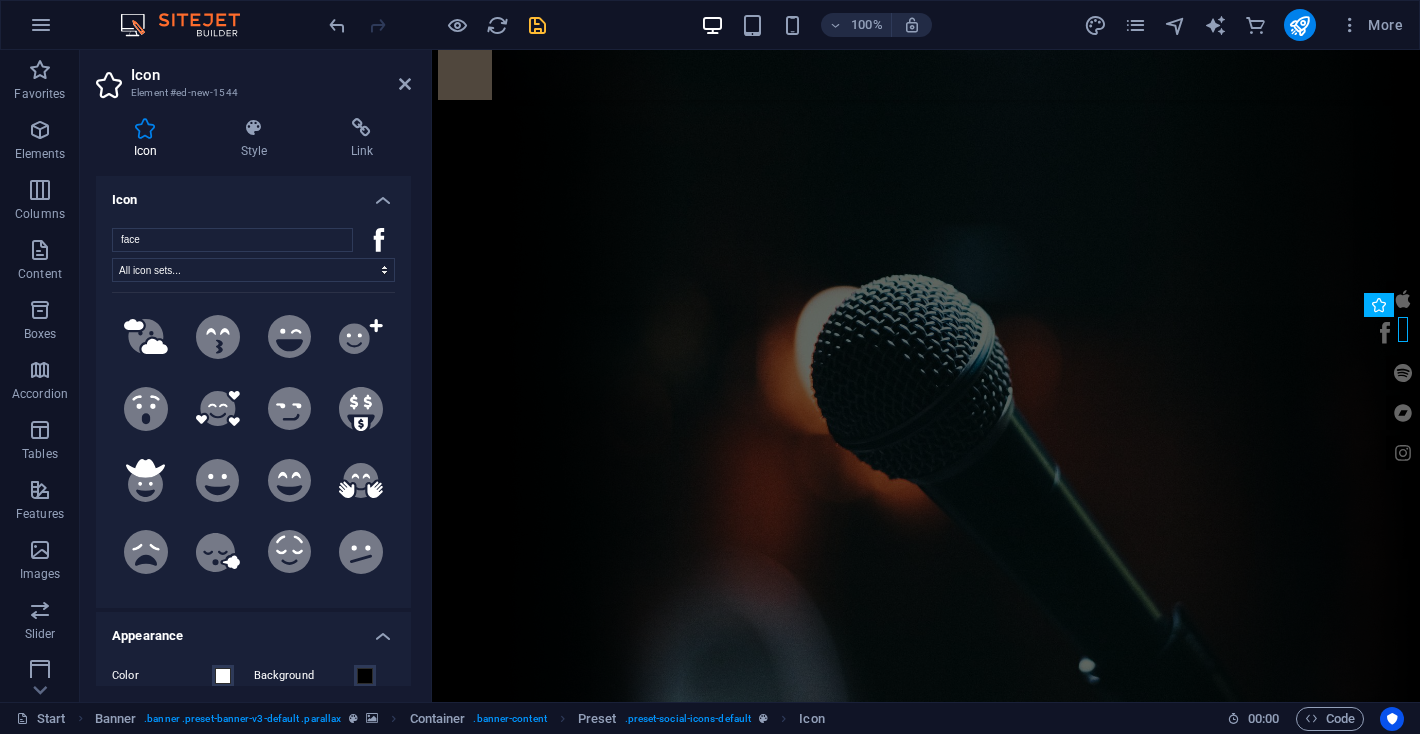 scroll, scrollTop: 310, scrollLeft: 0, axis: vertical 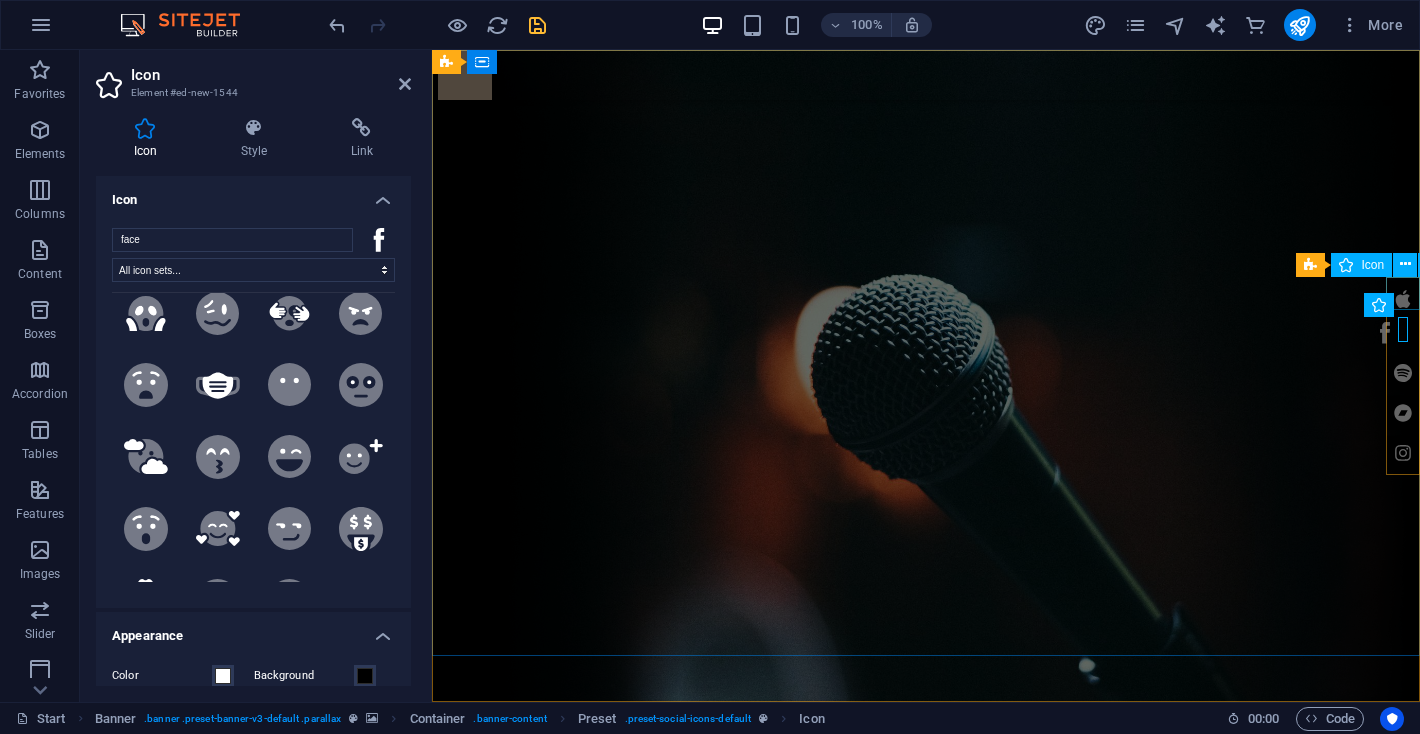 click at bounding box center (1403, 299) 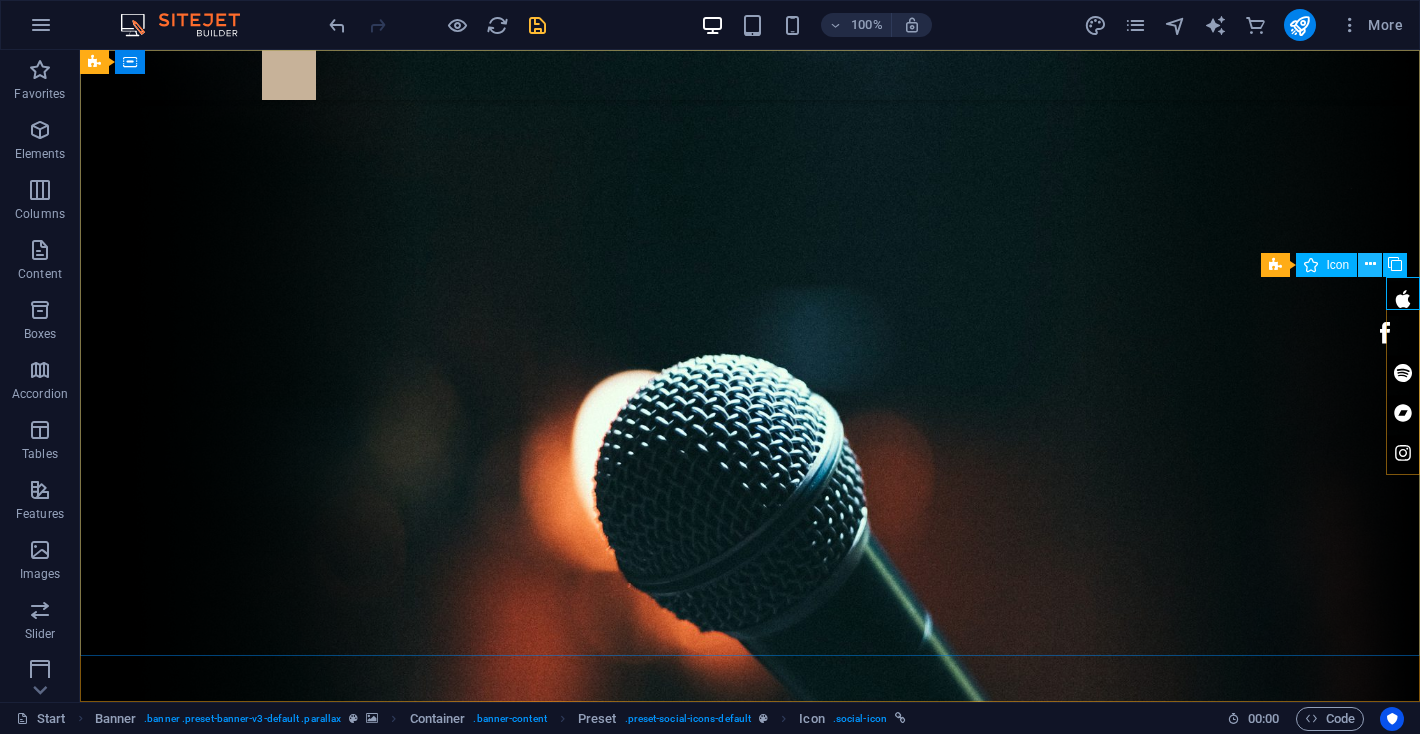 click at bounding box center [1370, 264] 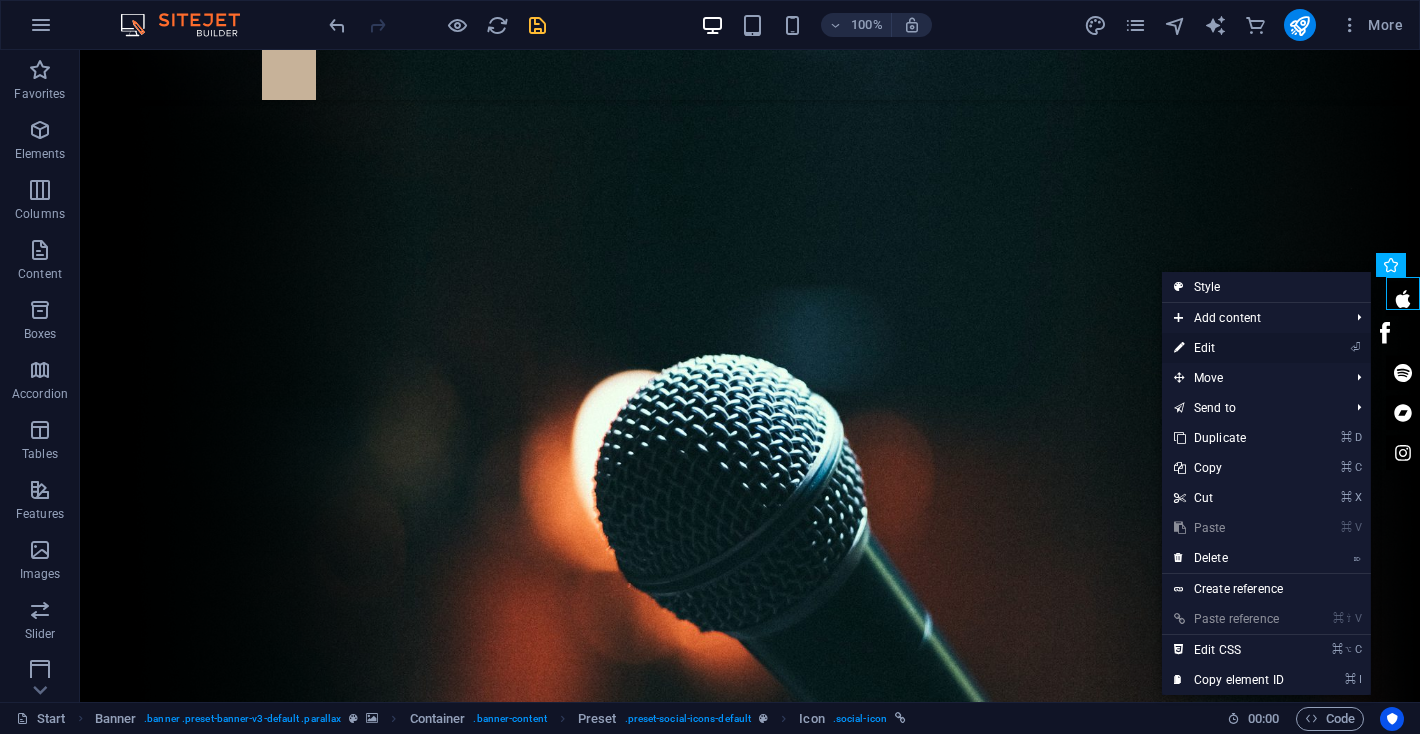 click on "⏎  Edit" at bounding box center [1229, 348] 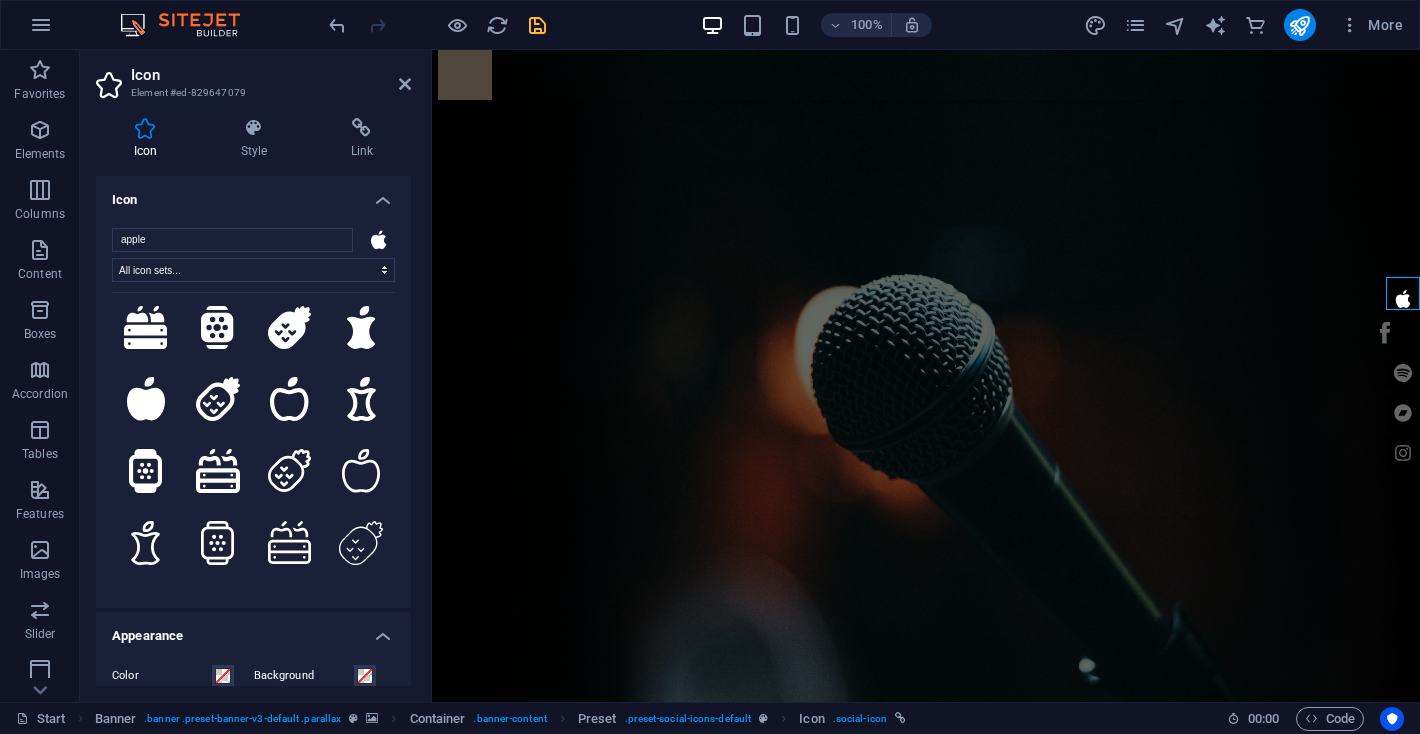 scroll, scrollTop: 300, scrollLeft: 0, axis: vertical 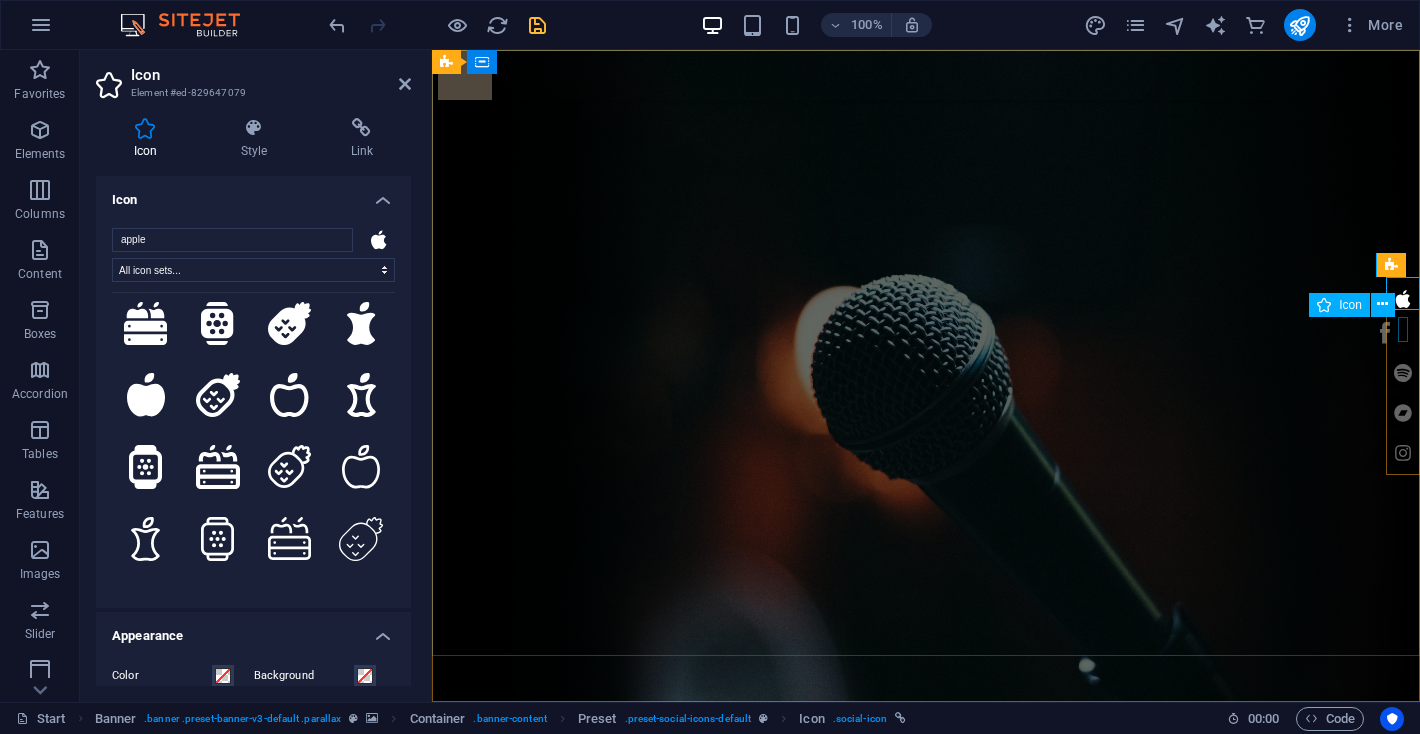 click at bounding box center [1403, 336] 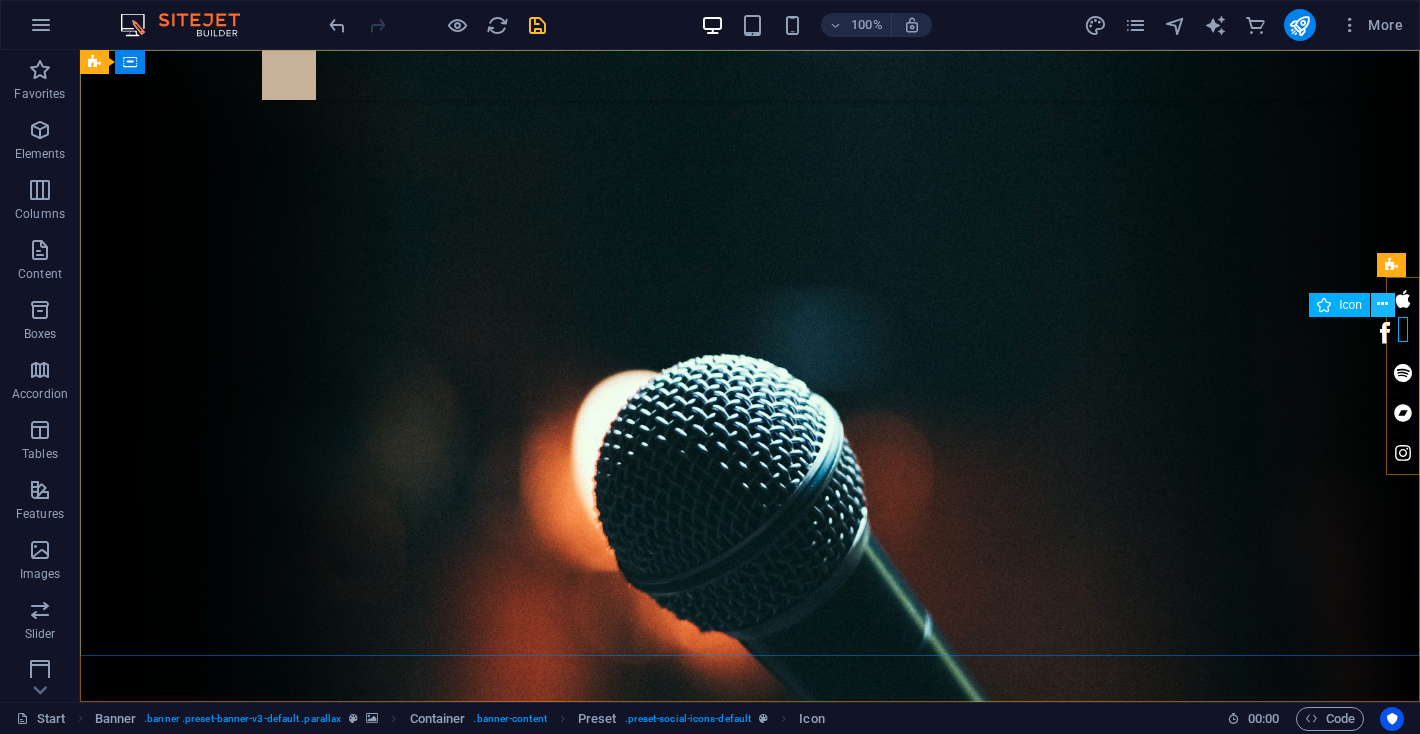 click at bounding box center (1382, 304) 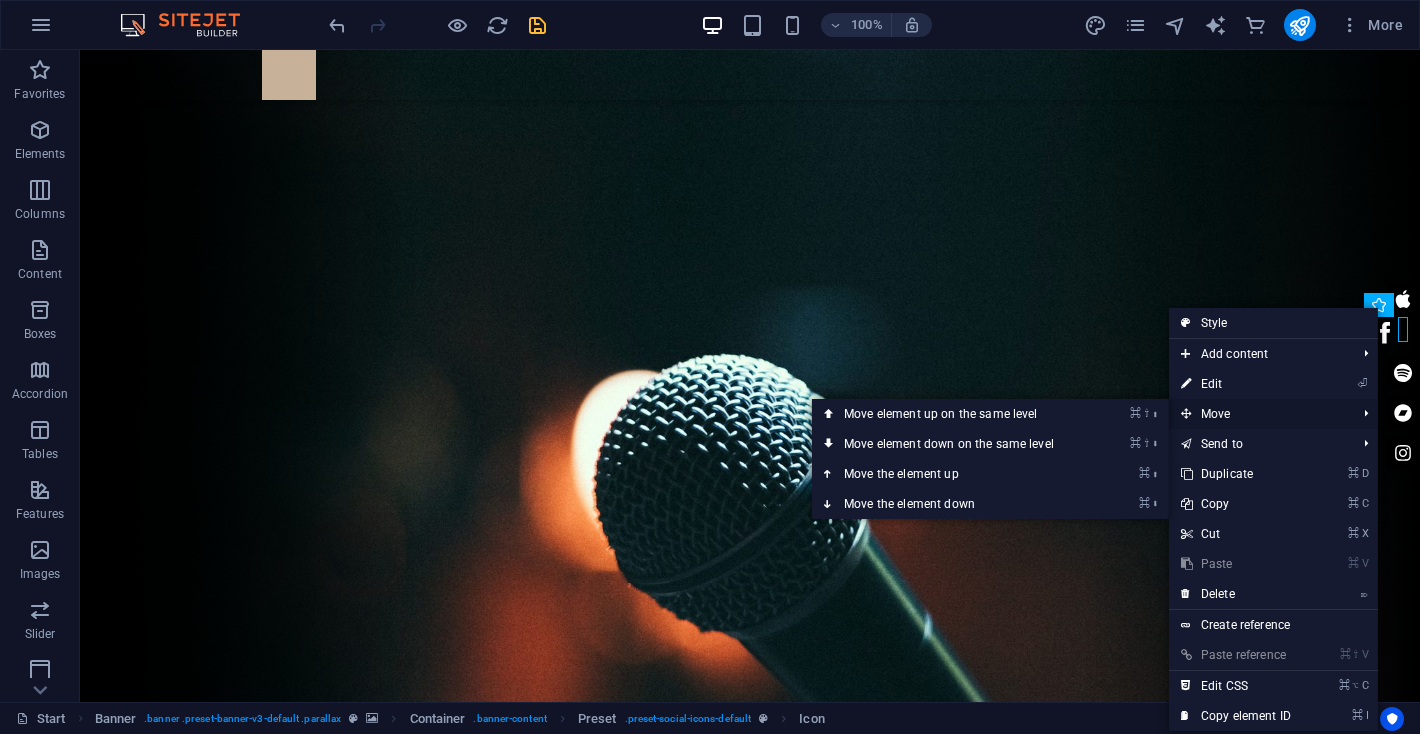 click on "Move" at bounding box center [1258, 414] 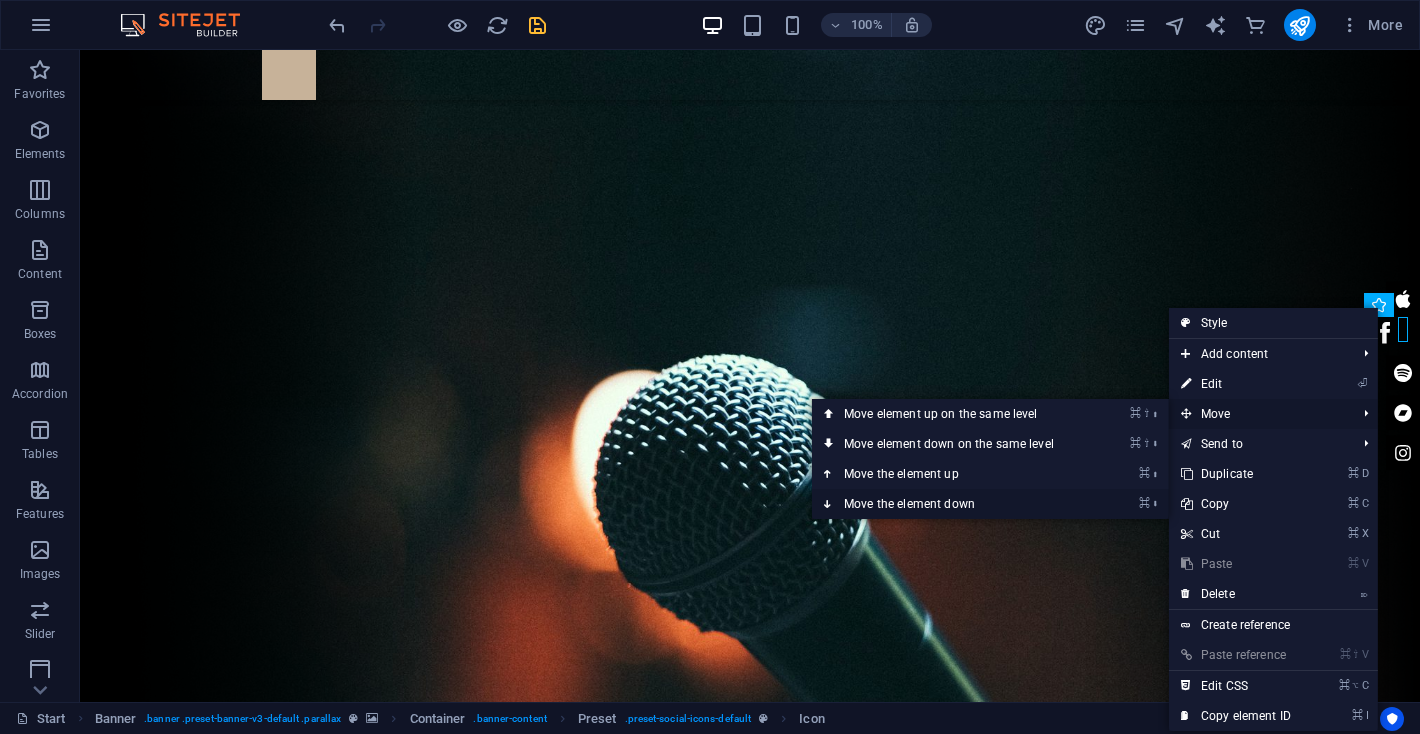 click on "⌘ ⬇  Move the element down" at bounding box center [953, 504] 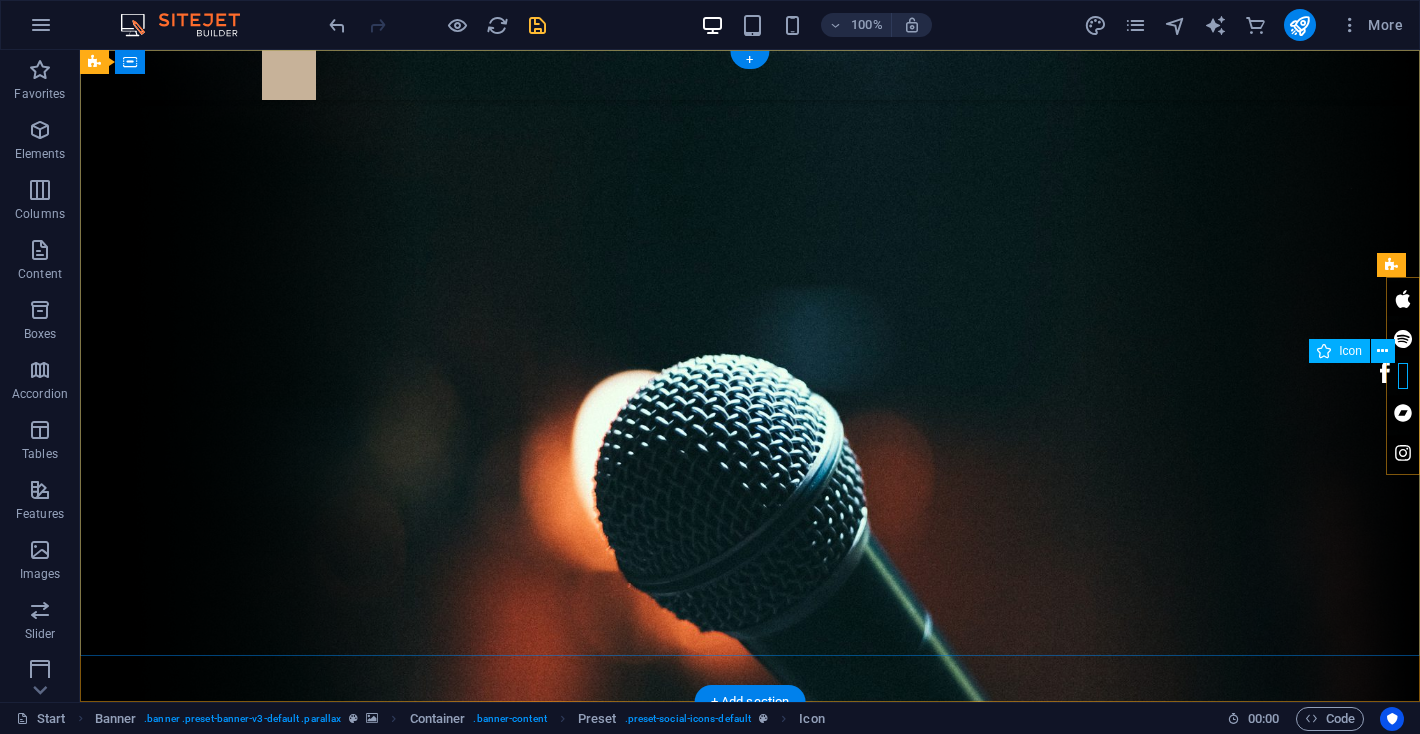 click at bounding box center (1403, 376) 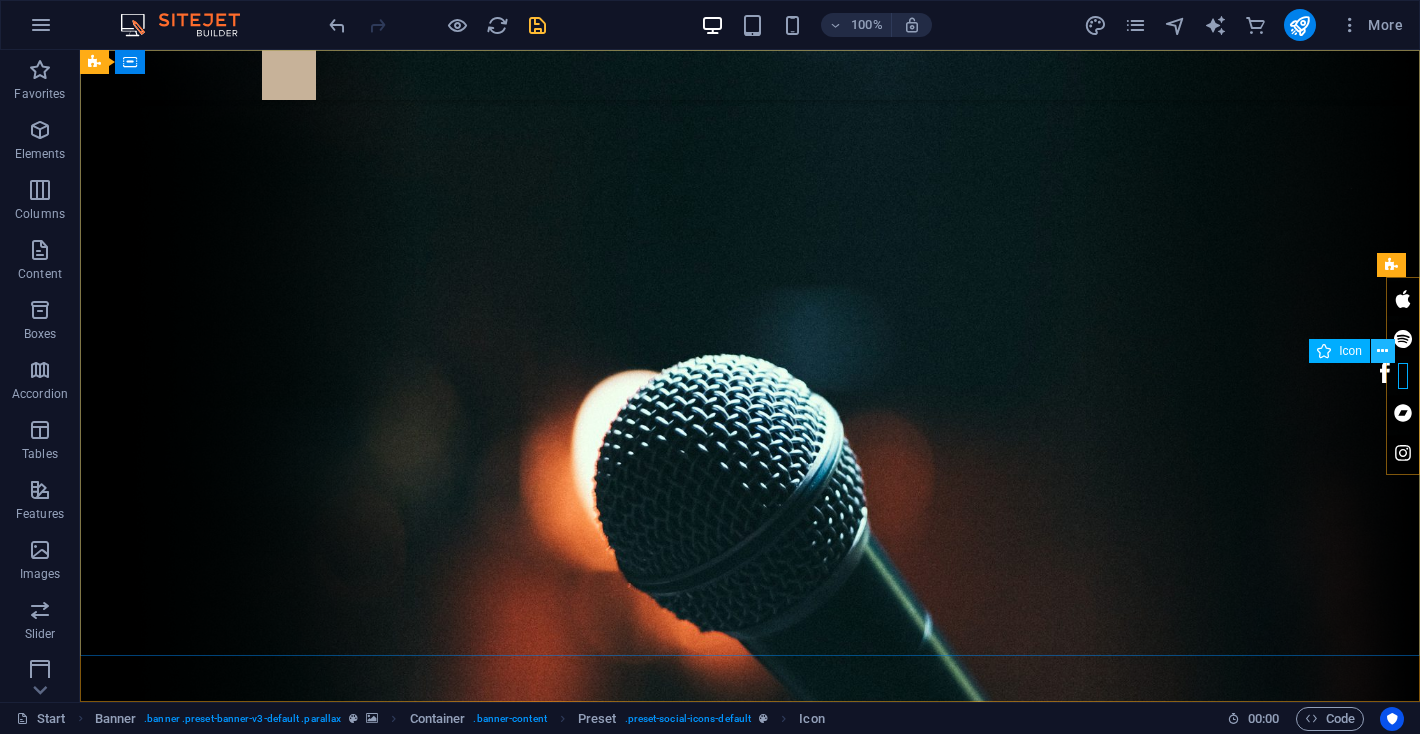 click at bounding box center (1382, 351) 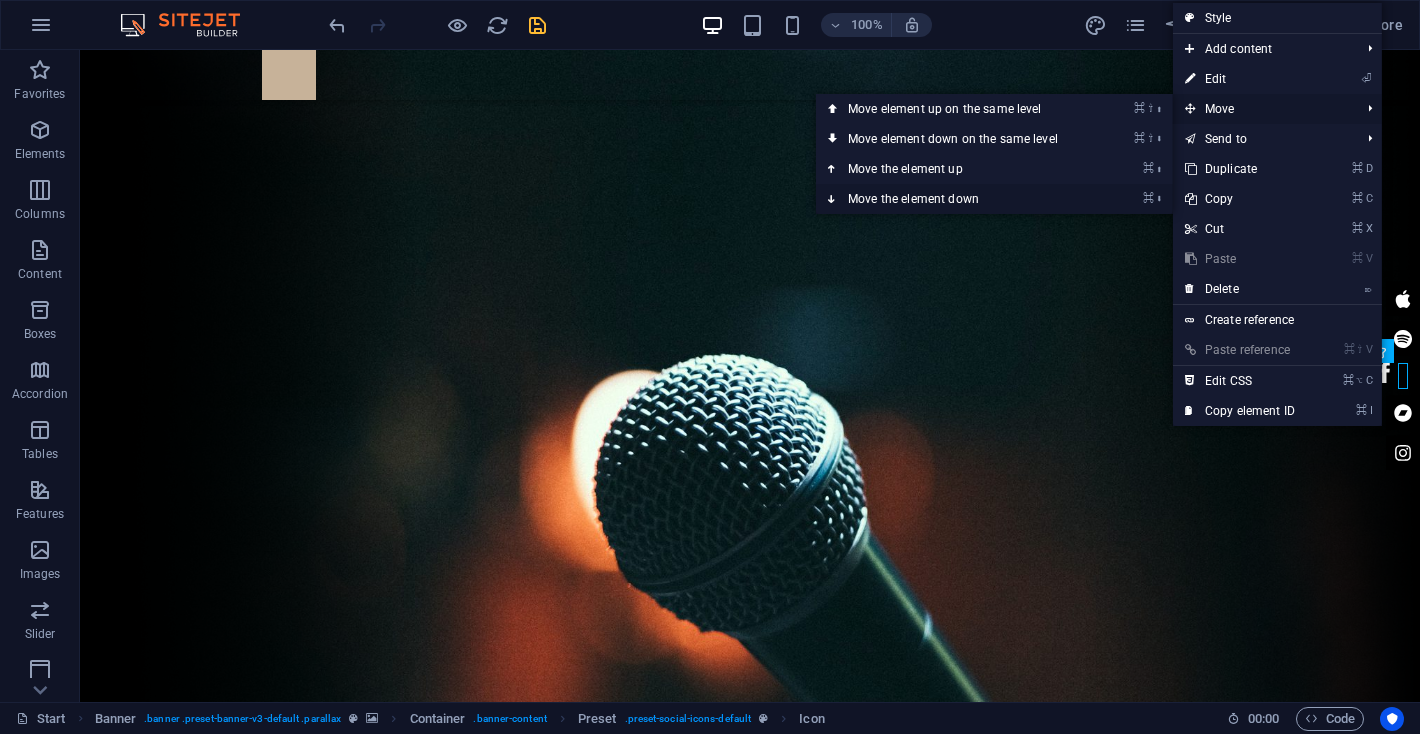 click on "⌘ ⬇  Move the element down" at bounding box center (957, 199) 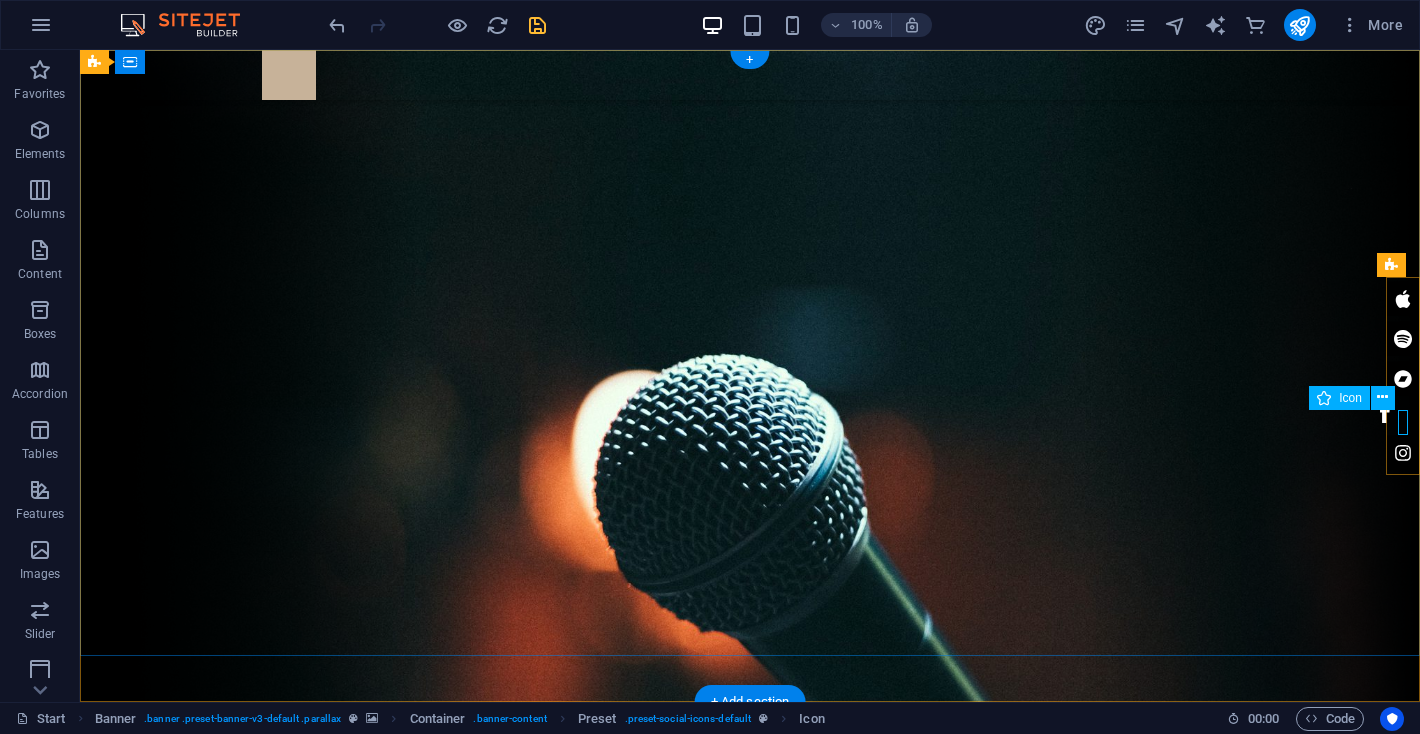 click at bounding box center [1403, 416] 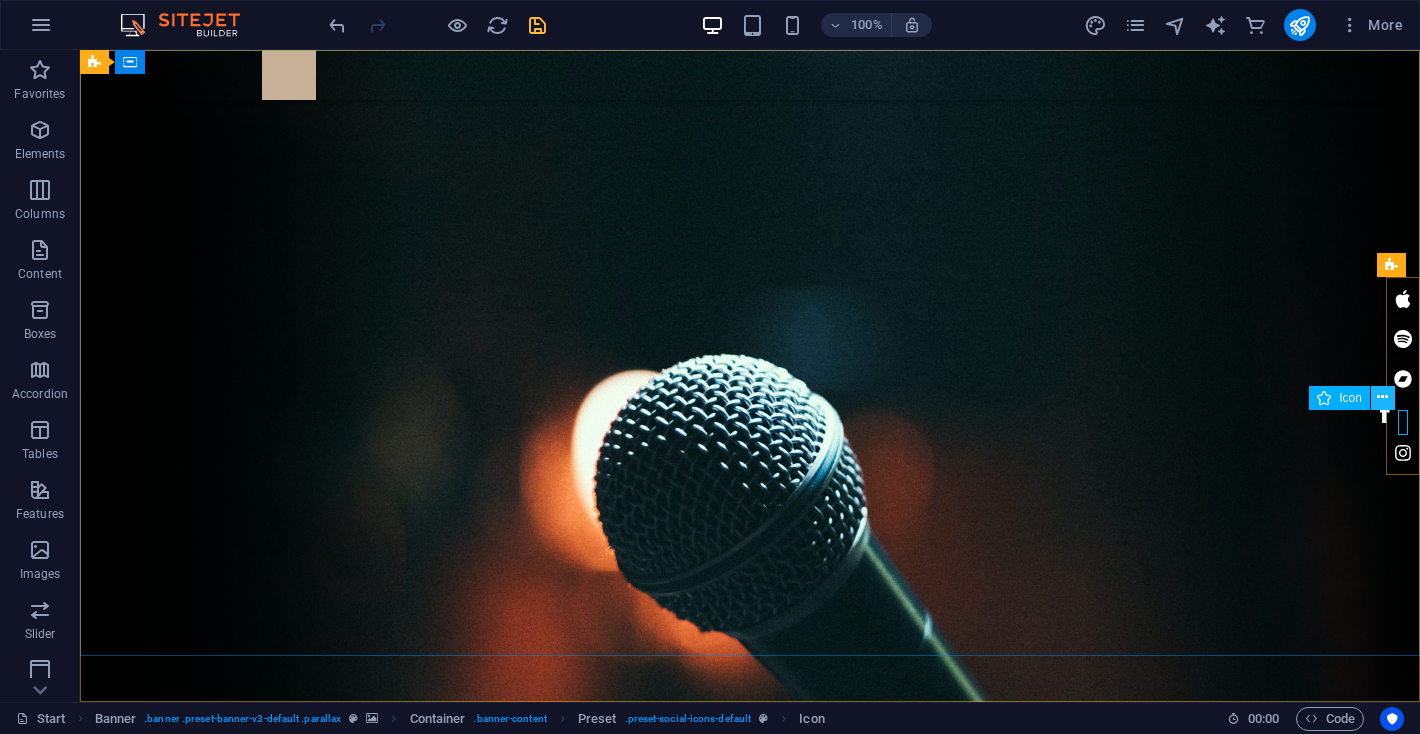 click at bounding box center (1382, 397) 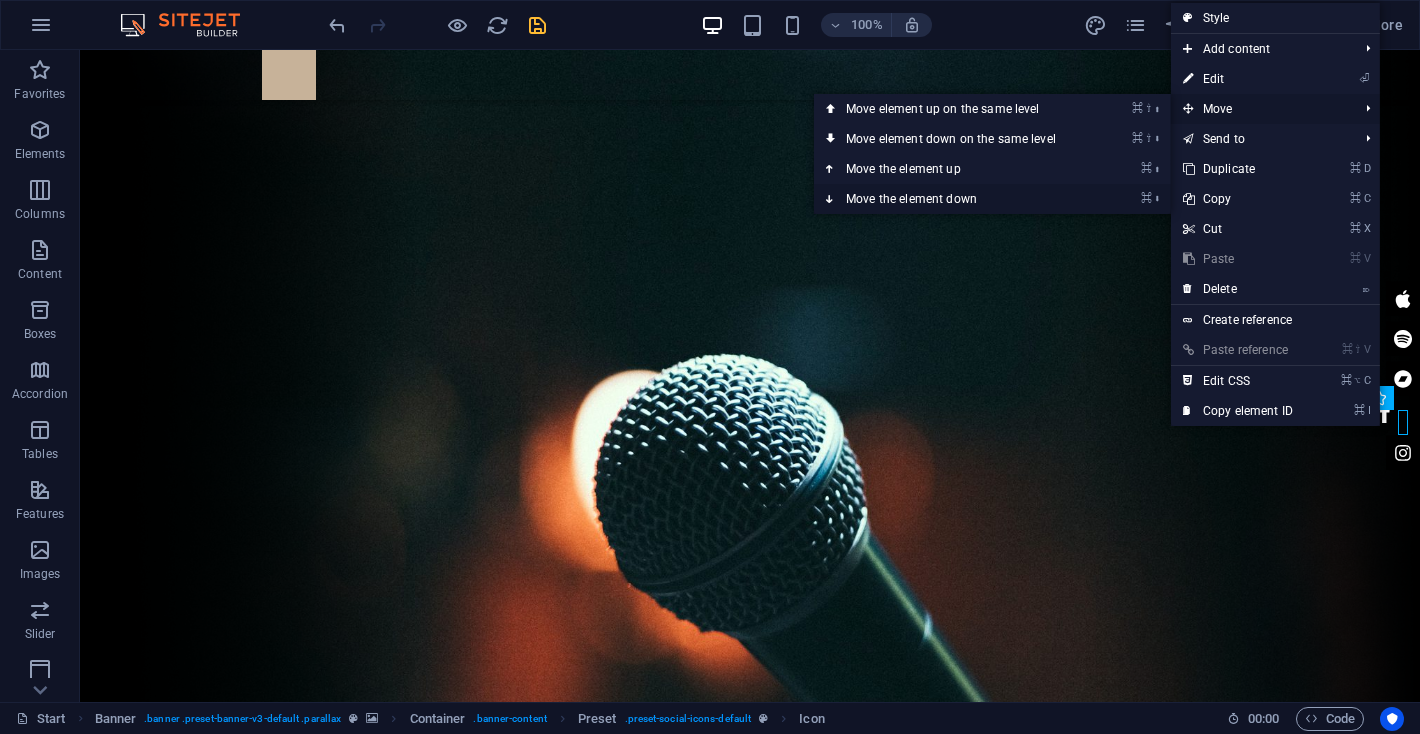 click on "⌘ ⬇  Move the element down" at bounding box center [955, 199] 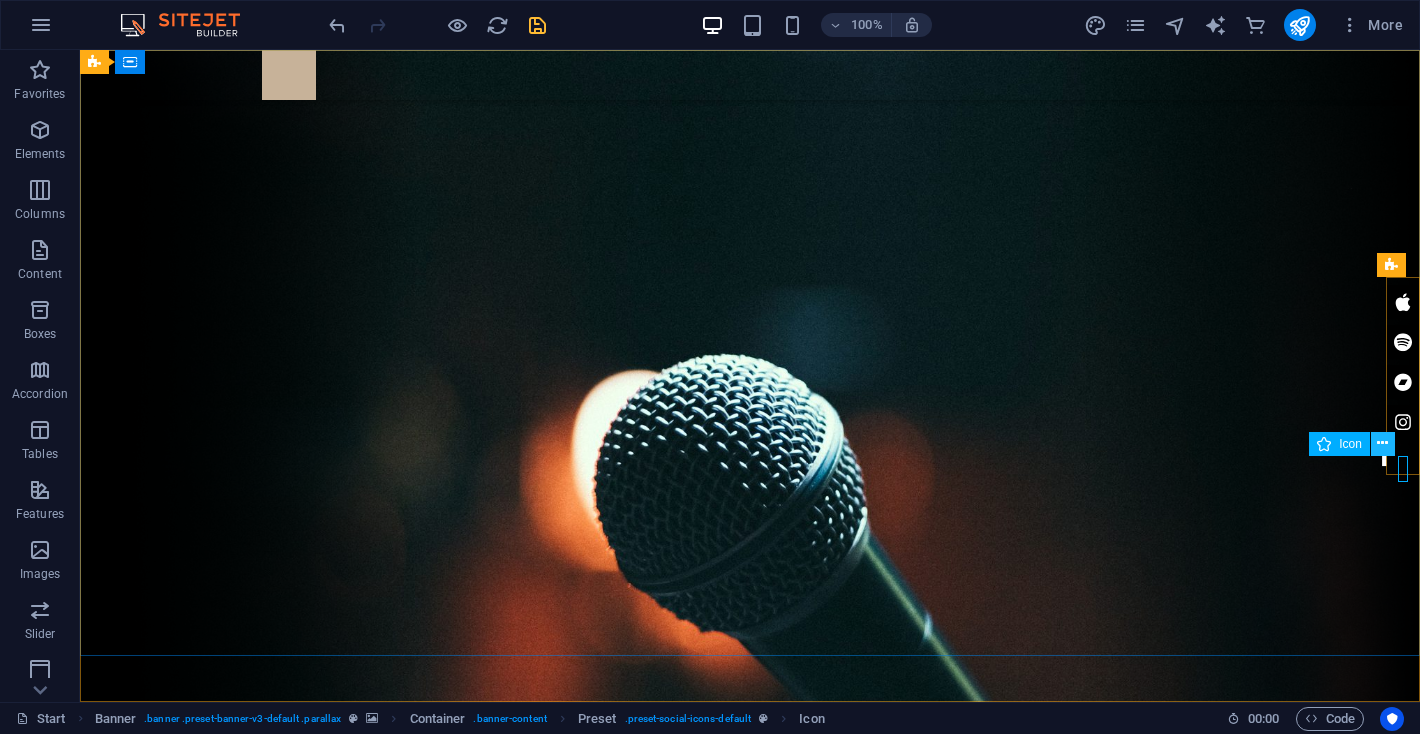 click at bounding box center [1382, 443] 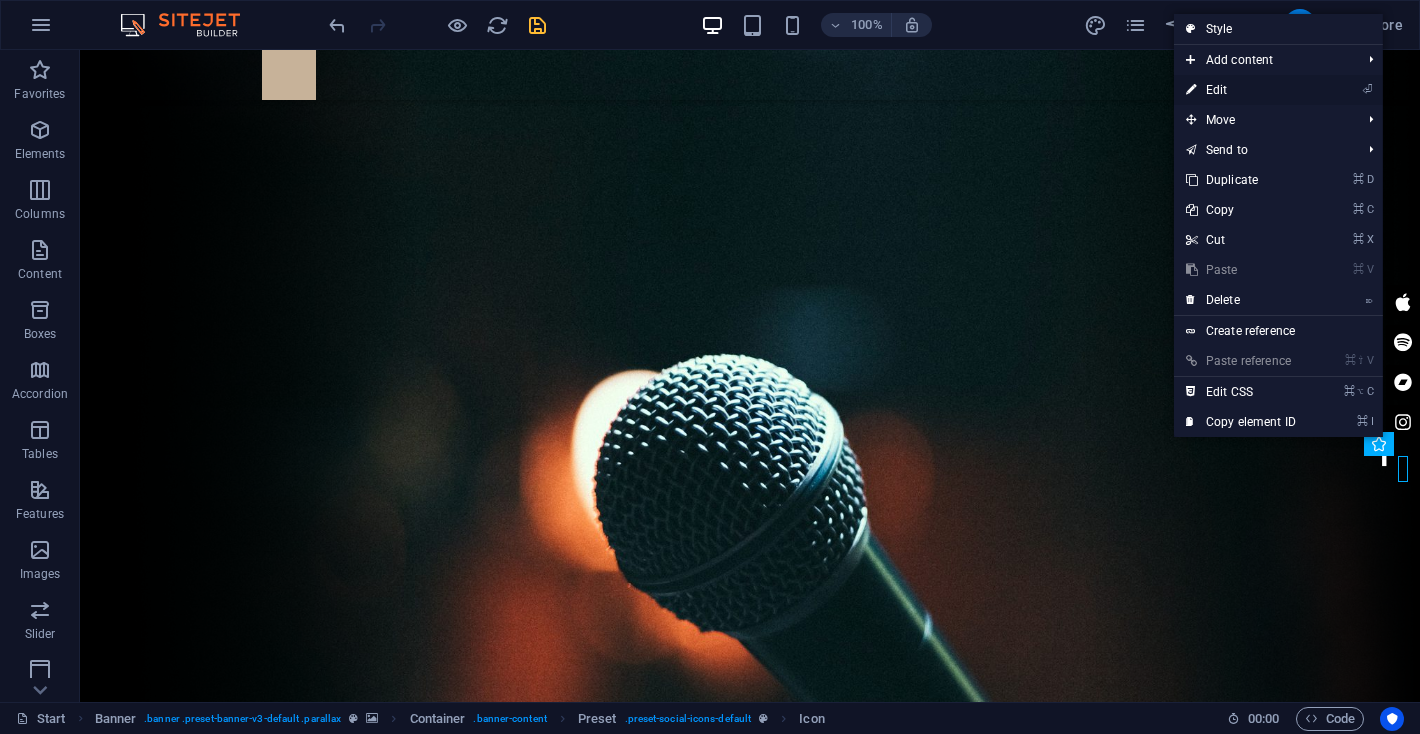 click on "⏎  Edit" at bounding box center [1241, 90] 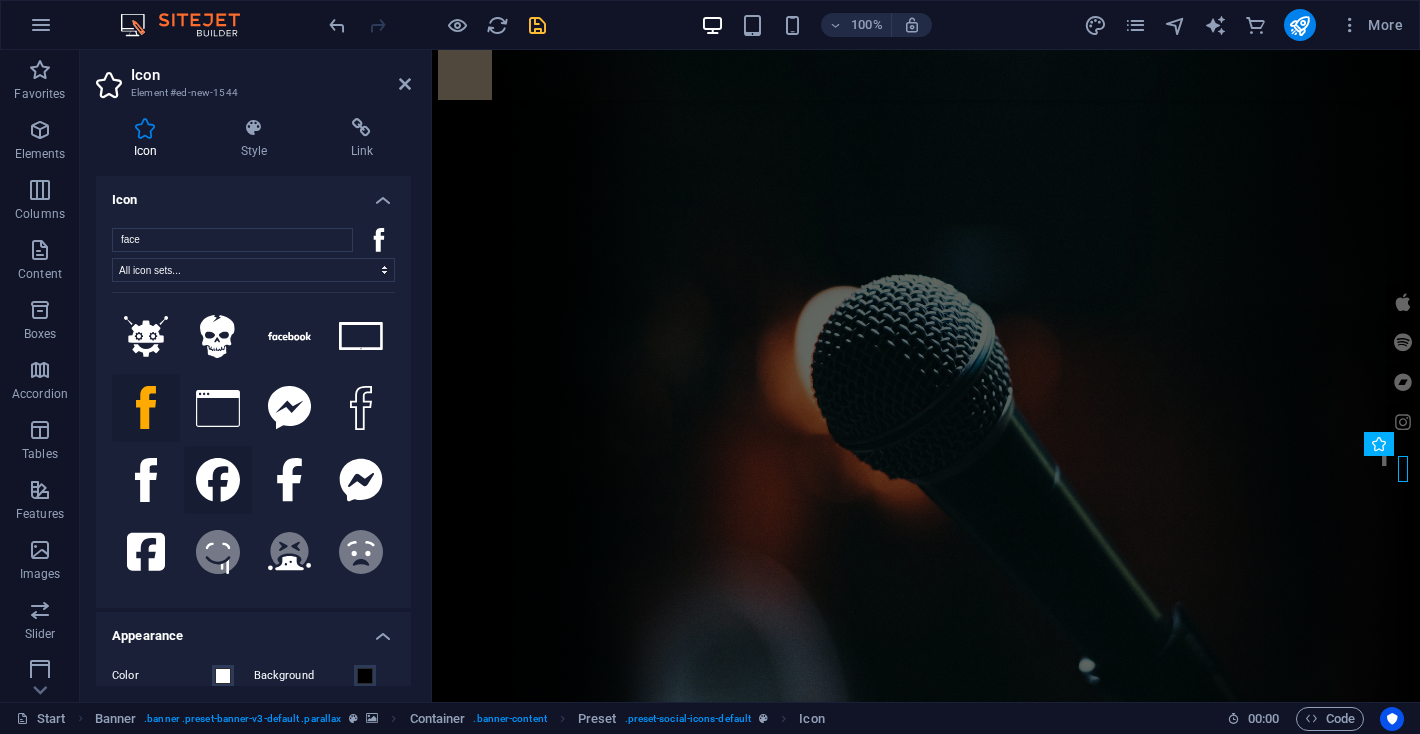 click 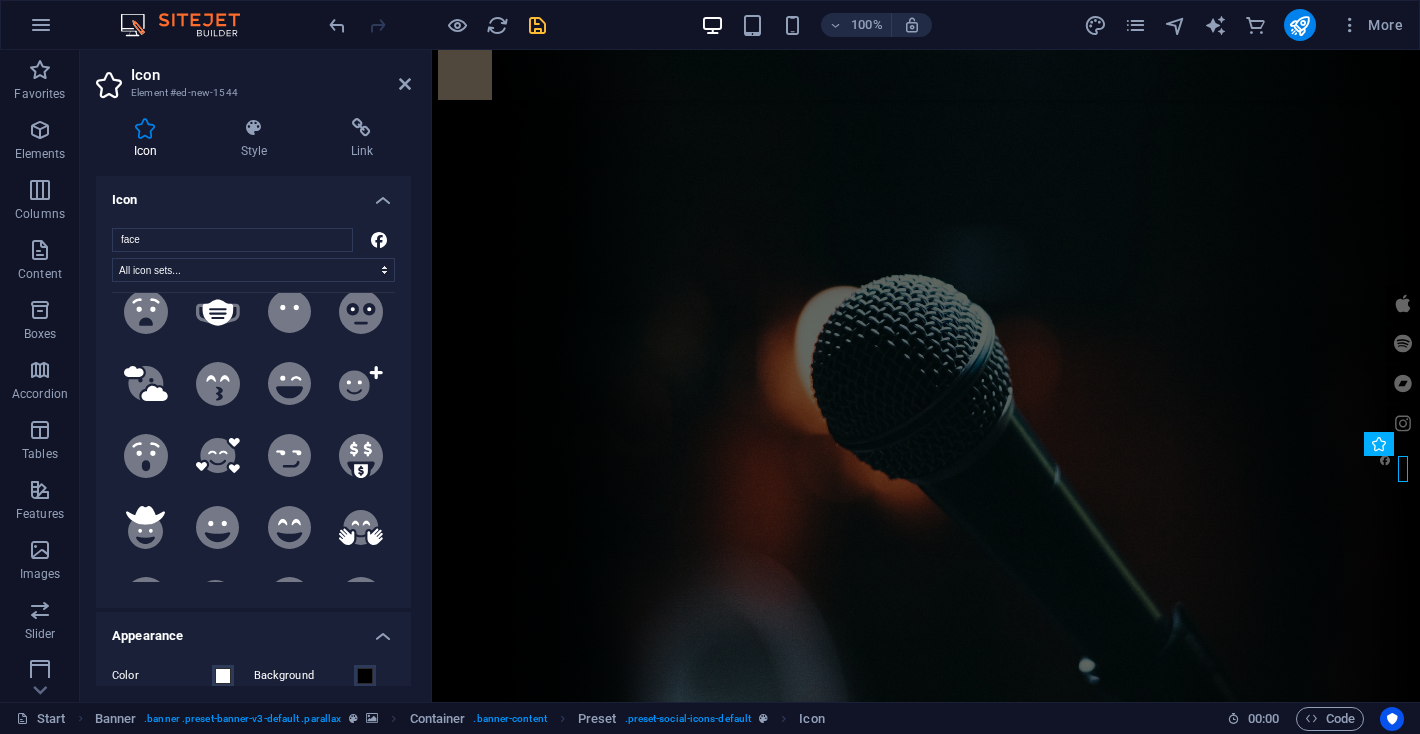 scroll, scrollTop: 482, scrollLeft: 0, axis: vertical 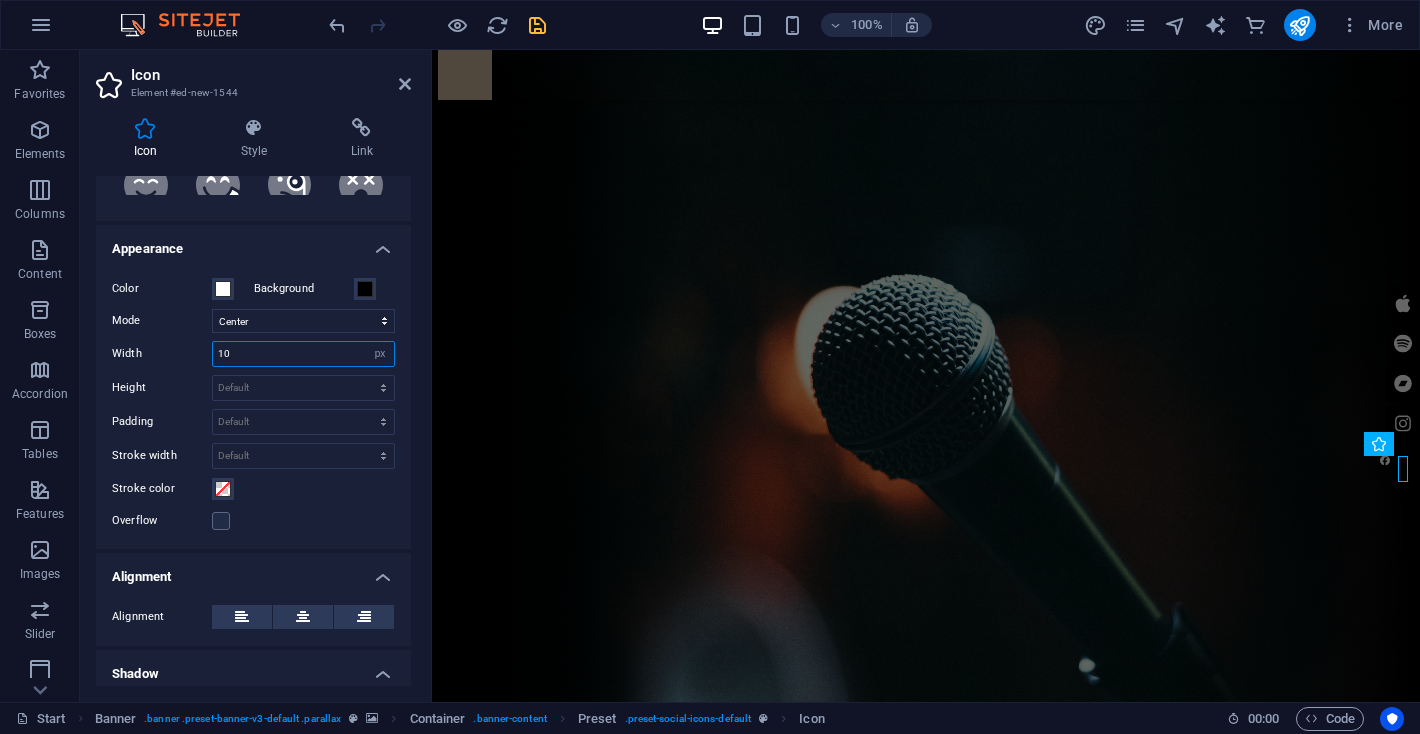 drag, startPoint x: 260, startPoint y: 350, endPoint x: 142, endPoint y: 349, distance: 118.004234 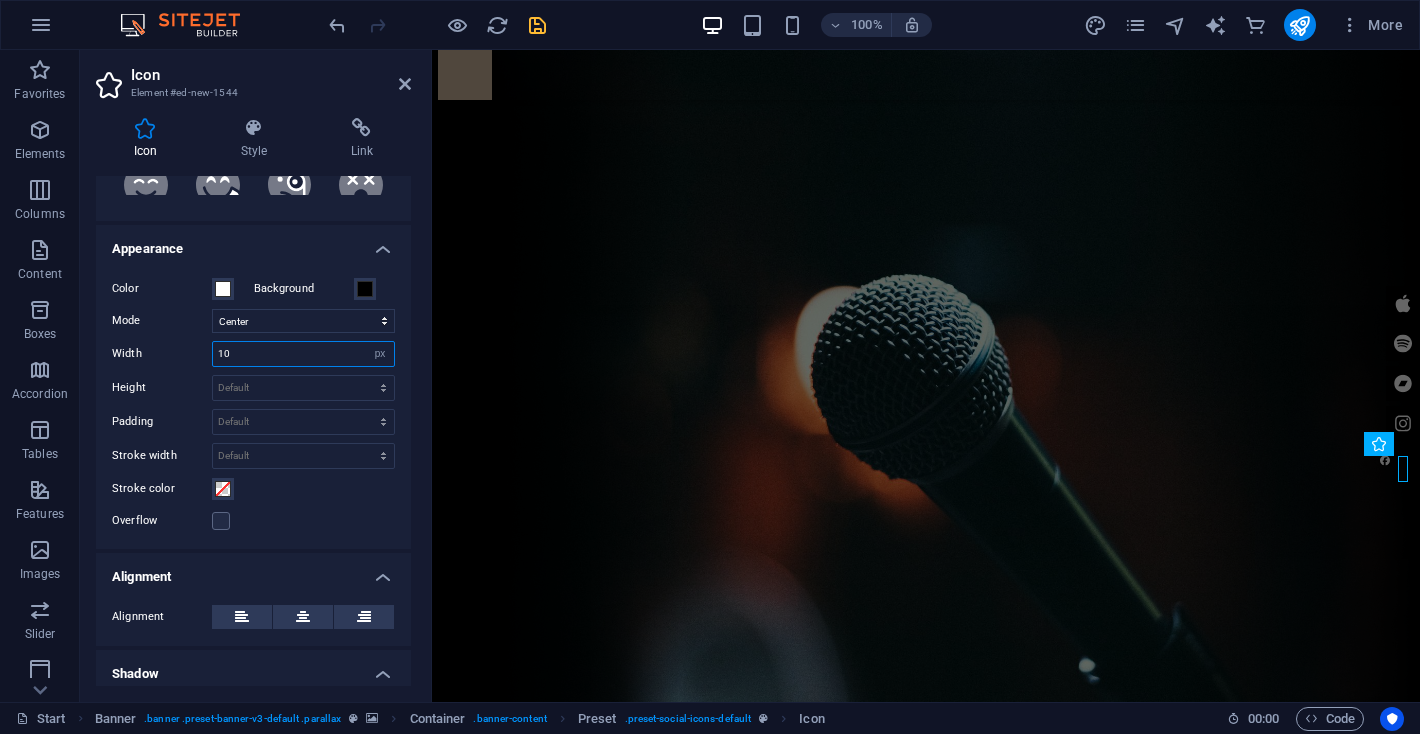 click on "Width 10 Default auto px rem % em vh vw" at bounding box center [253, 354] 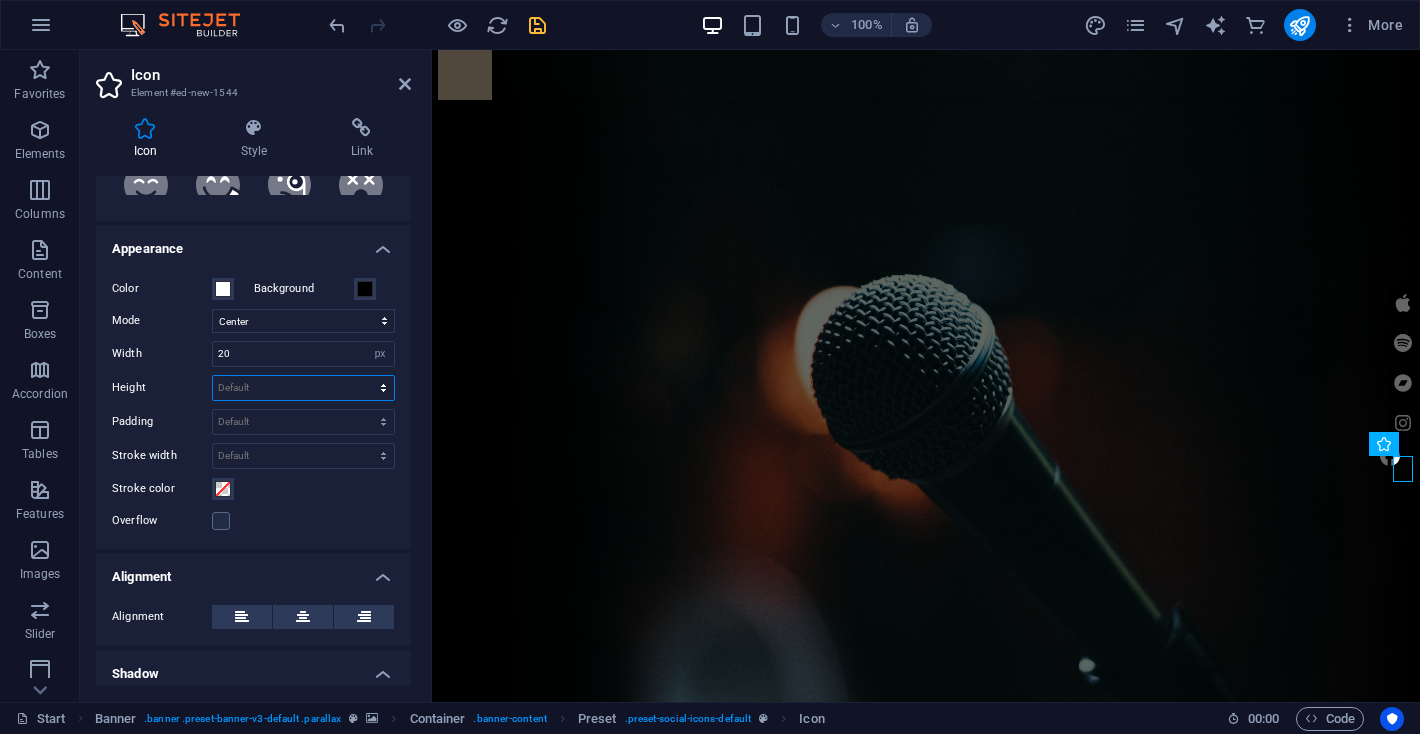 click on "Default auto px rem em vh vw" at bounding box center (303, 388) 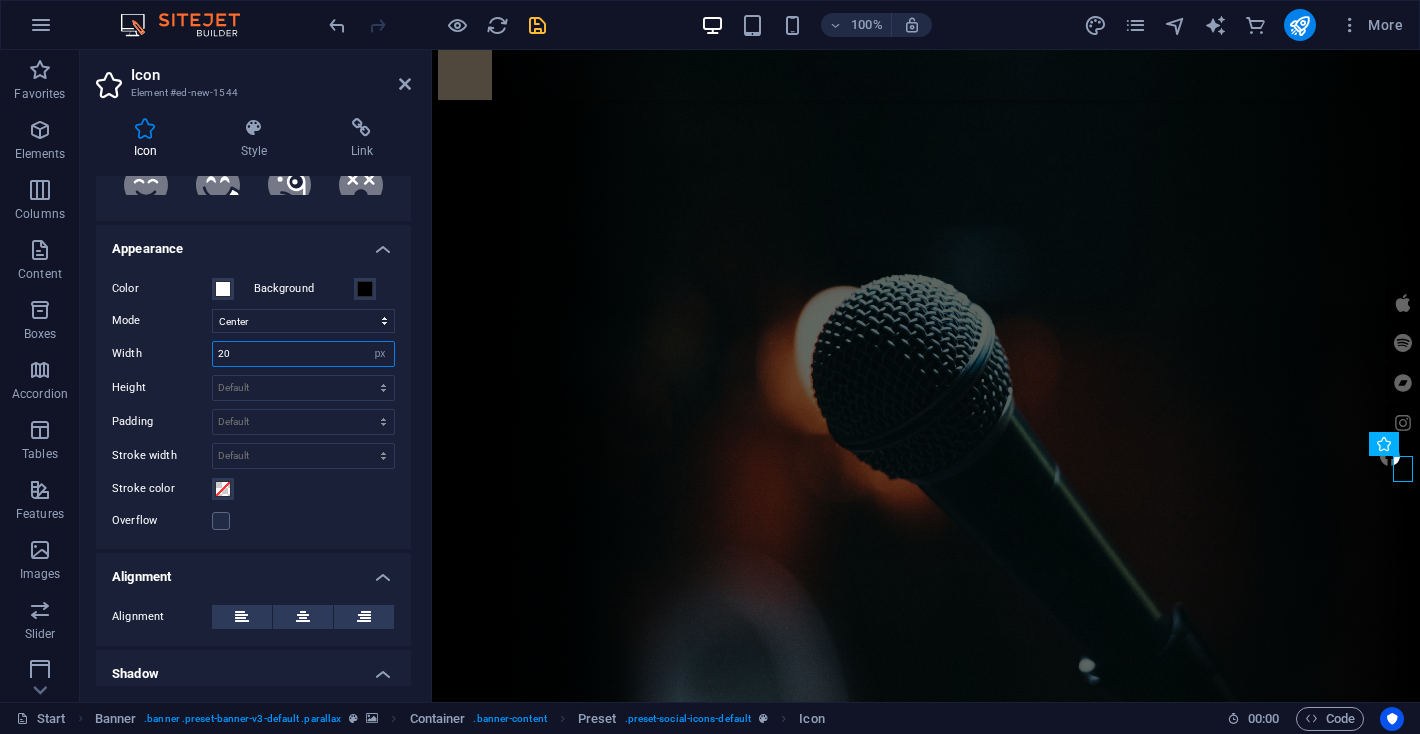 drag, startPoint x: 257, startPoint y: 357, endPoint x: 205, endPoint y: 357, distance: 52 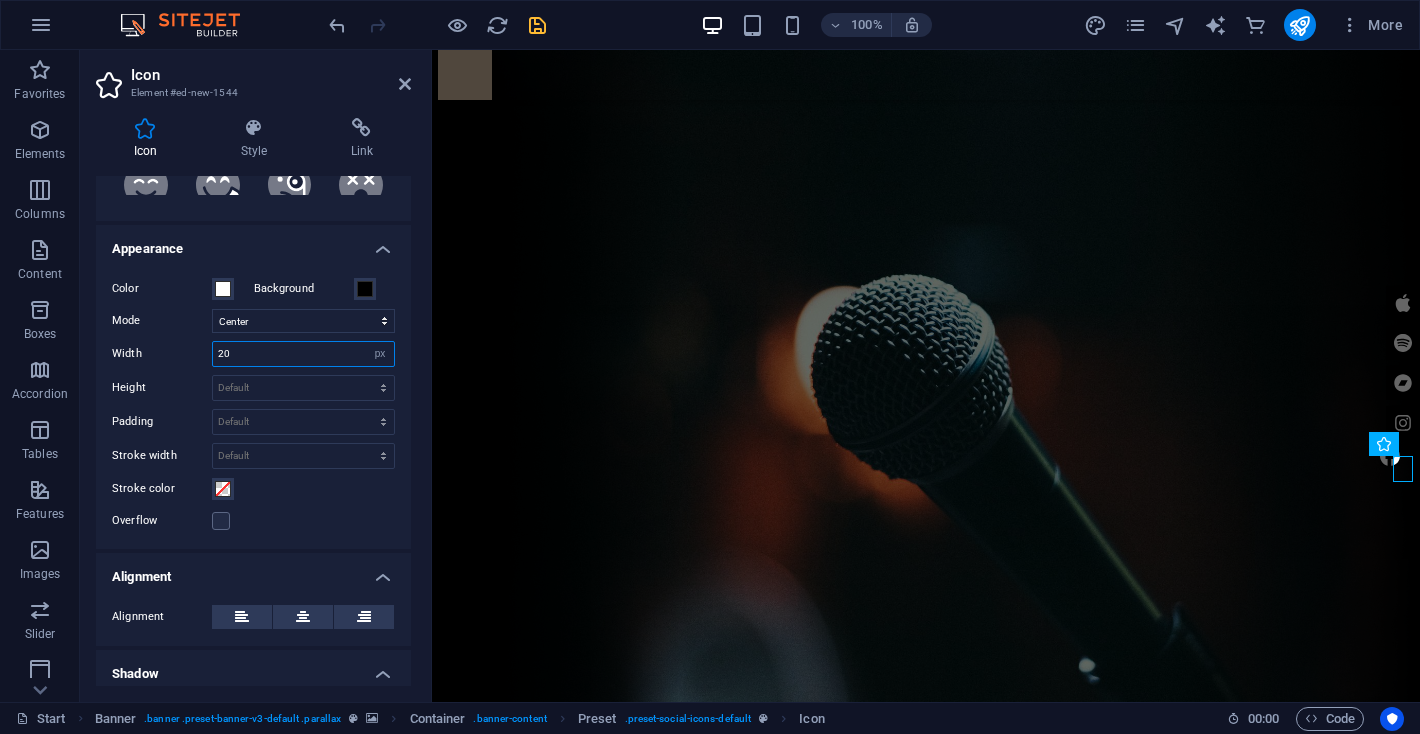 click on "Width 20 Default auto px rem % em vh vw" at bounding box center [253, 354] 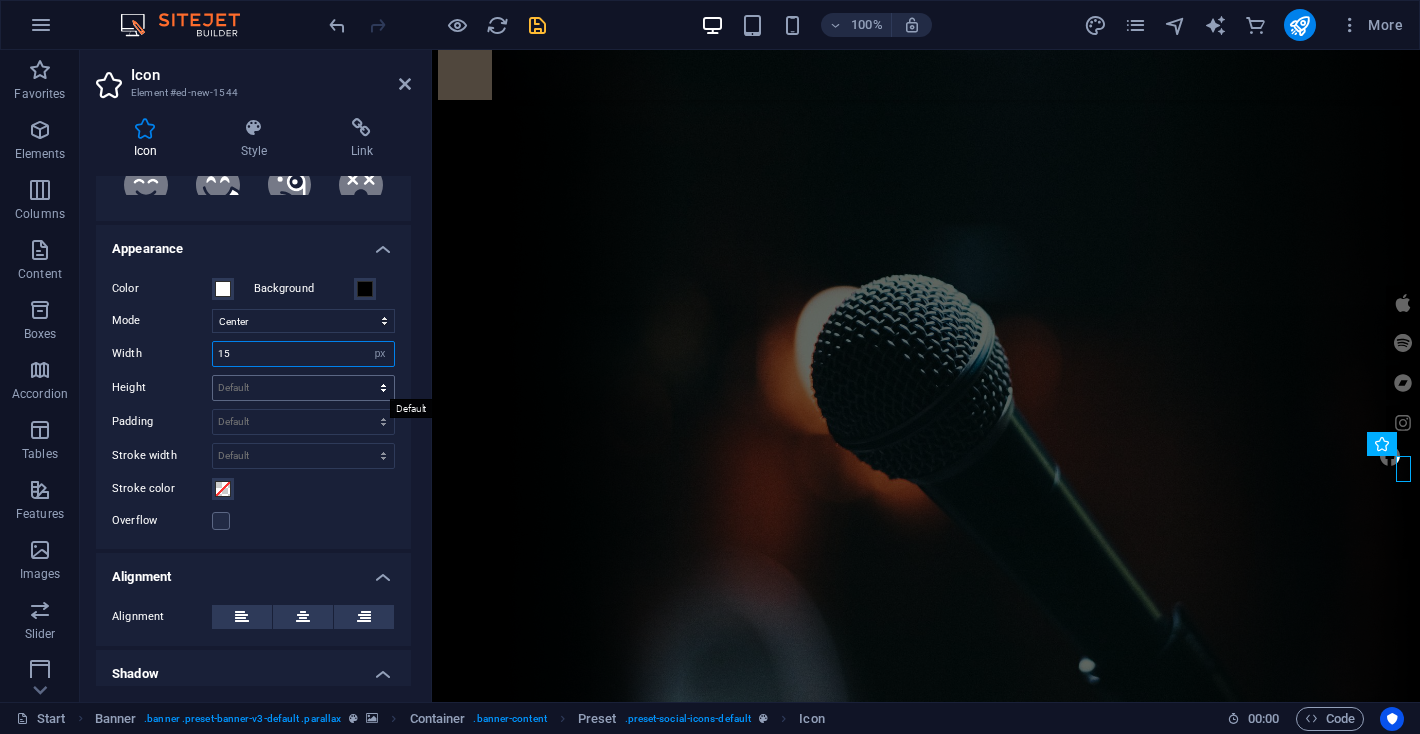 type on "15" 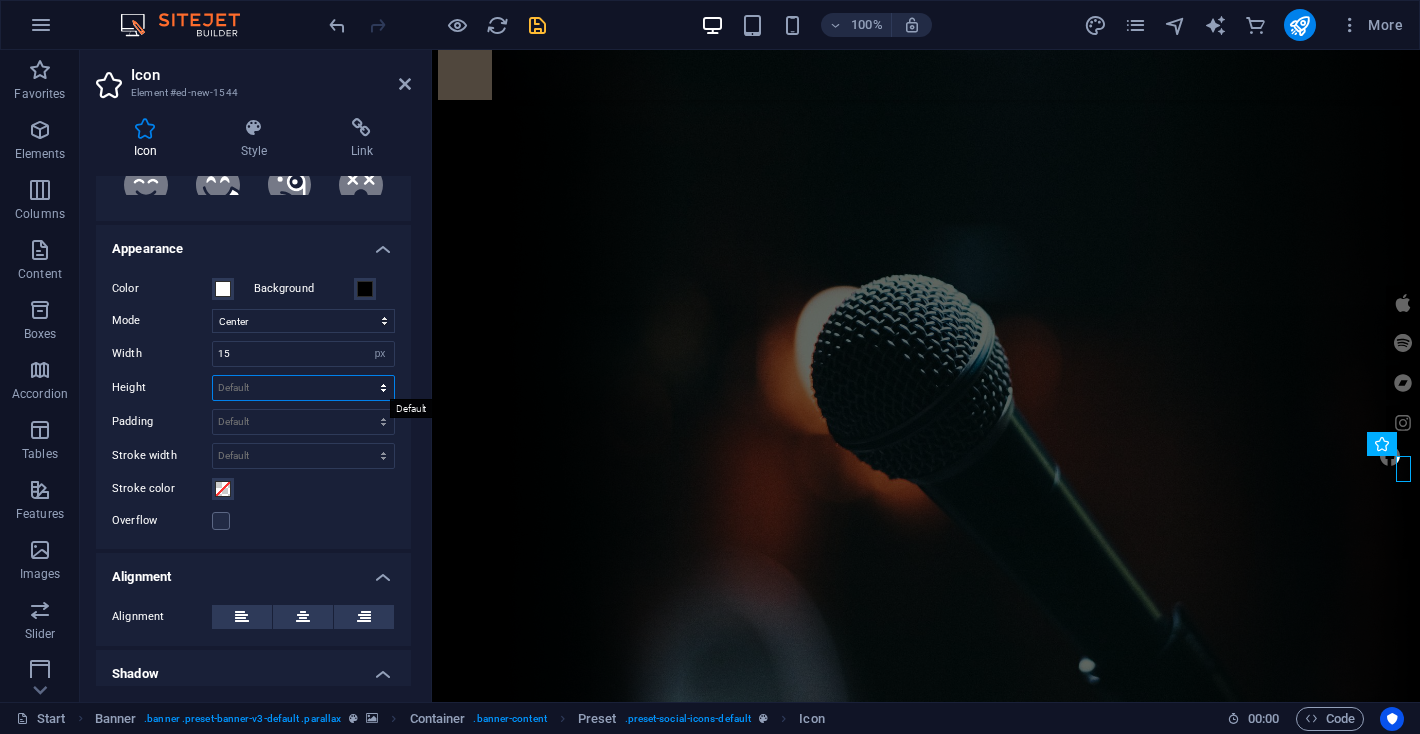click on "Default auto px rem em vh vw" at bounding box center (303, 388) 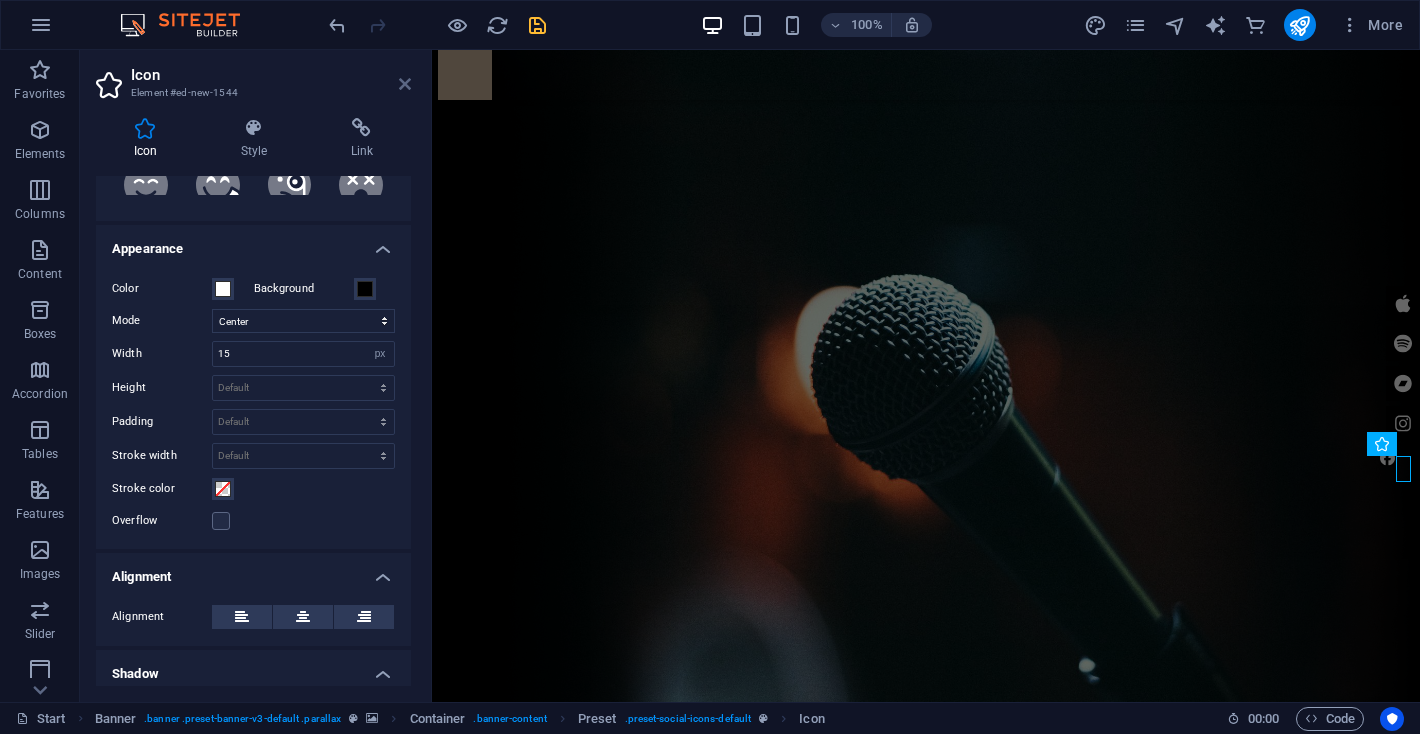 click at bounding box center [405, 84] 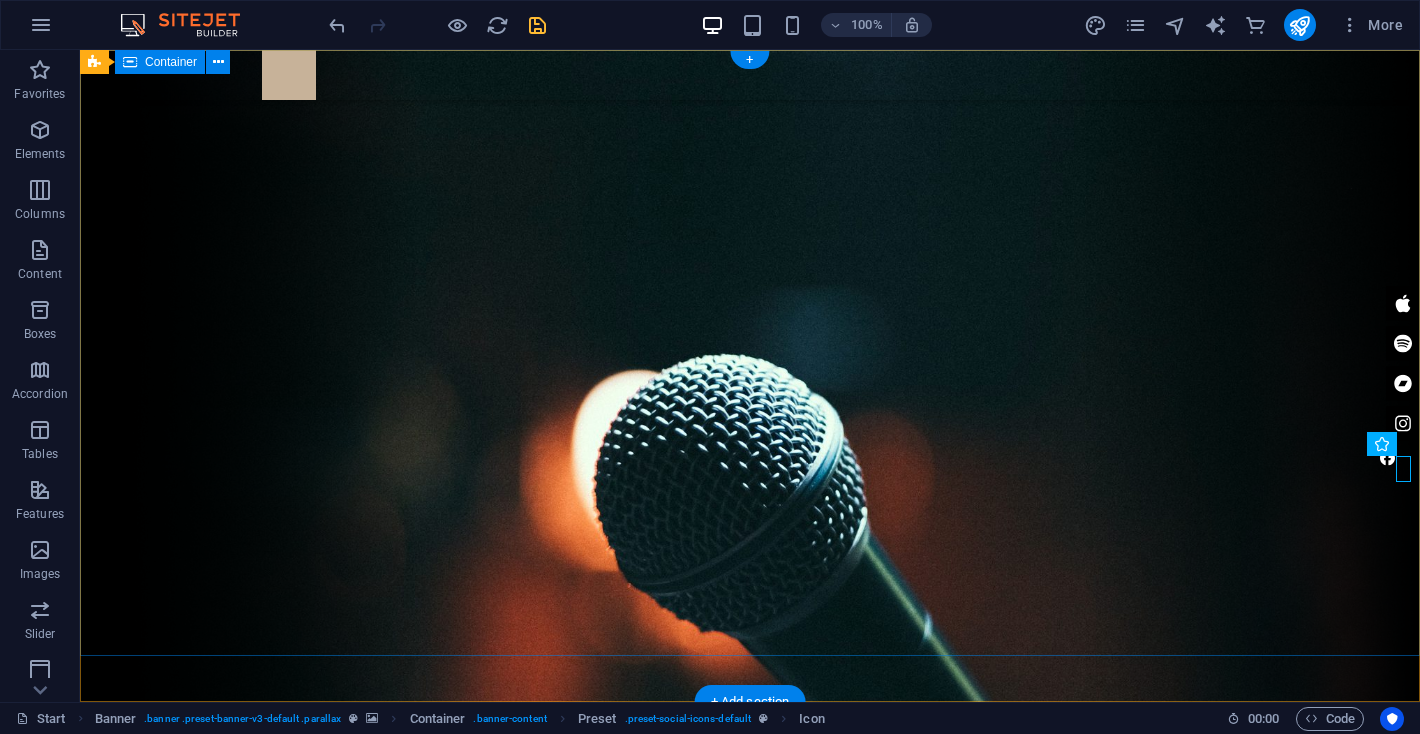 click at bounding box center [750, 959] 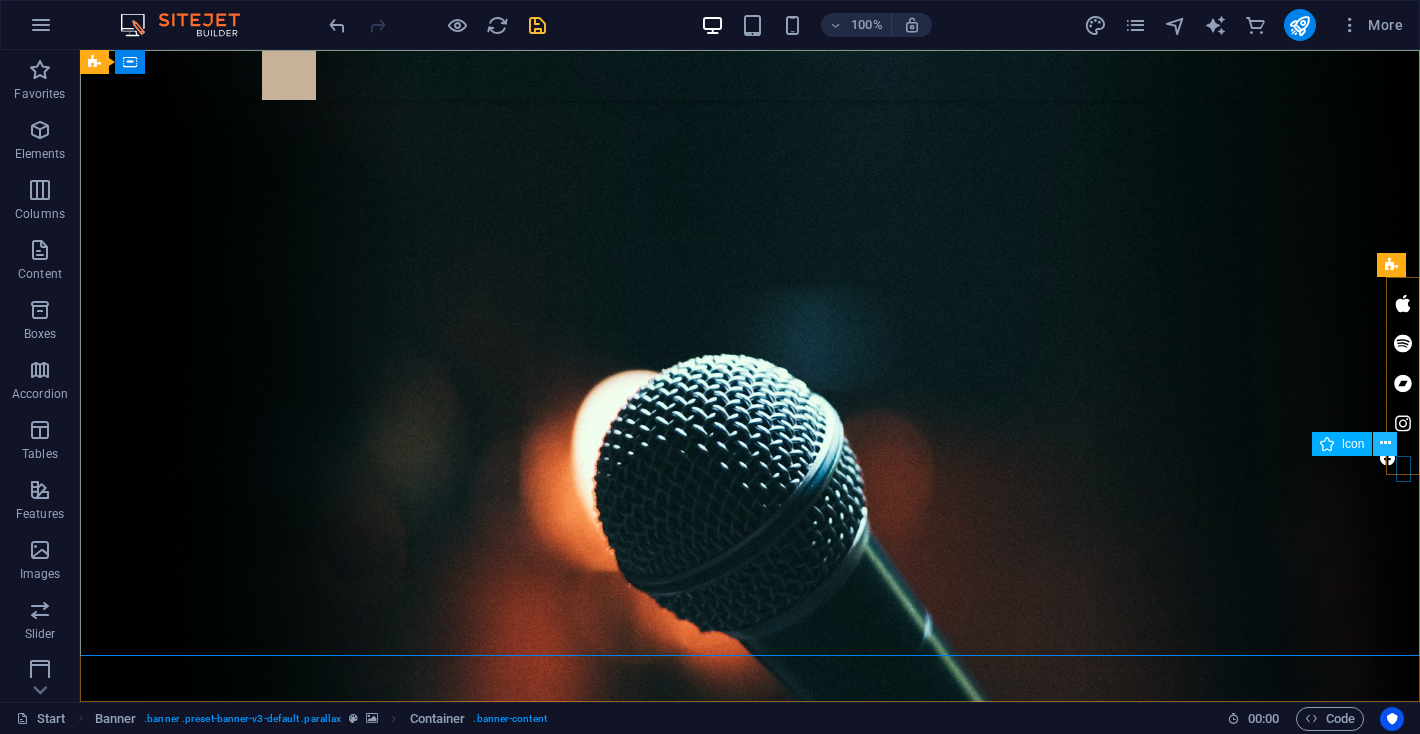 click at bounding box center [1385, 443] 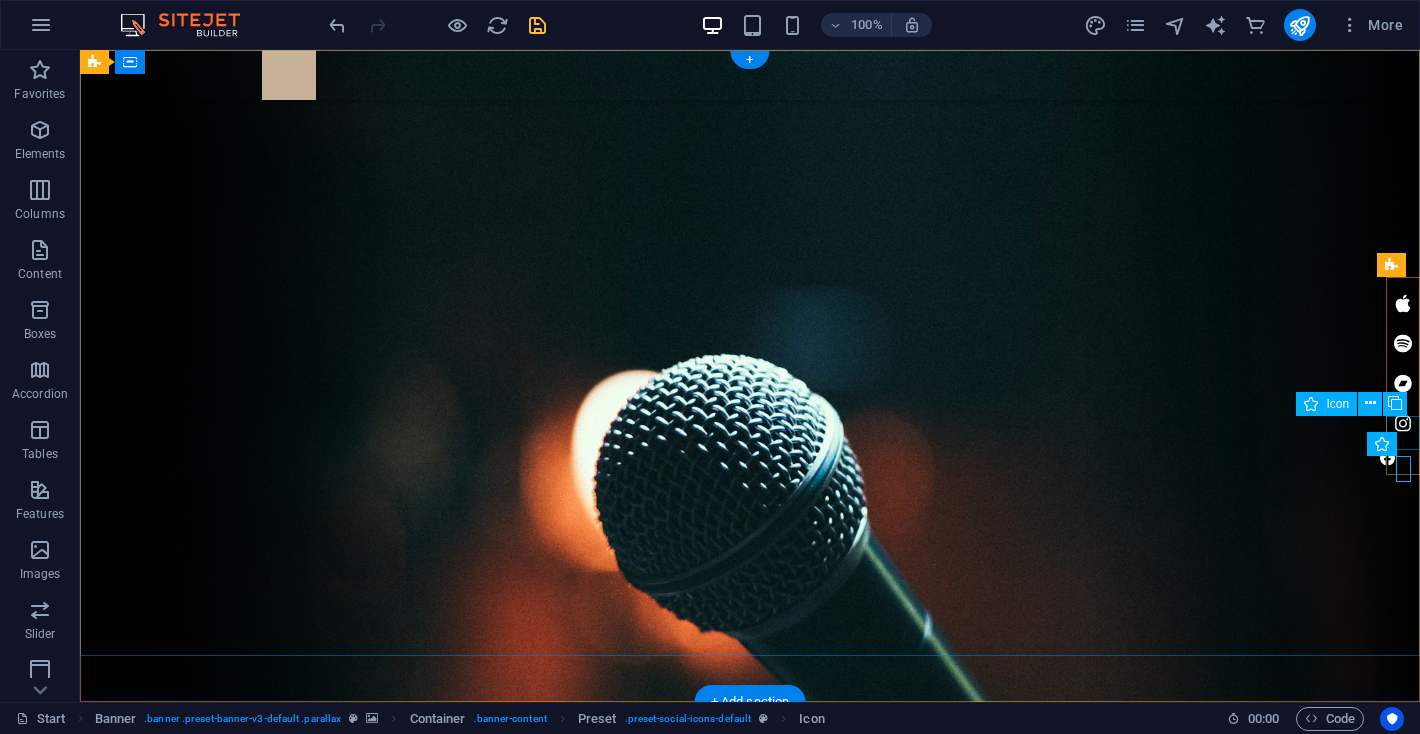click at bounding box center [1403, 423] 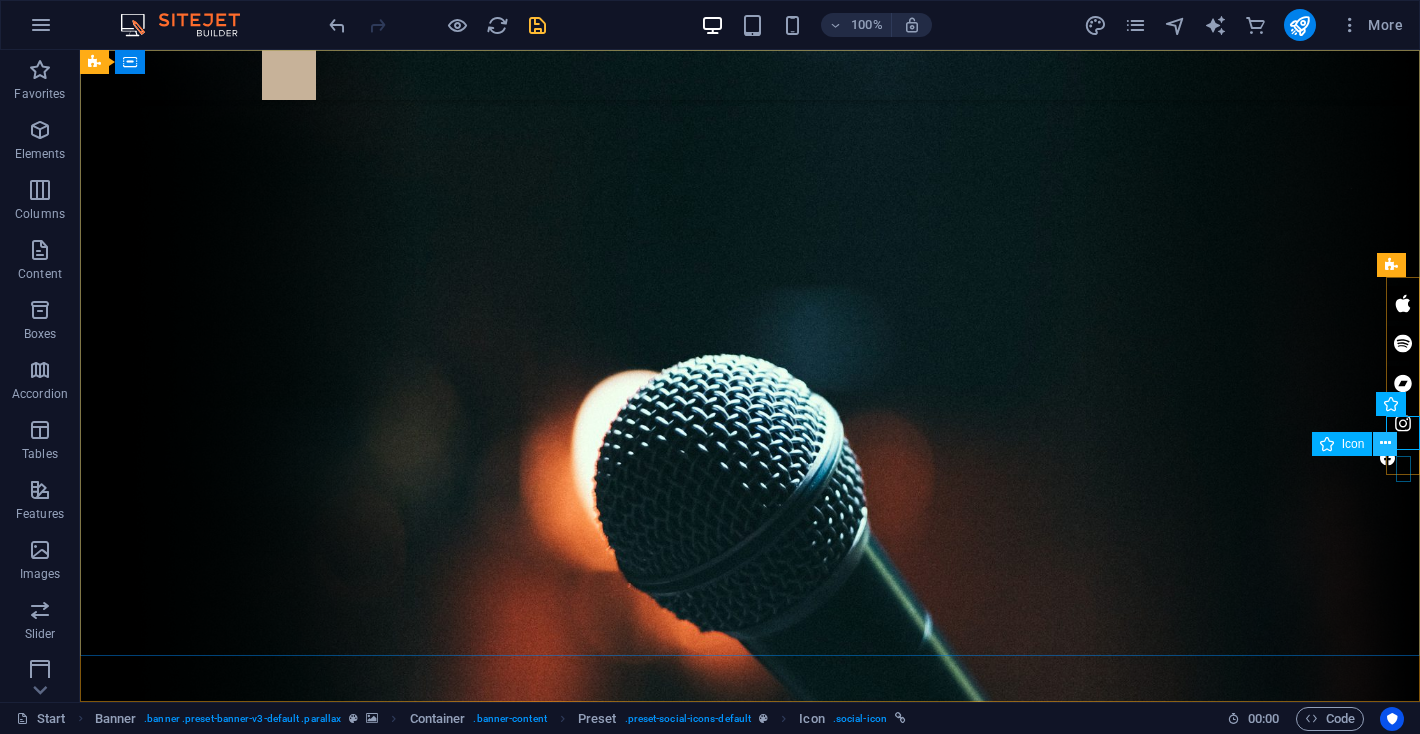 click at bounding box center (1385, 443) 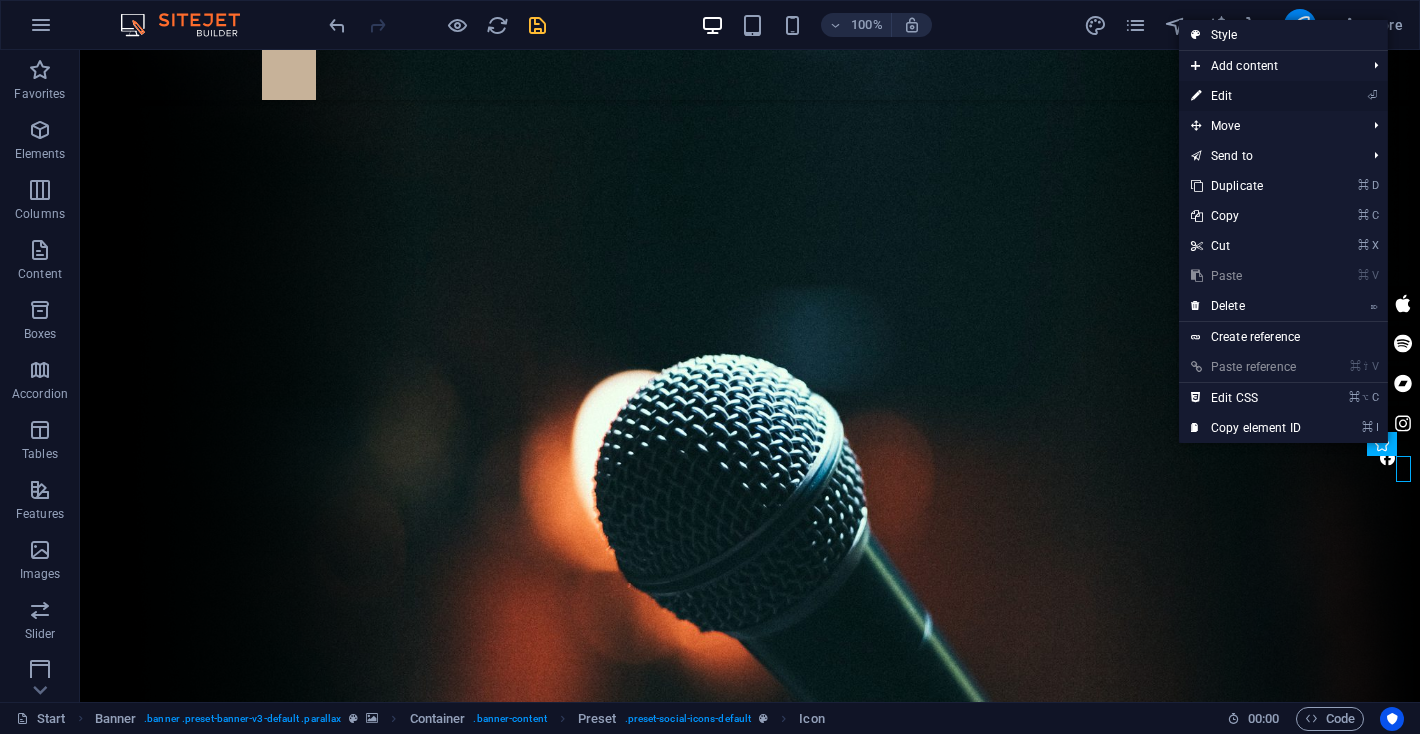 click on "⏎  Edit" at bounding box center (1246, 96) 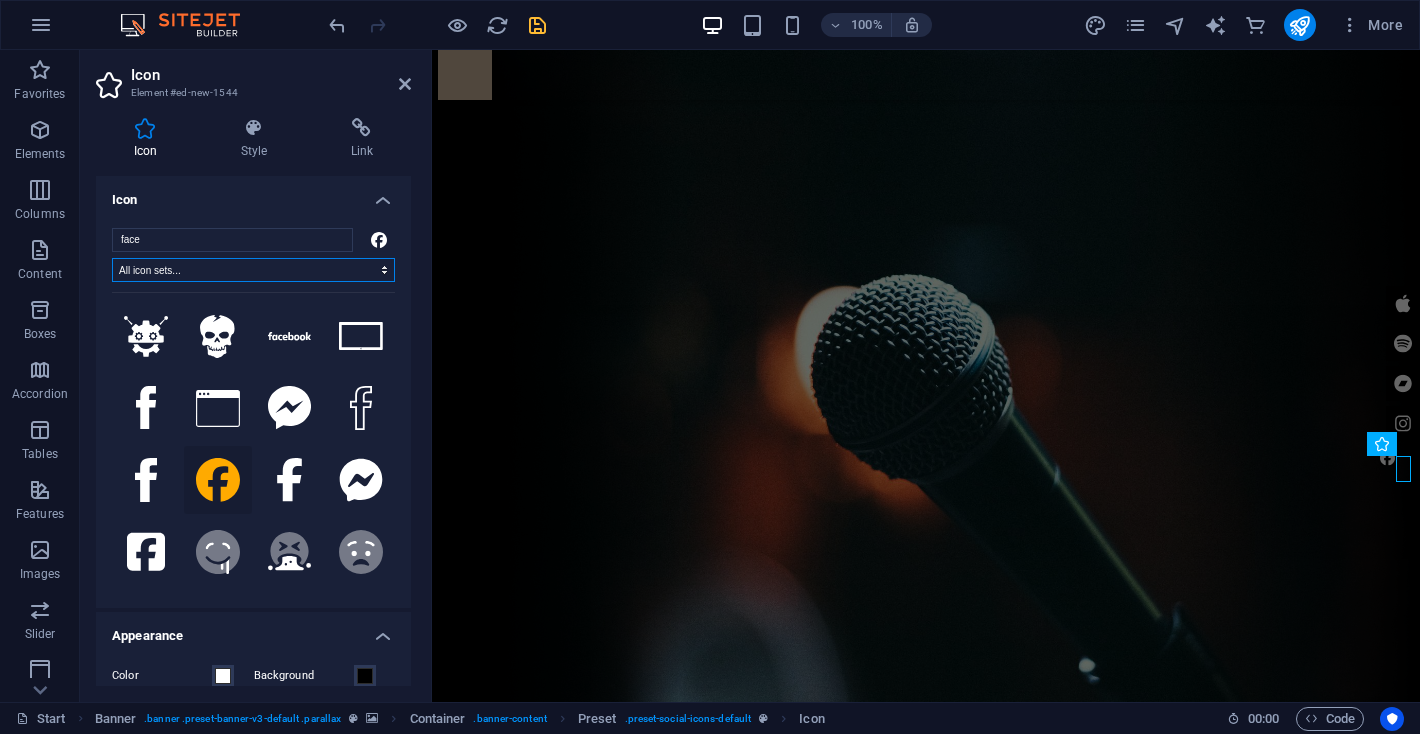 click on "All icon sets... IcoFont Ionicons FontAwesome Brands FontAwesome Duotone FontAwesome Solid FontAwesome Regular FontAwesome Light FontAwesome Thin FontAwesome Sharp Solid FontAwesome Sharp Regular FontAwesome Sharp Light FontAwesome Sharp Thin" at bounding box center [253, 270] 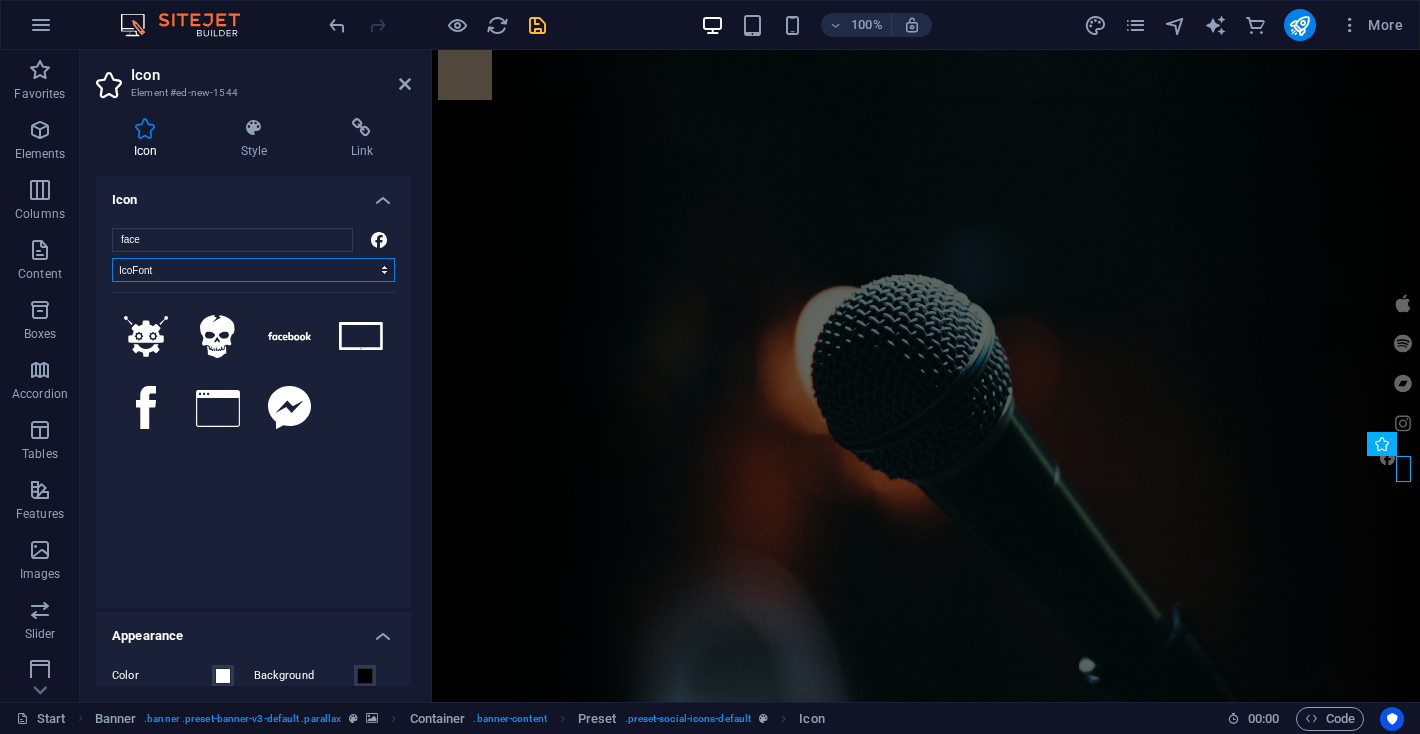 click on "All icon sets... IcoFont Ionicons FontAwesome Brands FontAwesome Duotone FontAwesome Solid FontAwesome Regular FontAwesome Light FontAwesome Thin FontAwesome Sharp Solid FontAwesome Sharp Regular FontAwesome Sharp Light FontAwesome Sharp Thin" at bounding box center (253, 270) 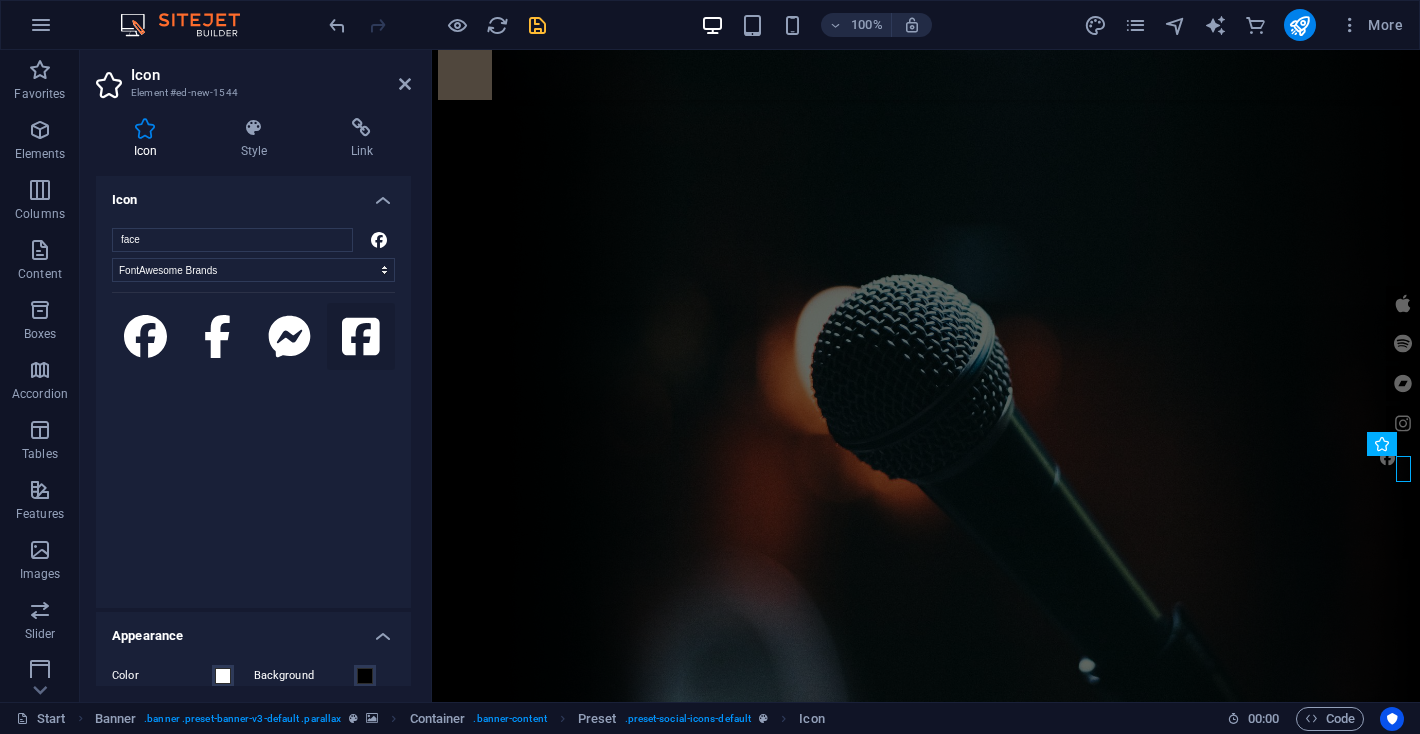 click 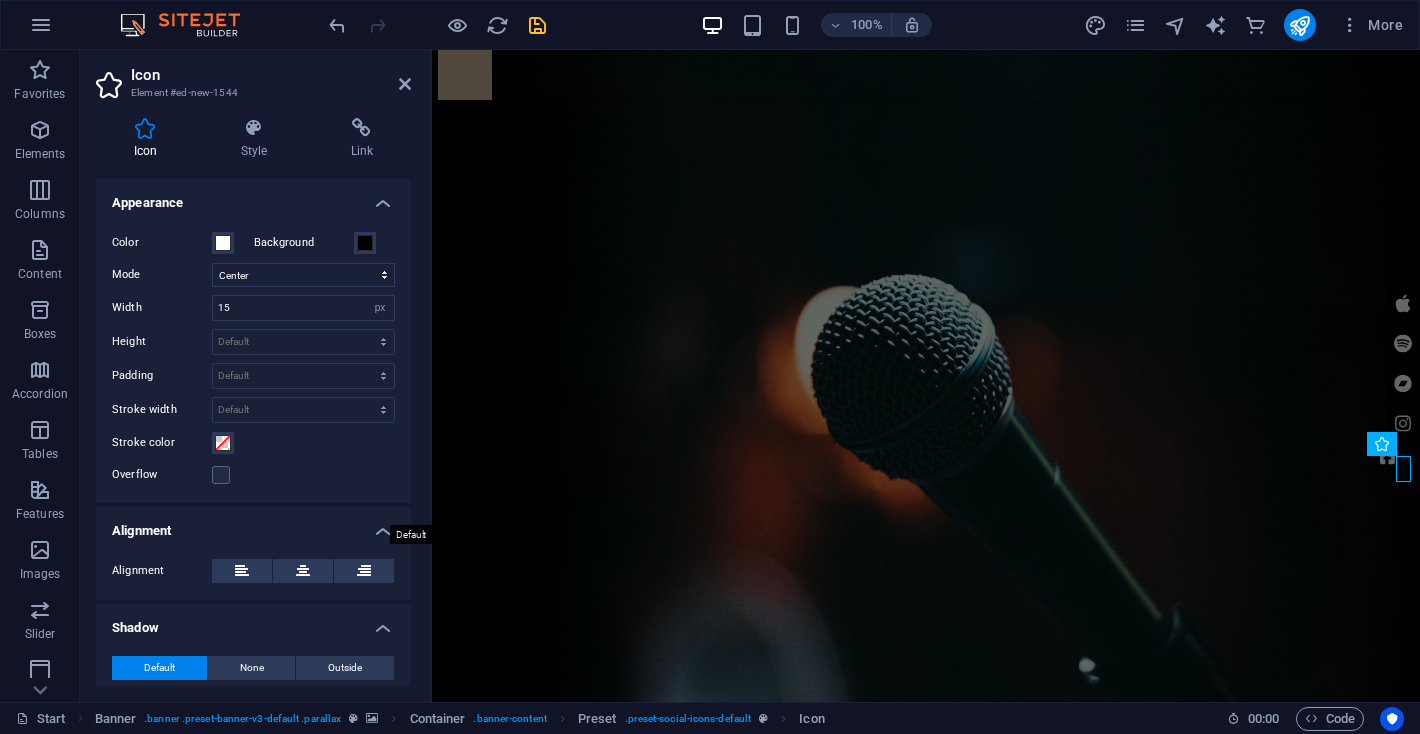 scroll, scrollTop: 412, scrollLeft: 0, axis: vertical 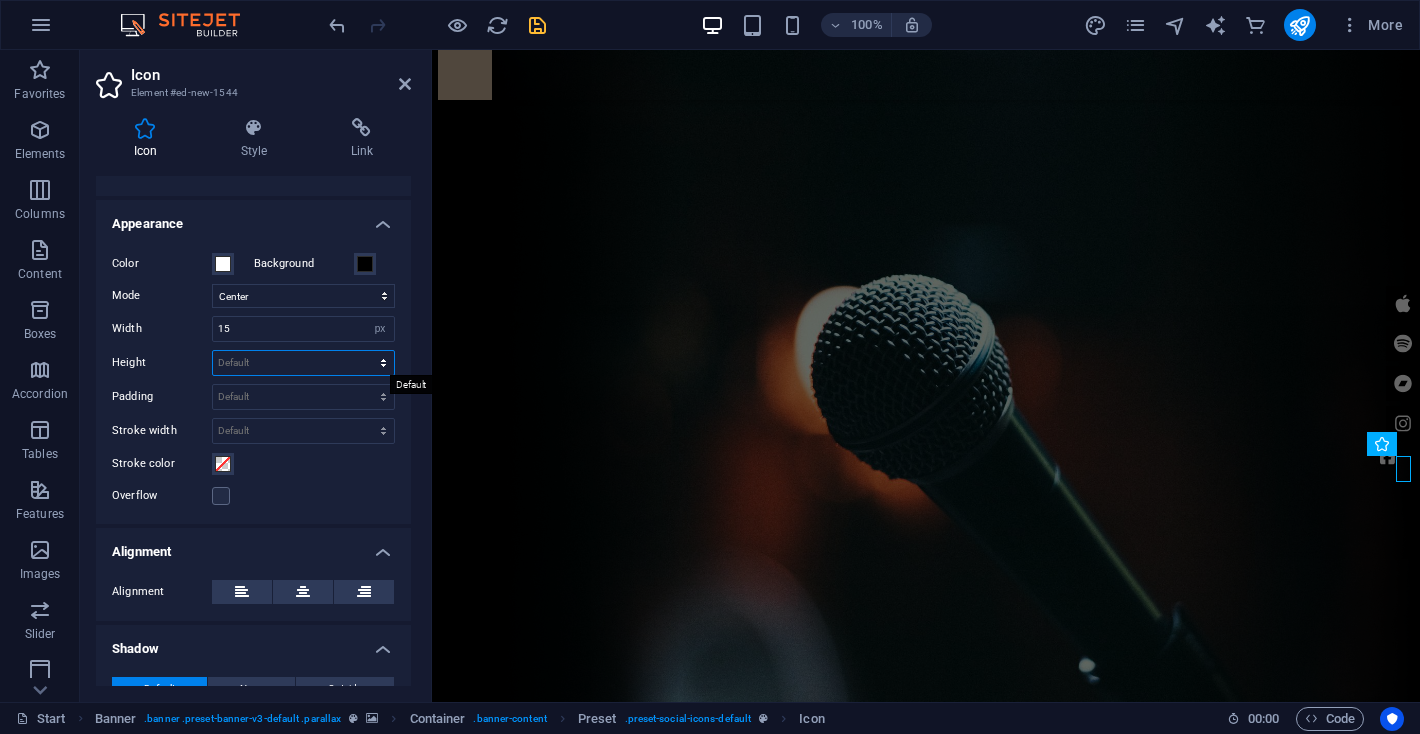 click on "Default auto px rem em vh vw" at bounding box center [303, 363] 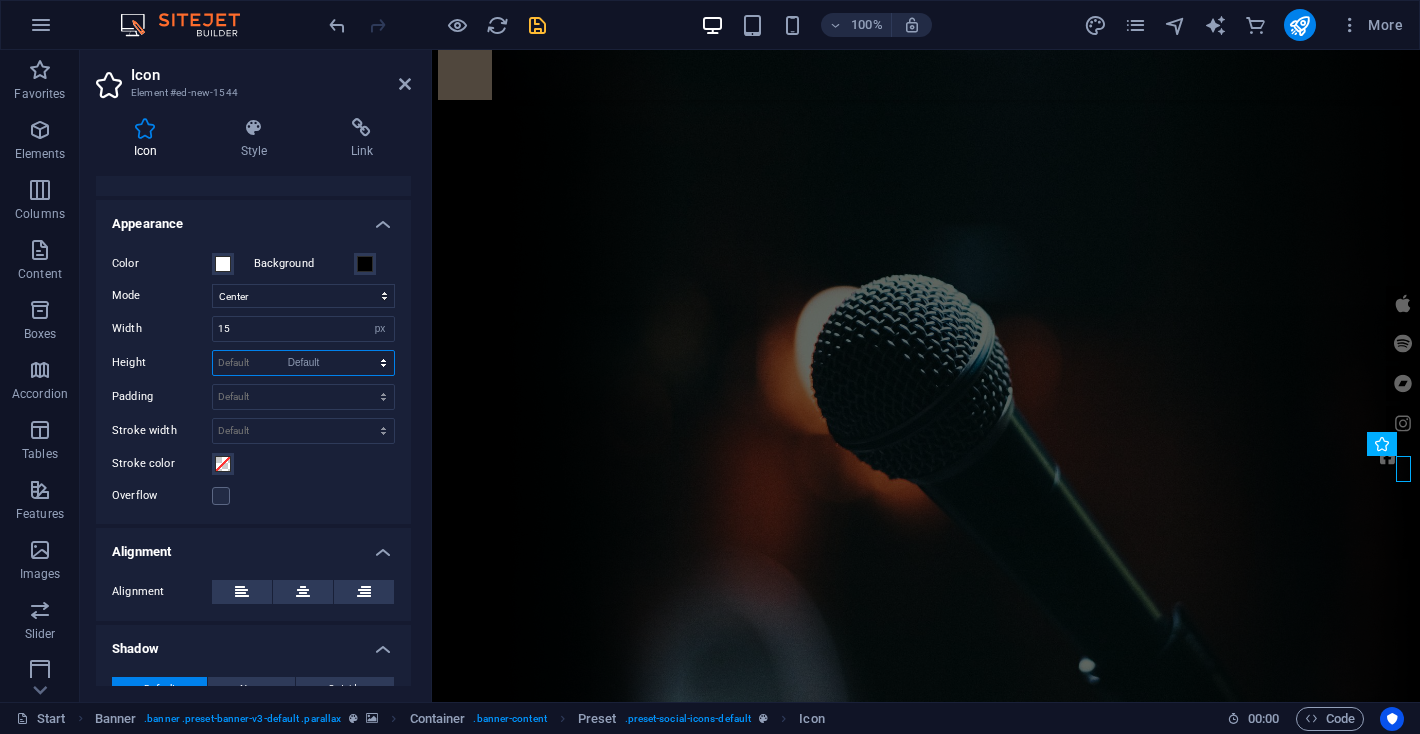 select on "DISABLED_OPTION_VALUE" 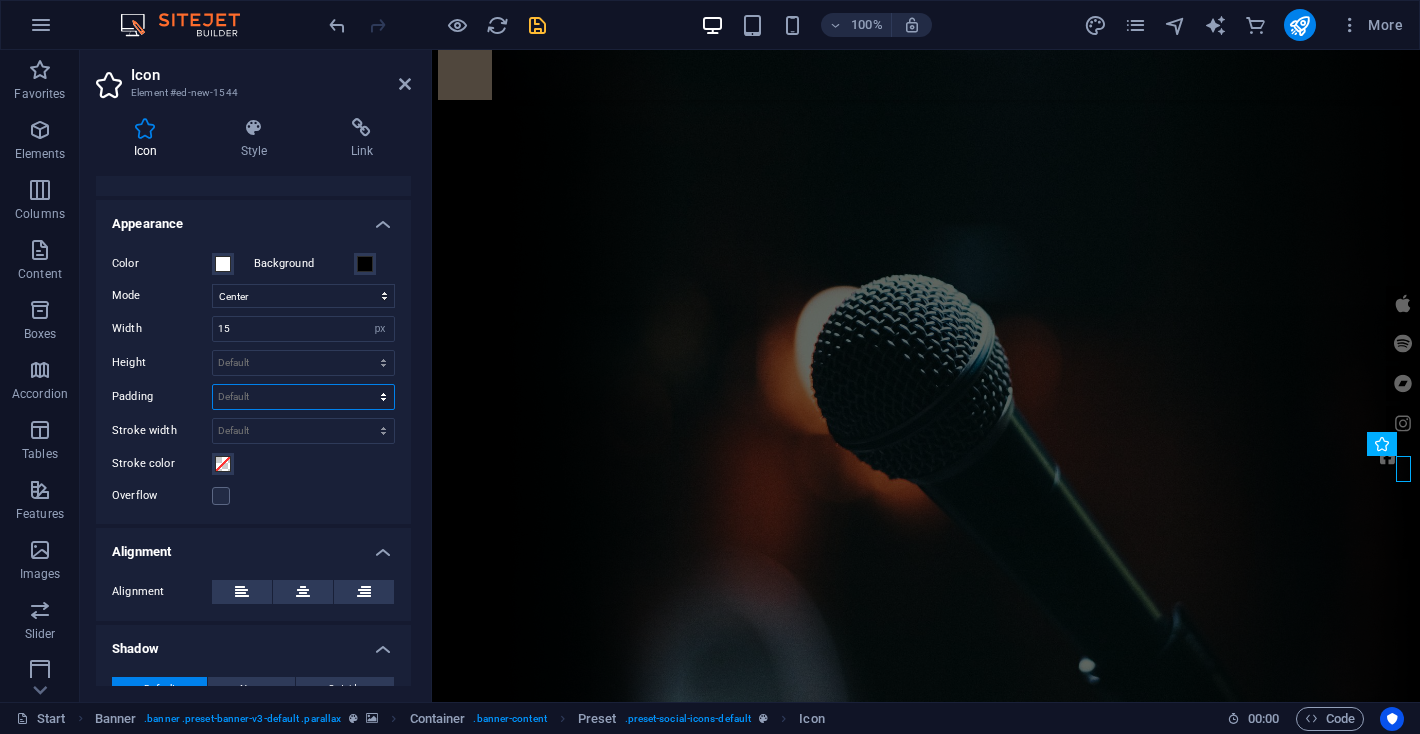 click on "Default px rem % em vh vw" at bounding box center [303, 397] 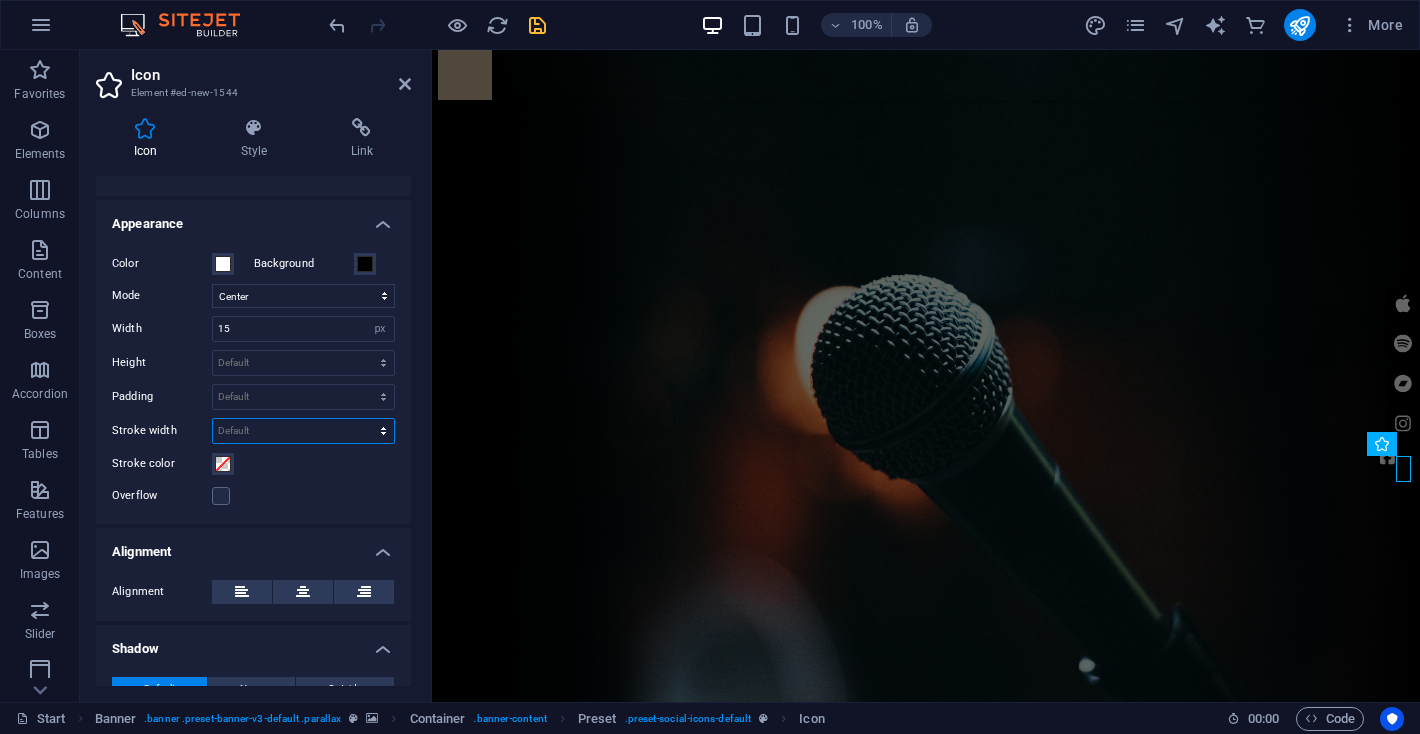 click on "Default px rem % em vh vw" at bounding box center [303, 431] 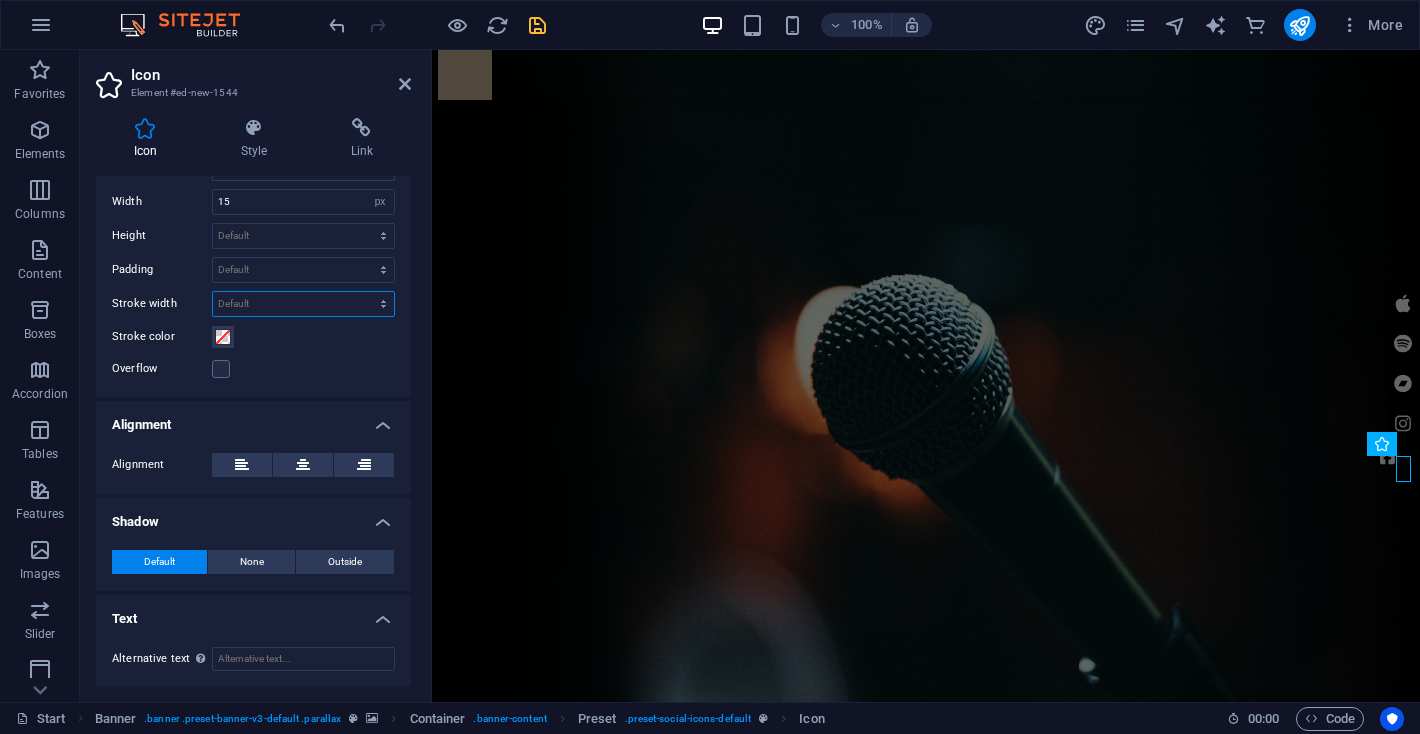 scroll, scrollTop: 538, scrollLeft: 0, axis: vertical 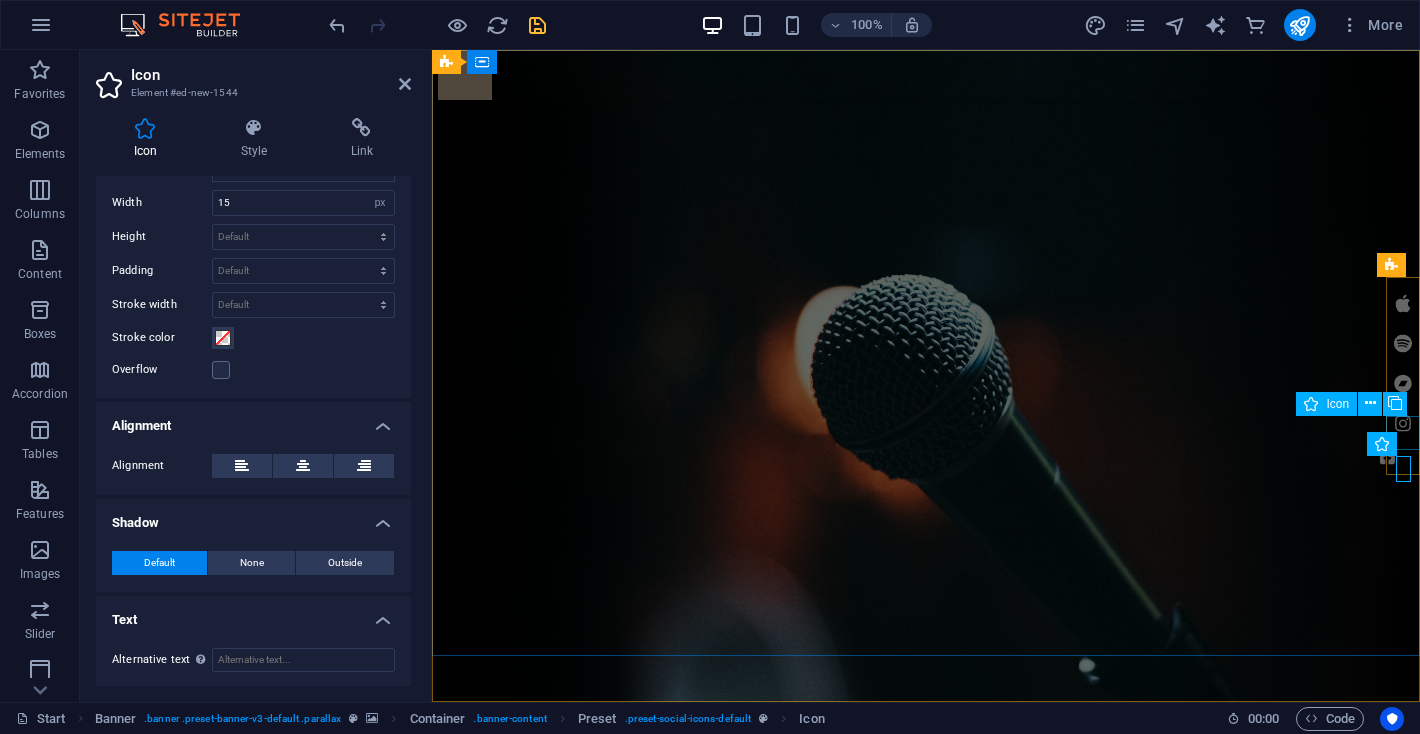click at bounding box center (1403, 423) 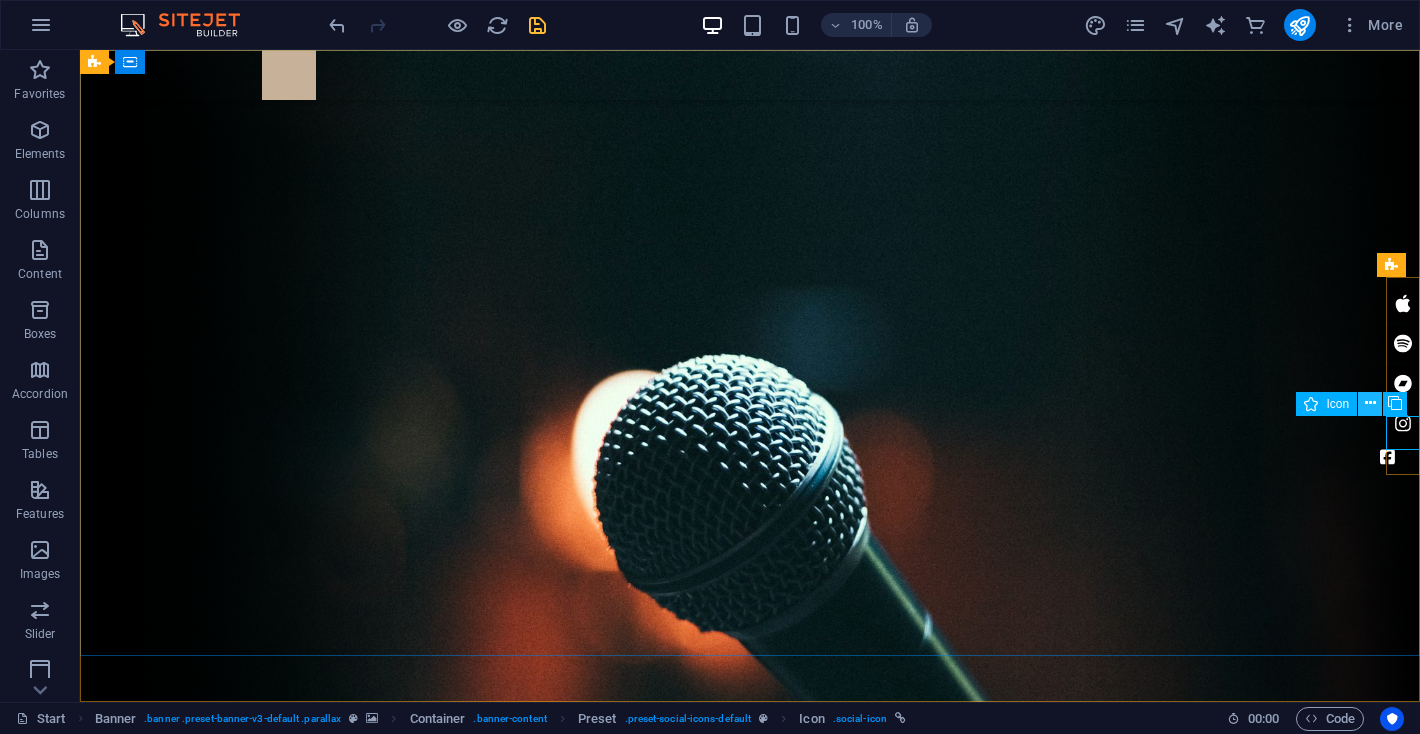 click at bounding box center [1370, 403] 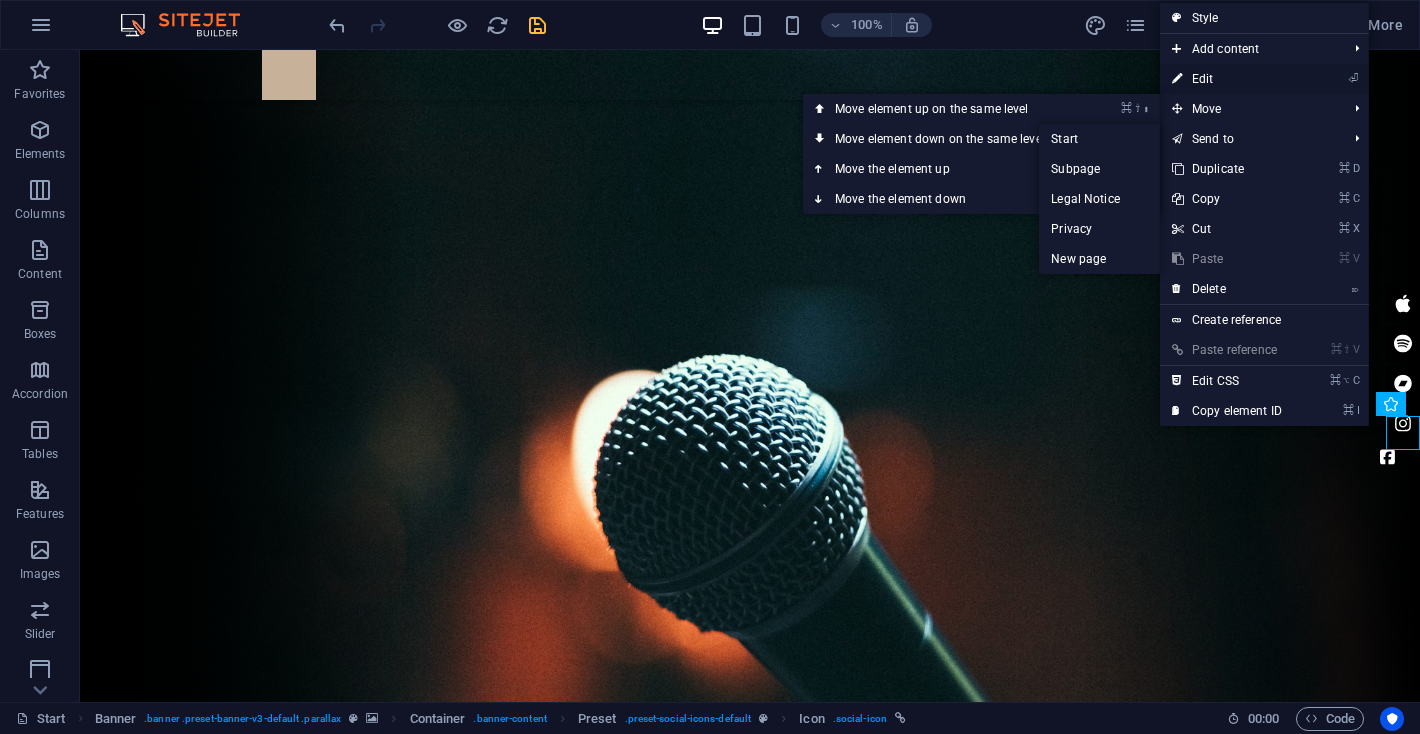 click on "⏎  Edit" at bounding box center [1227, 79] 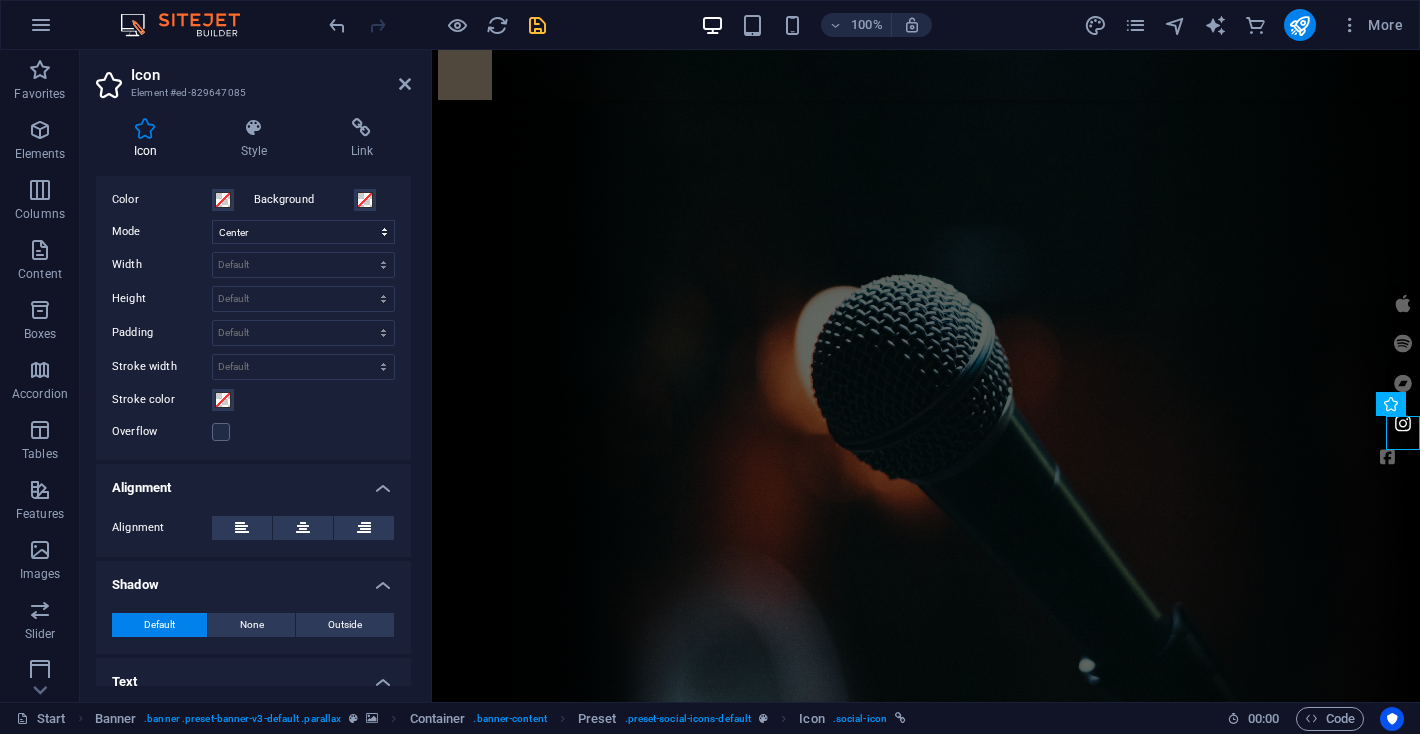 scroll, scrollTop: 539, scrollLeft: 0, axis: vertical 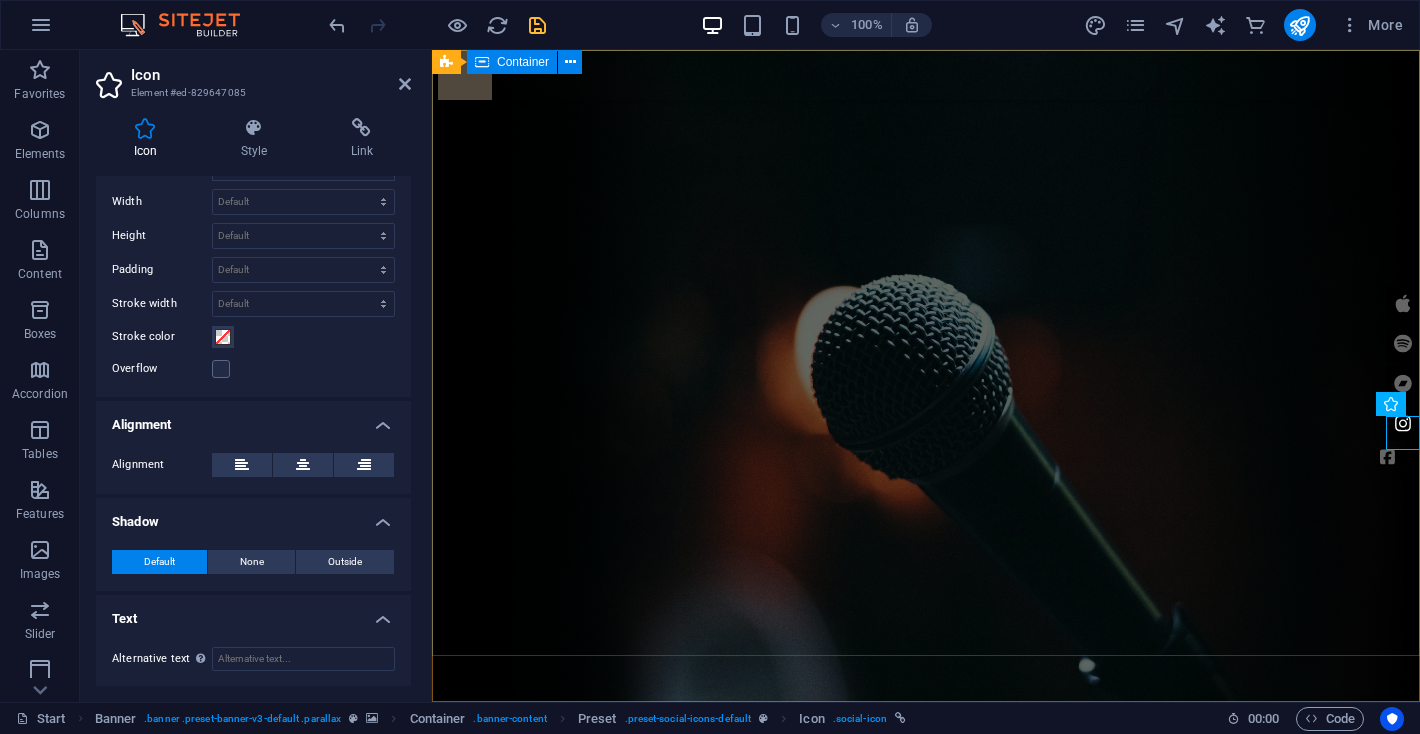 click at bounding box center [926, 959] 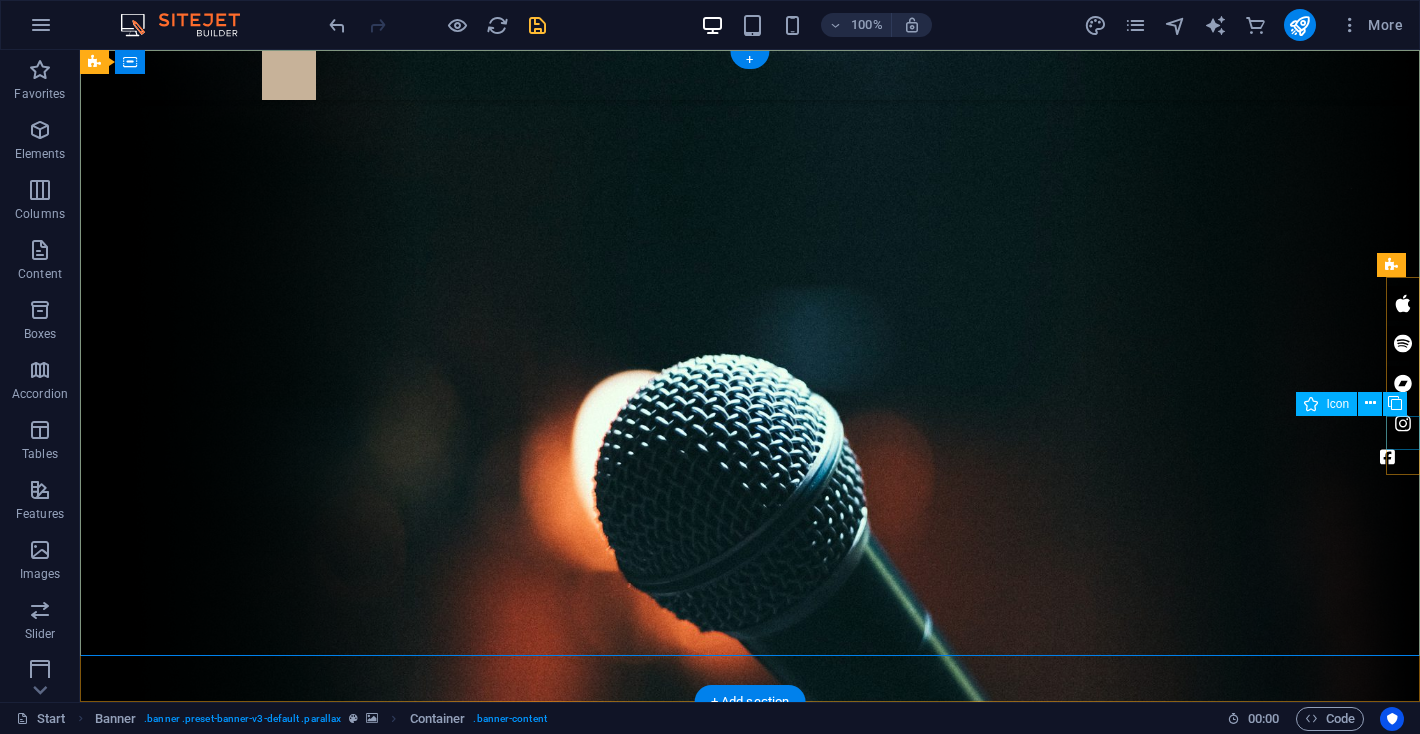 click at bounding box center (1403, 423) 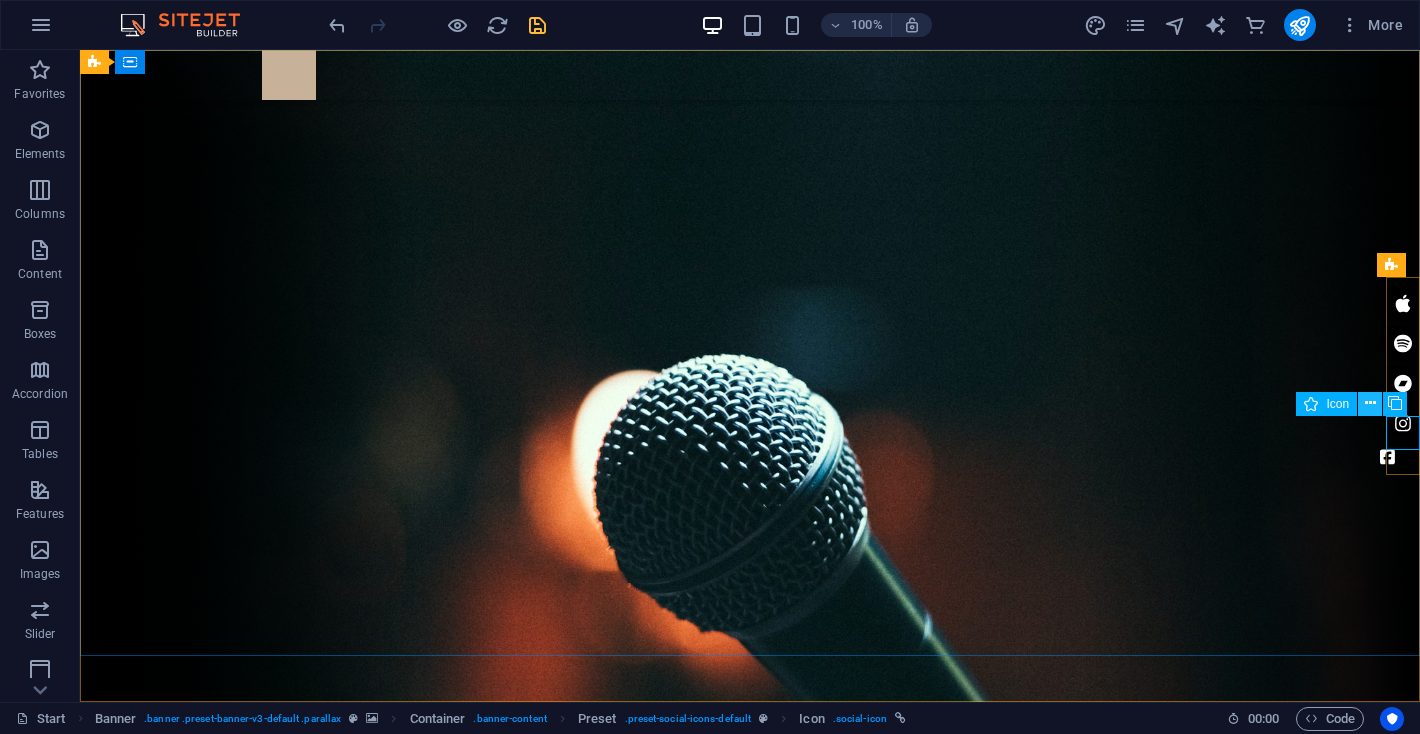 click at bounding box center (1370, 403) 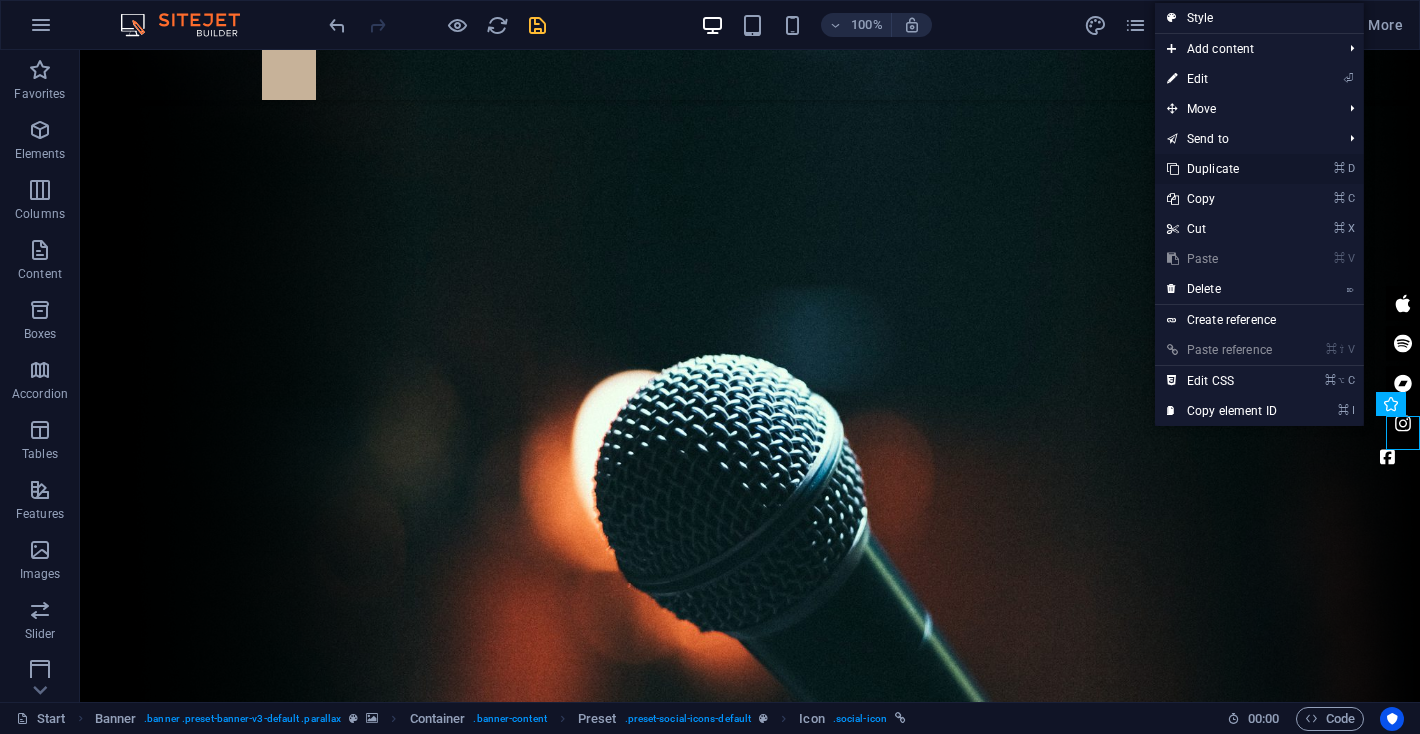click on "⌘ D  Duplicate" at bounding box center (1222, 169) 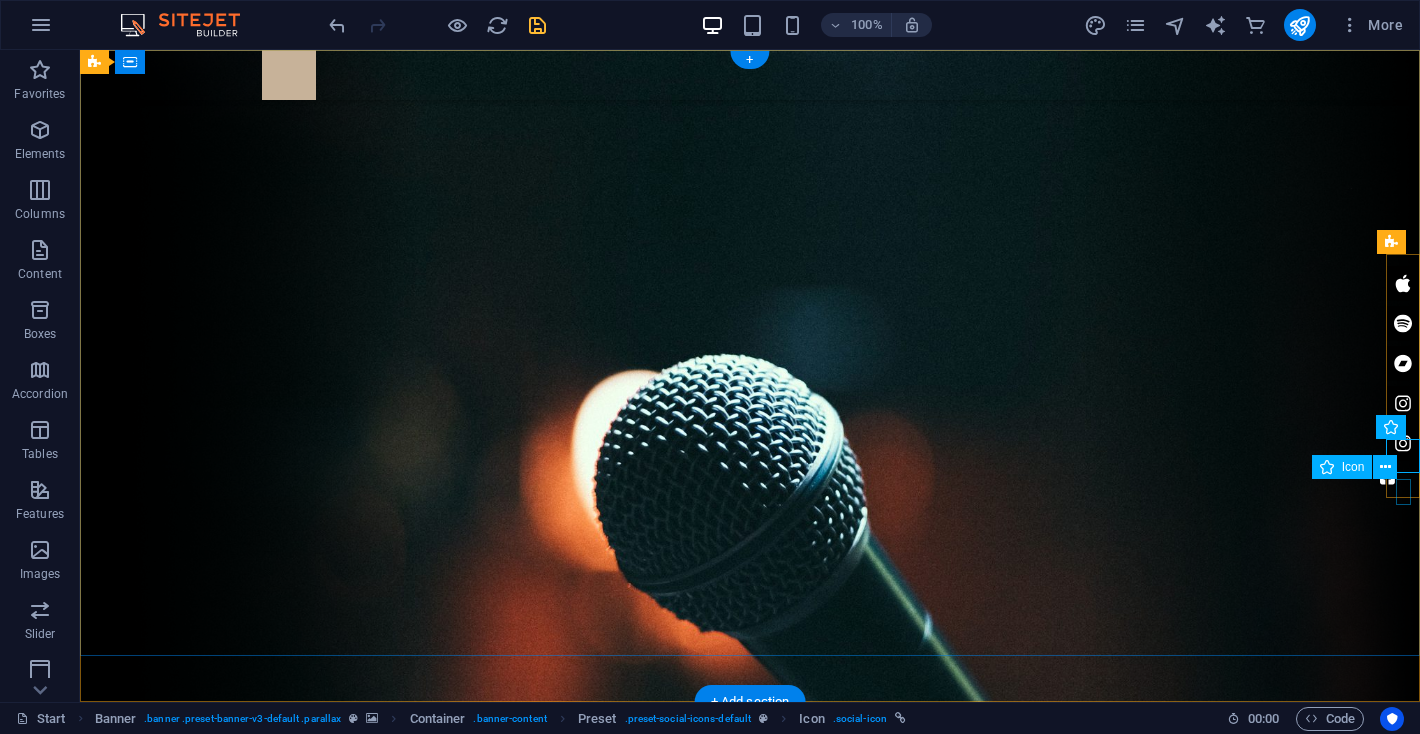 click at bounding box center [1403, 479] 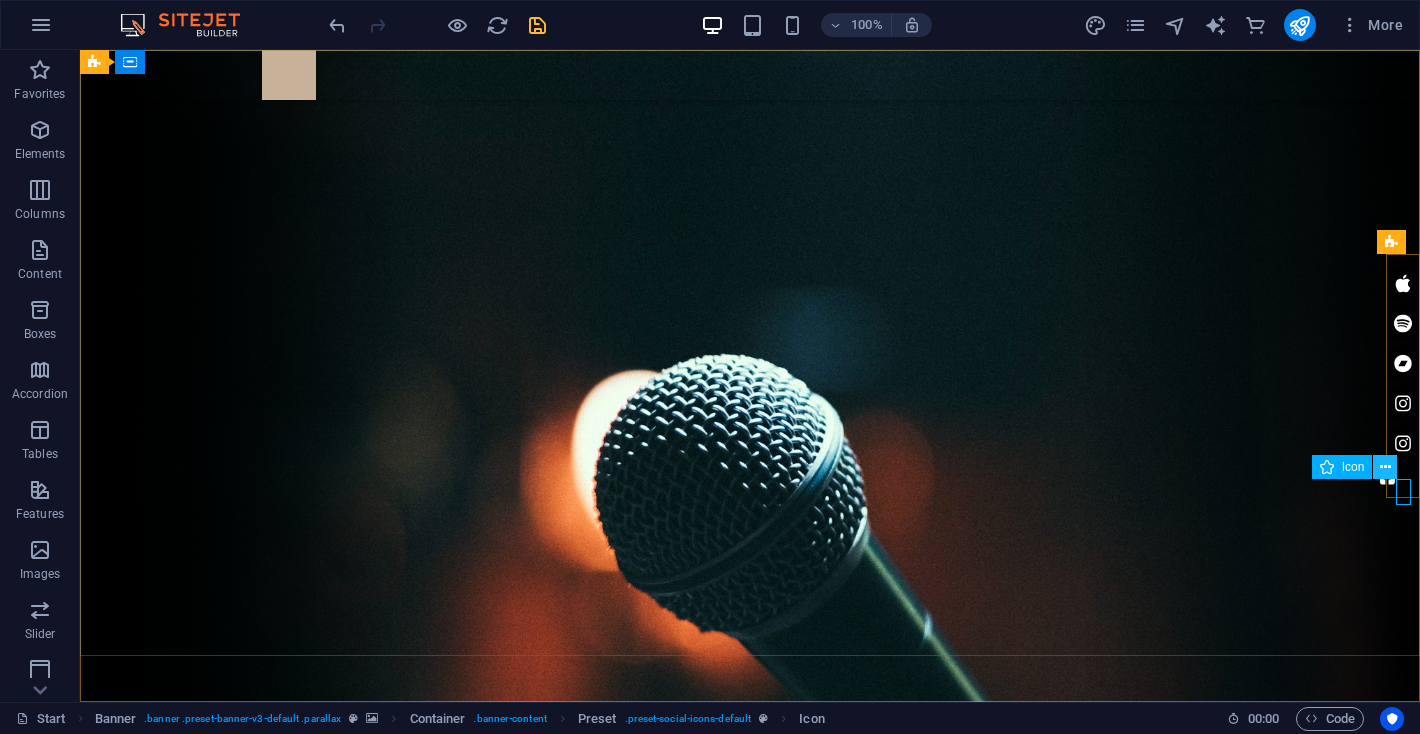click at bounding box center [1385, 467] 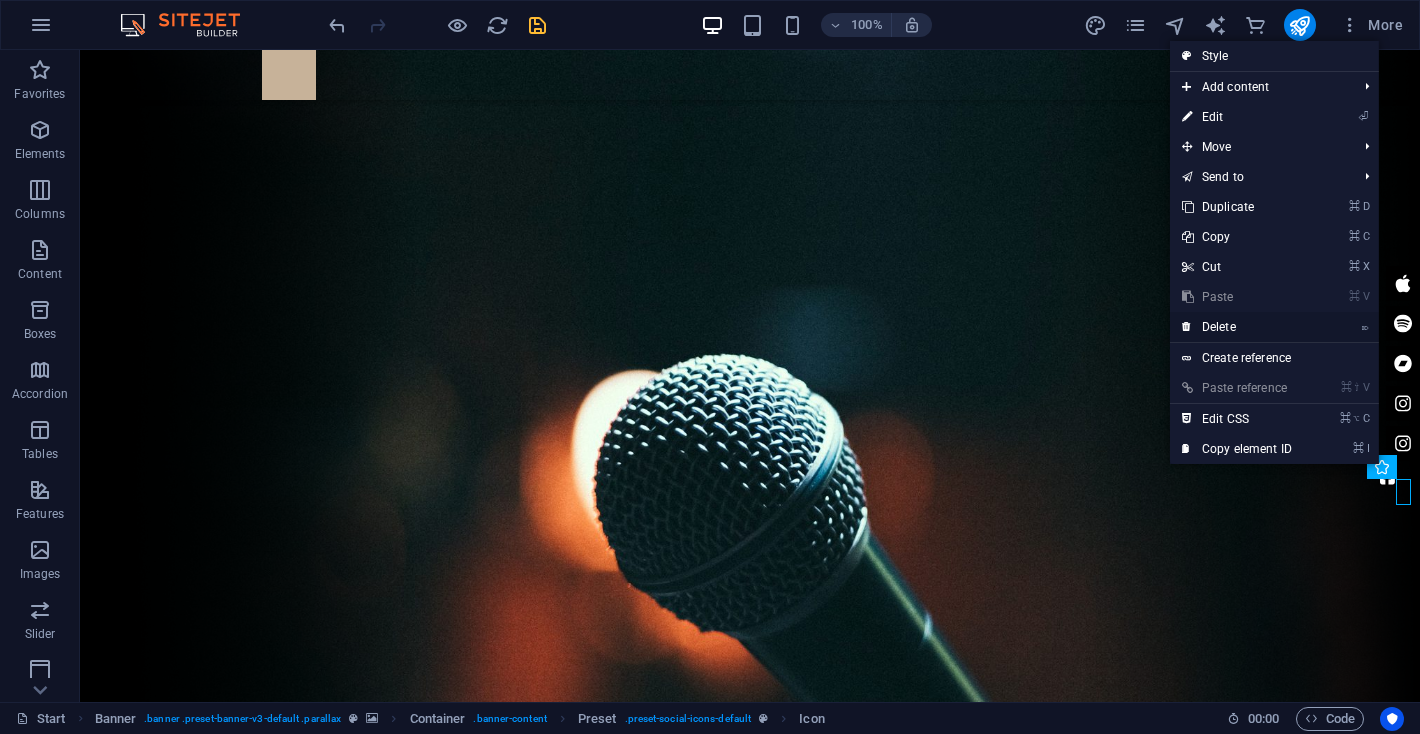 click on "⌦  Delete" at bounding box center (1237, 327) 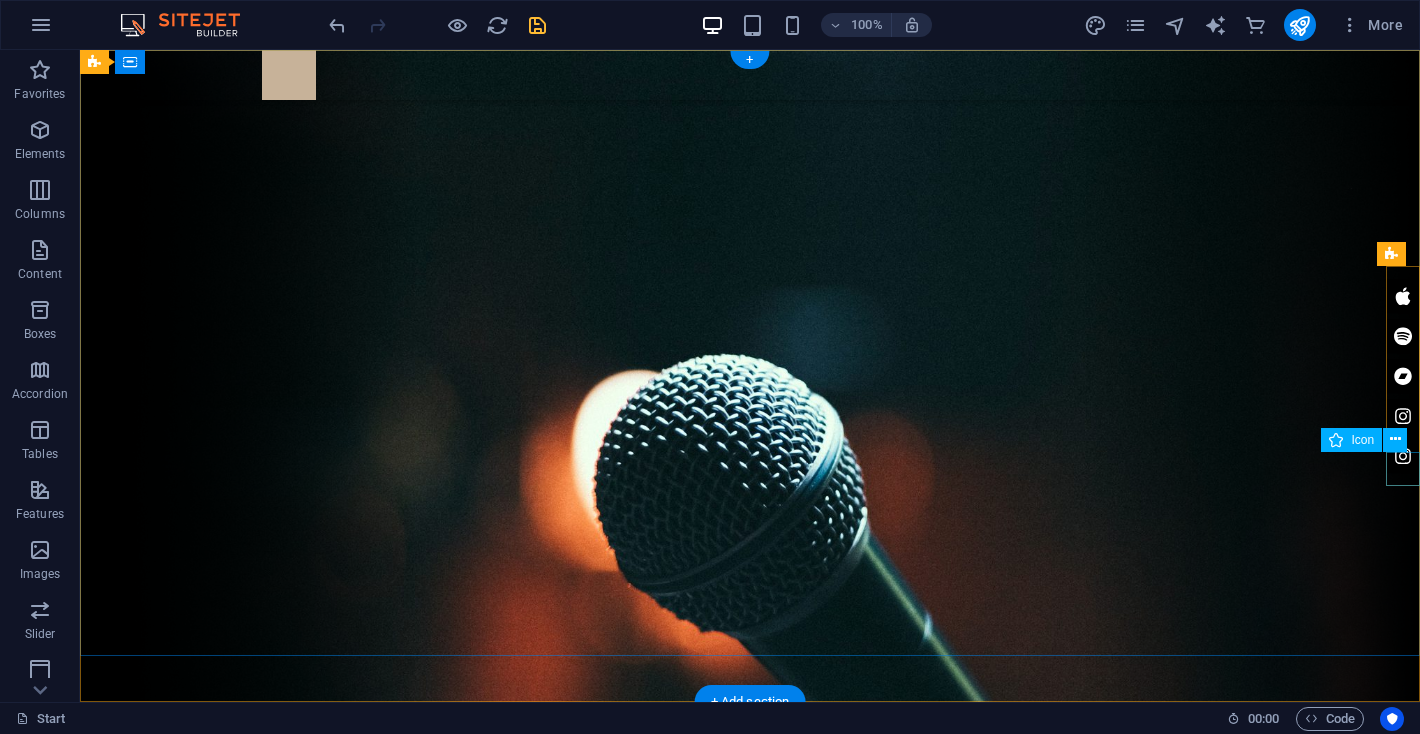 click at bounding box center [1403, 456] 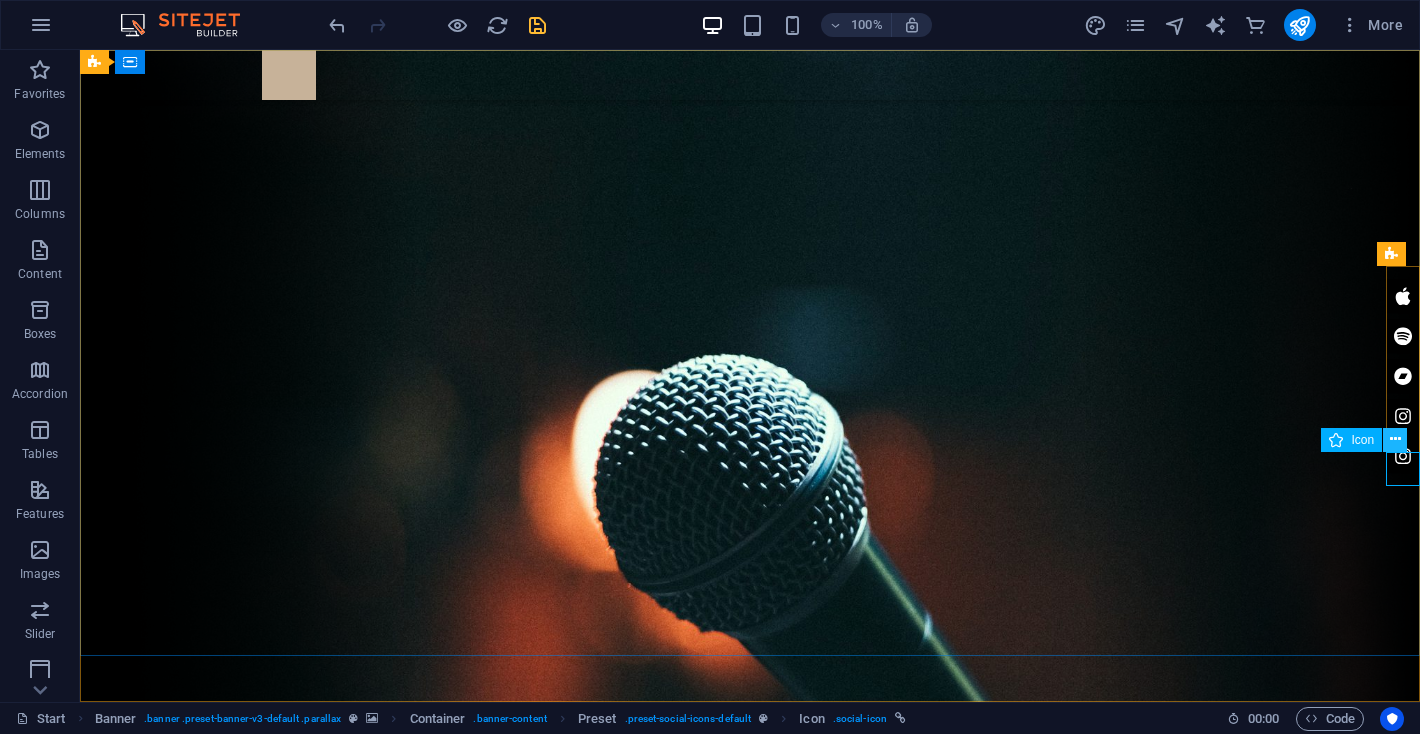 click at bounding box center (1395, 440) 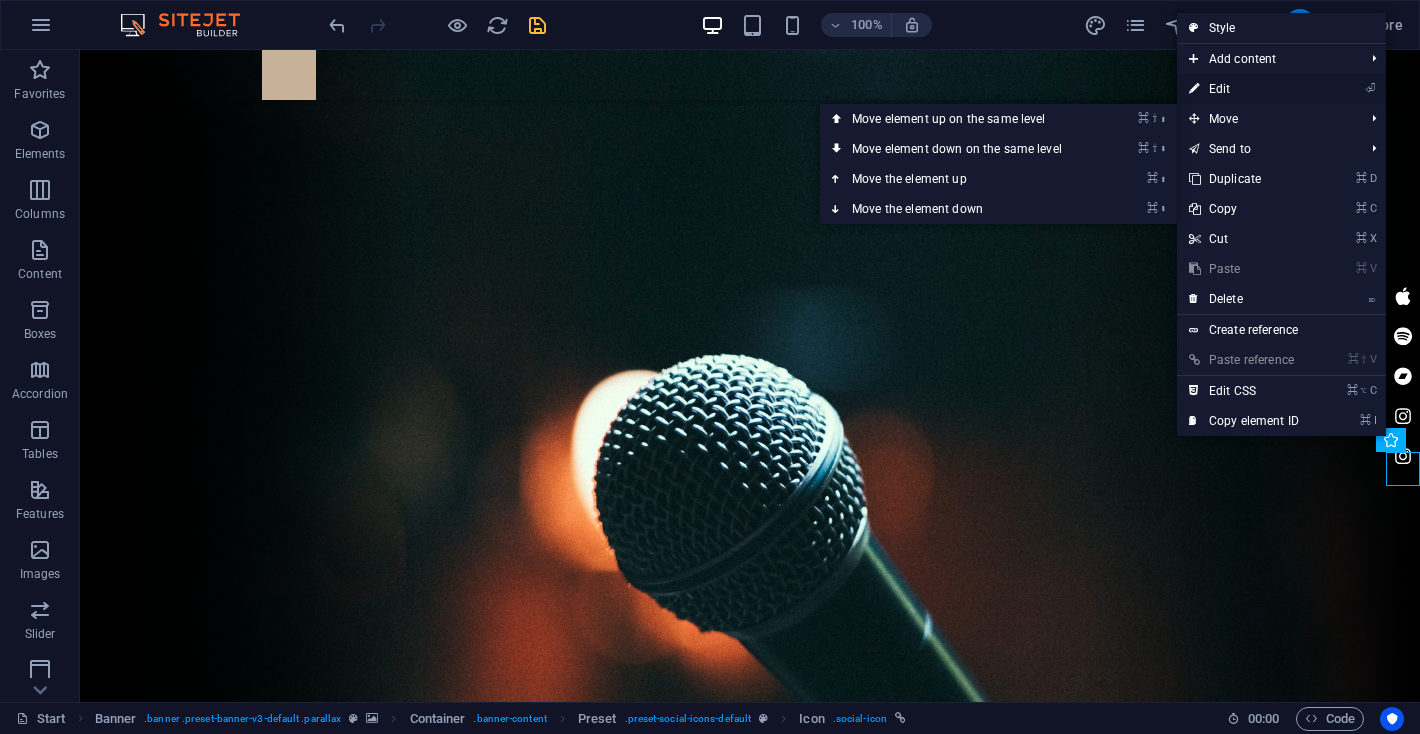 click on "⏎  Edit" at bounding box center (1244, 89) 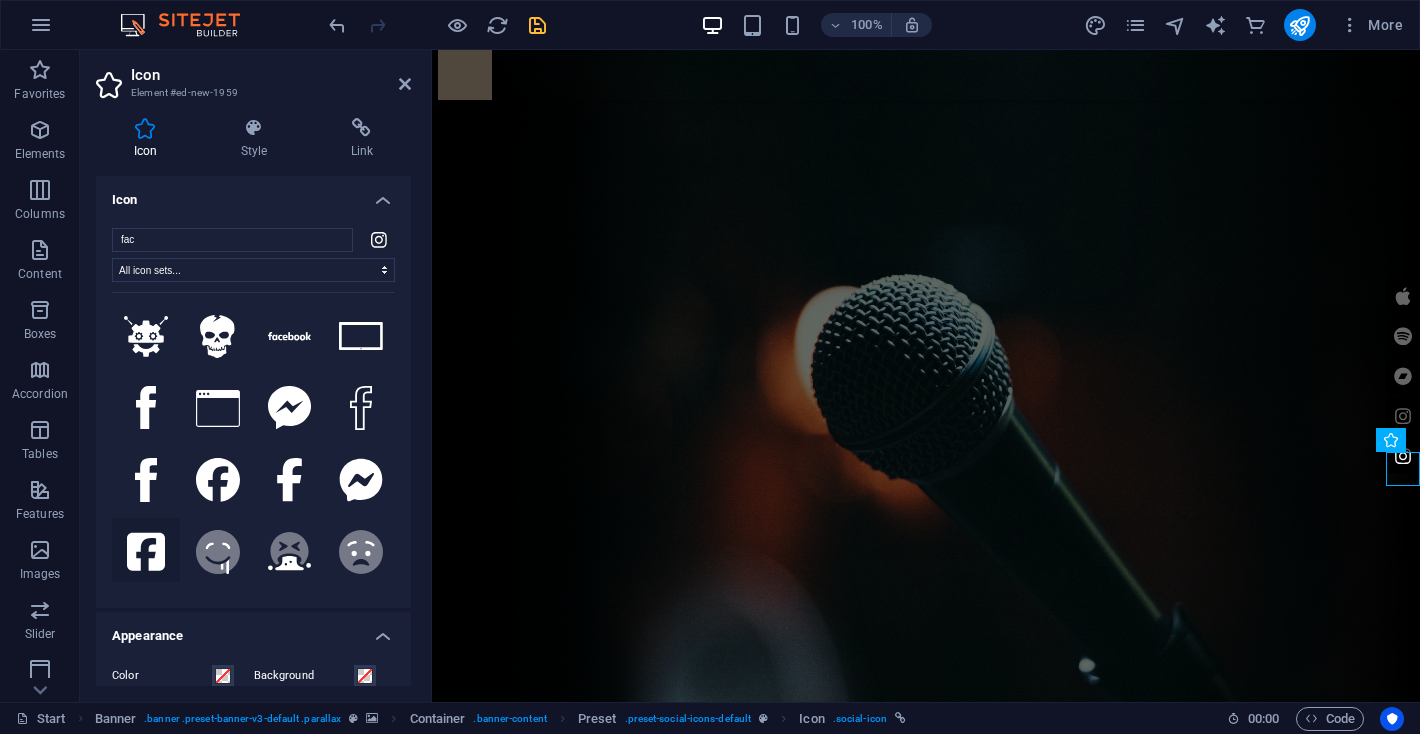 type on "fac" 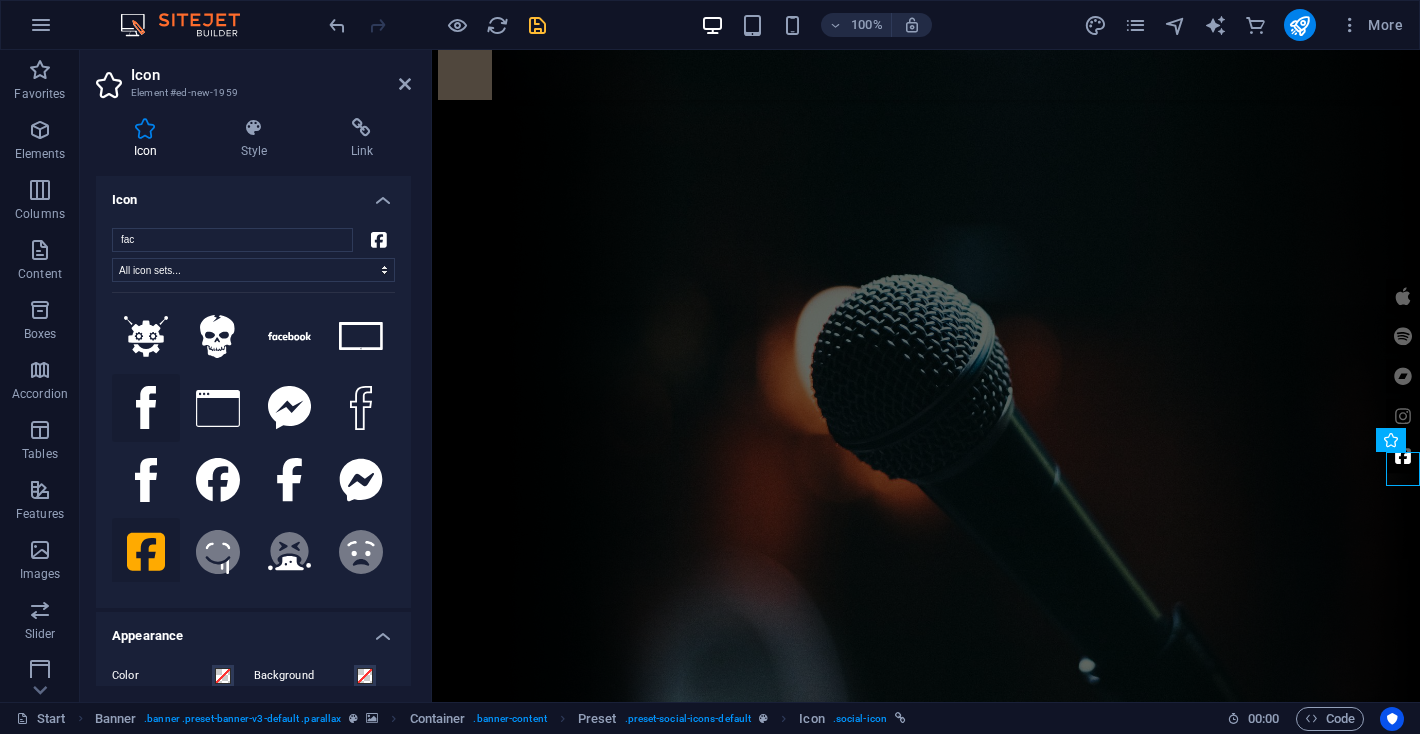 click 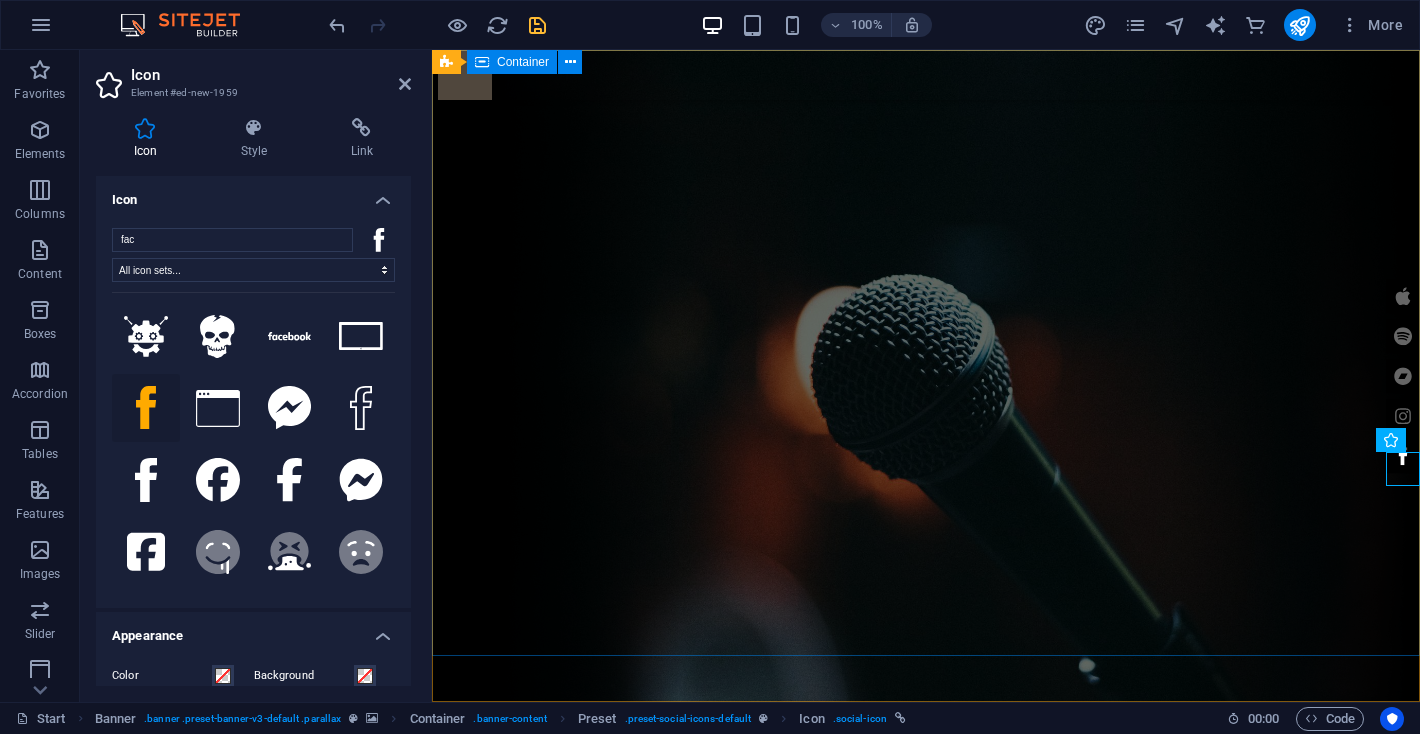 click at bounding box center [926, 959] 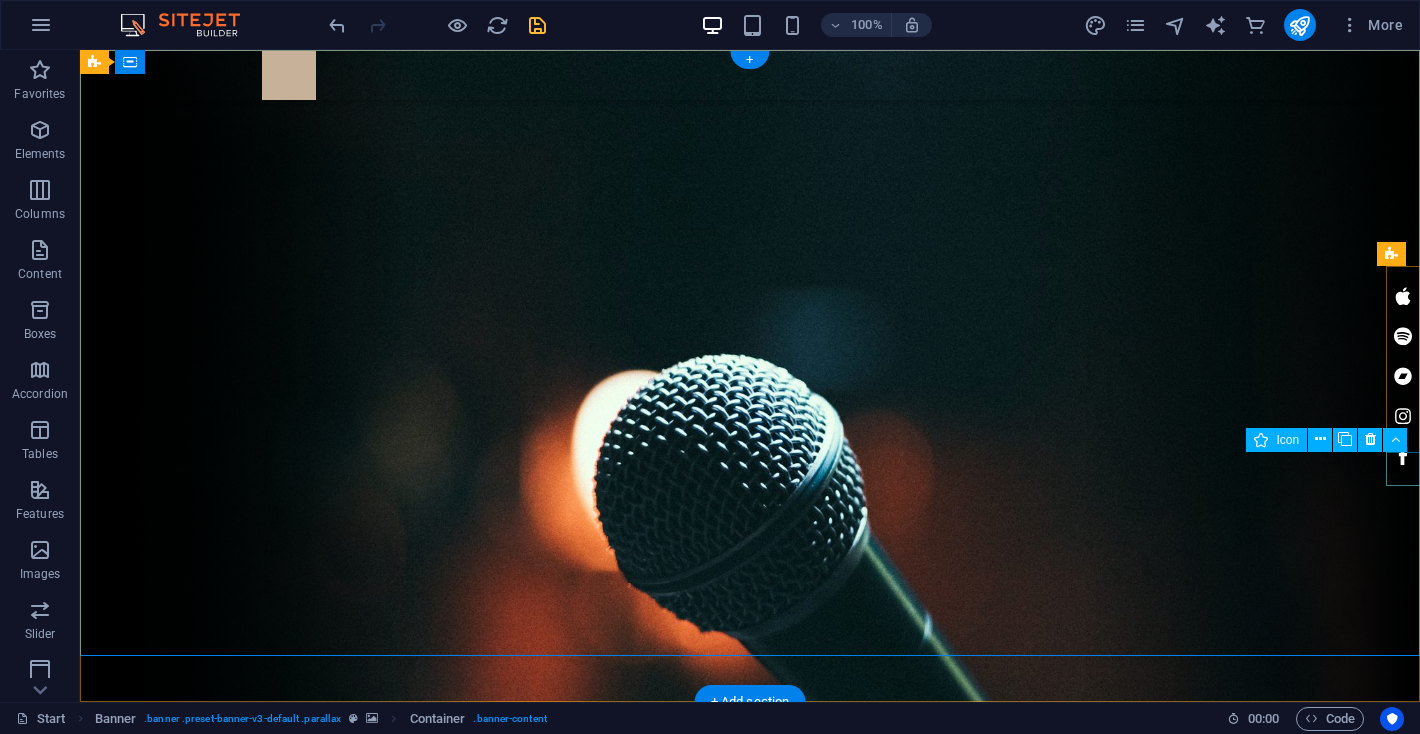 click at bounding box center (1403, 456) 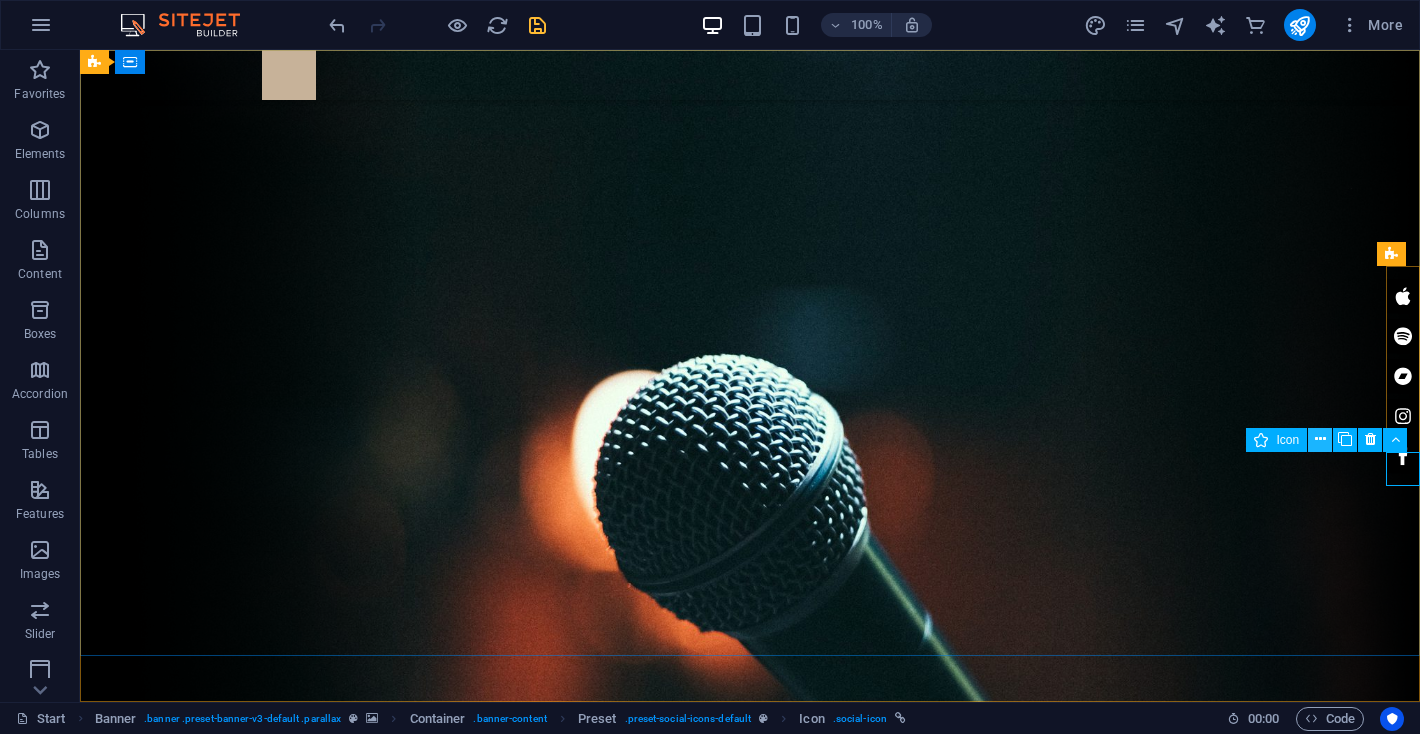 click at bounding box center [1320, 439] 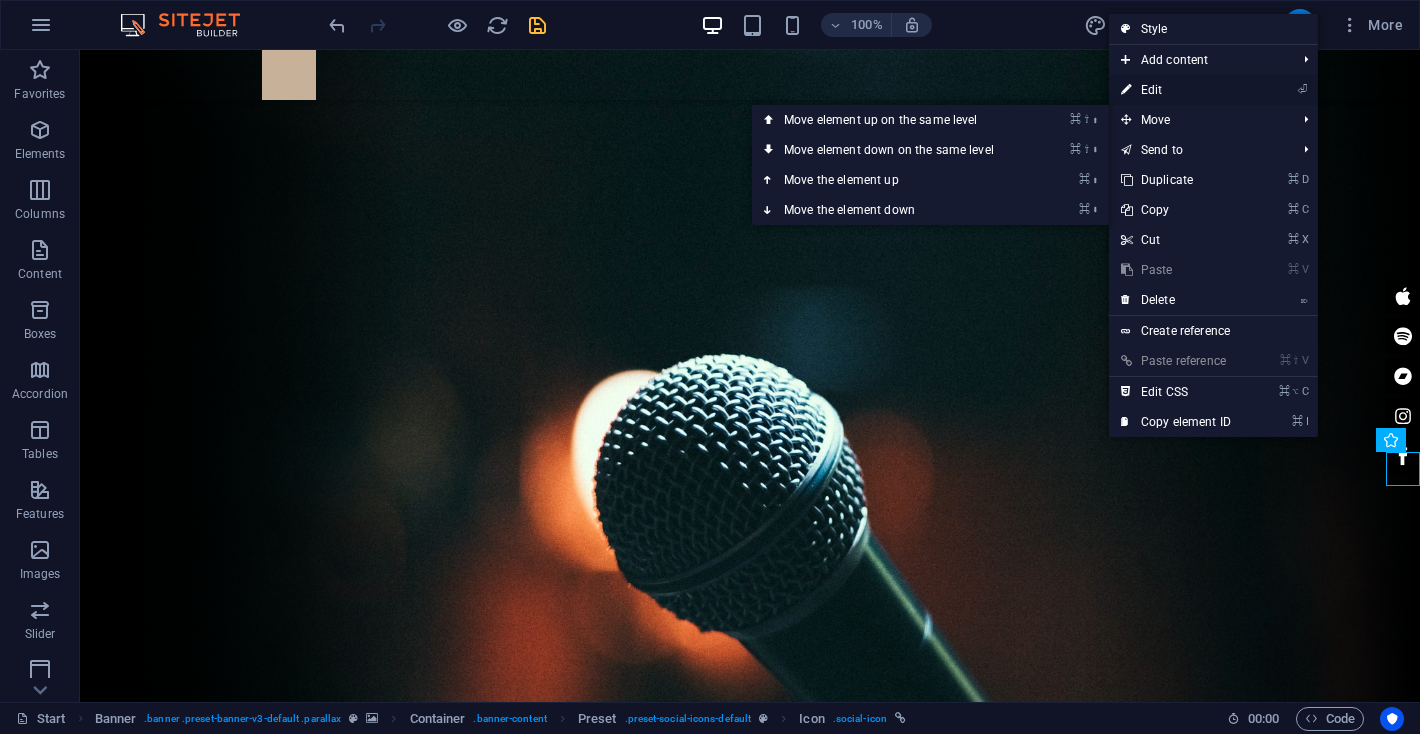 click on "⏎  Edit" at bounding box center [1176, 90] 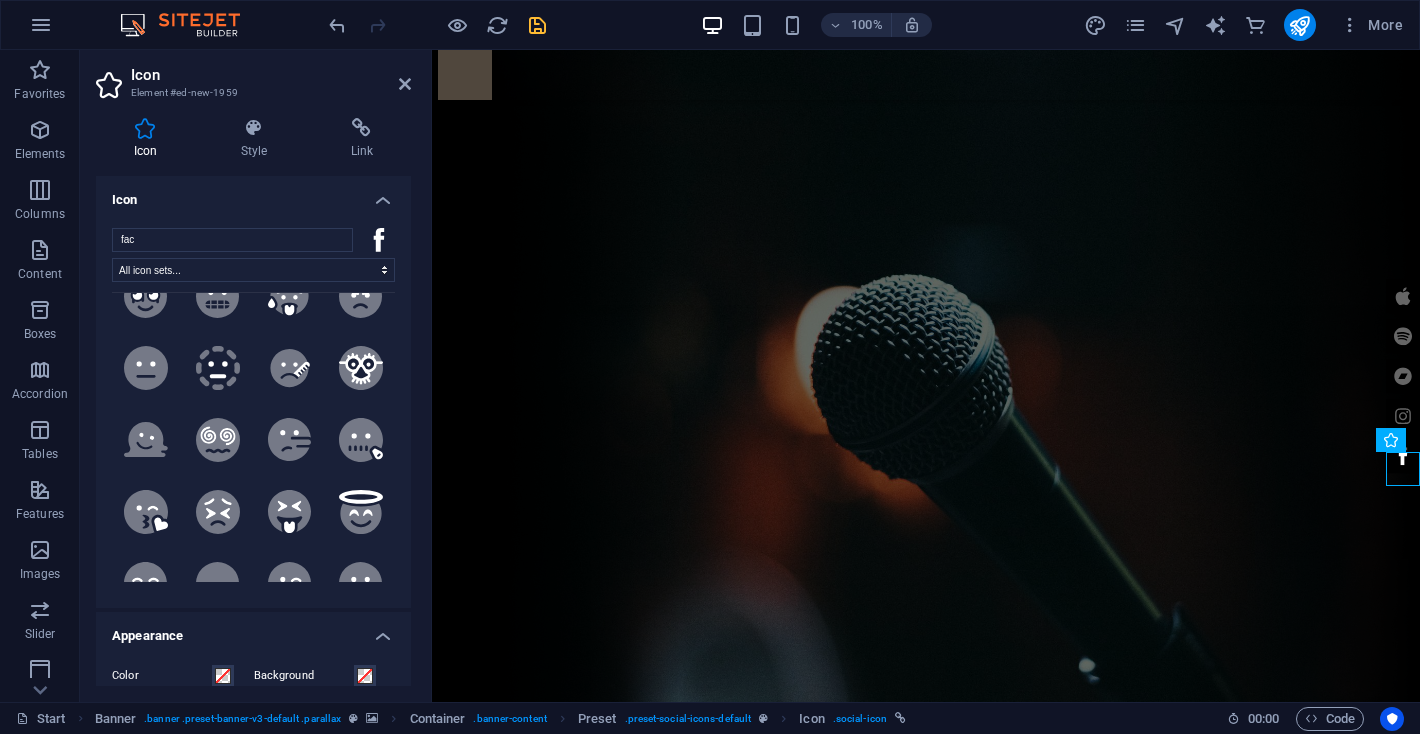 scroll, scrollTop: 914, scrollLeft: 0, axis: vertical 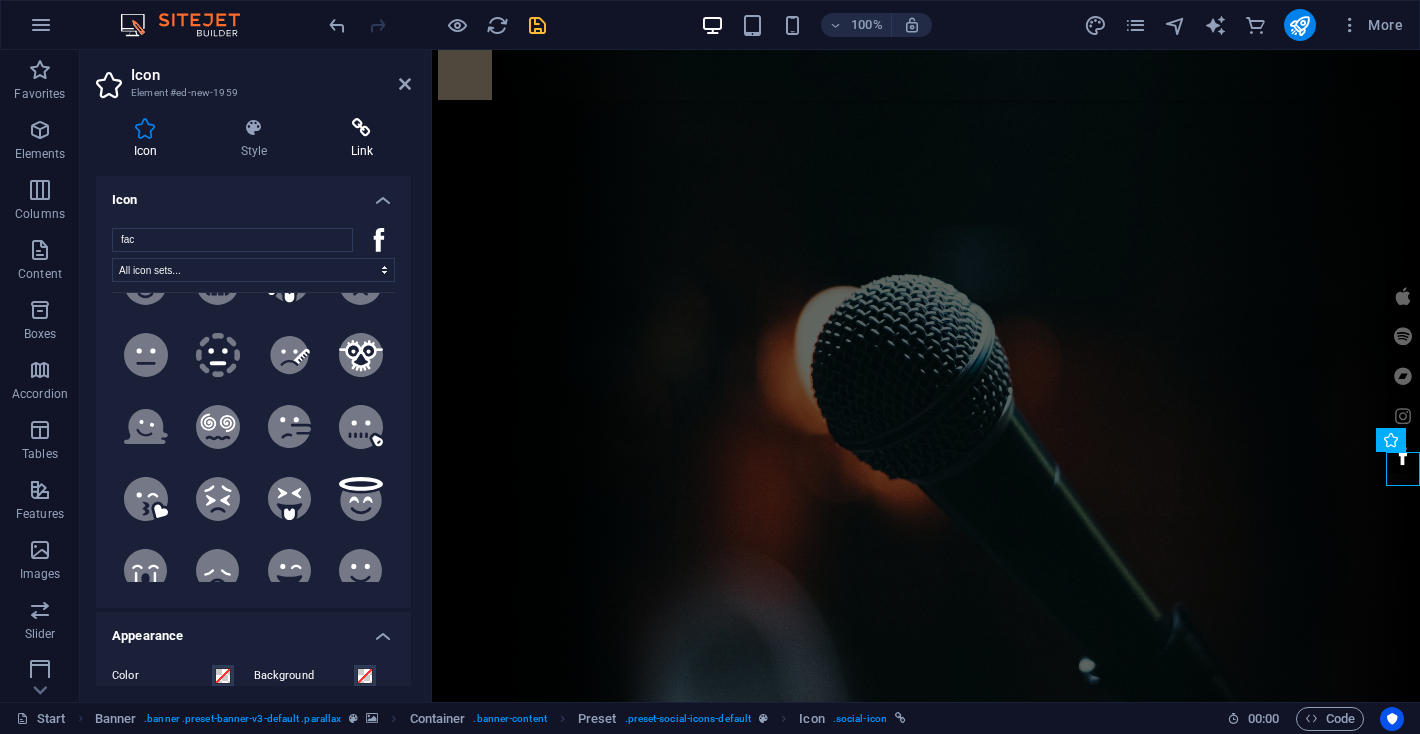 click at bounding box center (362, 128) 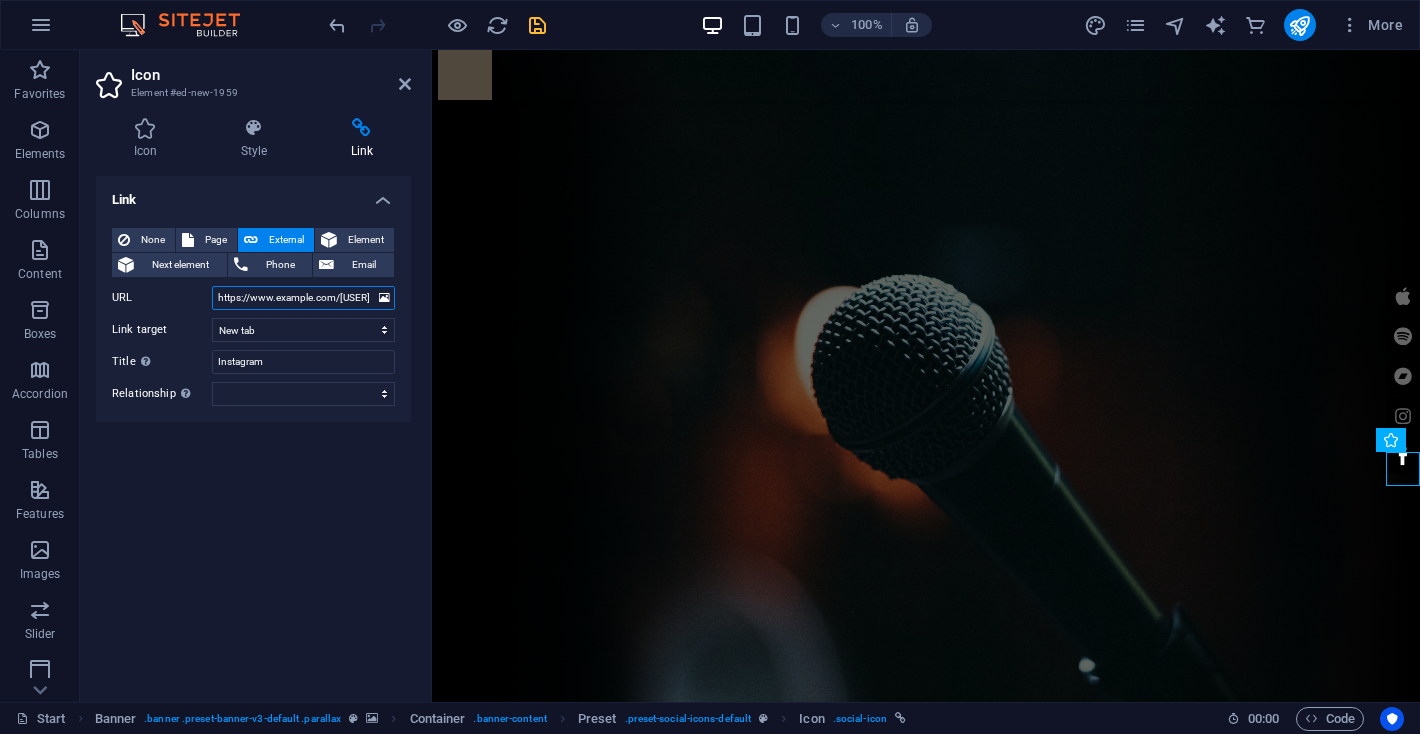 scroll, scrollTop: 0, scrollLeft: 49, axis: horizontal 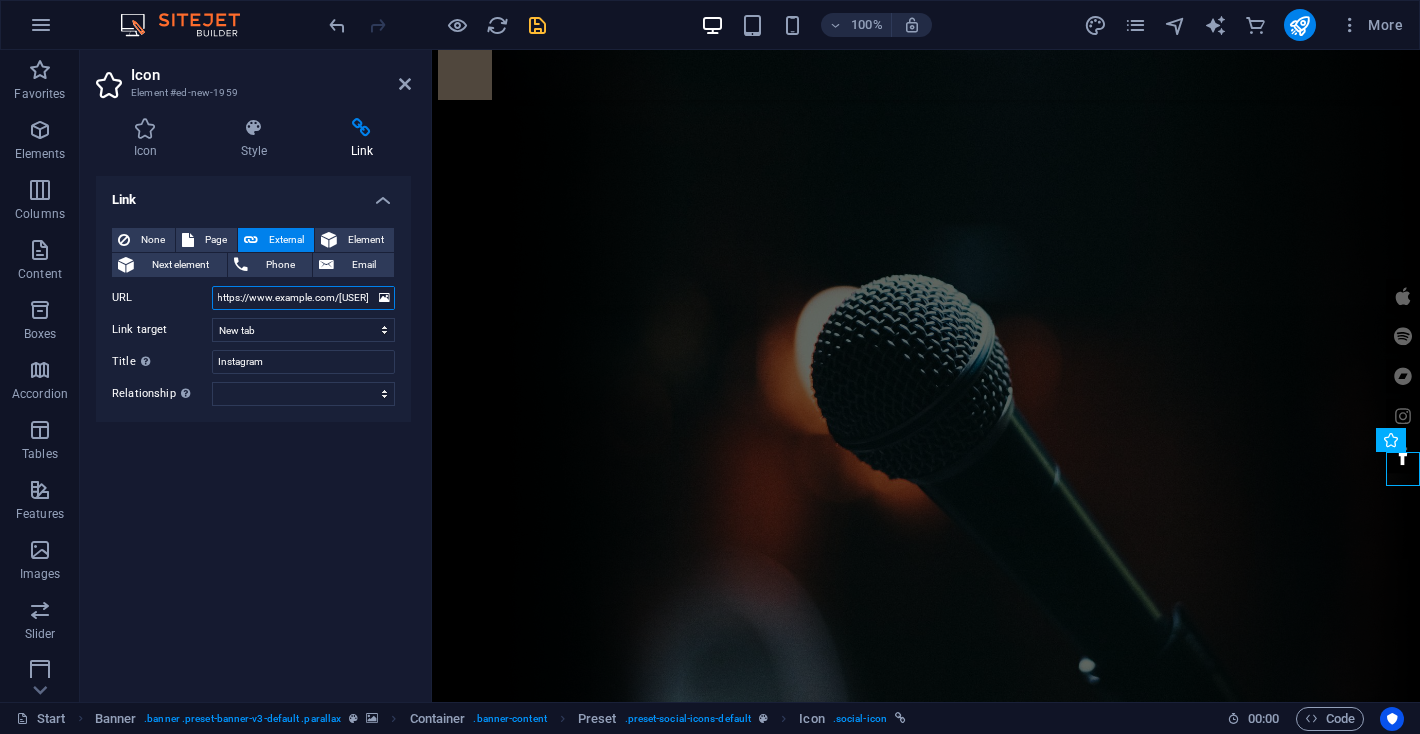 drag, startPoint x: 276, startPoint y: 300, endPoint x: 428, endPoint y: 308, distance: 152.21039 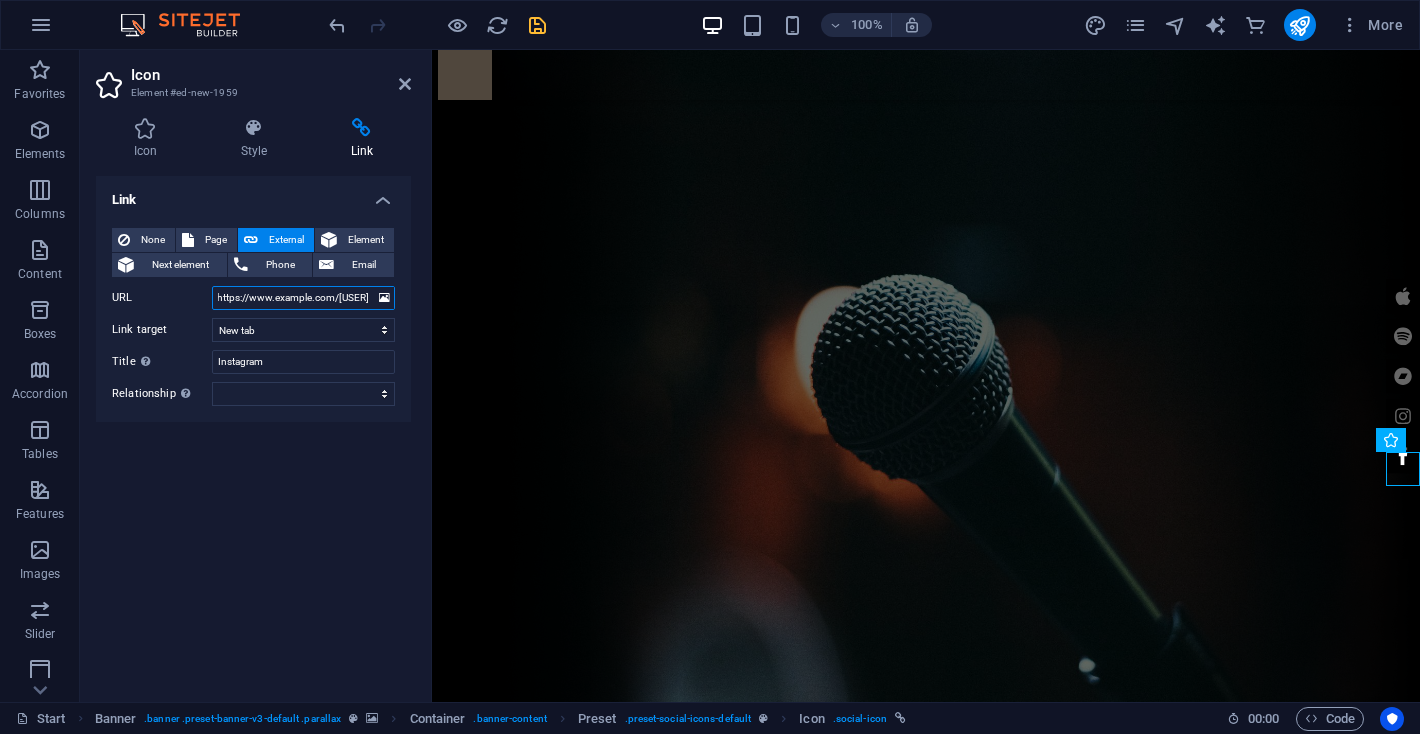 click on "https://www.instagram.com/jonjamesloiselle" at bounding box center [303, 298] 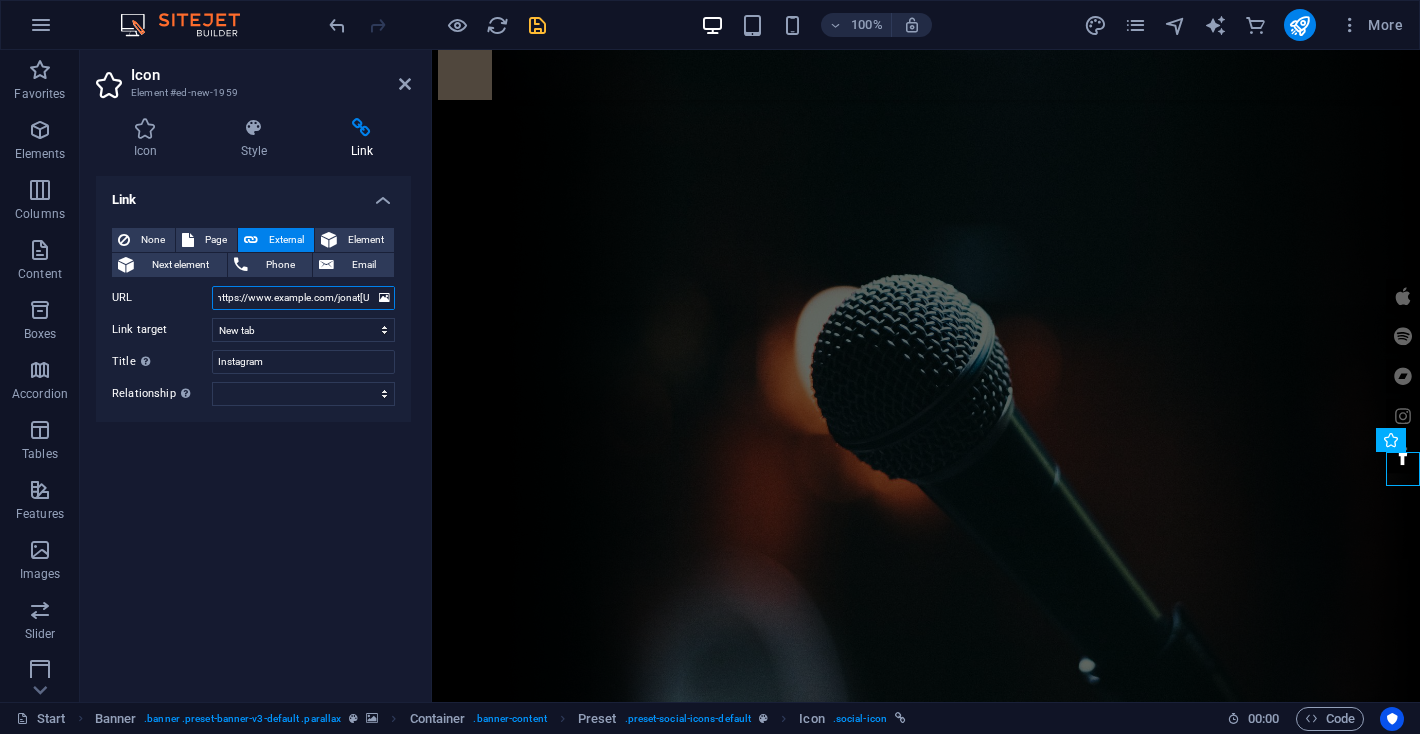 scroll, scrollTop: 0, scrollLeft: 13, axis: horizontal 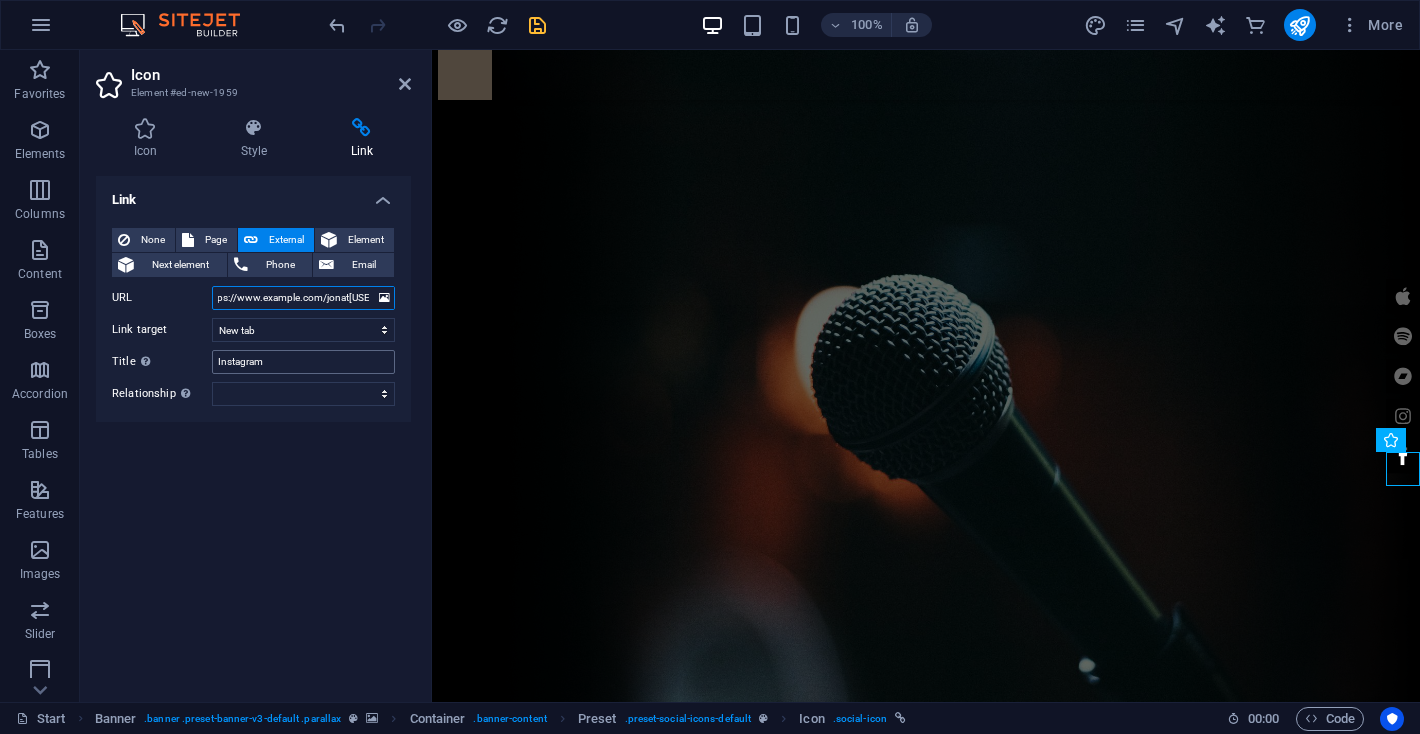 type on "https://www.facebook.com/jonathanjamesloiselle" 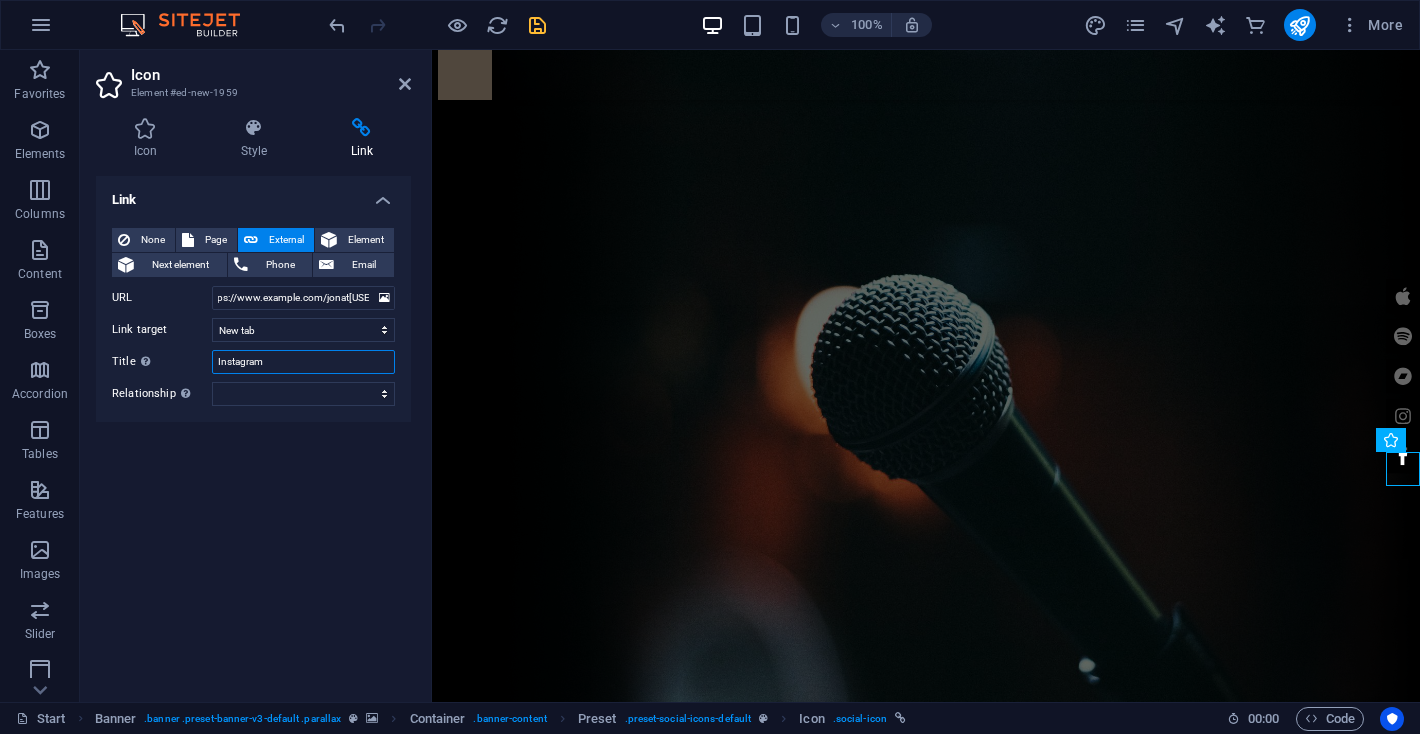 scroll, scrollTop: 0, scrollLeft: 0, axis: both 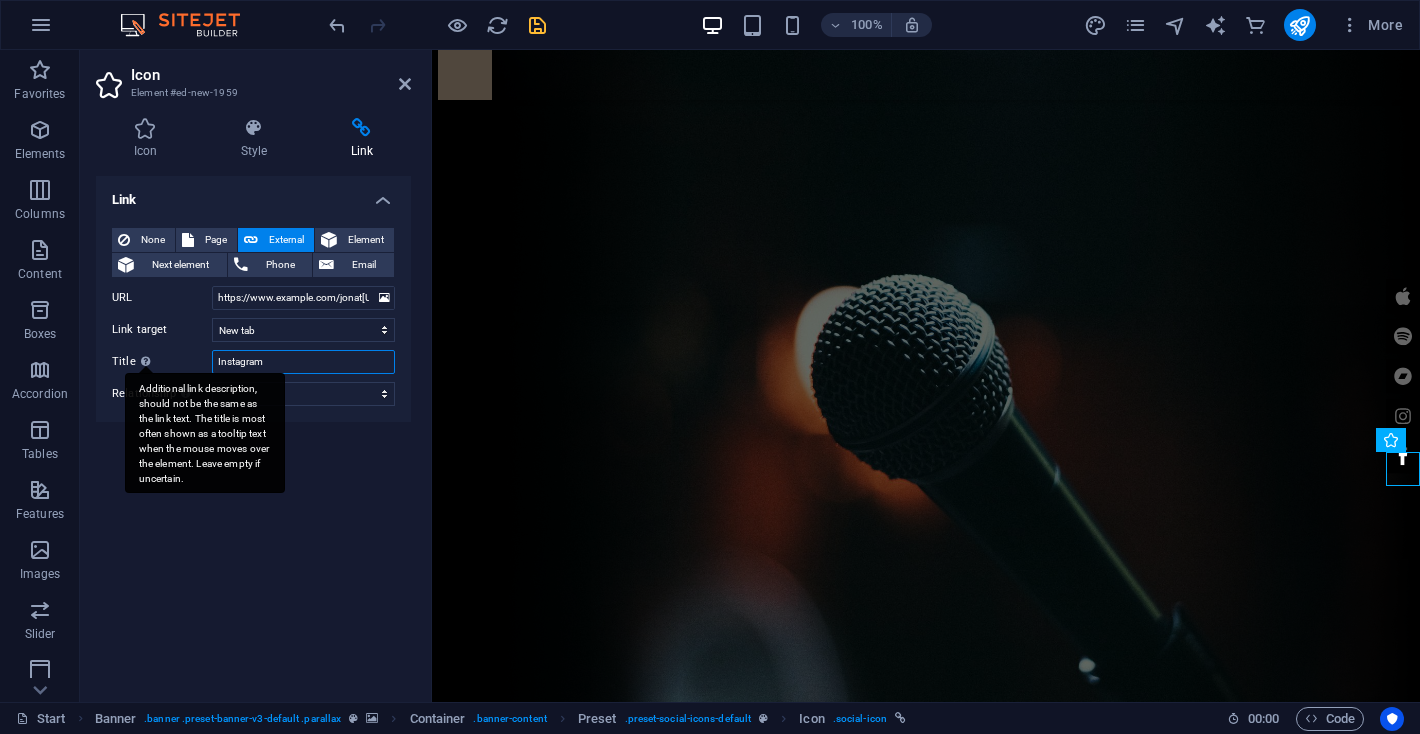 drag, startPoint x: 289, startPoint y: 361, endPoint x: 143, endPoint y: 359, distance: 146.0137 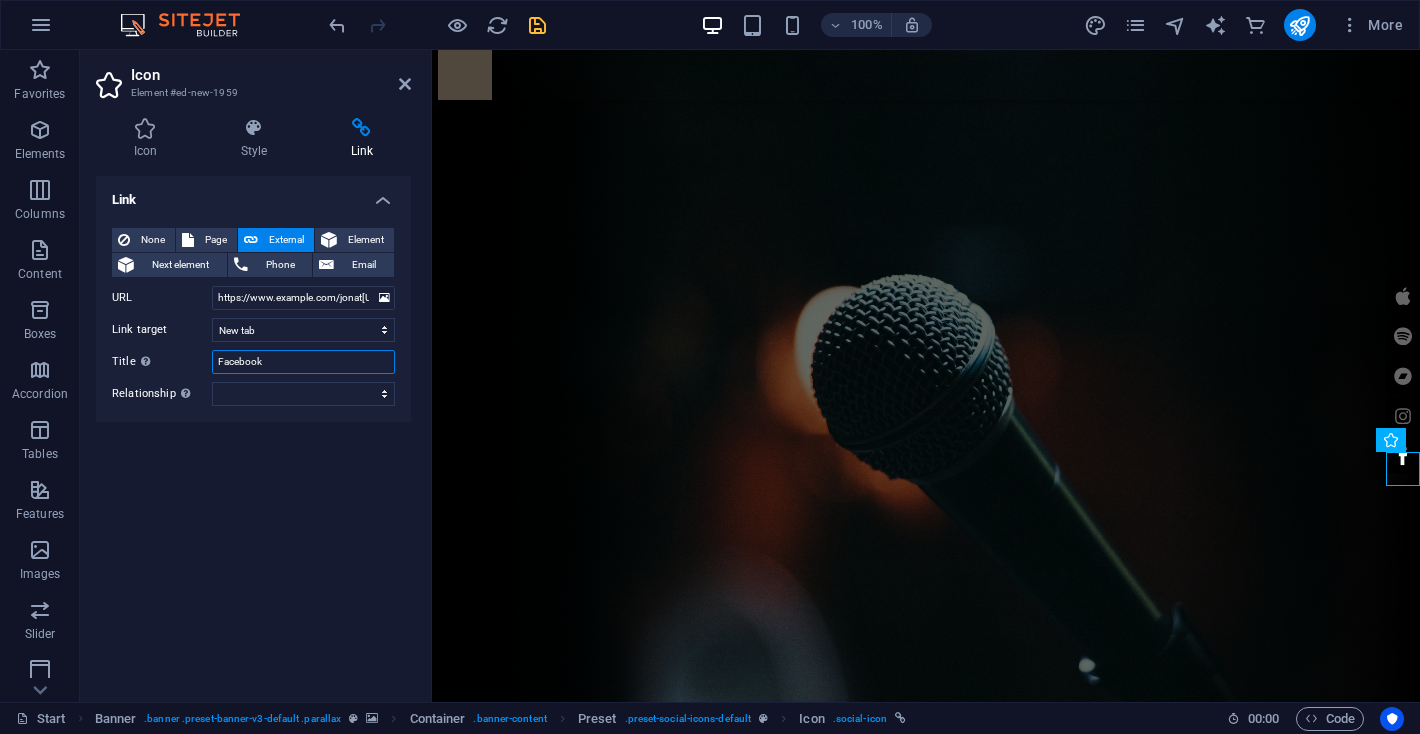 type on "Facebook" 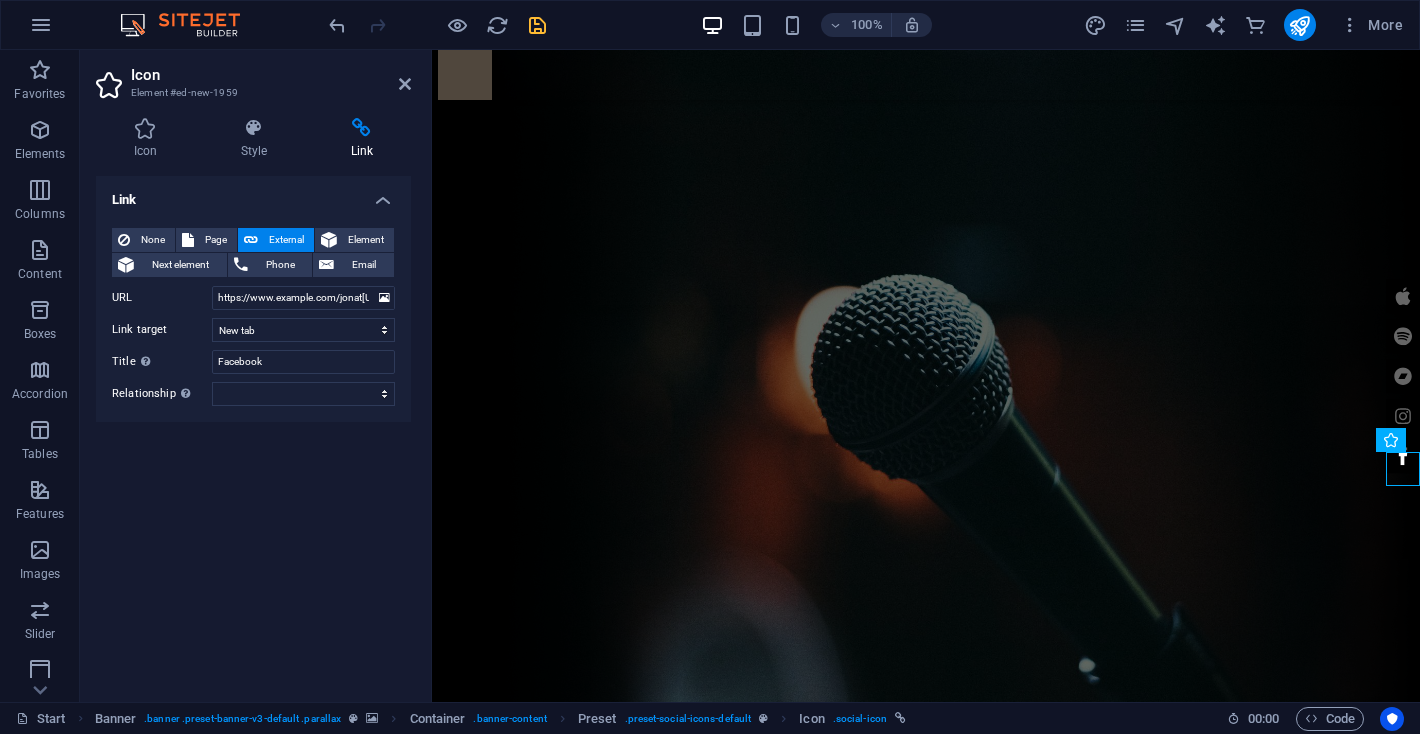 click on "Link None Page External Element Next element Phone Email Page Start Subpage Legal Notice Privacy New page Element
URL https://www.facebook.com/jonathanjamesloiselle Phone Email Link target New tab Same tab Overlay Title Additional link description, should not be the same as the link text. The title is most often shown as a tooltip text when the mouse moves over the element. Leave empty if uncertain. Facebook Relationship Sets the  relationship of this link to the link target . For example, the value "nofollow" instructs search engines not to follow the link. Can be left empty. alternate author bookmark external help license next nofollow noreferrer noopener prev search tag" at bounding box center [253, 431] 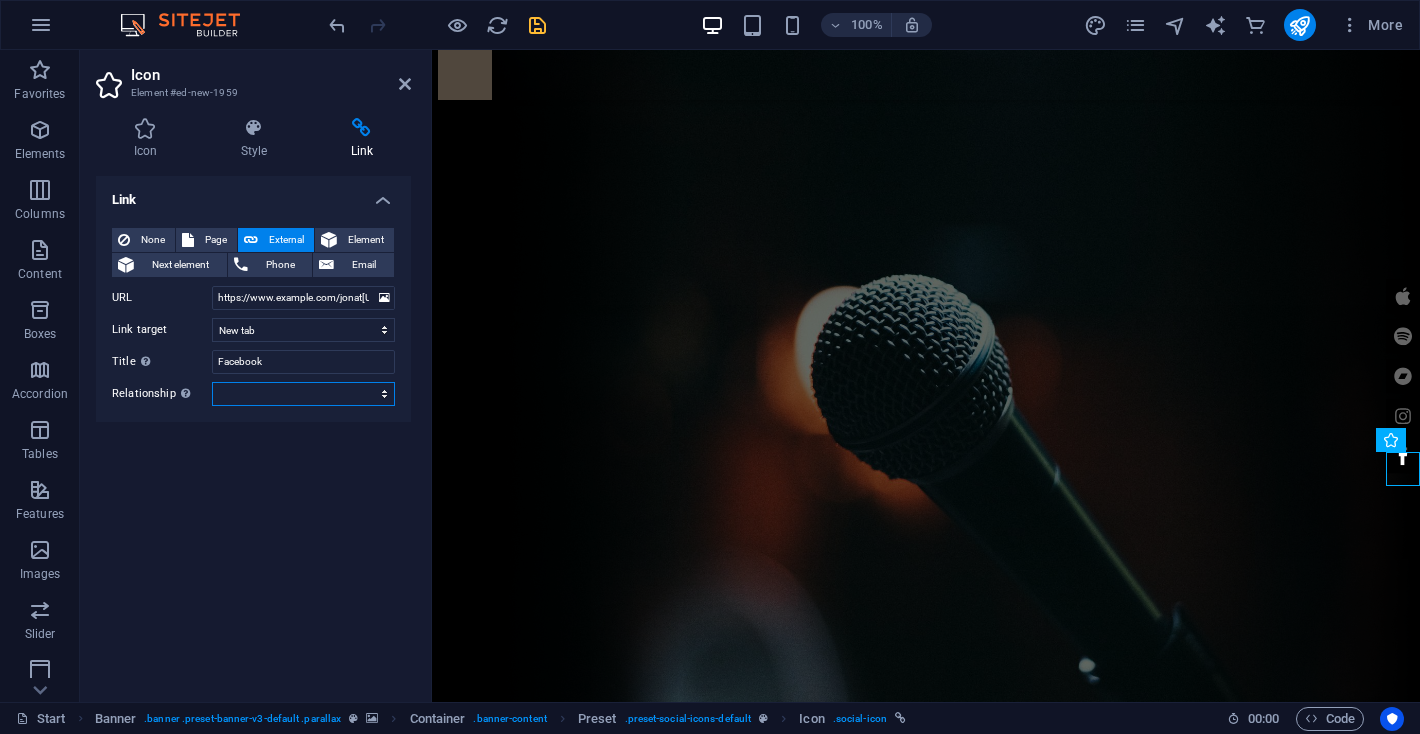 click on "alternate author bookmark external help license next nofollow noreferrer noopener prev search tag" at bounding box center [303, 394] 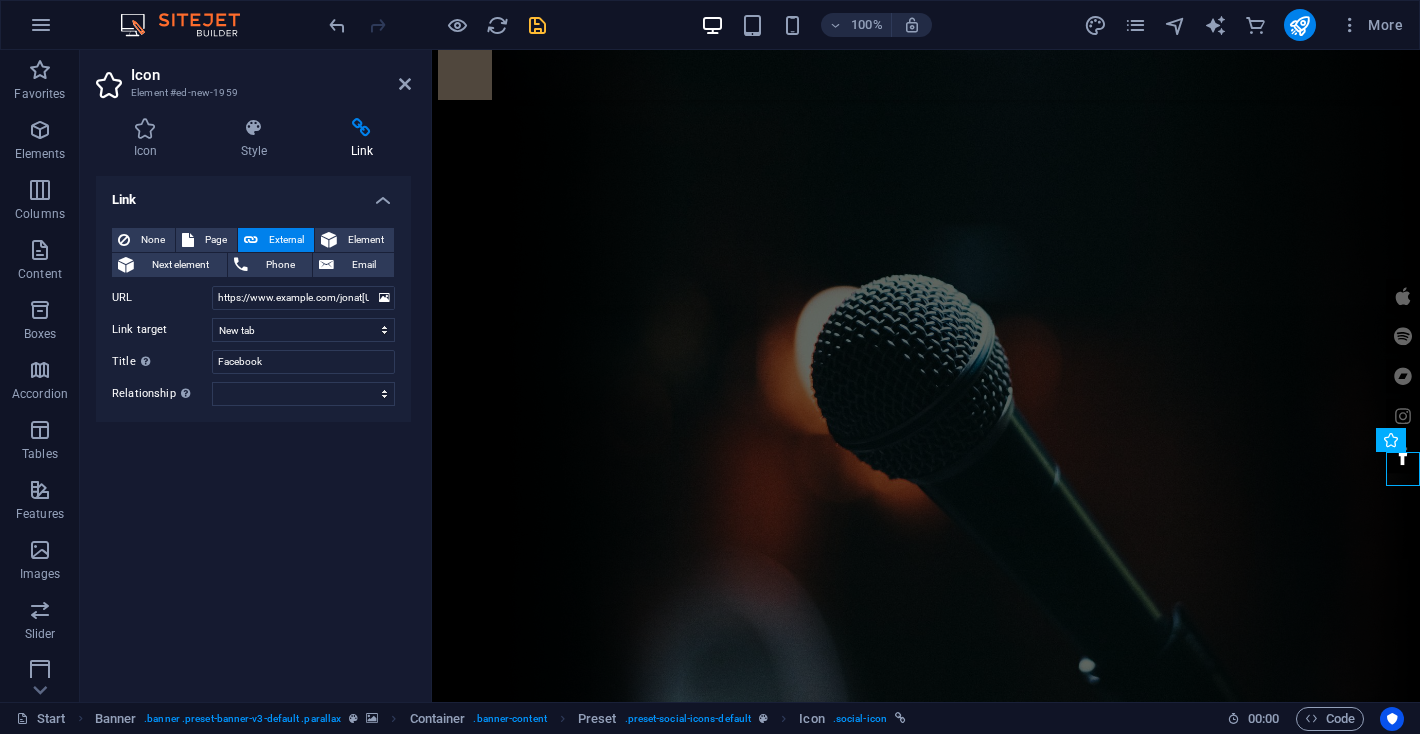 click on "Link None Page External Element Next element Phone Email Page Start Subpage Legal Notice Privacy New page Element
URL https://www.facebook.com/jonathanjamesloiselle Phone Email Link target New tab Same tab Overlay Title Additional link description, should not be the same as the link text. The title is most often shown as a tooltip text when the mouse moves over the element. Leave empty if uncertain. Facebook Relationship Sets the  relationship of this link to the link target . For example, the value "nofollow" instructs search engines not to follow the link. Can be left empty. alternate author bookmark external help license next nofollow noreferrer noopener prev search tag" at bounding box center [253, 431] 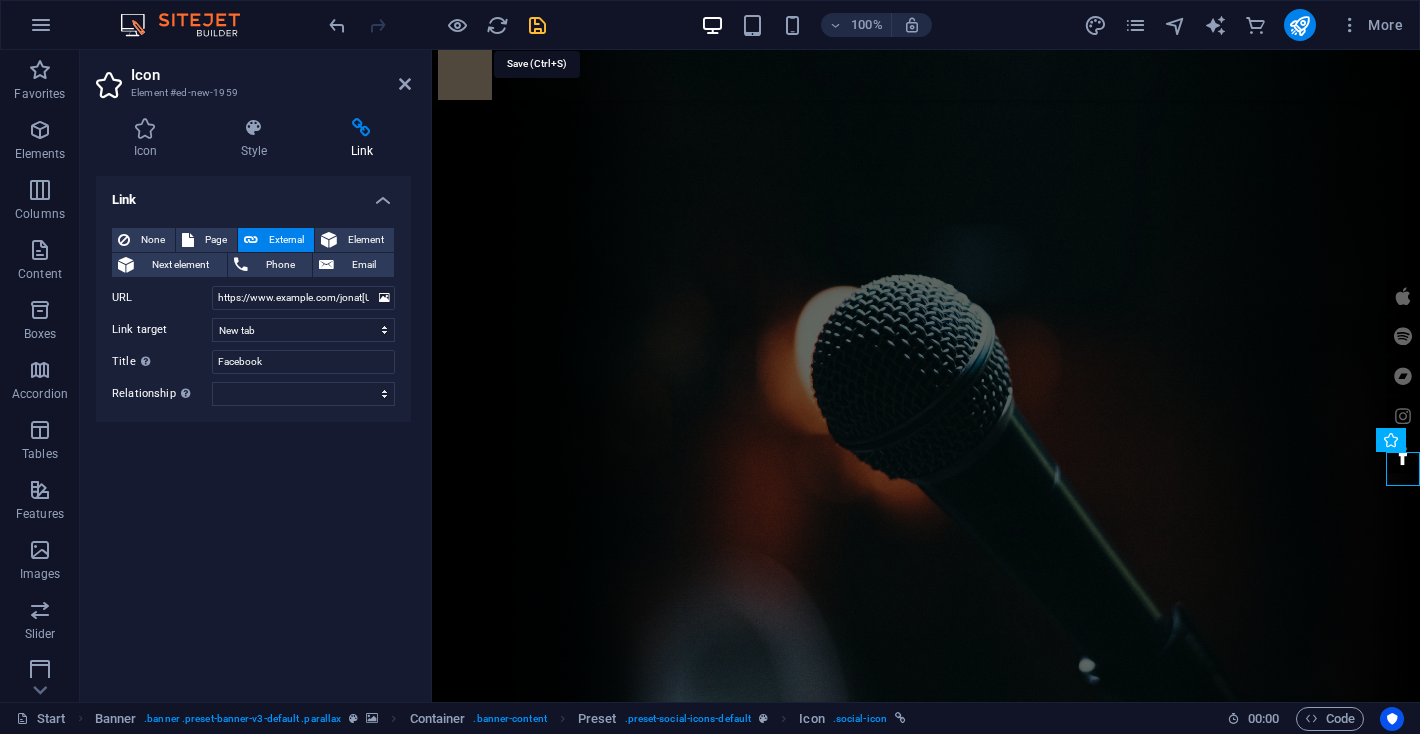 click at bounding box center (537, 25) 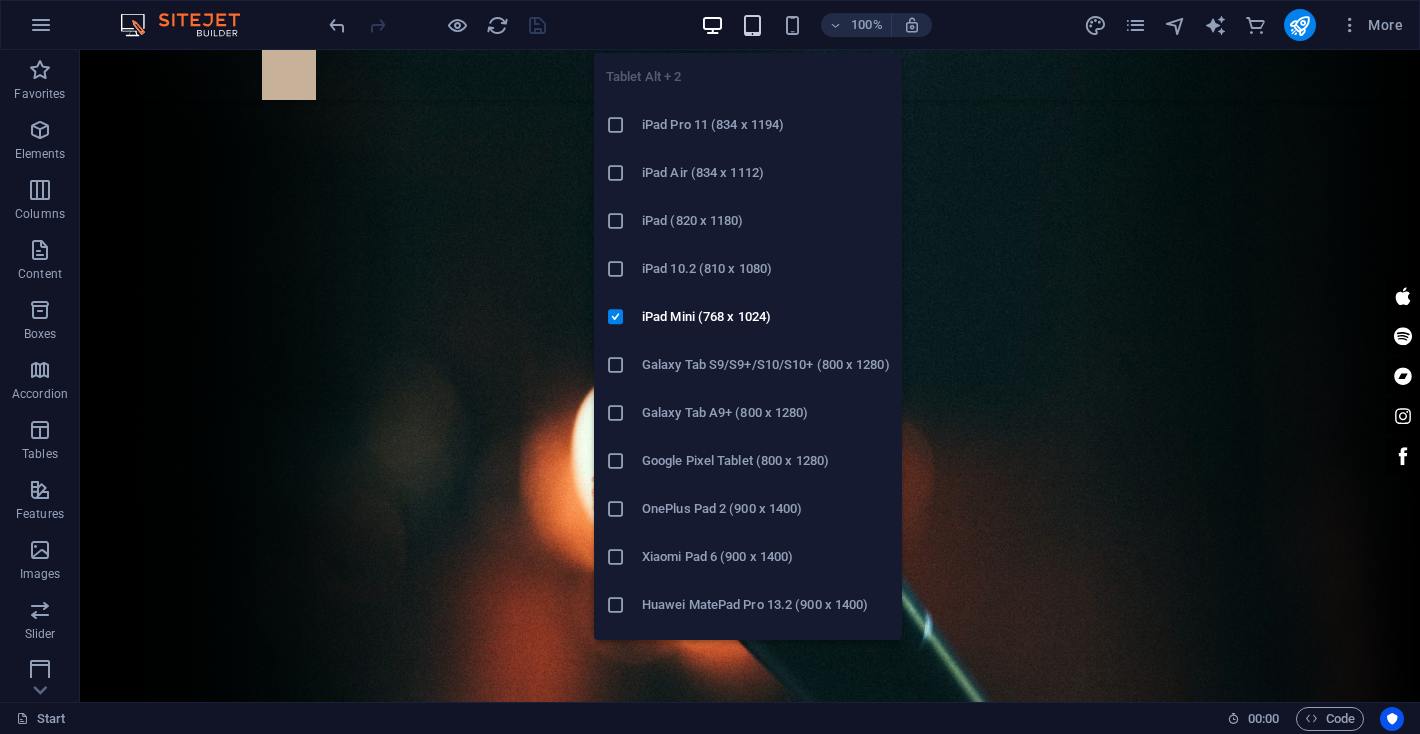 click at bounding box center [752, 25] 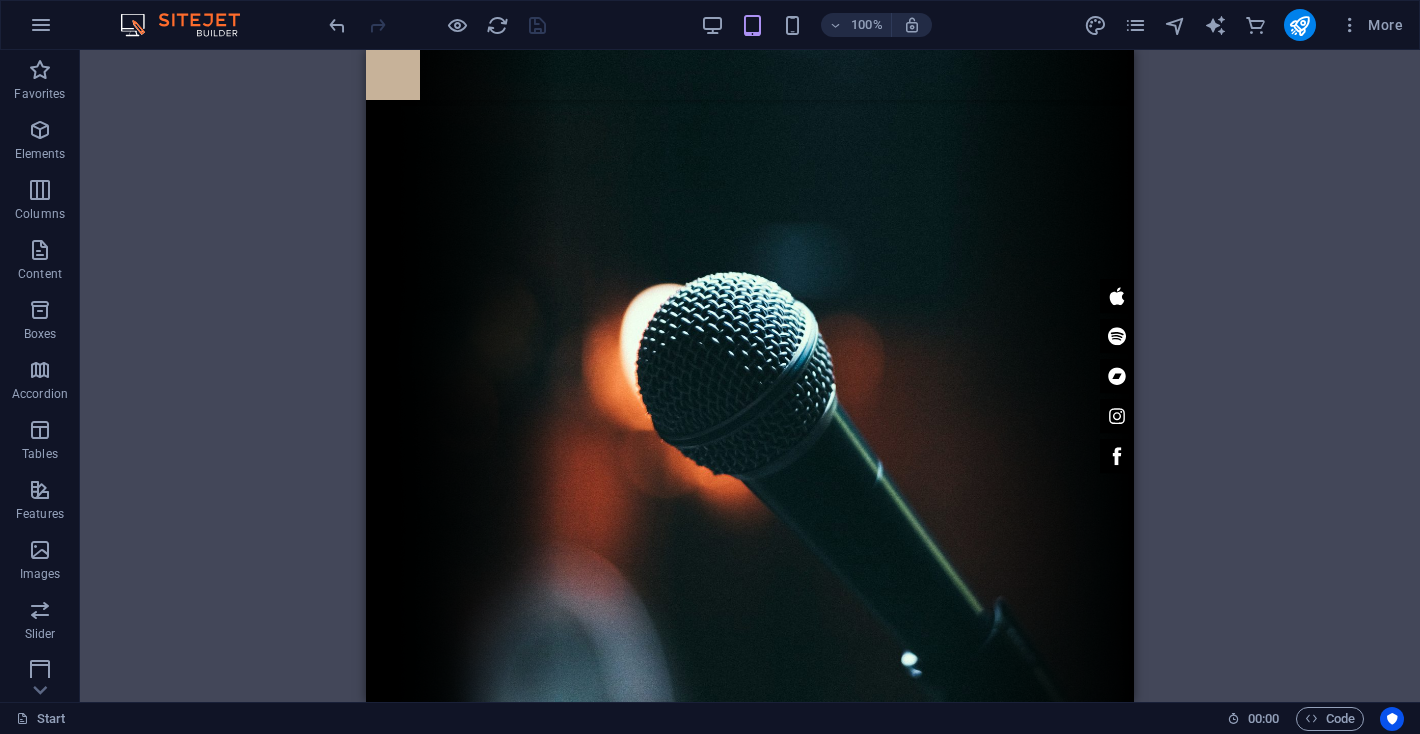 click on "100%" at bounding box center (816, 25) 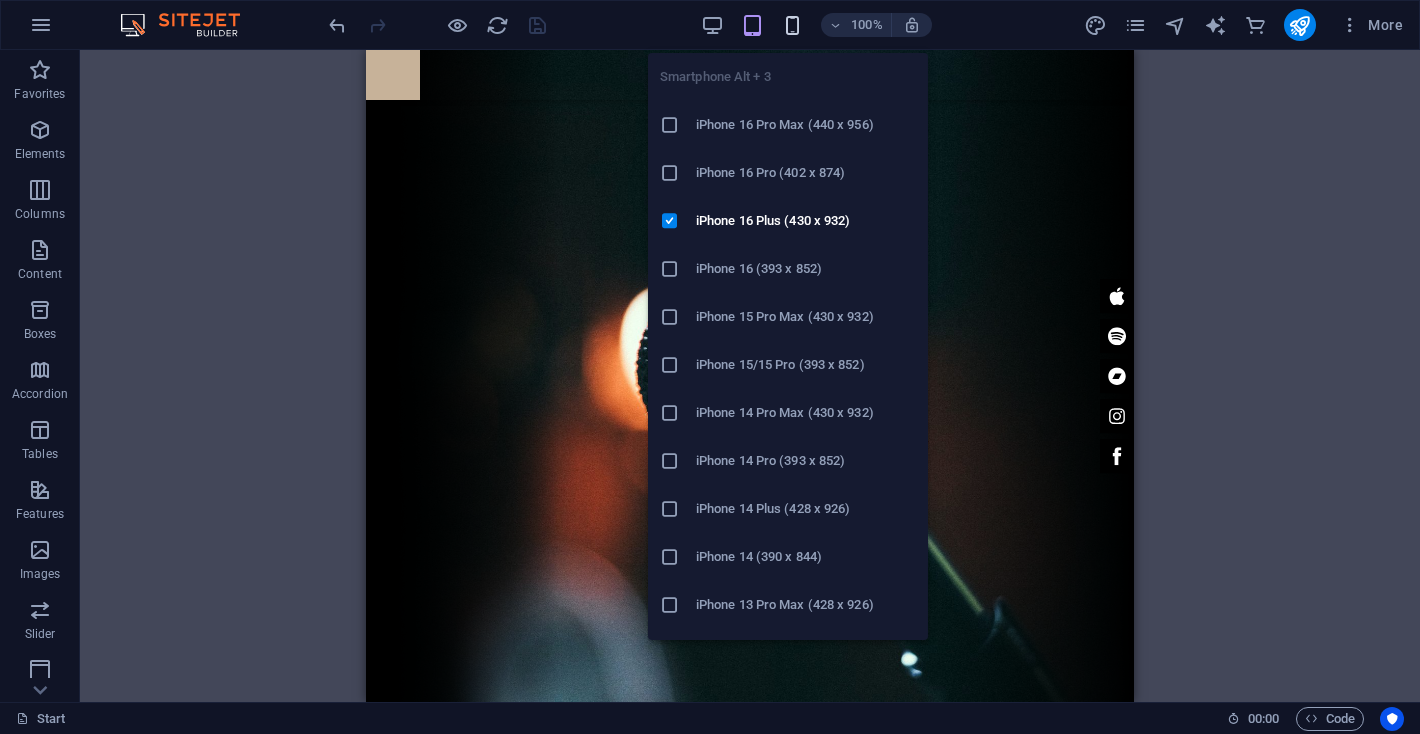 click at bounding box center (792, 25) 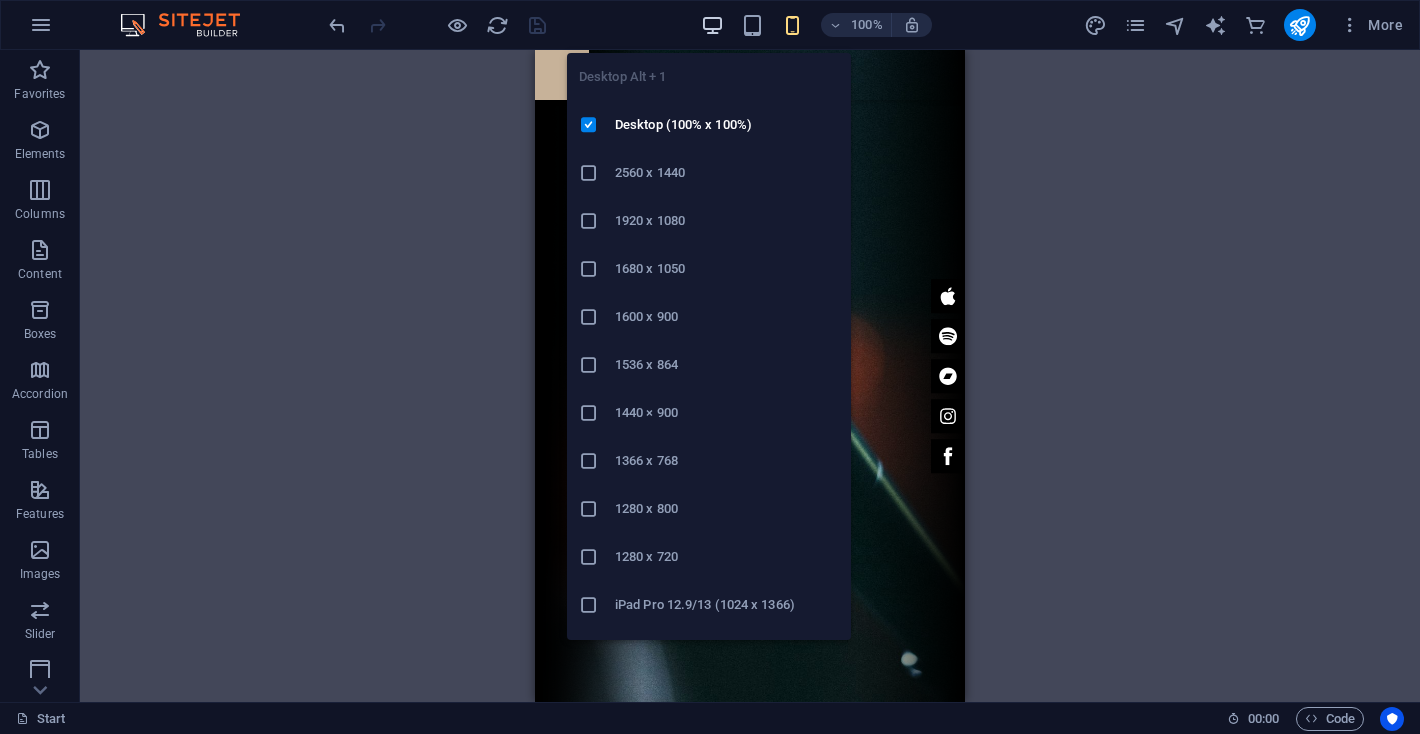 click at bounding box center [712, 25] 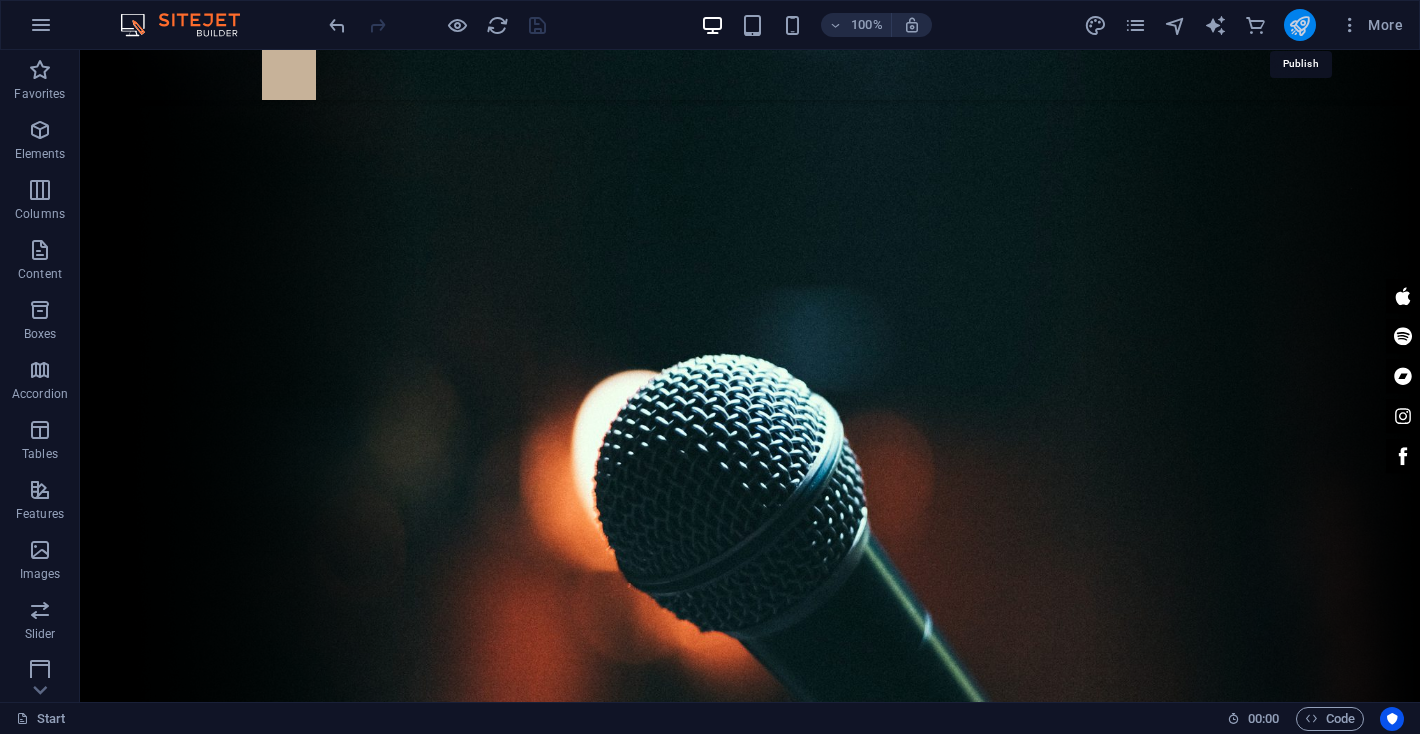 click at bounding box center [1299, 25] 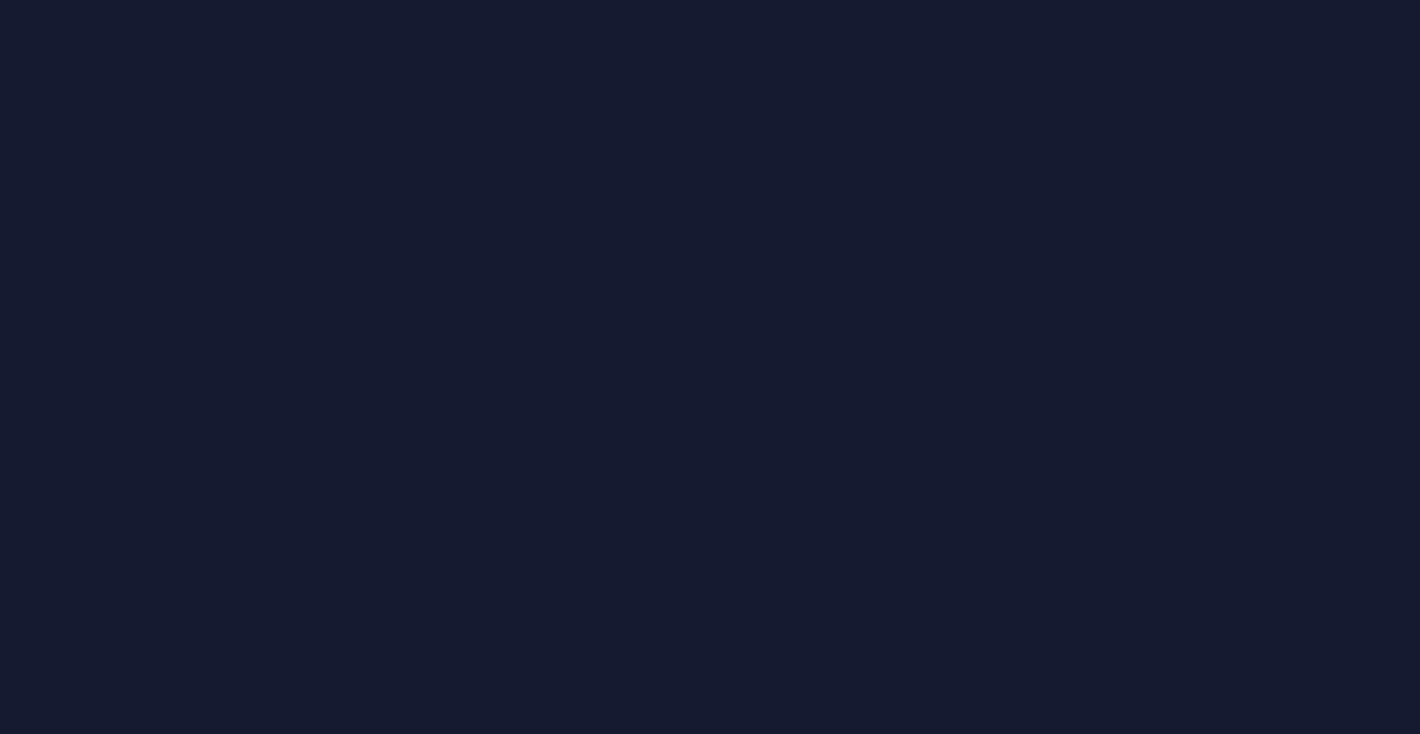 scroll, scrollTop: 0, scrollLeft: 0, axis: both 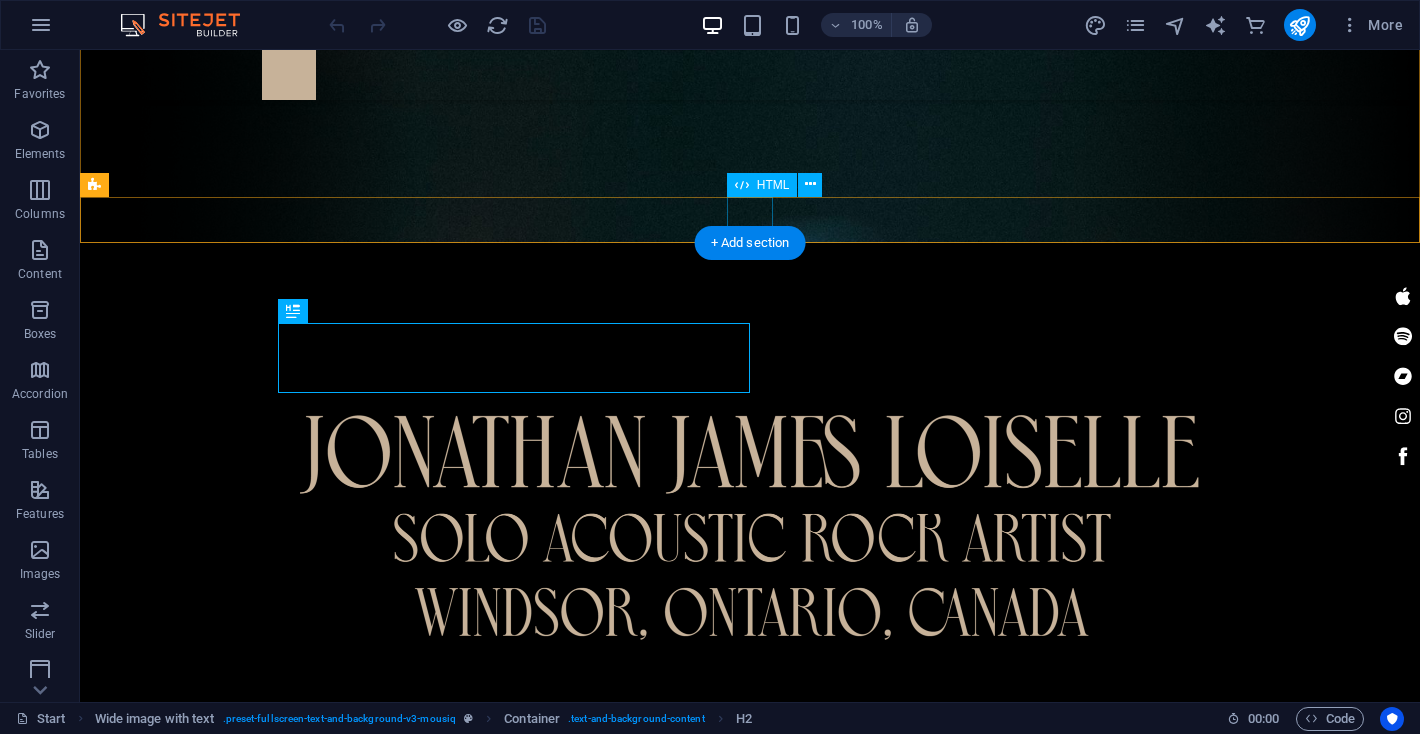 click at bounding box center (103, 781) 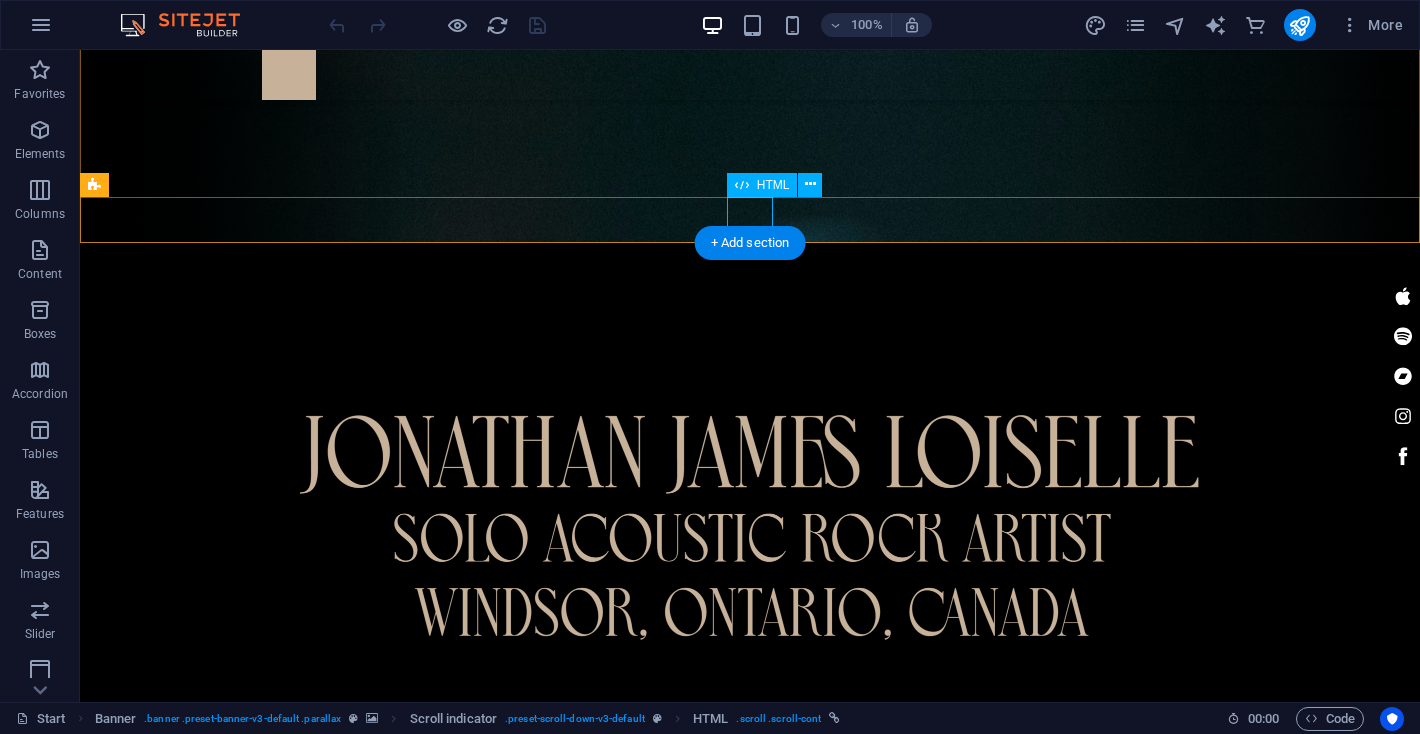 click at bounding box center [103, 781] 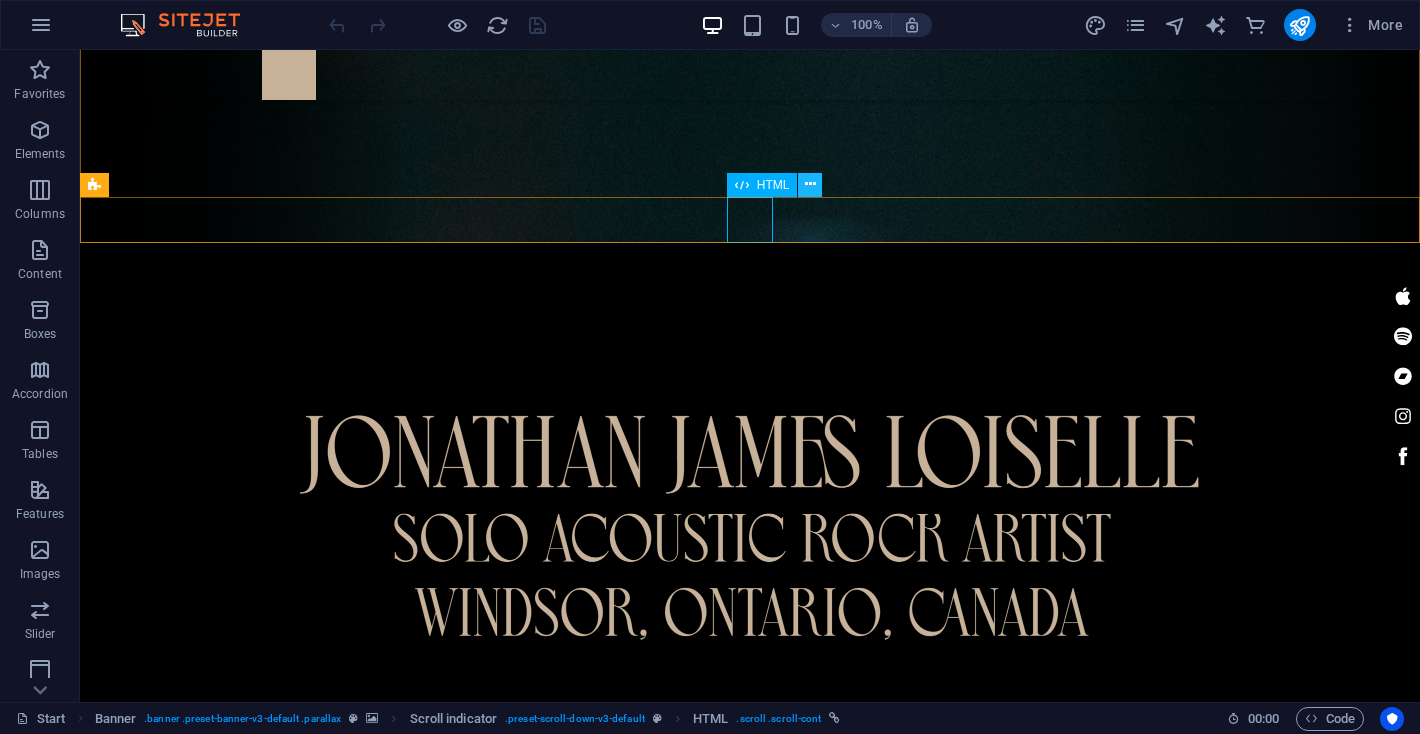 click at bounding box center [810, 184] 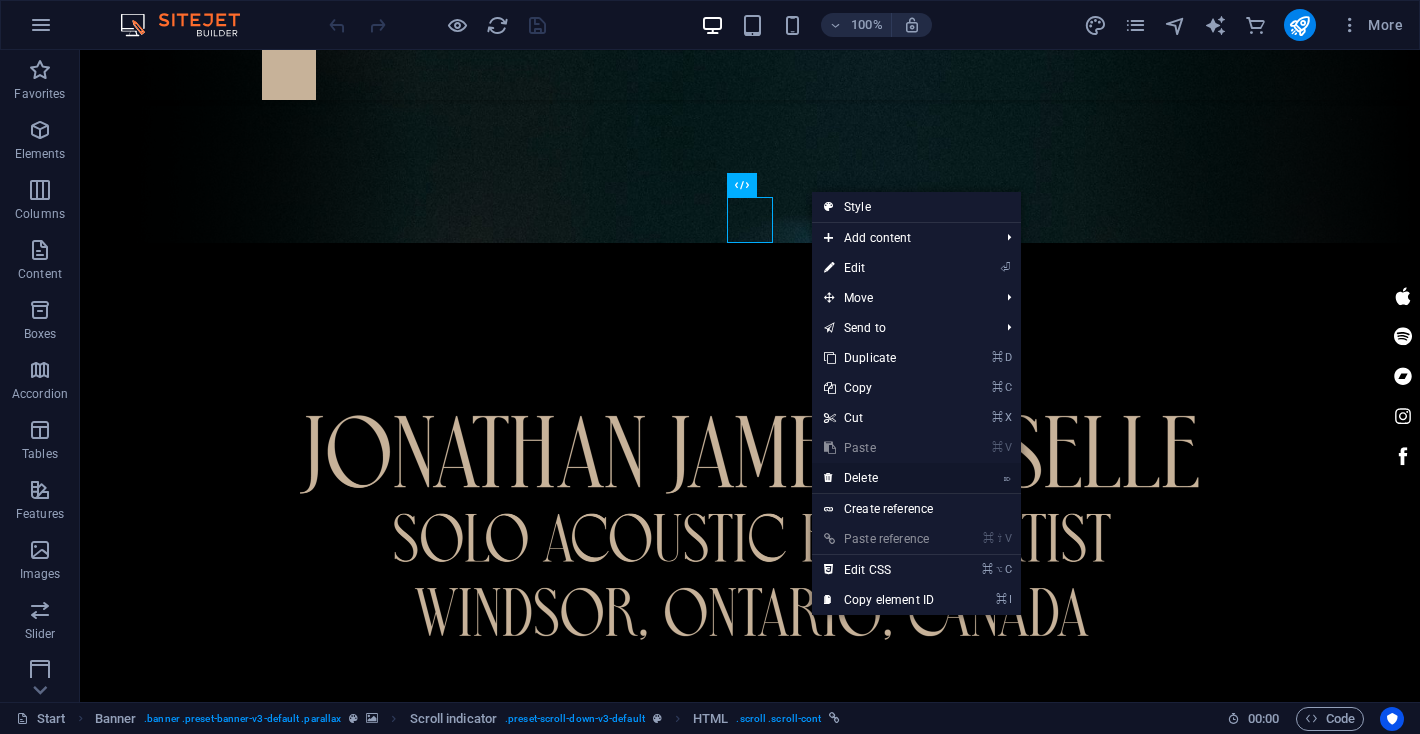 click on "⌦  Delete" at bounding box center [879, 478] 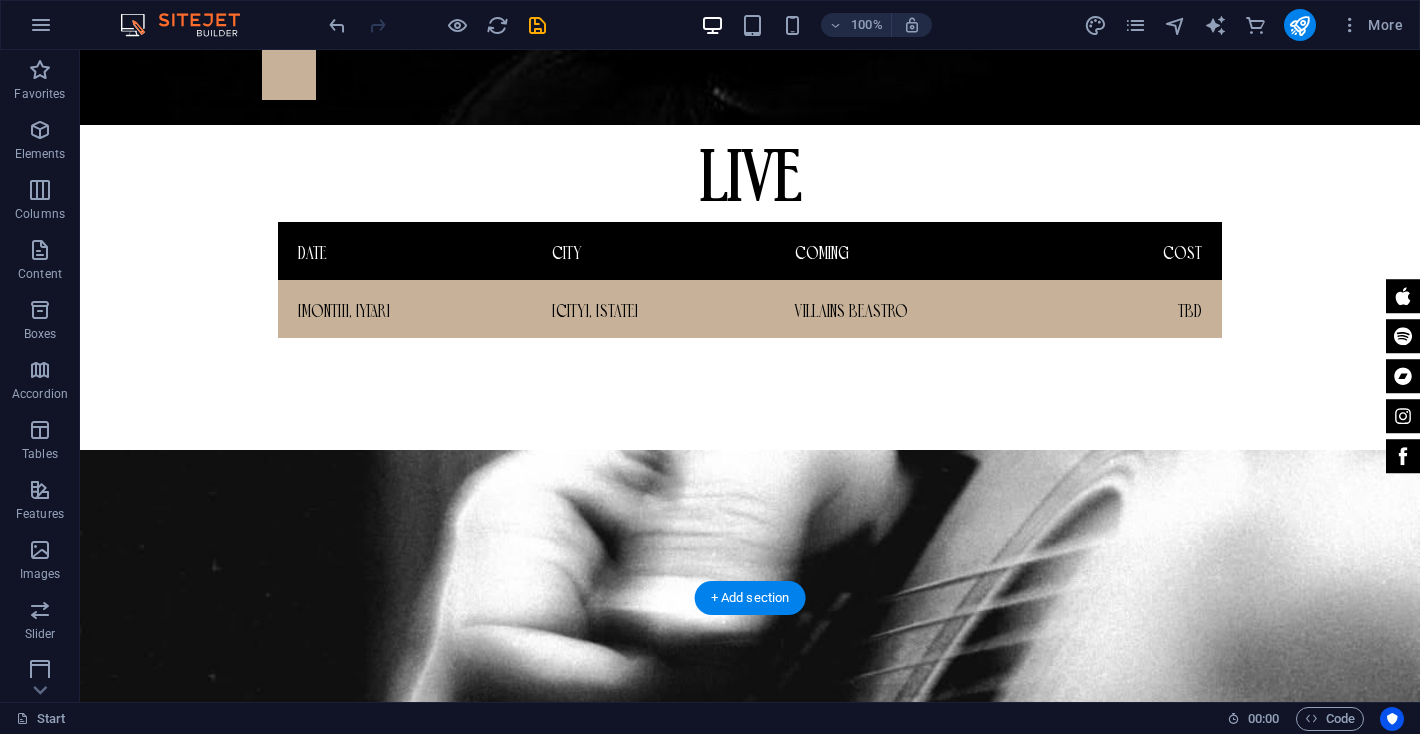 scroll, scrollTop: 2252, scrollLeft: 0, axis: vertical 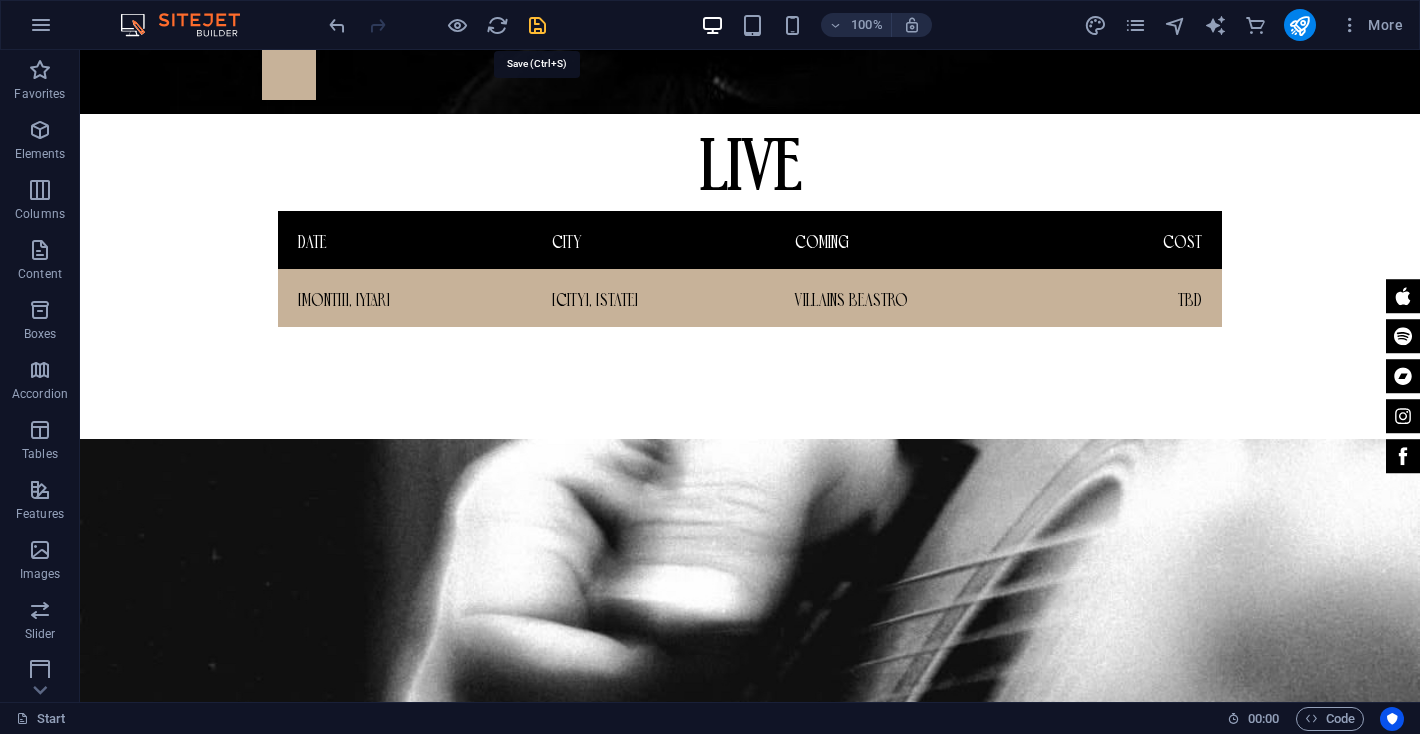 click at bounding box center (537, 25) 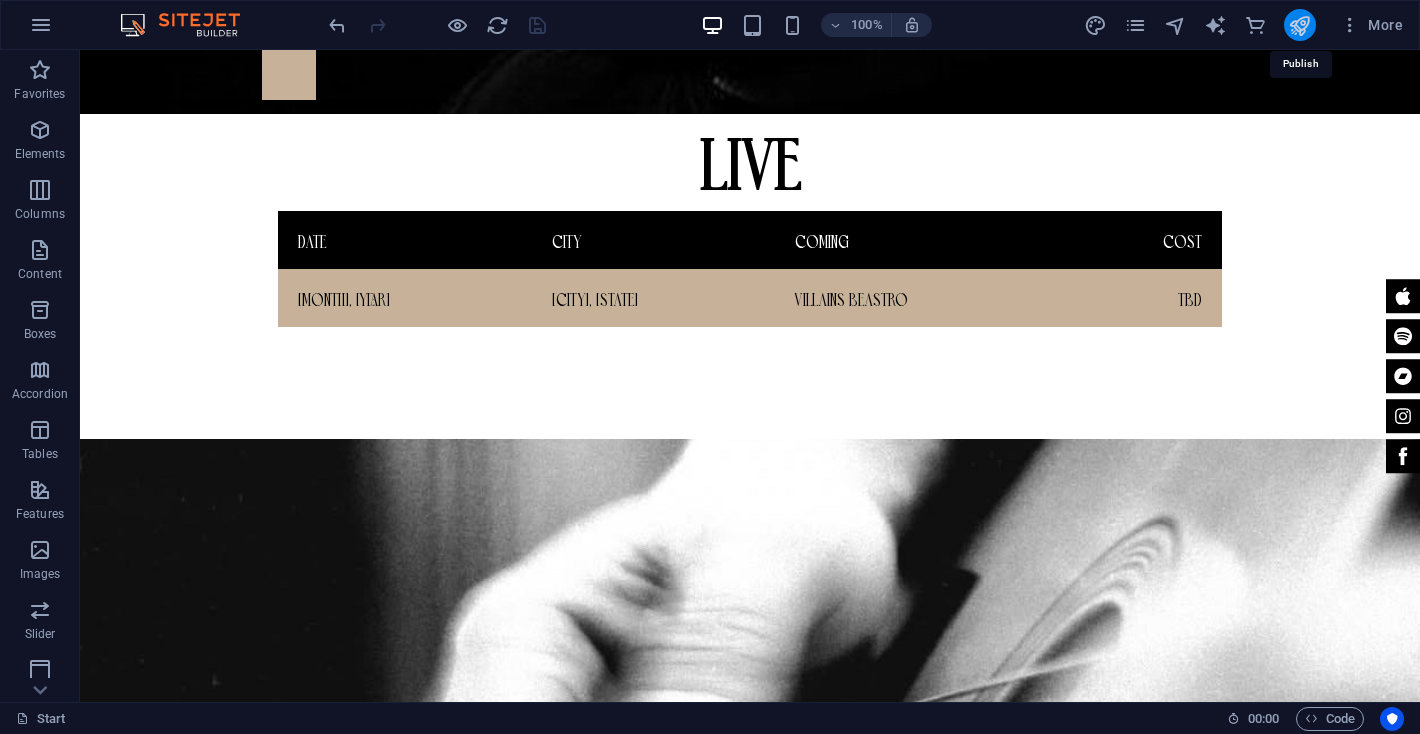 click at bounding box center [1299, 25] 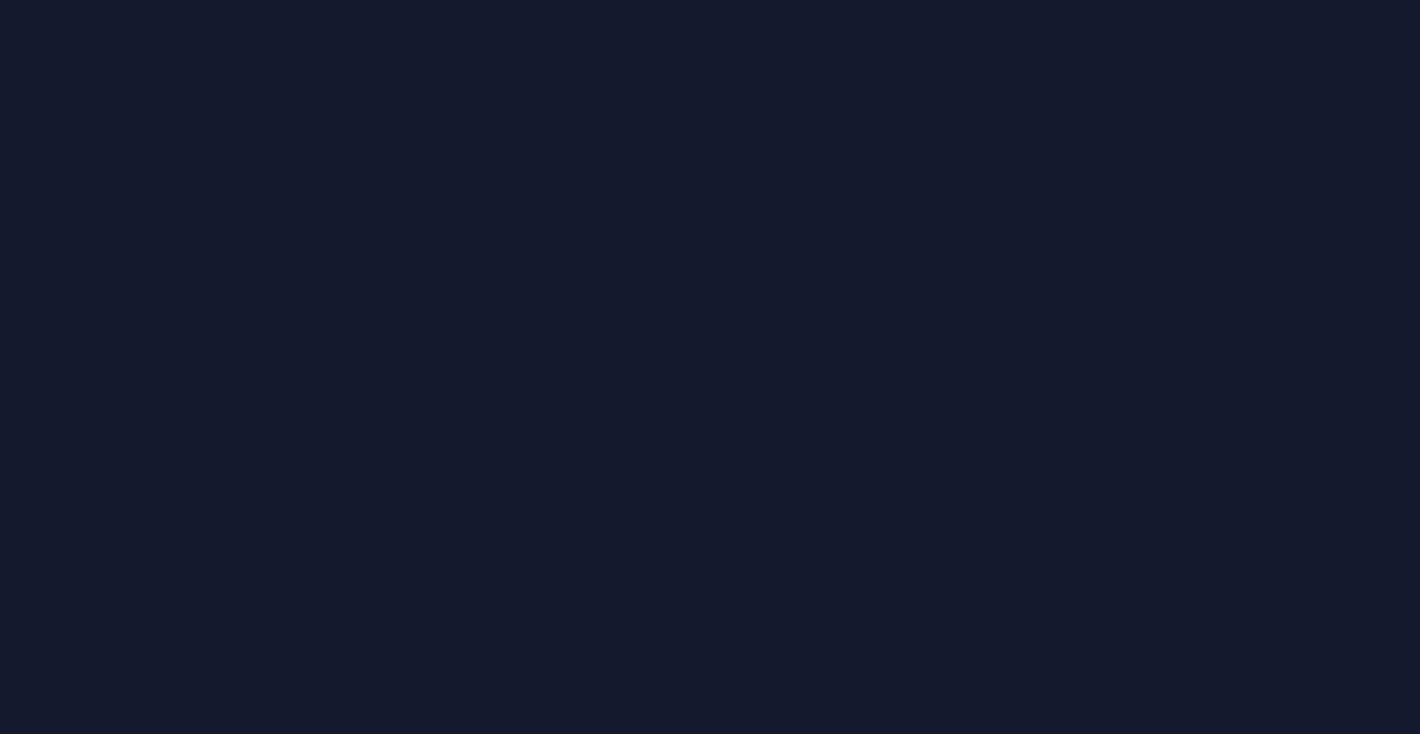 scroll, scrollTop: 0, scrollLeft: 0, axis: both 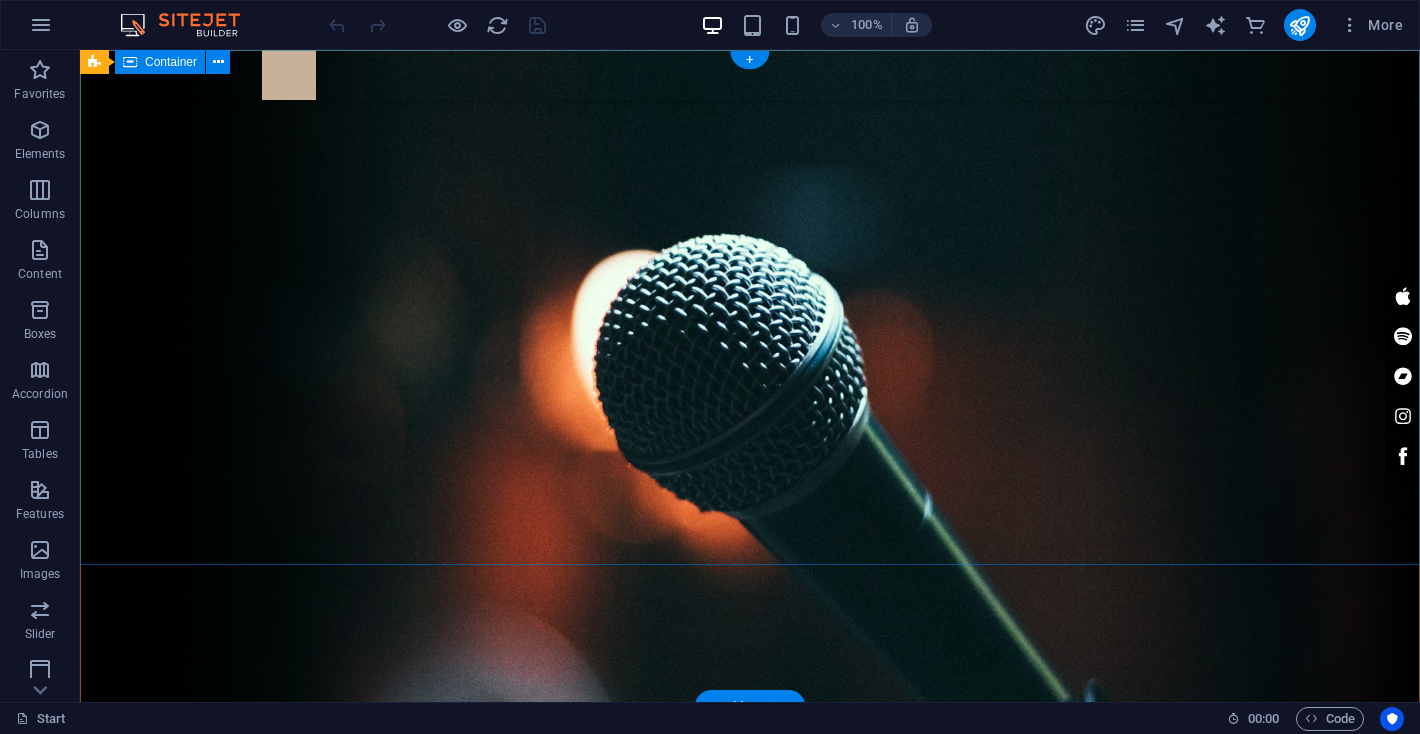 click at bounding box center [750, 960] 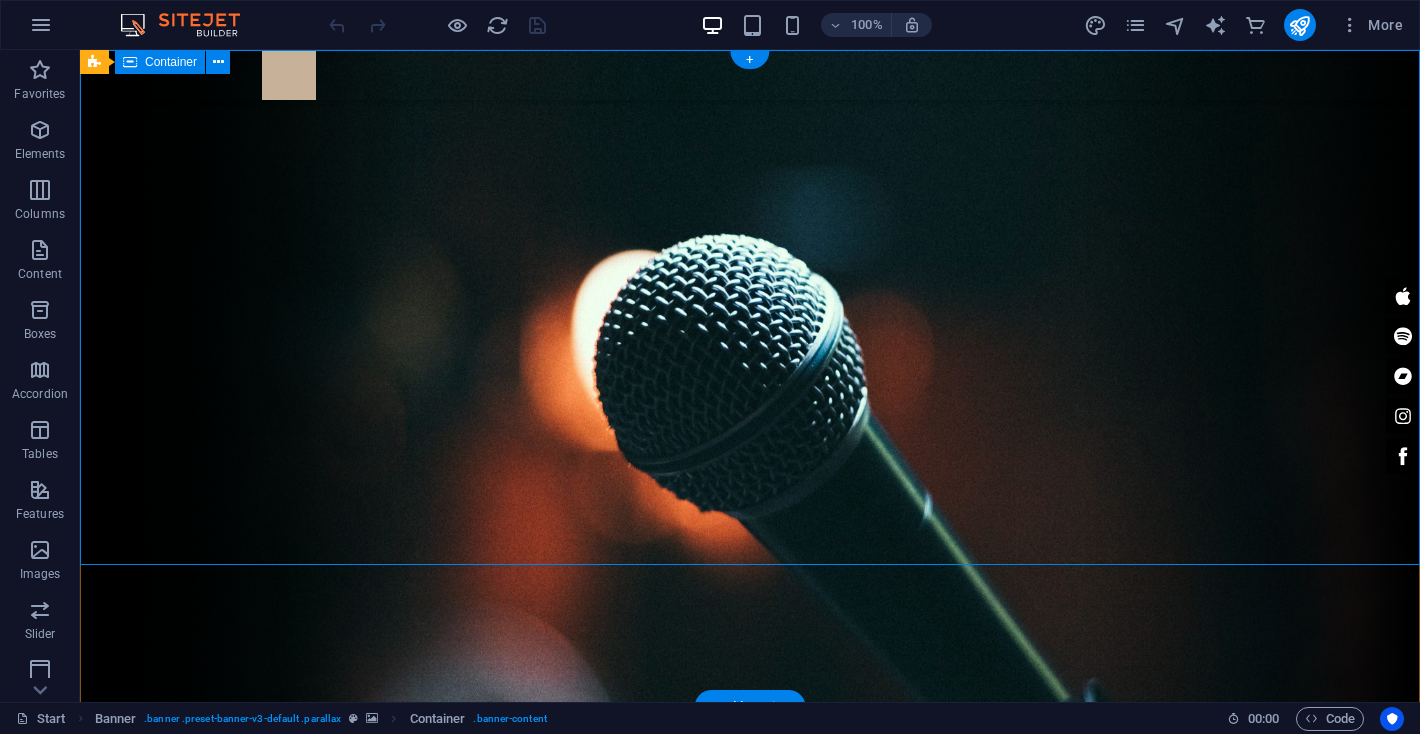 click at bounding box center (750, 960) 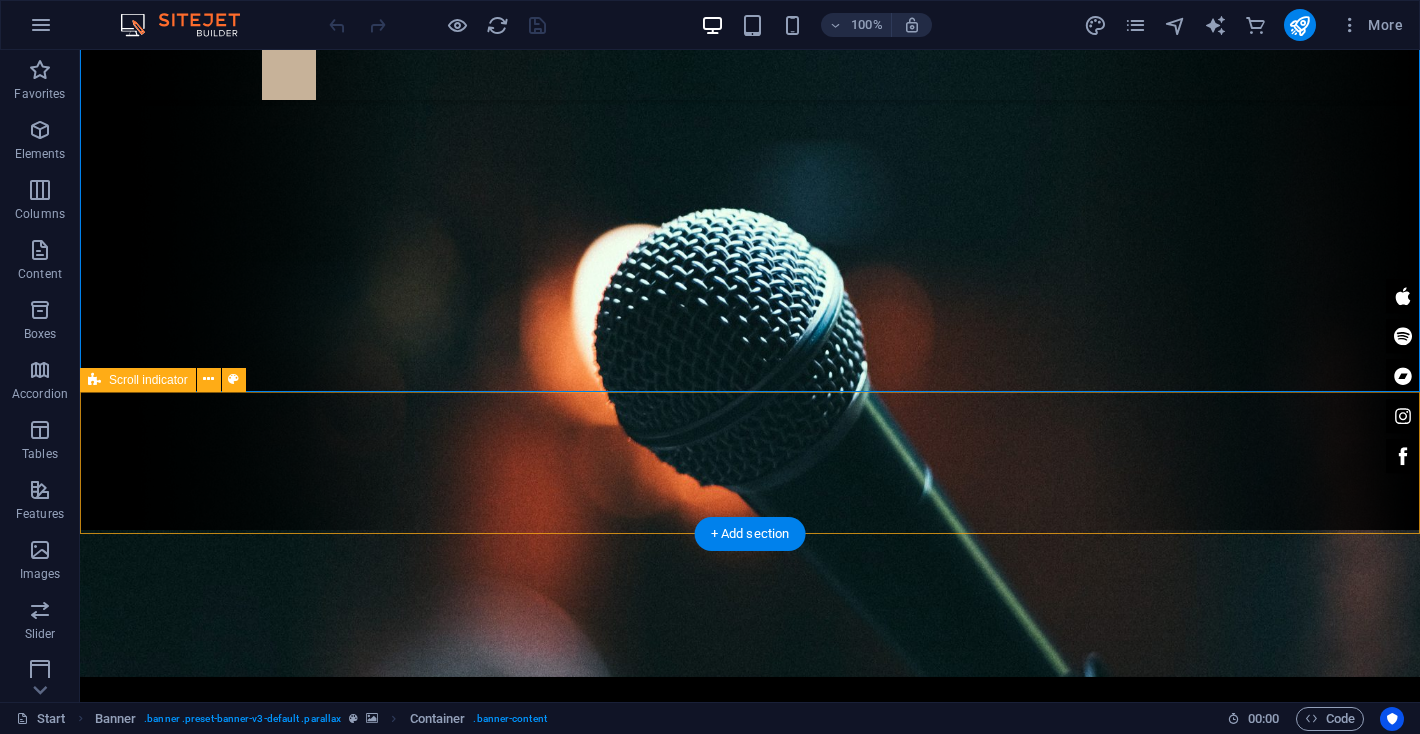 scroll, scrollTop: 170, scrollLeft: 0, axis: vertical 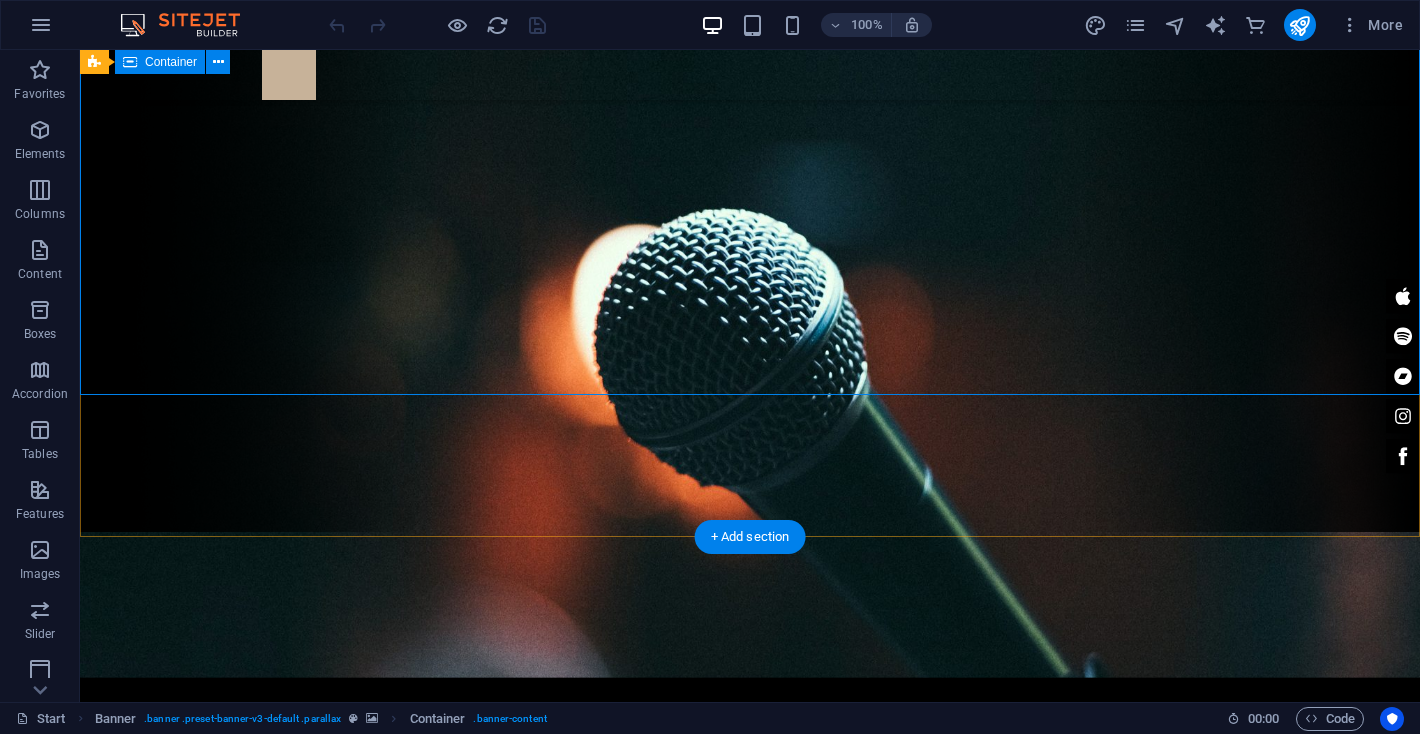 click at bounding box center [750, 790] 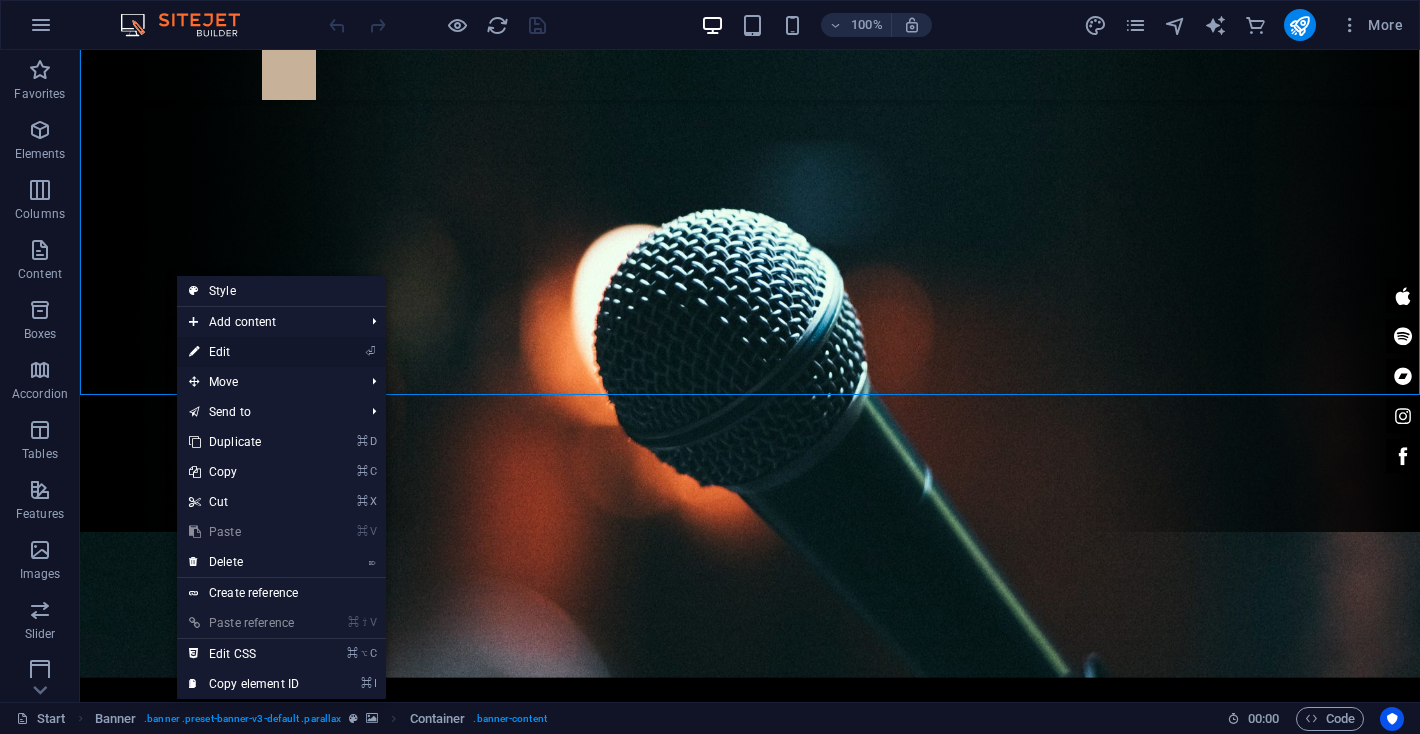 click on "⏎  Edit" at bounding box center (244, 352) 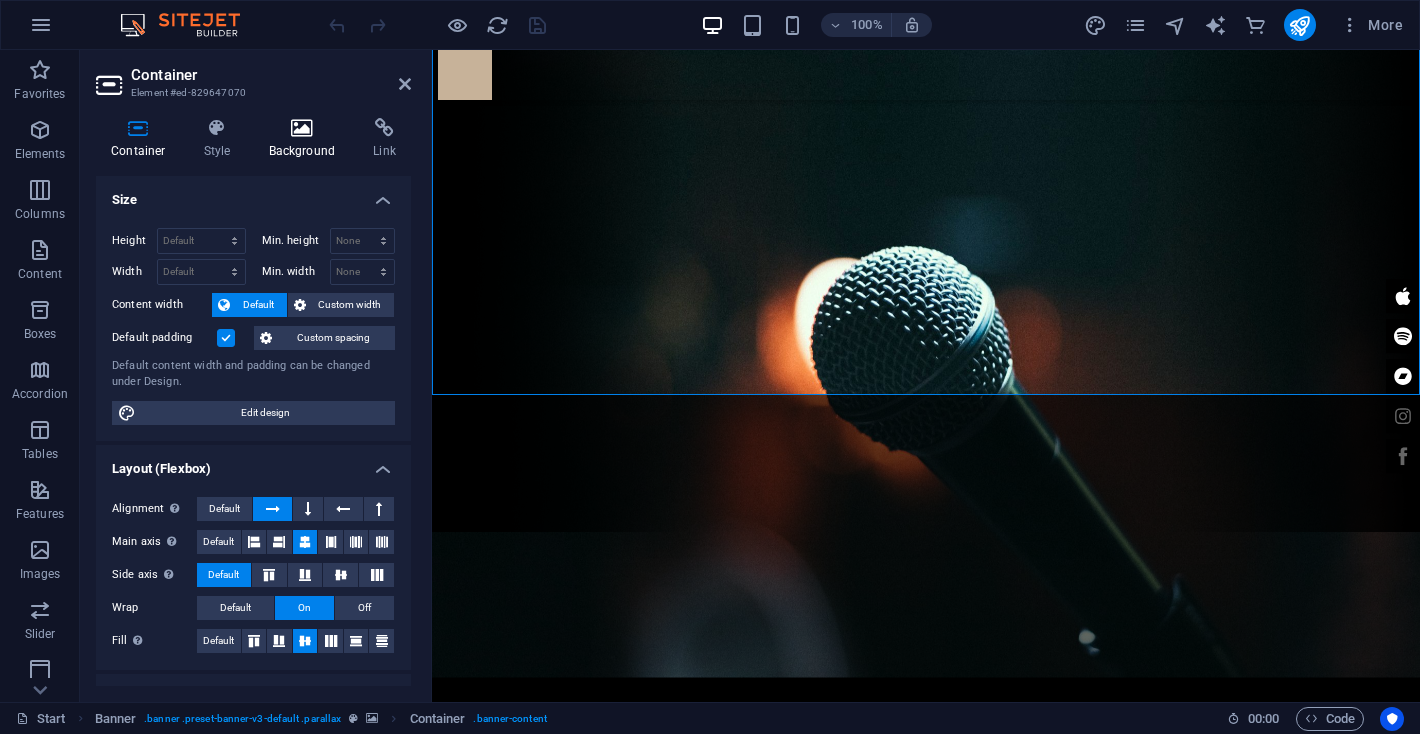 click at bounding box center [302, 128] 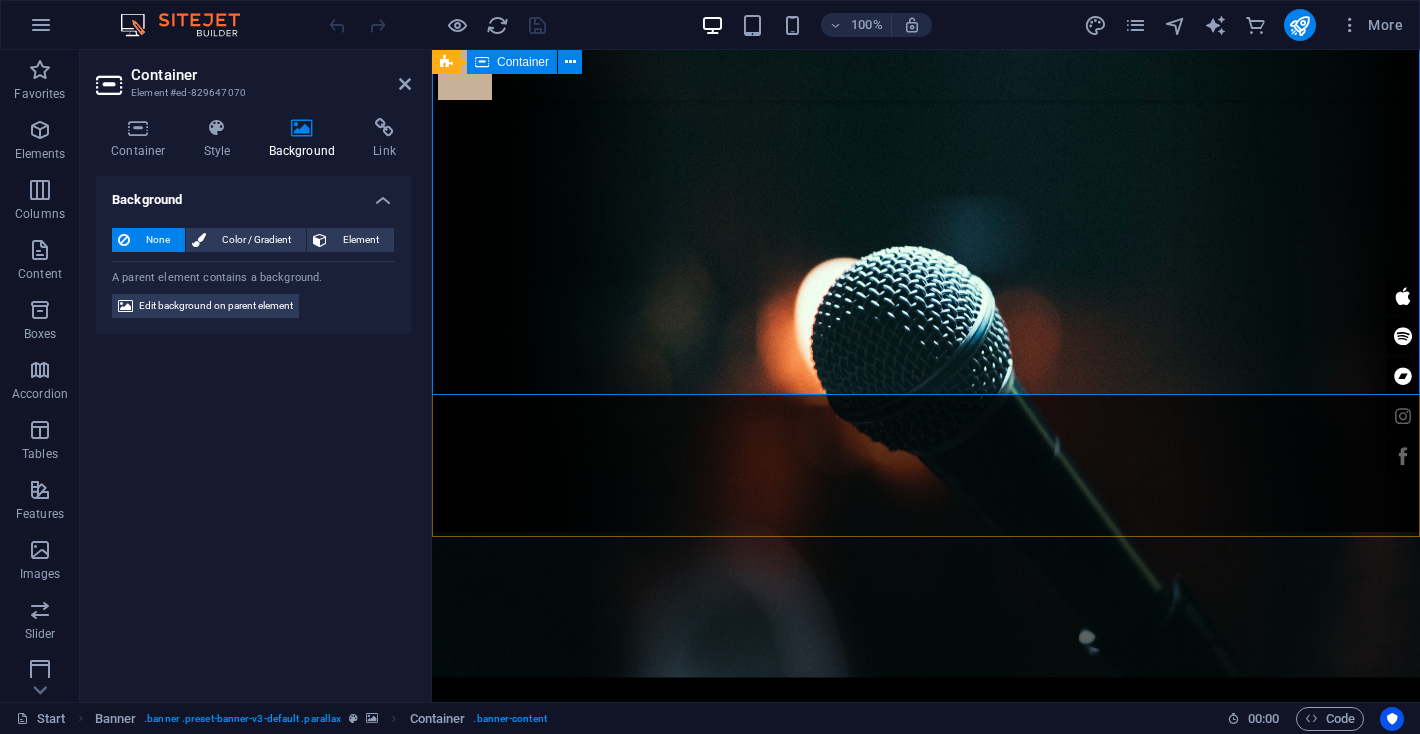 click at bounding box center (926, 790) 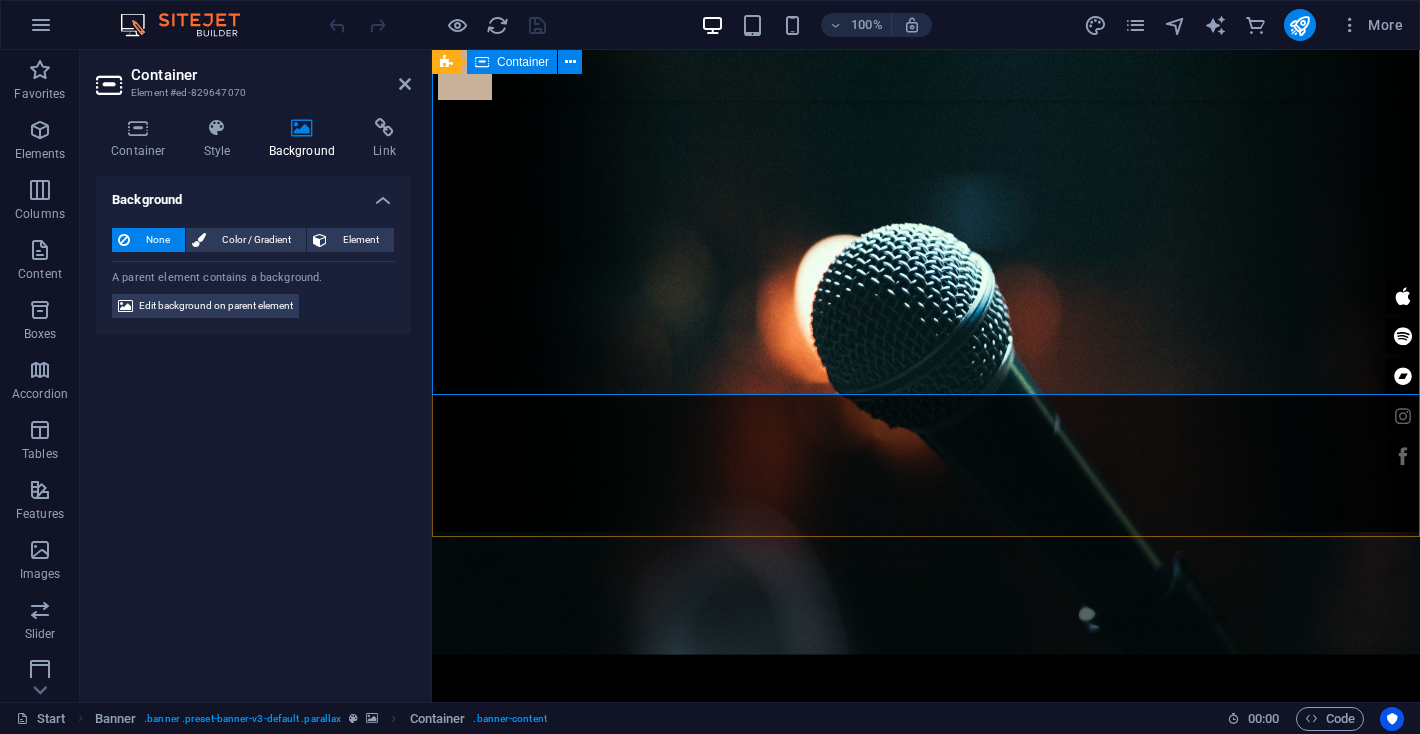 scroll, scrollTop: 0, scrollLeft: 0, axis: both 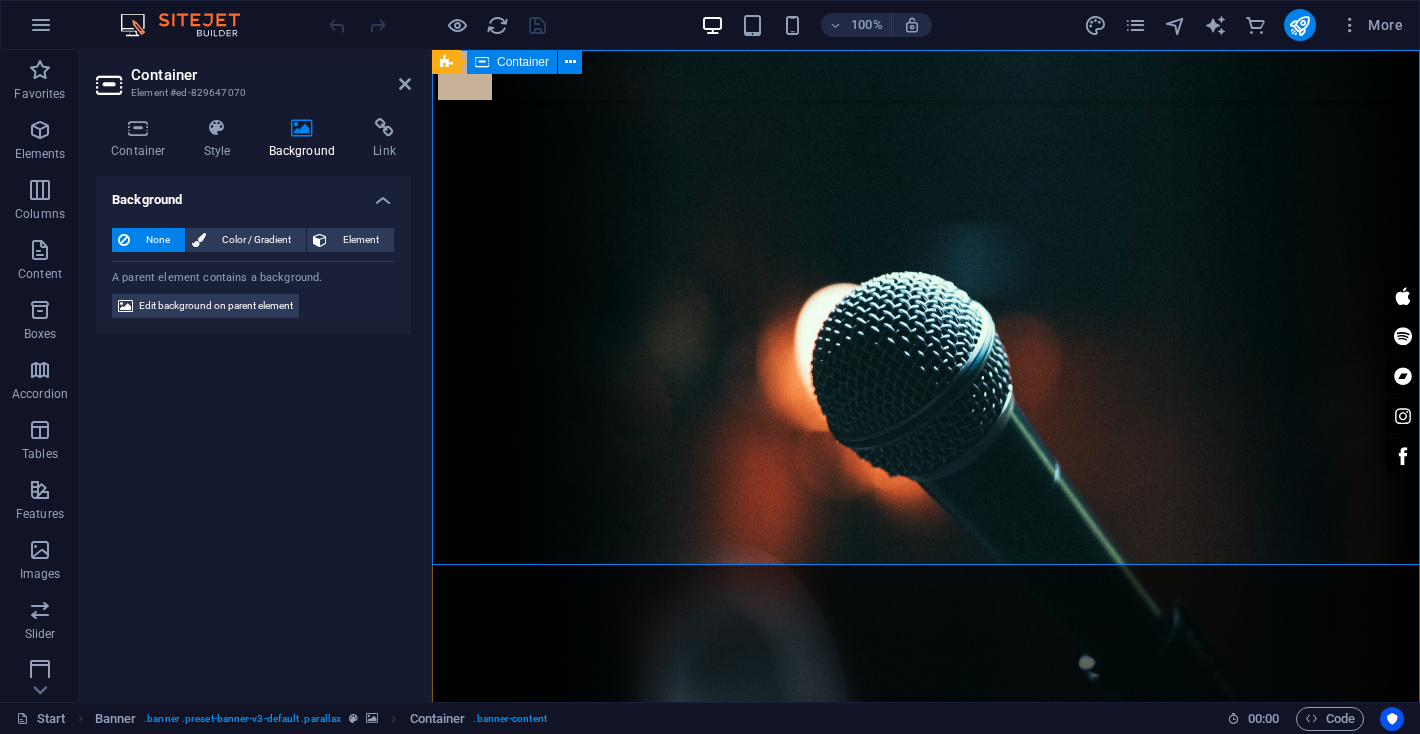 click at bounding box center [926, 960] 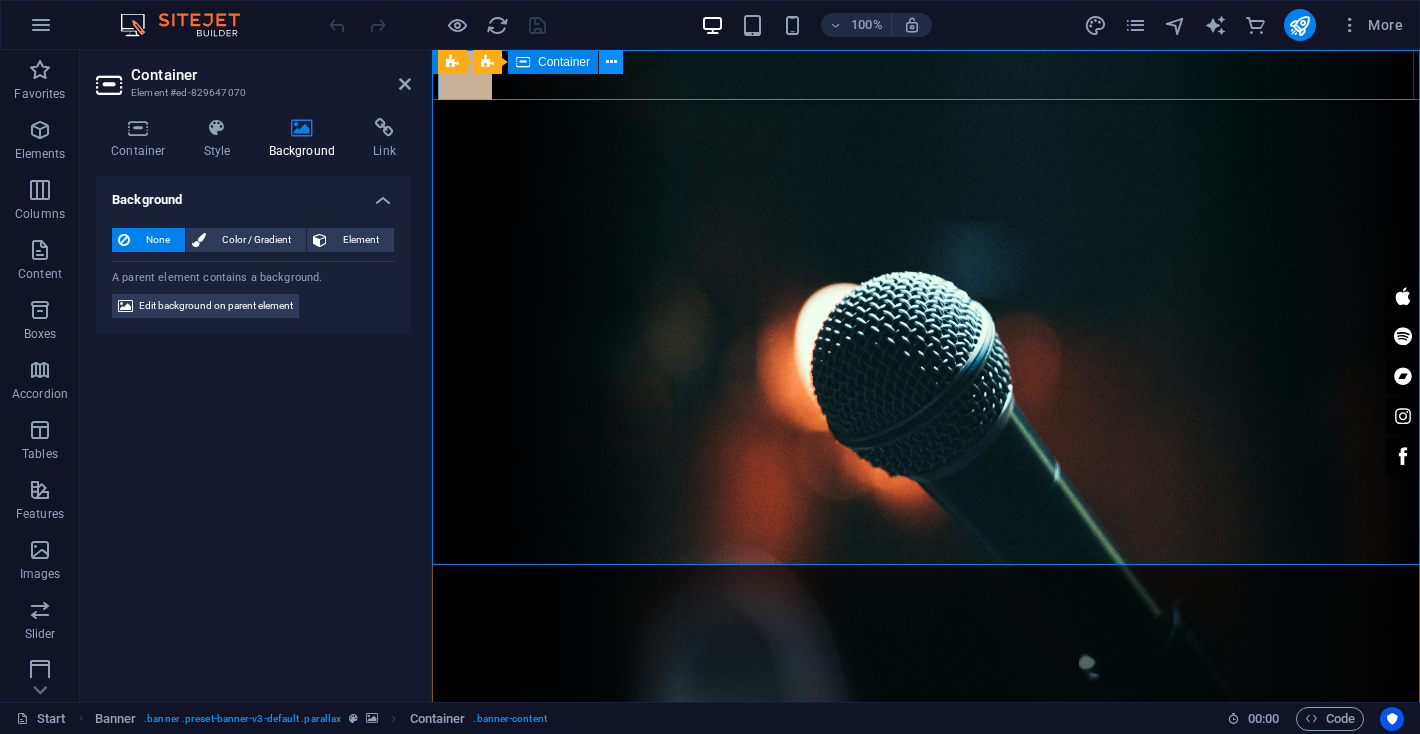 click at bounding box center [611, 62] 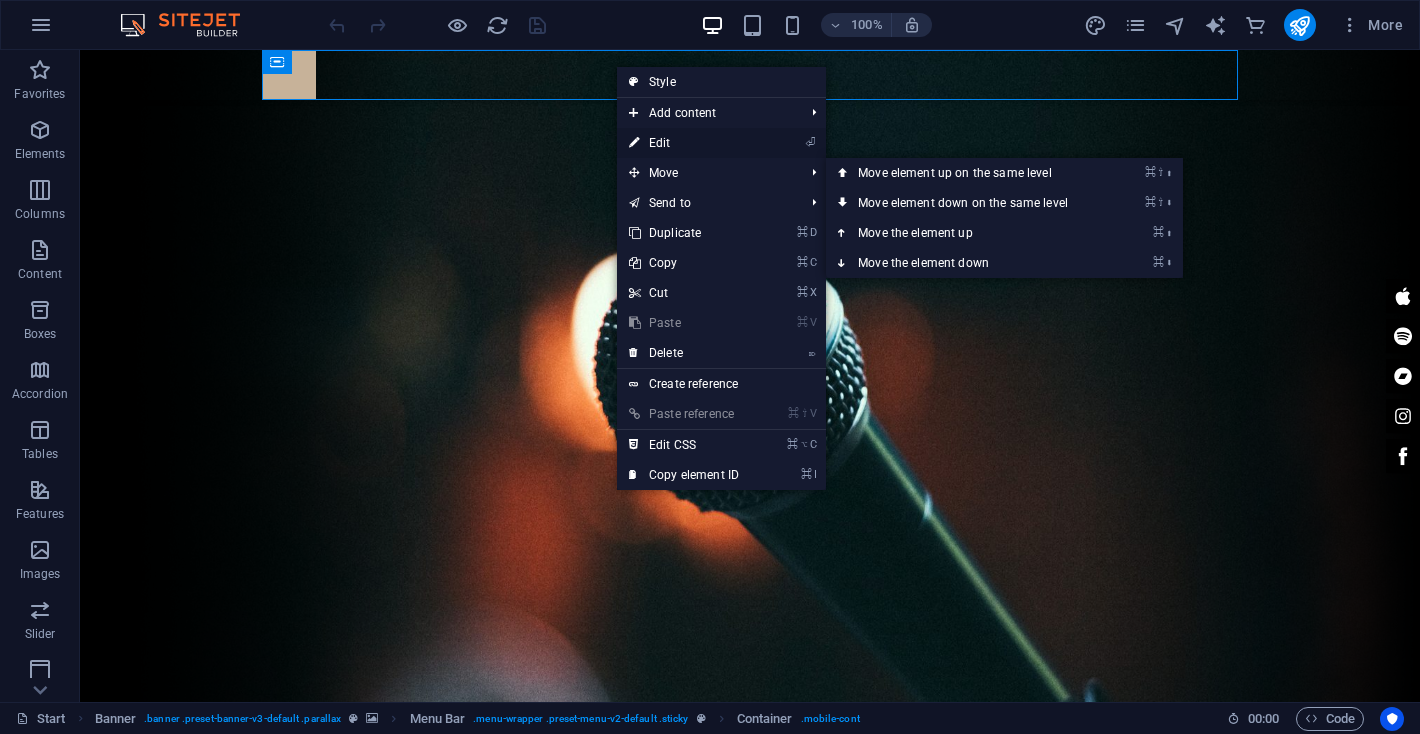 click on "⏎  Edit" at bounding box center (684, 143) 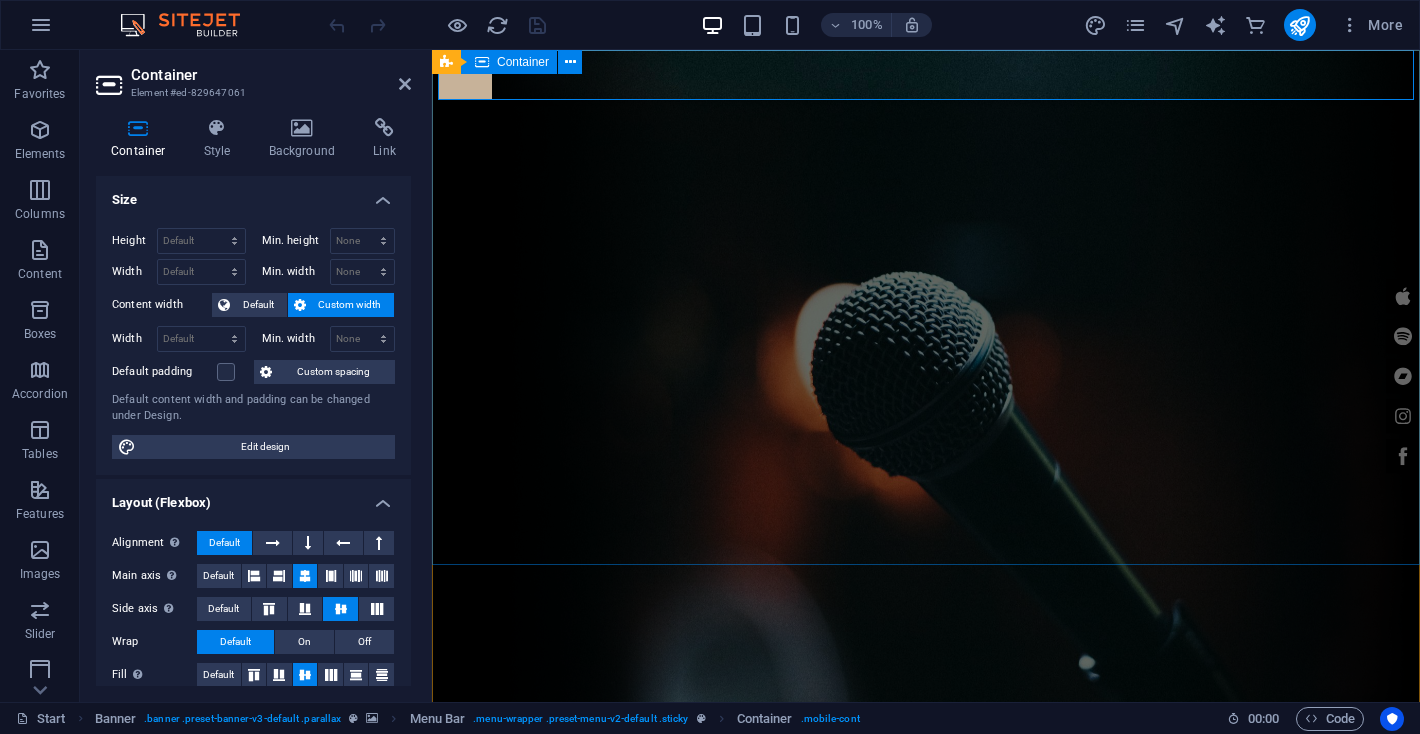 click at bounding box center [926, 960] 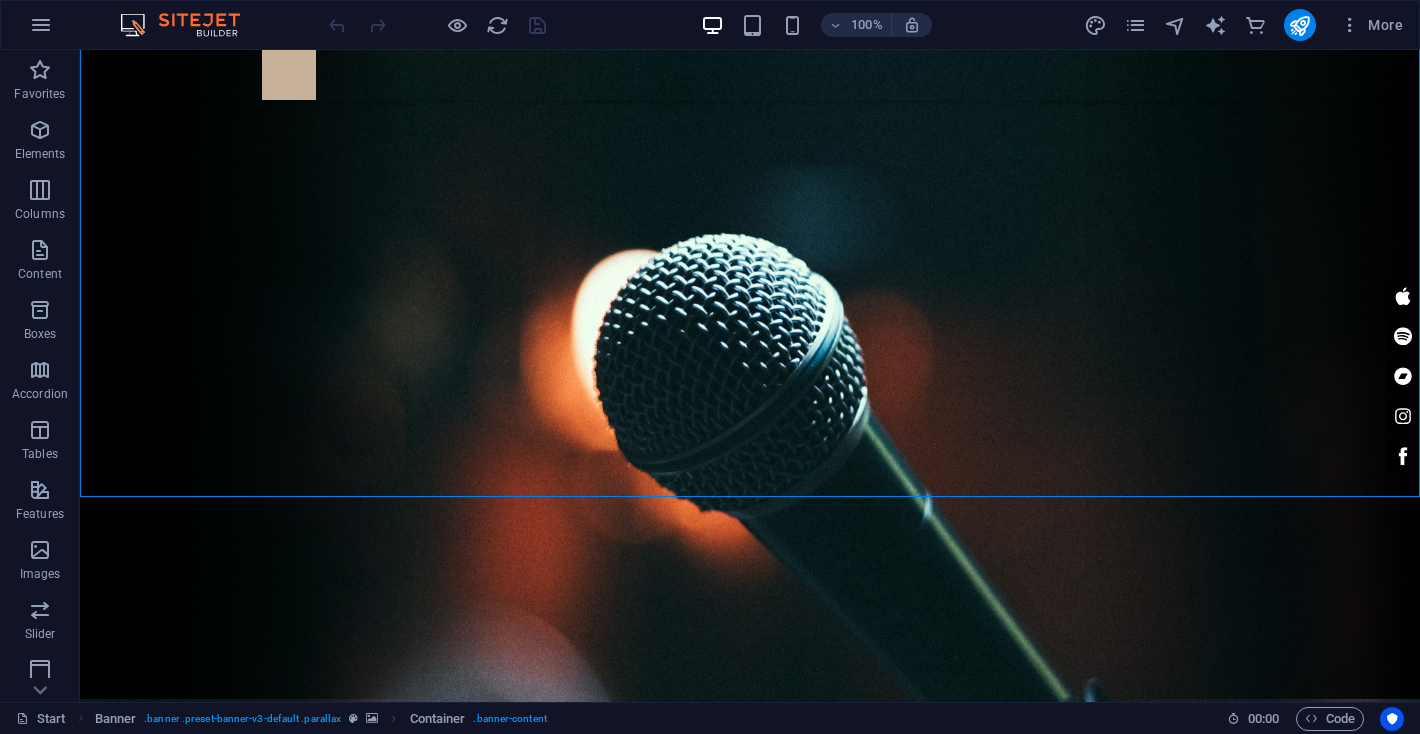 scroll, scrollTop: 0, scrollLeft: 0, axis: both 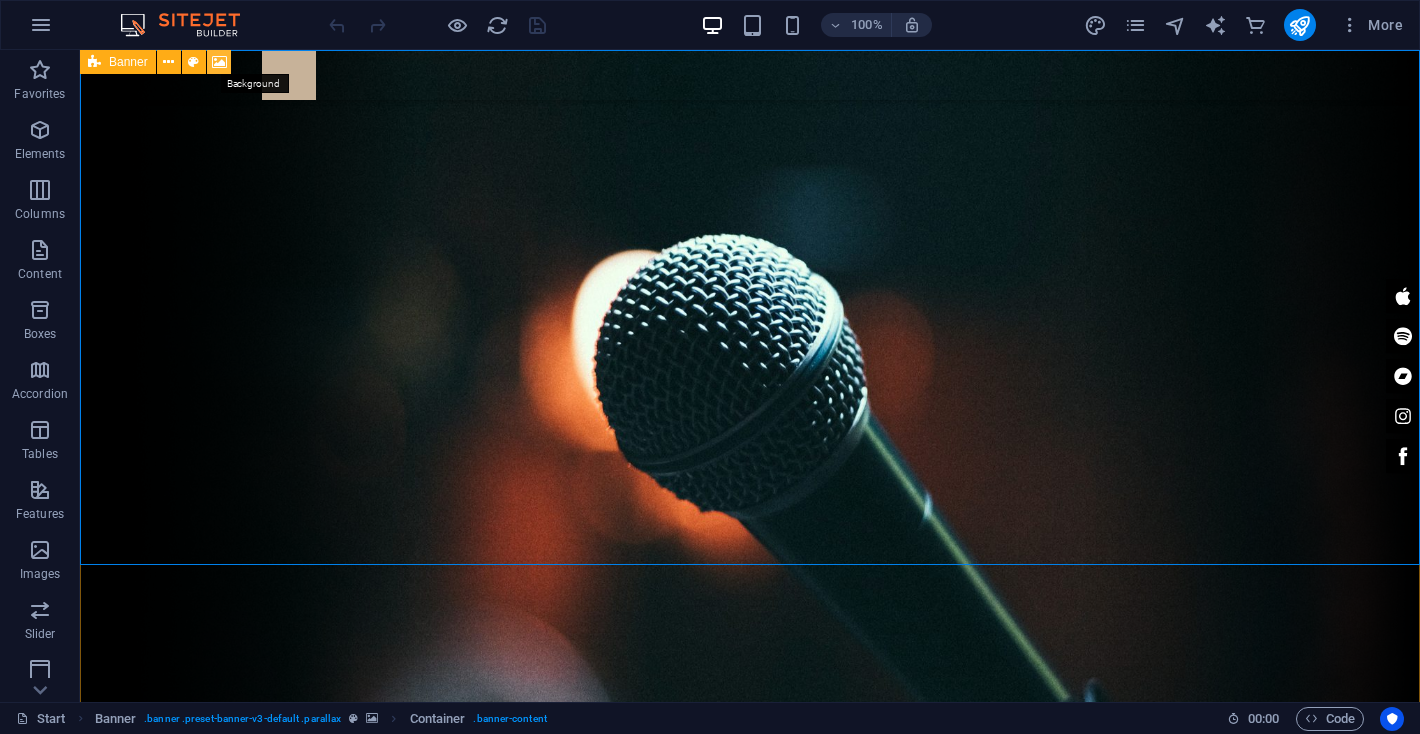 click at bounding box center (219, 62) 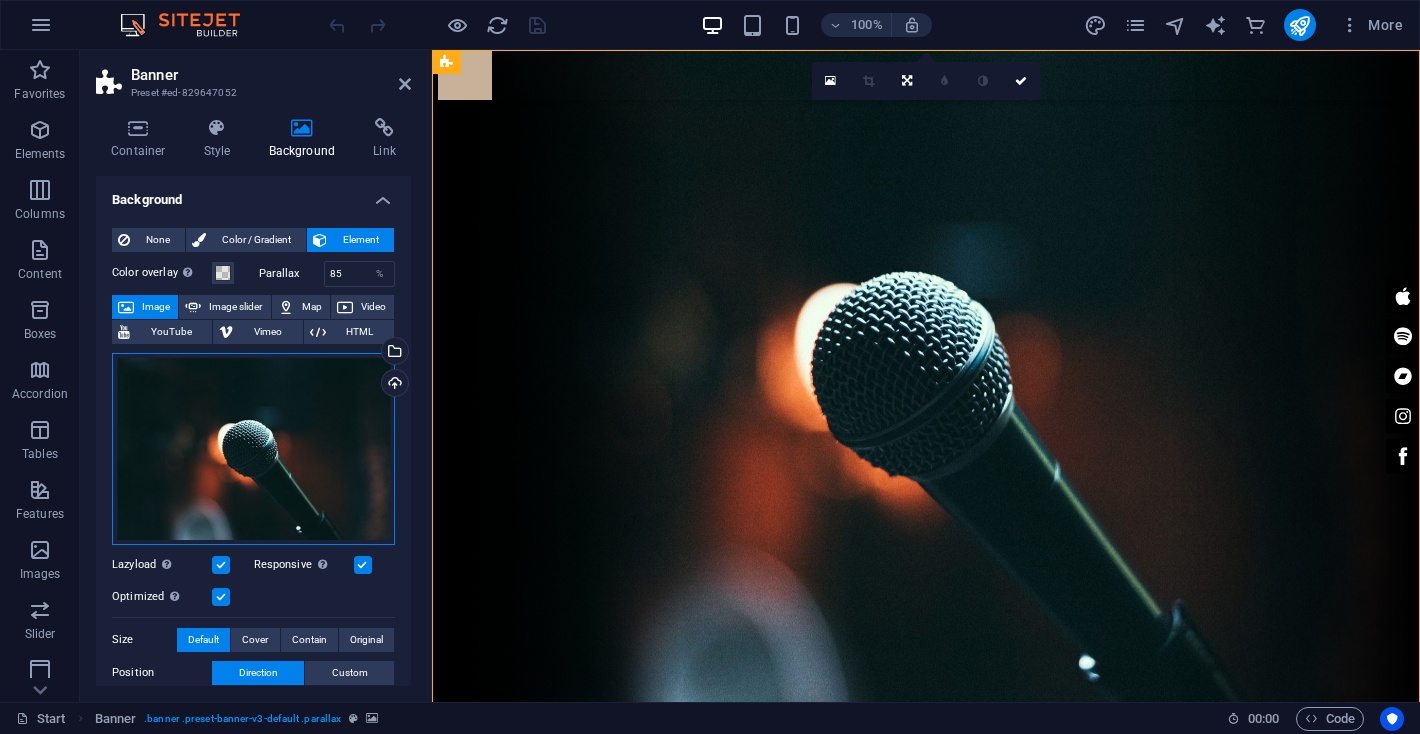 click on "Drag files here, click to choose files or select files from Files or our free stock photos & videos" at bounding box center (253, 449) 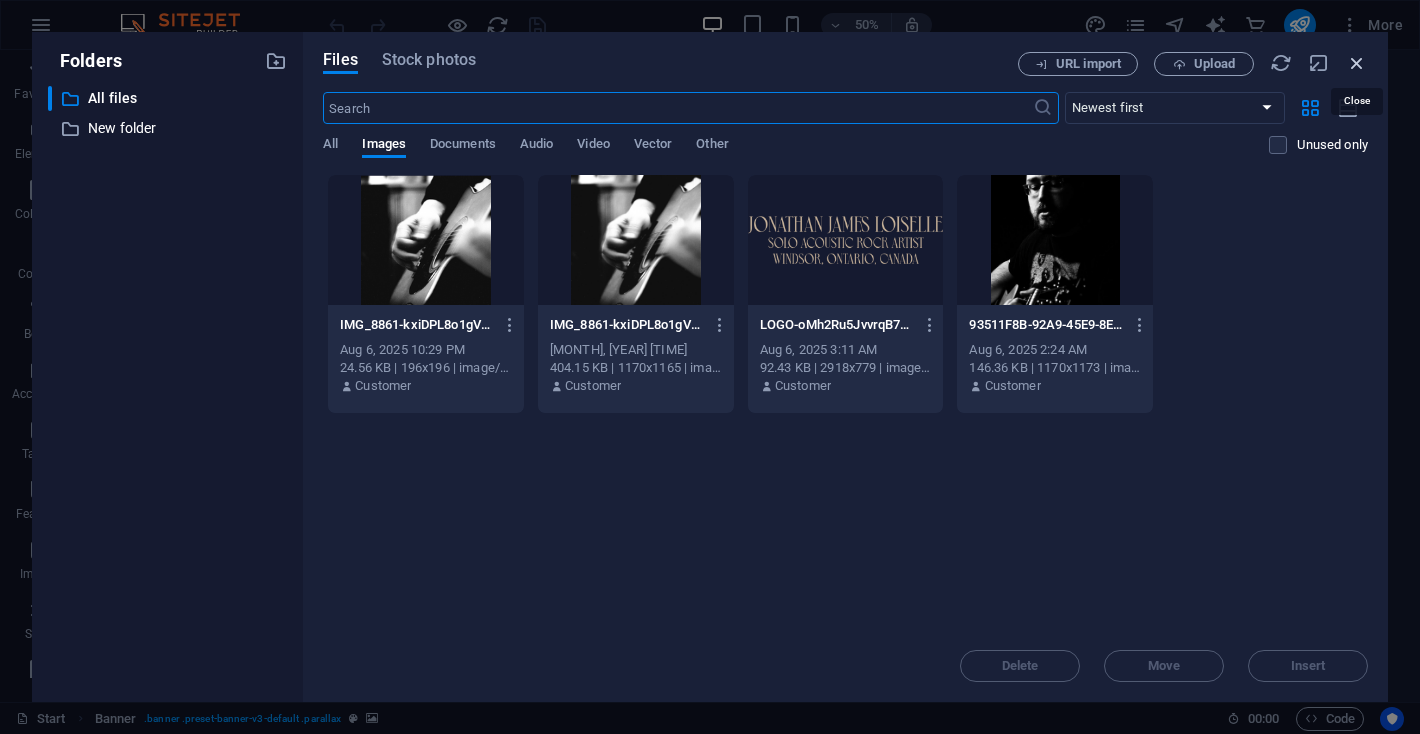 click at bounding box center [1357, 63] 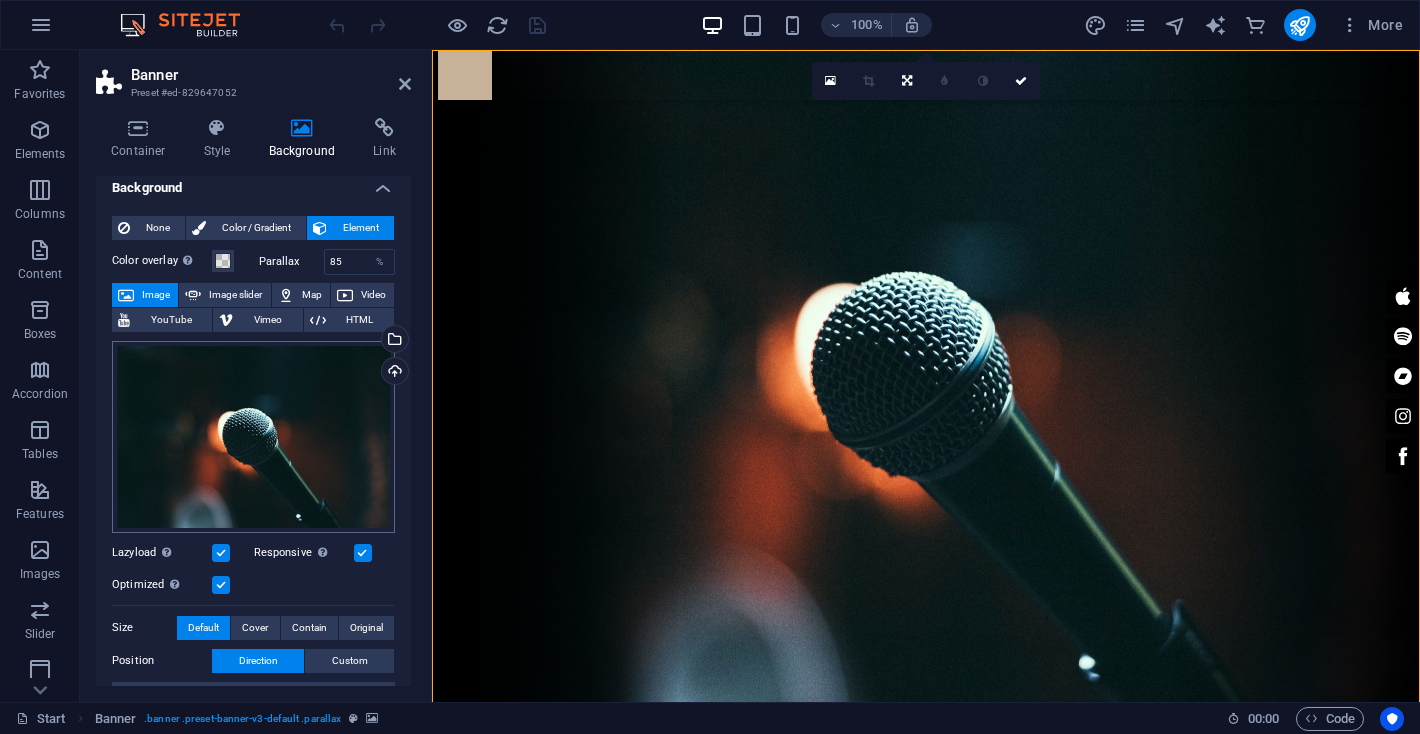 scroll, scrollTop: 0, scrollLeft: 0, axis: both 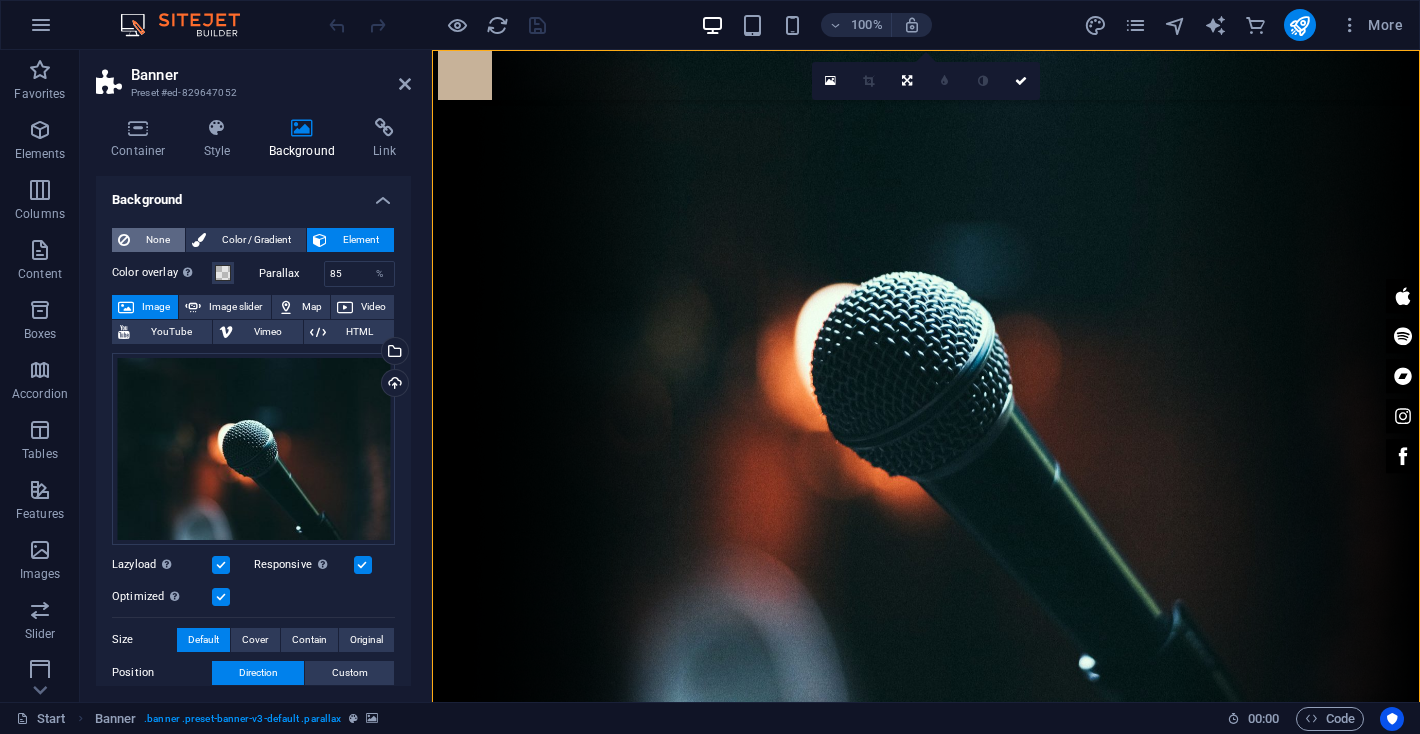 click on "None" at bounding box center [157, 240] 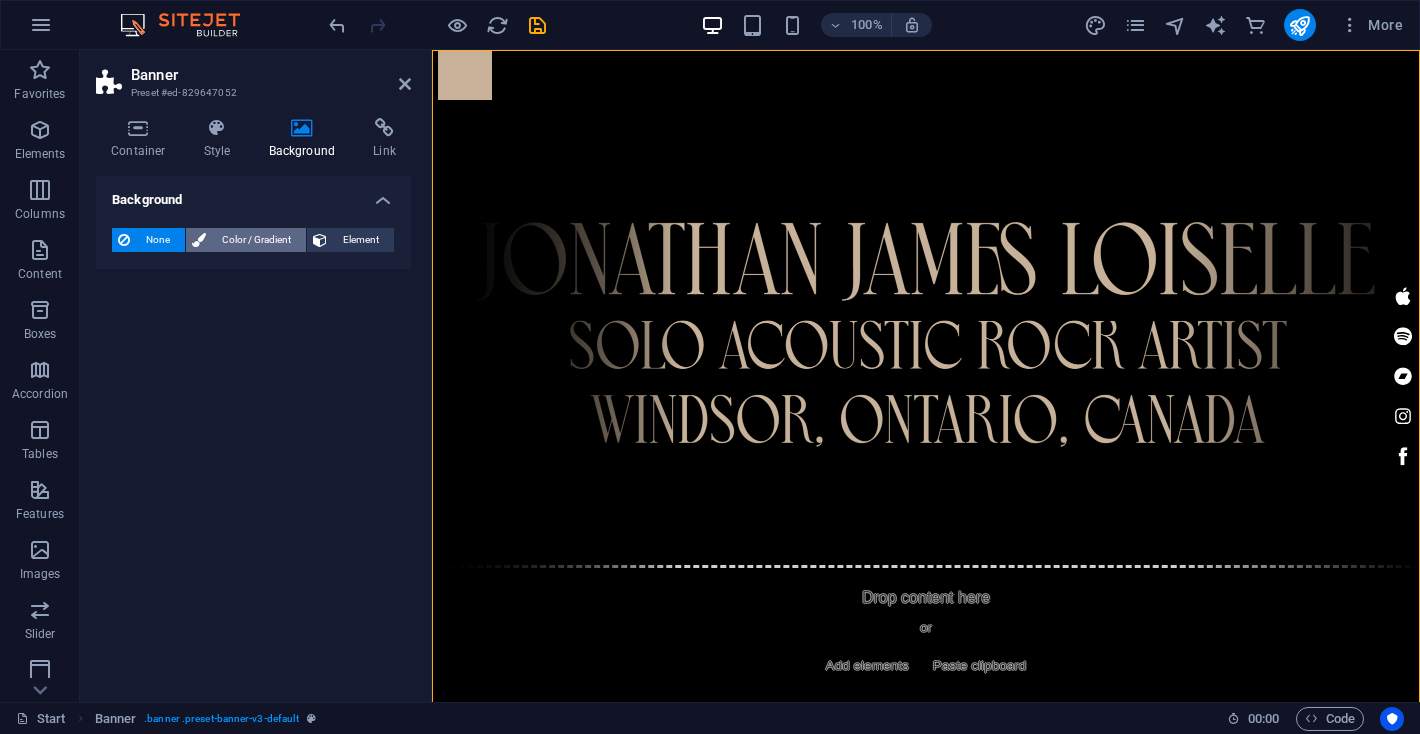 click on "Color / Gradient" at bounding box center (256, 240) 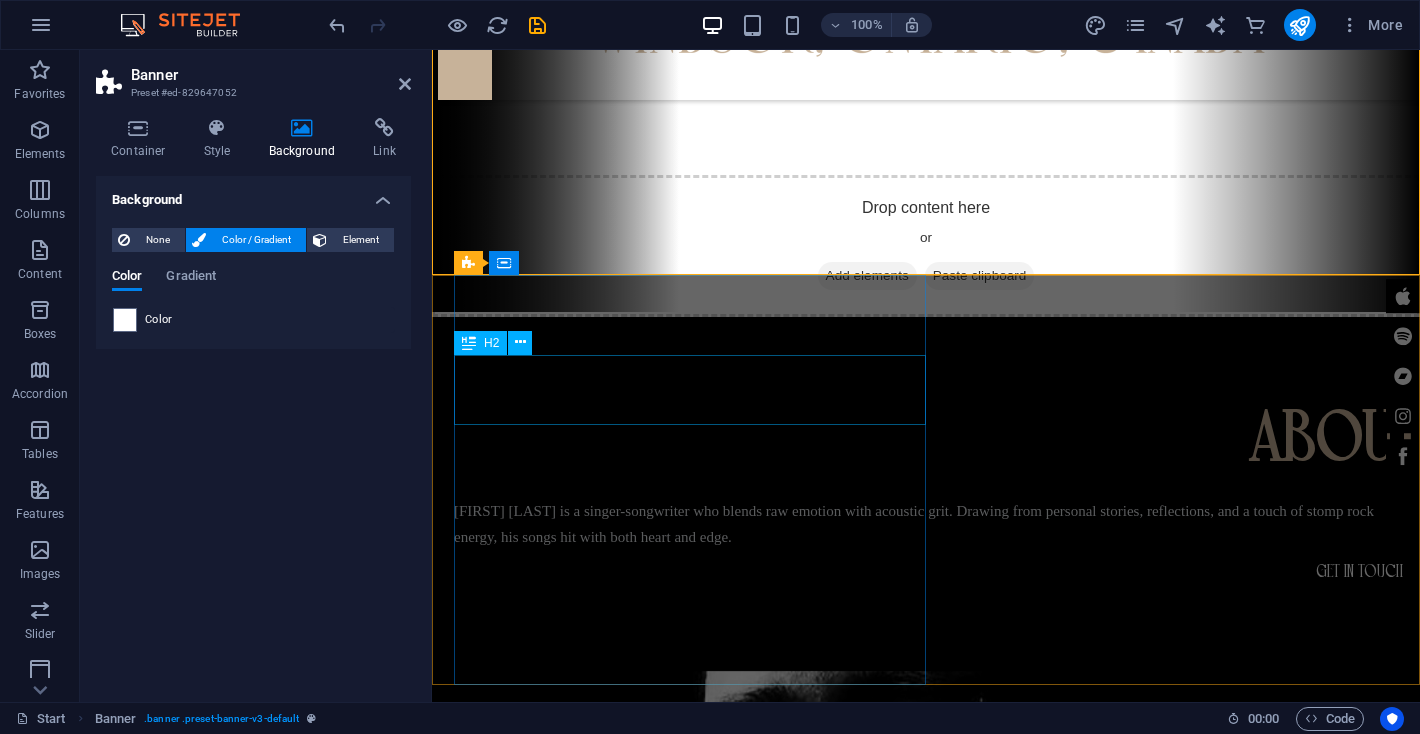 scroll, scrollTop: 0, scrollLeft: 0, axis: both 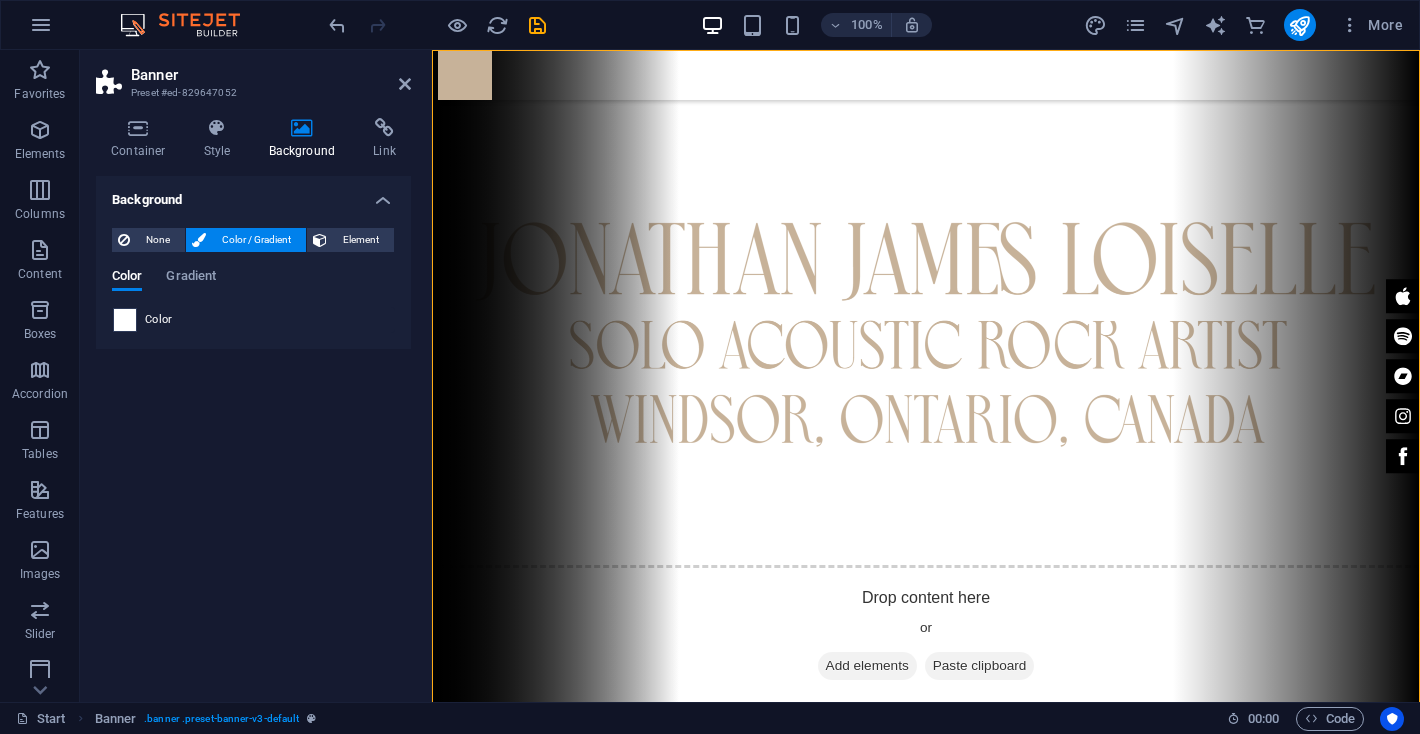 click at bounding box center (125, 320) 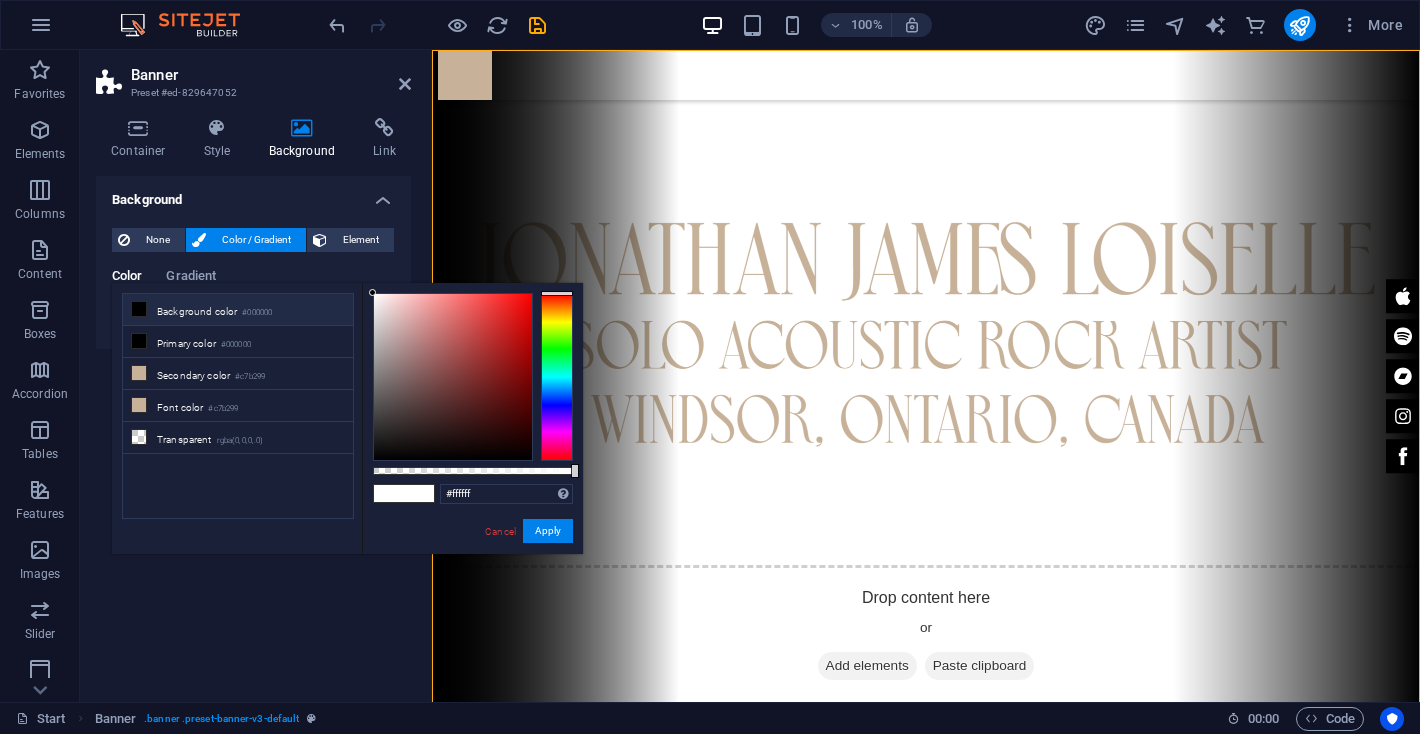 click at bounding box center (139, 309) 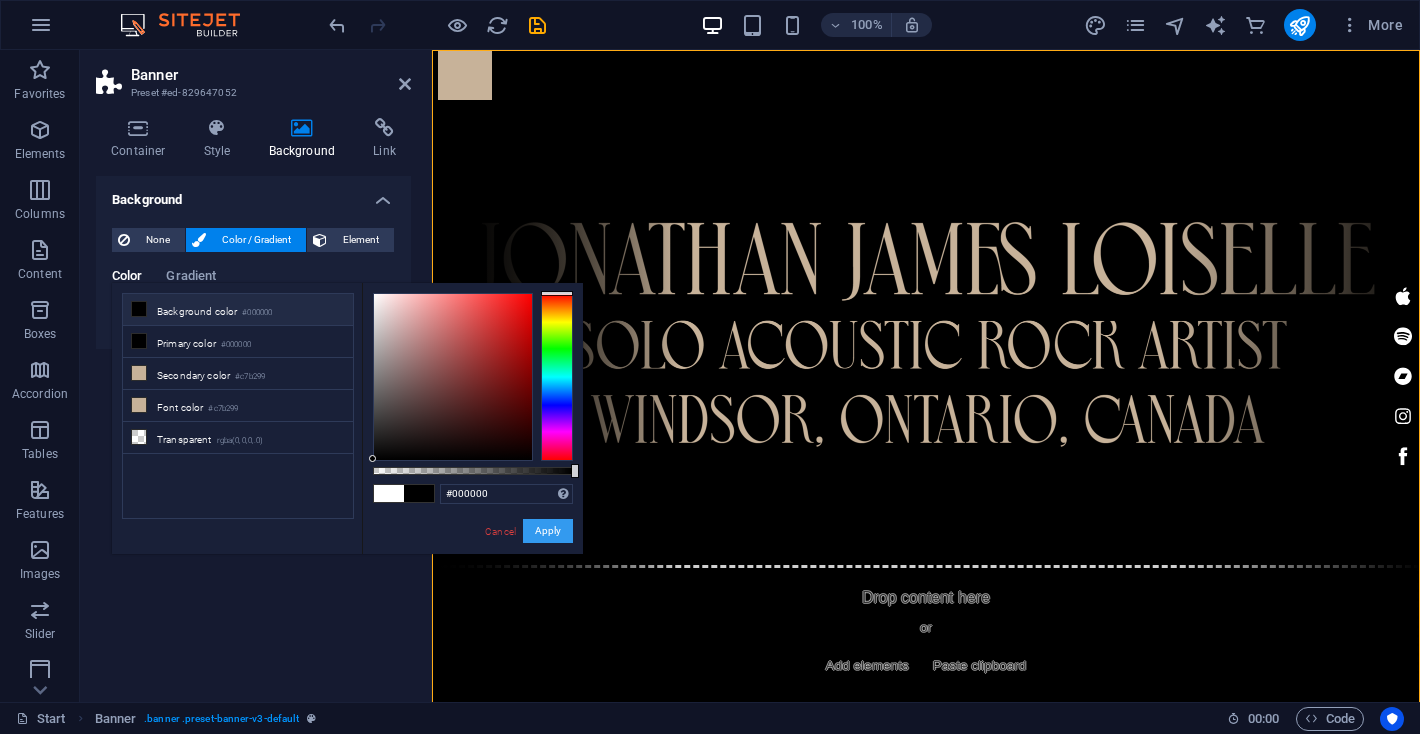 click on "Apply" at bounding box center (548, 531) 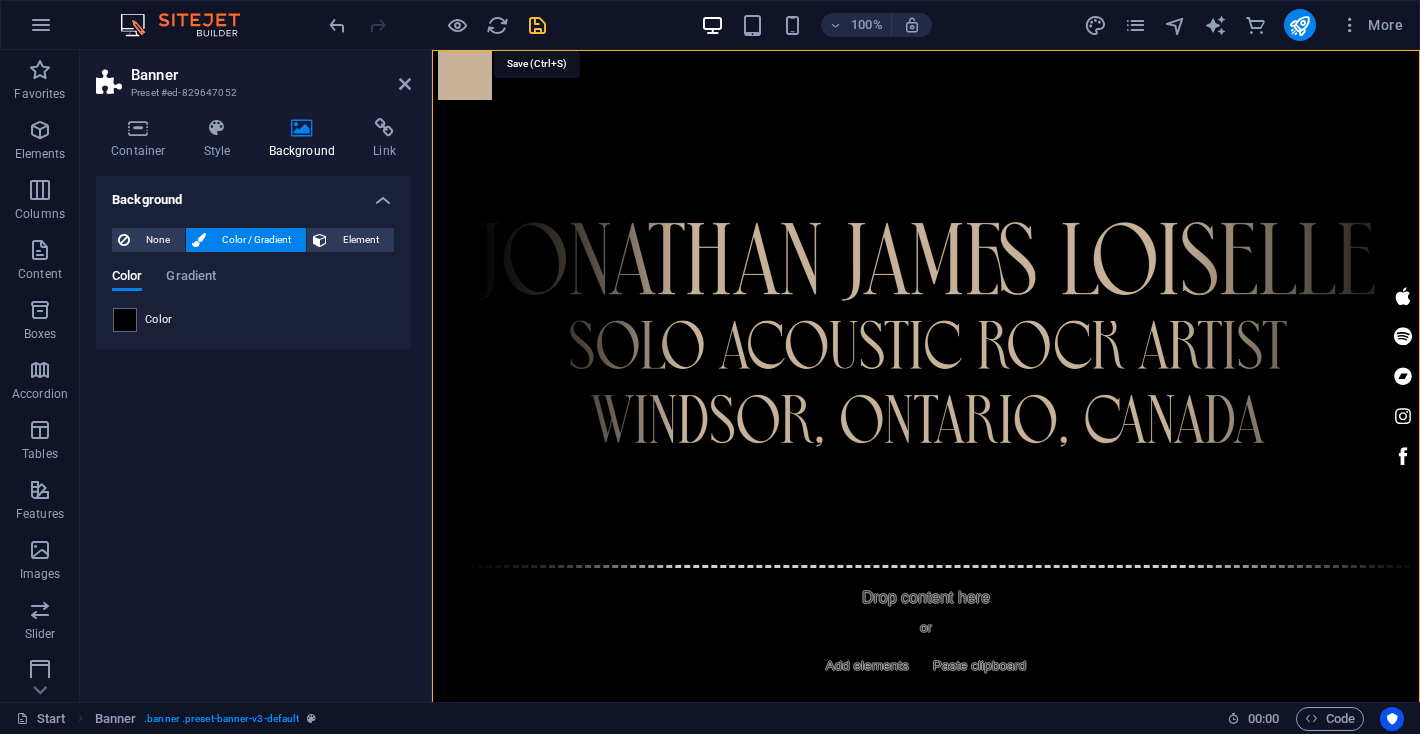 click at bounding box center [537, 25] 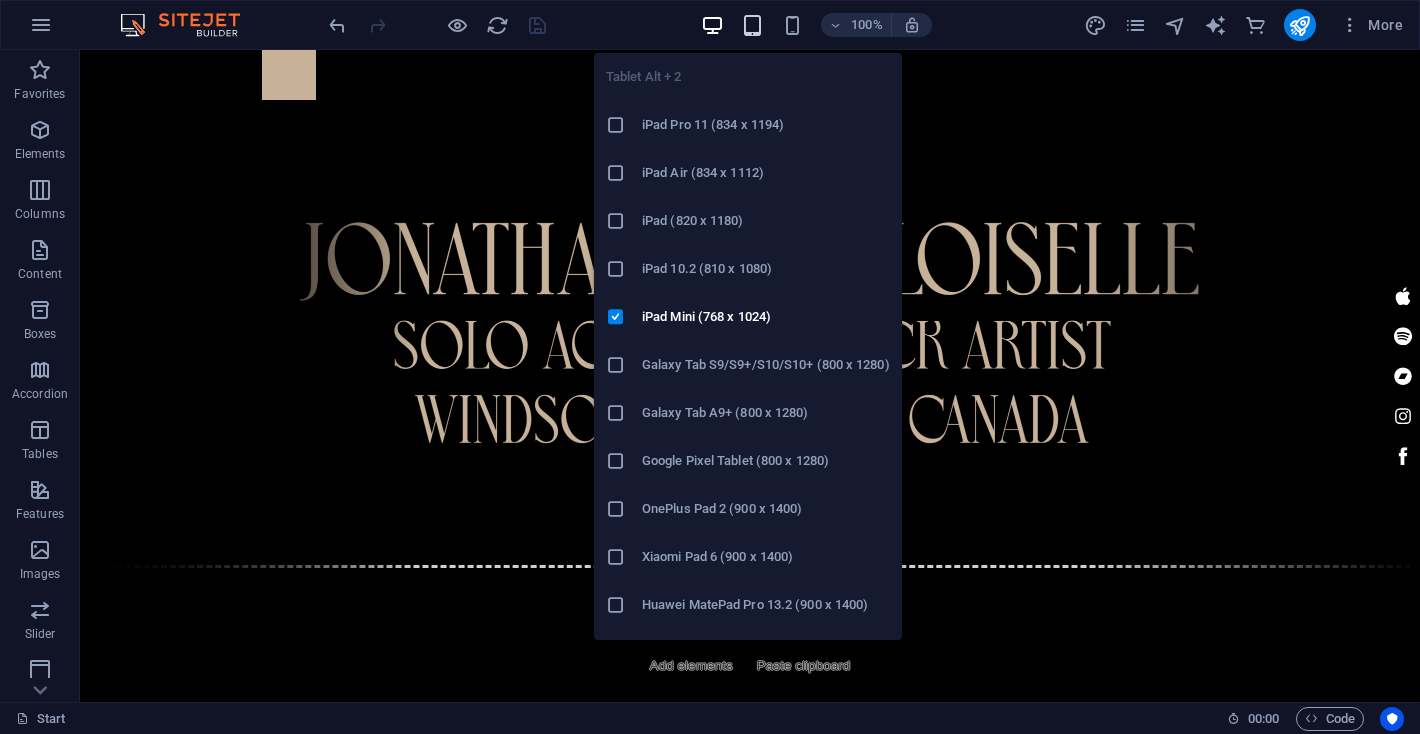 click at bounding box center (752, 25) 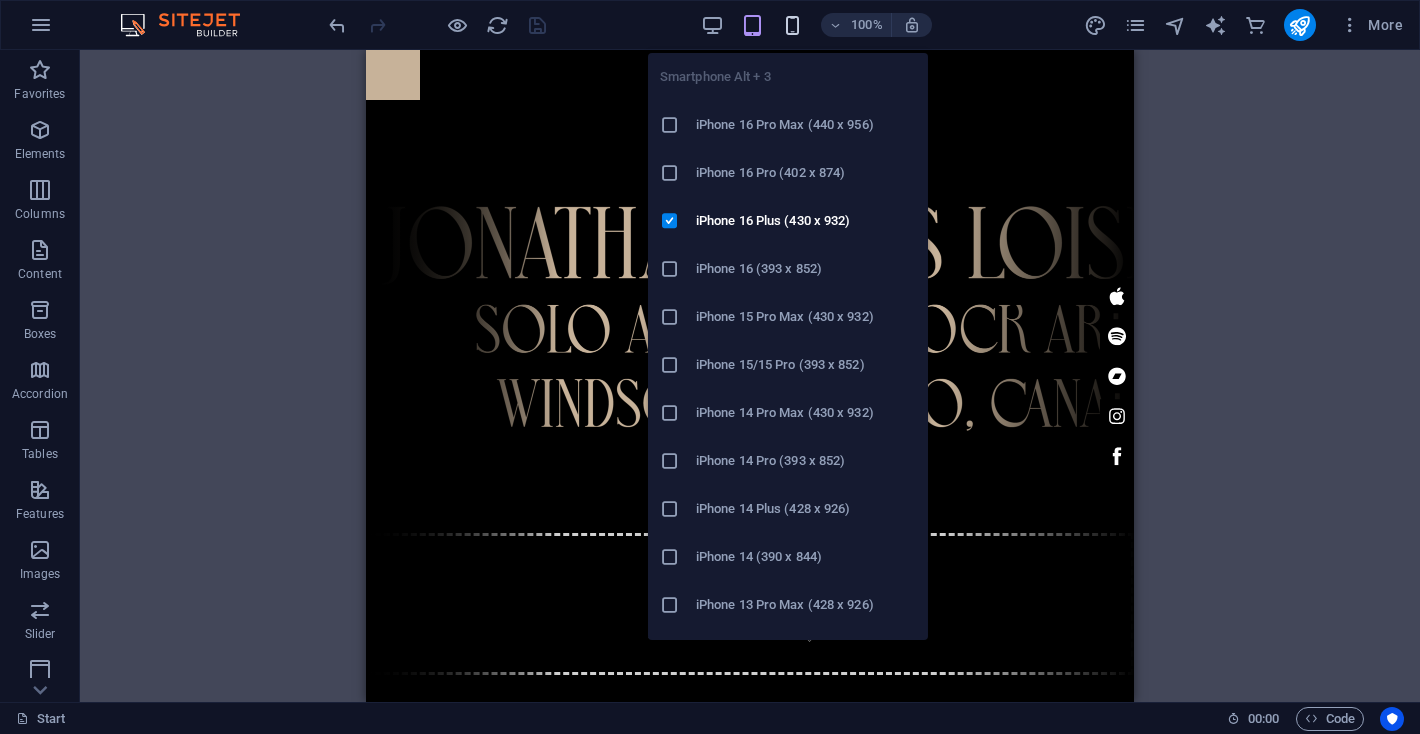 click at bounding box center (792, 25) 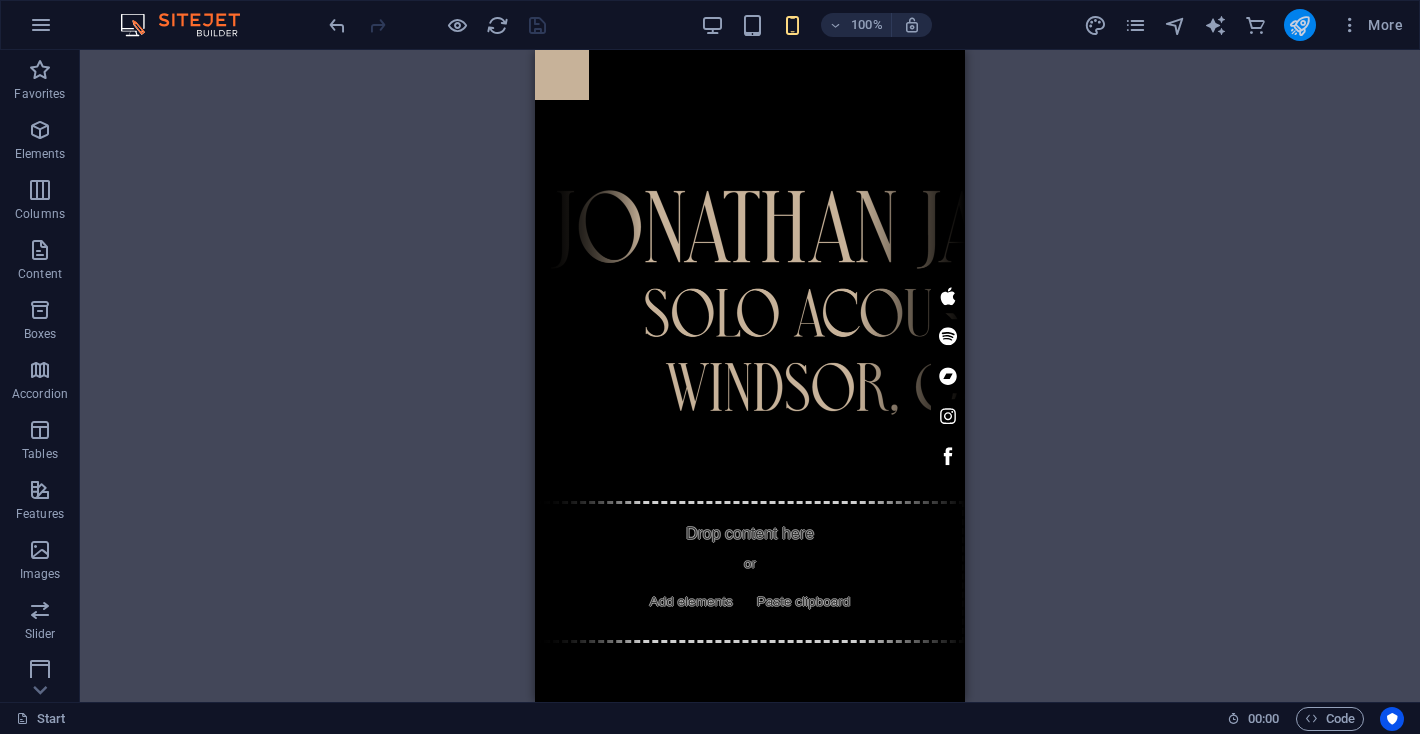 click at bounding box center [1299, 25] 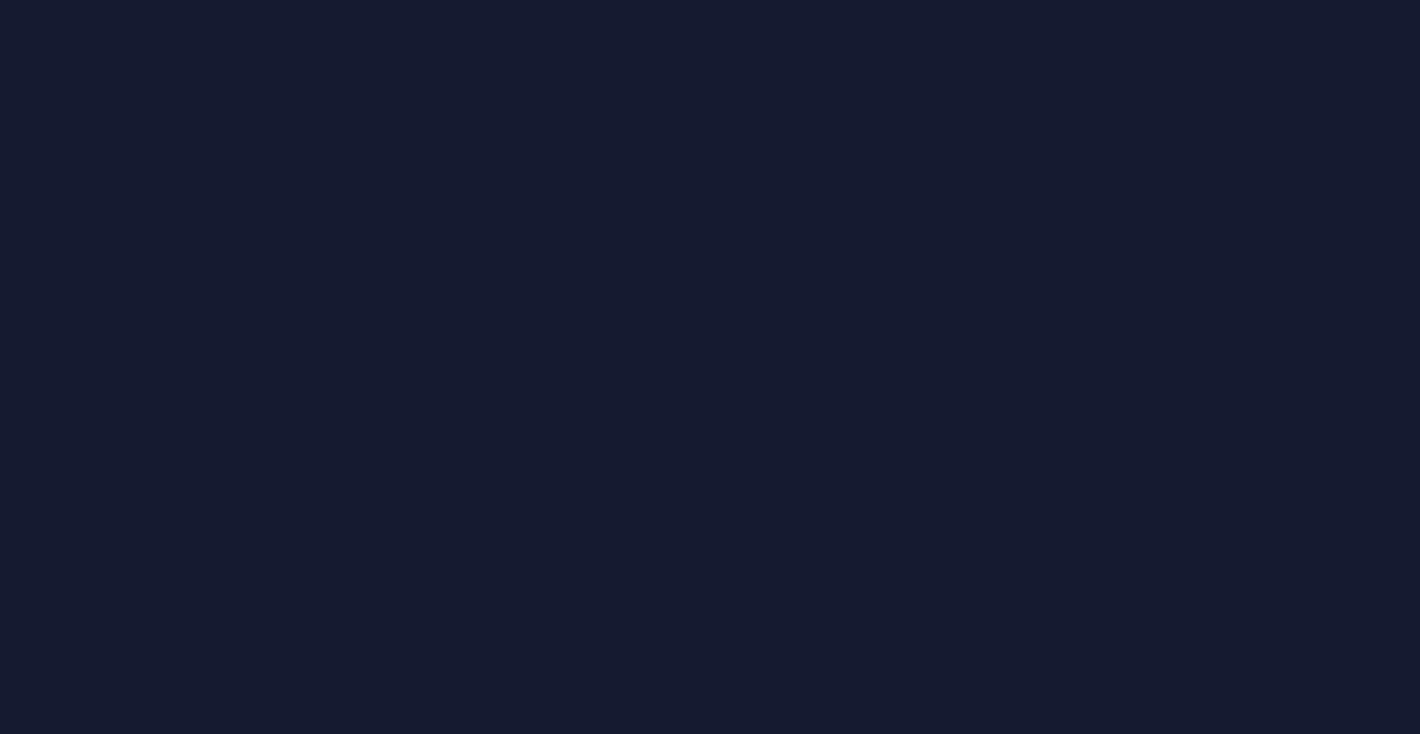 scroll, scrollTop: 0, scrollLeft: 0, axis: both 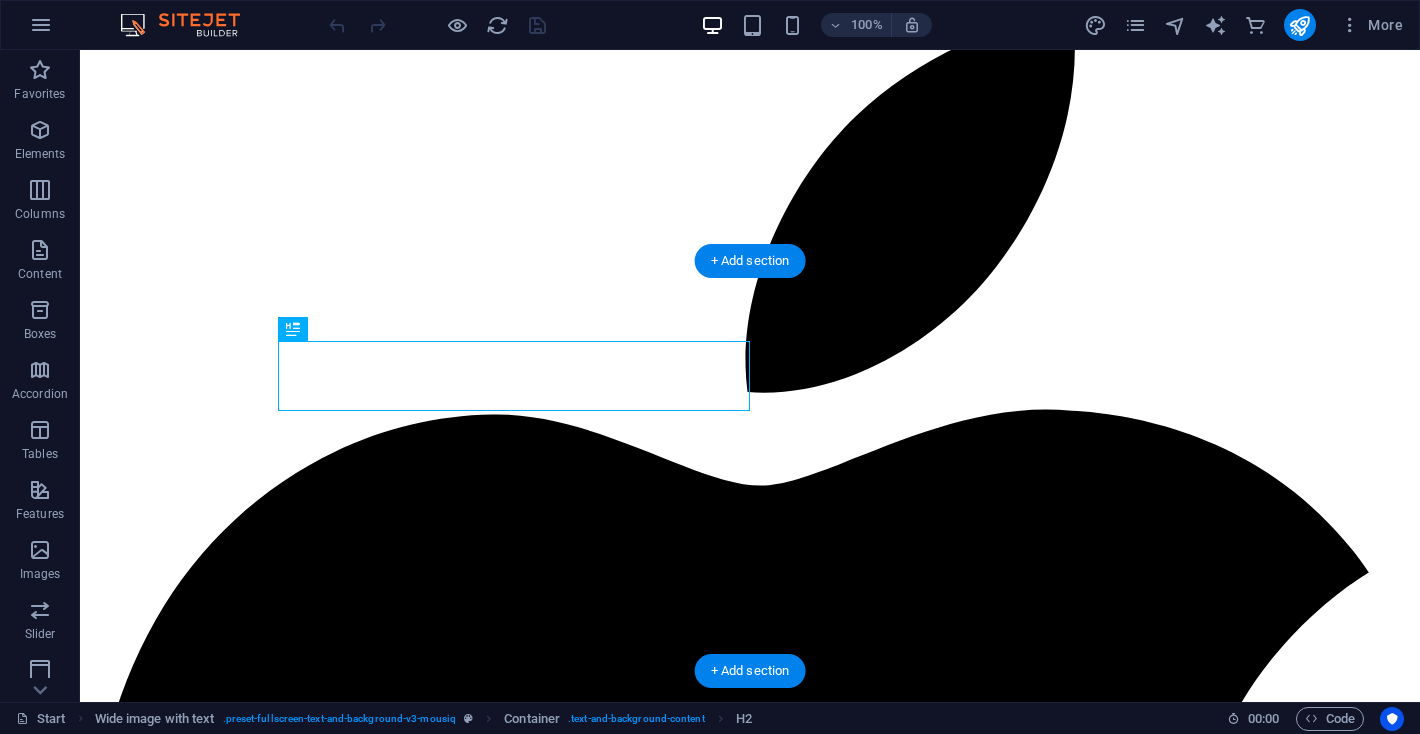 click at bounding box center (750, 9143) 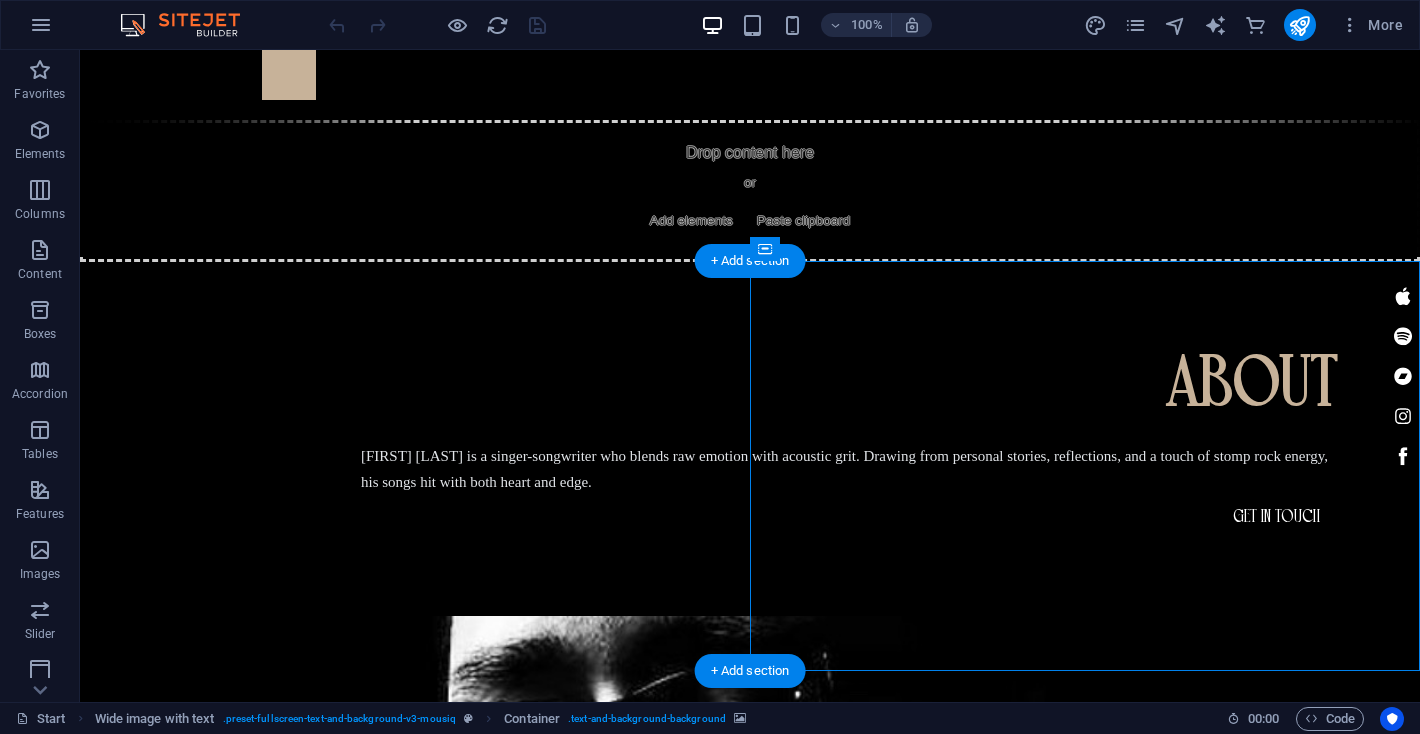 scroll, scrollTop: 0, scrollLeft: 0, axis: both 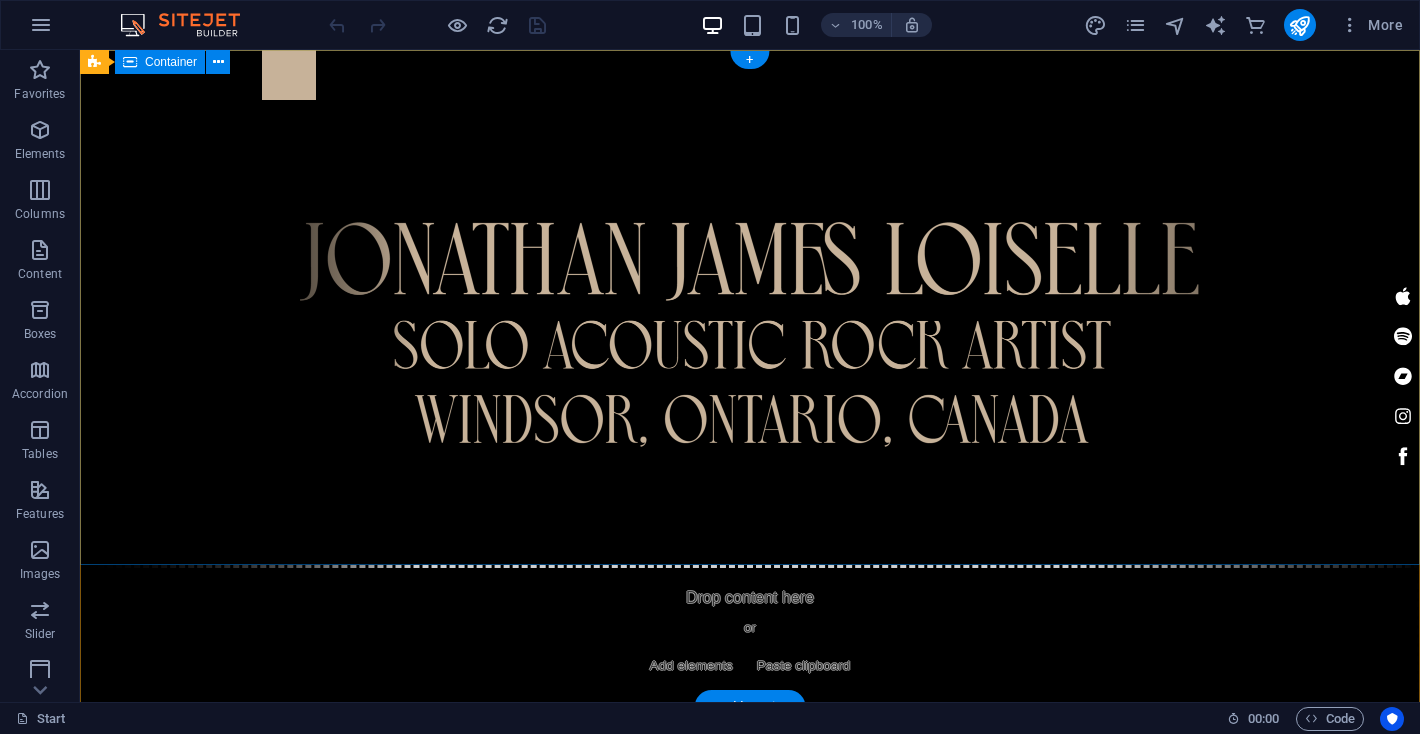 click at bounding box center (750, 307) 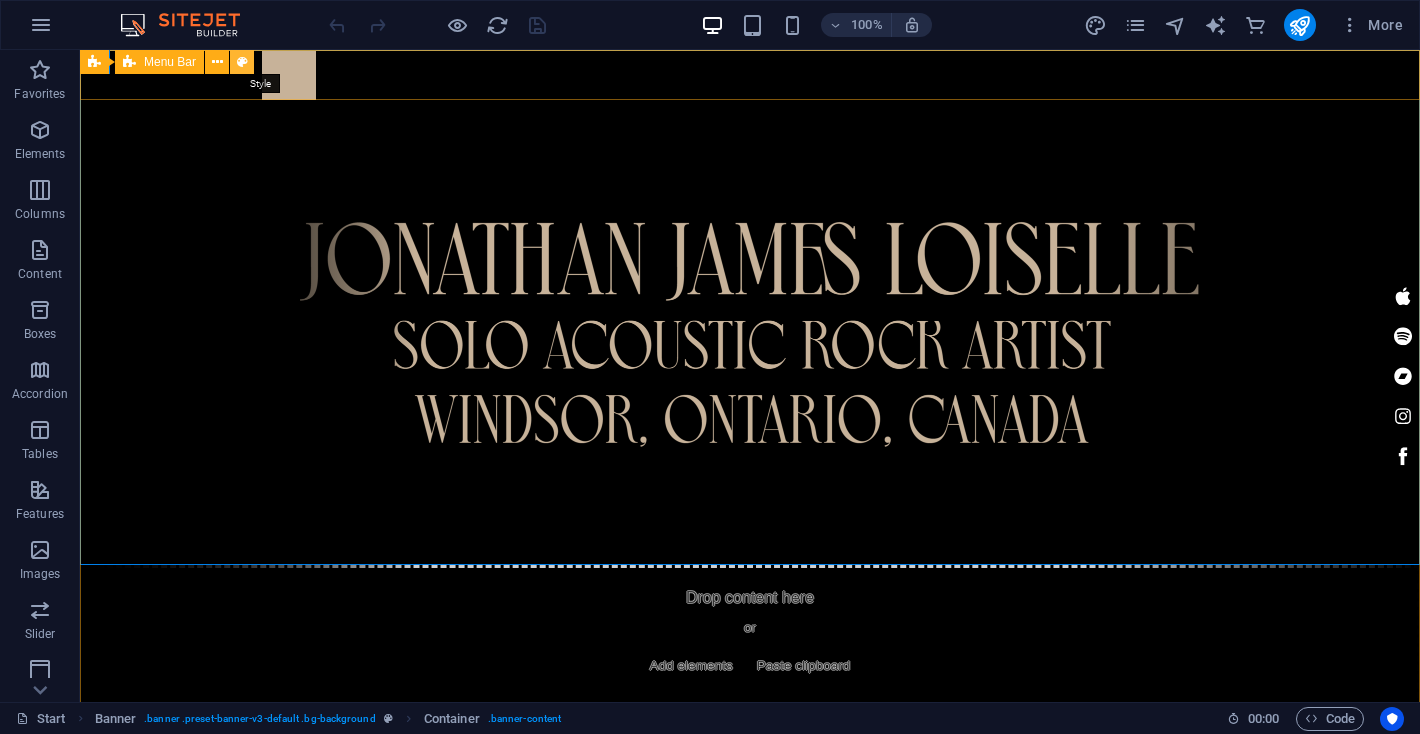 click at bounding box center (242, 62) 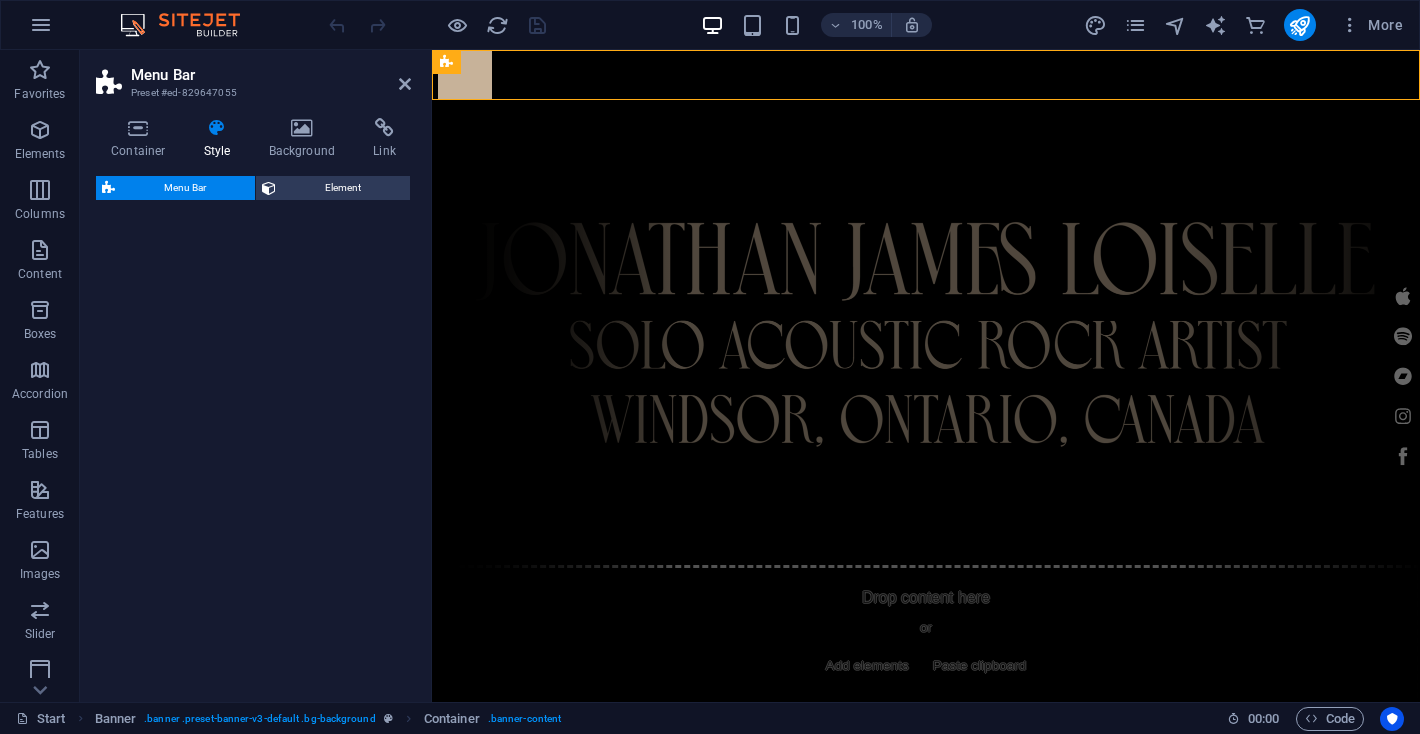 select on "rem" 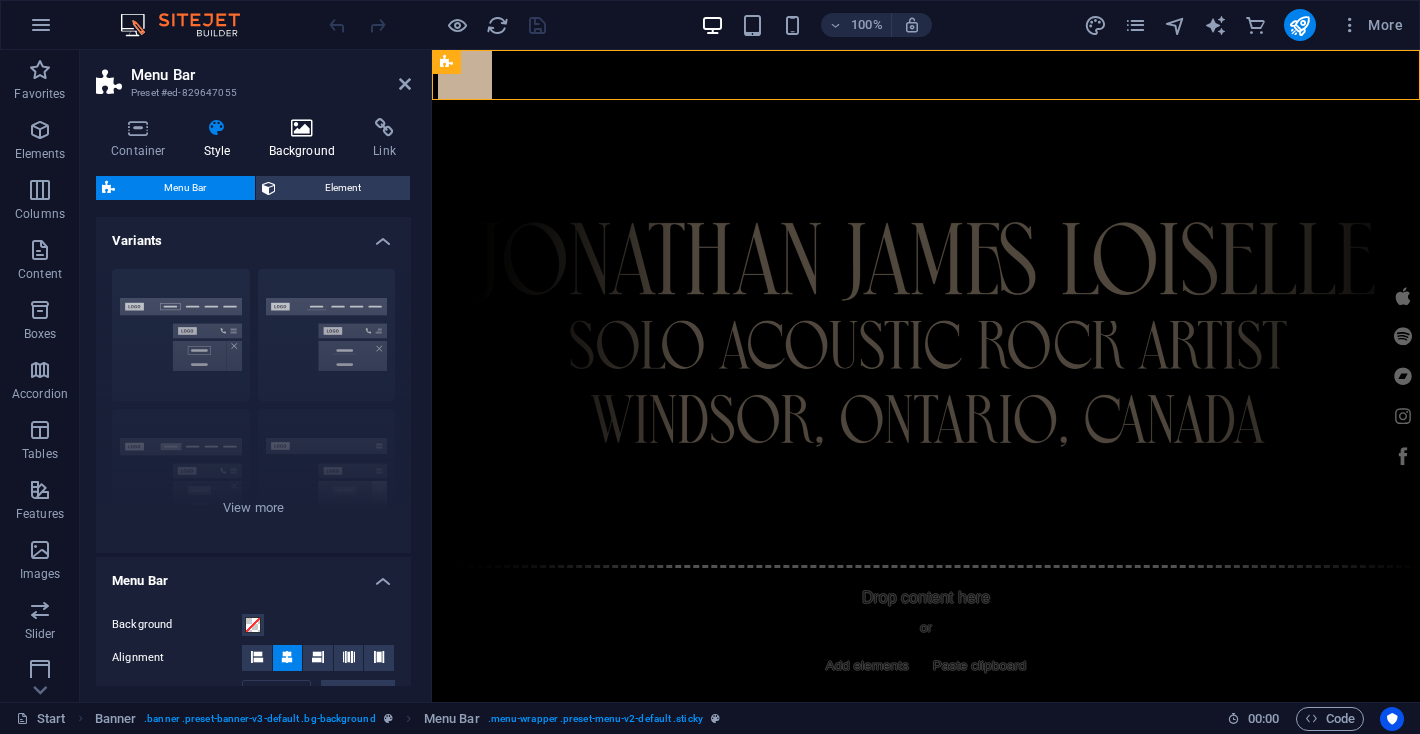 click at bounding box center (302, 128) 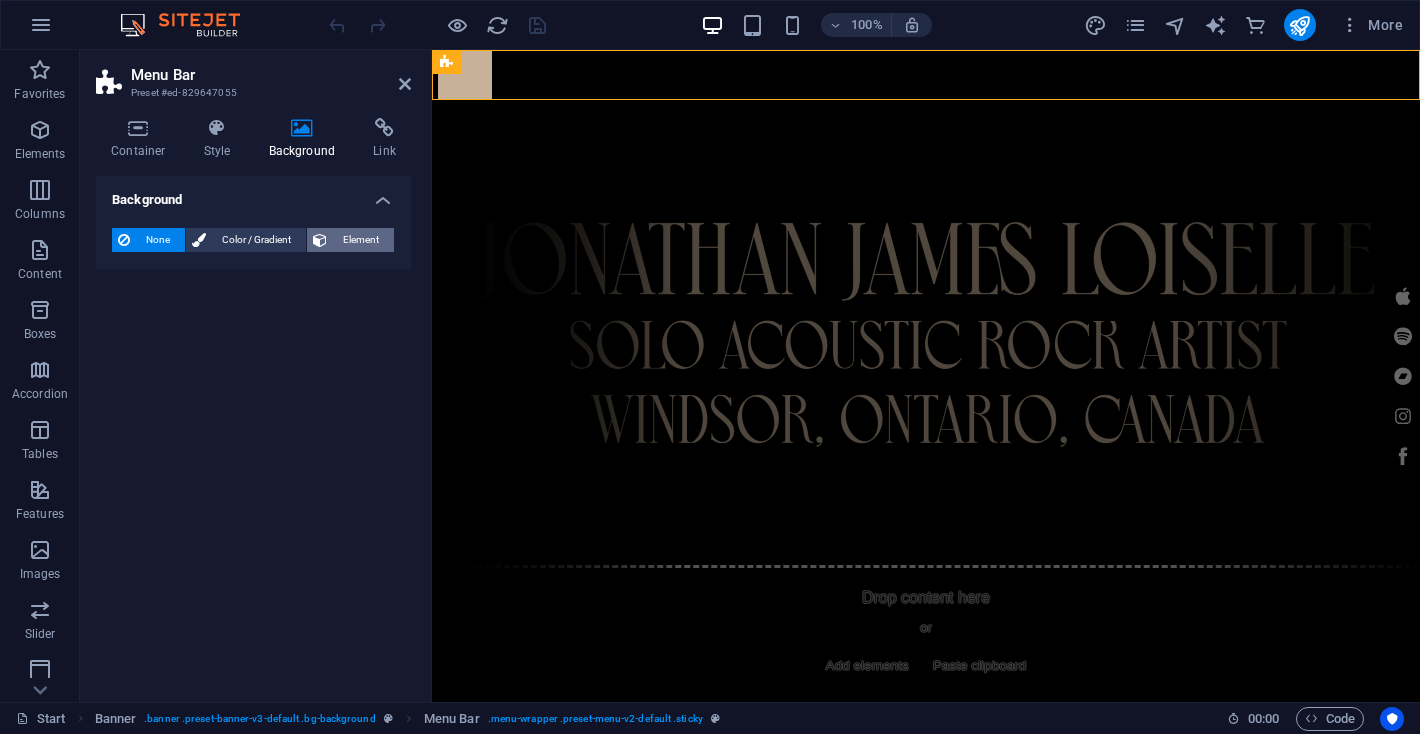click on "Element" at bounding box center (360, 240) 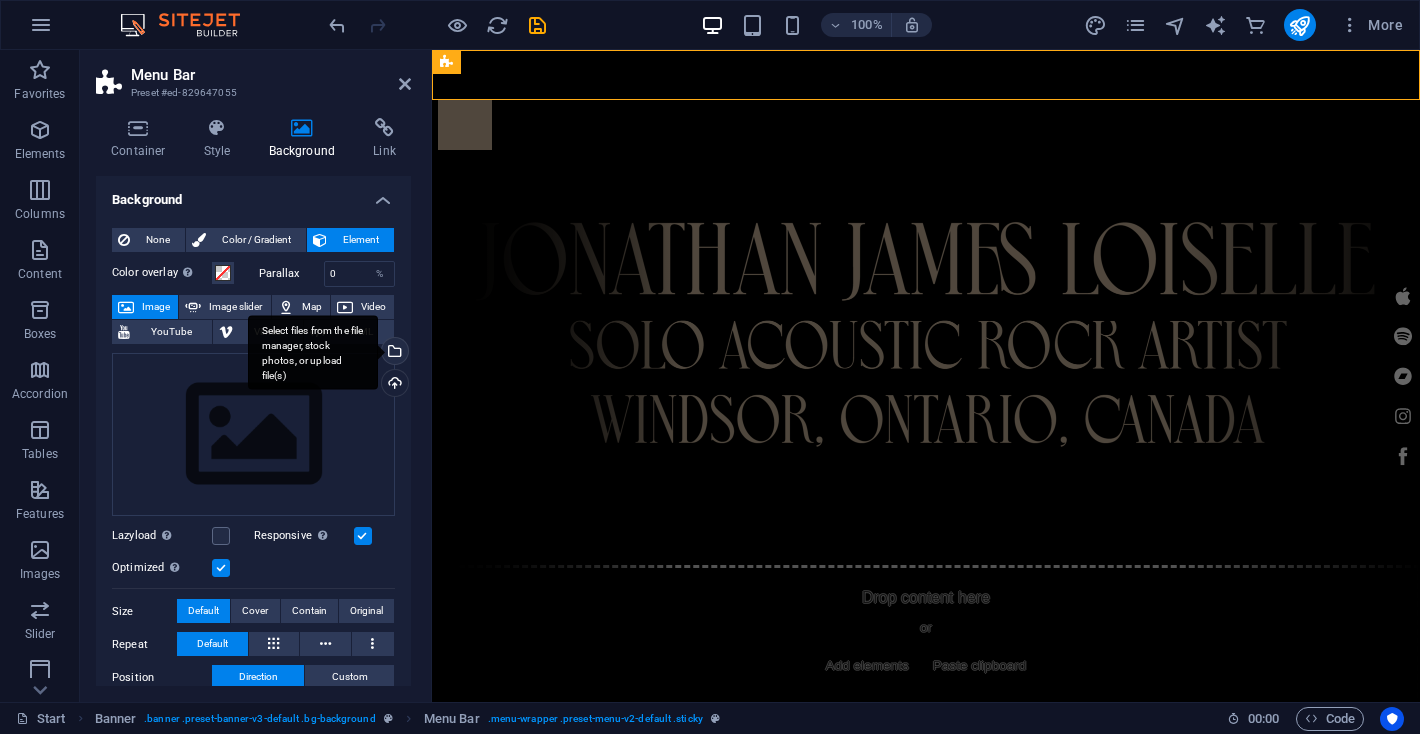 click on "Select files from the file manager, stock photos, or upload file(s)" at bounding box center [393, 353] 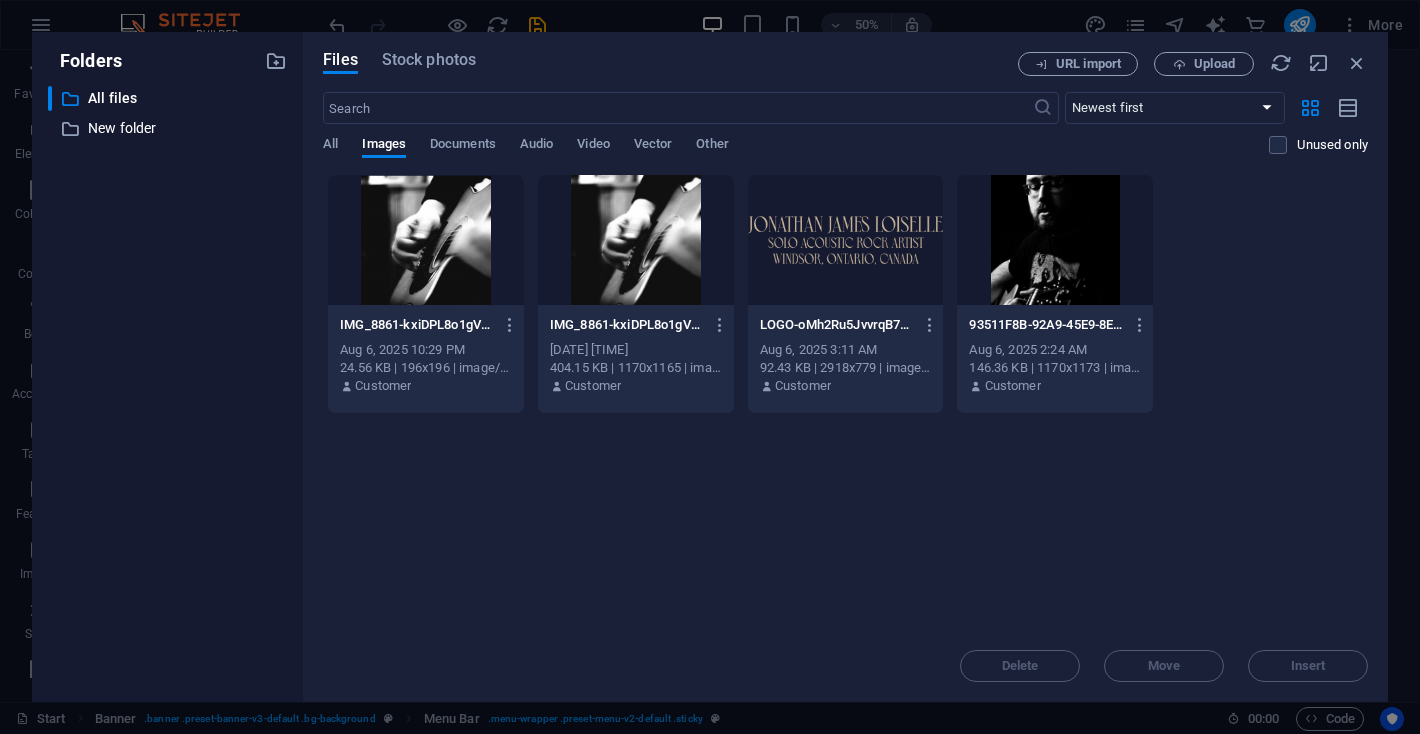 click at bounding box center [1055, 240] 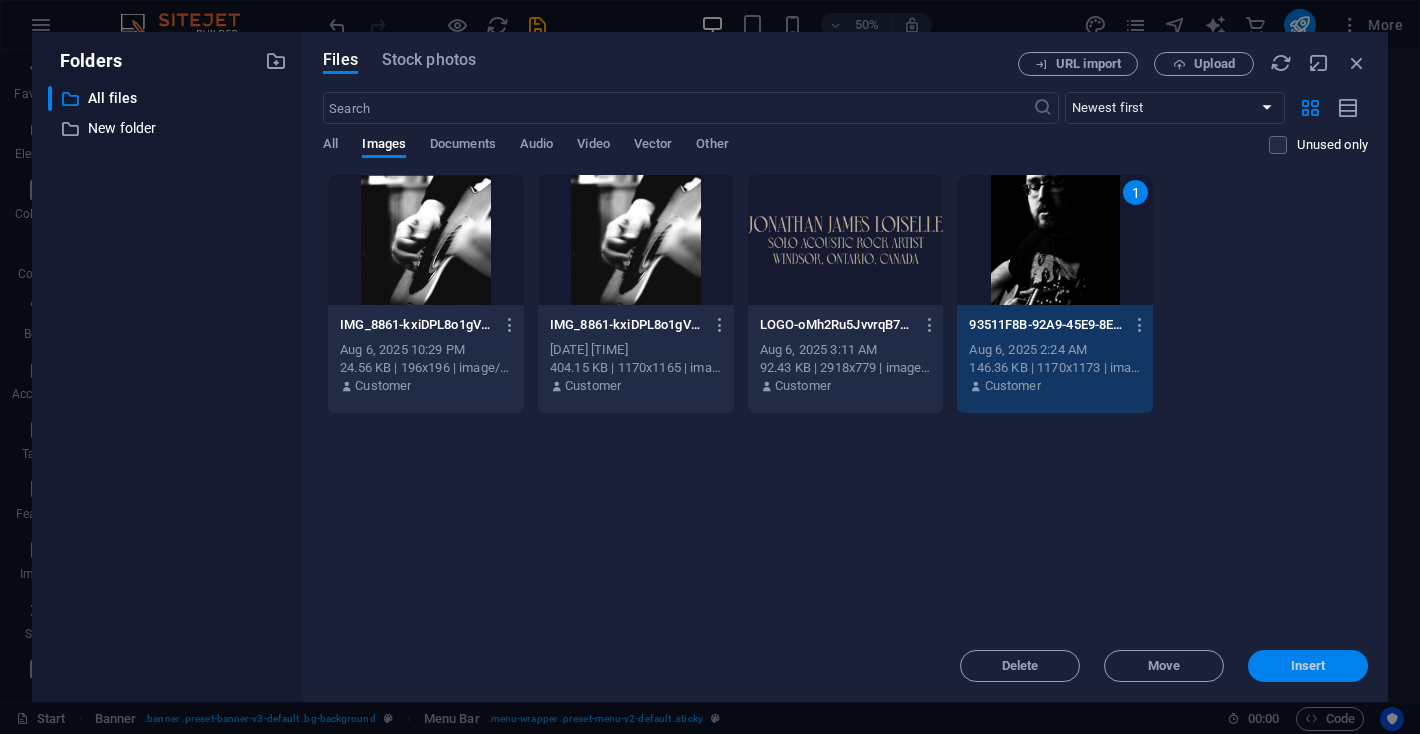 click on "Insert" at bounding box center [1308, 666] 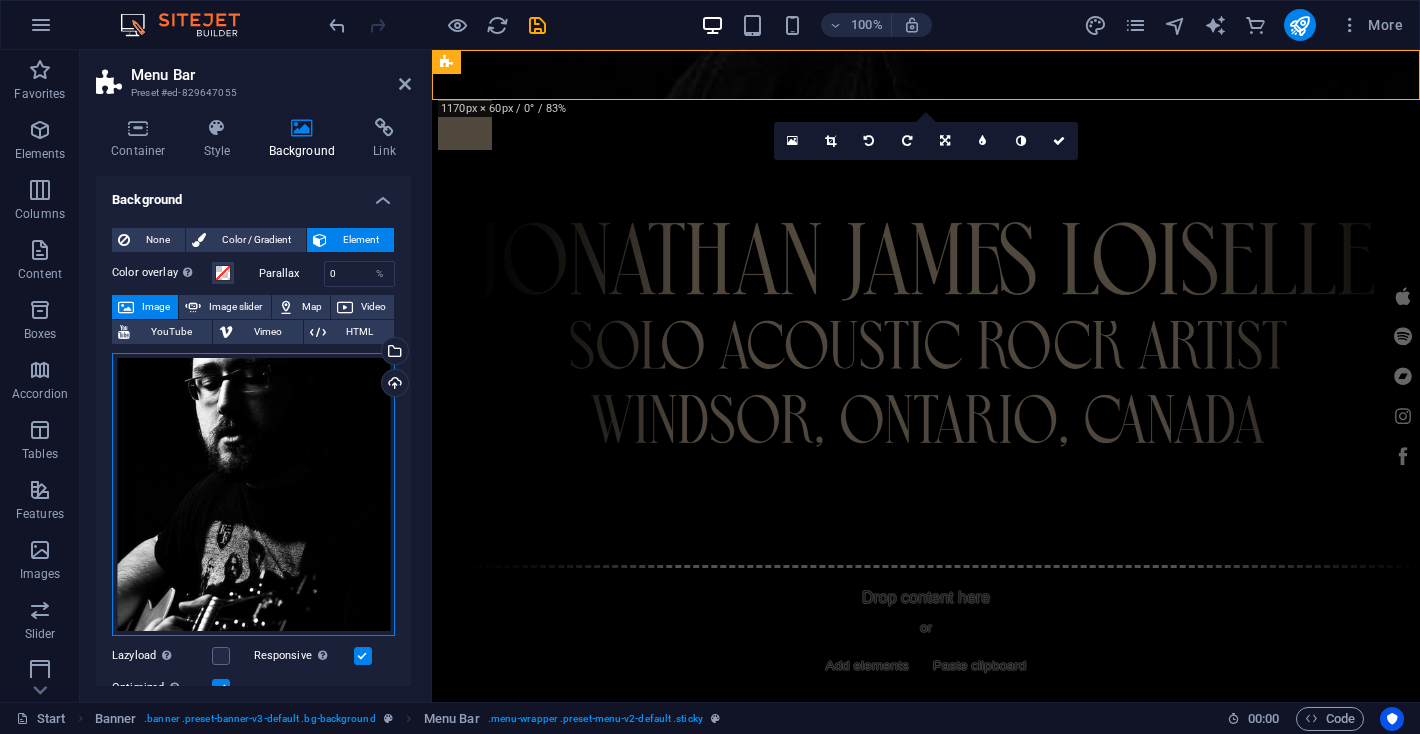 click on "Drag files here, click to choose files or select files from Files or our free stock photos & videos" at bounding box center (253, 495) 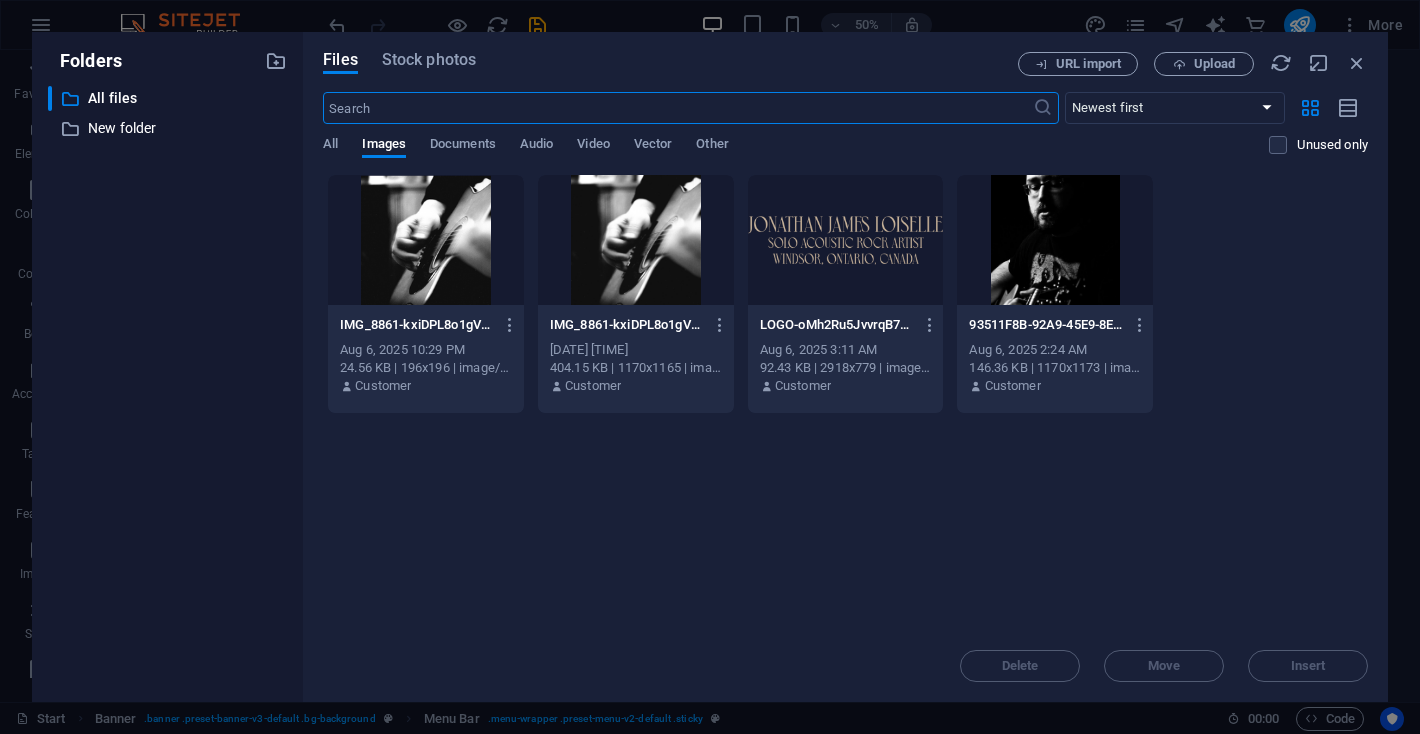 click at bounding box center (1055, 240) 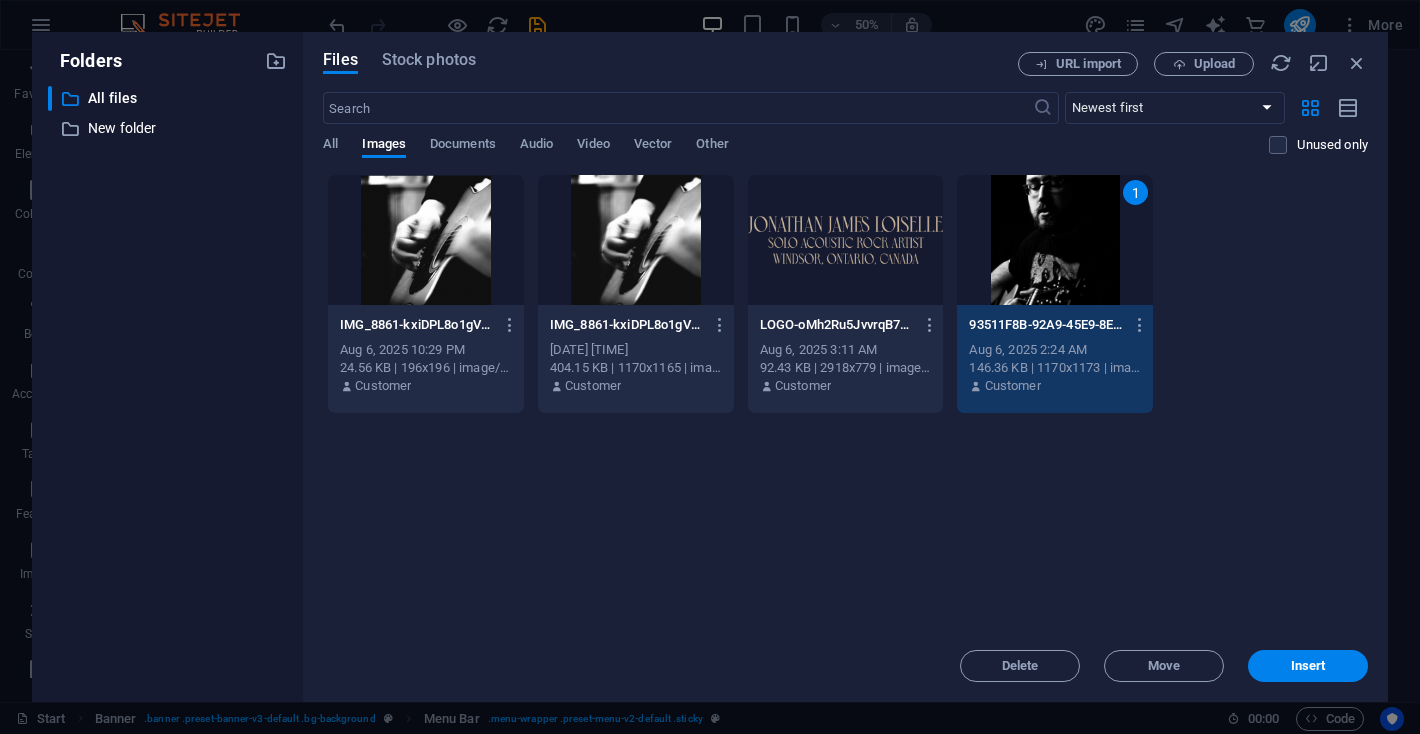 click on "Files Stock photos URL import Upload ​ Newest first Oldest first Name (A-Z) Name (Z-A) Size (0-9) Size (9-0) Resolution (0-9) Resolution (9-0) All Images Documents Audio Video Vector Other Unused only Drop files here to upload them instantly IMG_8861-kxiDPL8o1gV1IWAqvBmRxQ-ziQ5IZdc1WVHGYd73bwnQg.png IMG_8861-kxiDPL8o1gV1IWAqvBmRxQ-ziQ5IZdc1WVHGYd73bwnQg.png [DATE] [TIME] 24.56 KB | 196x196 | image/png Customer IMG_8861-kxiDPL8o1gV1IWAqvBmRxQ.jpg IMG_8861-kxiDPL8o1gV1IWAqvBmRxQ.jpg [DATE] [TIME] 404.15 KB | 1170x1165 | image/jpeg Customer LOGO-oMh2Ru5JvvrqB75ArWCguw.png LOGO-oMh2Ru5JvvrqB75ArWCguw.png [DATE] [TIME] 92.43 KB | 2918x779 | image/png Customer 1 93511F8B-92A9-45E9-8EB8-A5B9A779C281-ChsyLvbUc-VfAebgQPBZzw.JPG 93511F8B-92A9-45E9-8EB8-A5B9A779C281-ChsyLvbUc-VfAebgQPBZzw.JPG [DATE] [TIME] 146.36 KB | 1170x1173 | image/jpeg Customer Delete Move Insert" at bounding box center [845, 367] 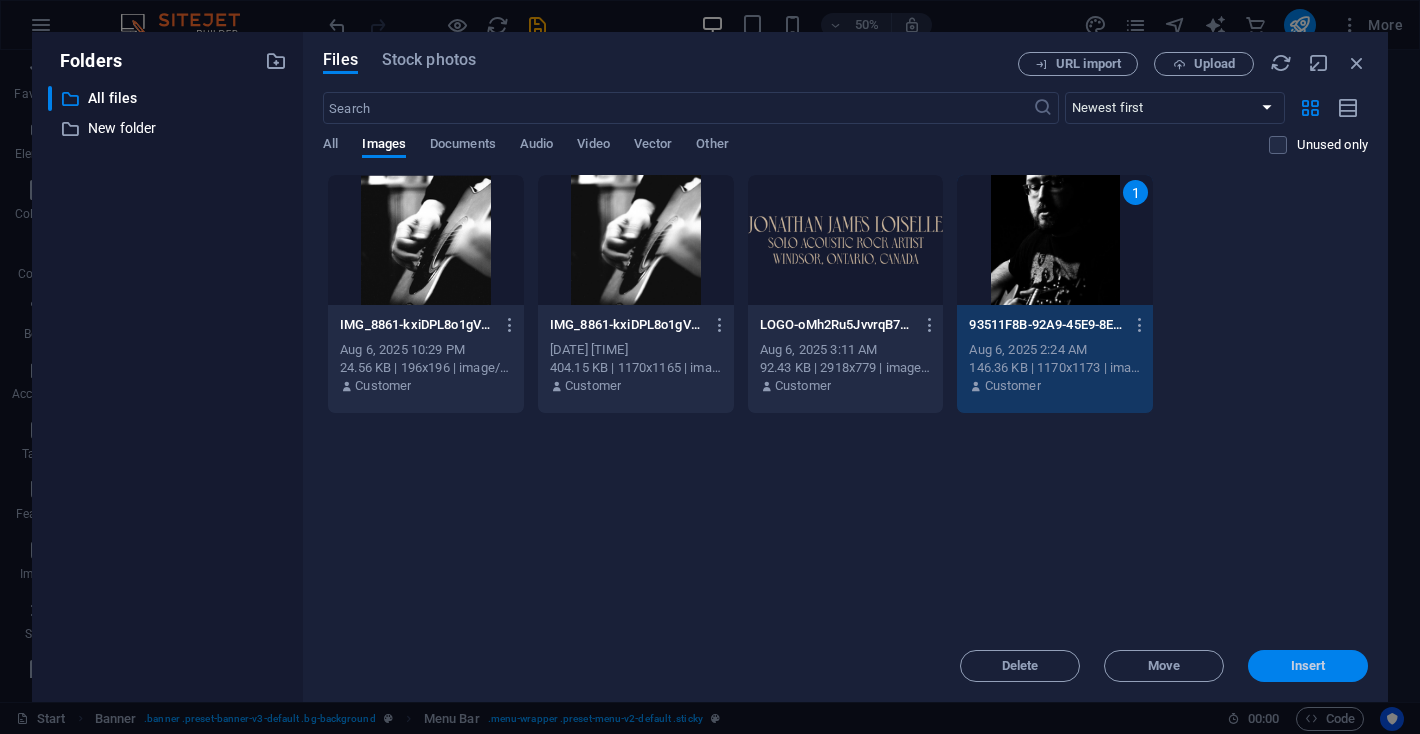 click on "Insert" at bounding box center (1308, 666) 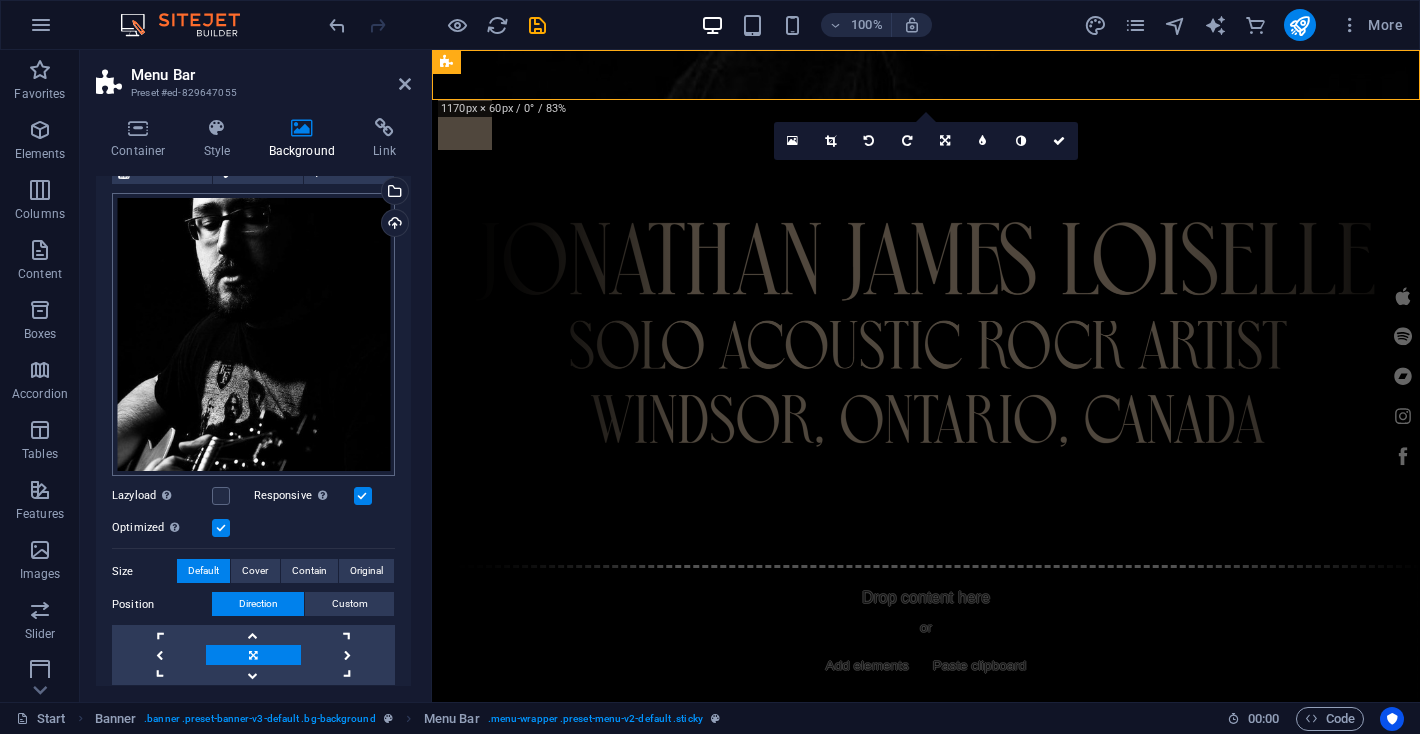 scroll, scrollTop: 154, scrollLeft: 0, axis: vertical 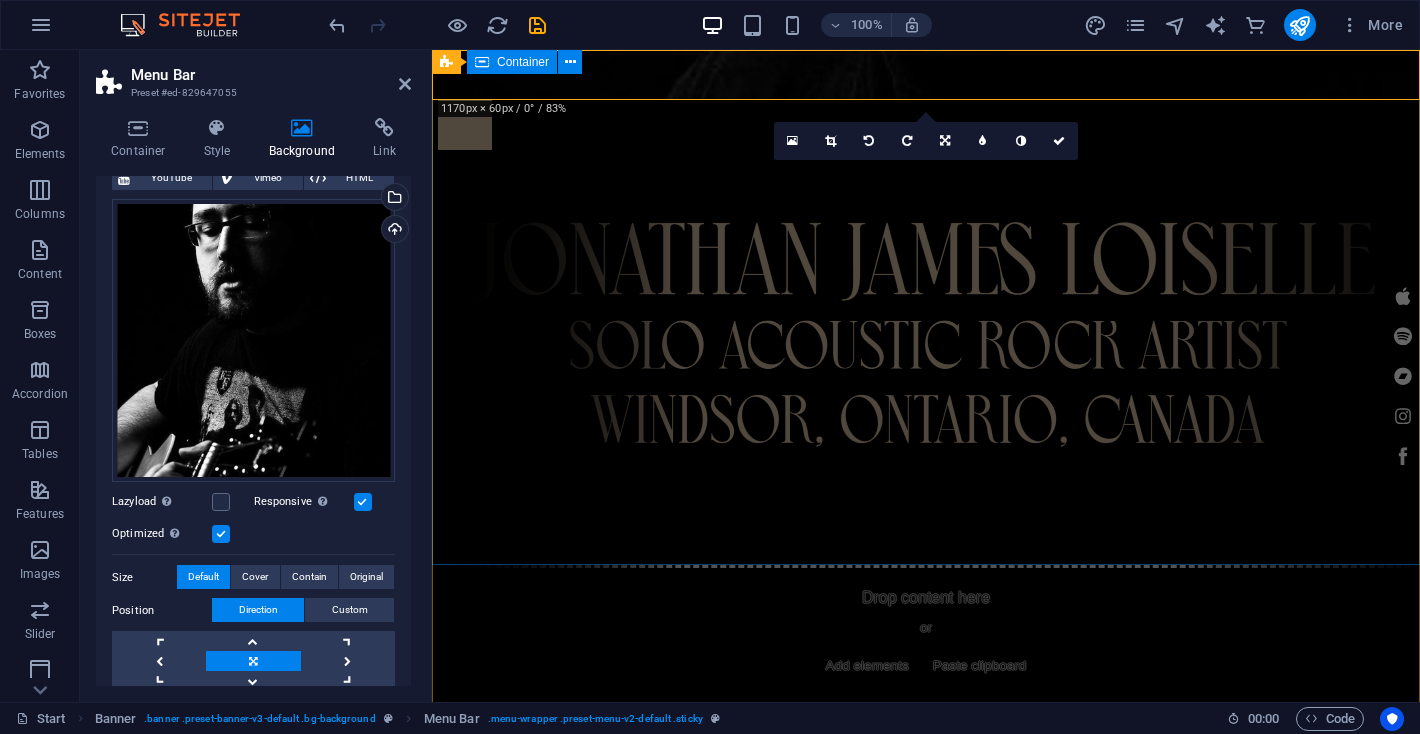 click at bounding box center (926, 307) 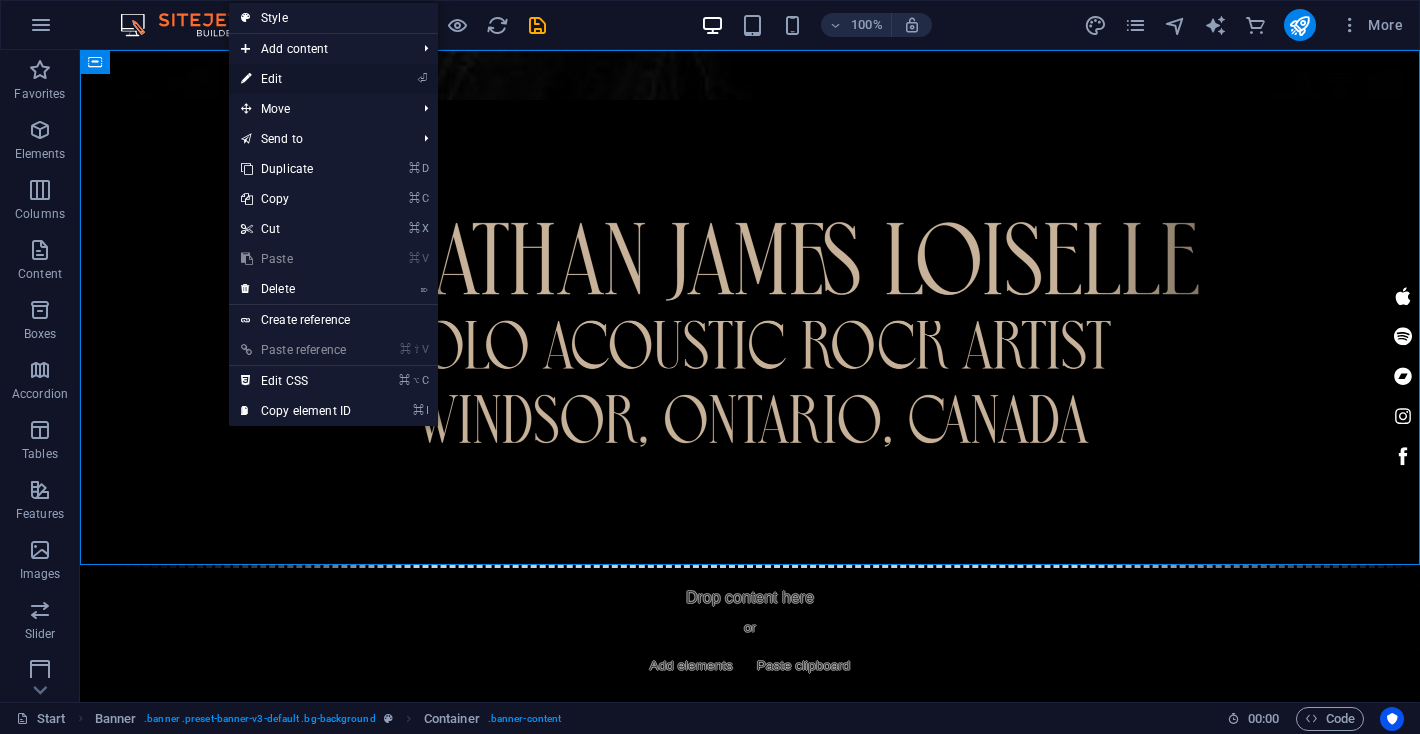 click on "⏎  Edit" at bounding box center [296, 79] 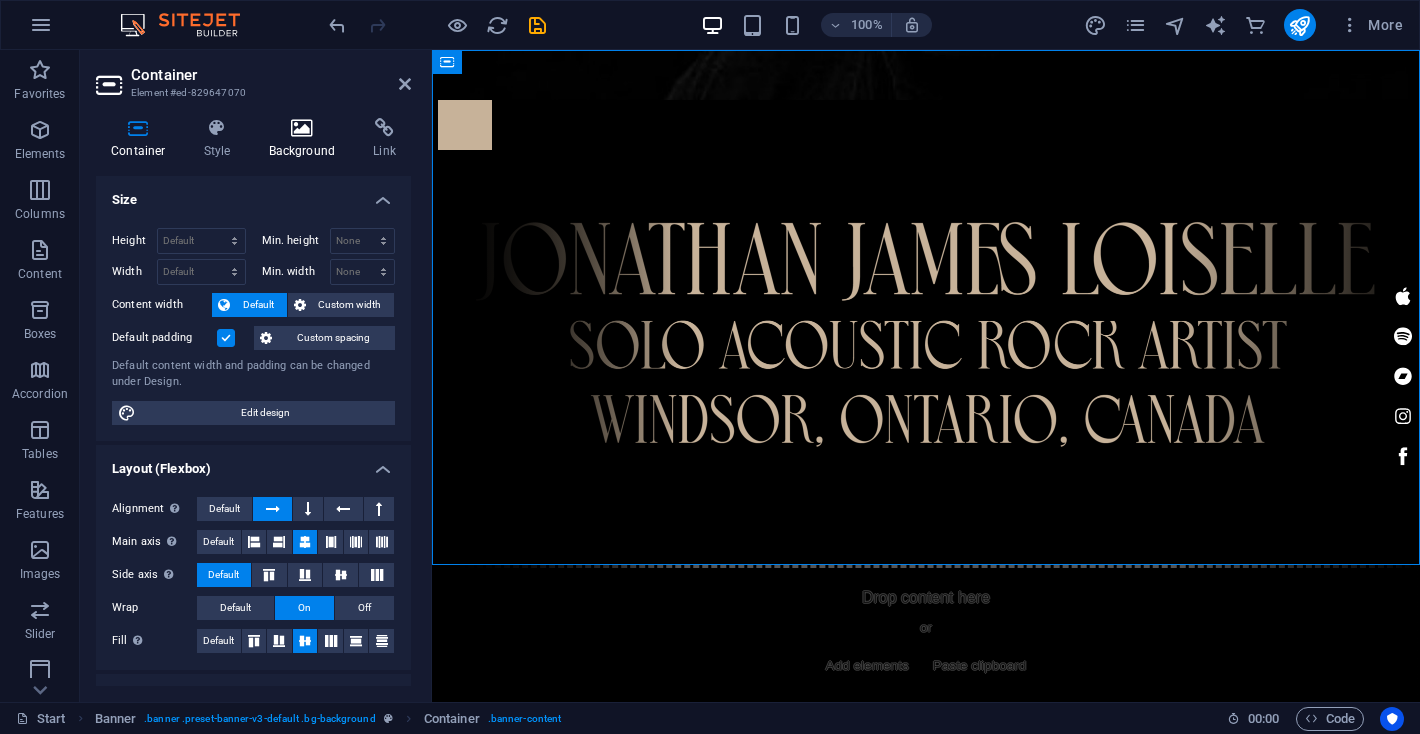 click at bounding box center (302, 128) 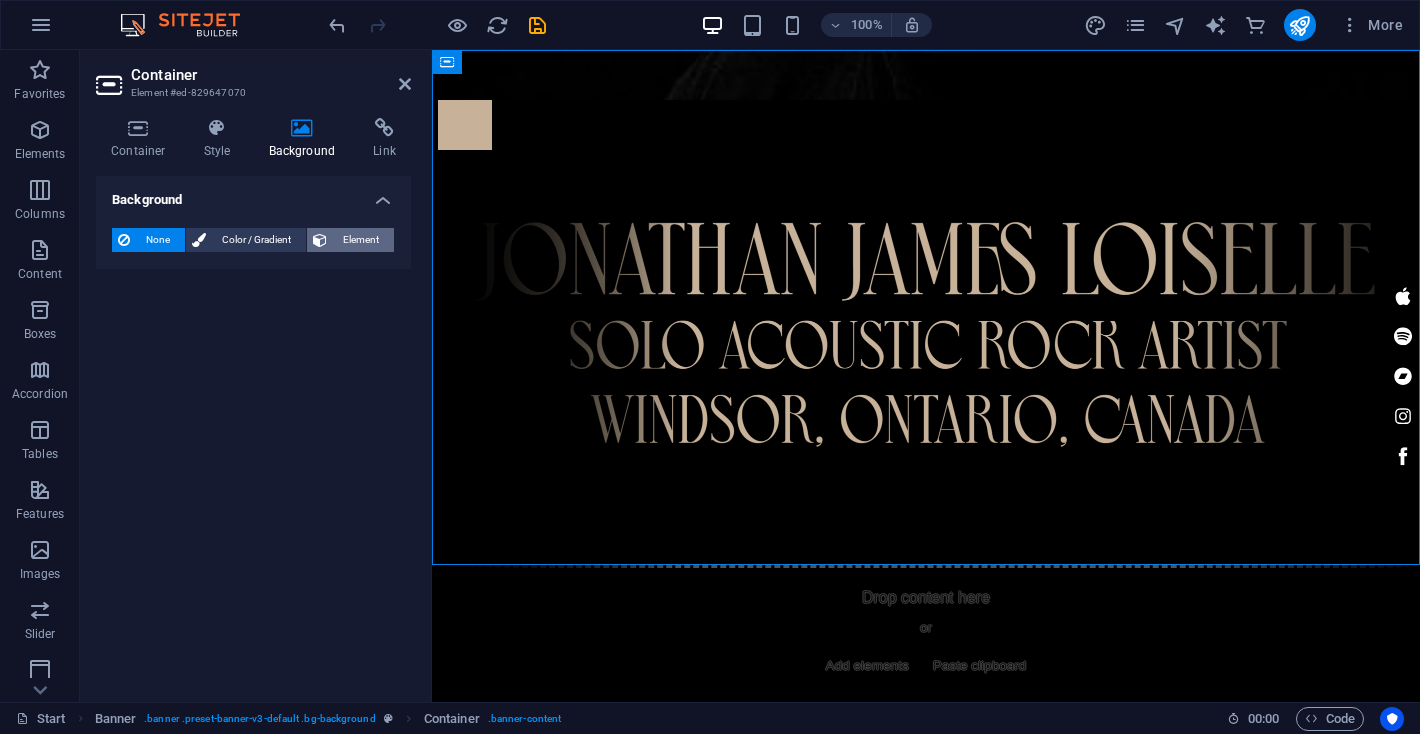click on "Element" at bounding box center (360, 240) 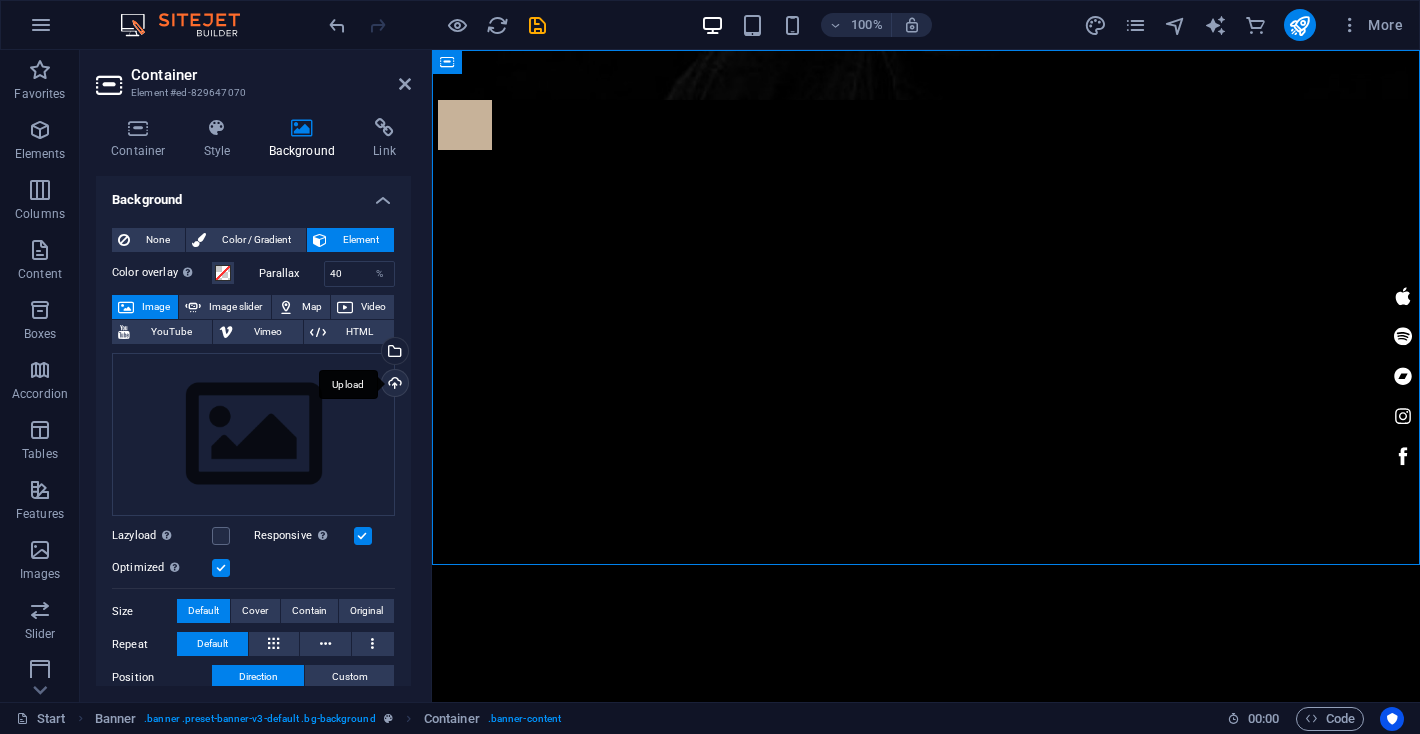click on "Upload" at bounding box center [393, 385] 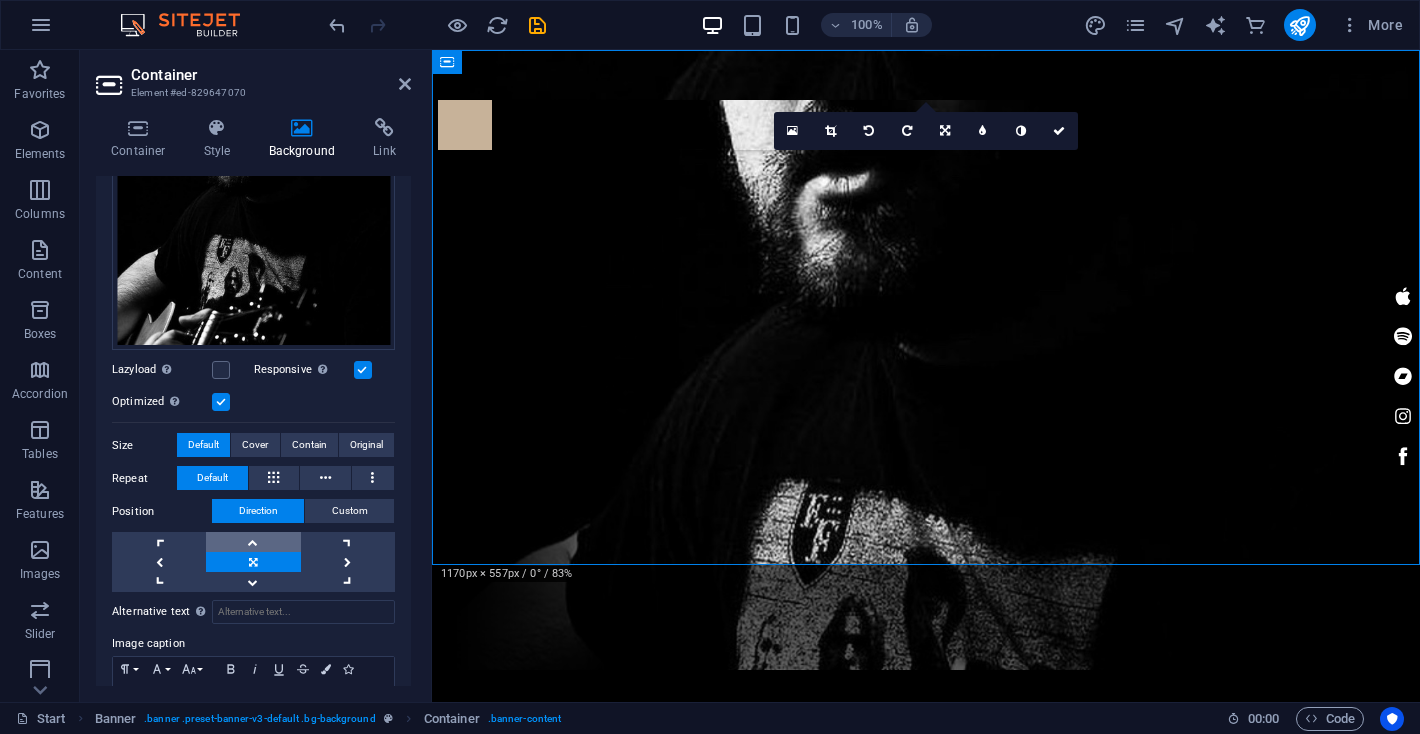 scroll, scrollTop: 302, scrollLeft: 0, axis: vertical 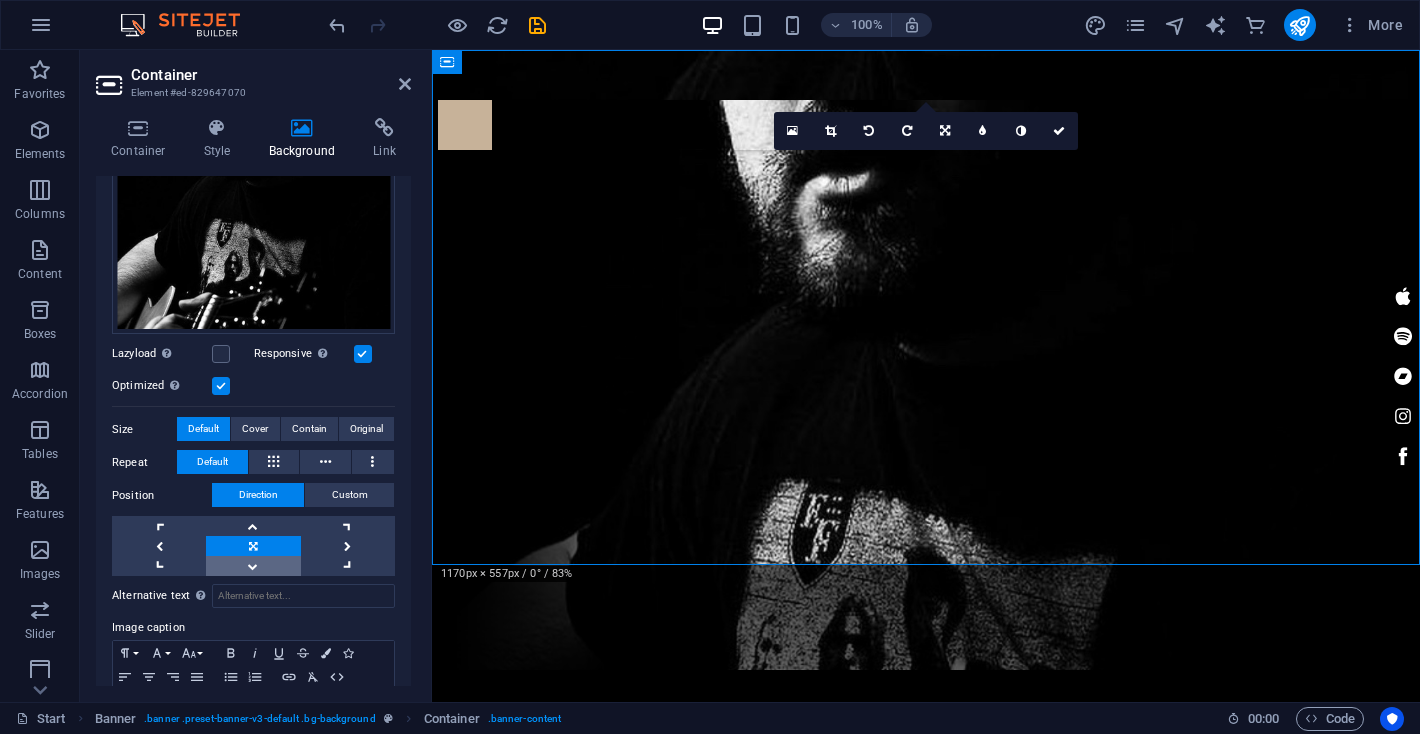 click at bounding box center (253, 566) 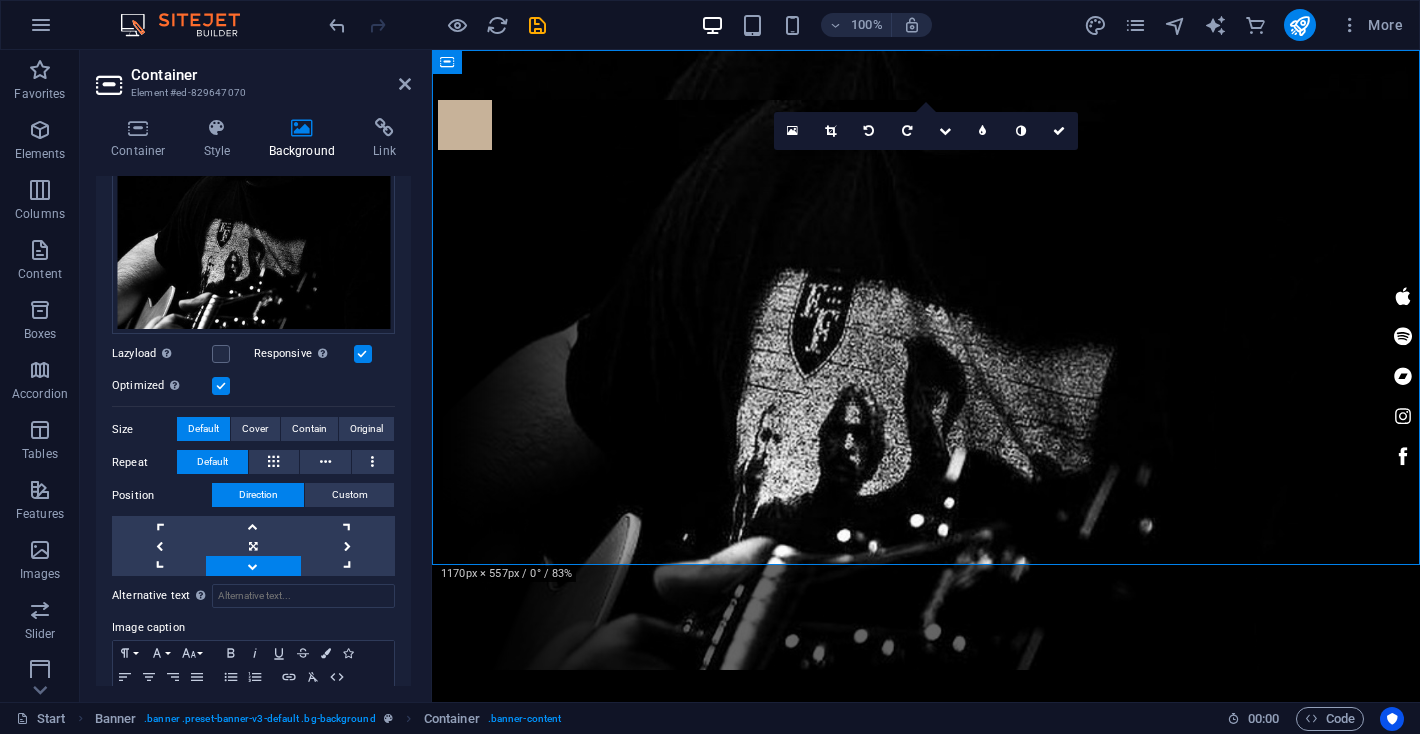 click at bounding box center (253, 566) 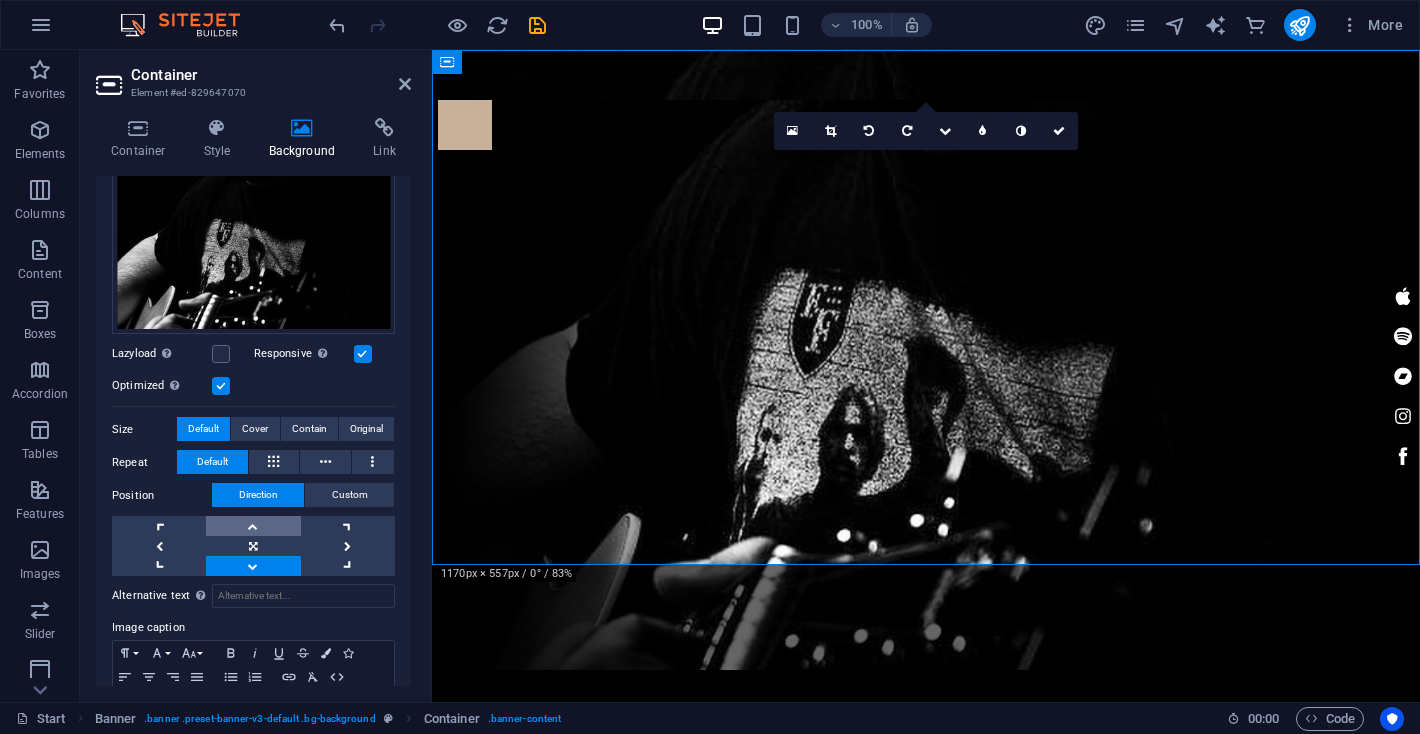 click at bounding box center (253, 526) 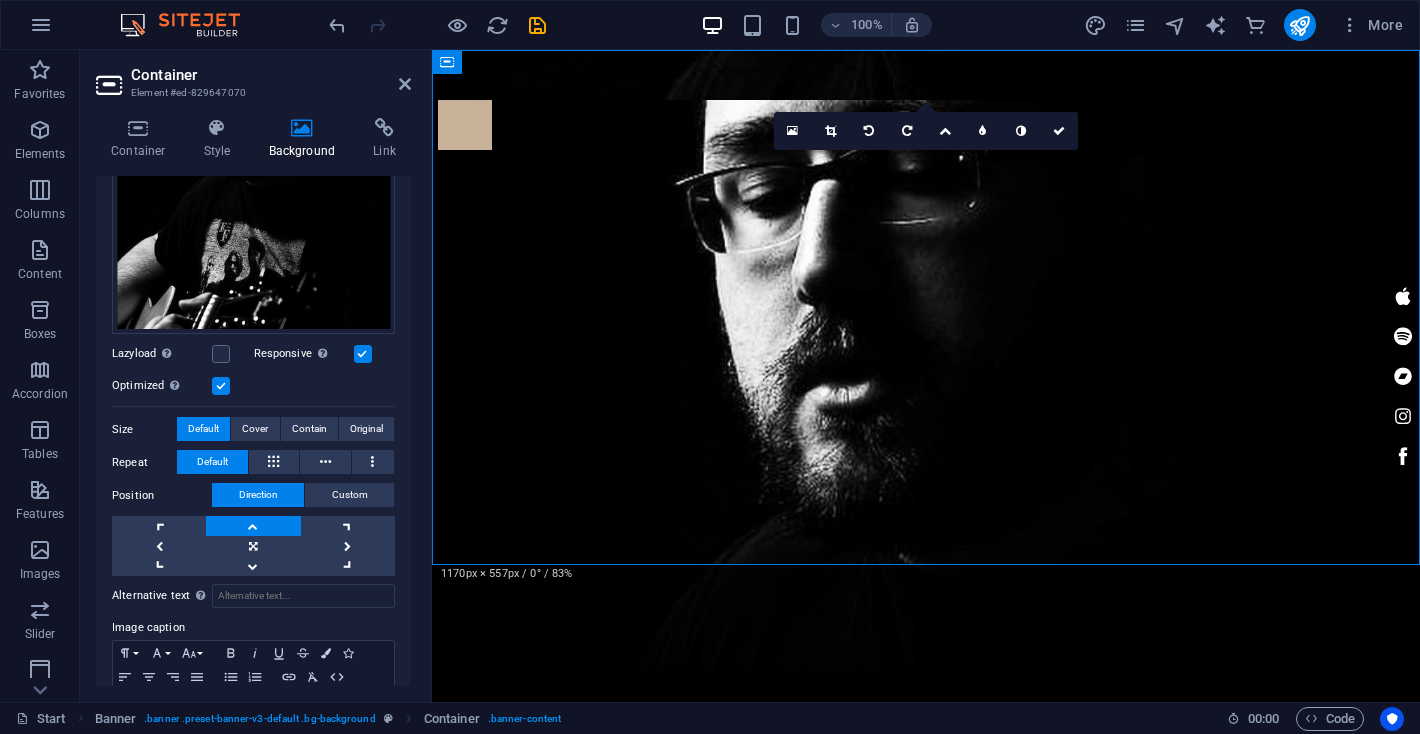 click at bounding box center [253, 526] 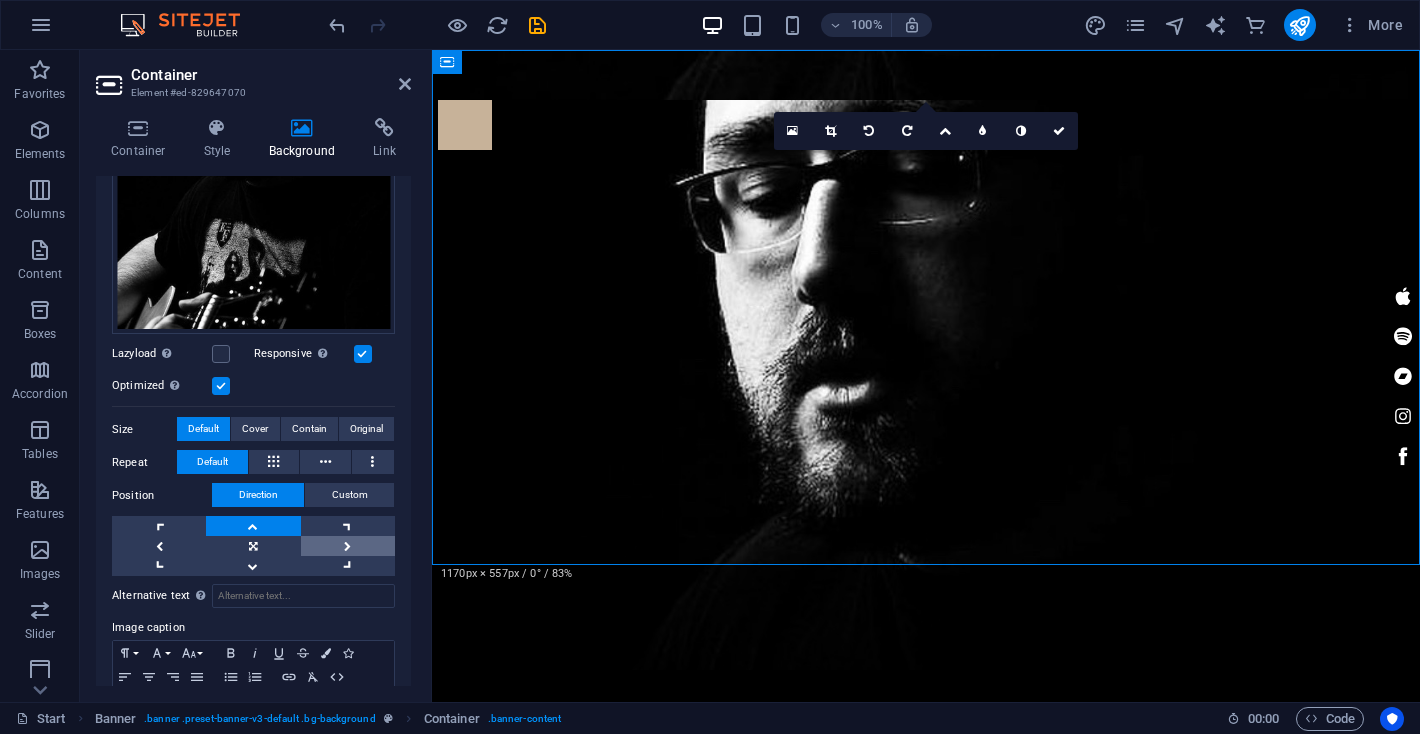 click at bounding box center (348, 546) 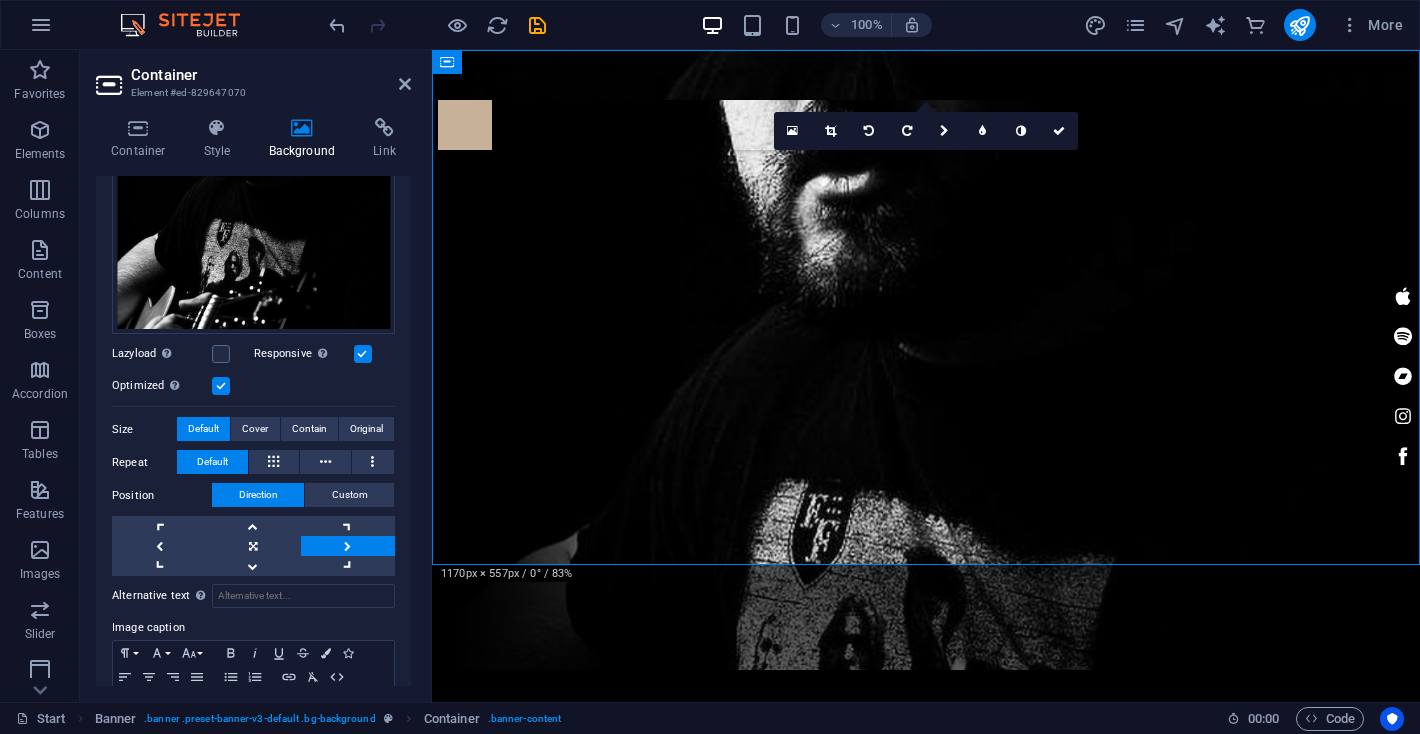 click at bounding box center [348, 546] 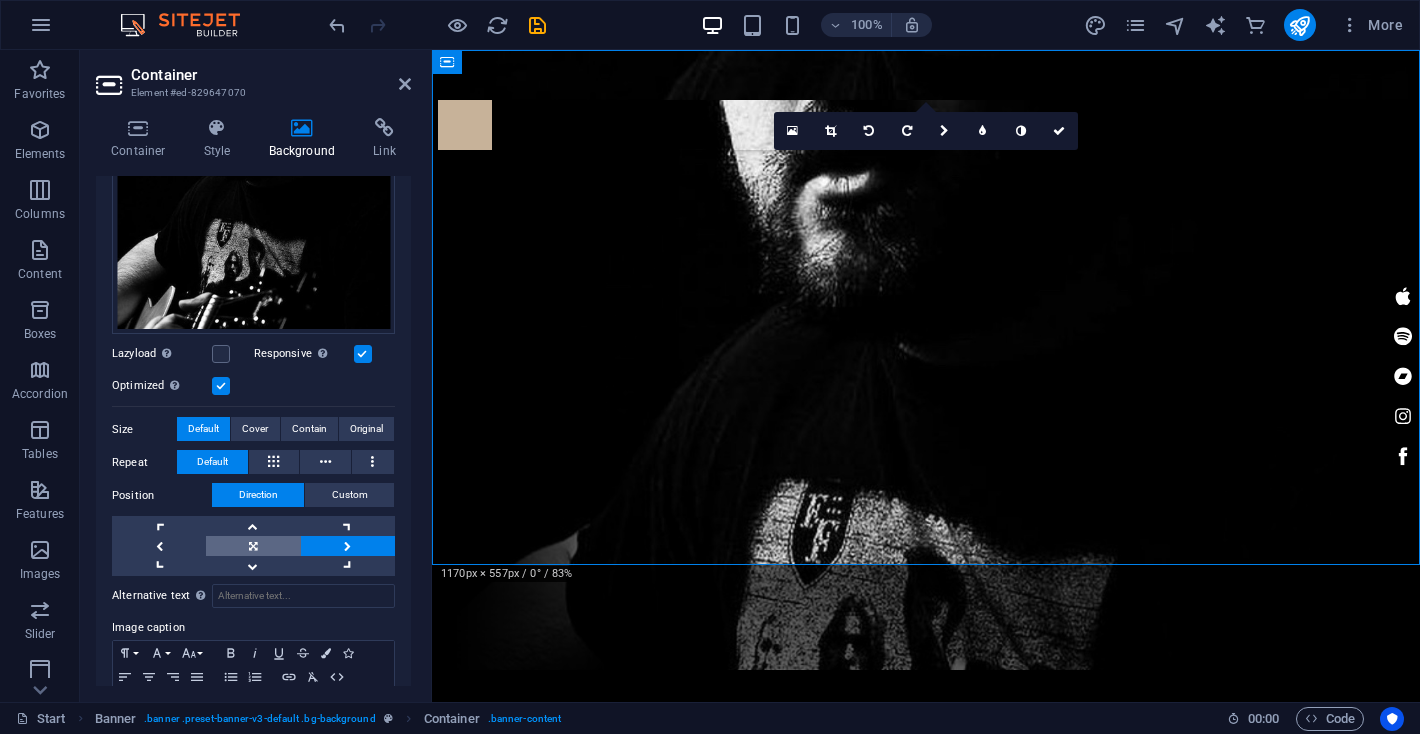 click at bounding box center (253, 546) 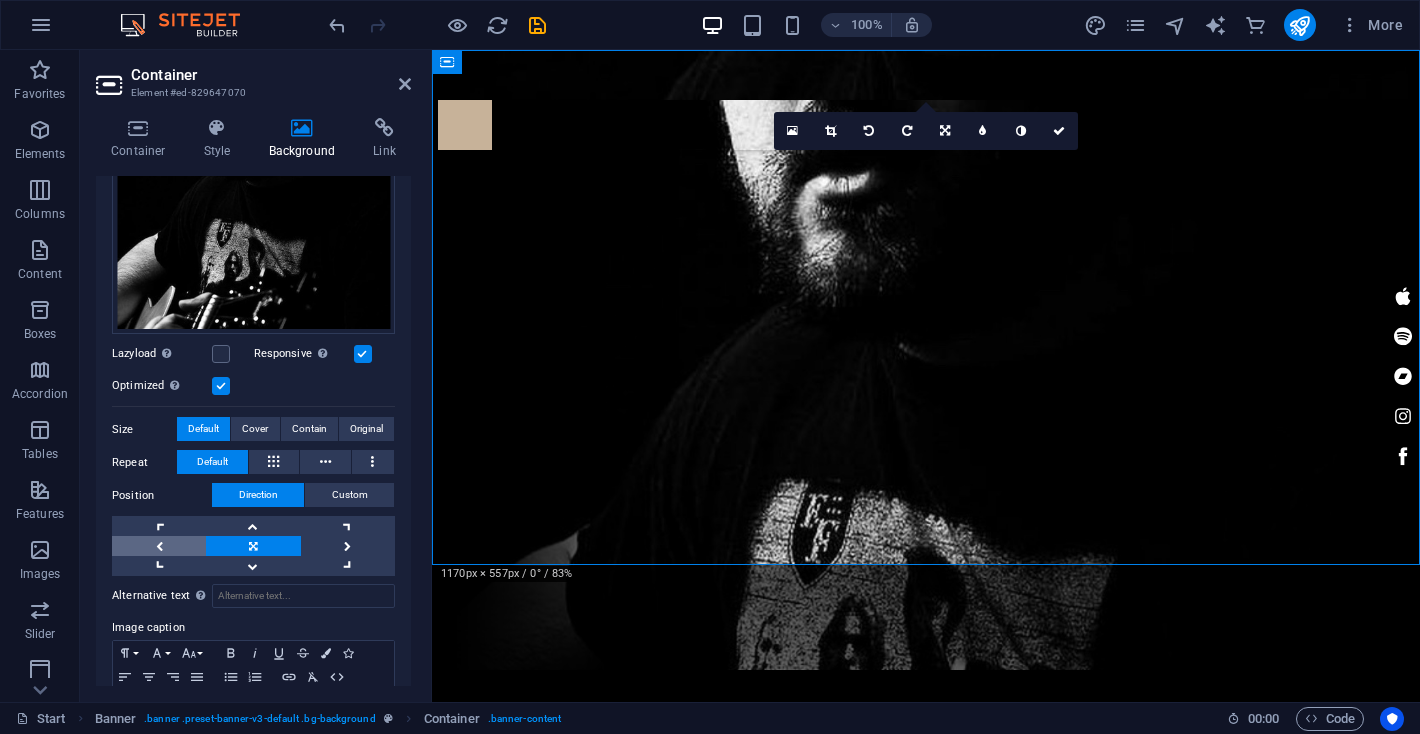 click at bounding box center [159, 546] 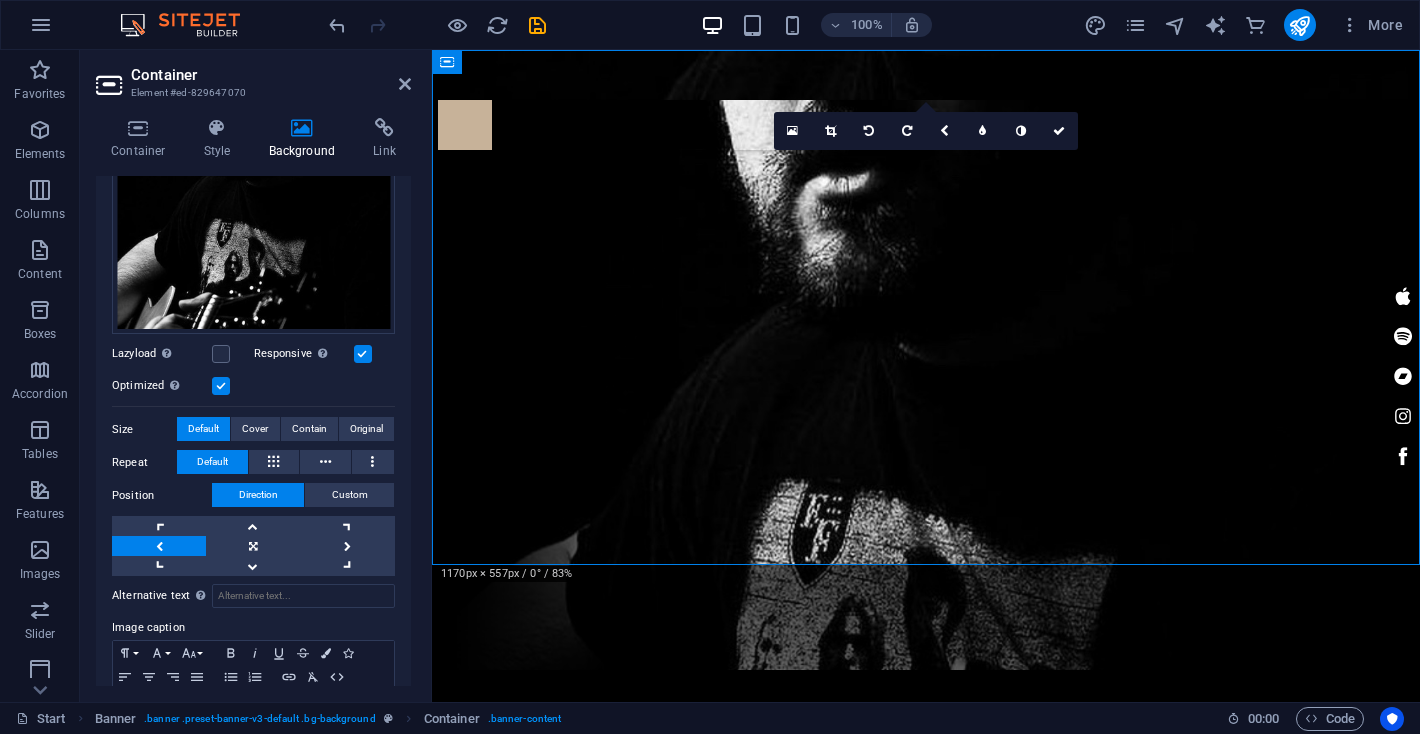 click at bounding box center (159, 546) 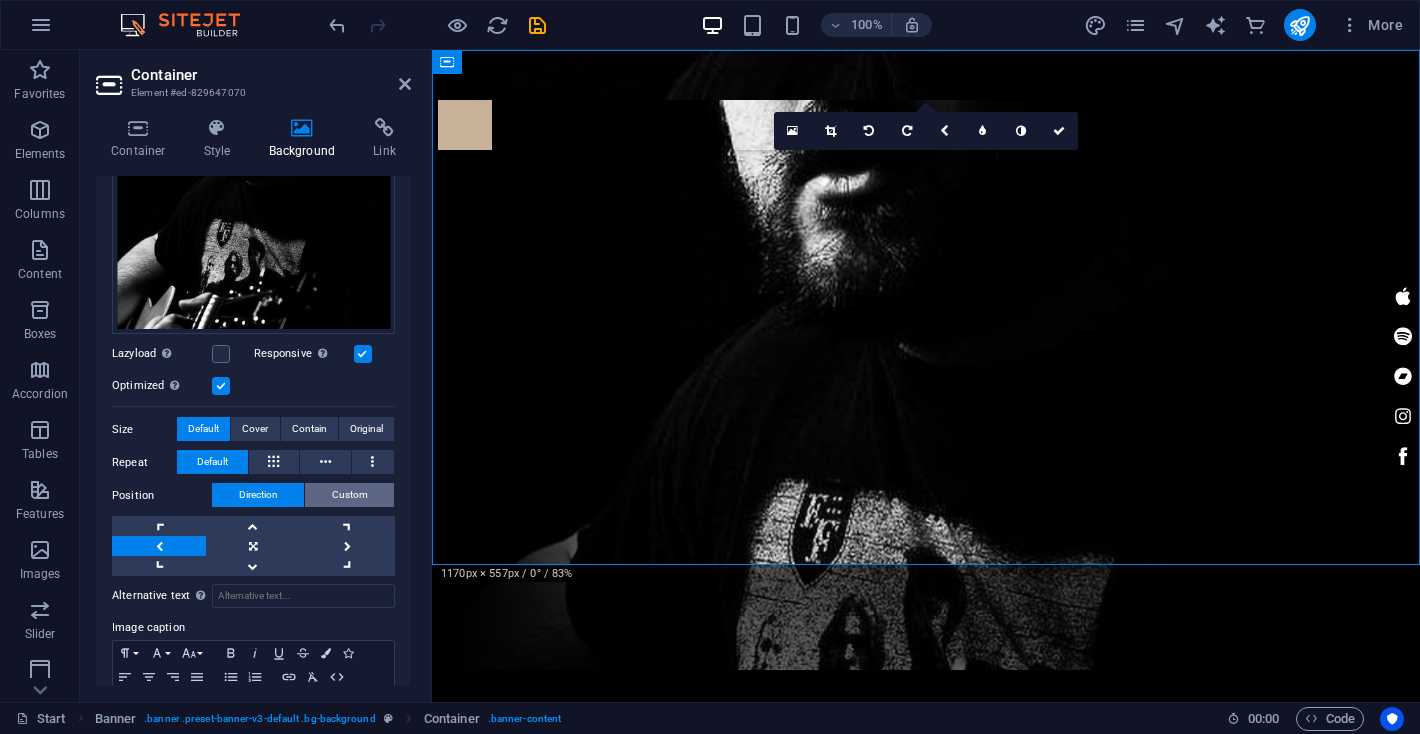 click on "Custom" at bounding box center [350, 495] 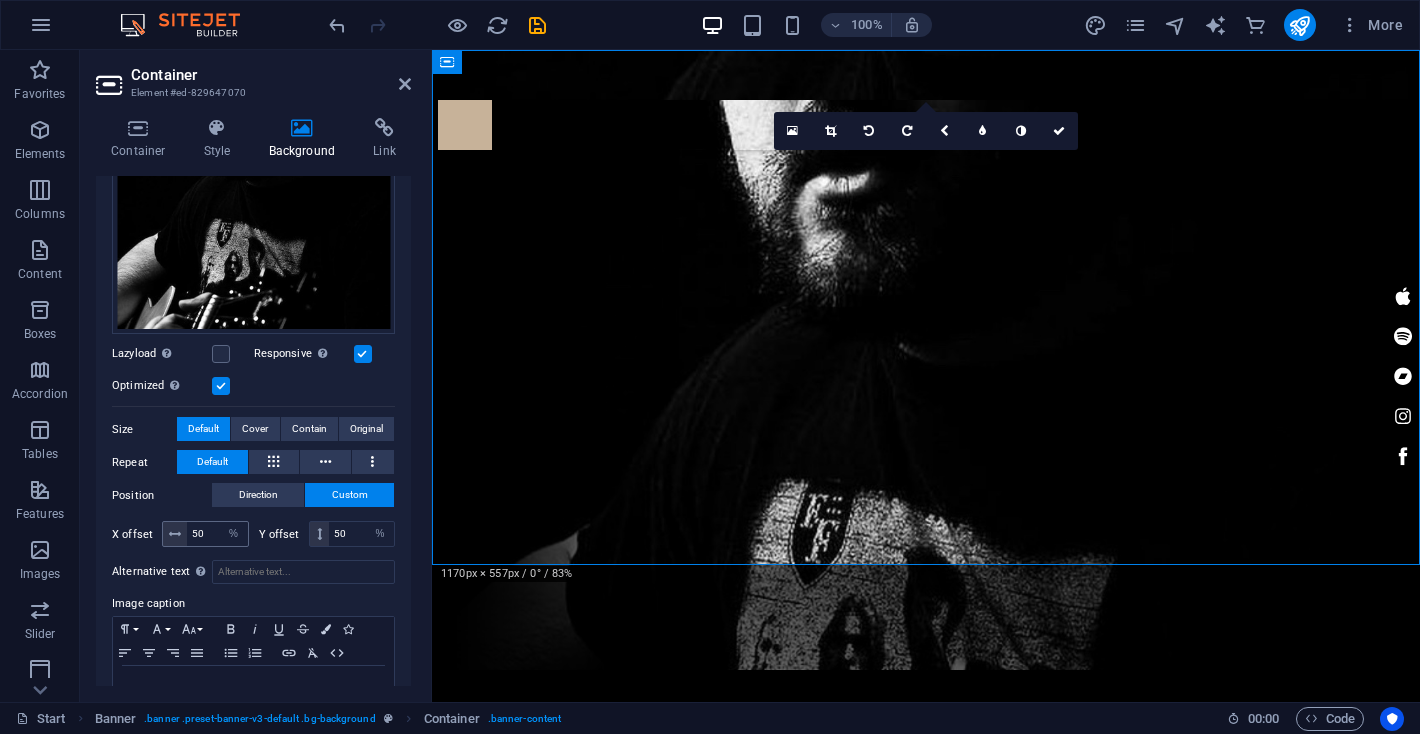 click at bounding box center (175, 534) 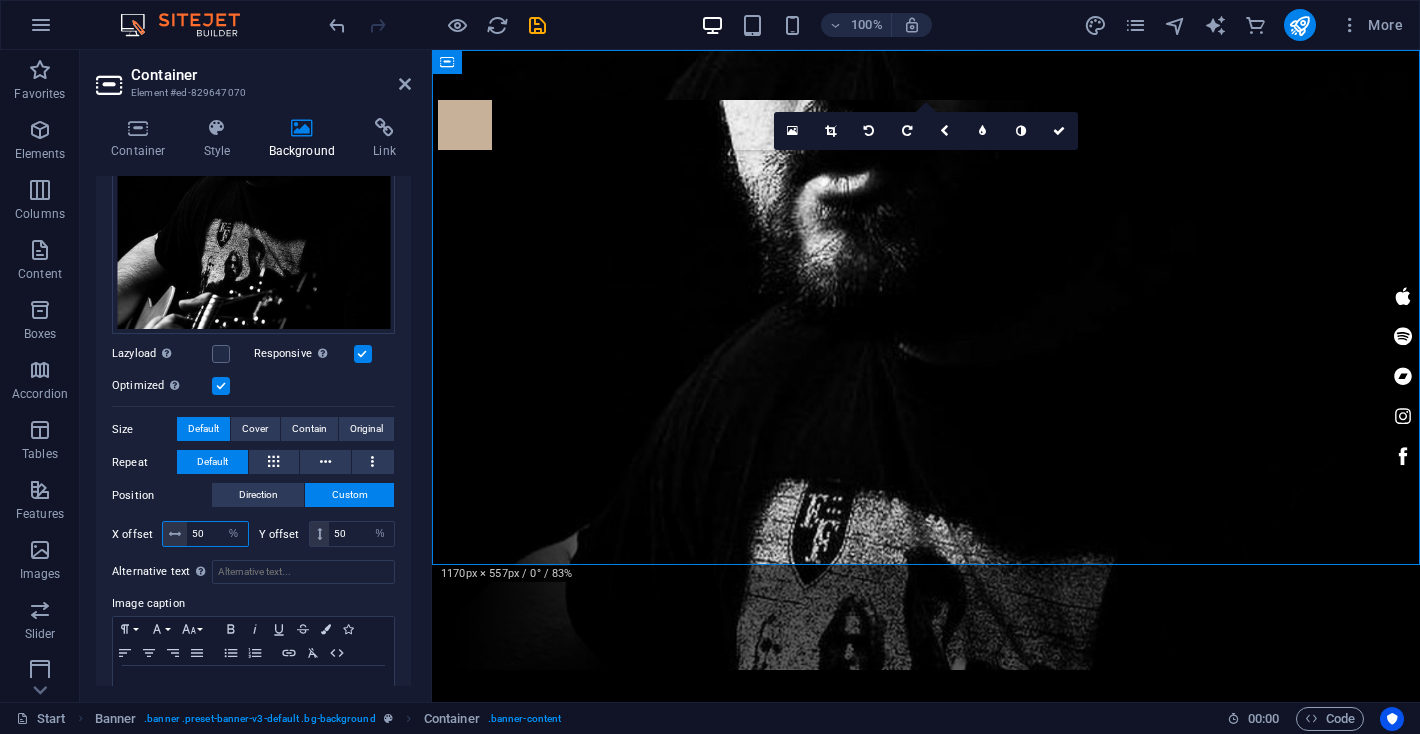 drag, startPoint x: 213, startPoint y: 529, endPoint x: 171, endPoint y: 529, distance: 42 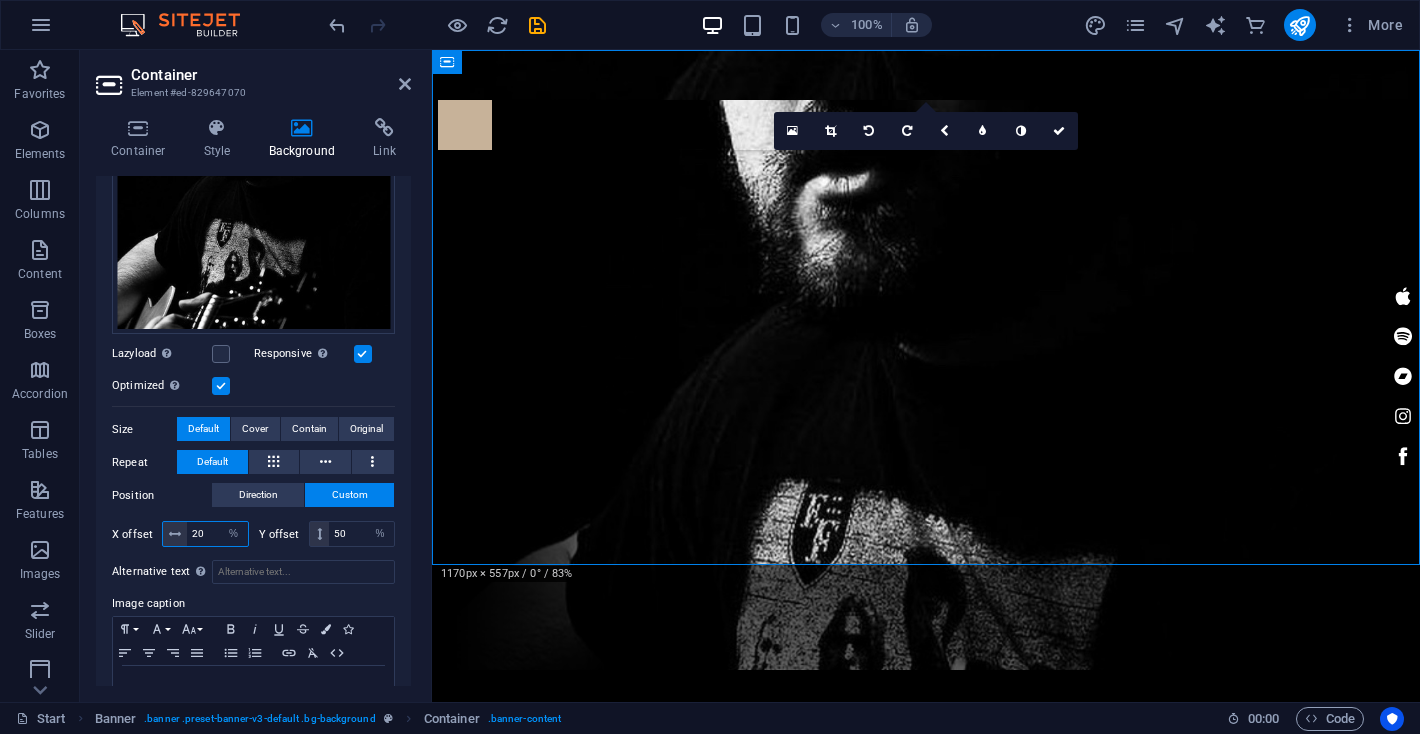 type on "20" 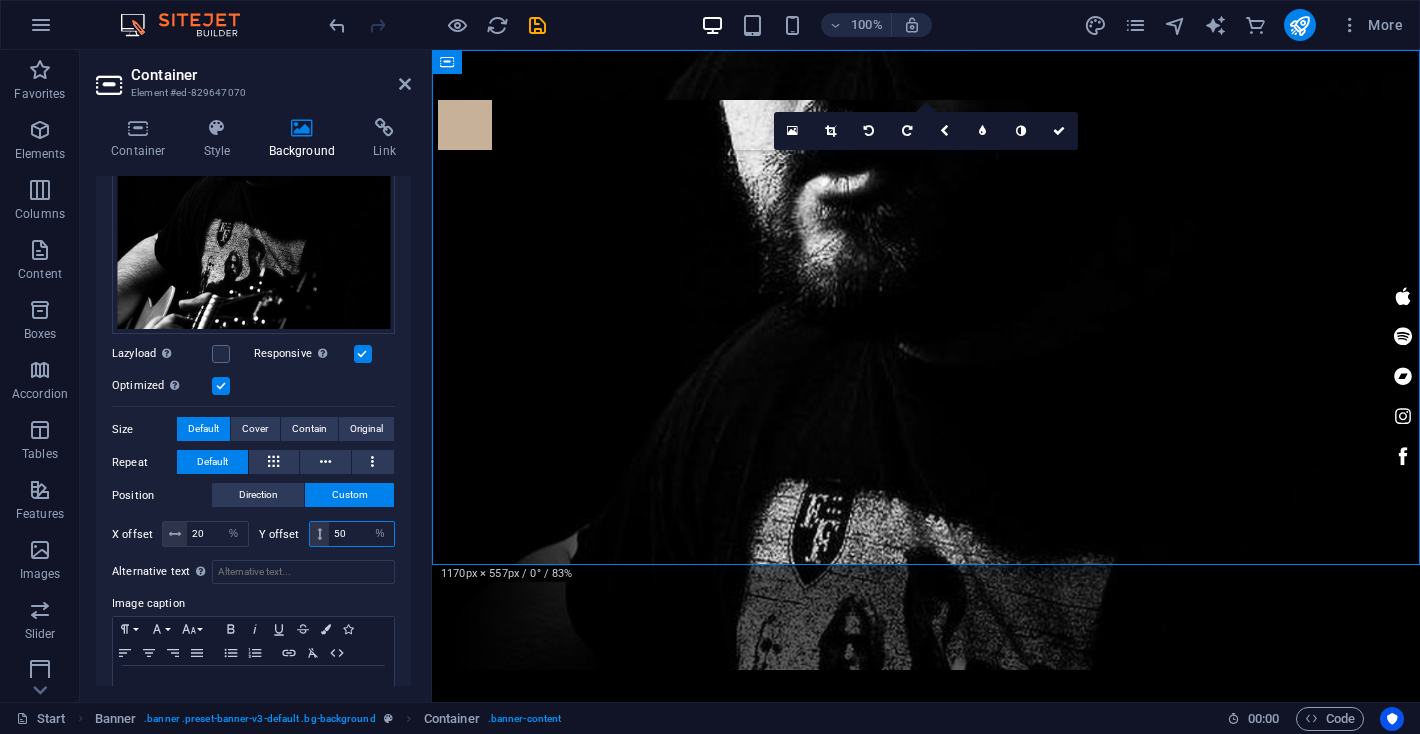 click on "50" at bounding box center (361, 534) 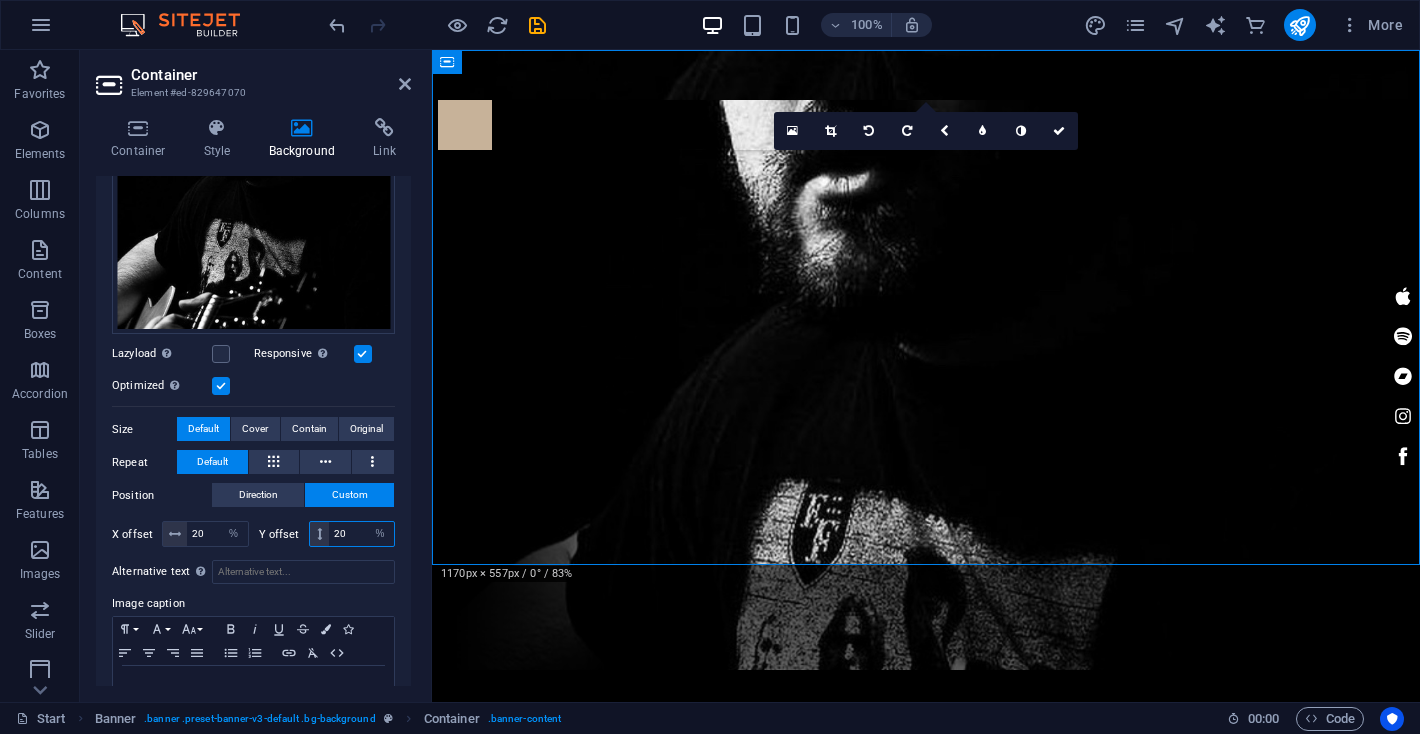 type on "20" 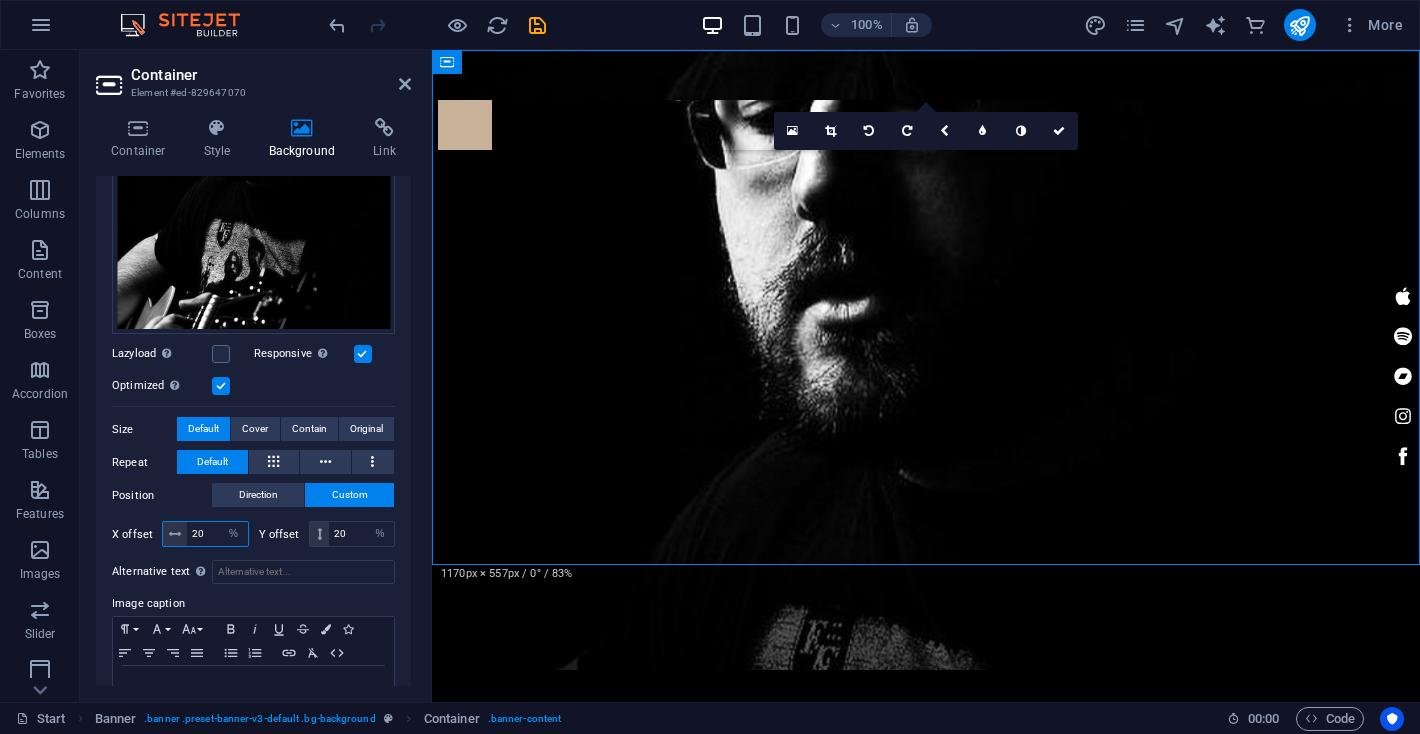 drag, startPoint x: 215, startPoint y: 531, endPoint x: 112, endPoint y: 531, distance: 103 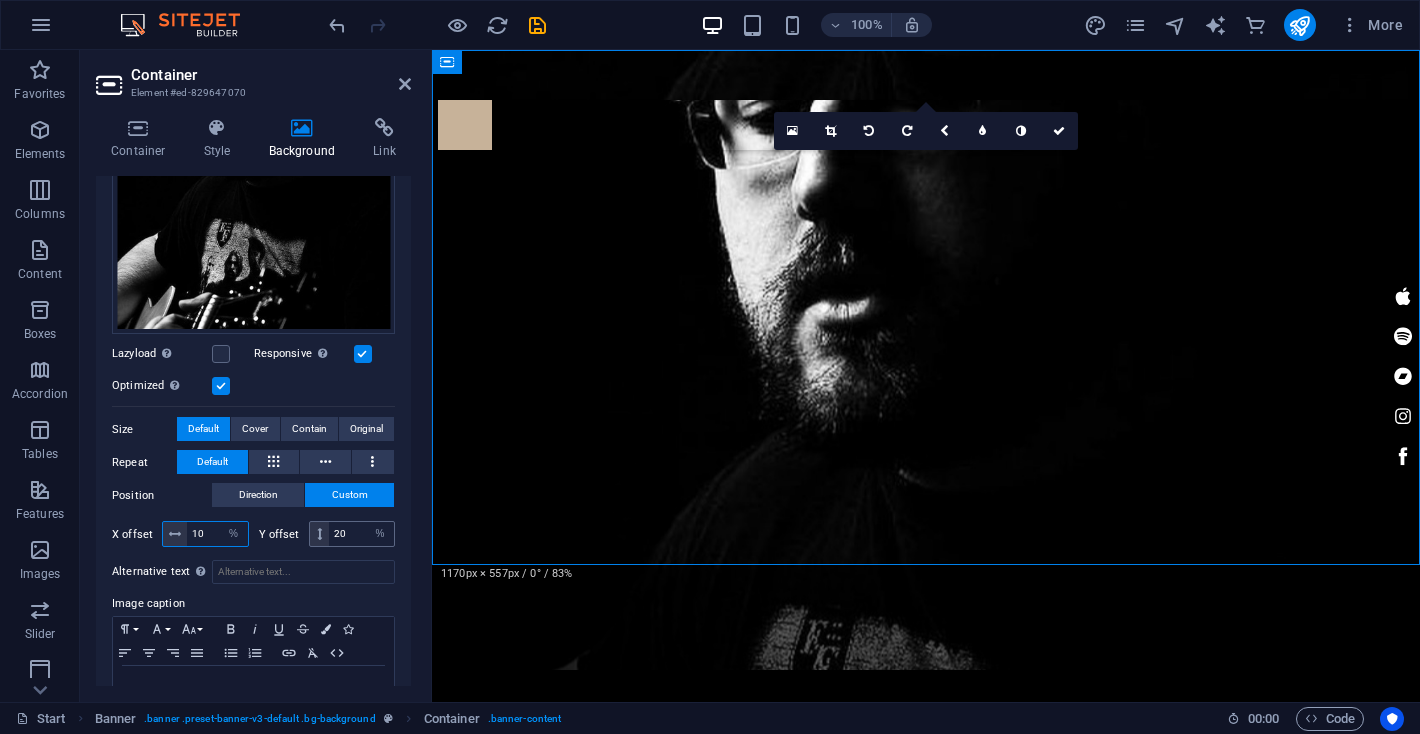 type on "10" 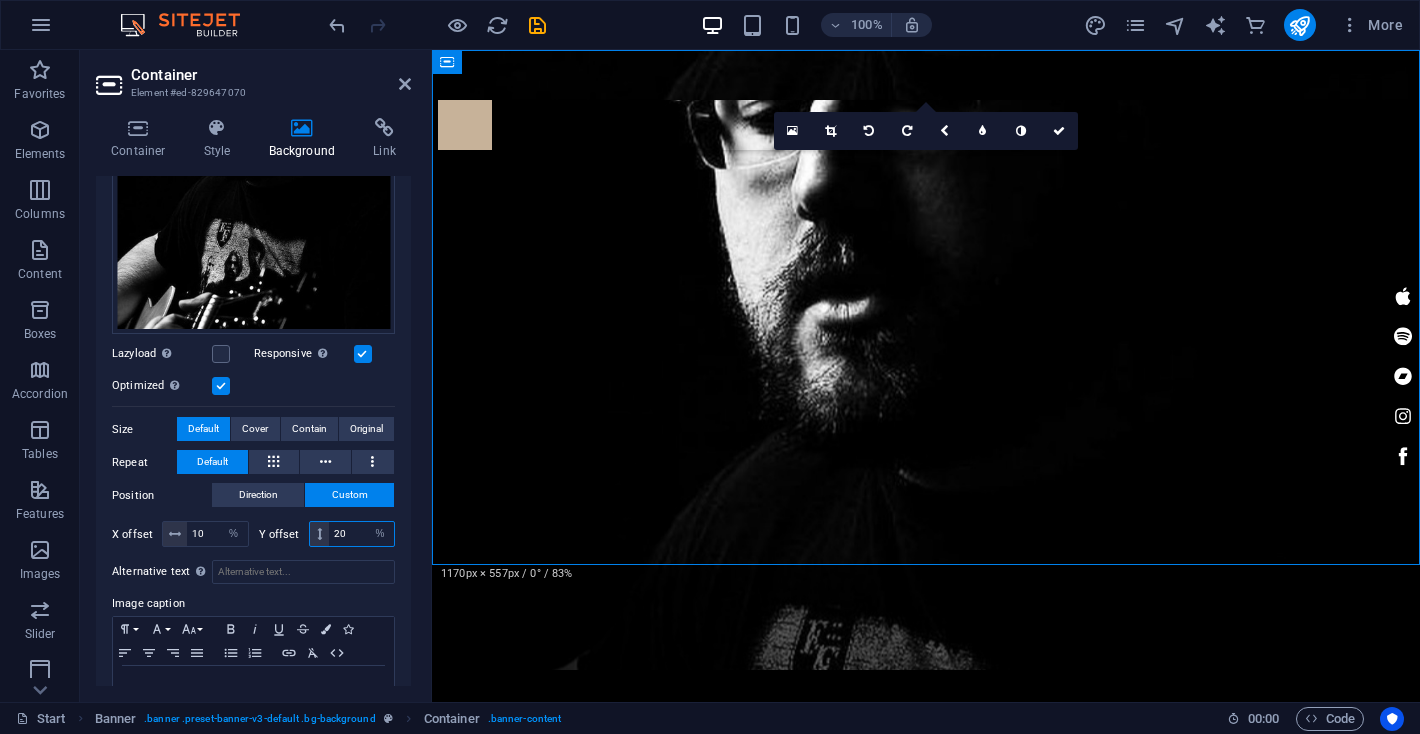 drag, startPoint x: 356, startPoint y: 529, endPoint x: 299, endPoint y: 529, distance: 57 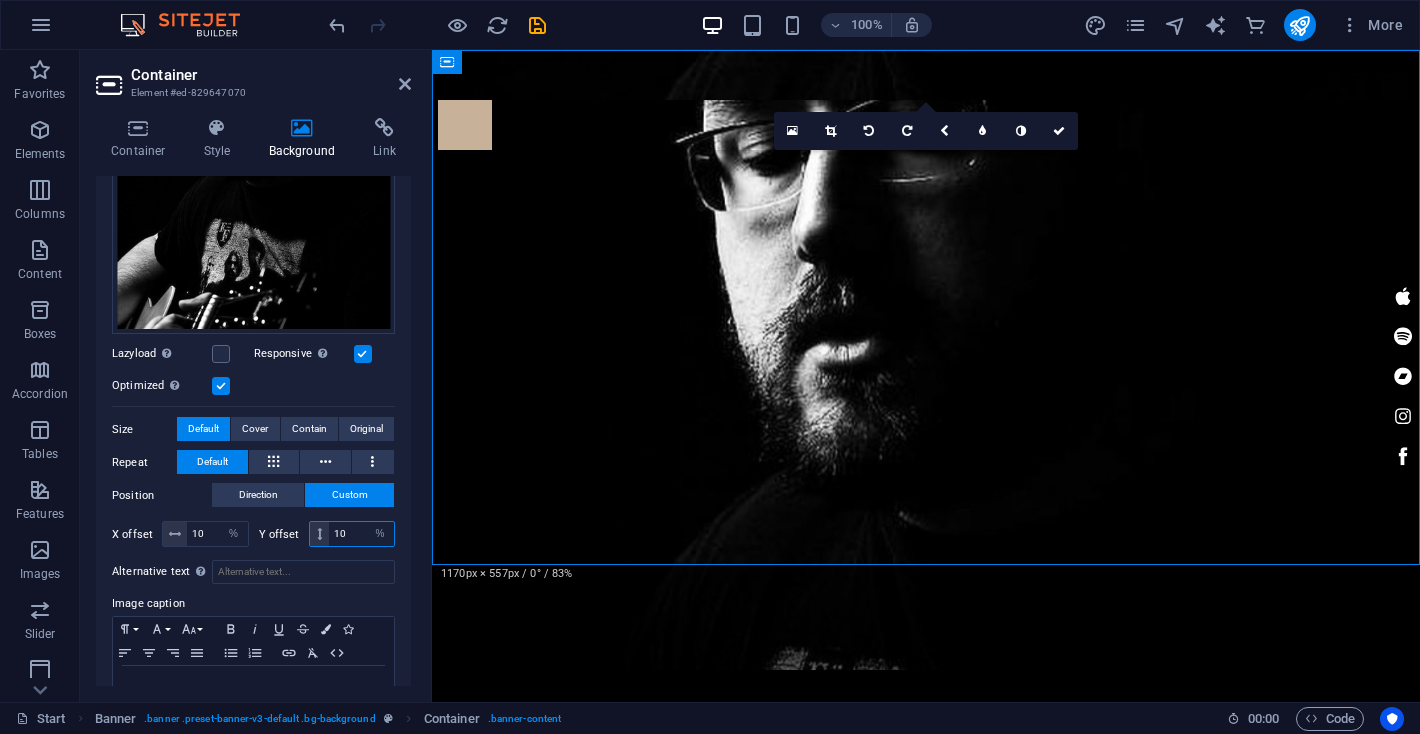type on "10" 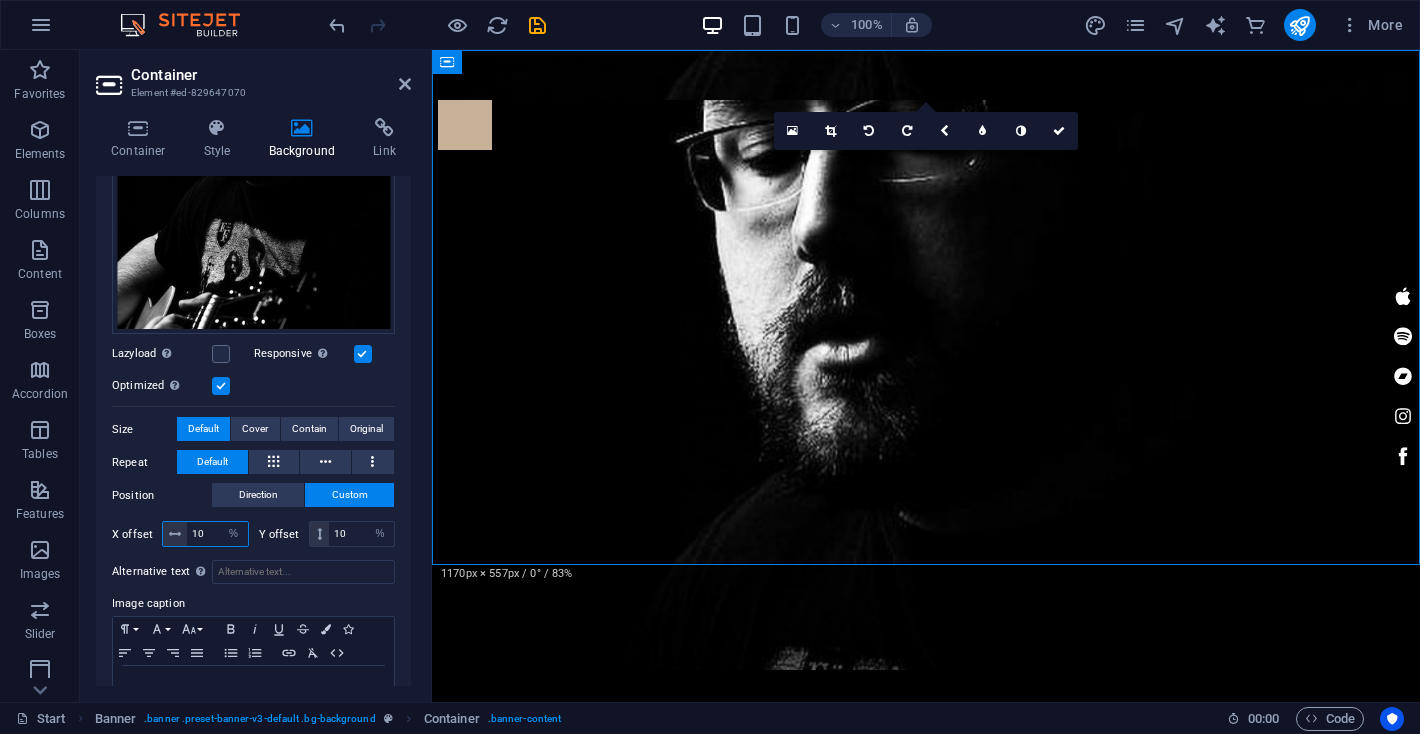 drag, startPoint x: 212, startPoint y: 528, endPoint x: 151, endPoint y: 528, distance: 61 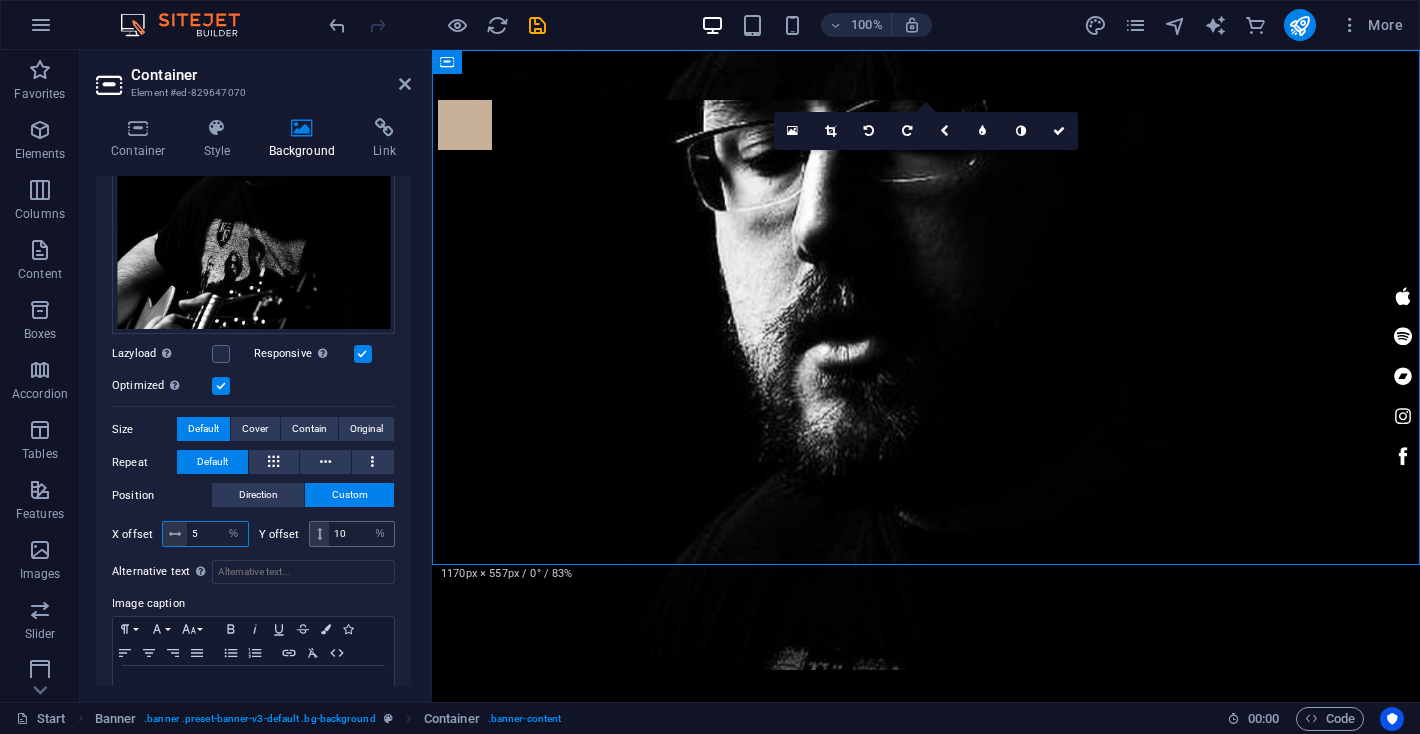 type on "5" 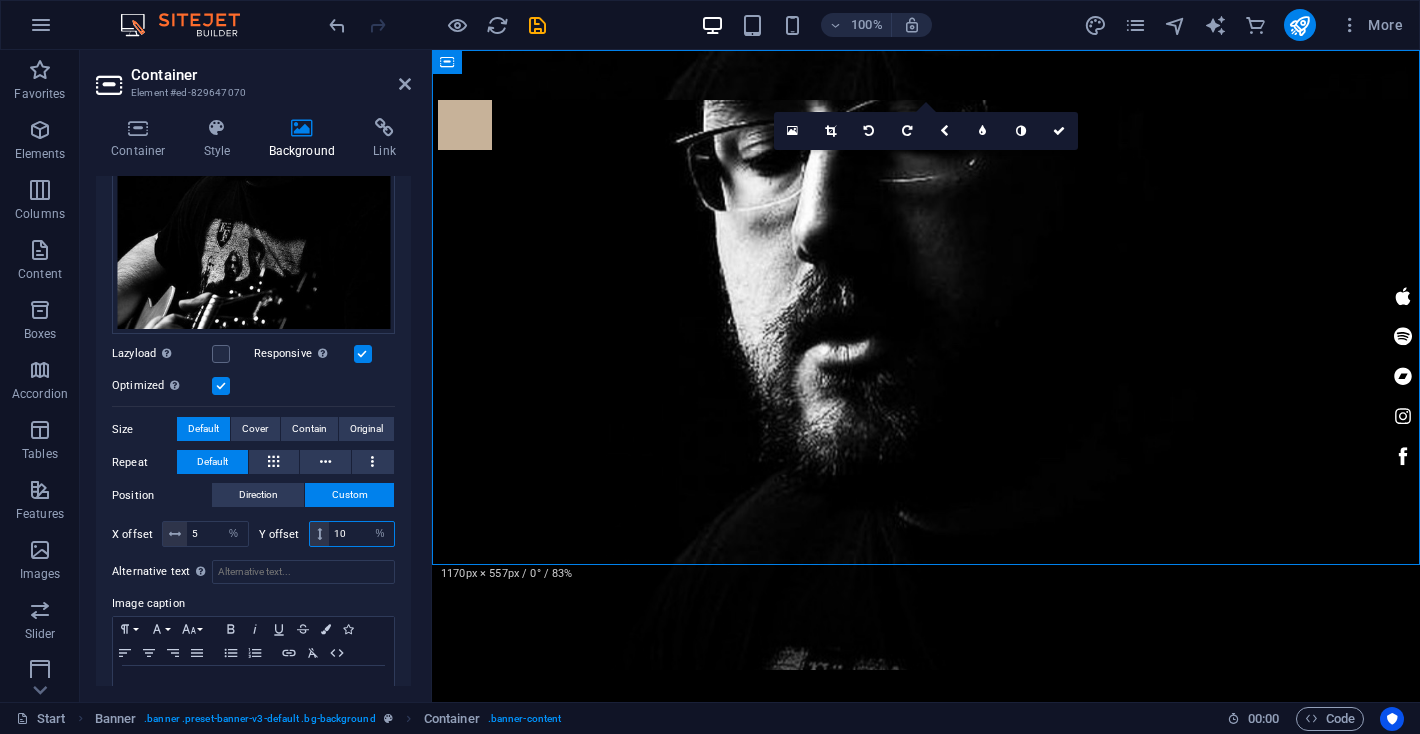 click on "10" at bounding box center (361, 534) 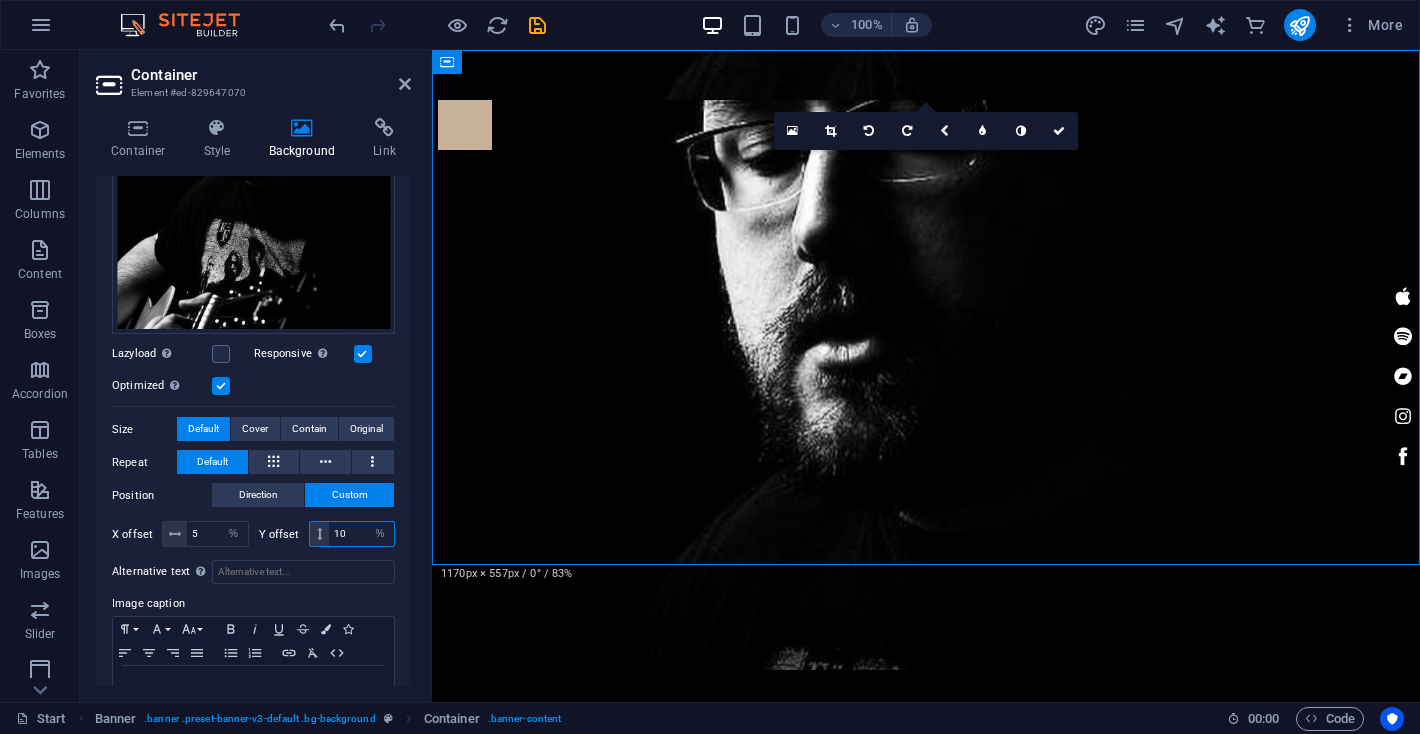drag, startPoint x: 357, startPoint y: 533, endPoint x: 341, endPoint y: 533, distance: 16 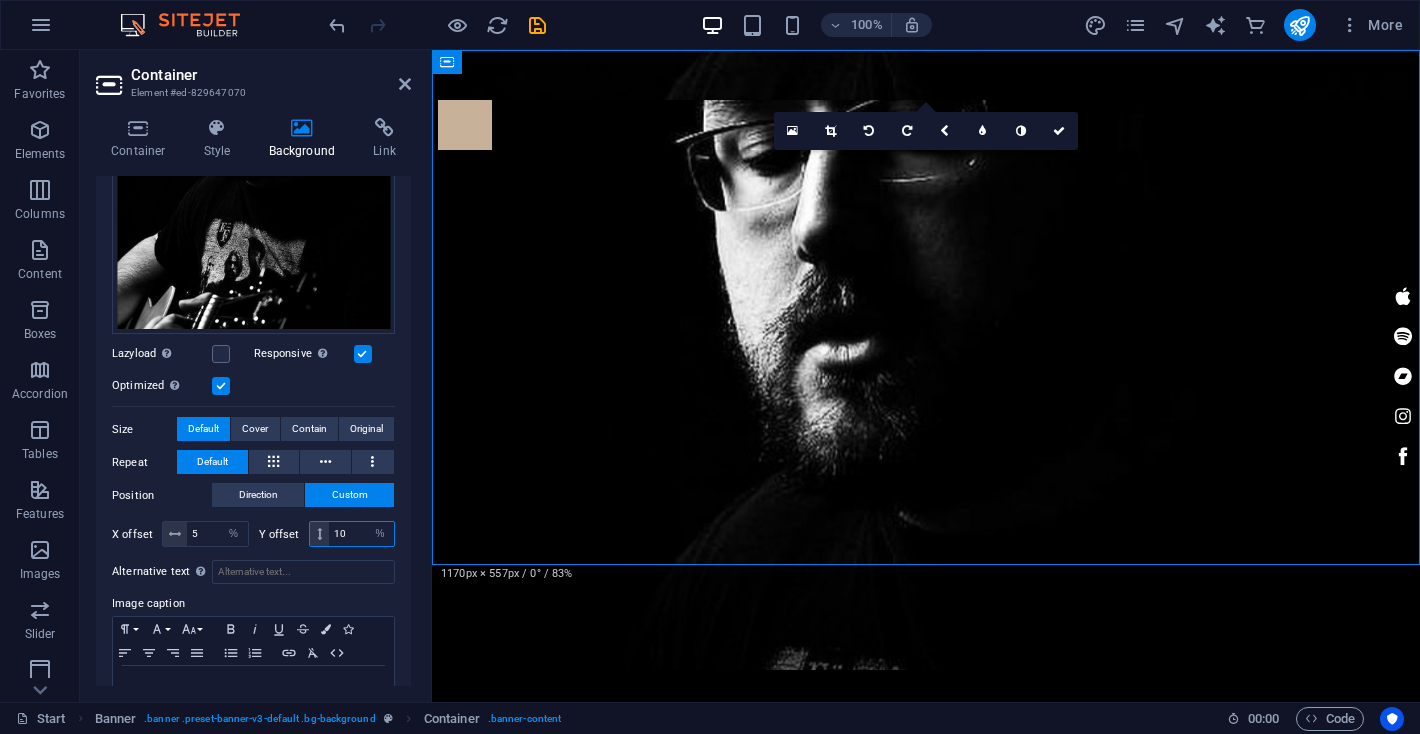 drag, startPoint x: 355, startPoint y: 536, endPoint x: 308, endPoint y: 535, distance: 47.010635 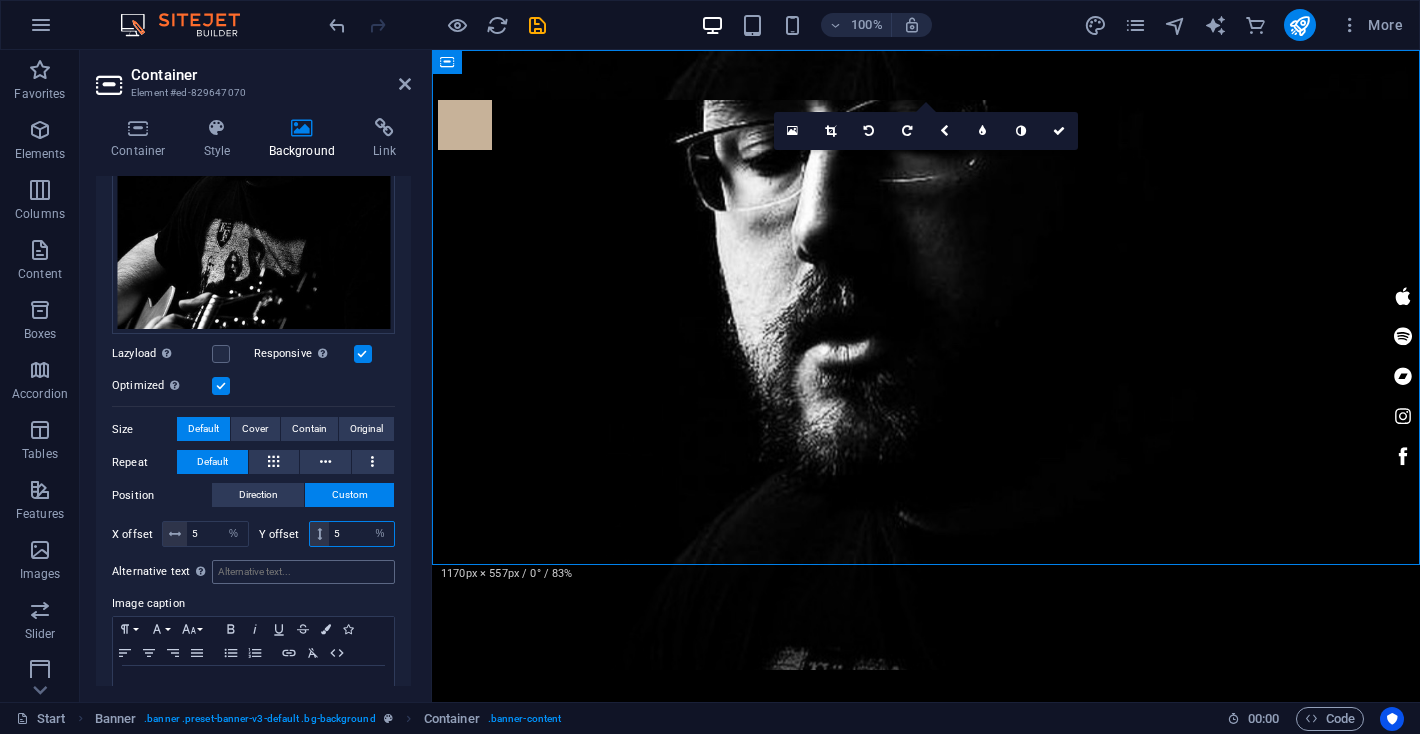 type on "5" 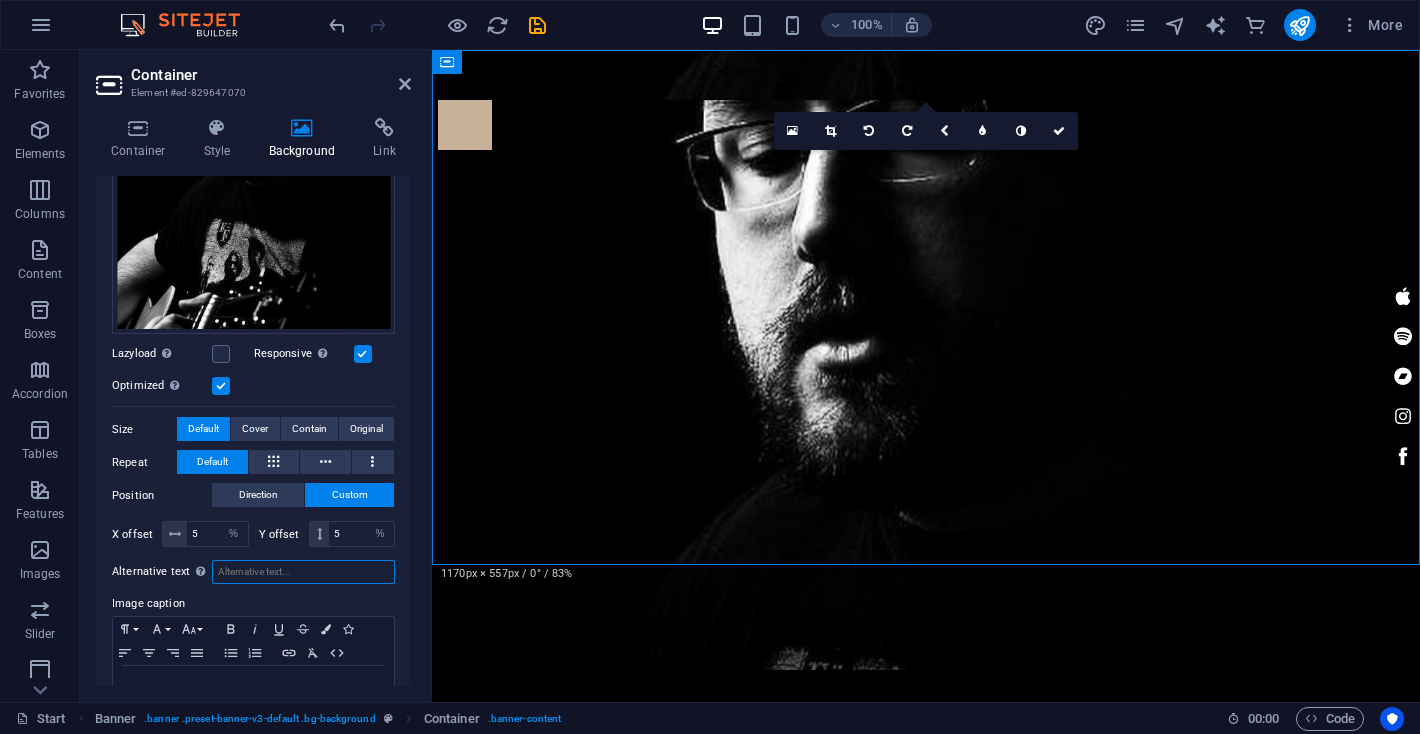 click on "Alternative text The alternative text is used by devices that cannot display images (e.g. image search engines) and should be added to every image to improve website accessibility." at bounding box center [303, 572] 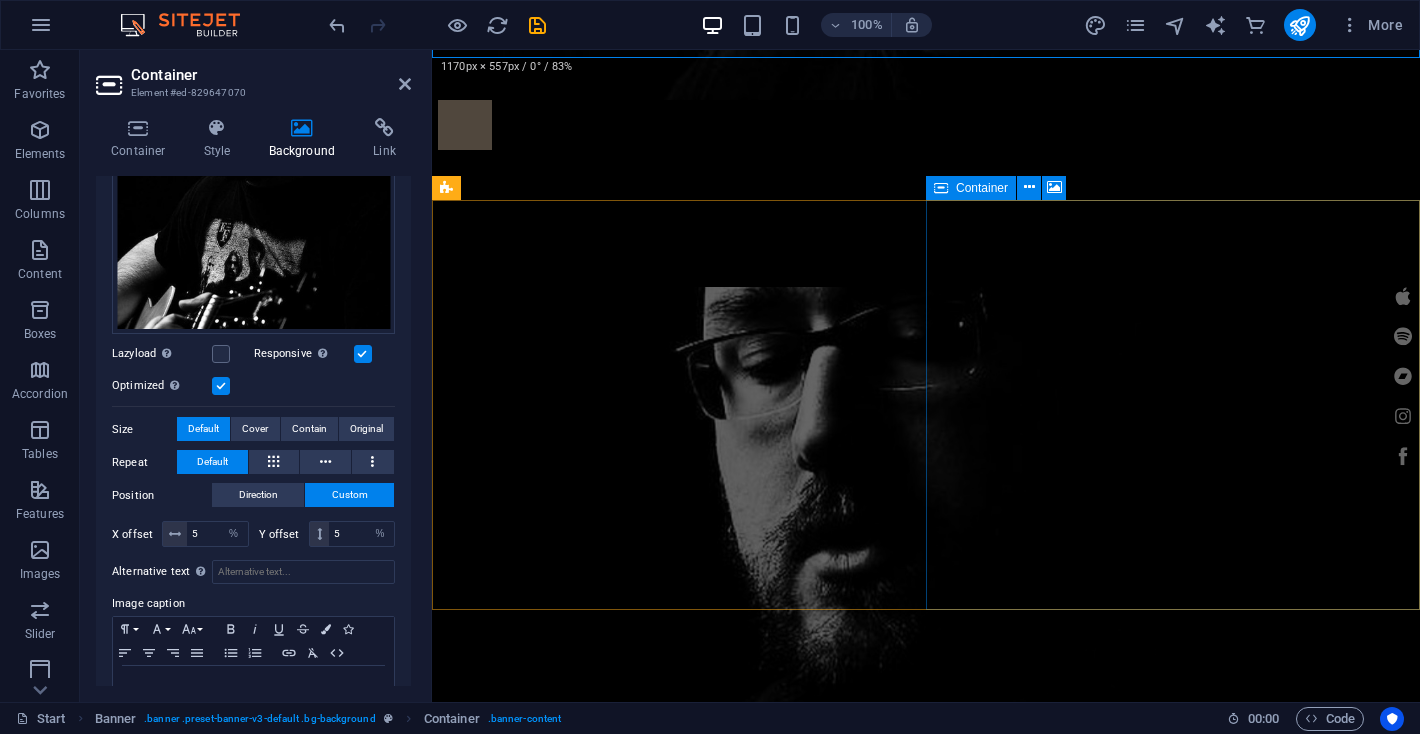 scroll, scrollTop: 0, scrollLeft: 0, axis: both 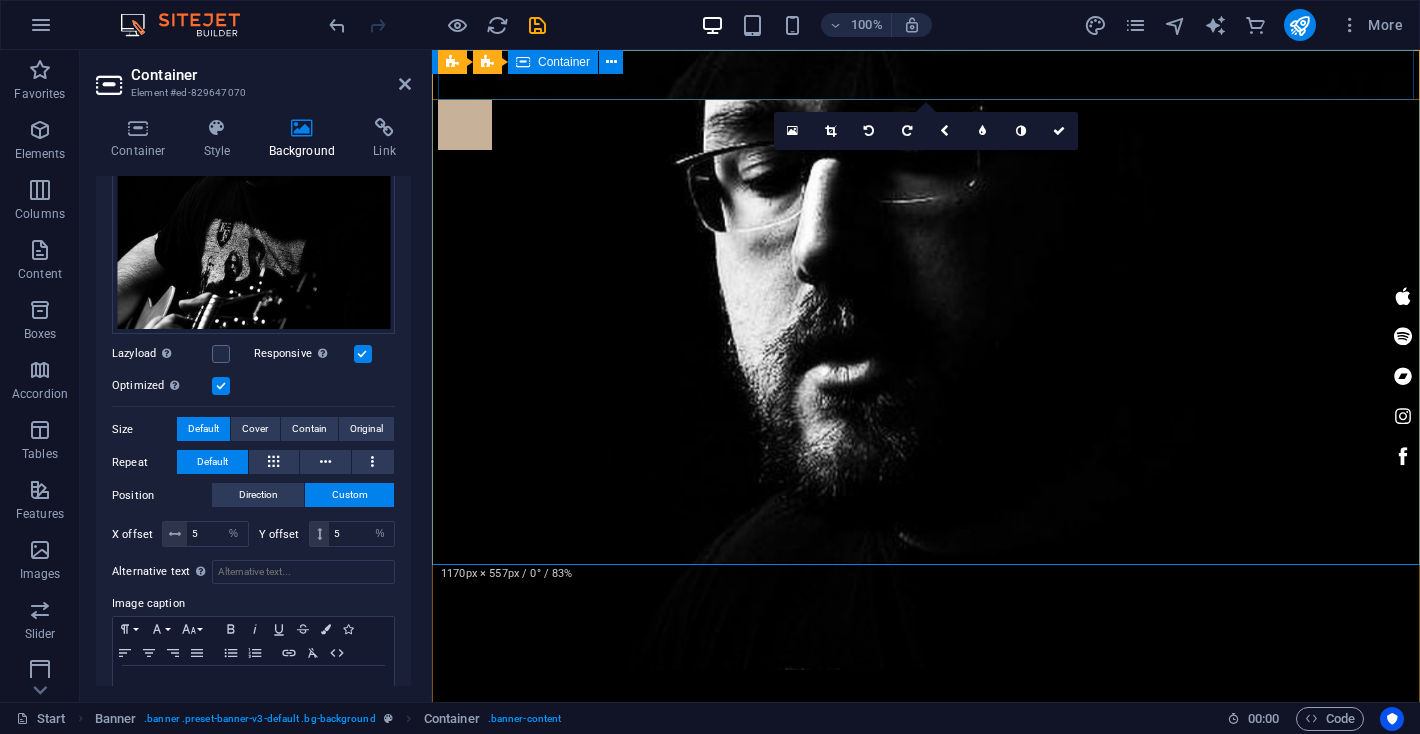 click at bounding box center [926, 125] 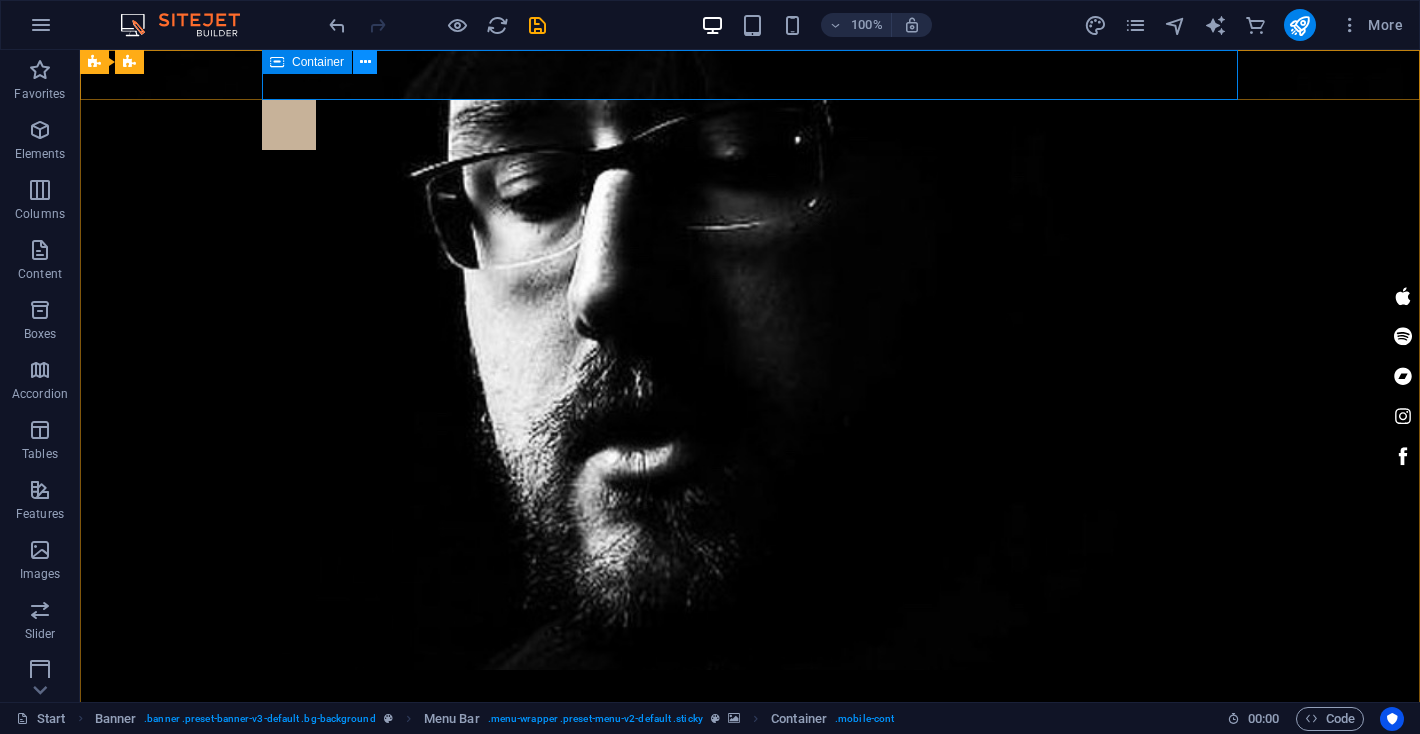 click at bounding box center [365, 62] 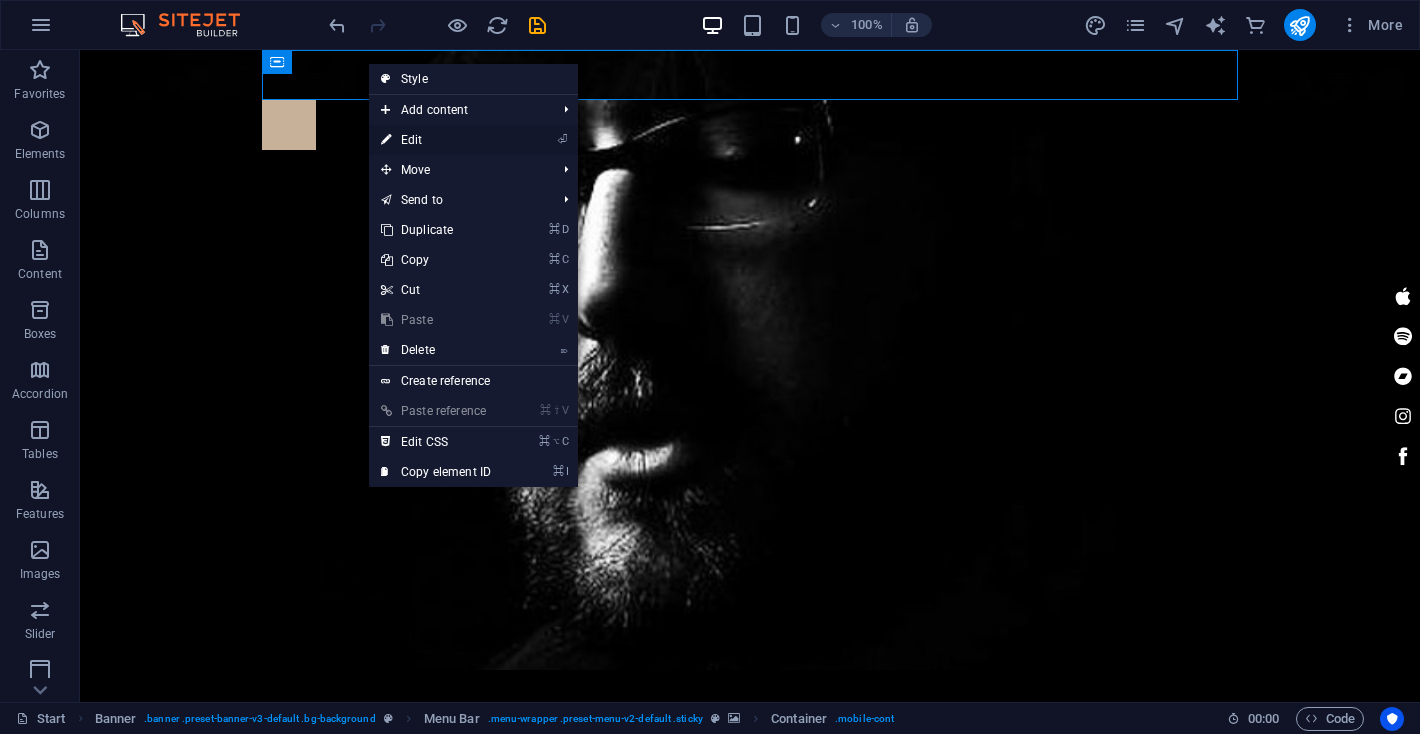 click on "⏎  Edit" at bounding box center [436, 140] 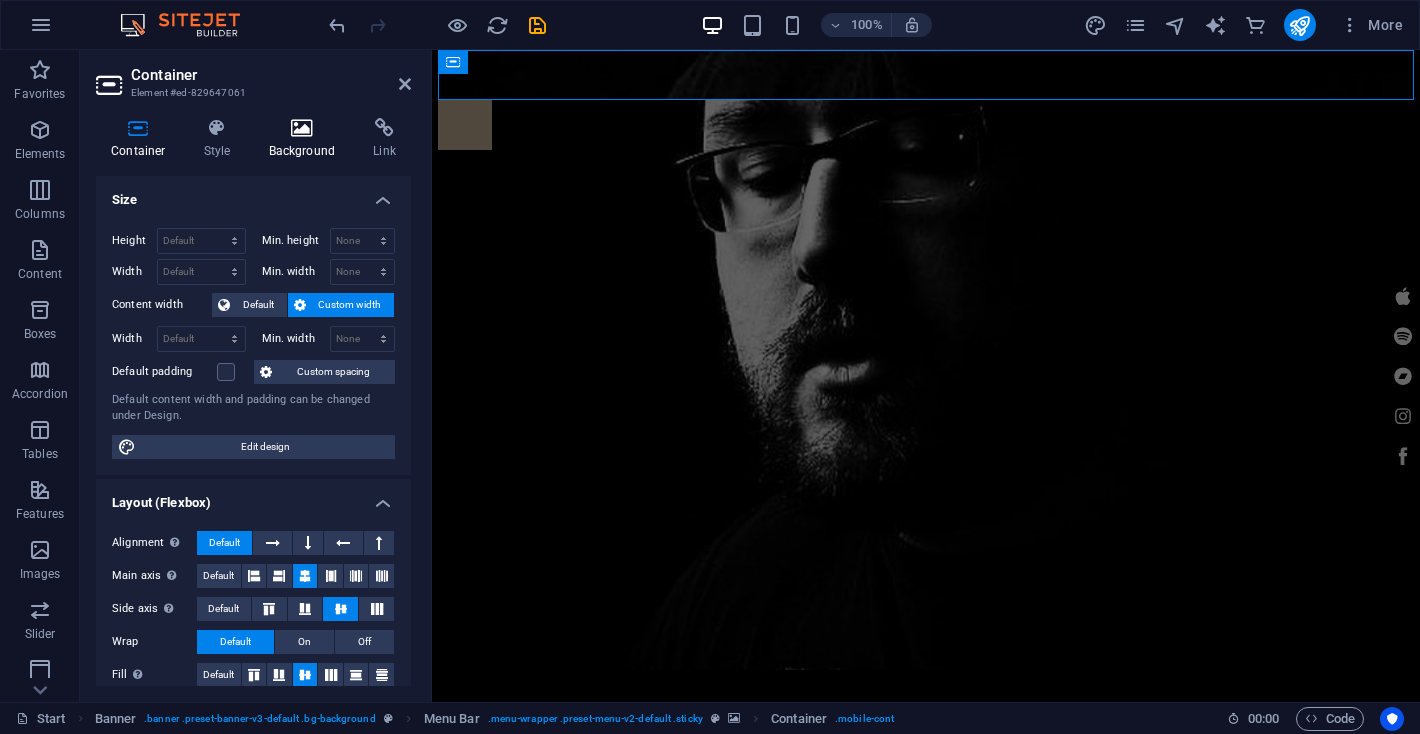 click at bounding box center [302, 128] 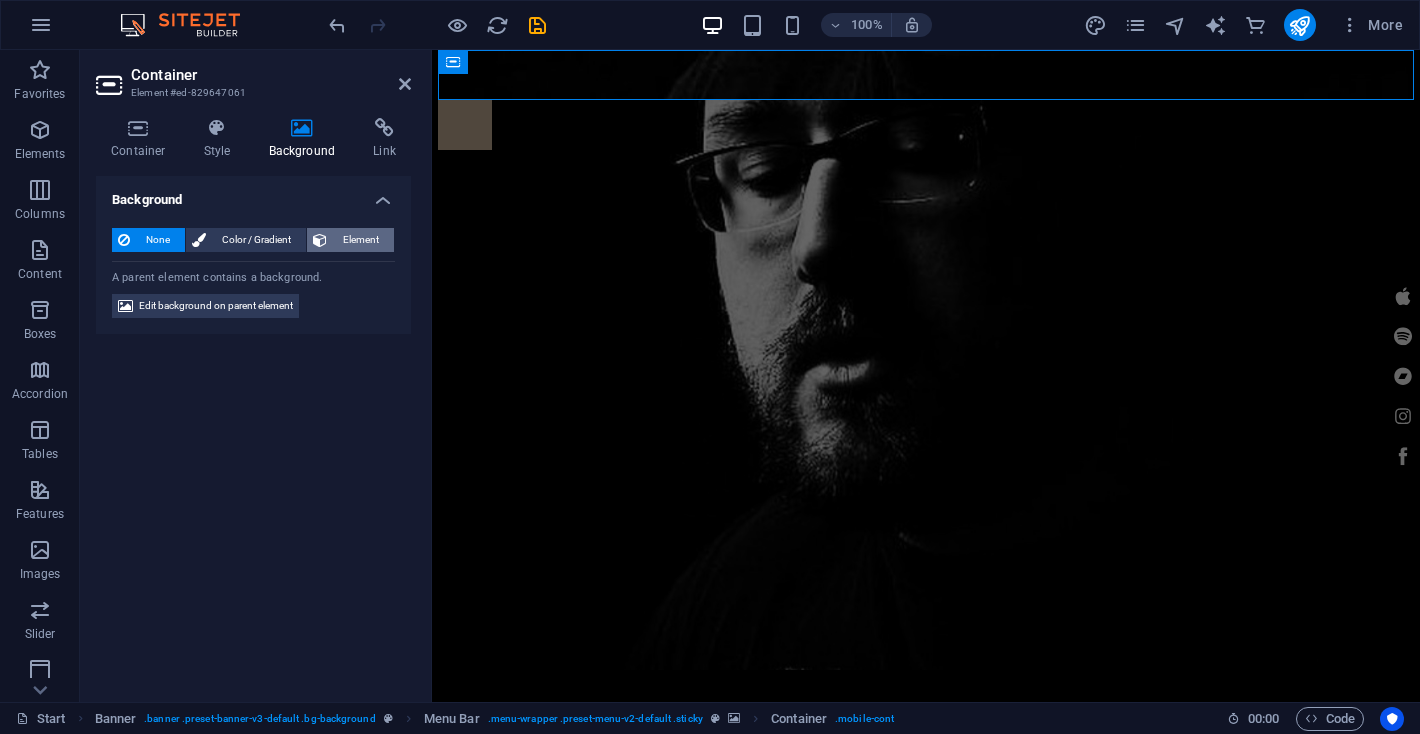 click on "Element" at bounding box center (360, 240) 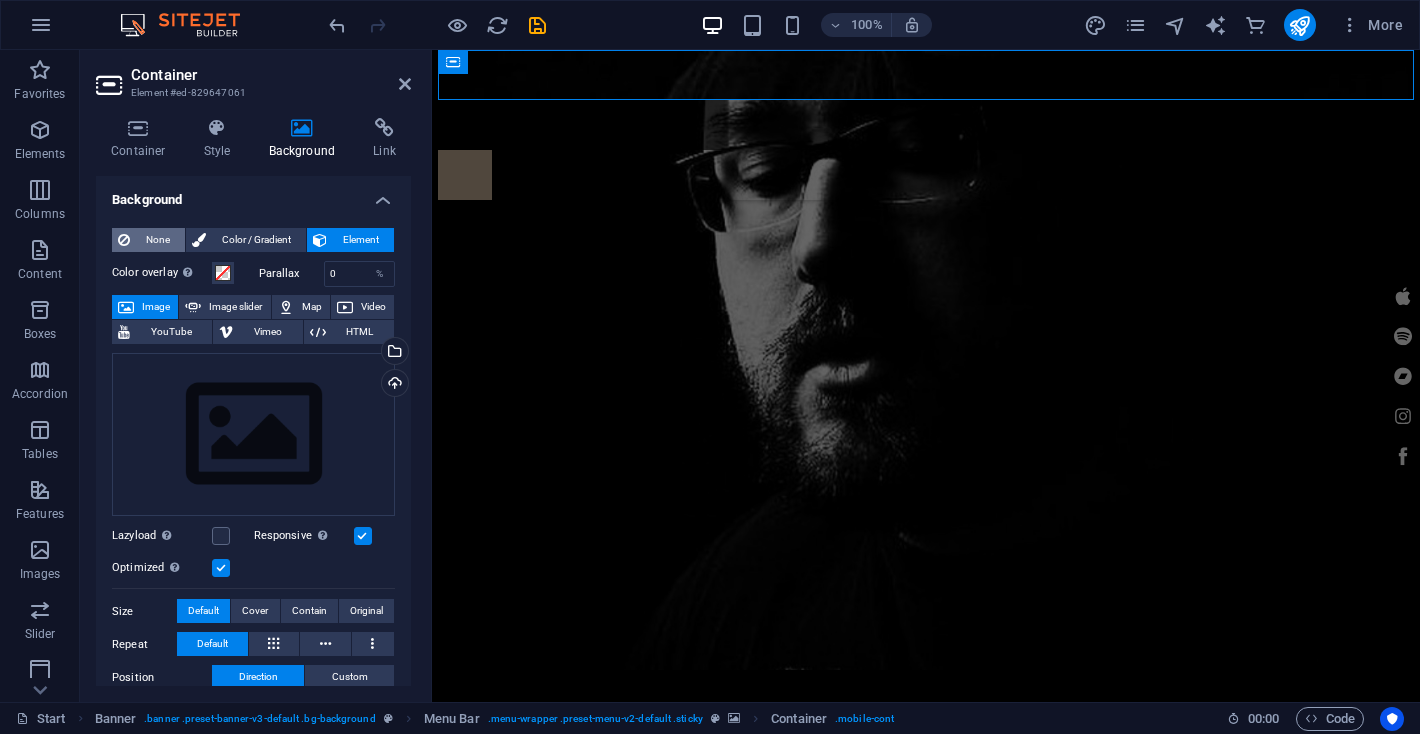 click on "None" at bounding box center (157, 240) 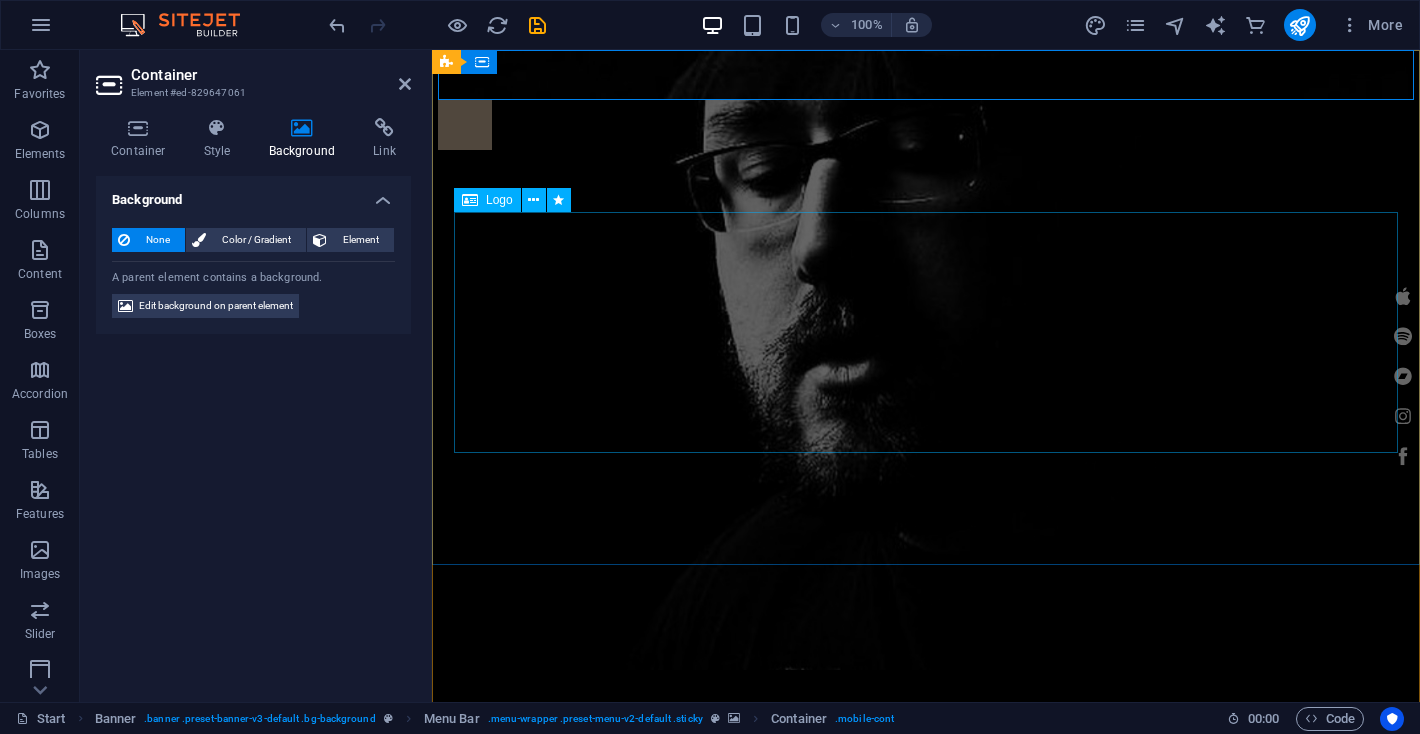 click at bounding box center [926, 902] 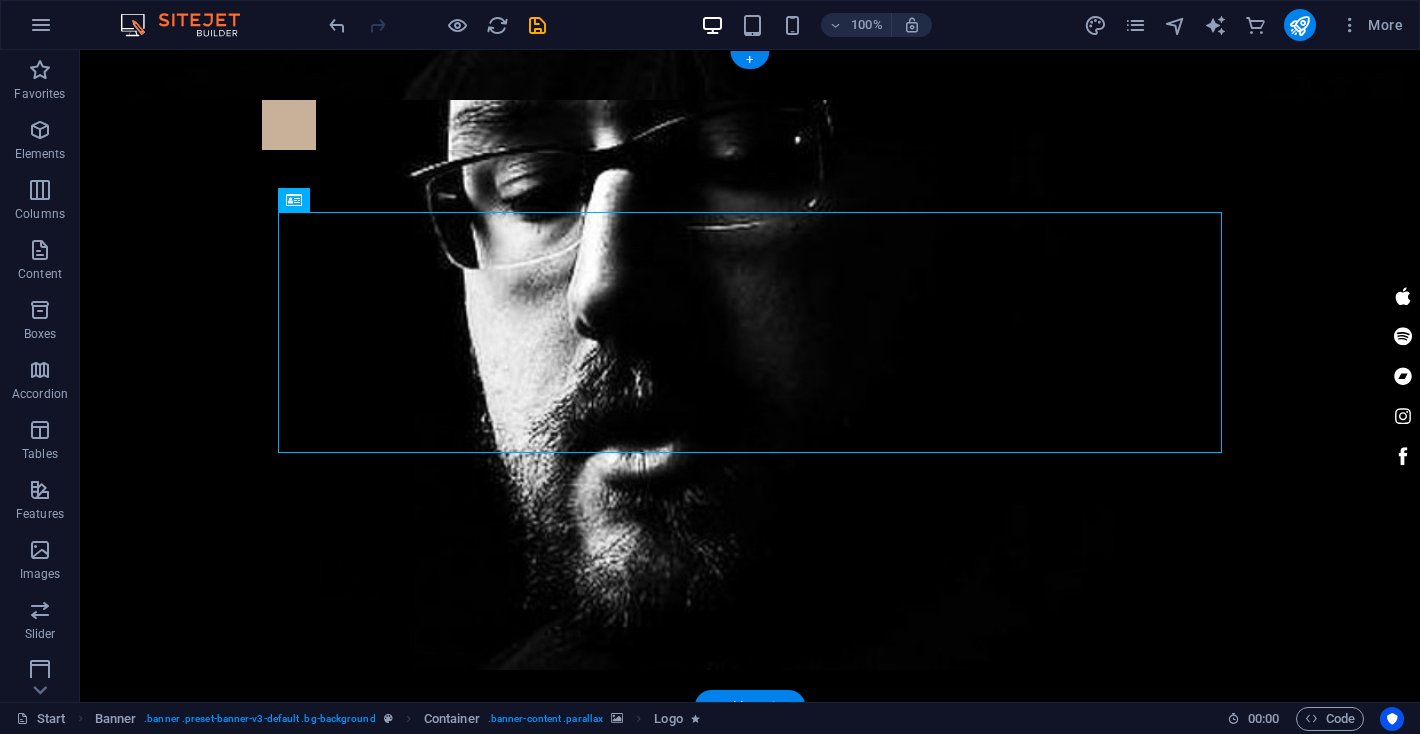 click at bounding box center (750, 385) 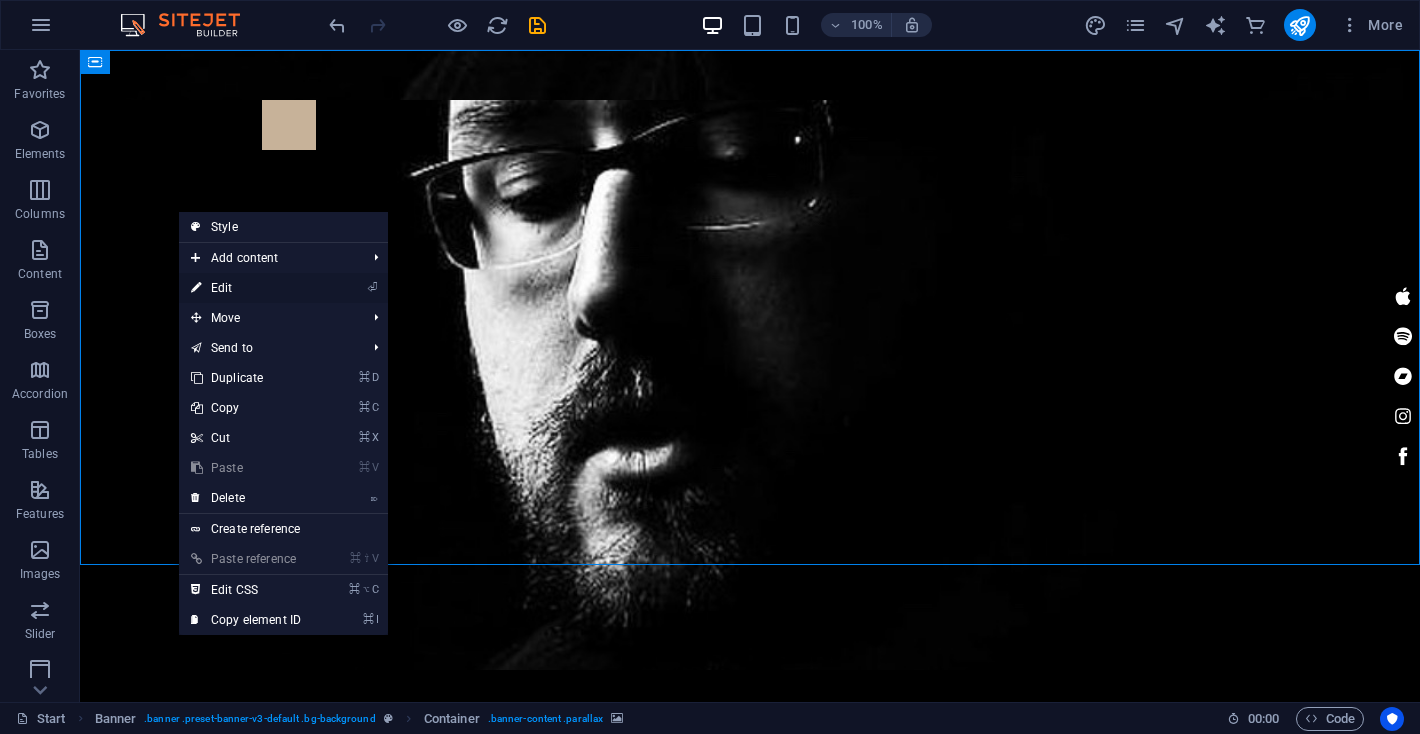 click on "⏎  Edit" at bounding box center (246, 288) 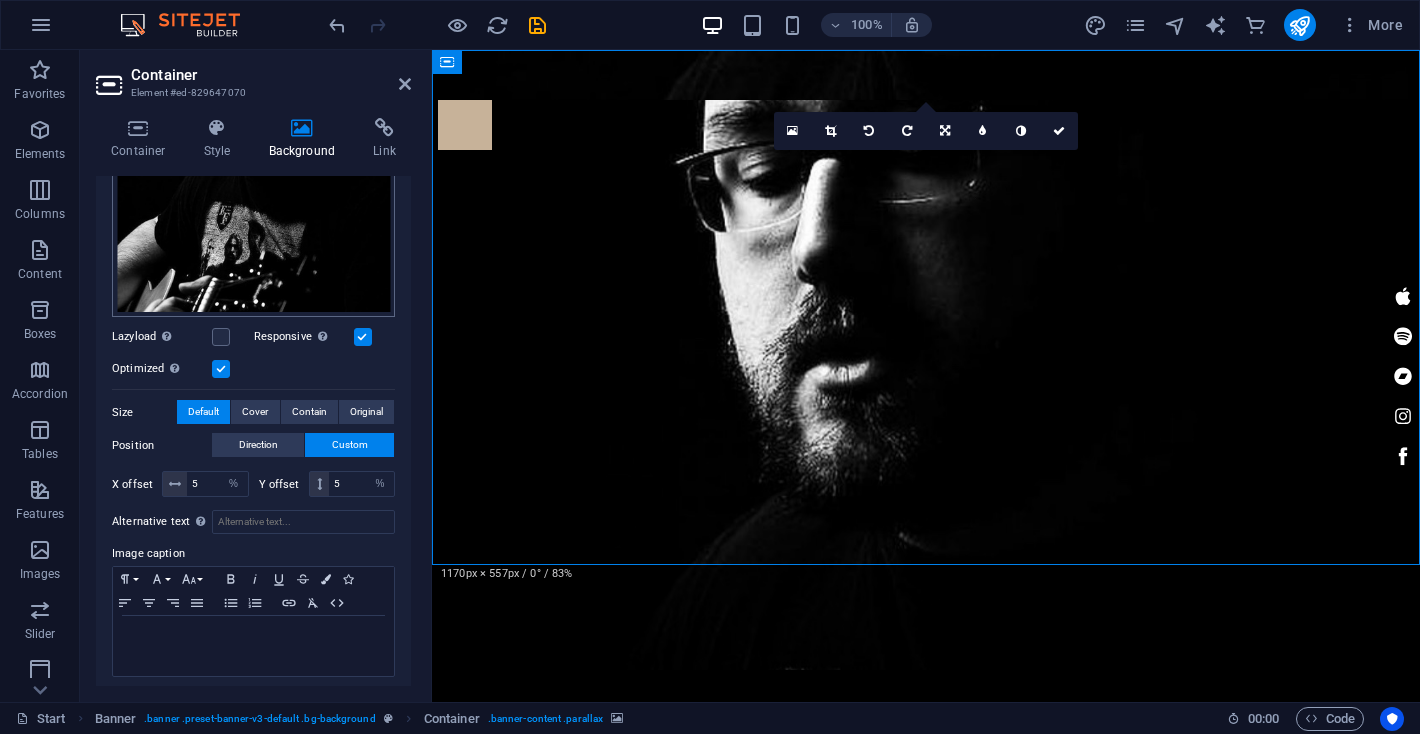 scroll, scrollTop: 323, scrollLeft: 0, axis: vertical 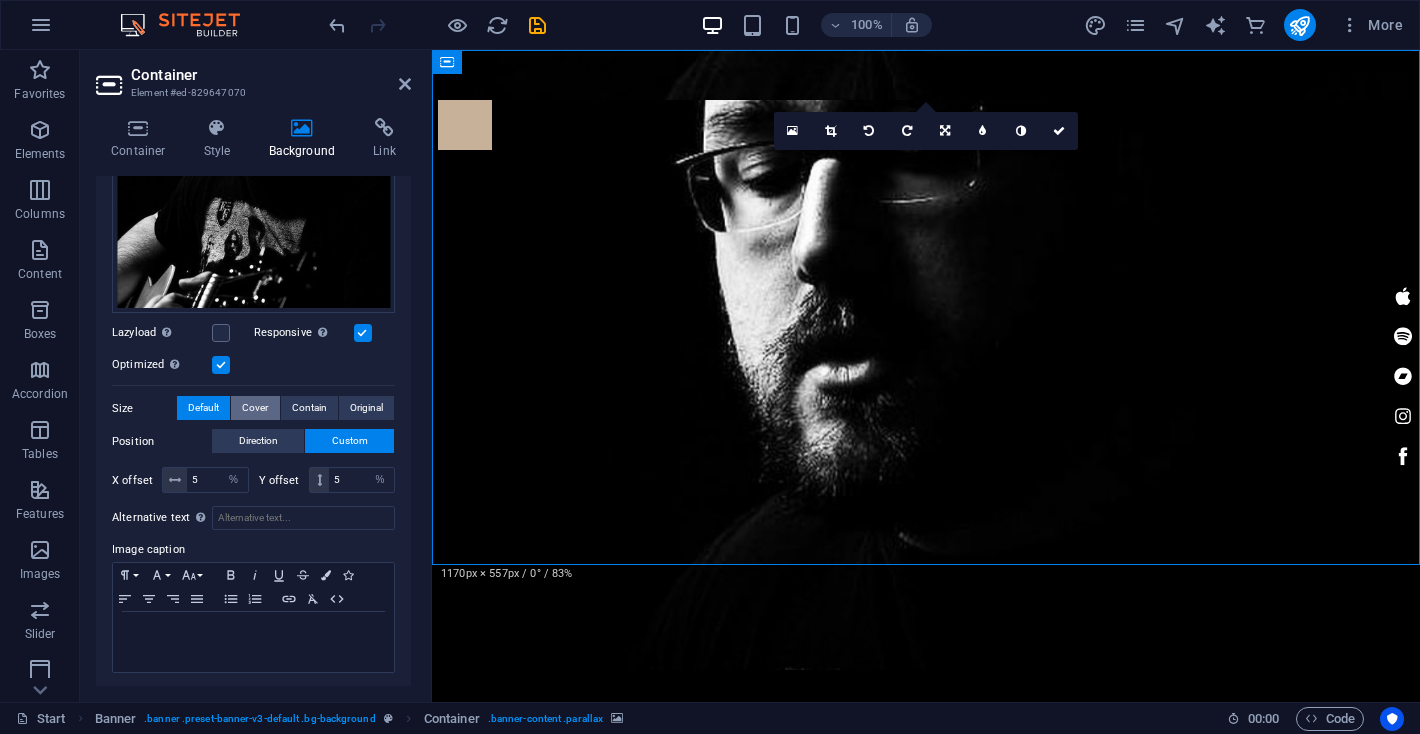 click on "Cover" at bounding box center (255, 408) 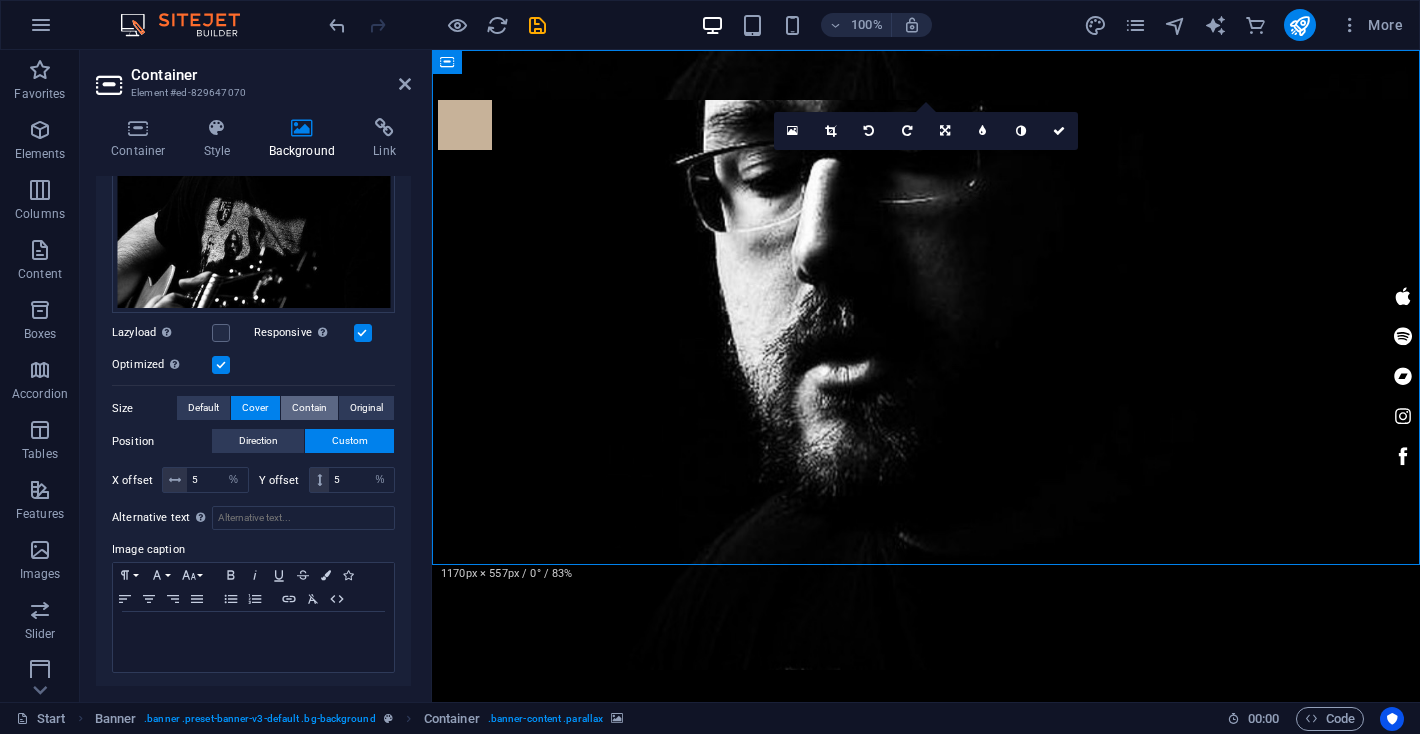 click on "Contain" at bounding box center [309, 408] 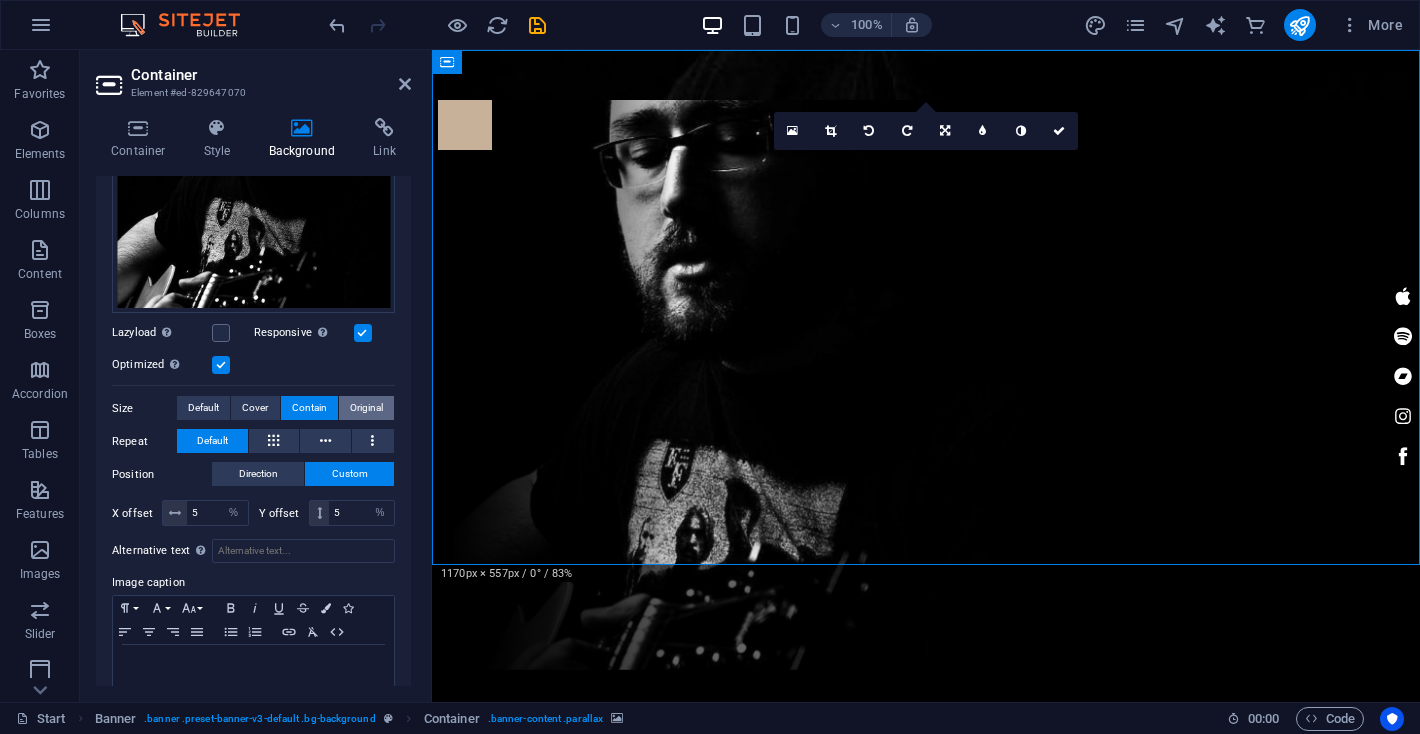 click on "Original" at bounding box center [366, 408] 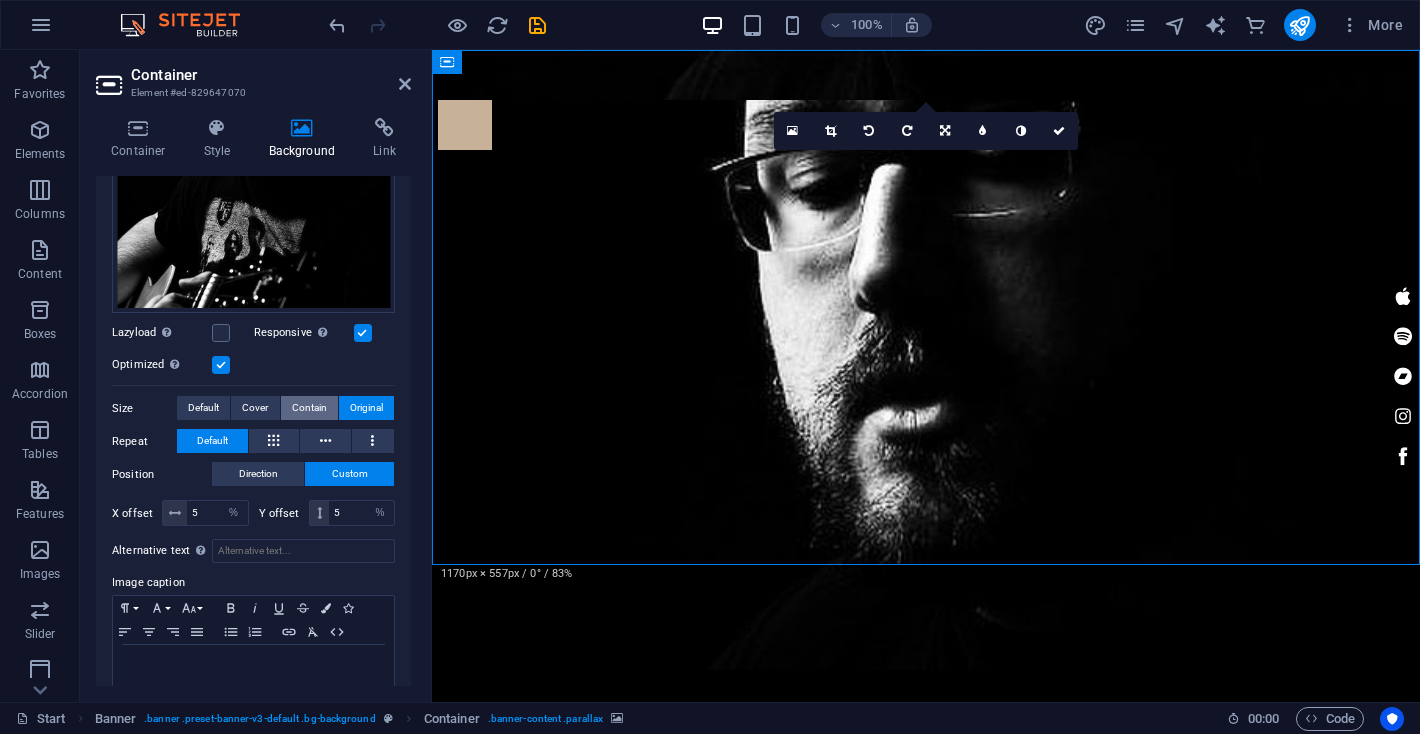 click on "Contain" at bounding box center [309, 408] 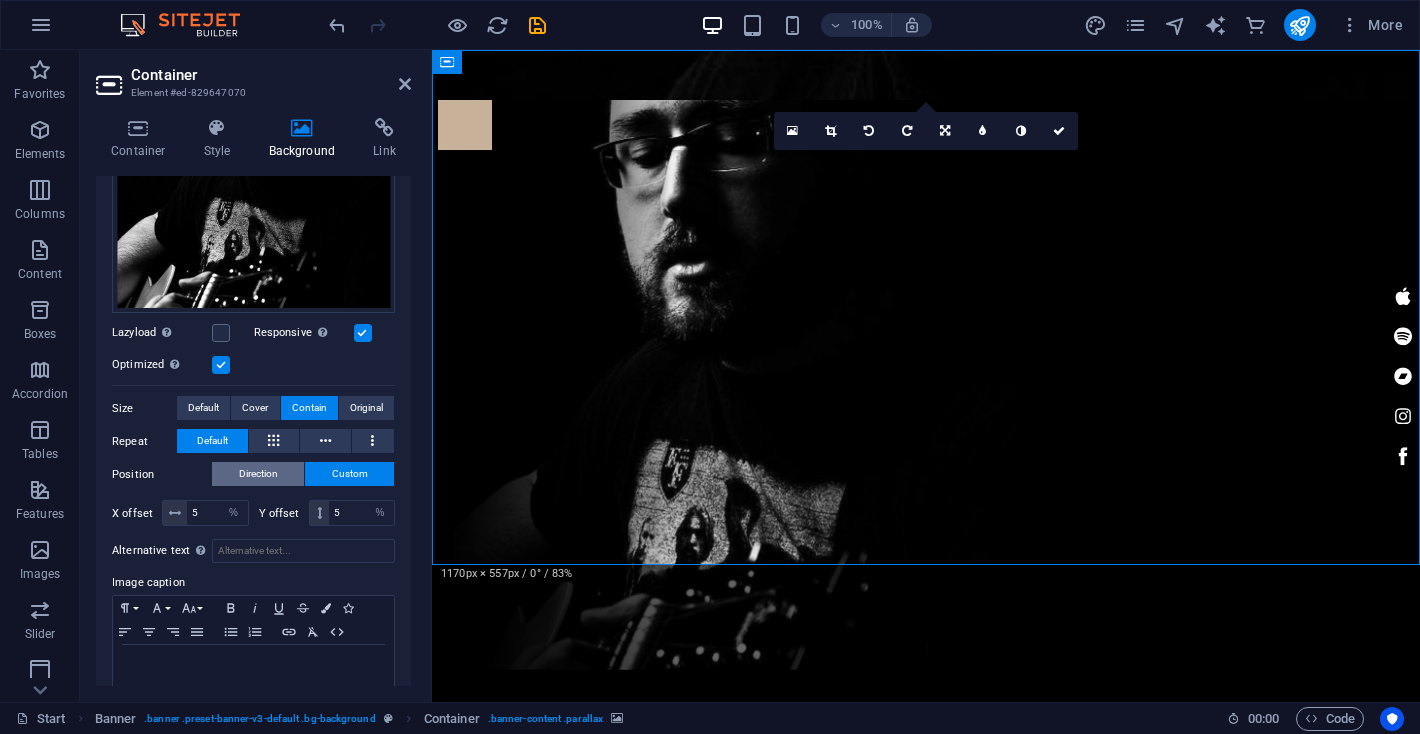 click on "Direction" at bounding box center (258, 474) 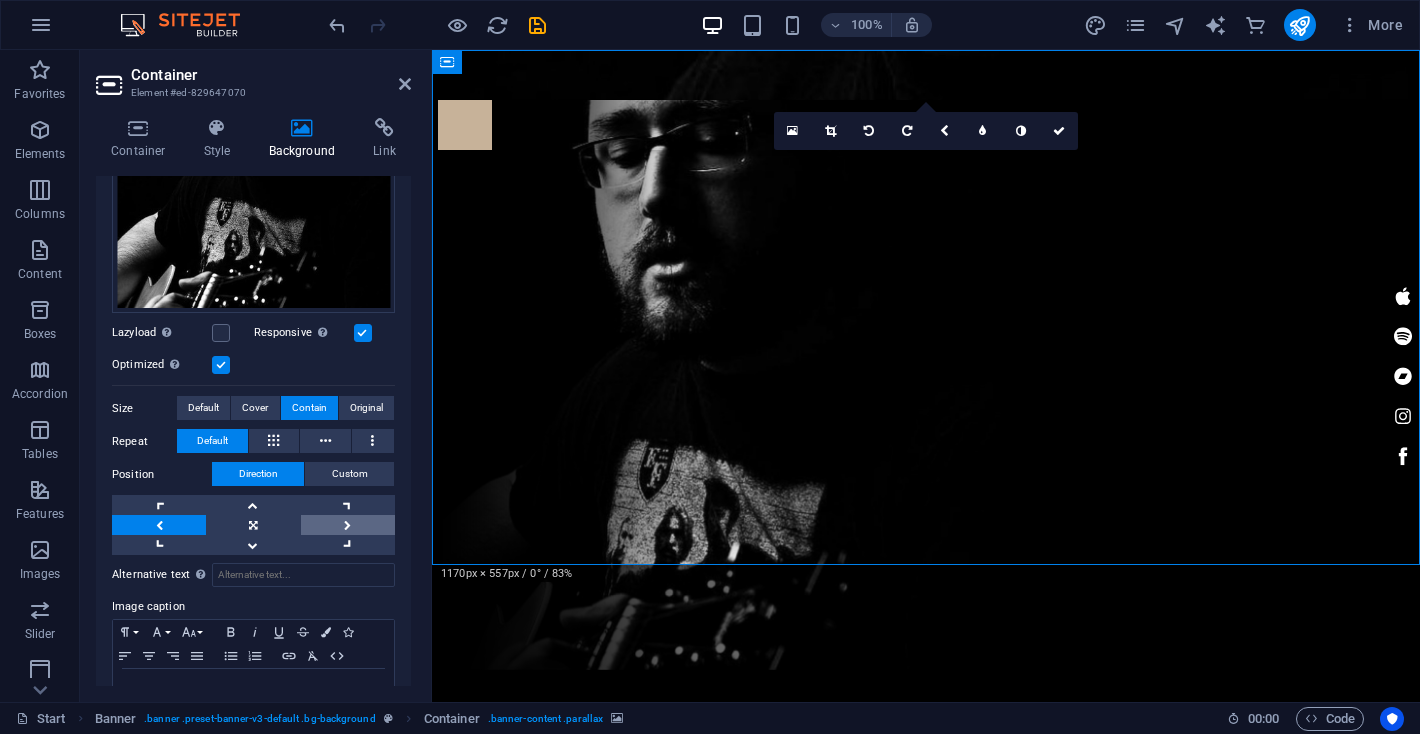 click at bounding box center [348, 525] 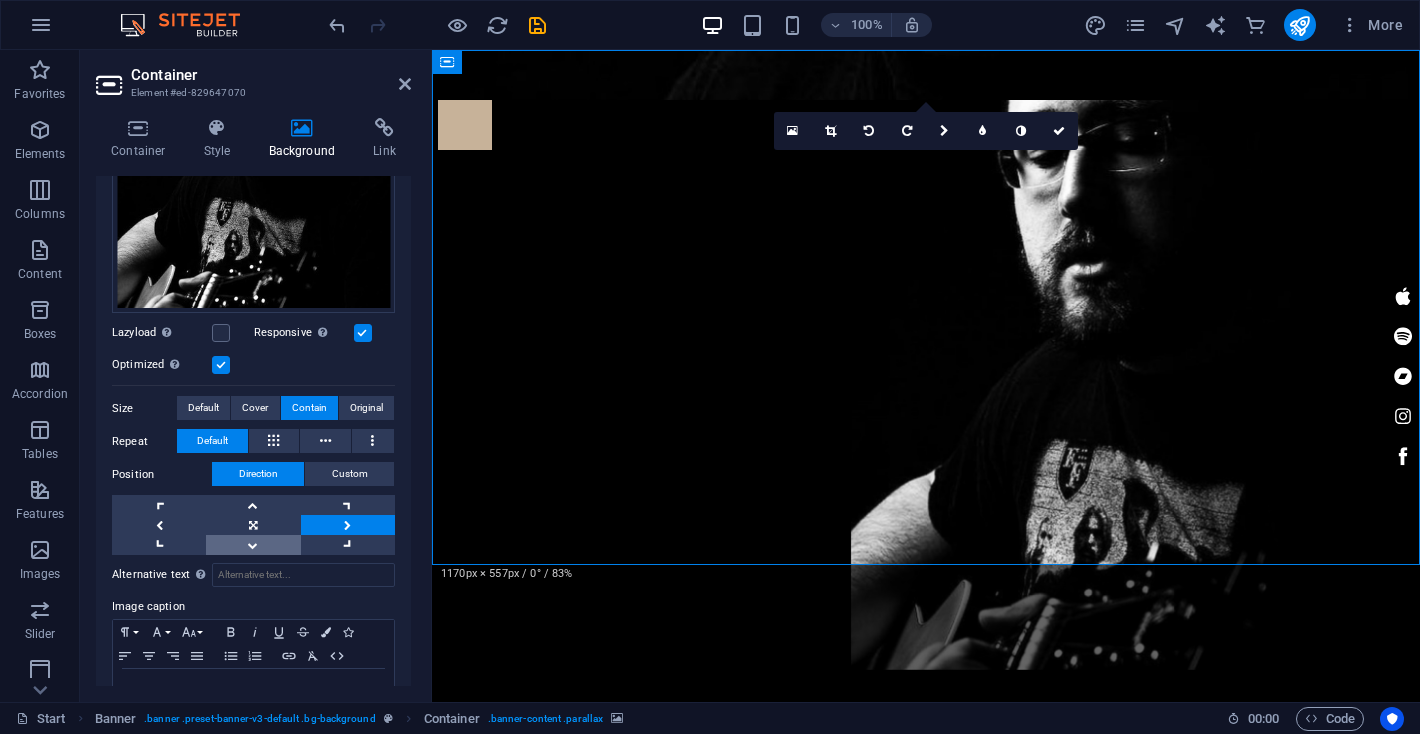 click at bounding box center [253, 545] 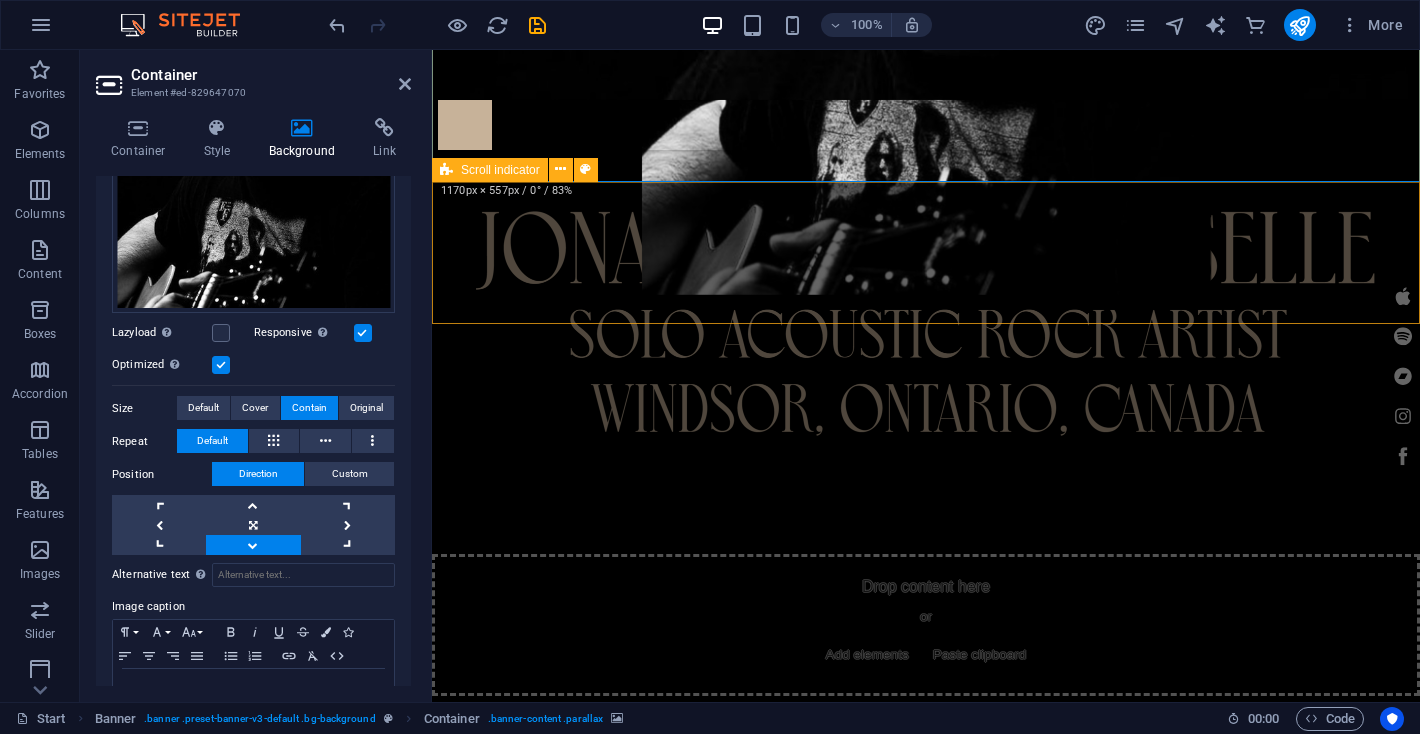 scroll, scrollTop: 0, scrollLeft: 0, axis: both 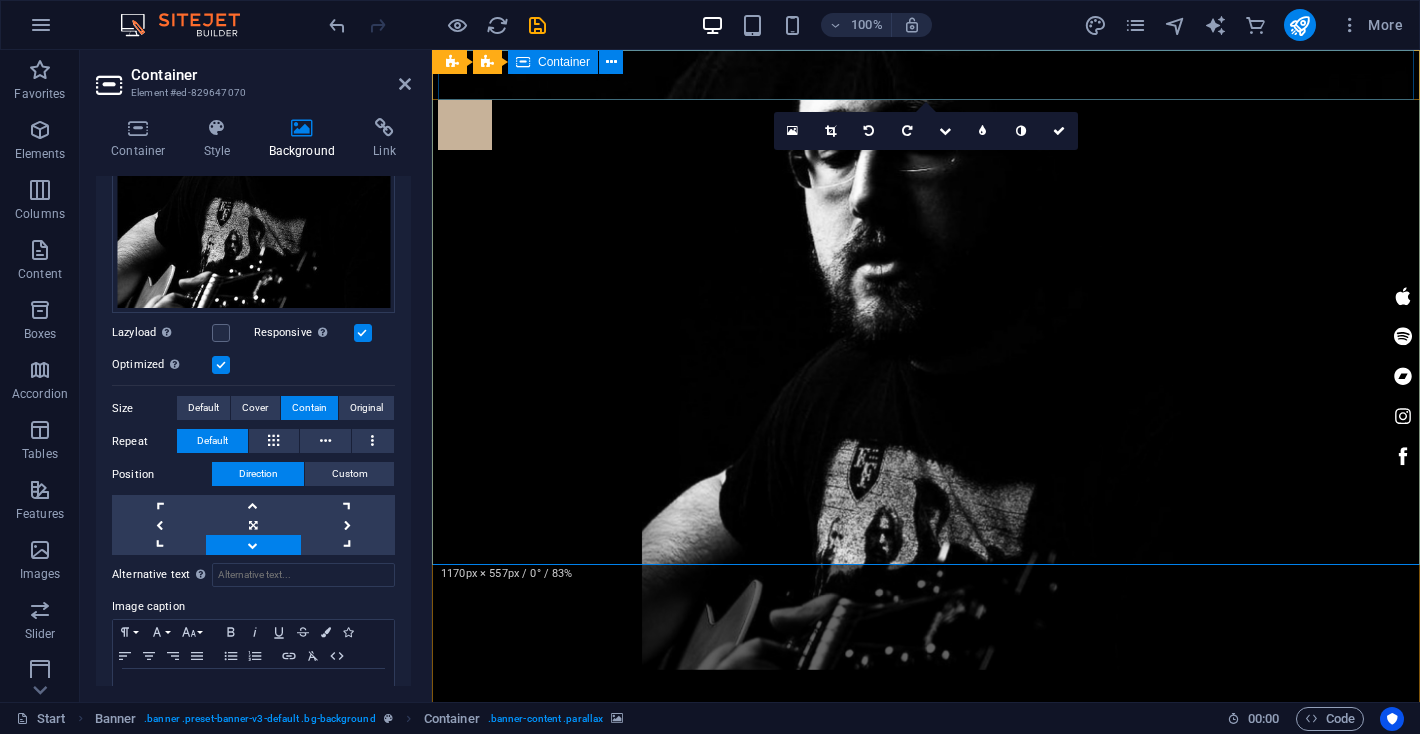 click at bounding box center [926, 125] 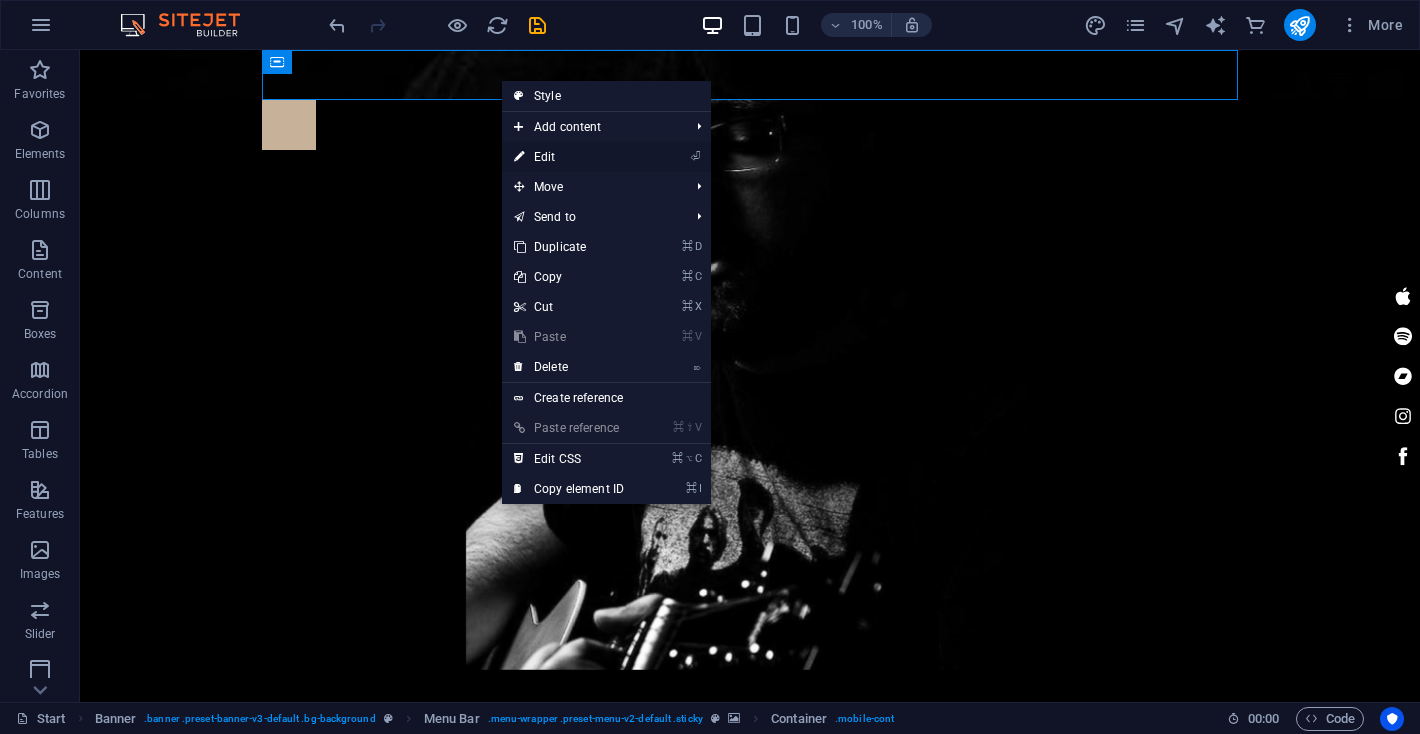 click on "⏎  Edit" at bounding box center [569, 157] 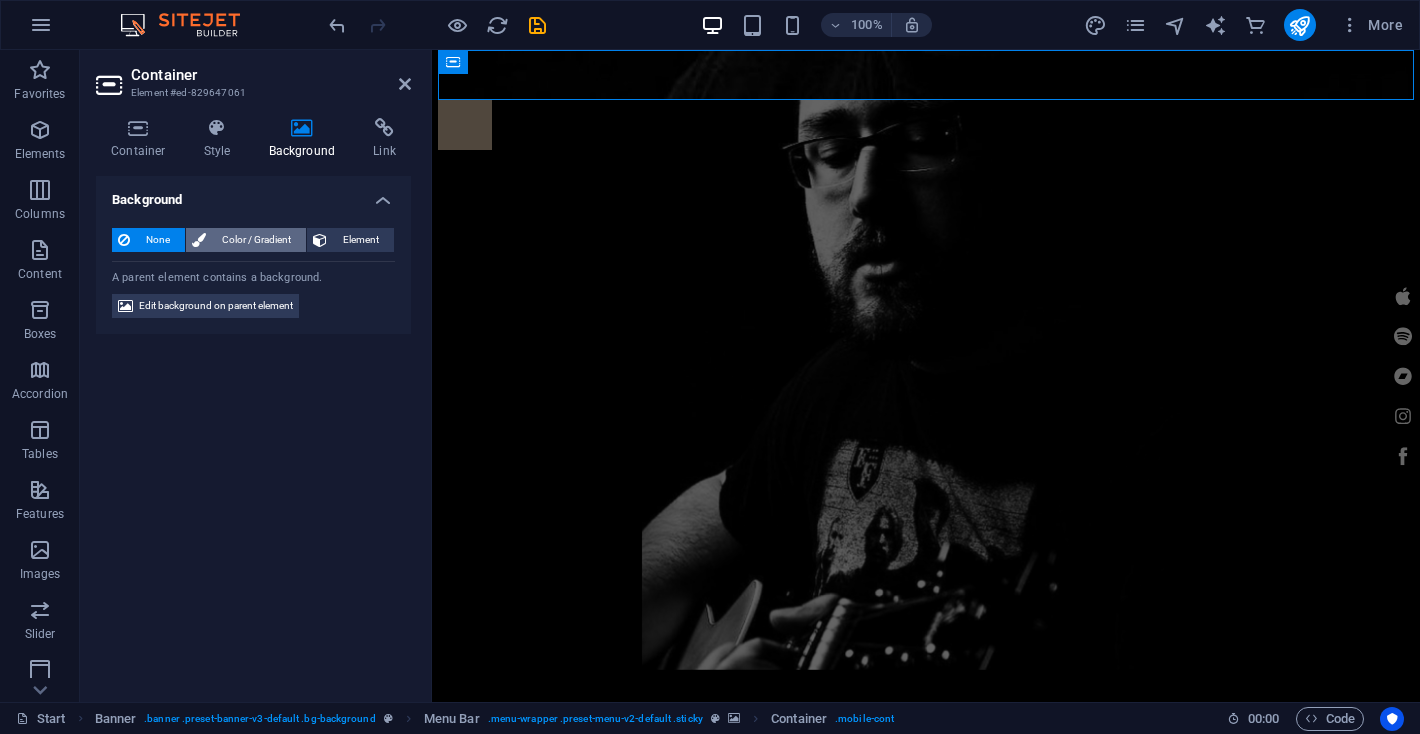 click on "Color / Gradient" at bounding box center (256, 240) 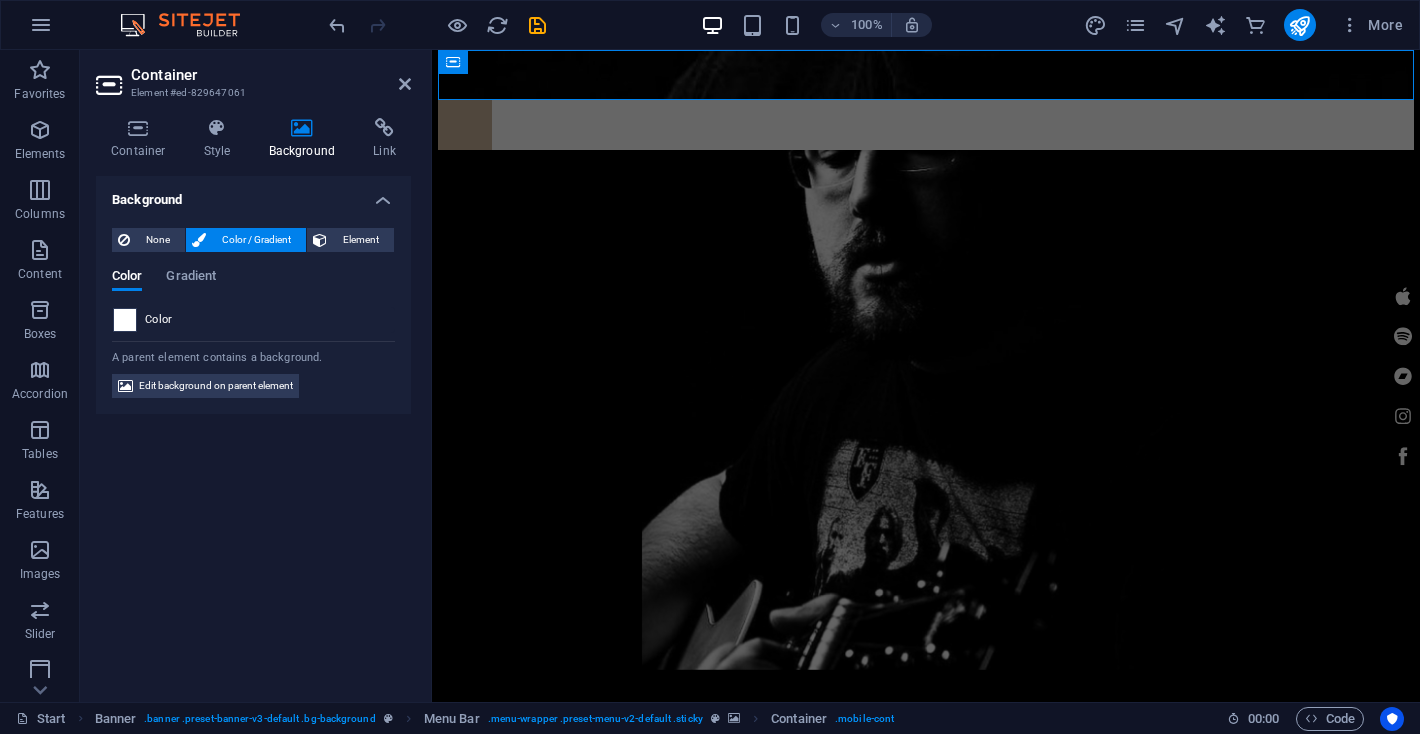 click at bounding box center (125, 320) 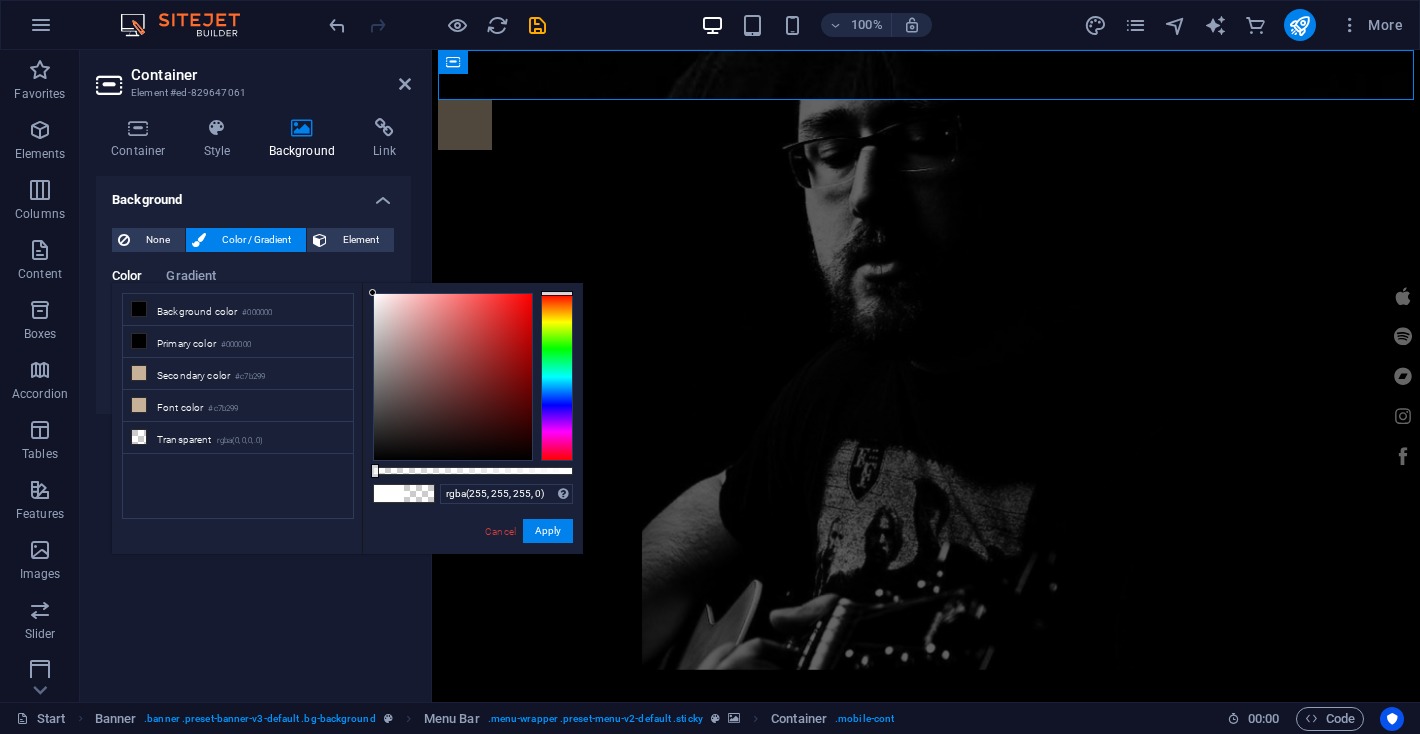 drag, startPoint x: 574, startPoint y: 472, endPoint x: 211, endPoint y: 464, distance: 363.08813 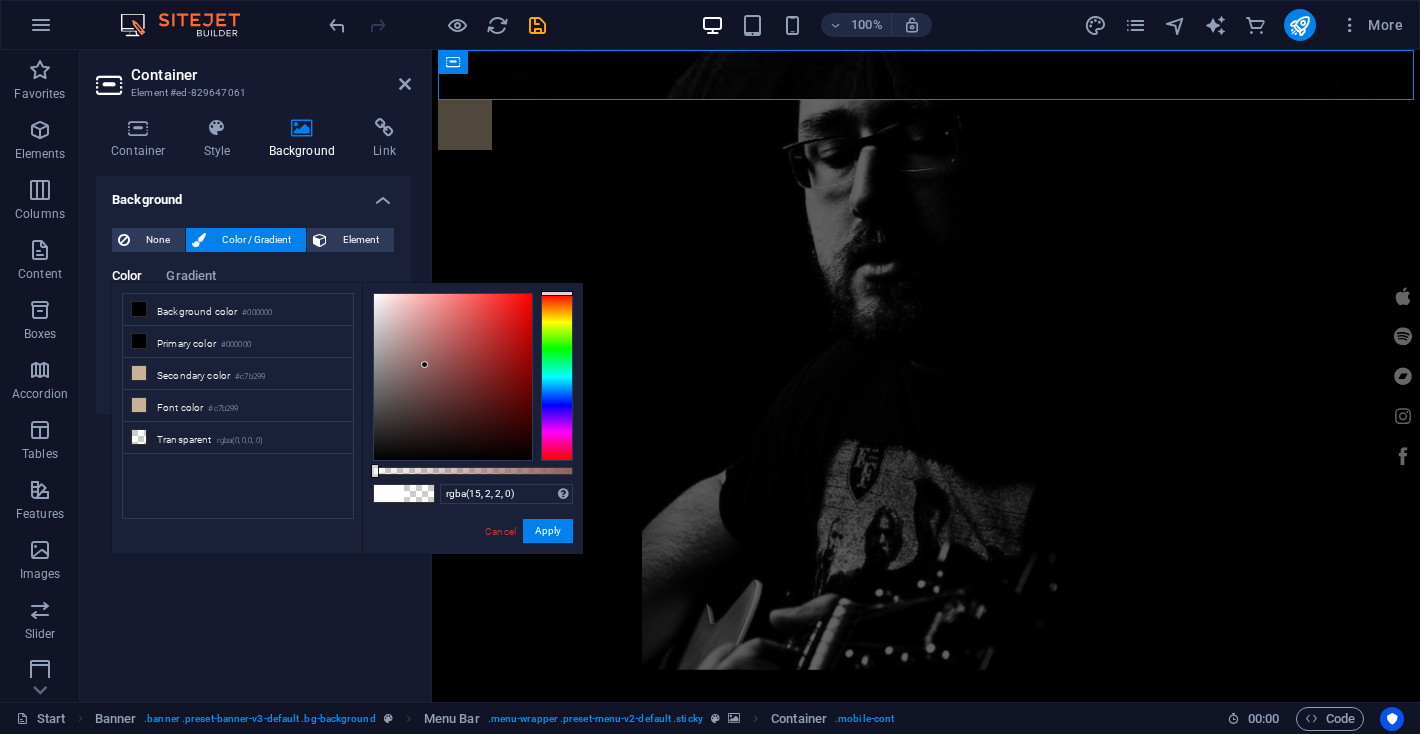type on "rgba(0, 0, 0, 0)" 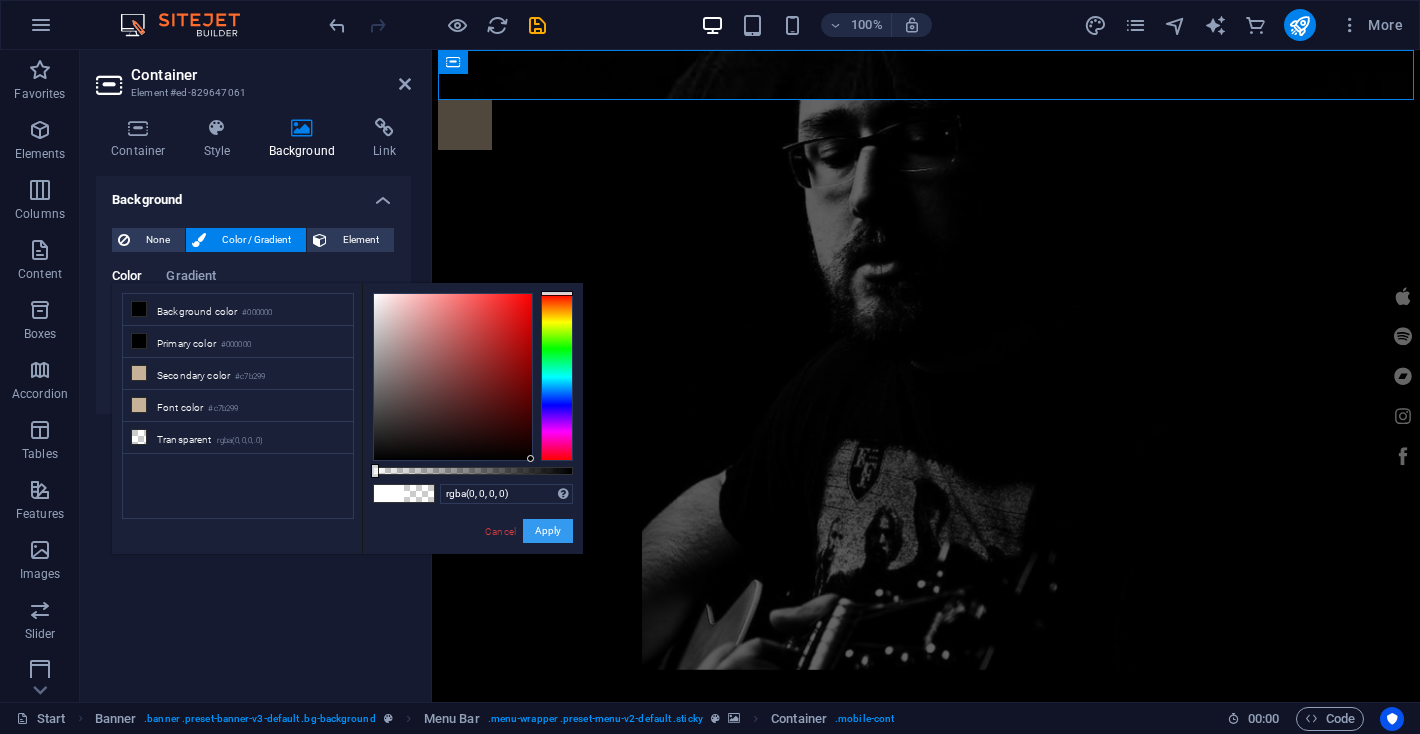drag, startPoint x: 371, startPoint y: 291, endPoint x: 563, endPoint y: 534, distance: 309.69824 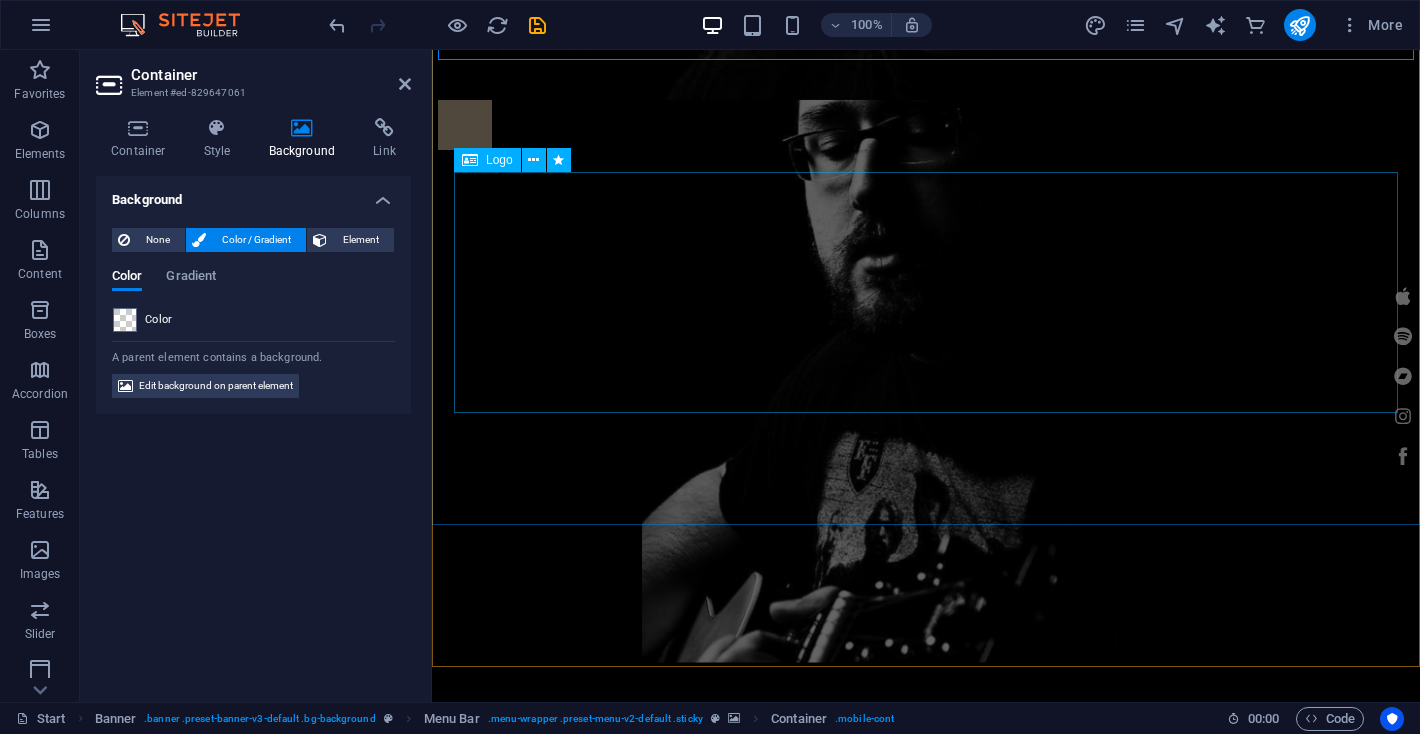 scroll, scrollTop: 0, scrollLeft: 0, axis: both 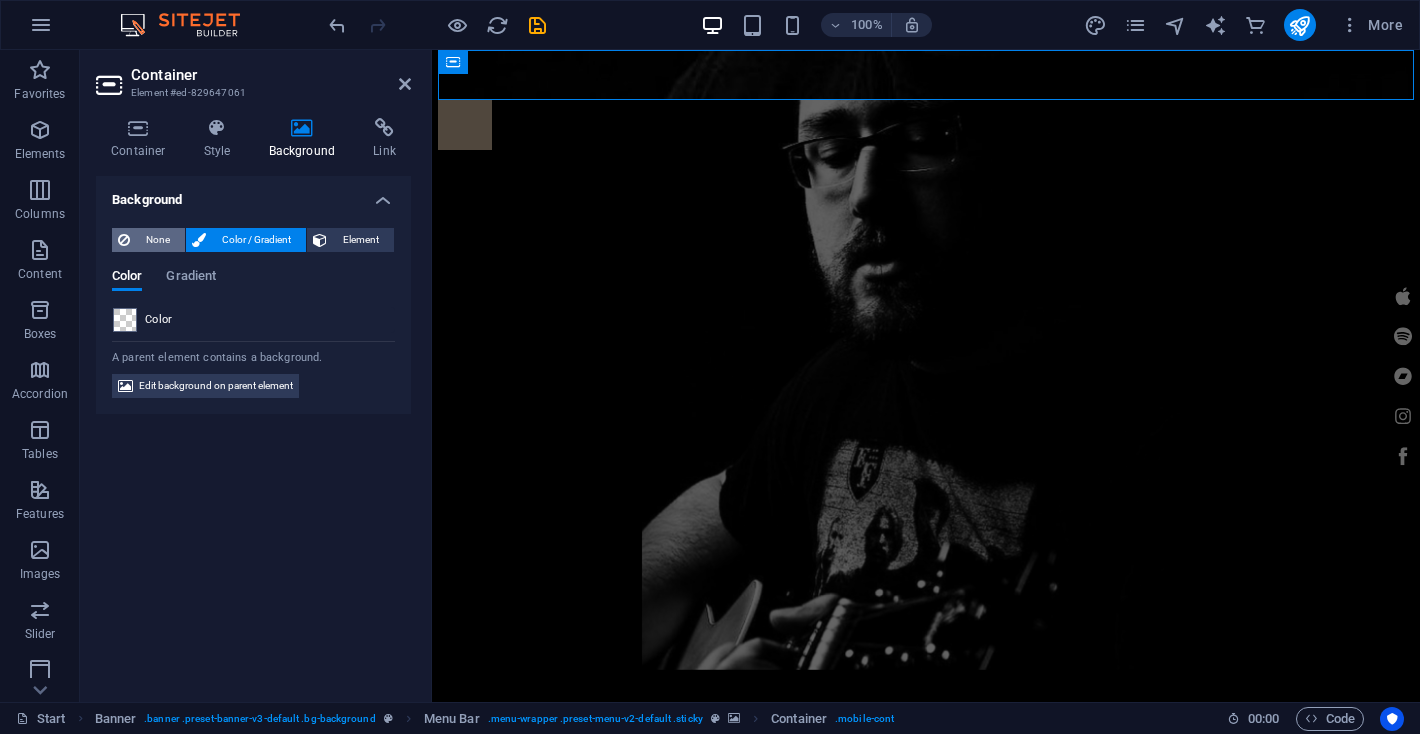 click on "None" at bounding box center (157, 240) 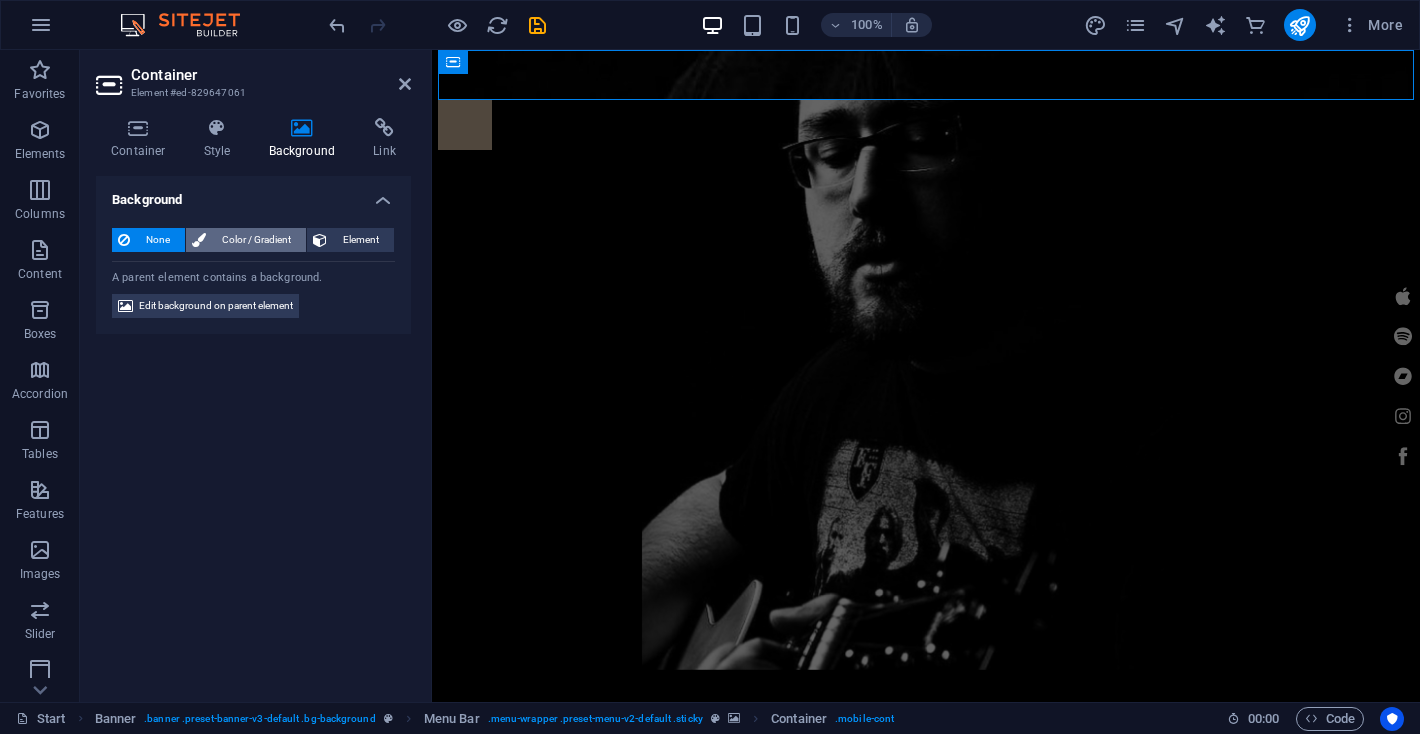click on "Color / Gradient" at bounding box center (256, 240) 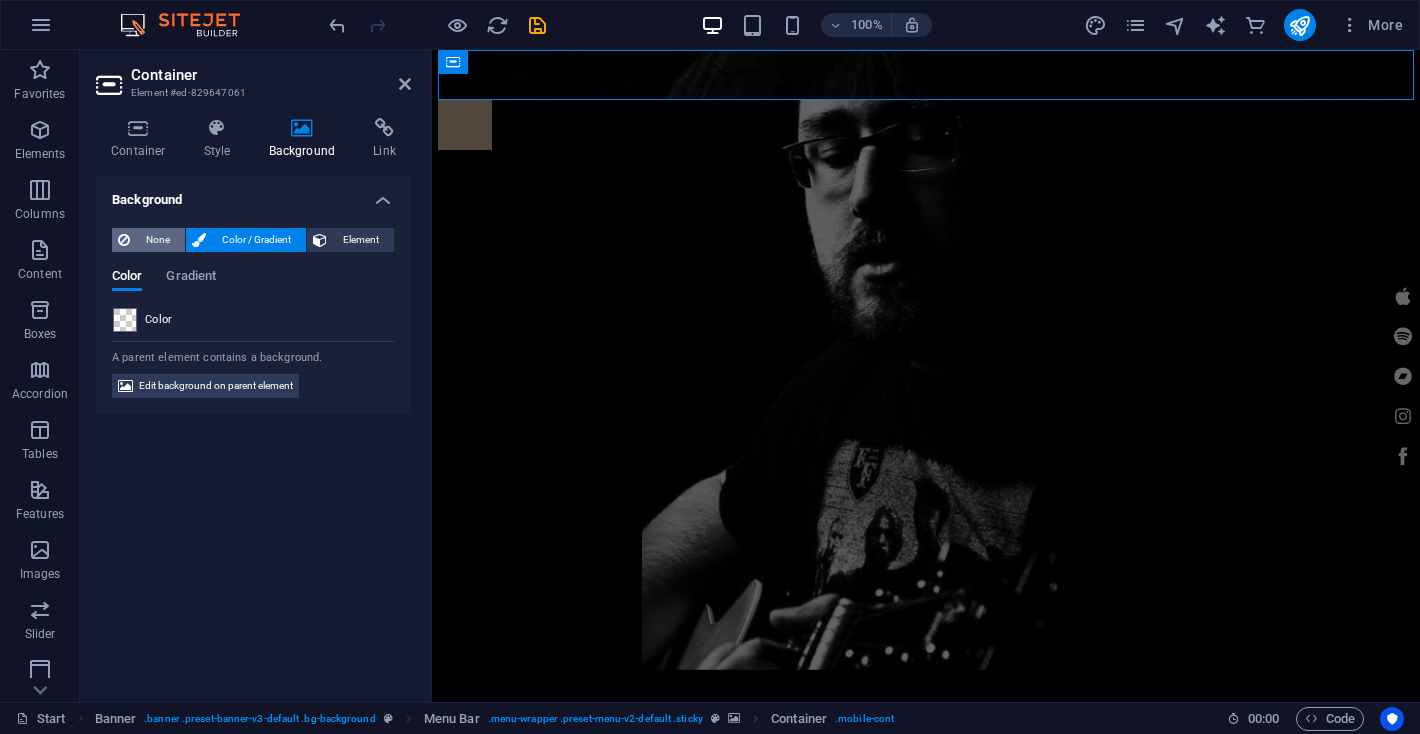click on "None" at bounding box center [157, 240] 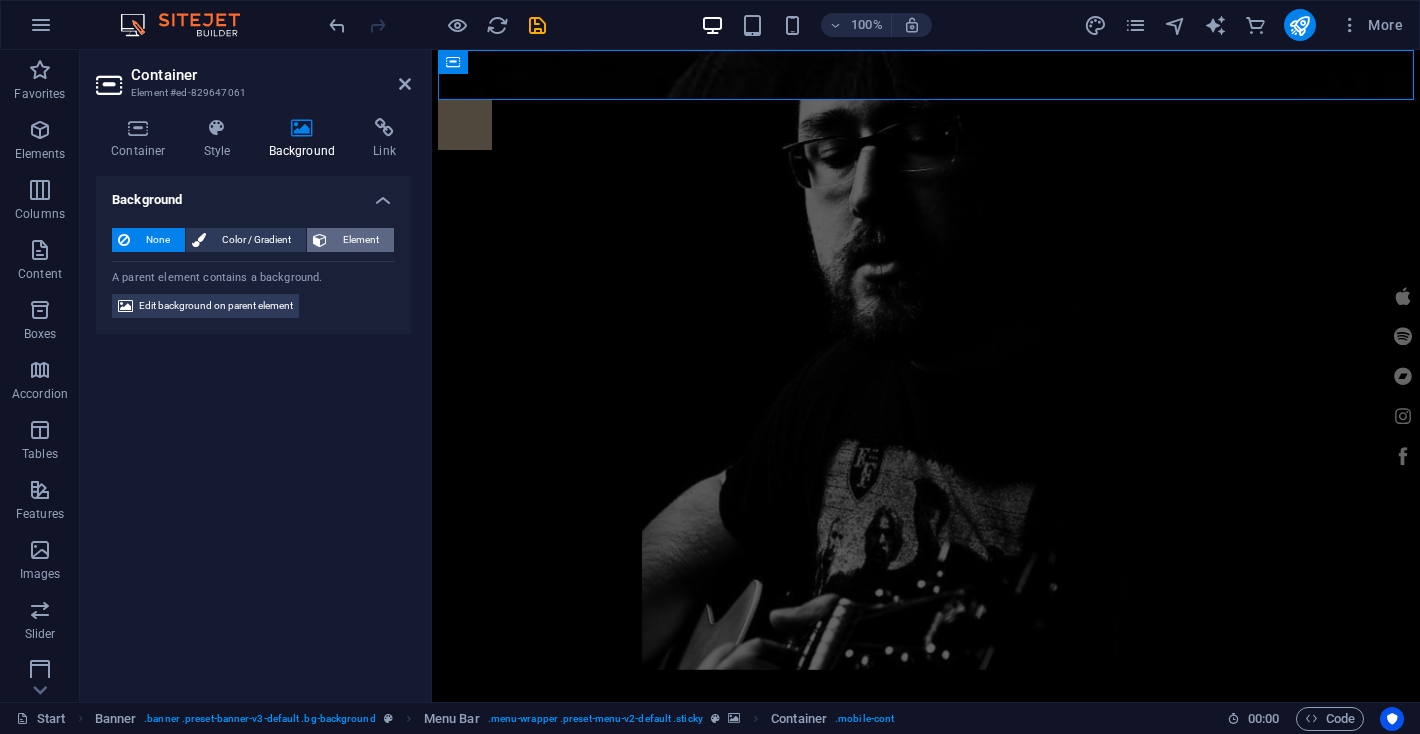 click on "Element" at bounding box center (360, 240) 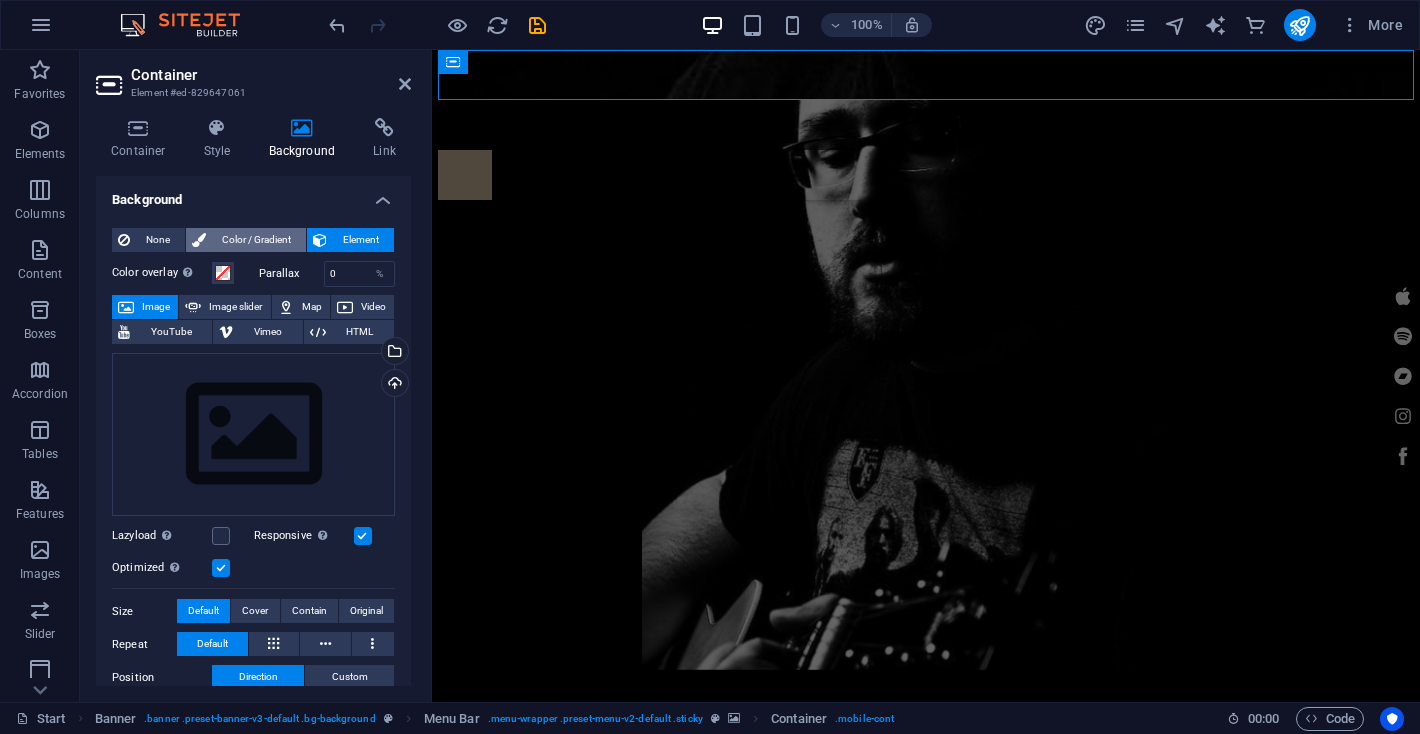 click on "Color / Gradient" at bounding box center (256, 240) 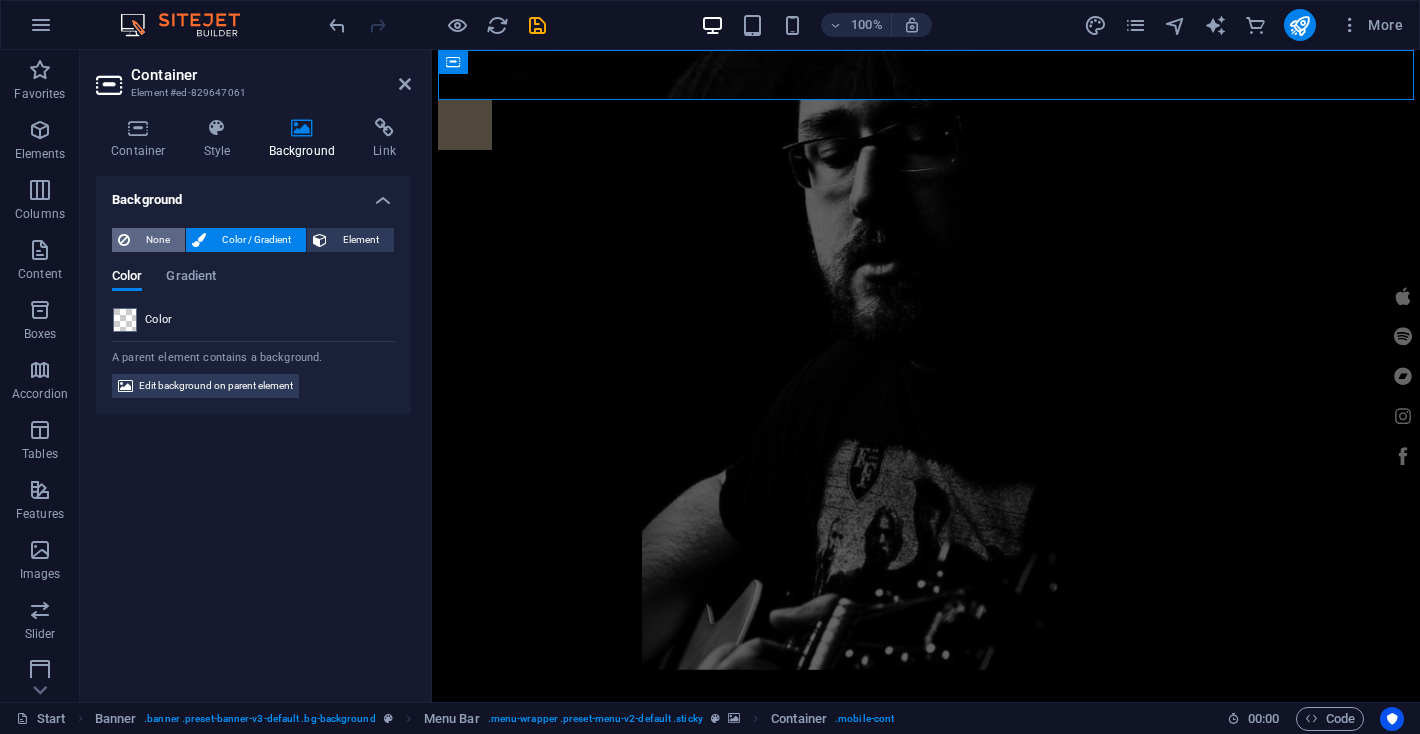 click on "None" at bounding box center [157, 240] 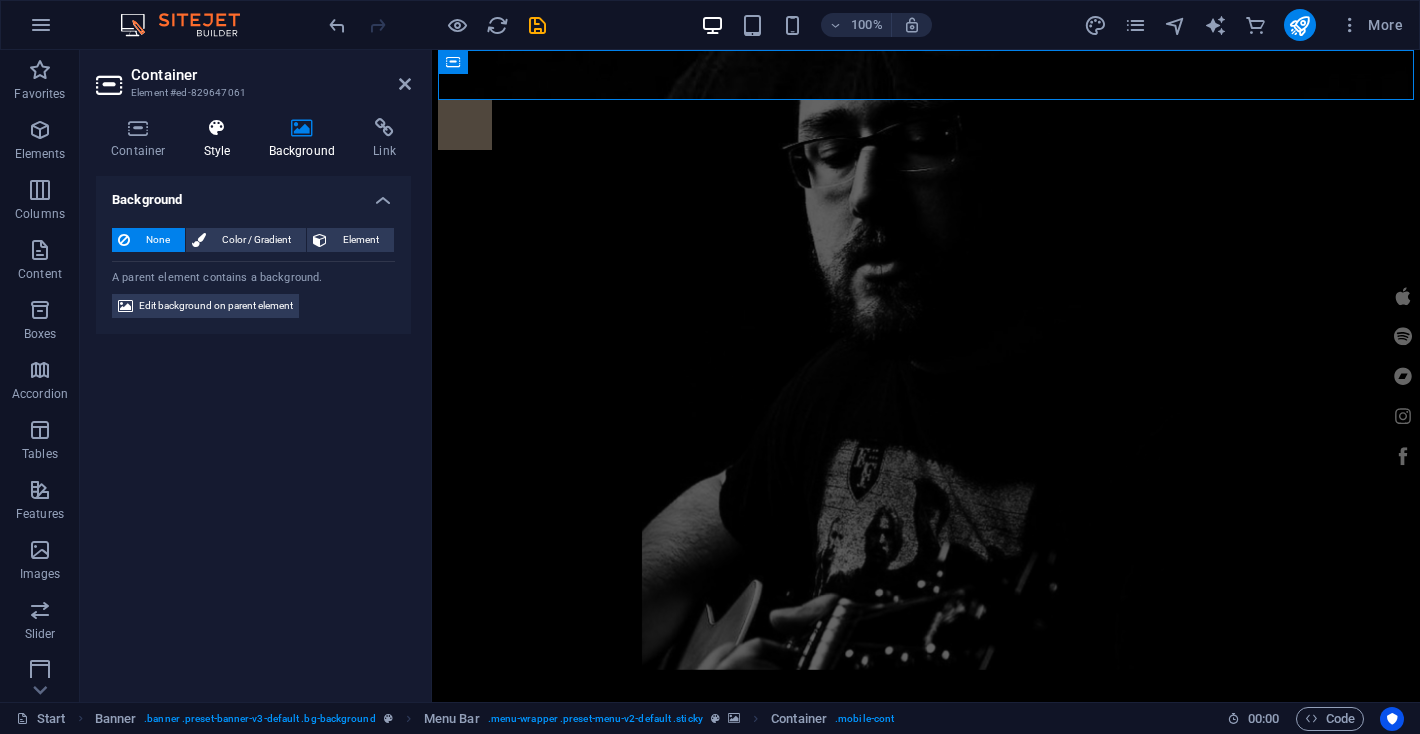click at bounding box center [217, 128] 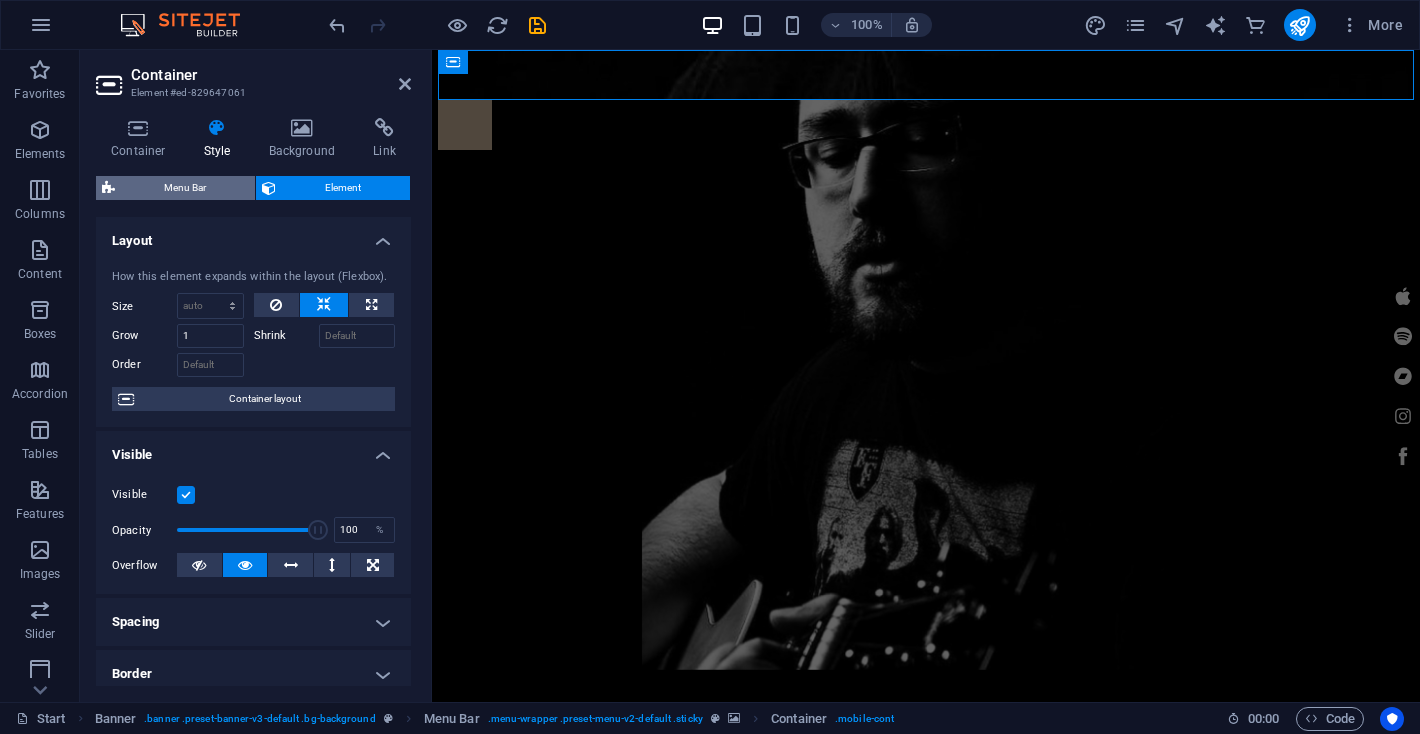 click on "Menu Bar" at bounding box center (185, 188) 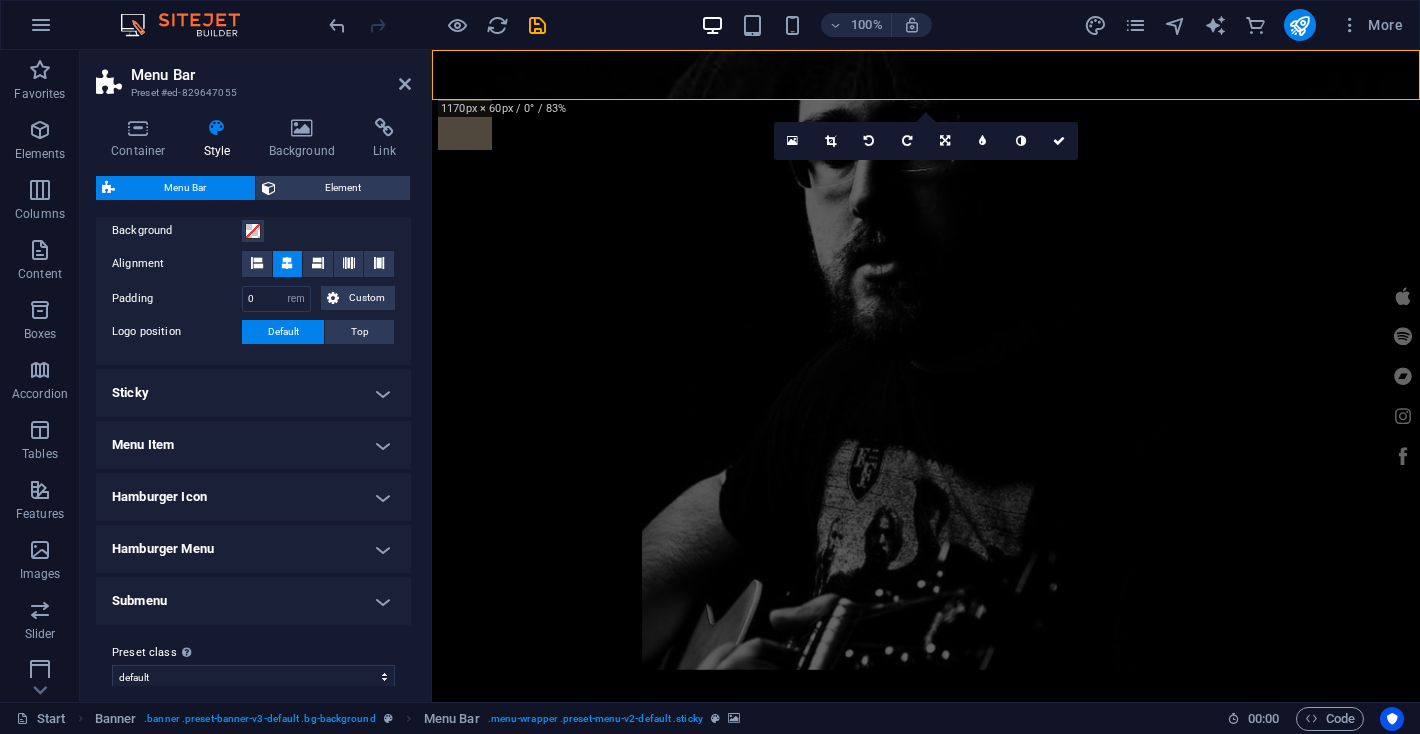 scroll, scrollTop: 397, scrollLeft: 0, axis: vertical 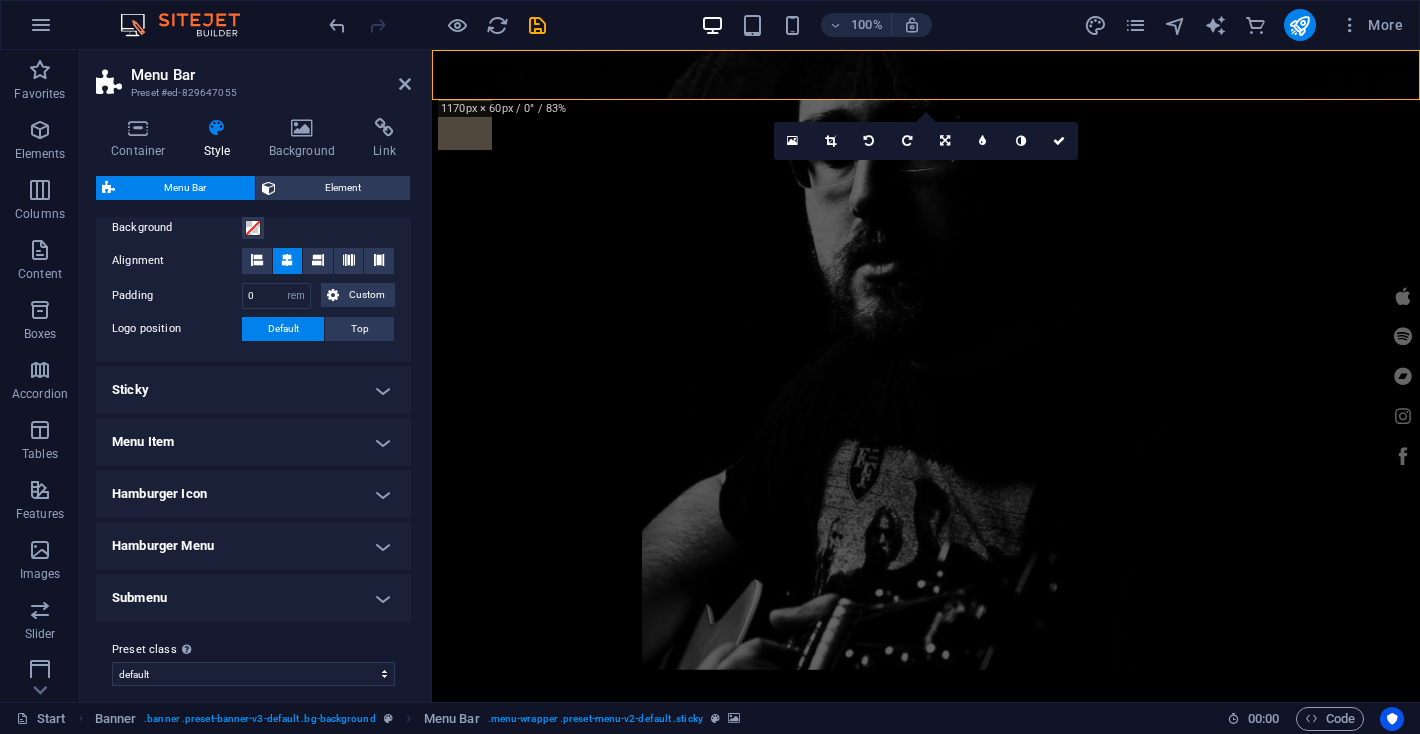 click on "Sticky" at bounding box center (253, 390) 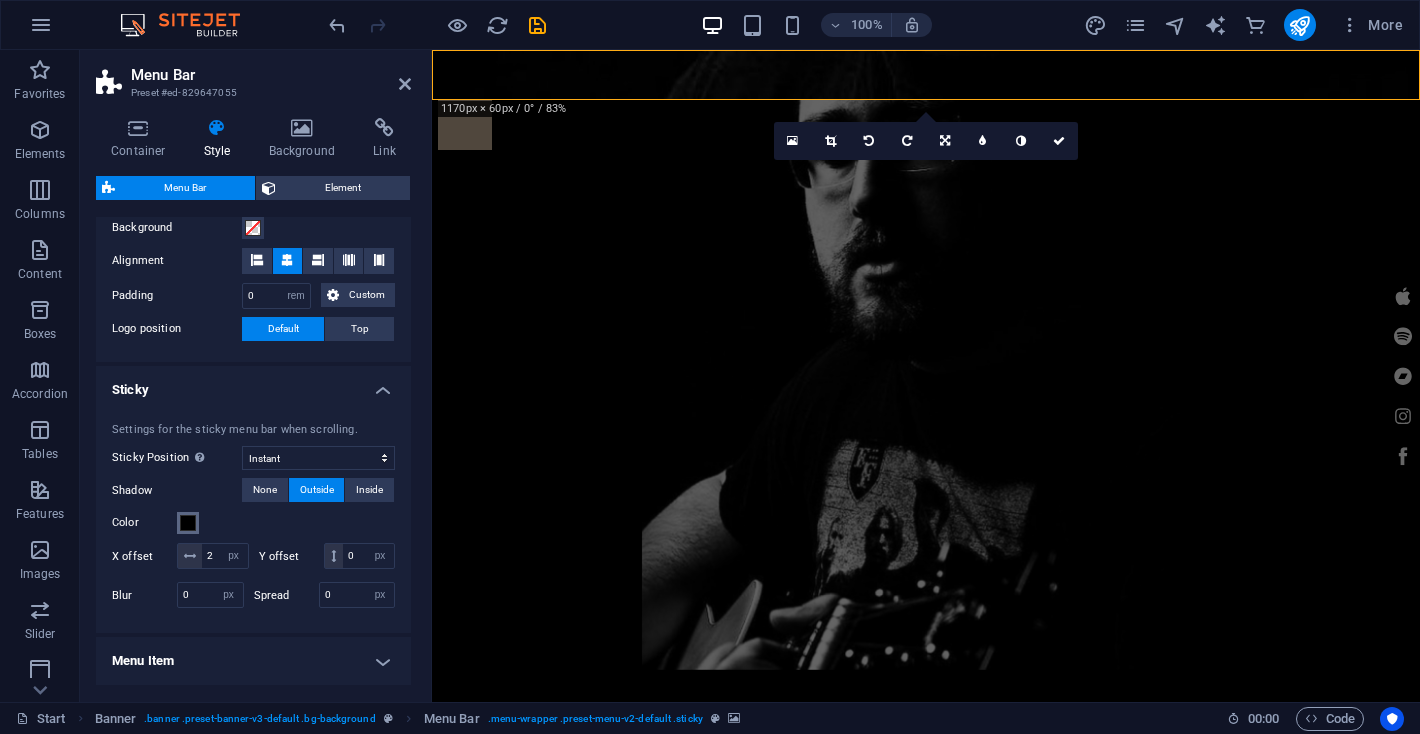 click at bounding box center (188, 523) 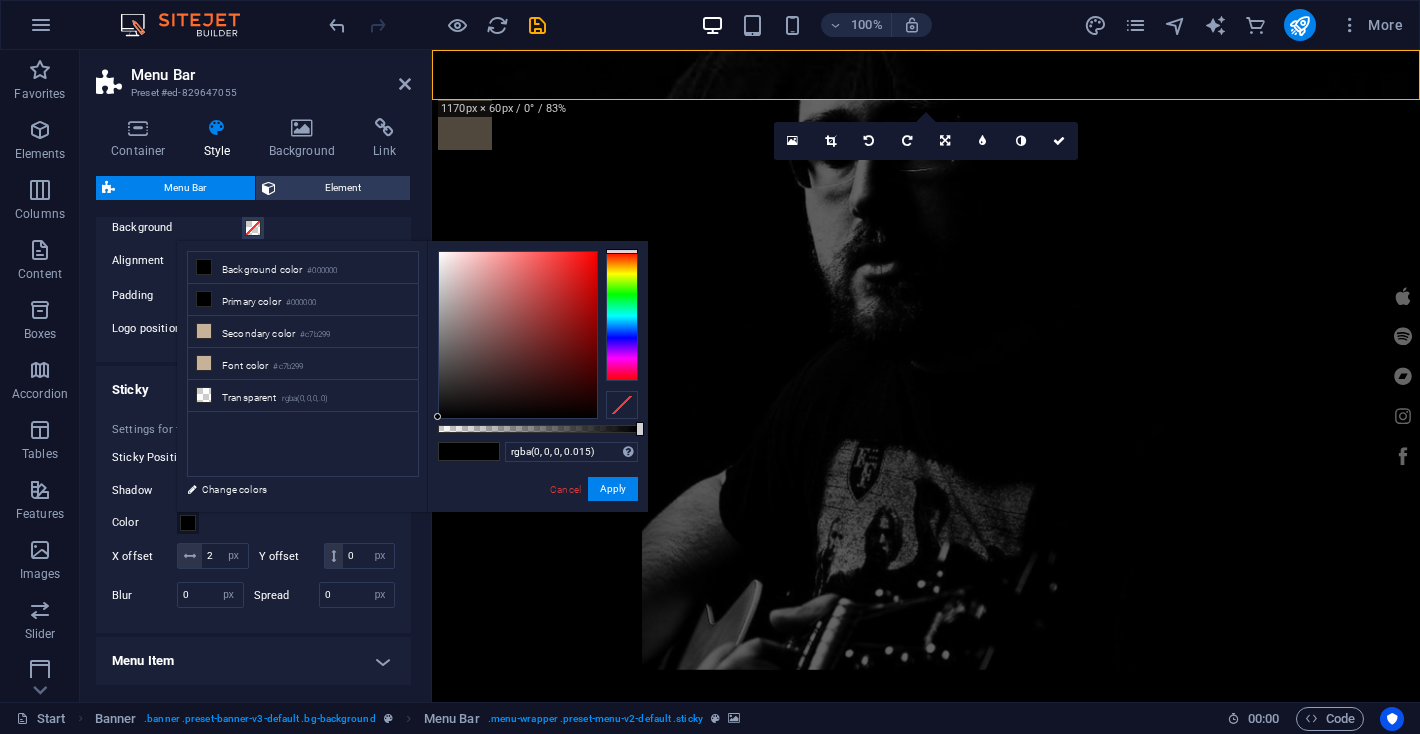 click at bounding box center [538, 429] 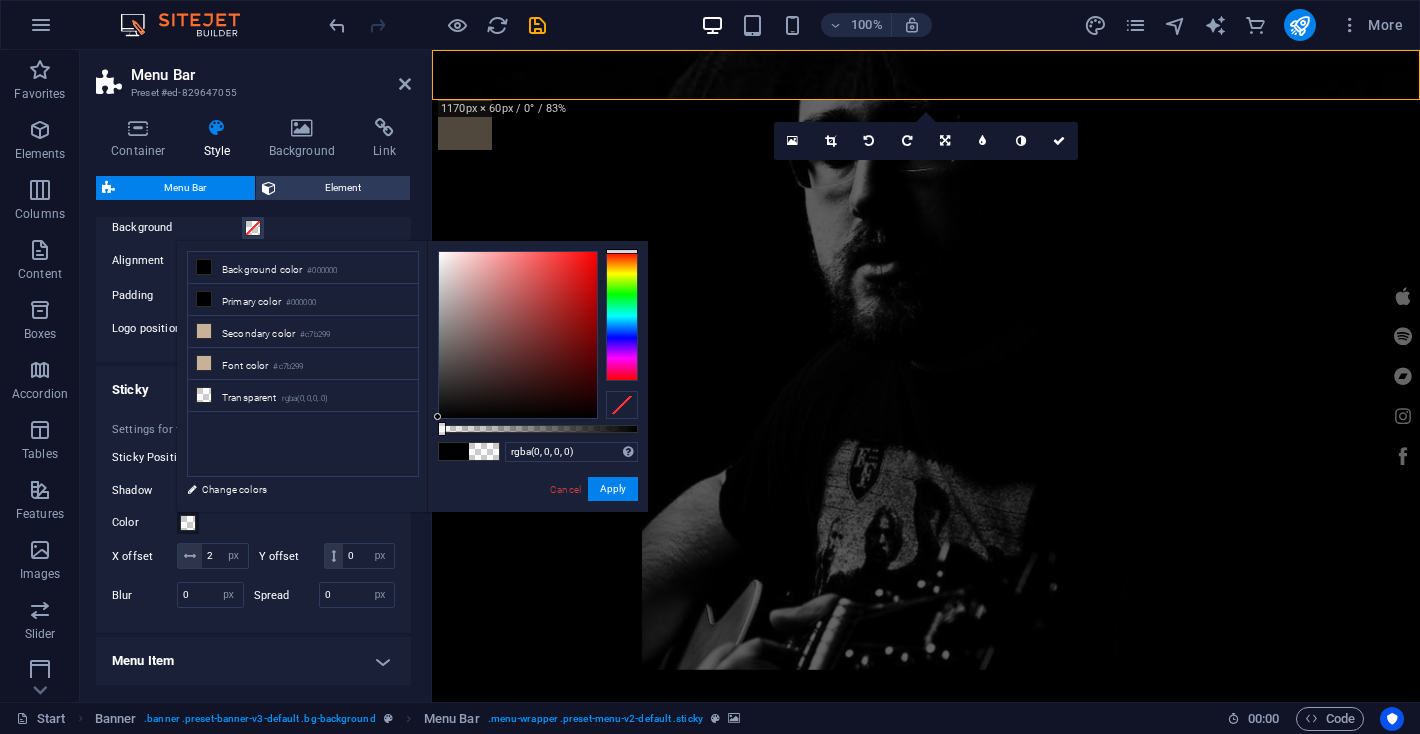 drag, startPoint x: 441, startPoint y: 430, endPoint x: 292, endPoint y: 420, distance: 149.33519 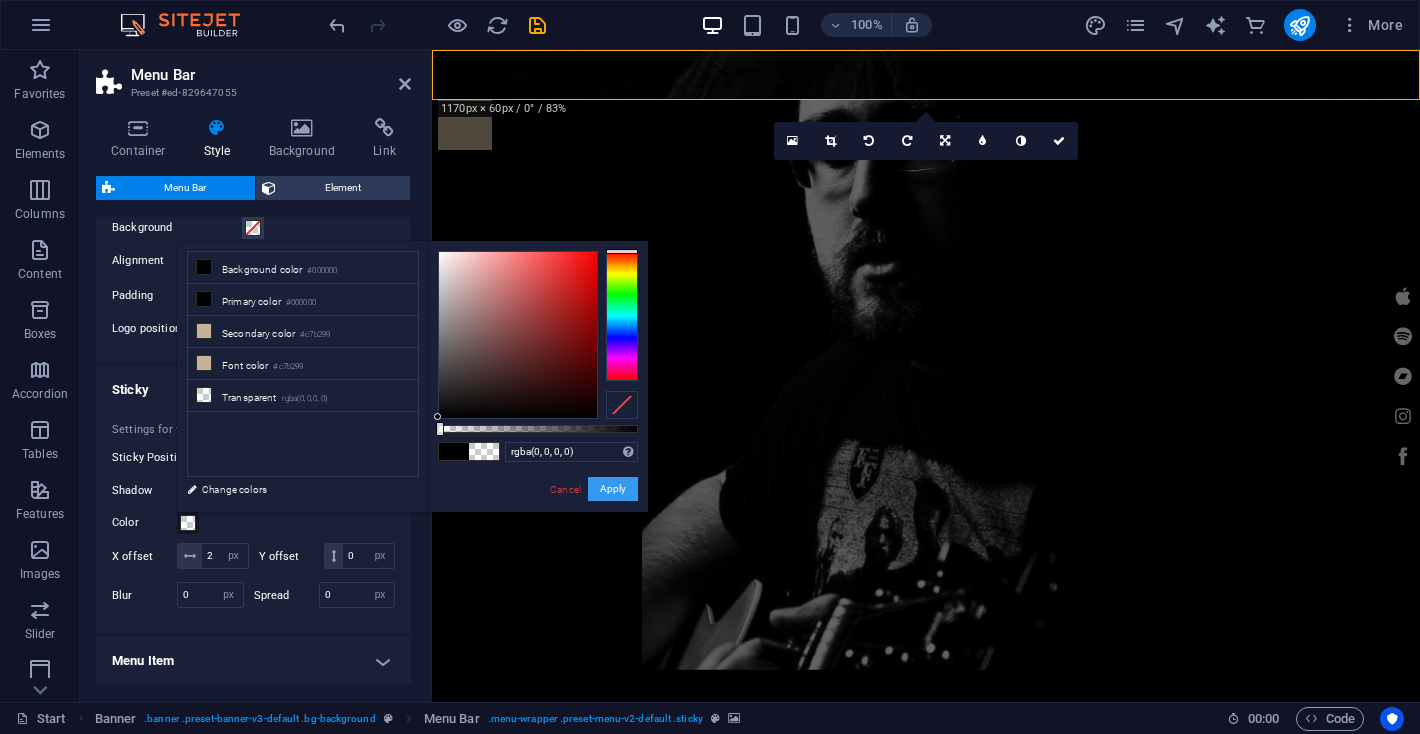 click on "Apply" at bounding box center [613, 489] 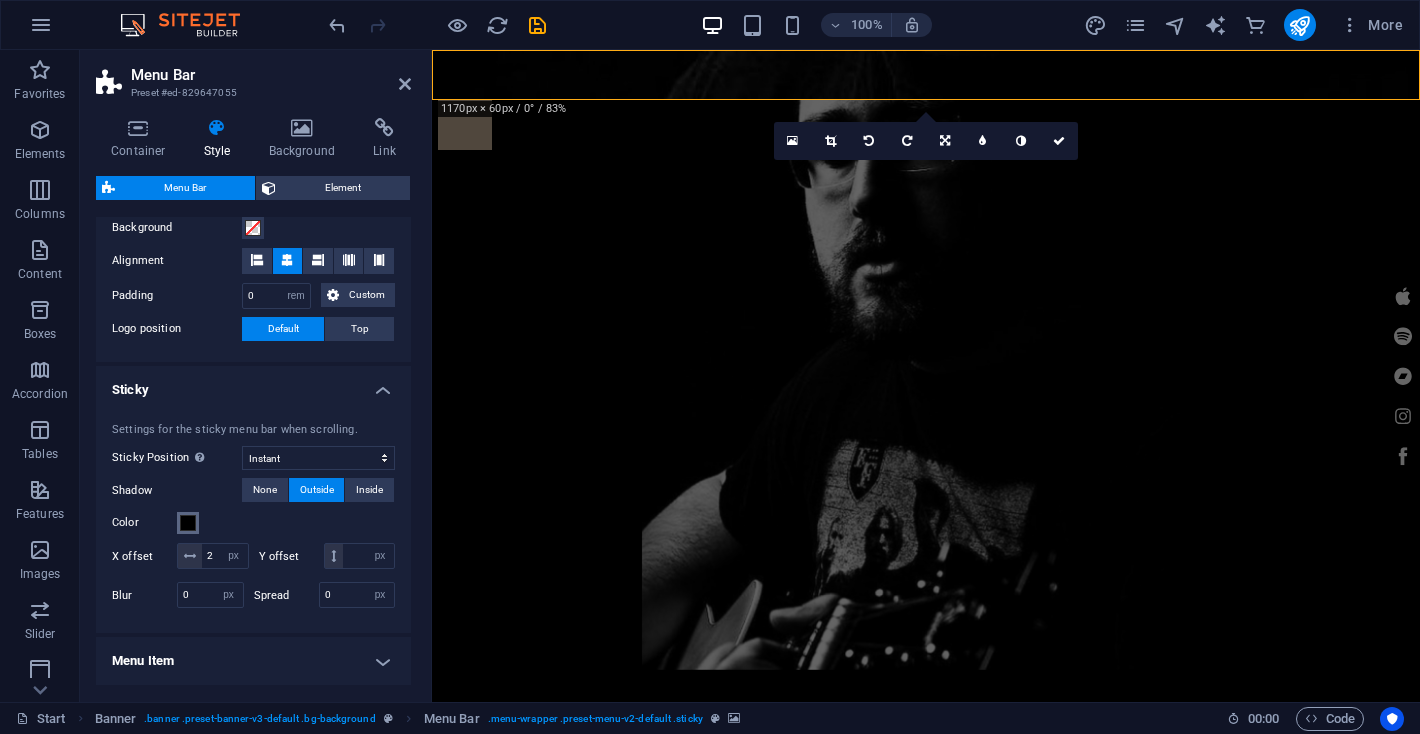click at bounding box center [188, 523] 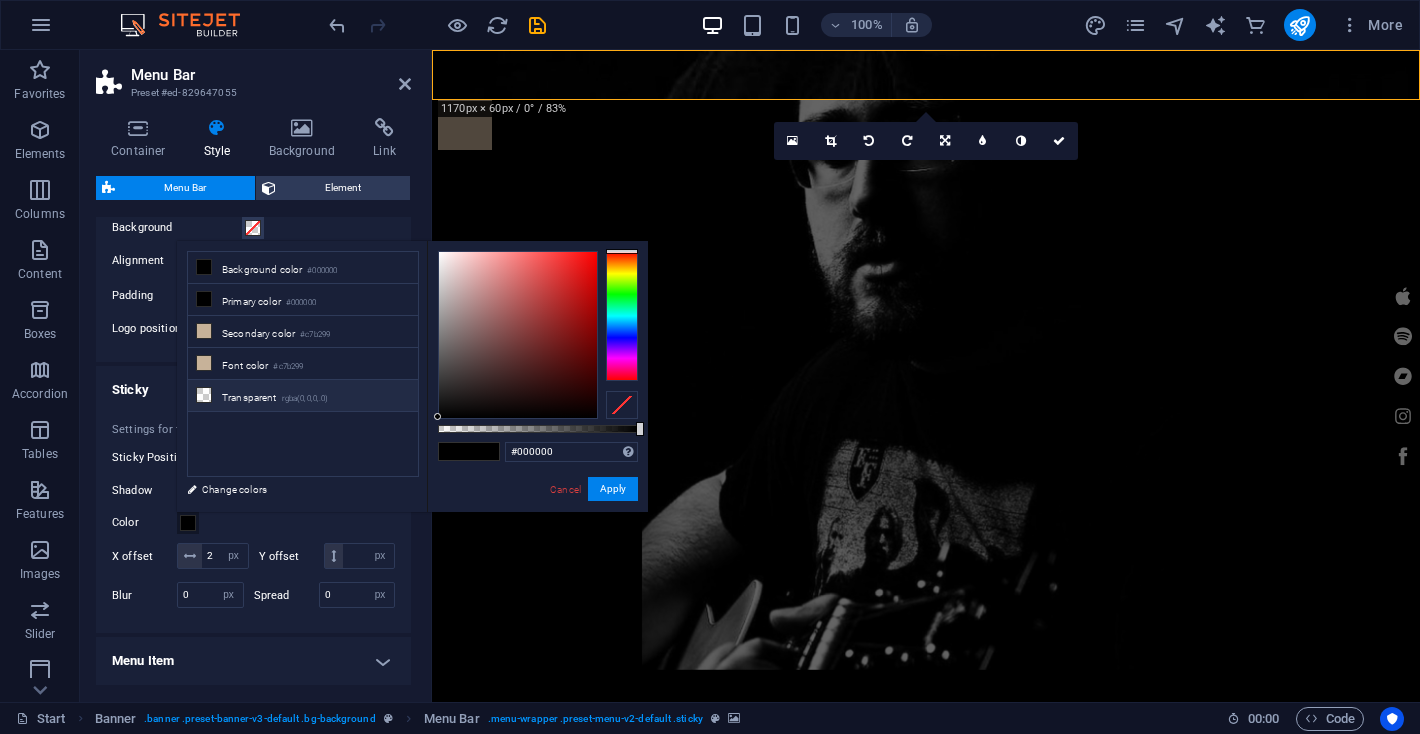 click at bounding box center (204, 395) 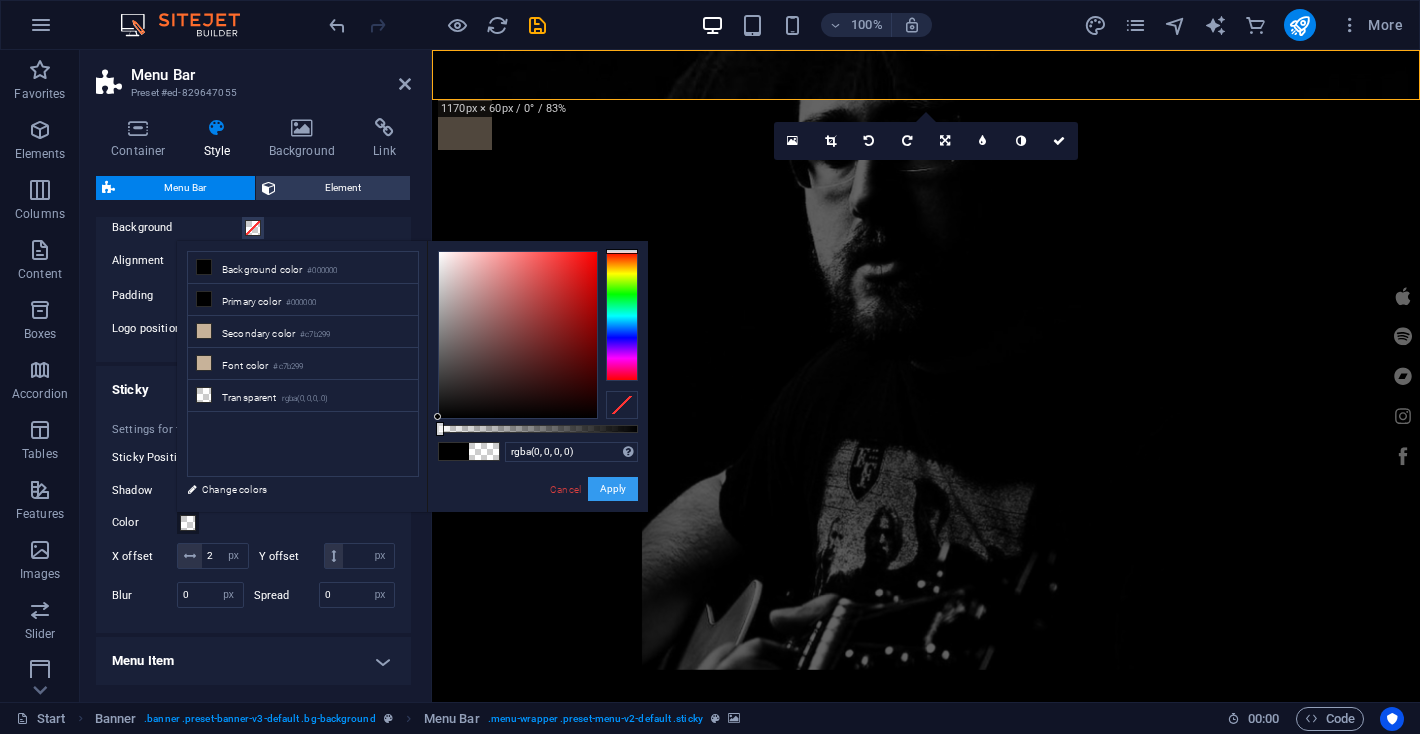 click on "Apply" at bounding box center [613, 489] 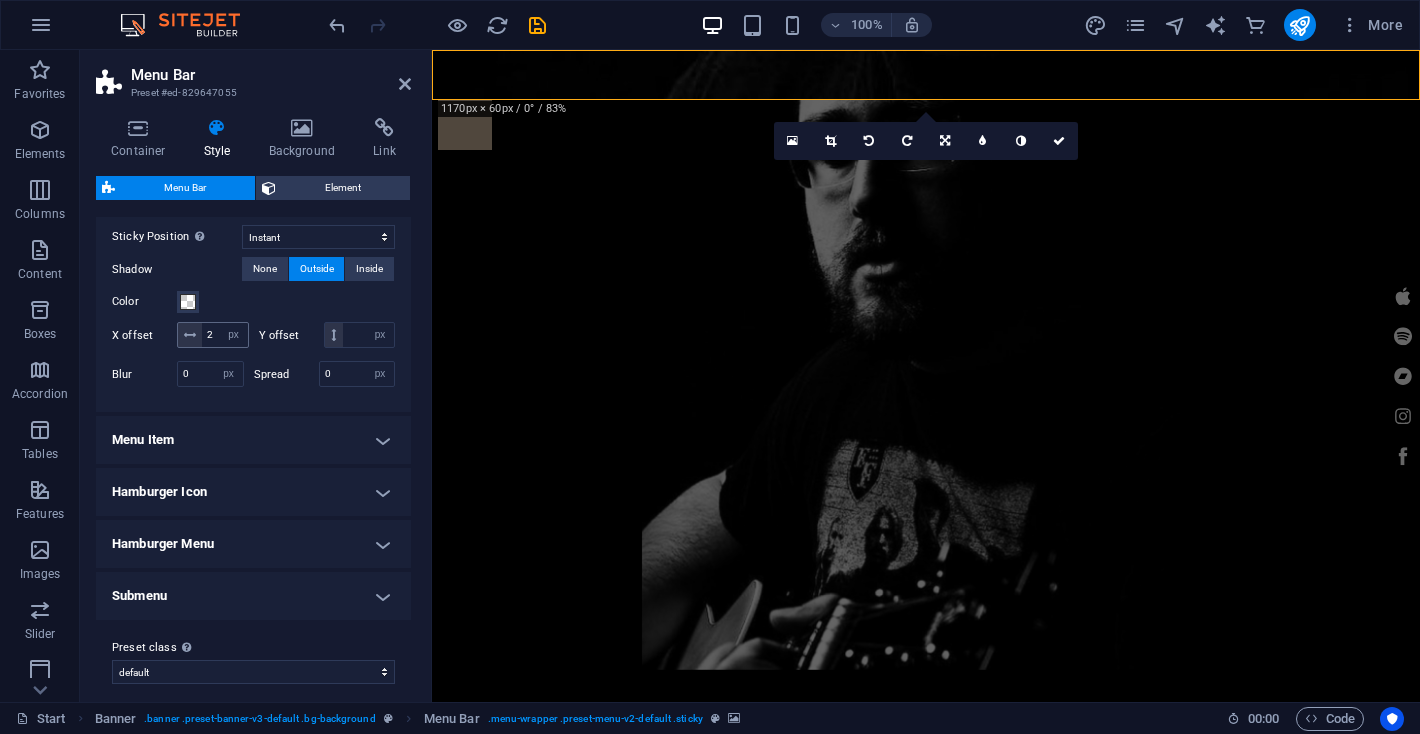scroll, scrollTop: 619, scrollLeft: 0, axis: vertical 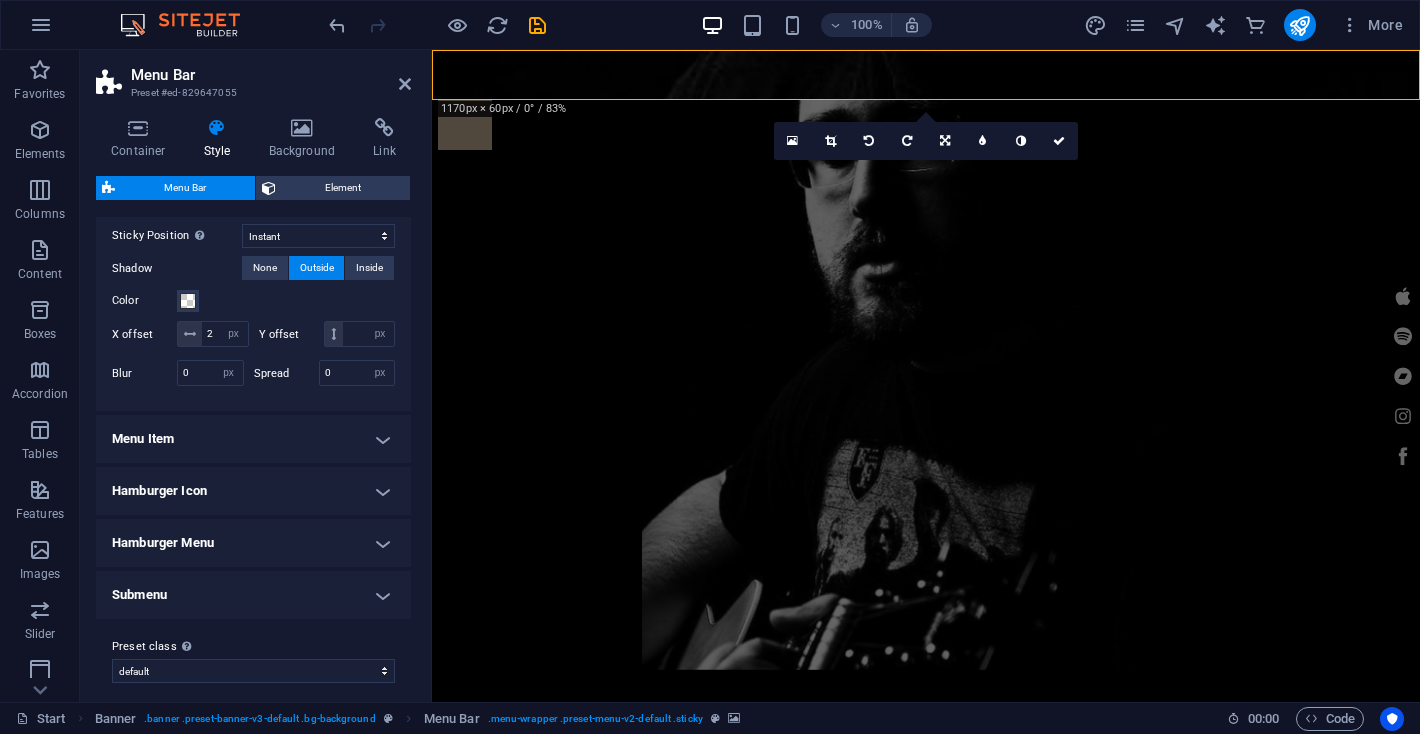 click on "Menu Item" at bounding box center (253, 439) 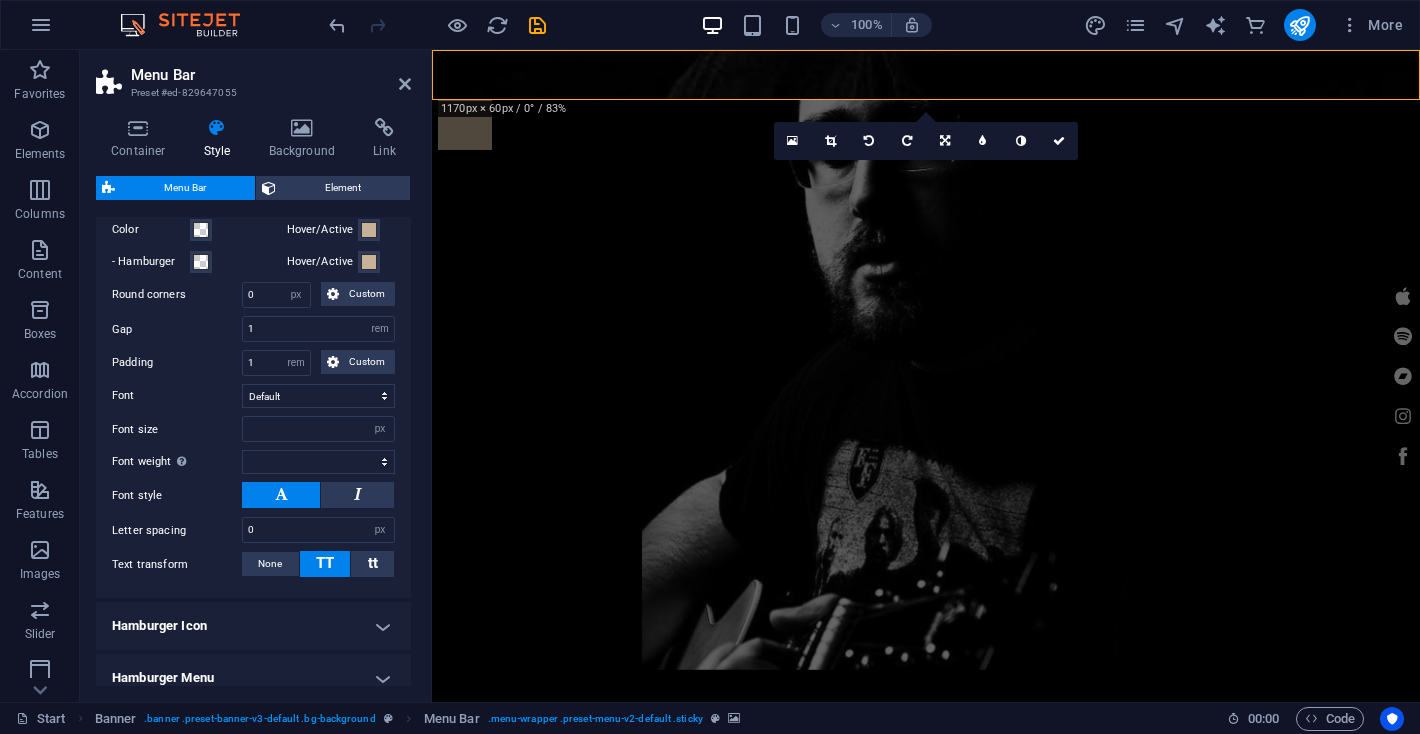 scroll, scrollTop: 1109, scrollLeft: 0, axis: vertical 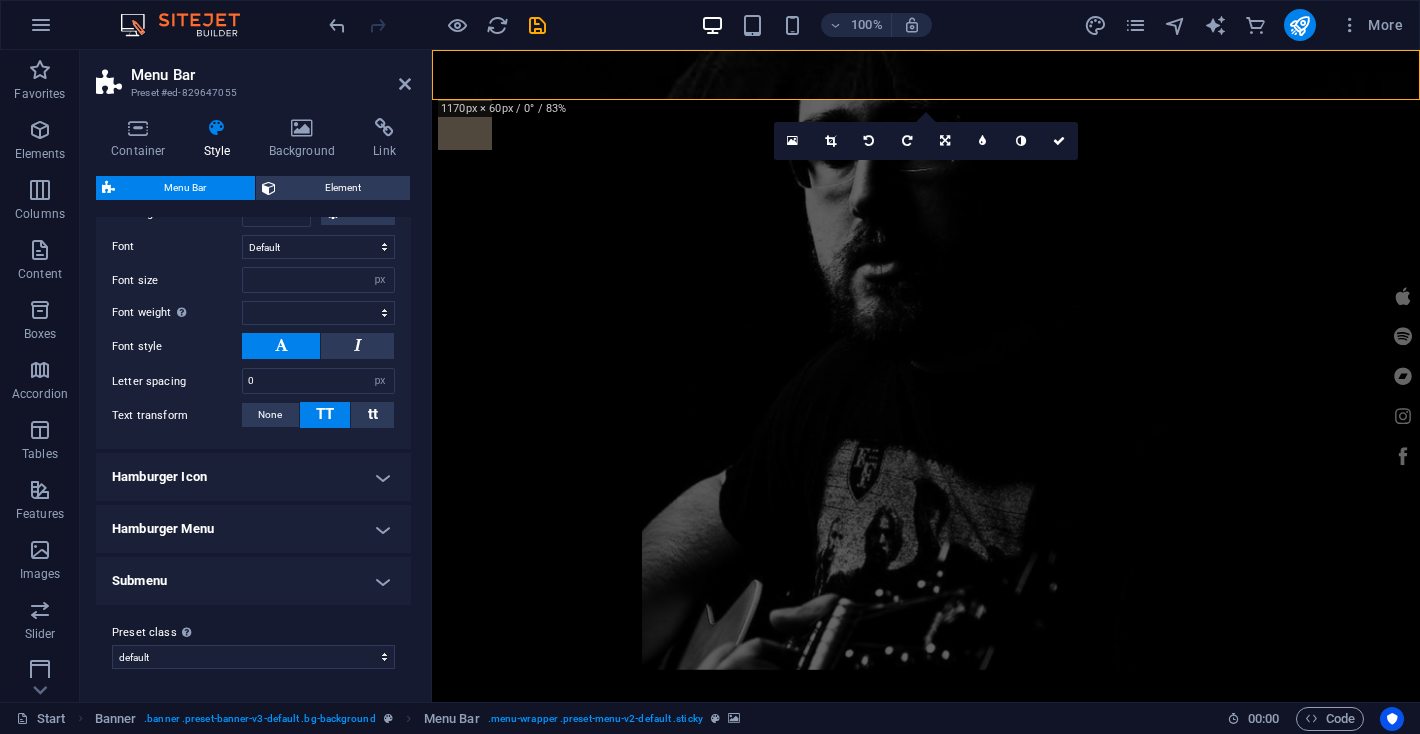 click on "Hamburger Icon" at bounding box center [253, 477] 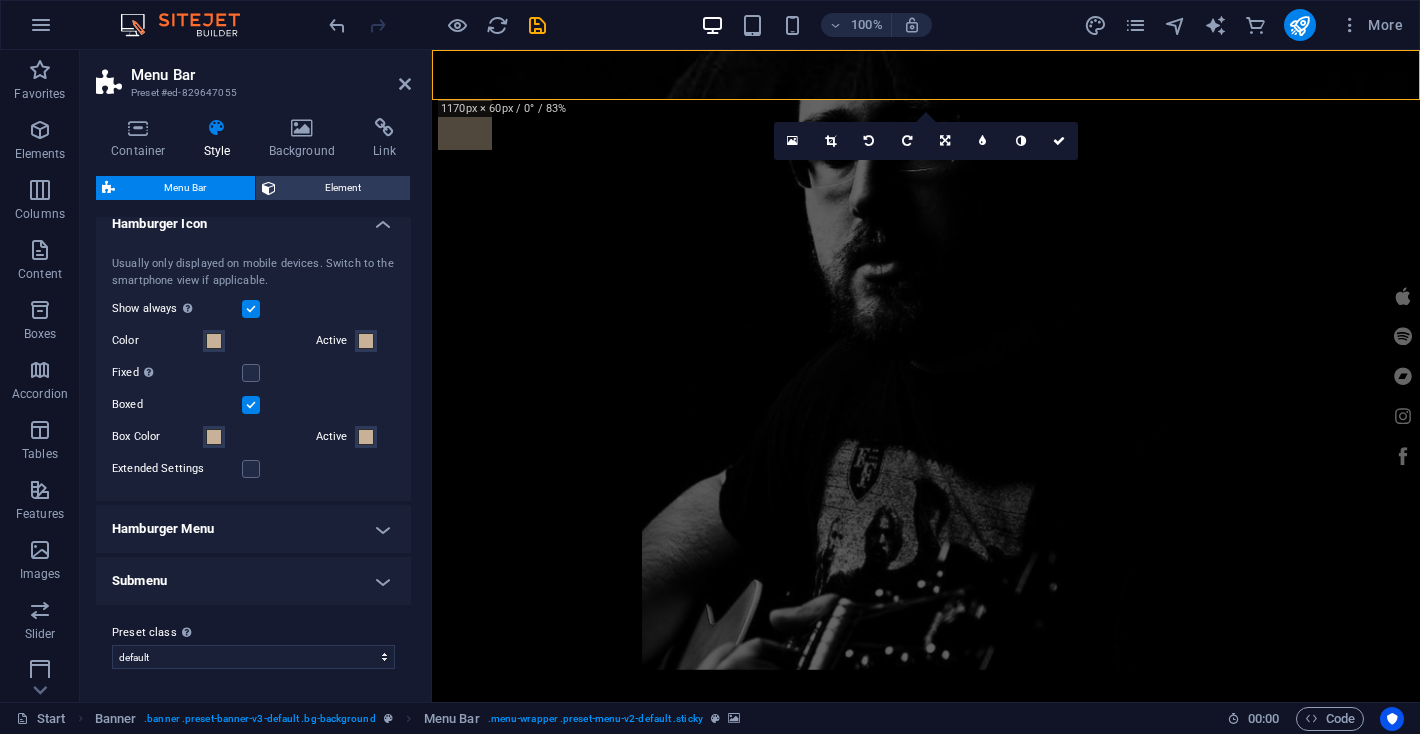 scroll, scrollTop: 1362, scrollLeft: 0, axis: vertical 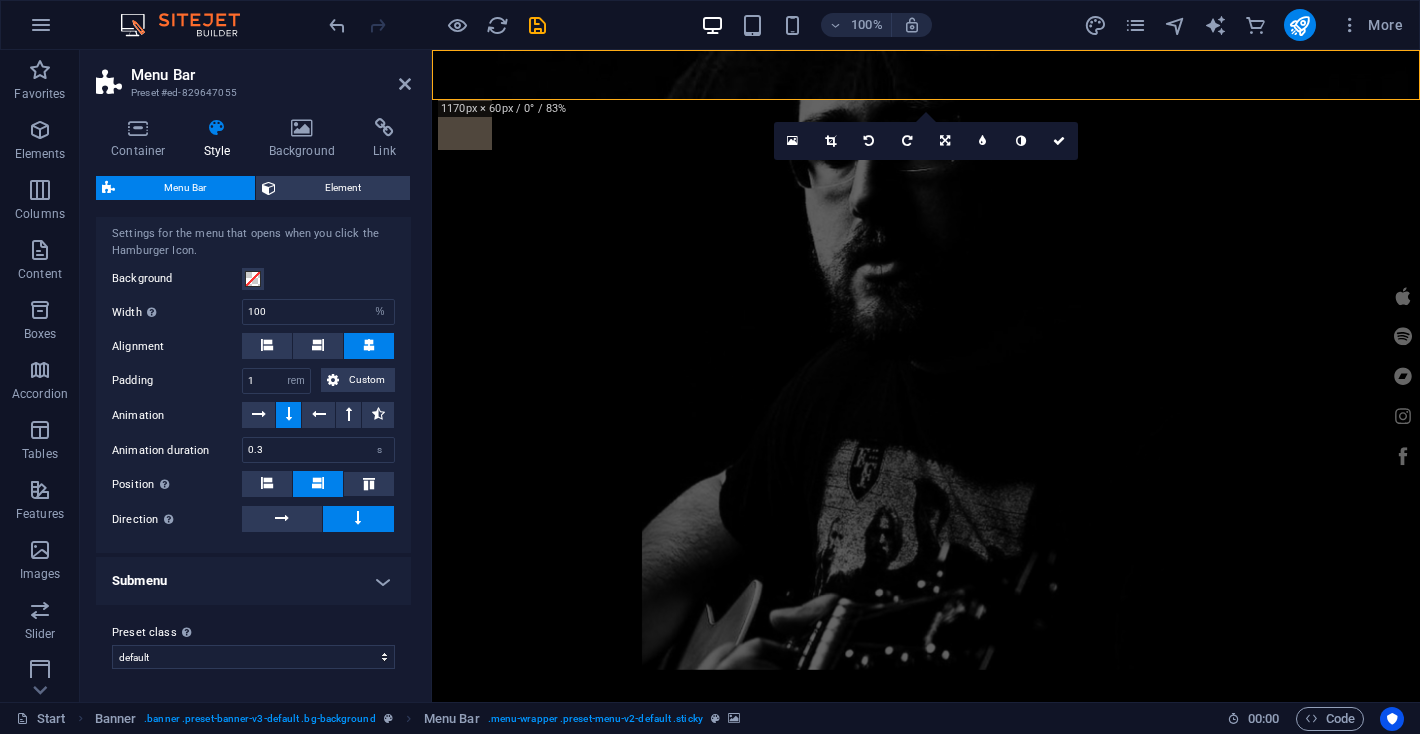 click on "Submenu" at bounding box center (253, 581) 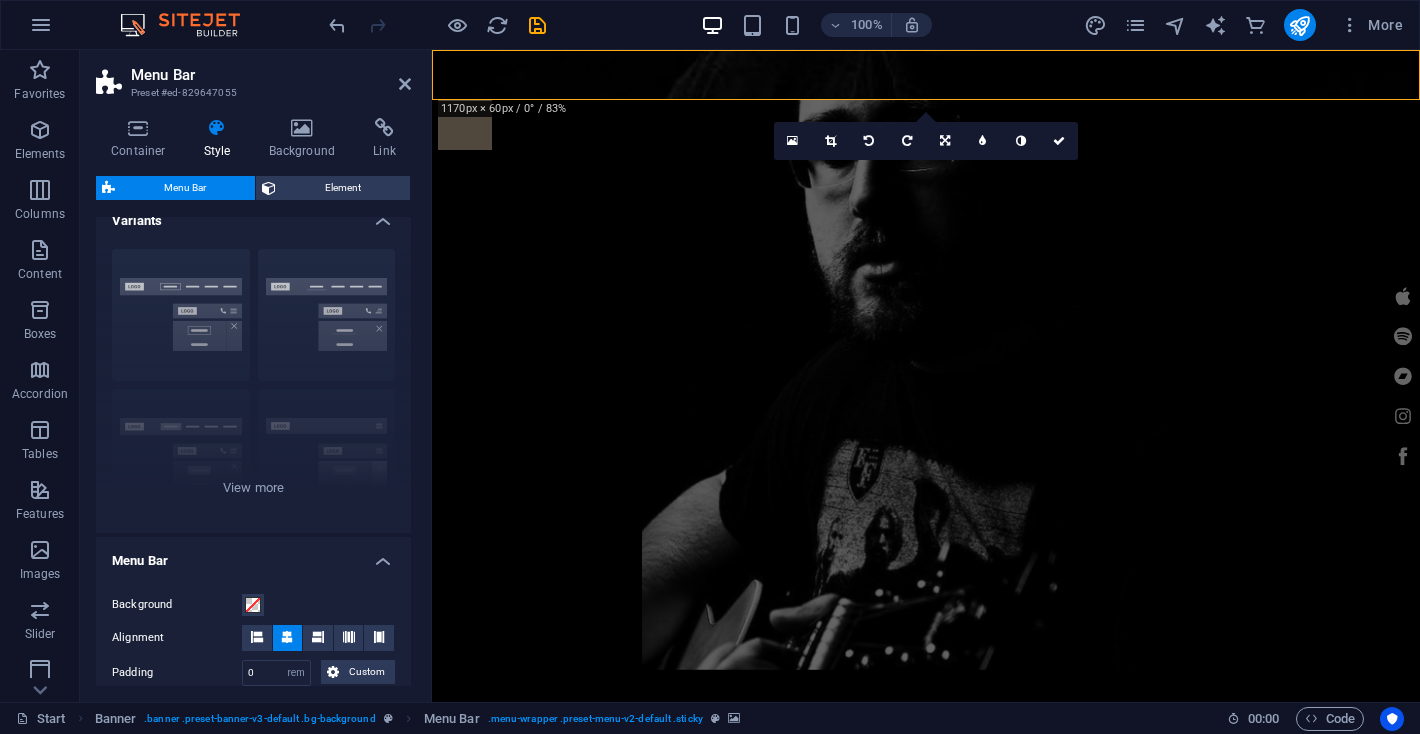 scroll, scrollTop: 0, scrollLeft: 0, axis: both 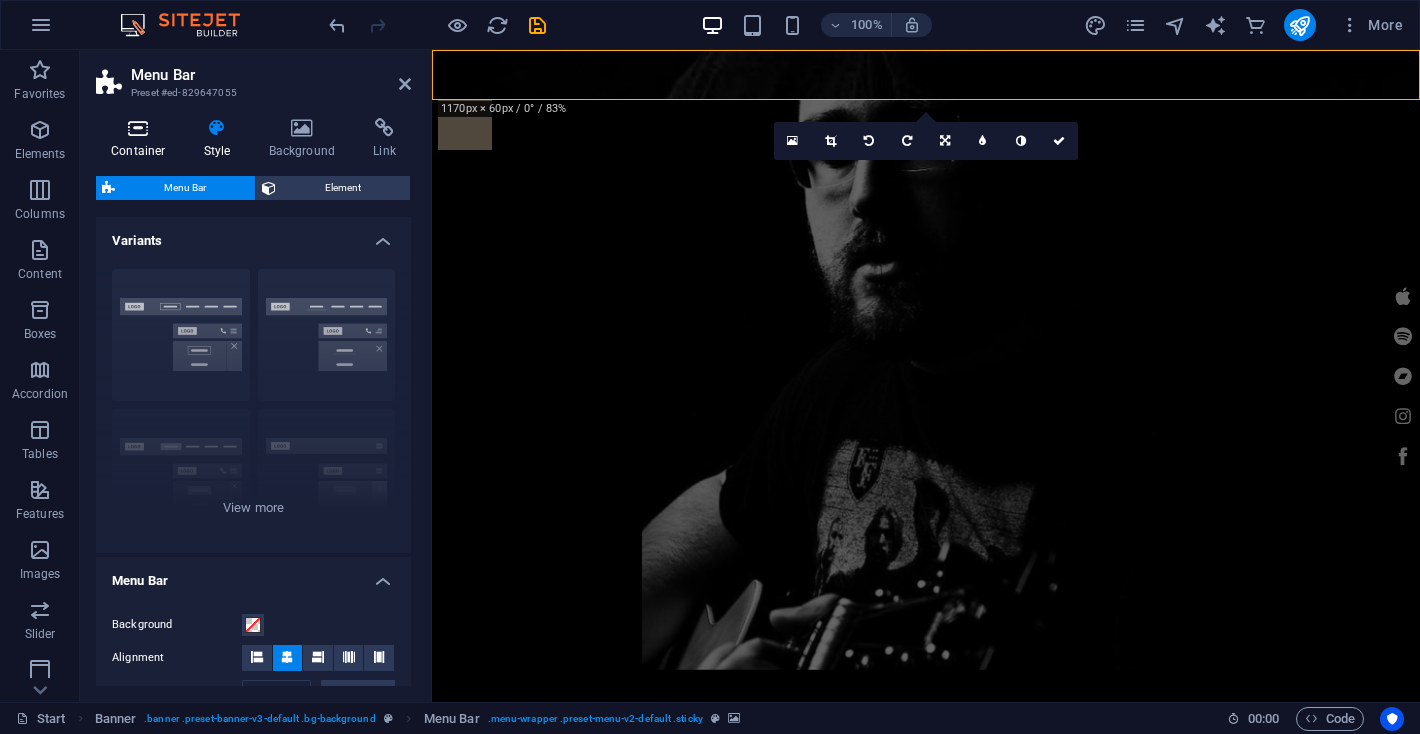 click on "Container" at bounding box center [142, 139] 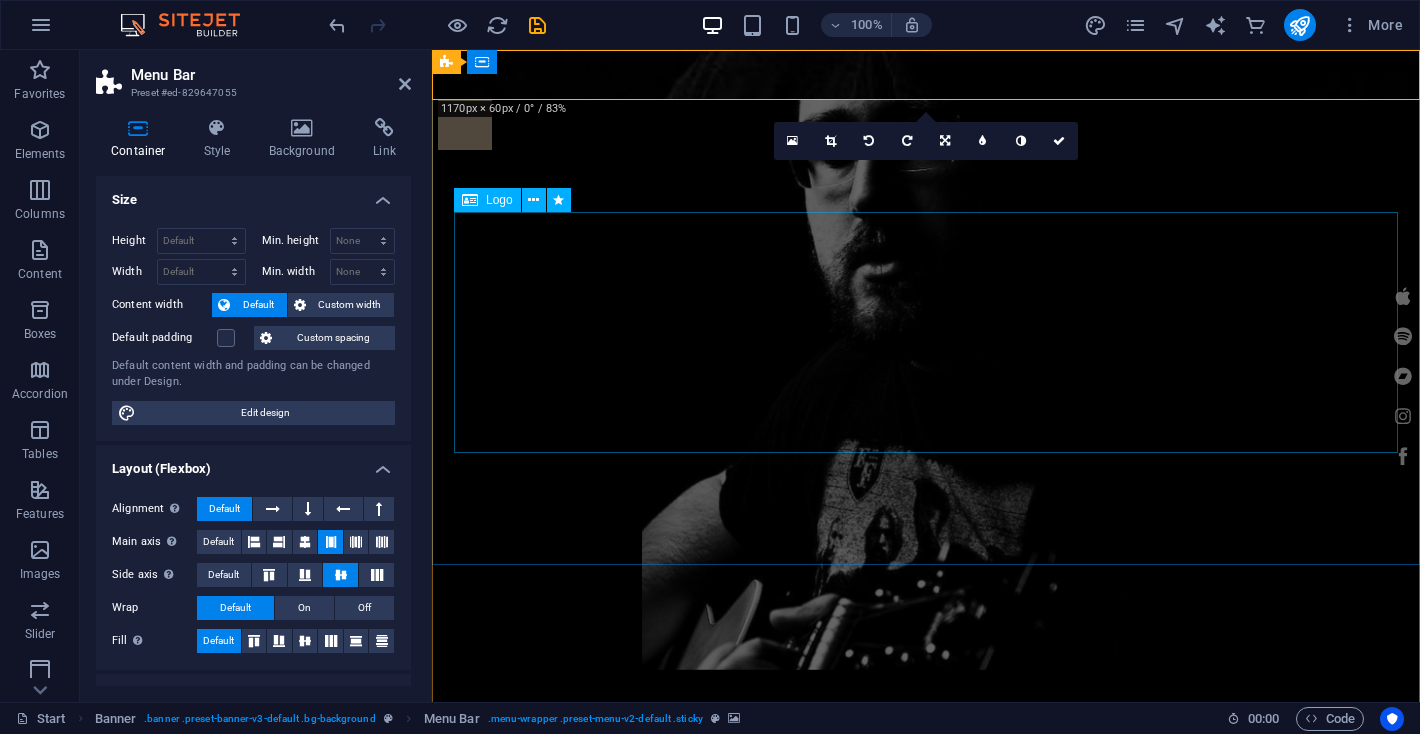 click at bounding box center [926, 902] 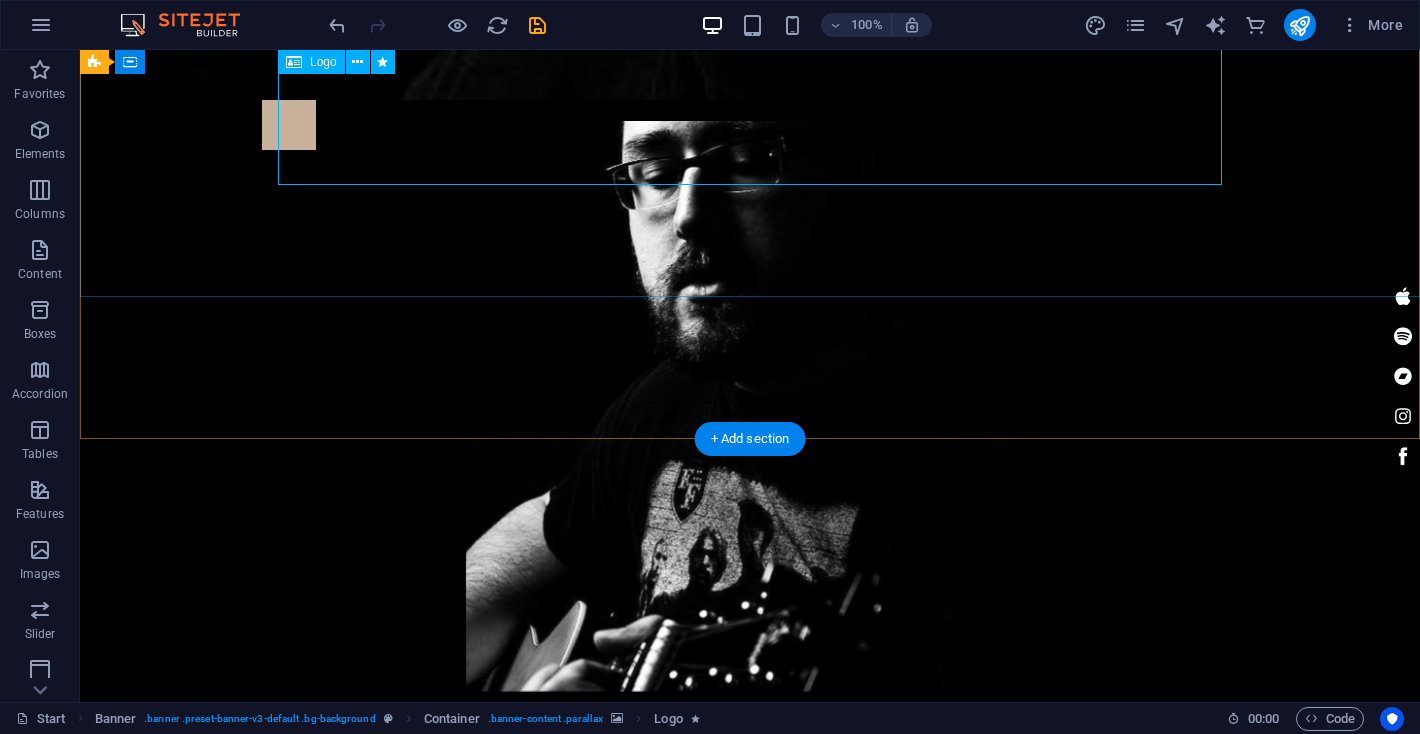 scroll, scrollTop: 0, scrollLeft: 0, axis: both 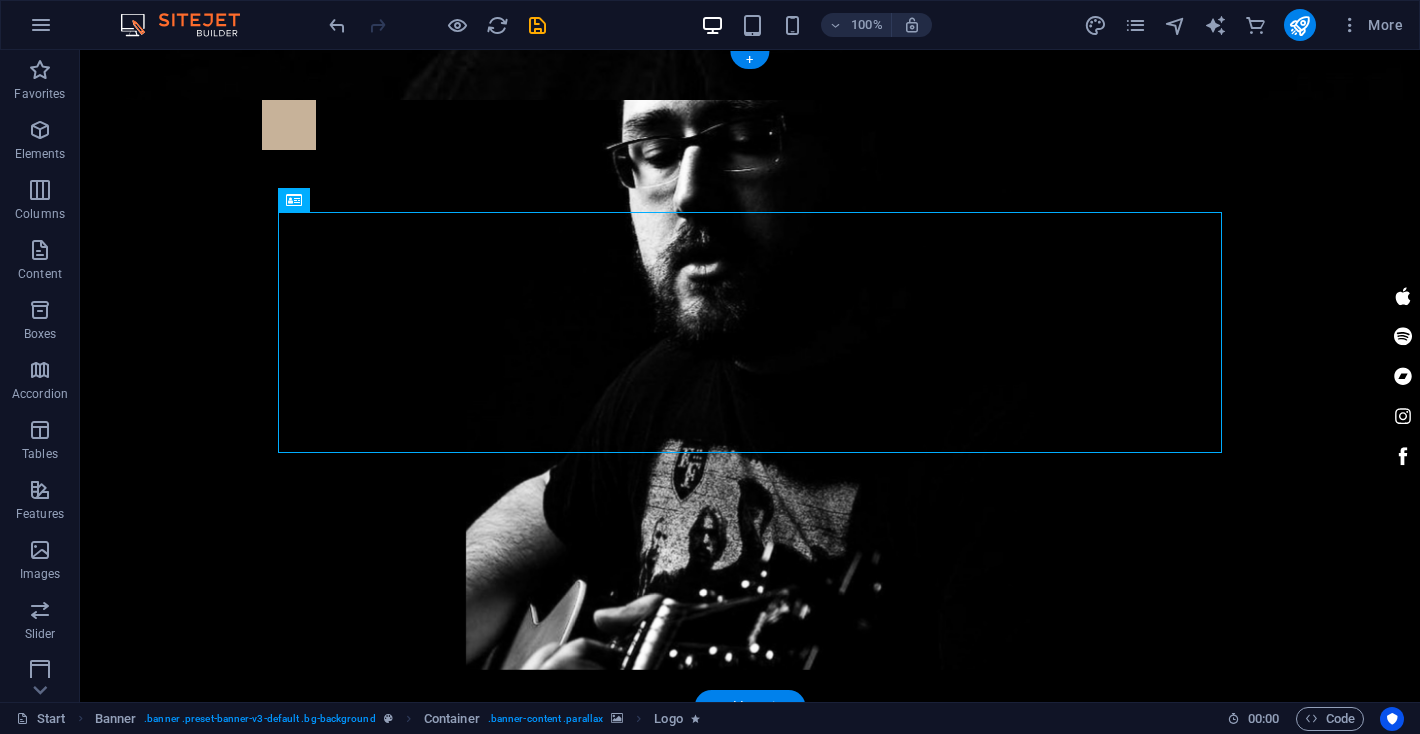 click at bounding box center (750, 385) 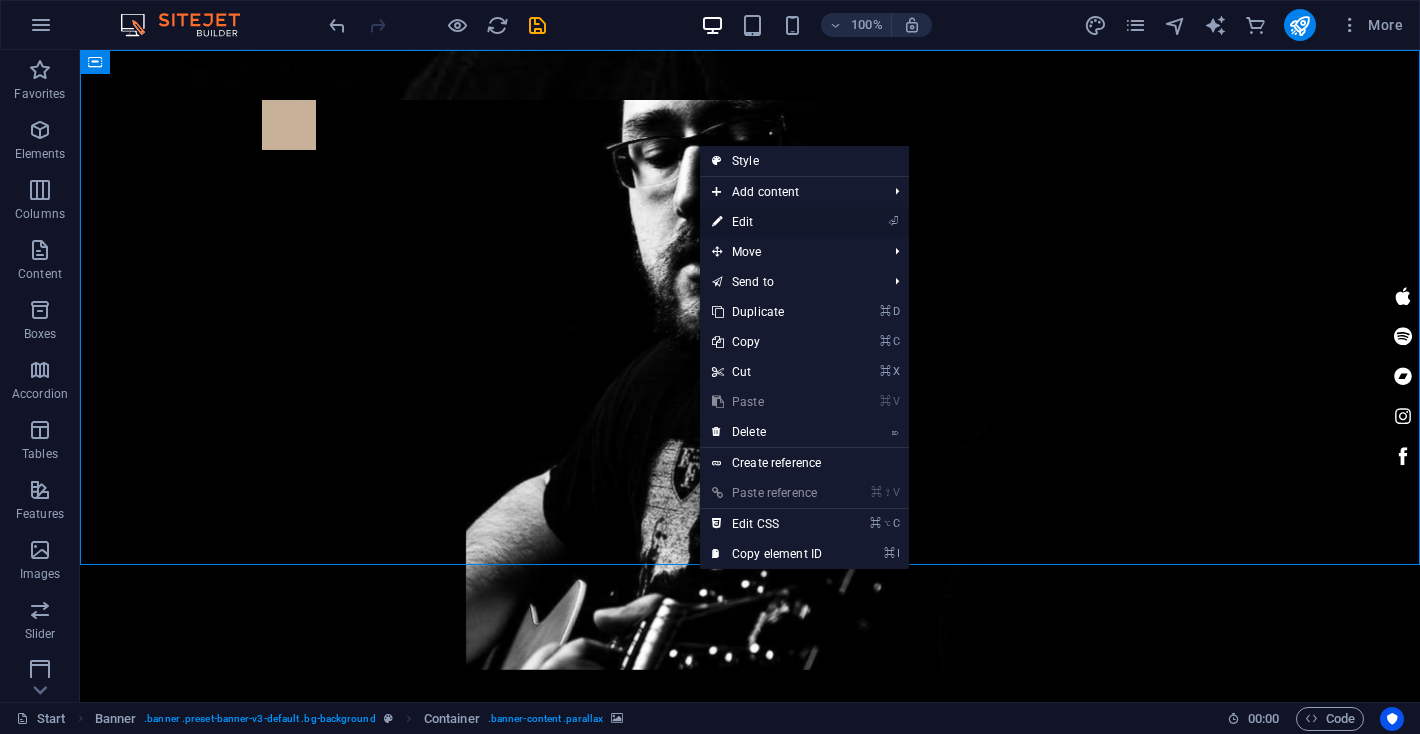 click on "⏎  Edit" at bounding box center [767, 222] 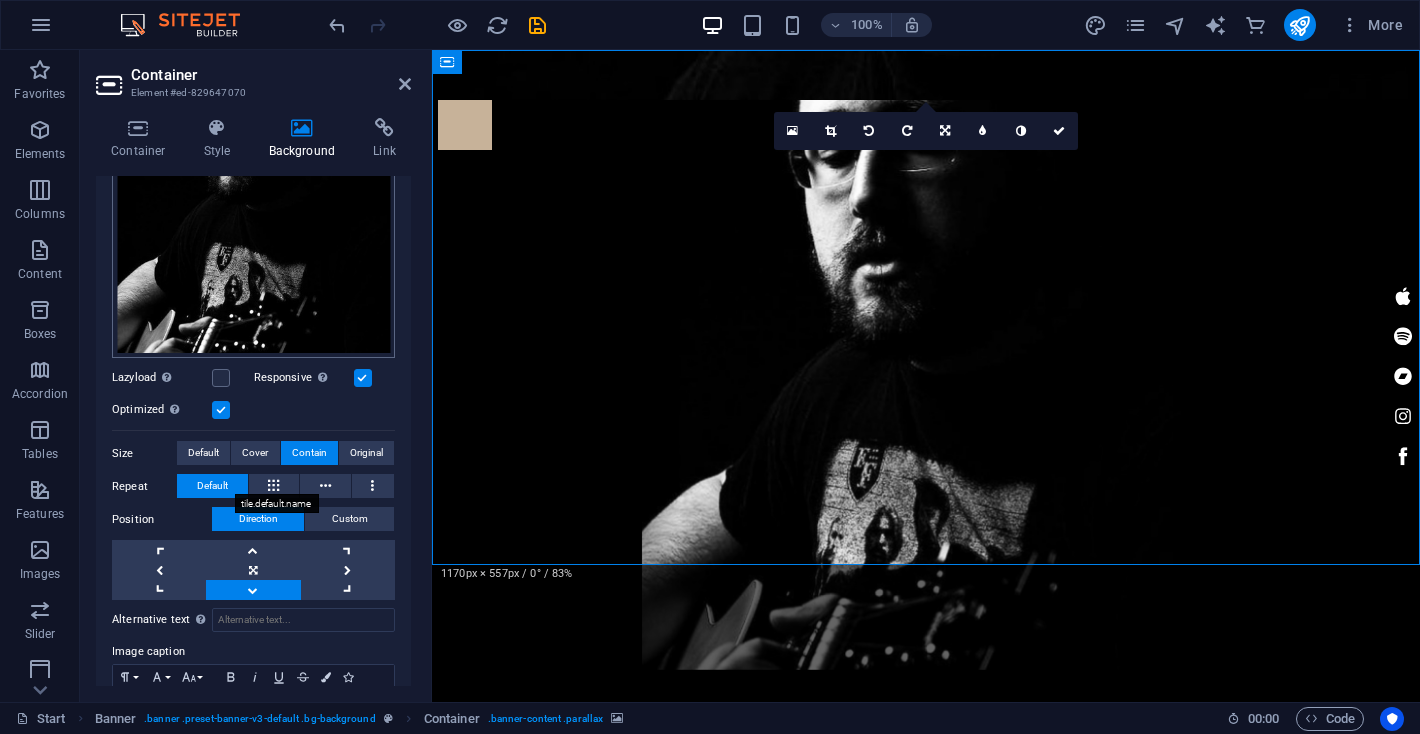 scroll, scrollTop: 380, scrollLeft: 0, axis: vertical 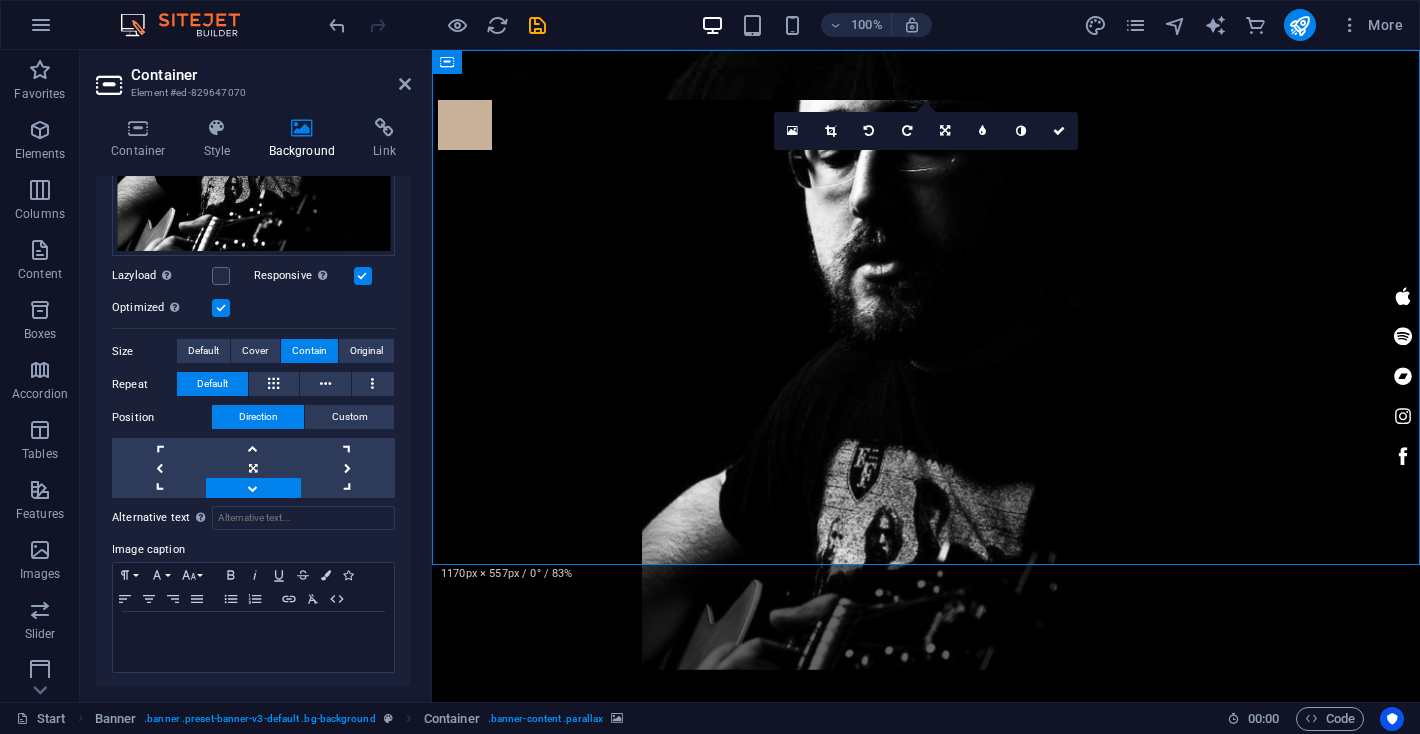 click at bounding box center (253, 488) 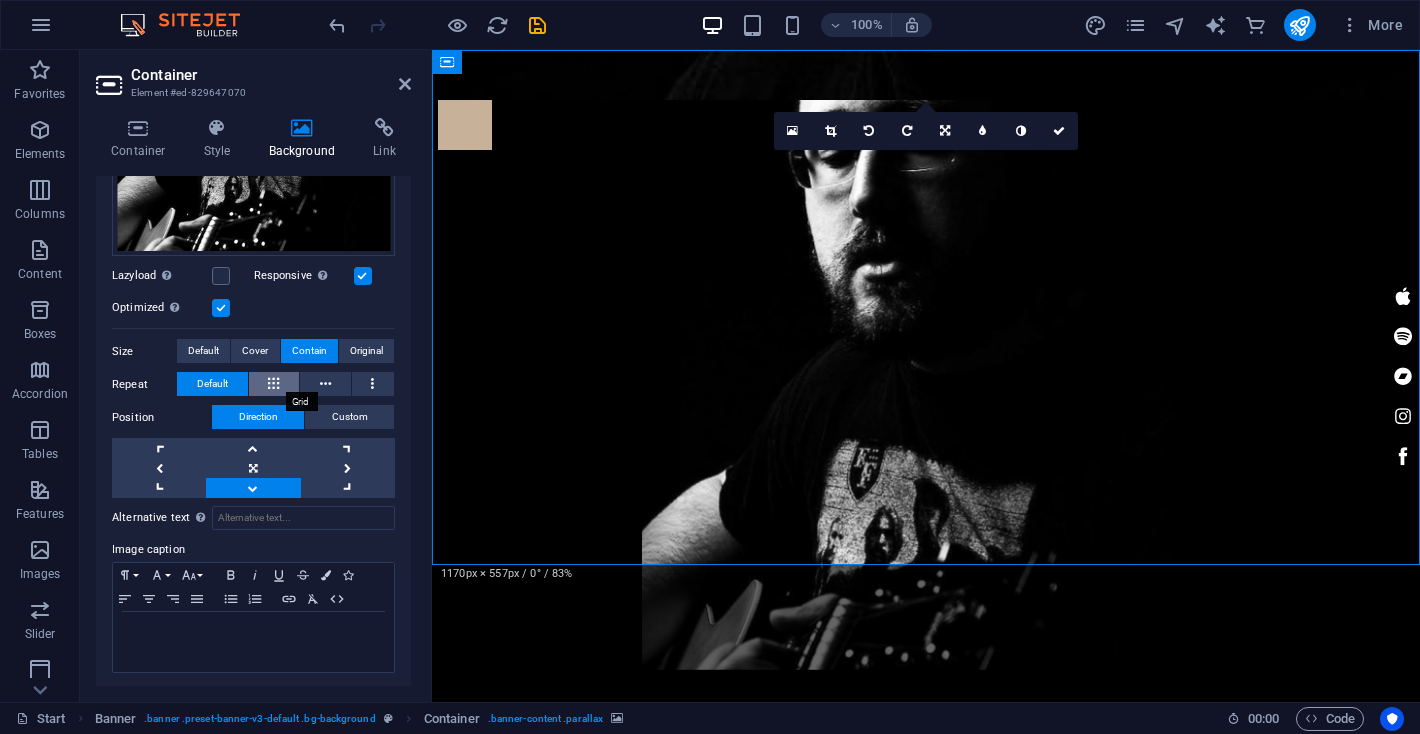 click at bounding box center (274, 384) 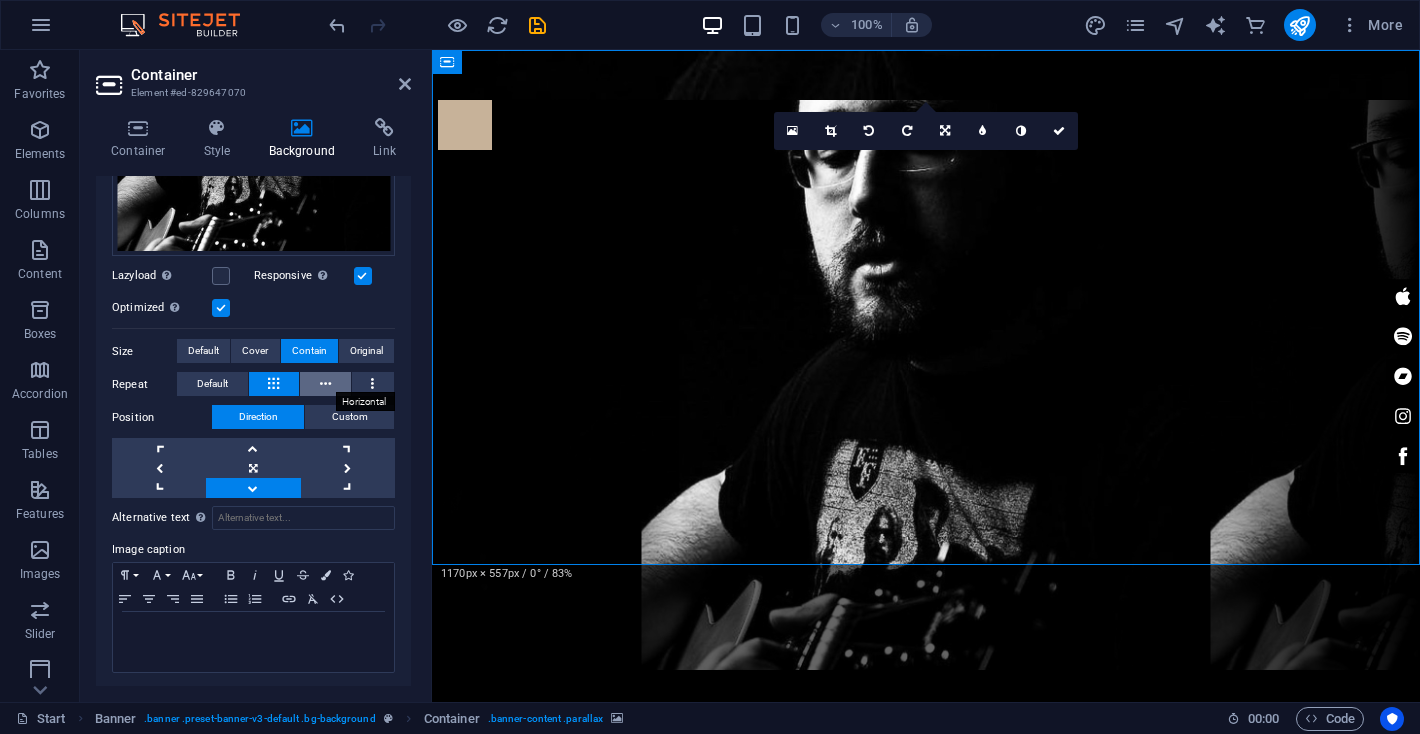 click at bounding box center (325, 384) 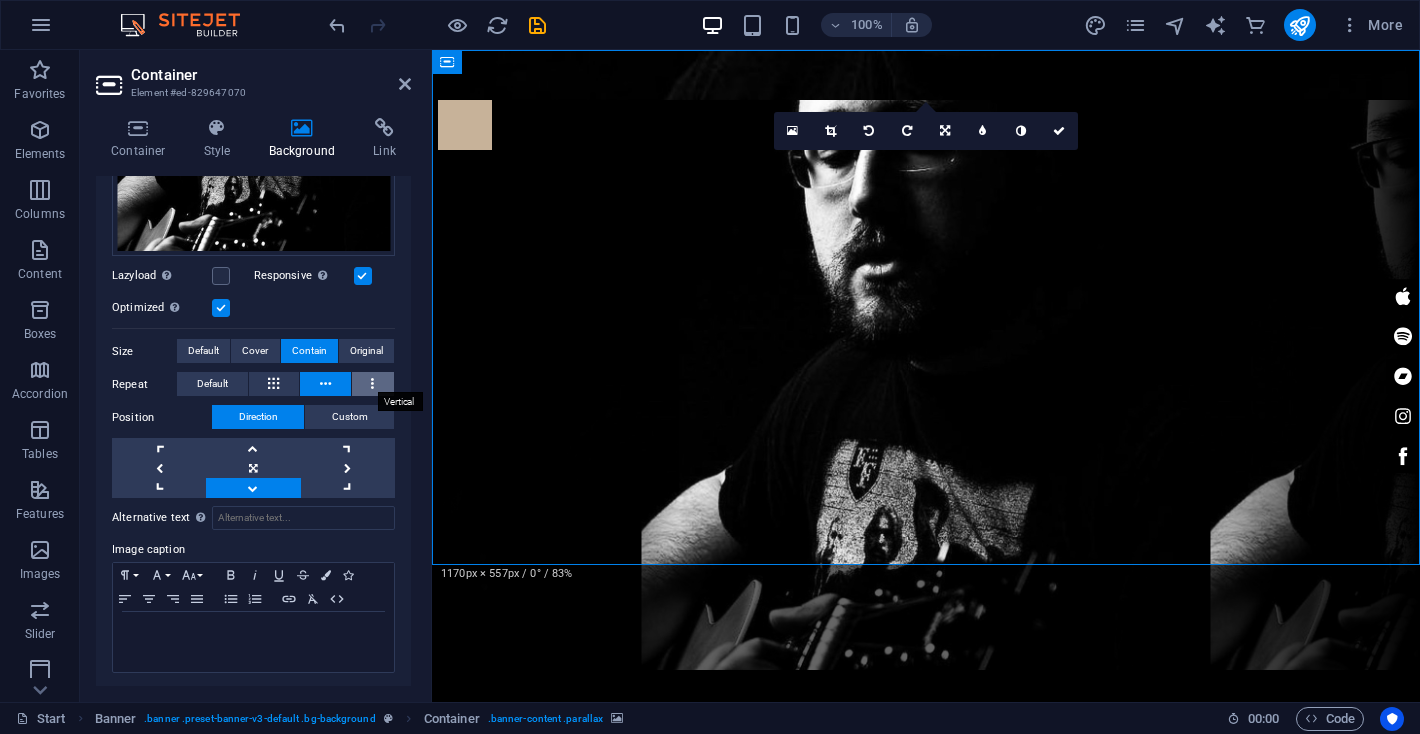 click at bounding box center (373, 384) 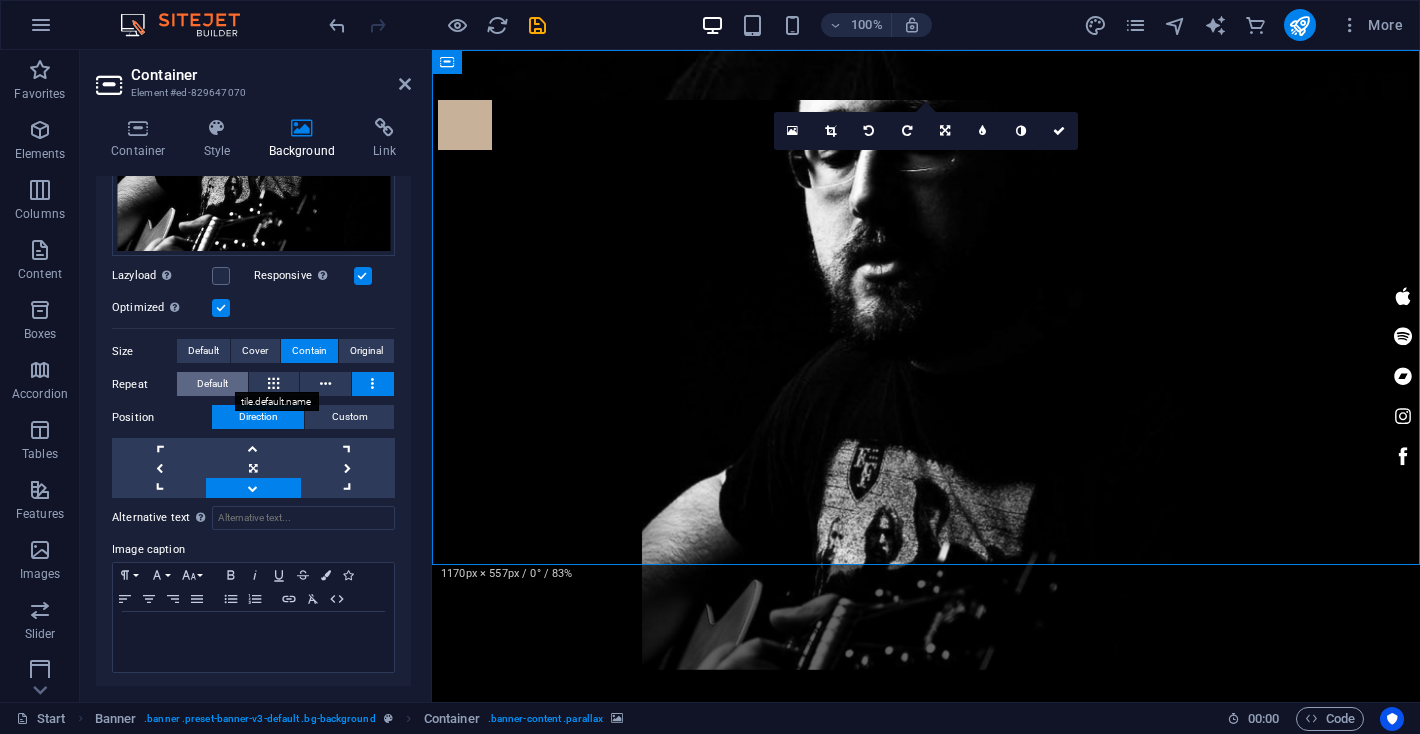 click on "Default" at bounding box center (212, 384) 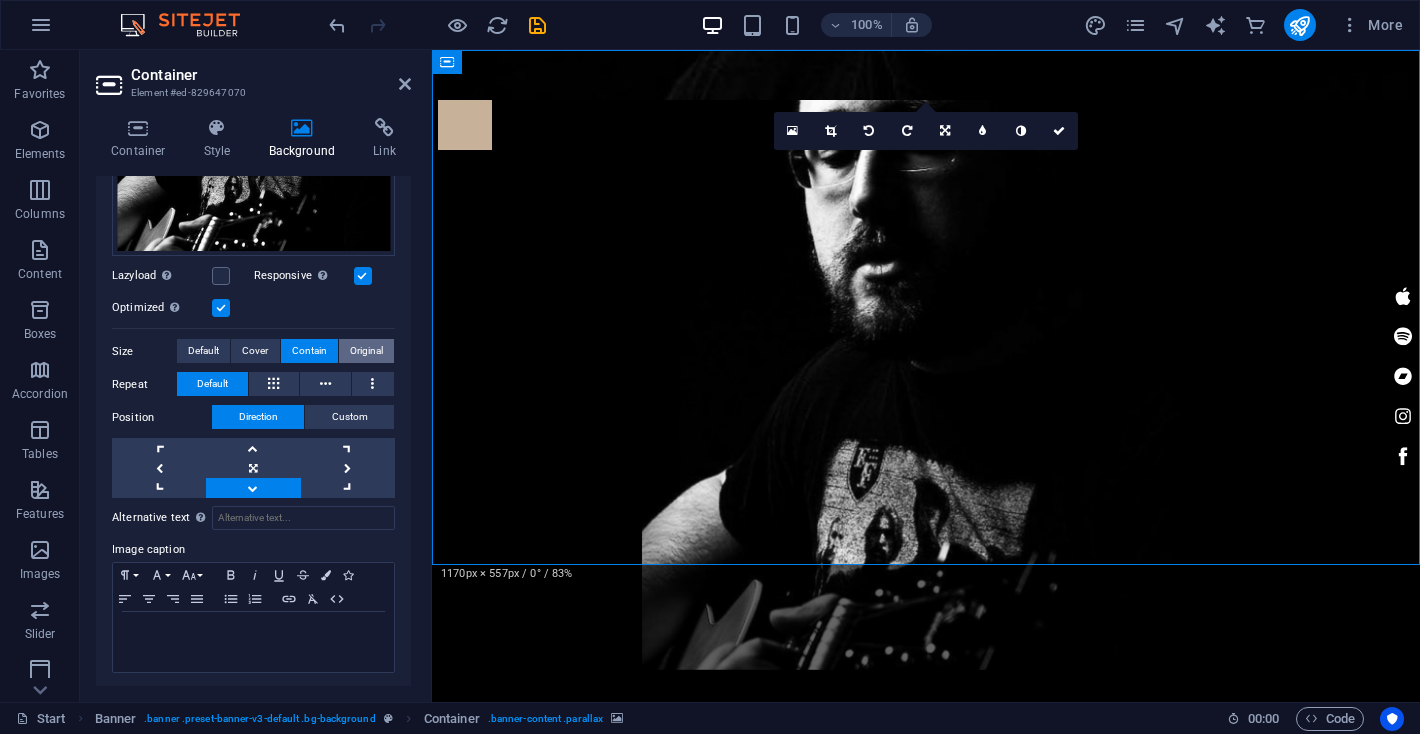 click on "Original" at bounding box center (366, 351) 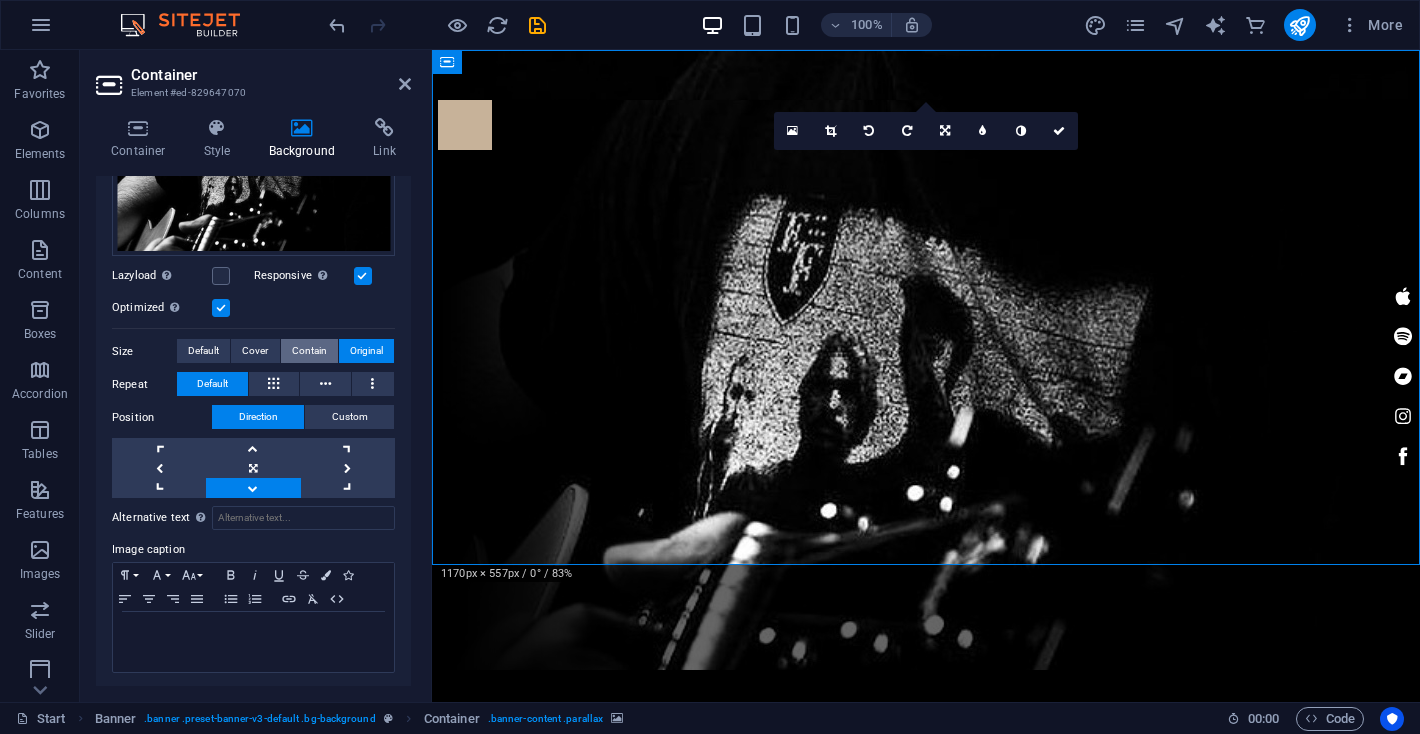 click on "Contain" at bounding box center [309, 351] 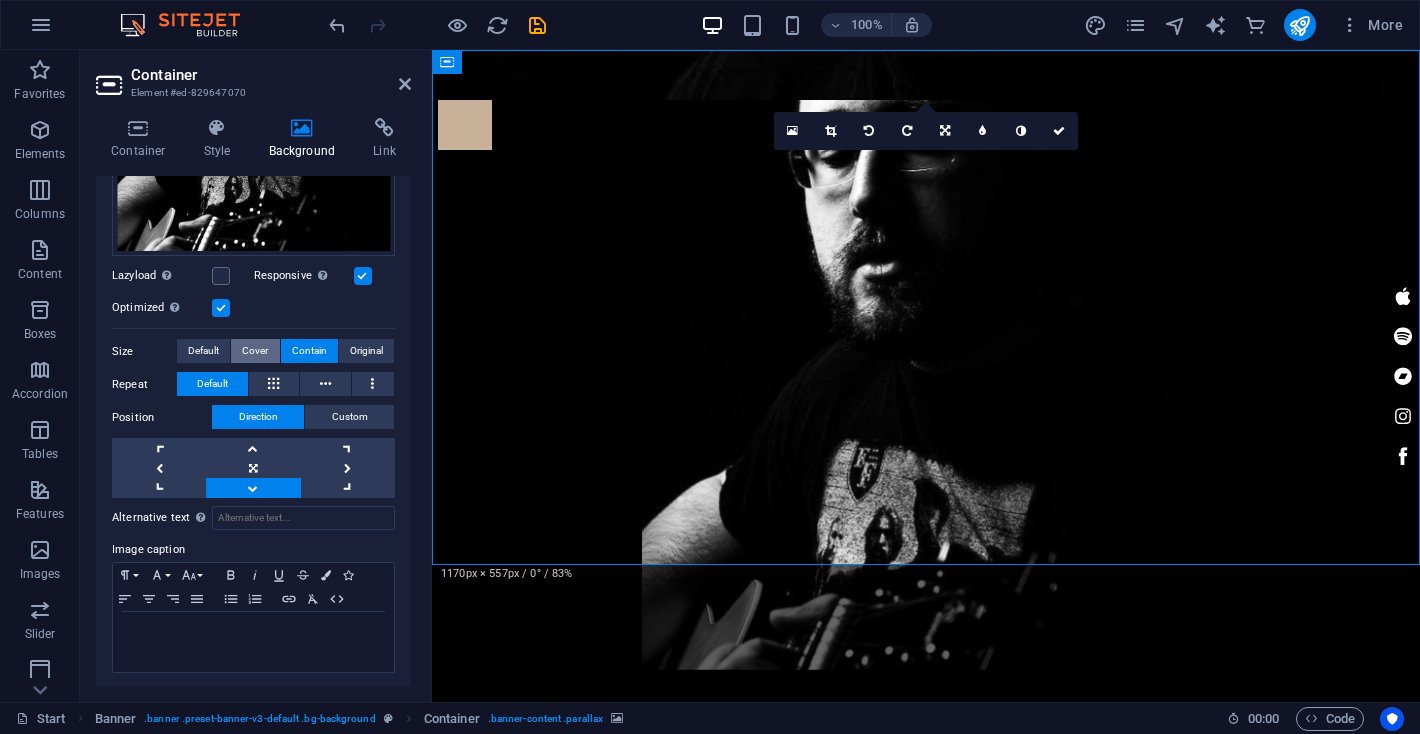click on "Cover" at bounding box center (255, 351) 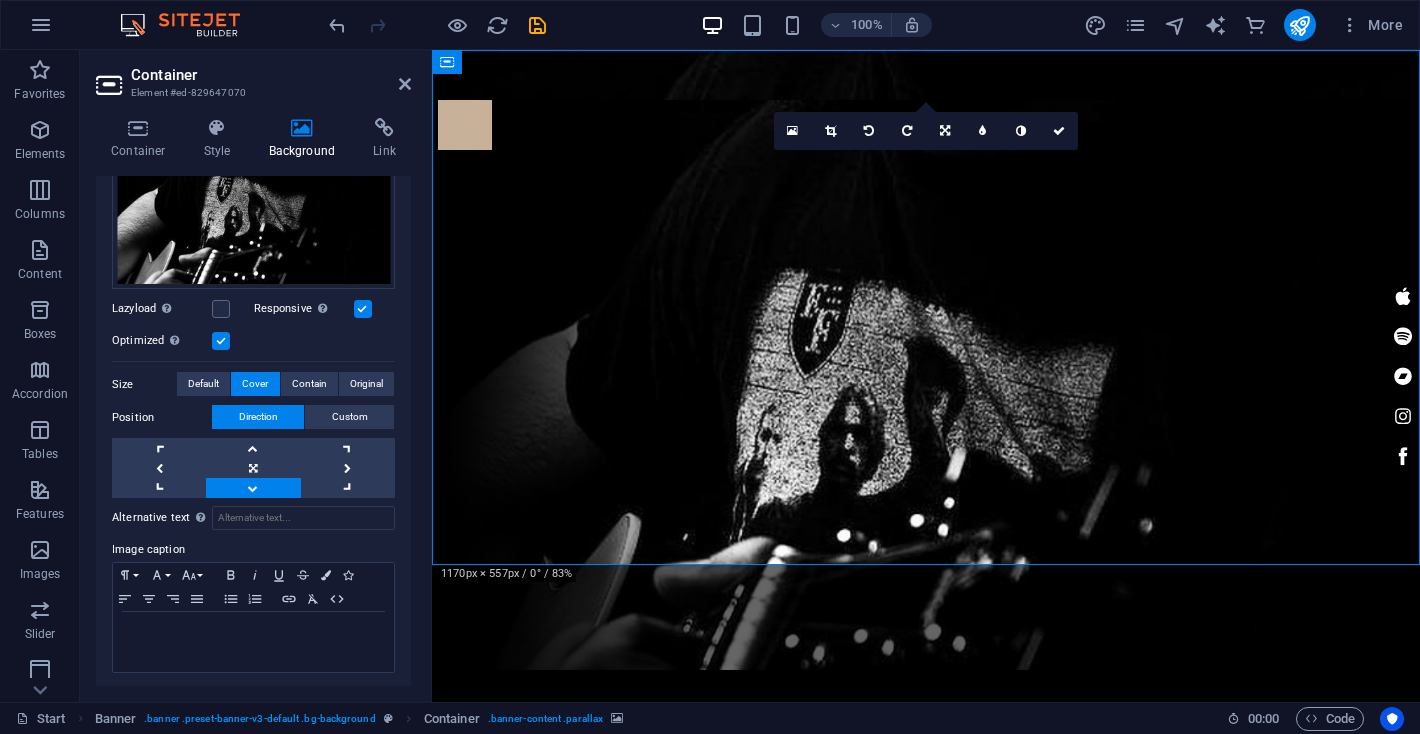click at bounding box center [253, 488] 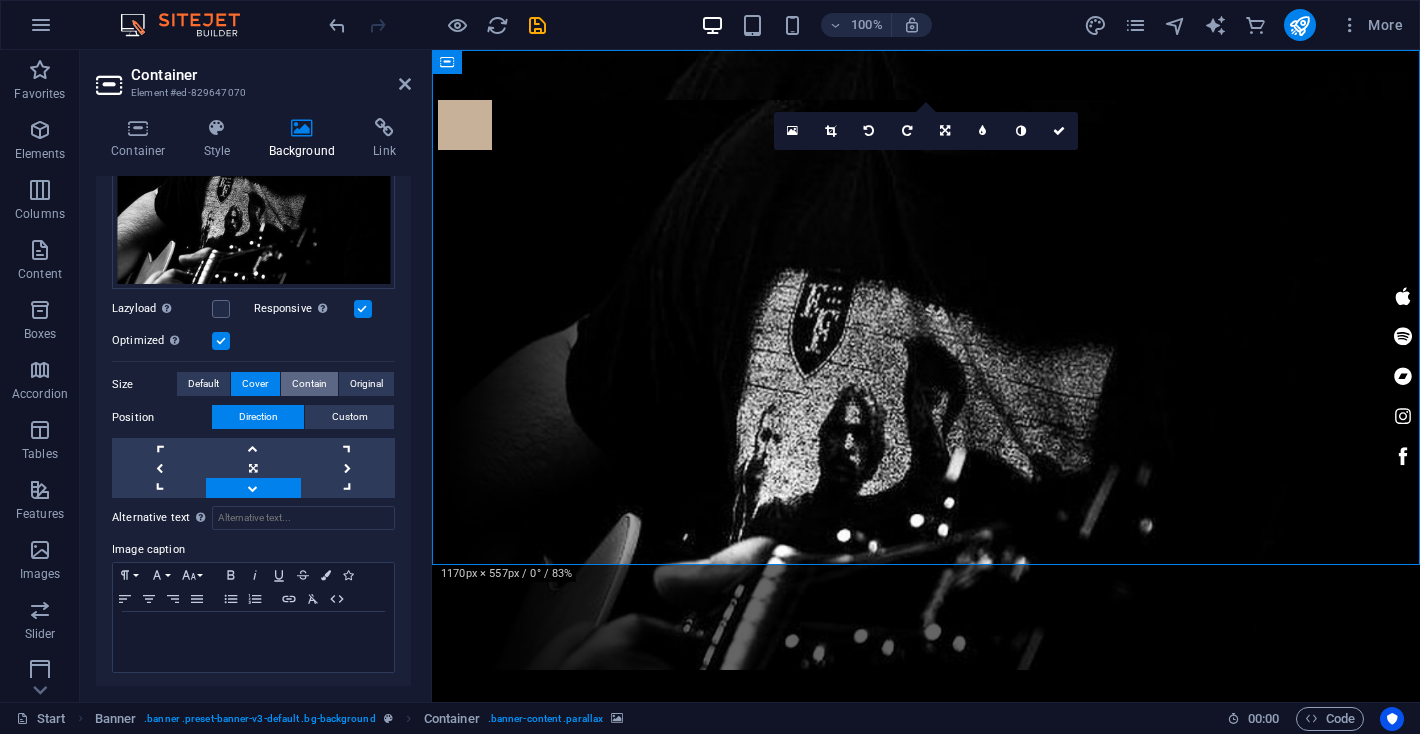 click on "Contain" at bounding box center [309, 384] 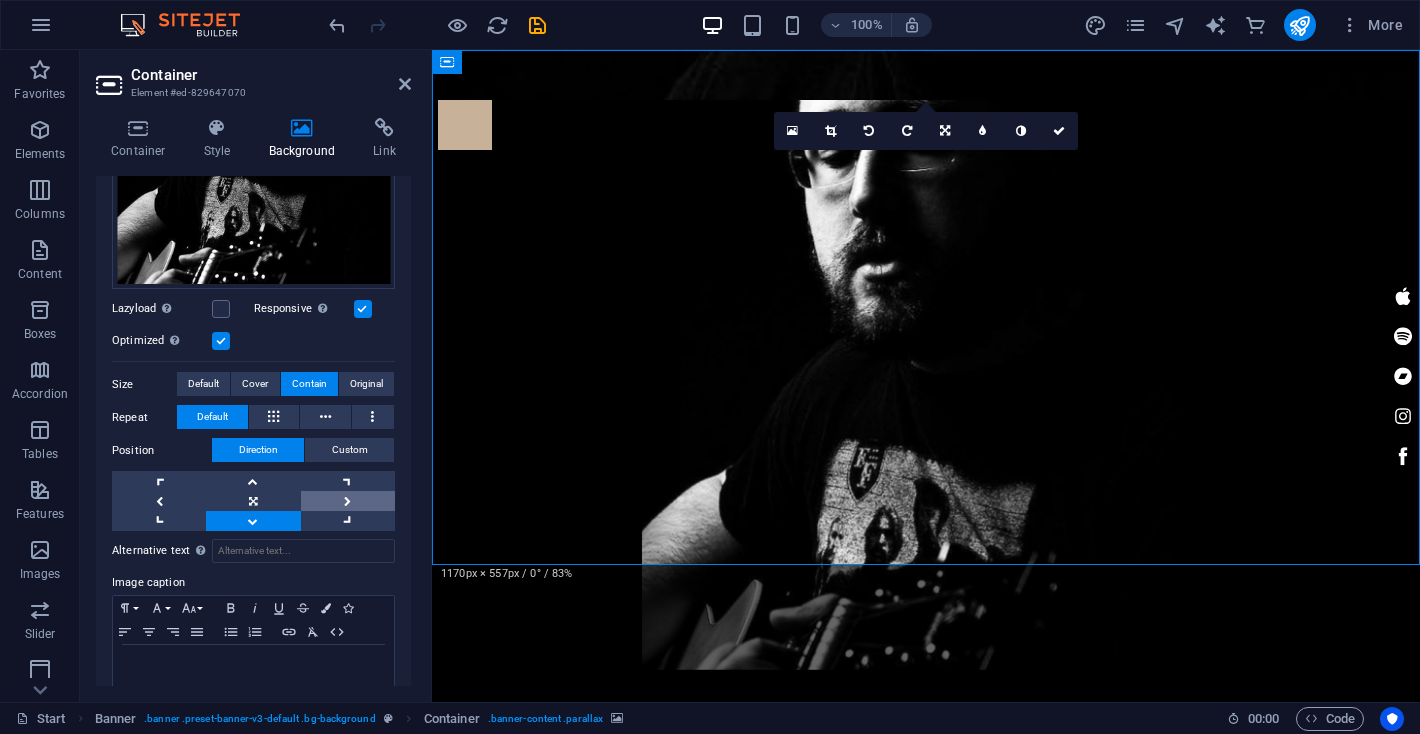 click at bounding box center (348, 501) 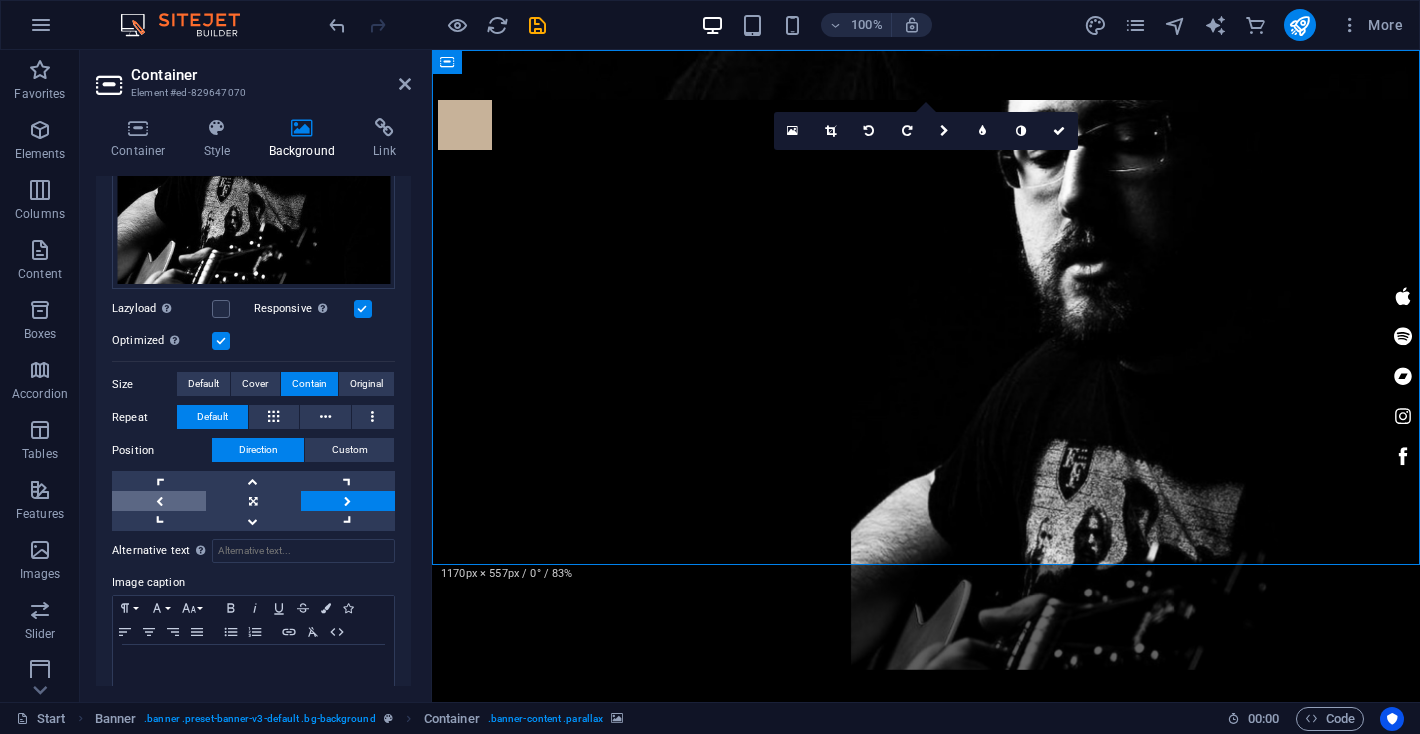 click at bounding box center [159, 501] 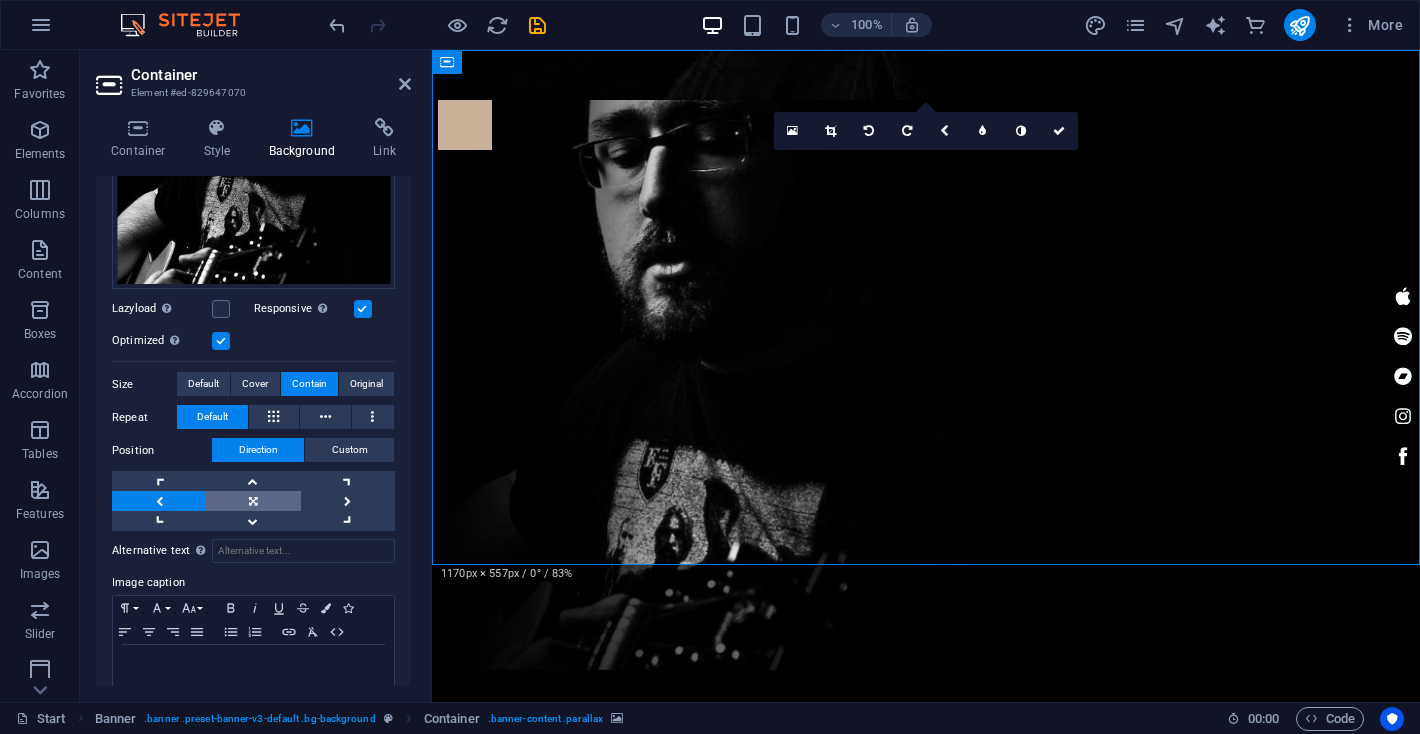 click at bounding box center [253, 501] 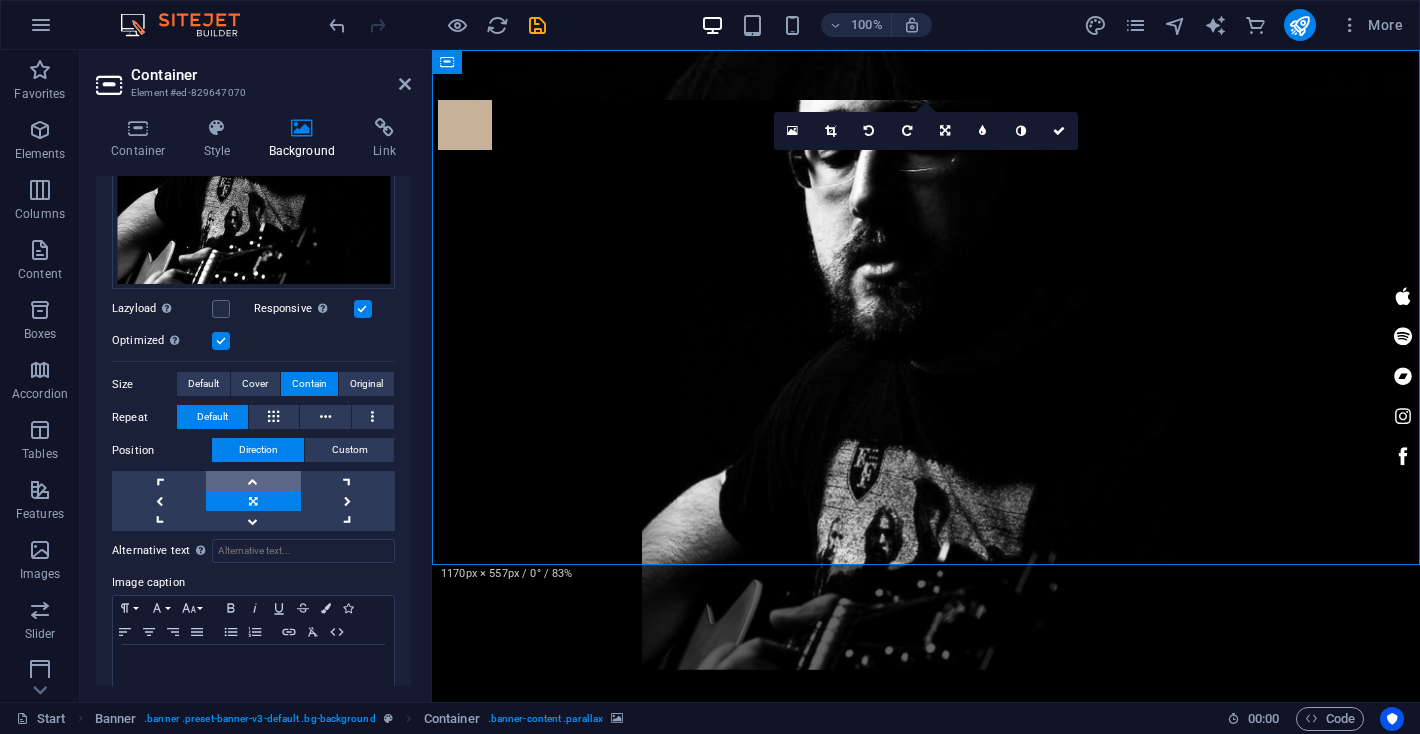click at bounding box center (253, 481) 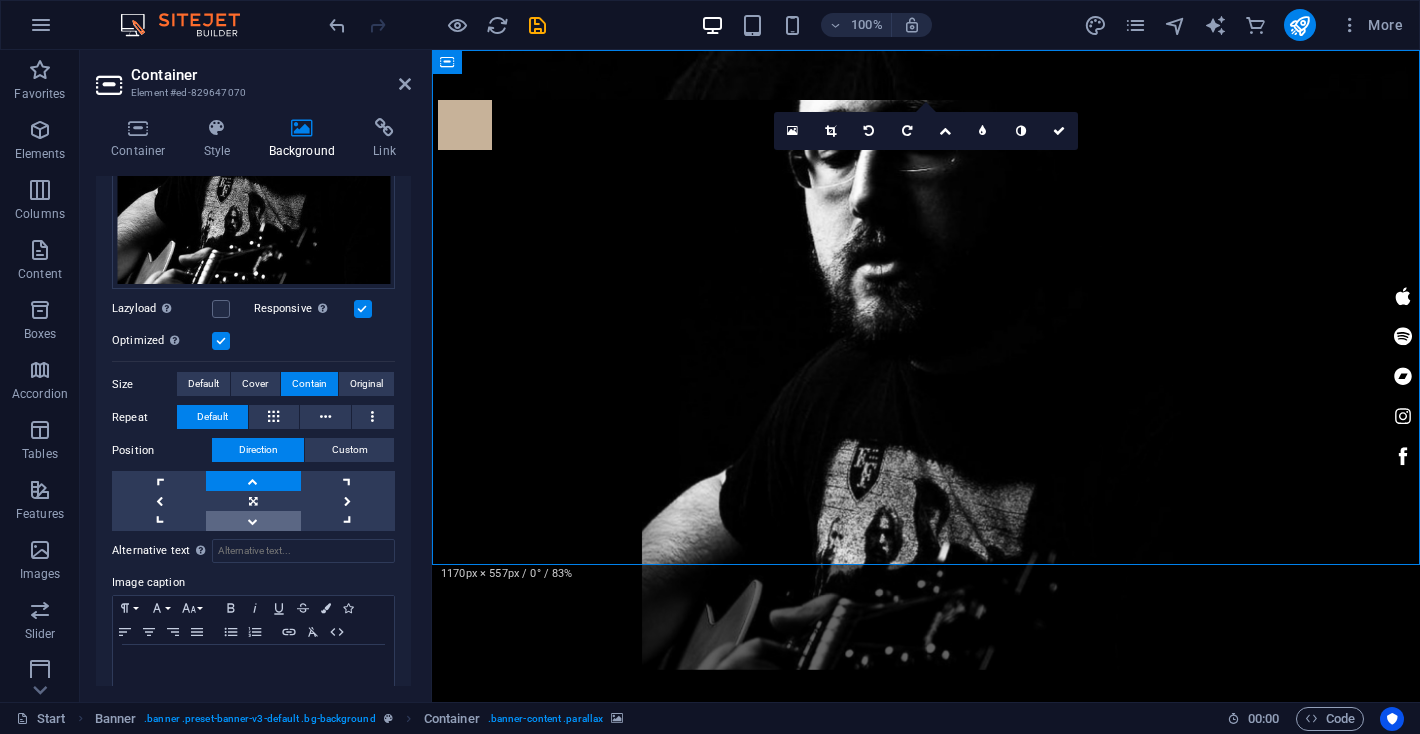 click at bounding box center [253, 521] 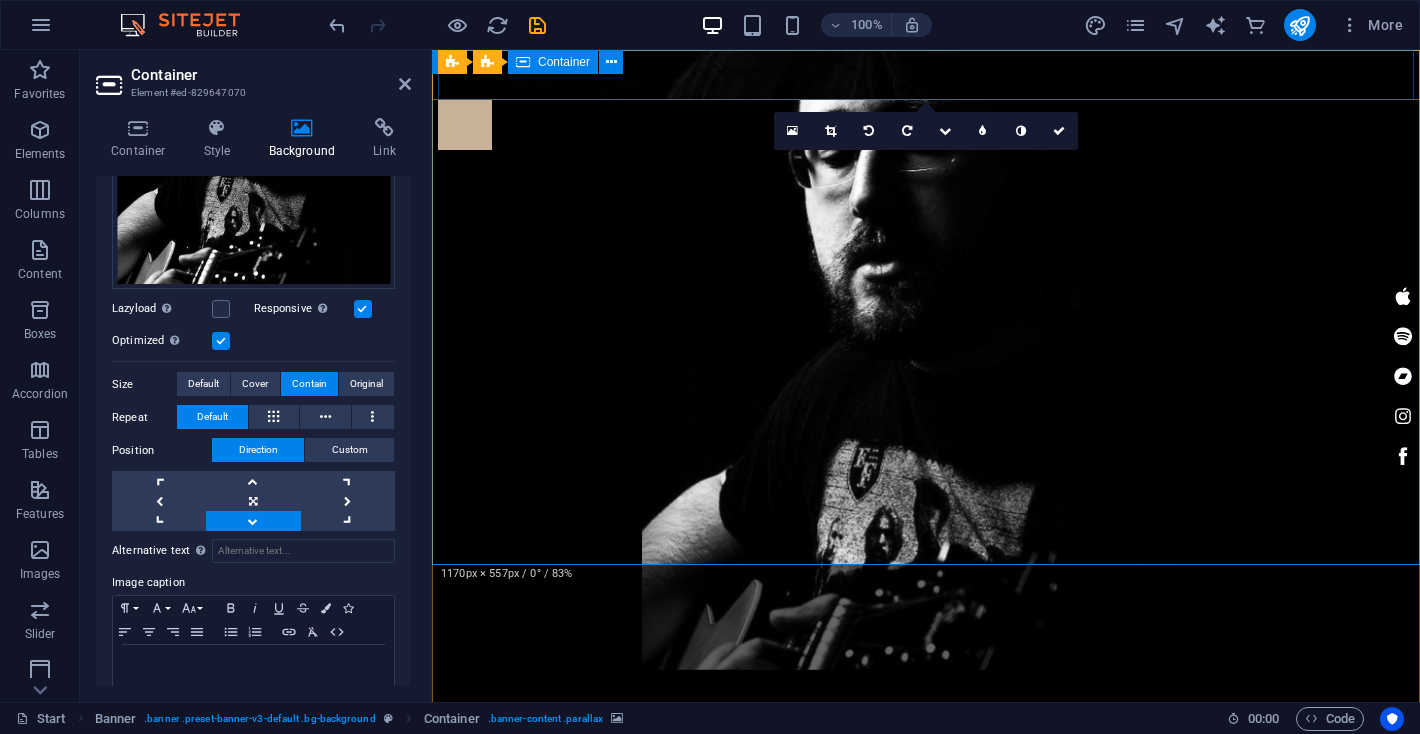 click at bounding box center (926, 125) 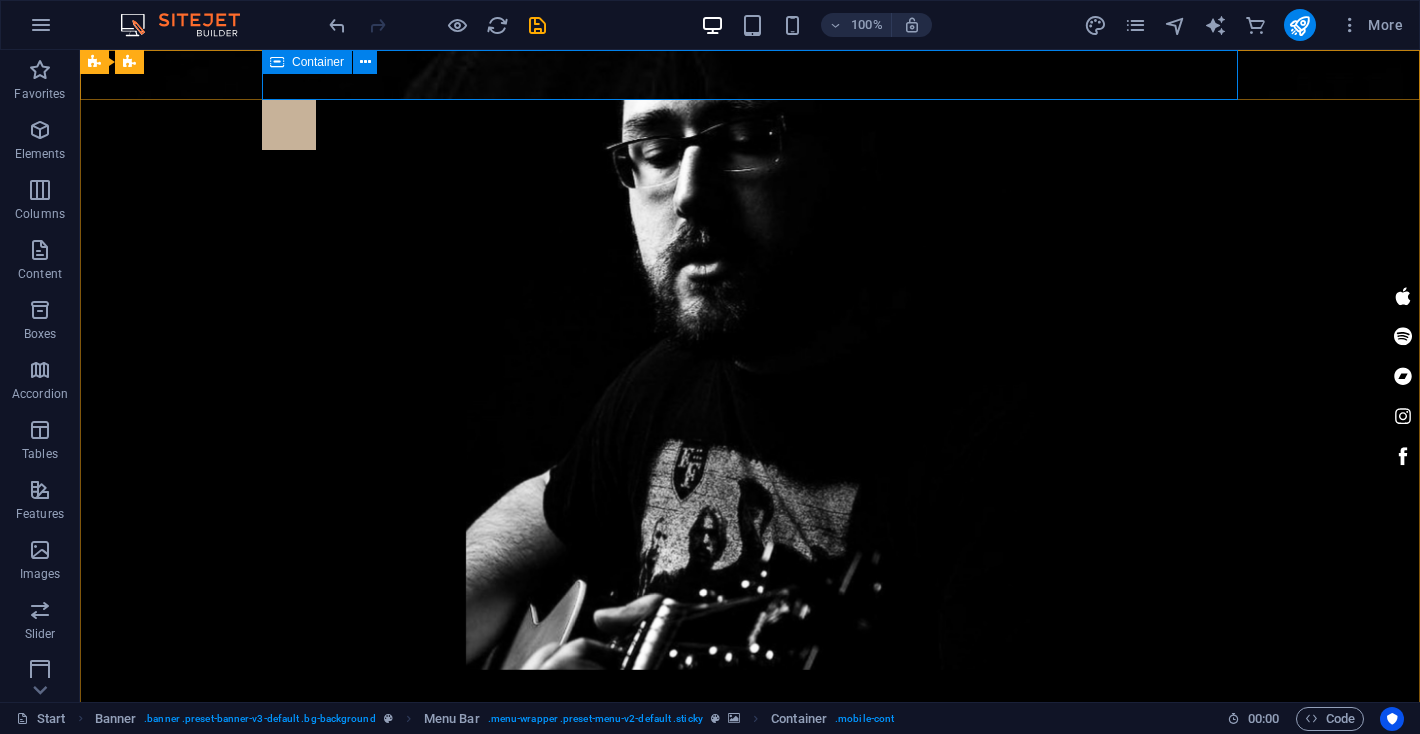 click on "Container" at bounding box center (318, 62) 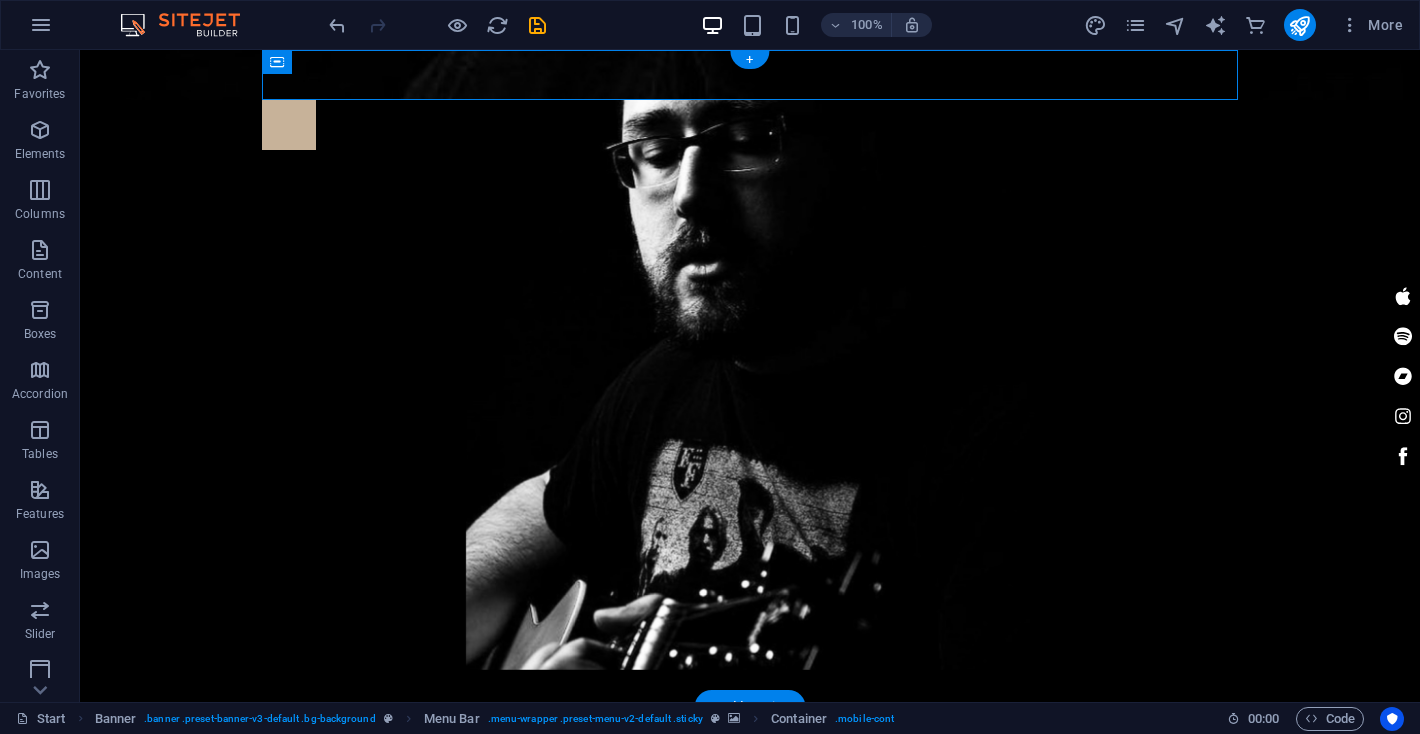 click at bounding box center [750, 75] 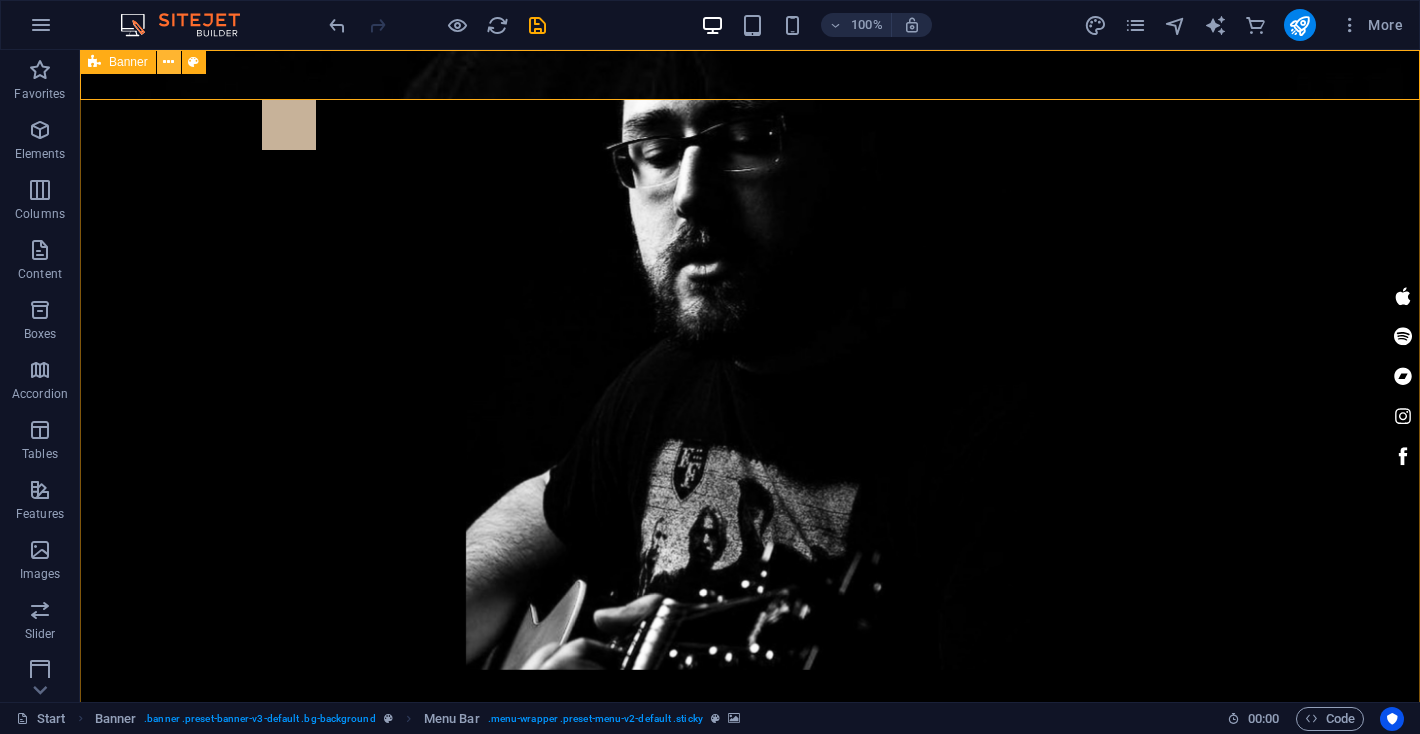 click at bounding box center [168, 62] 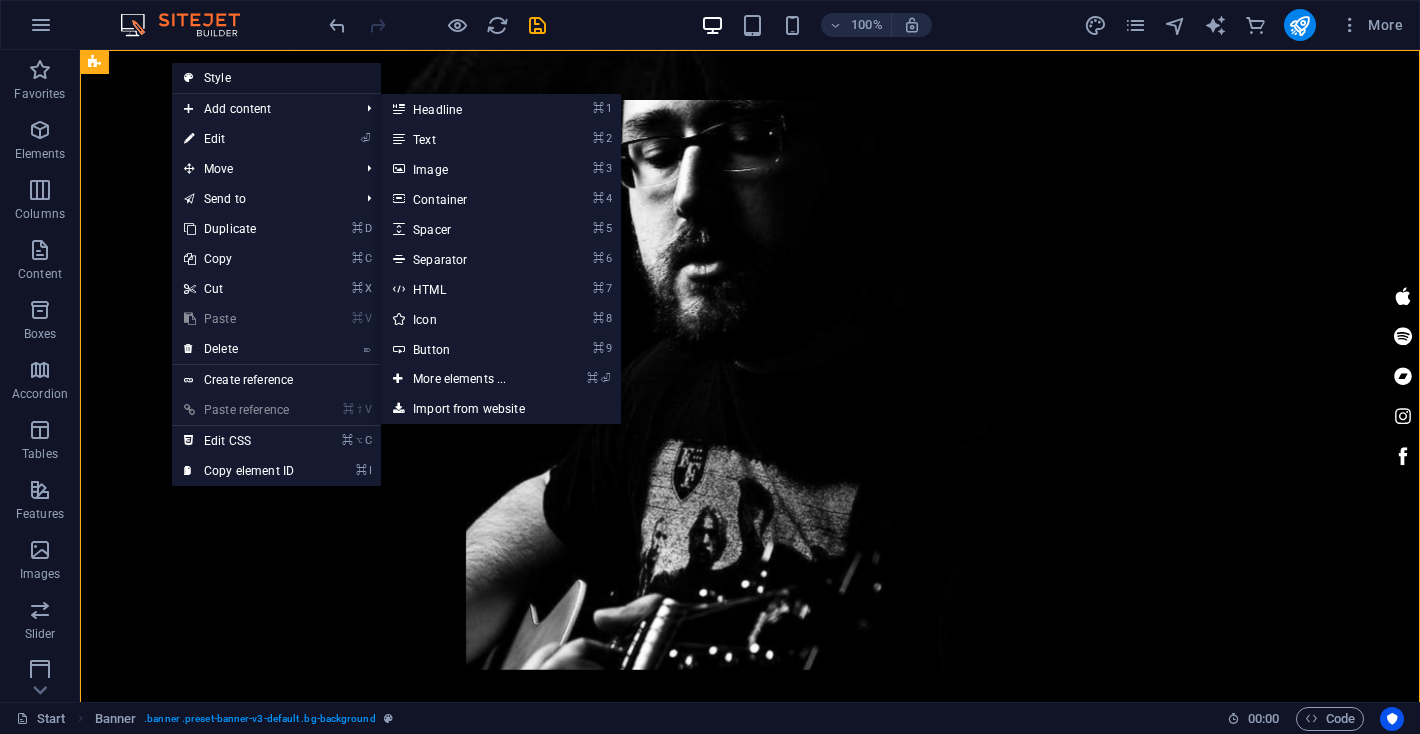 click on "Style" at bounding box center (276, 78) 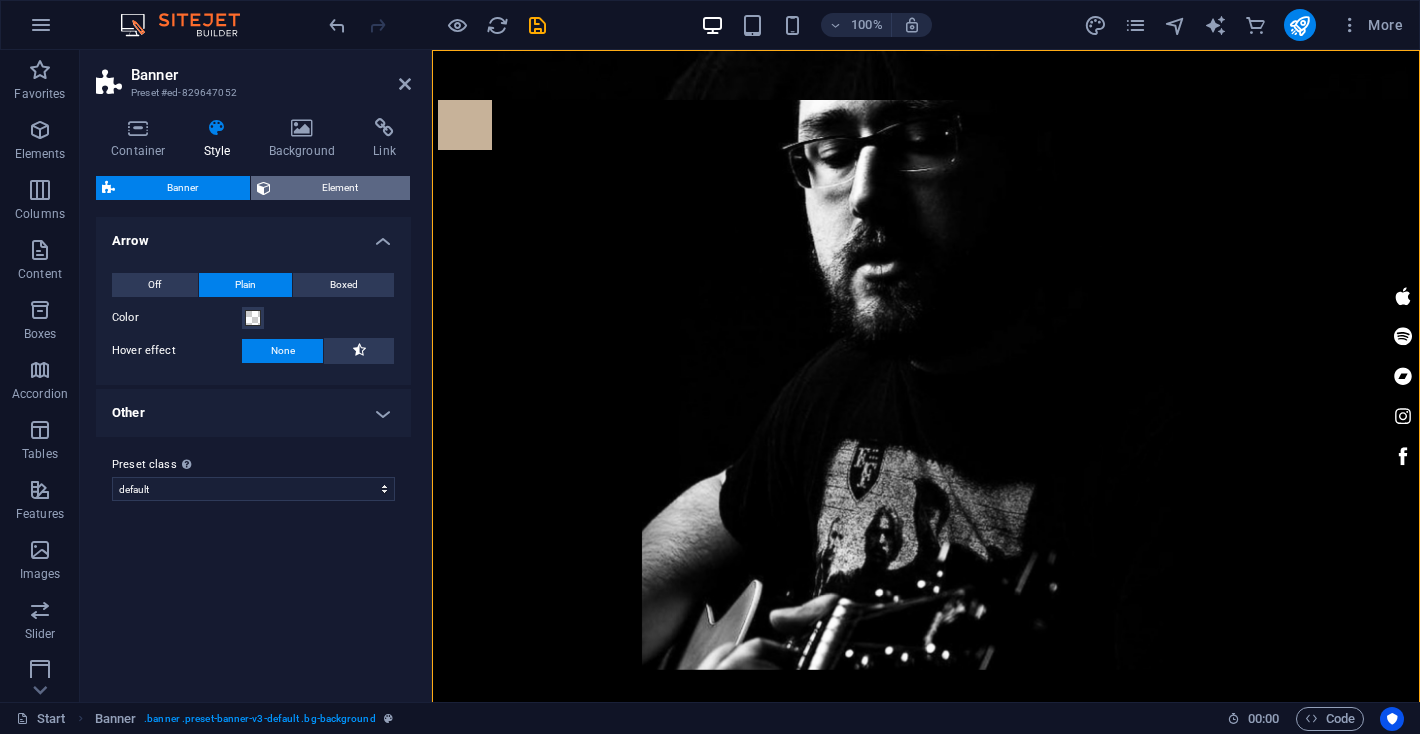 click on "Element" at bounding box center (341, 188) 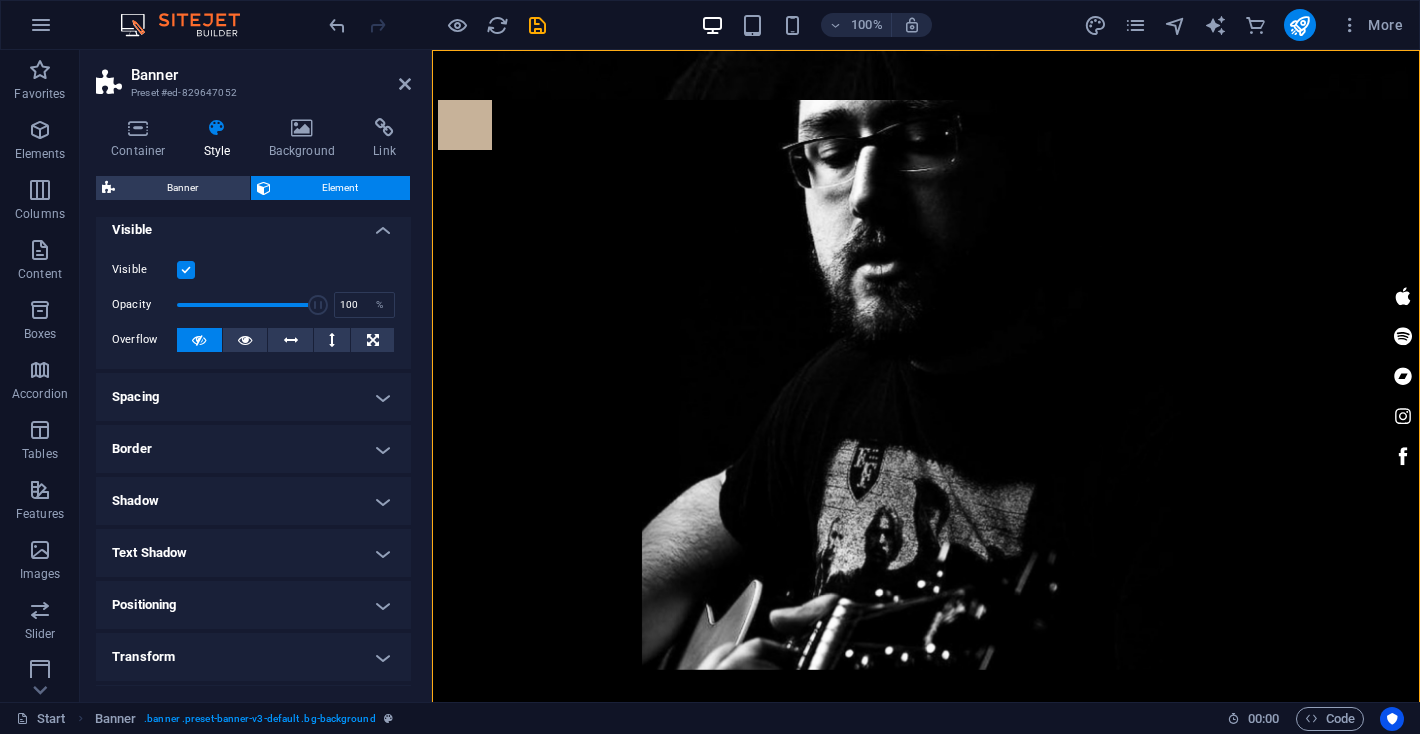 scroll, scrollTop: 0, scrollLeft: 0, axis: both 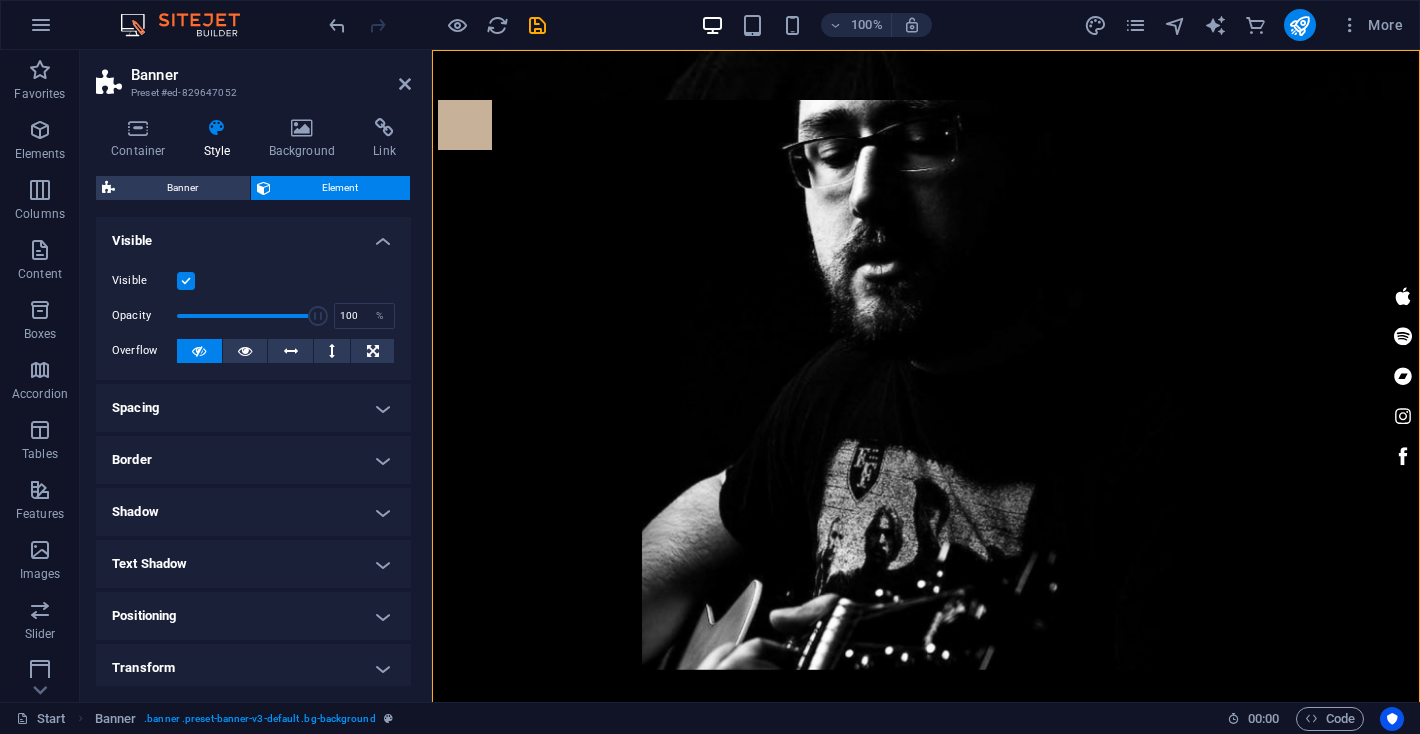 click at bounding box center (186, 281) 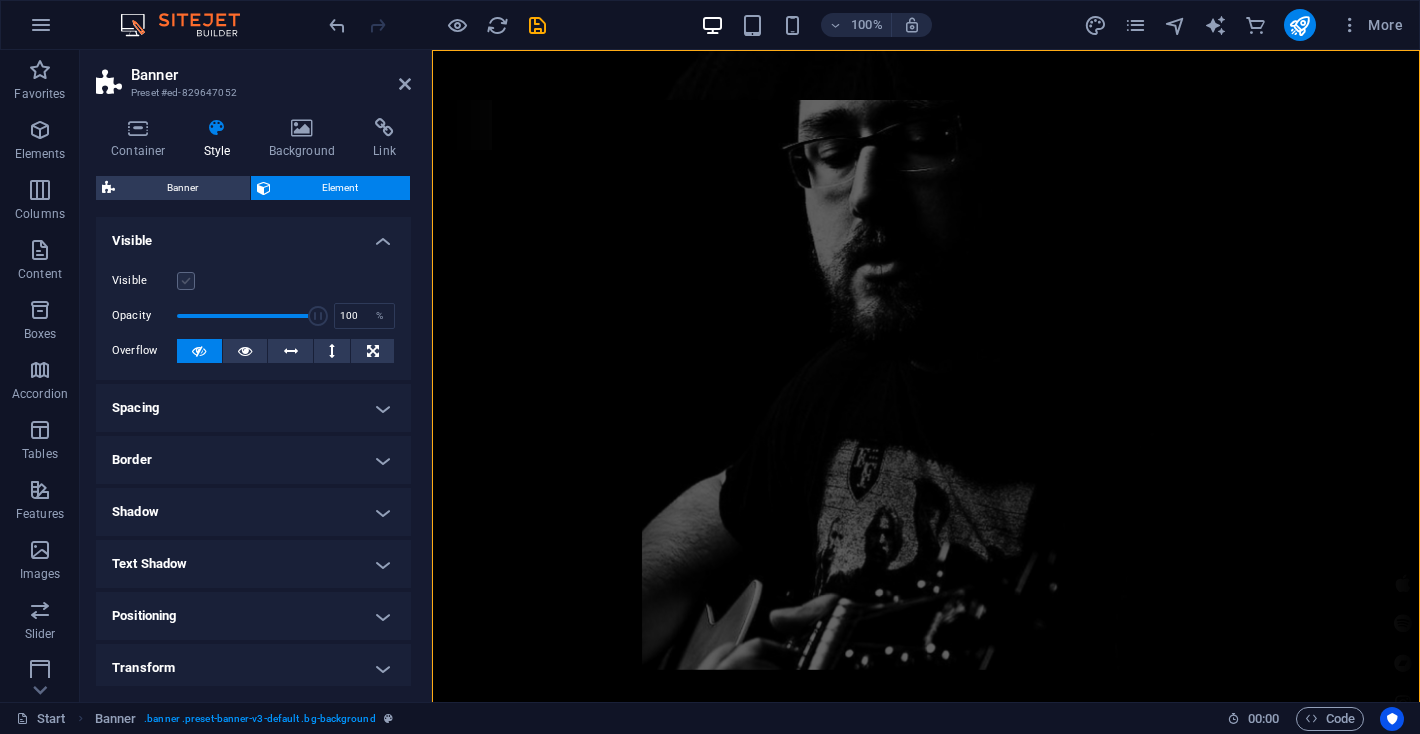 click at bounding box center (186, 281) 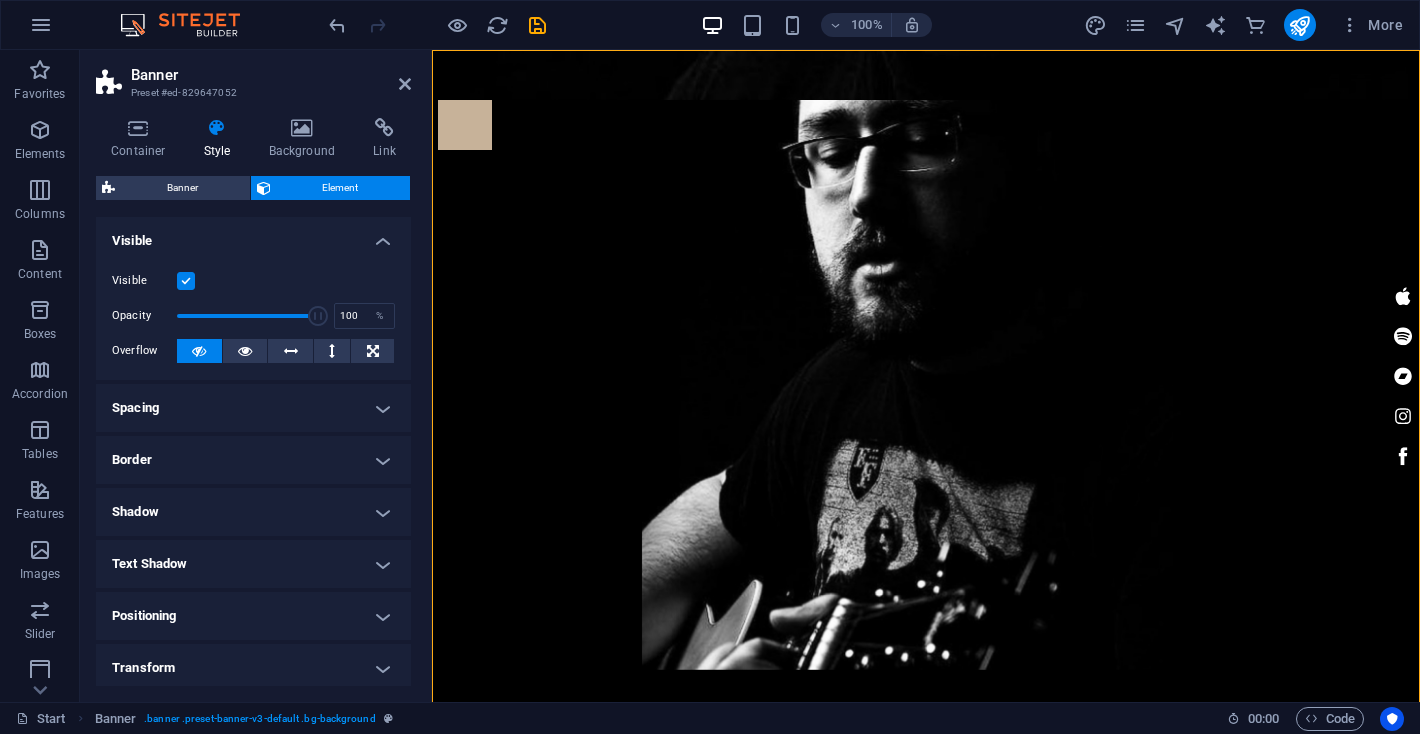 click at bounding box center (926, 385) 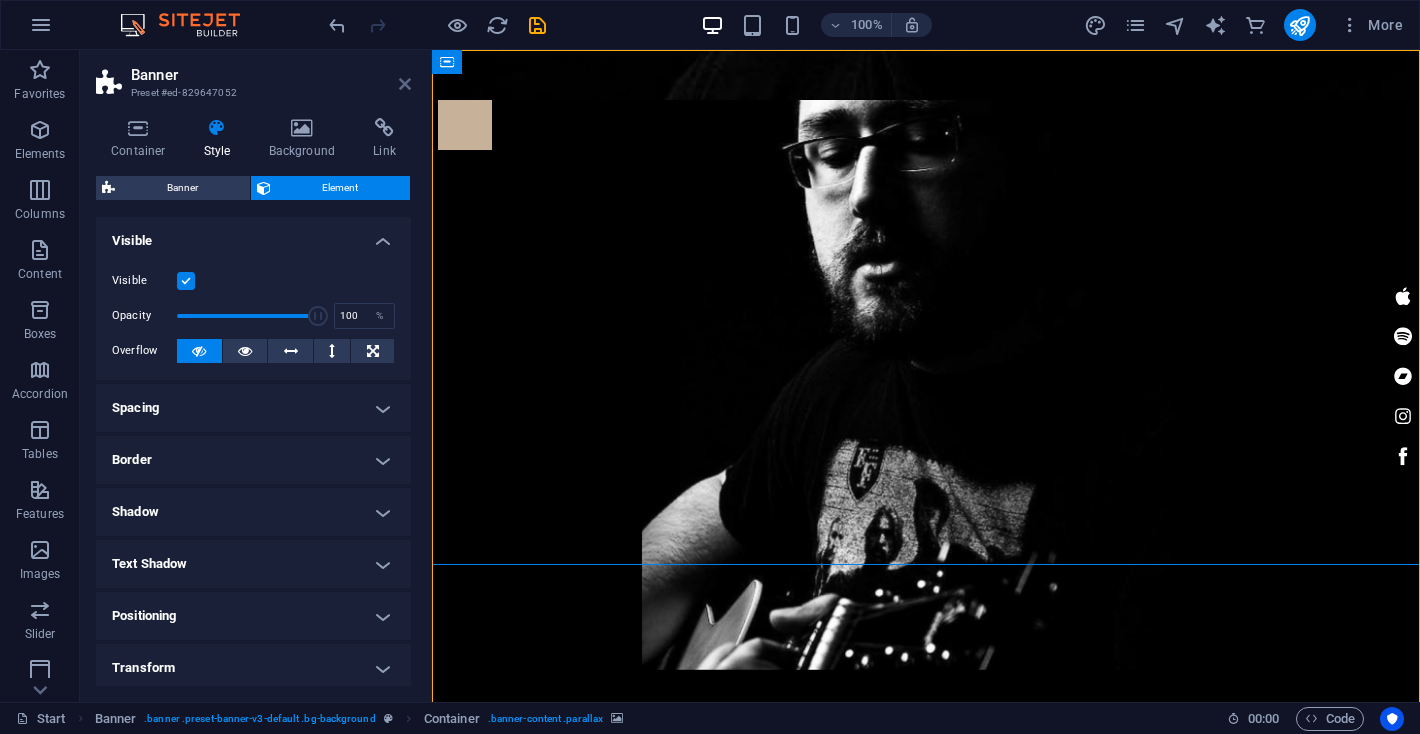 click at bounding box center [405, 84] 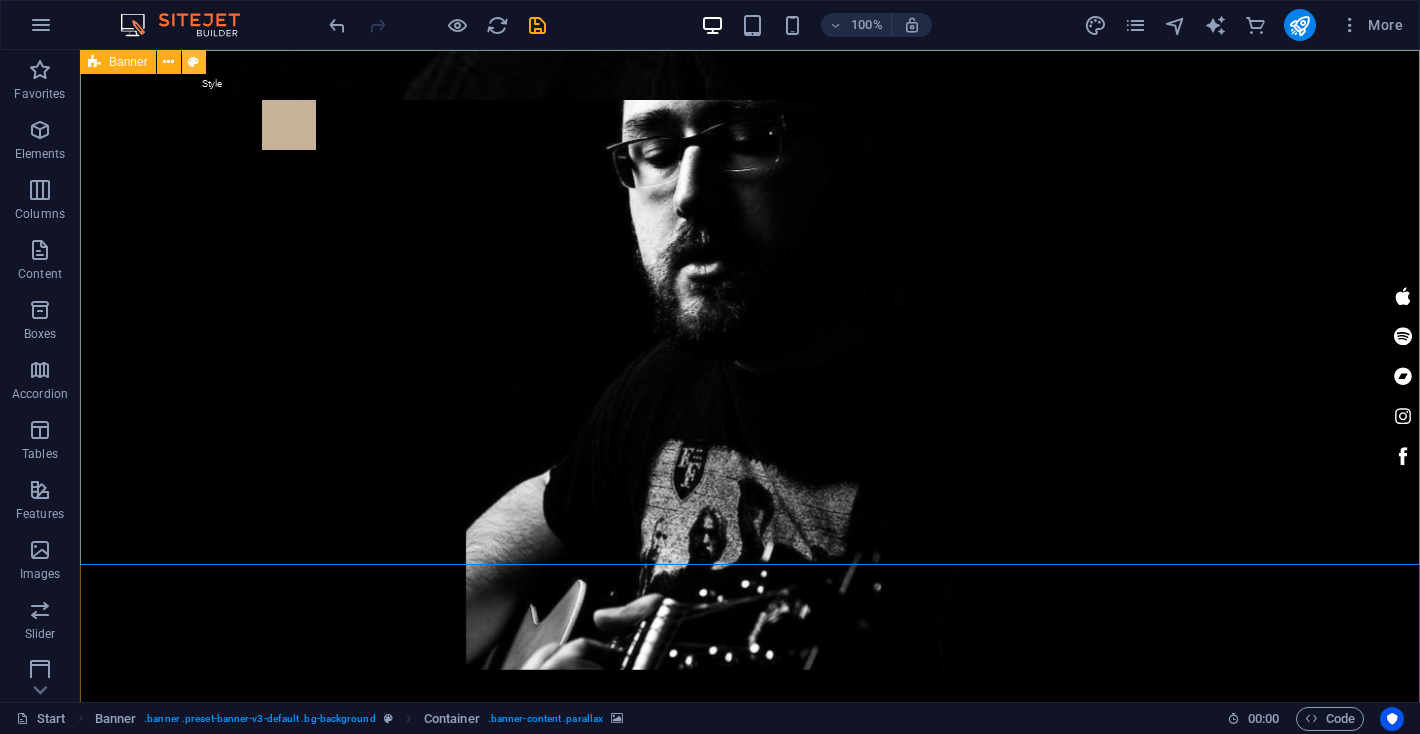 click at bounding box center [193, 62] 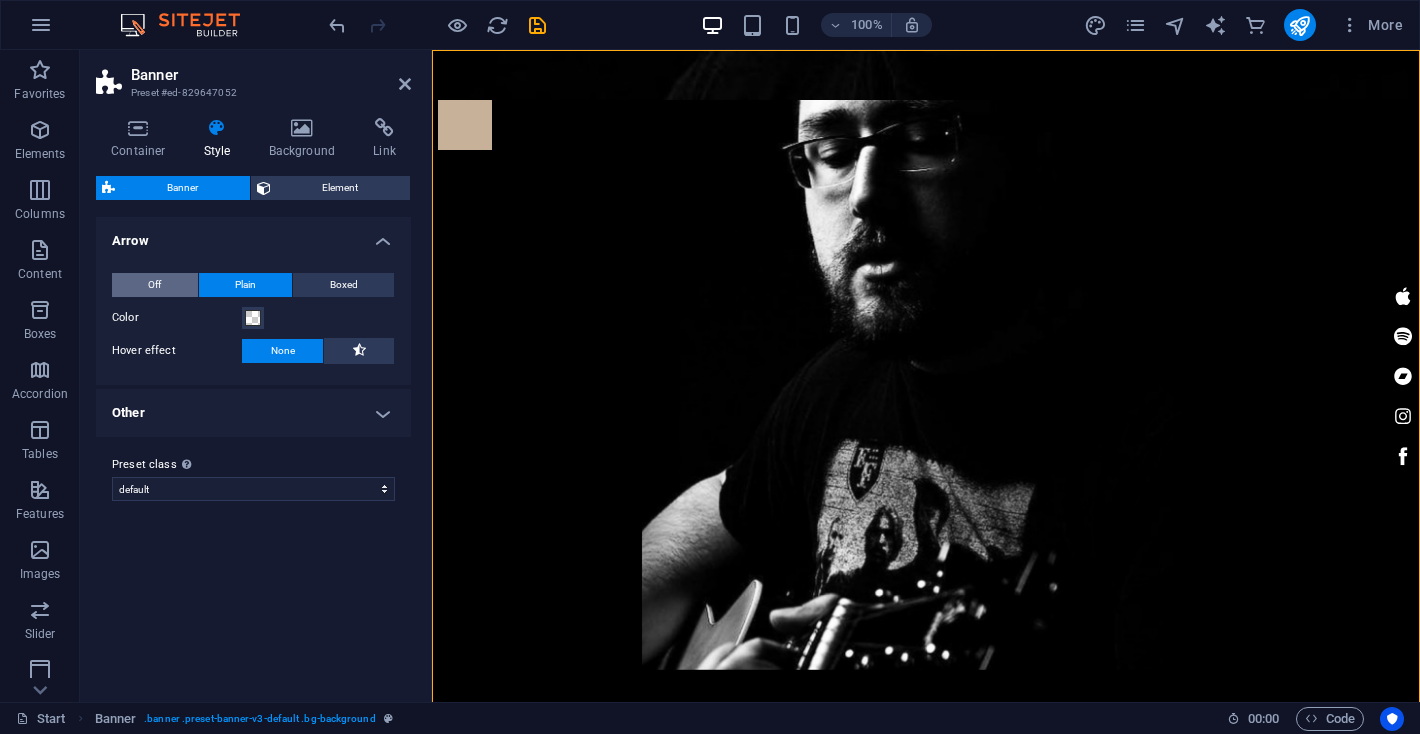 click on "Off" at bounding box center [154, 285] 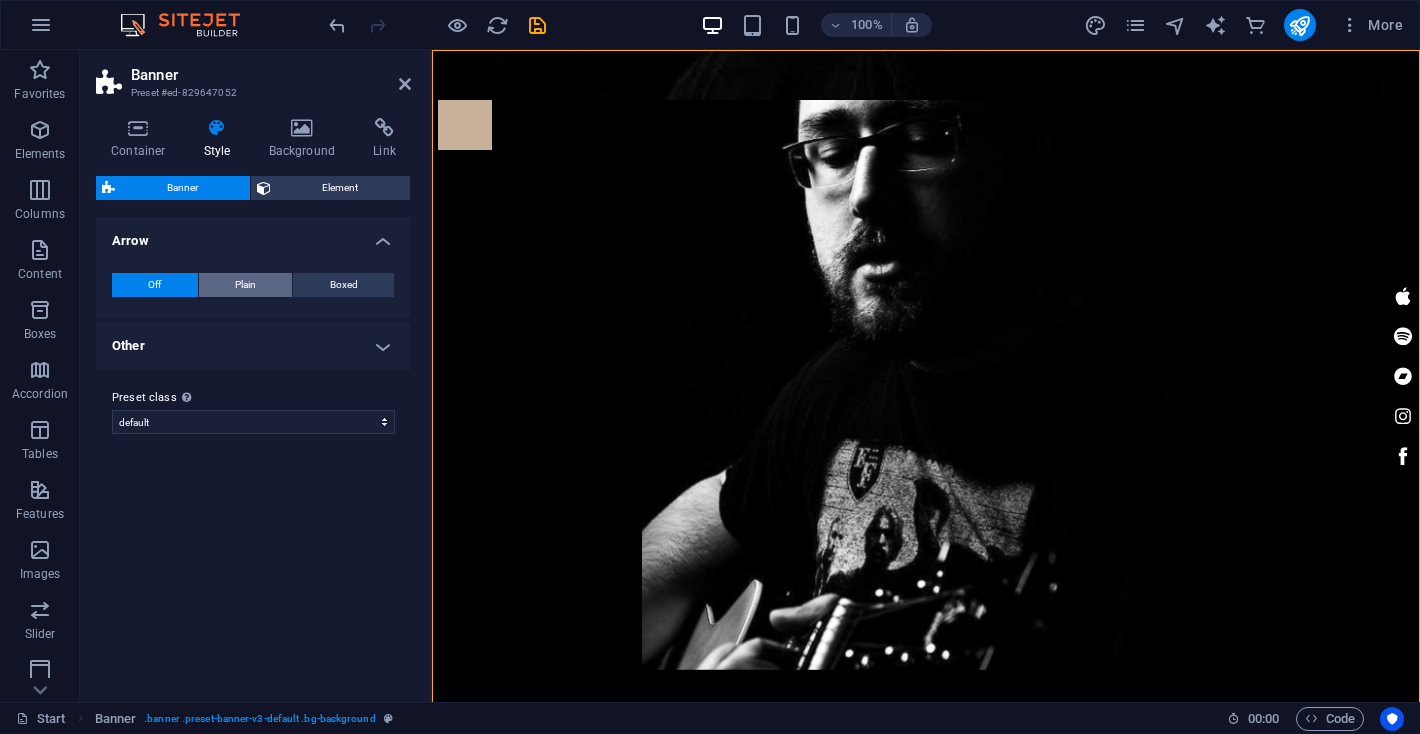 click on "Plain" at bounding box center (245, 285) 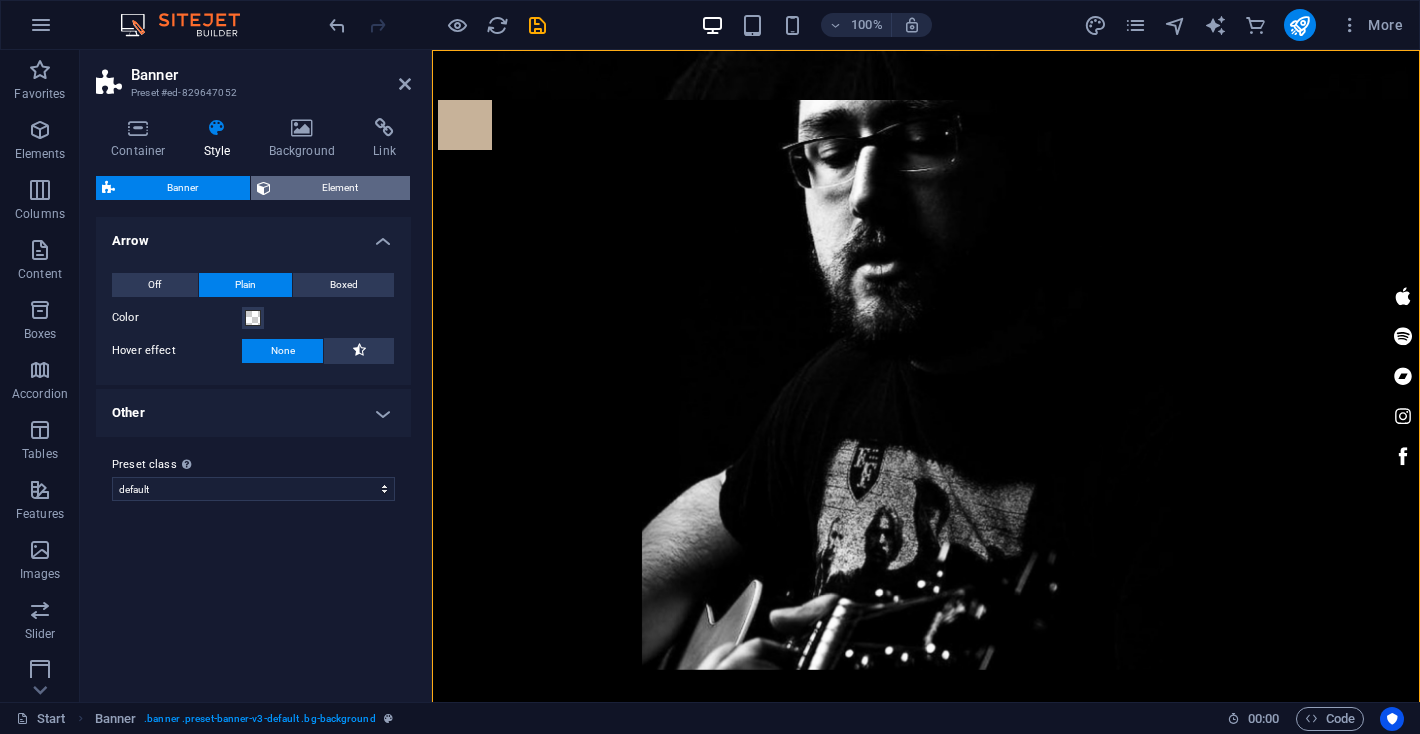 click on "Element" at bounding box center (341, 188) 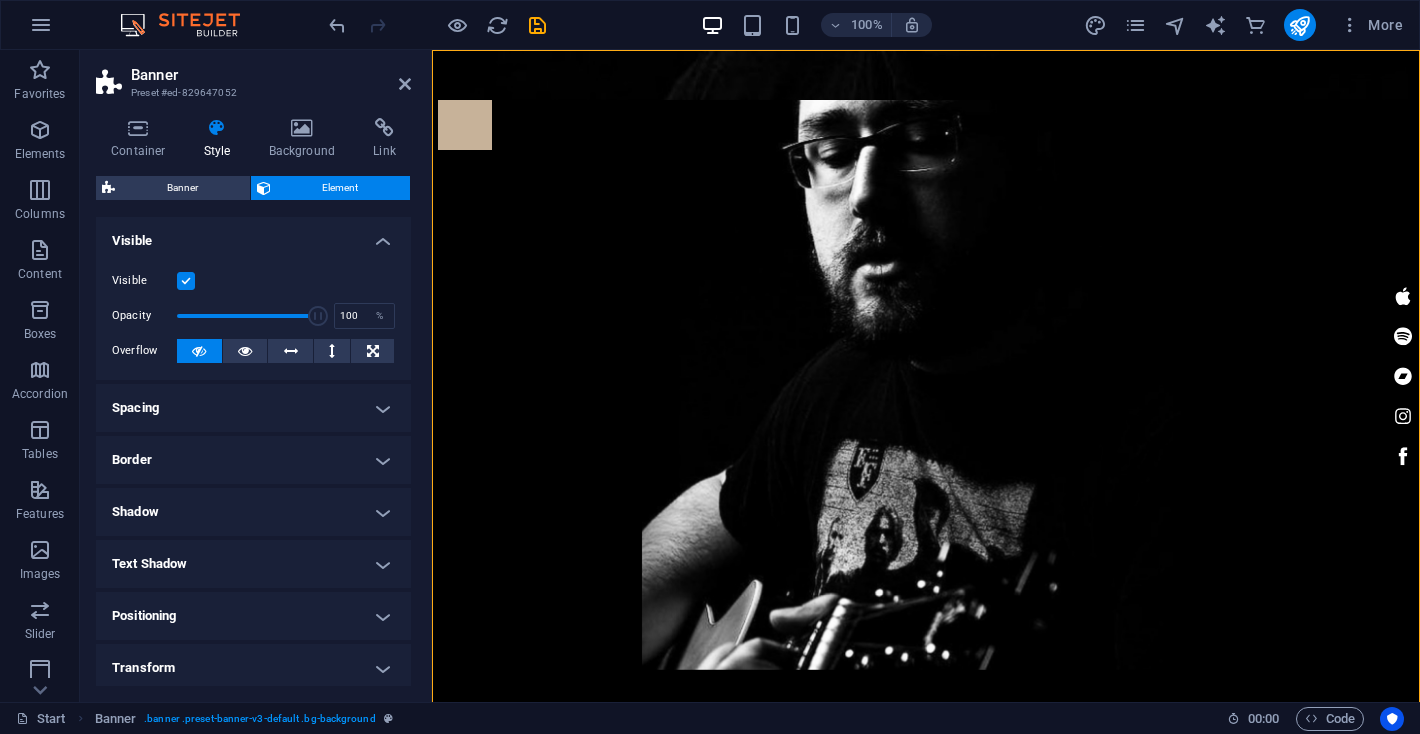 click at bounding box center (186, 281) 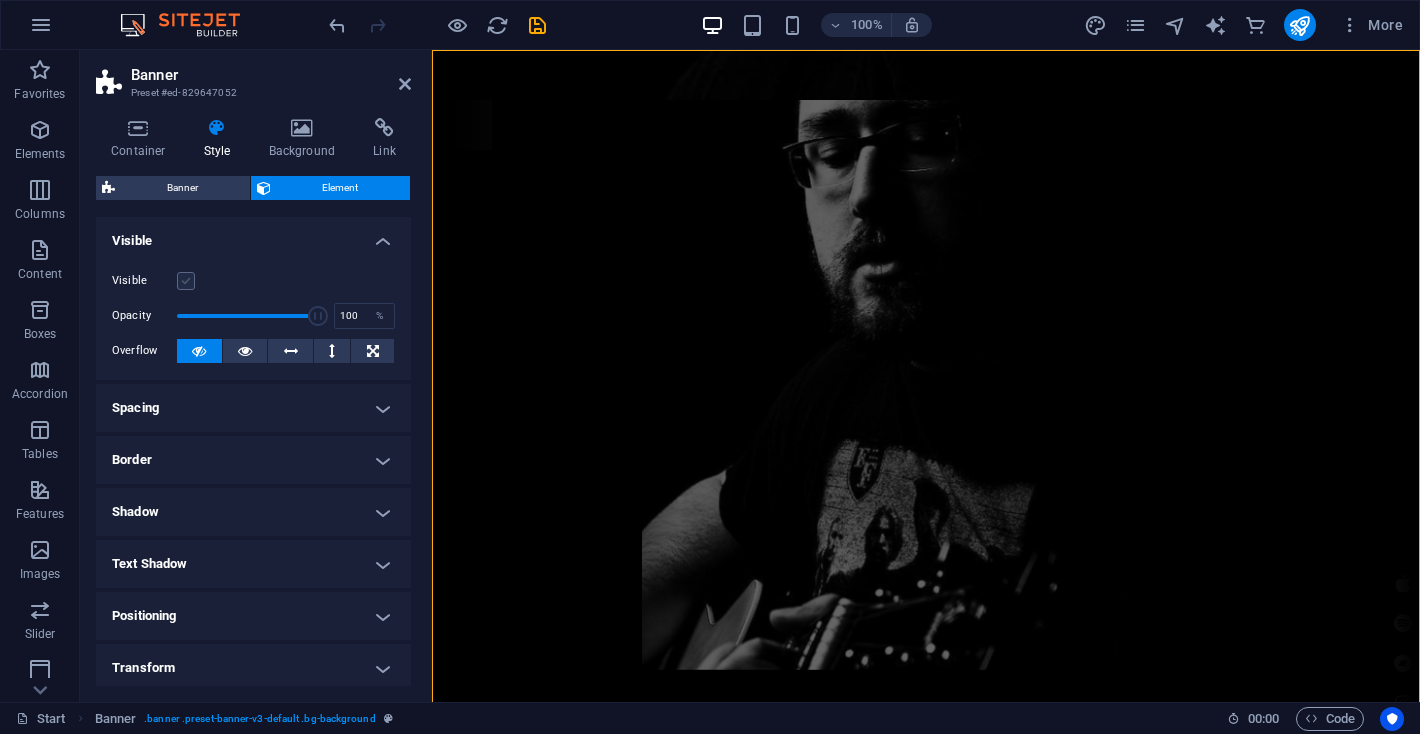 click at bounding box center (186, 281) 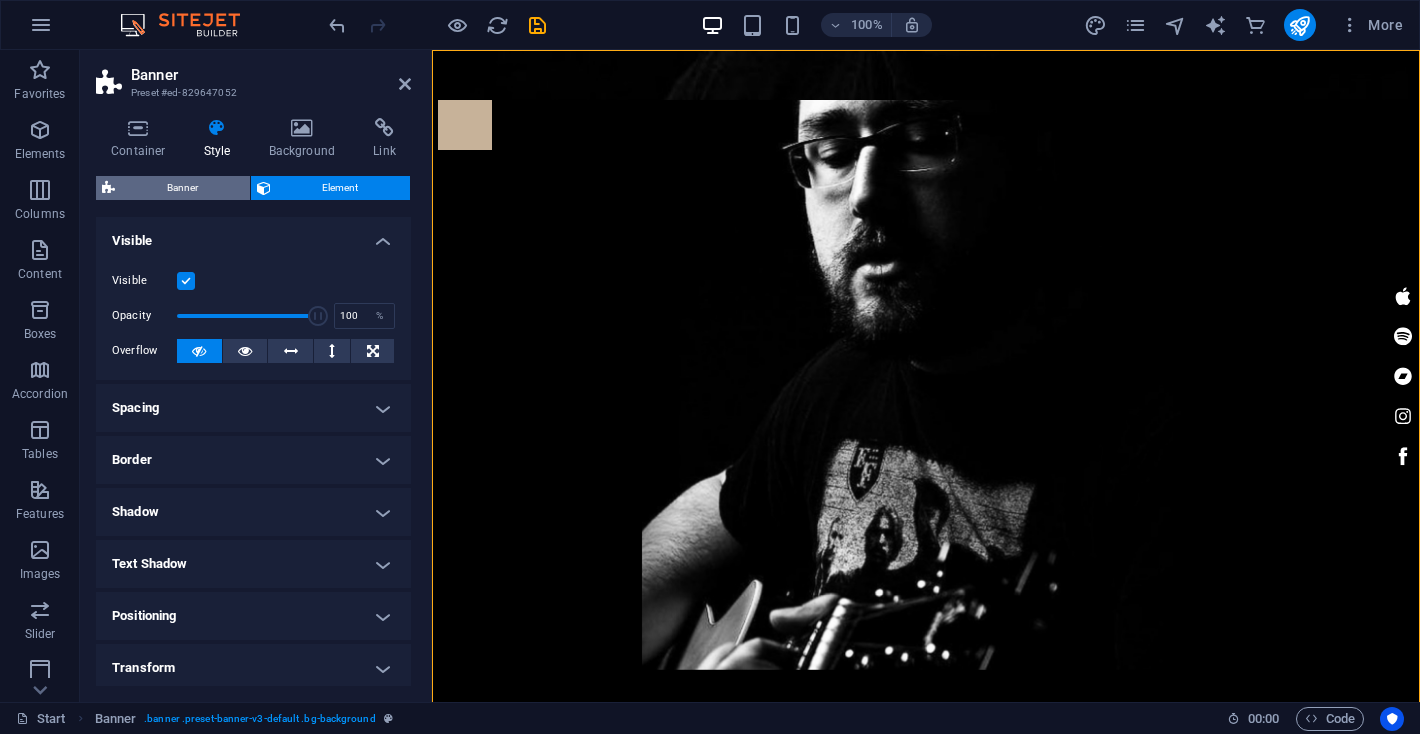 click on "Banner" at bounding box center [182, 188] 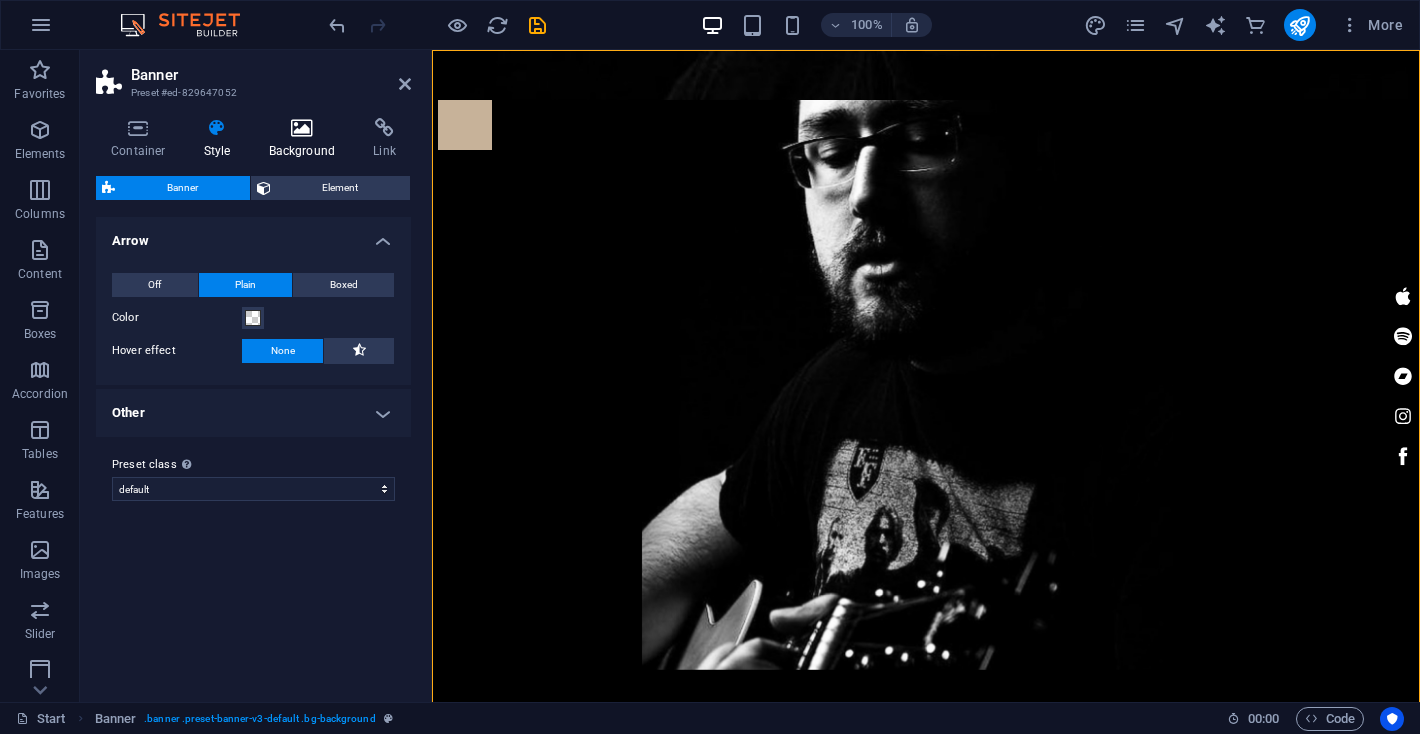 click at bounding box center [302, 128] 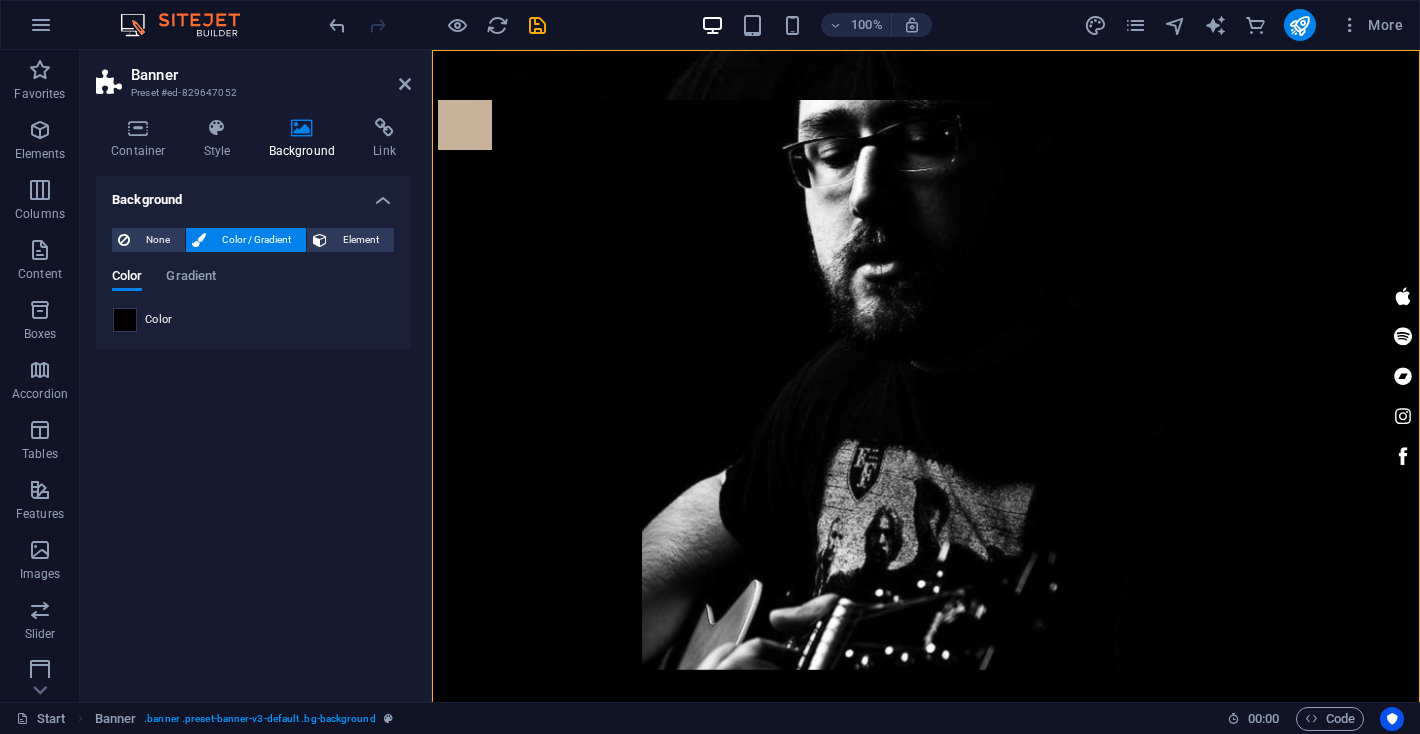click at bounding box center [125, 320] 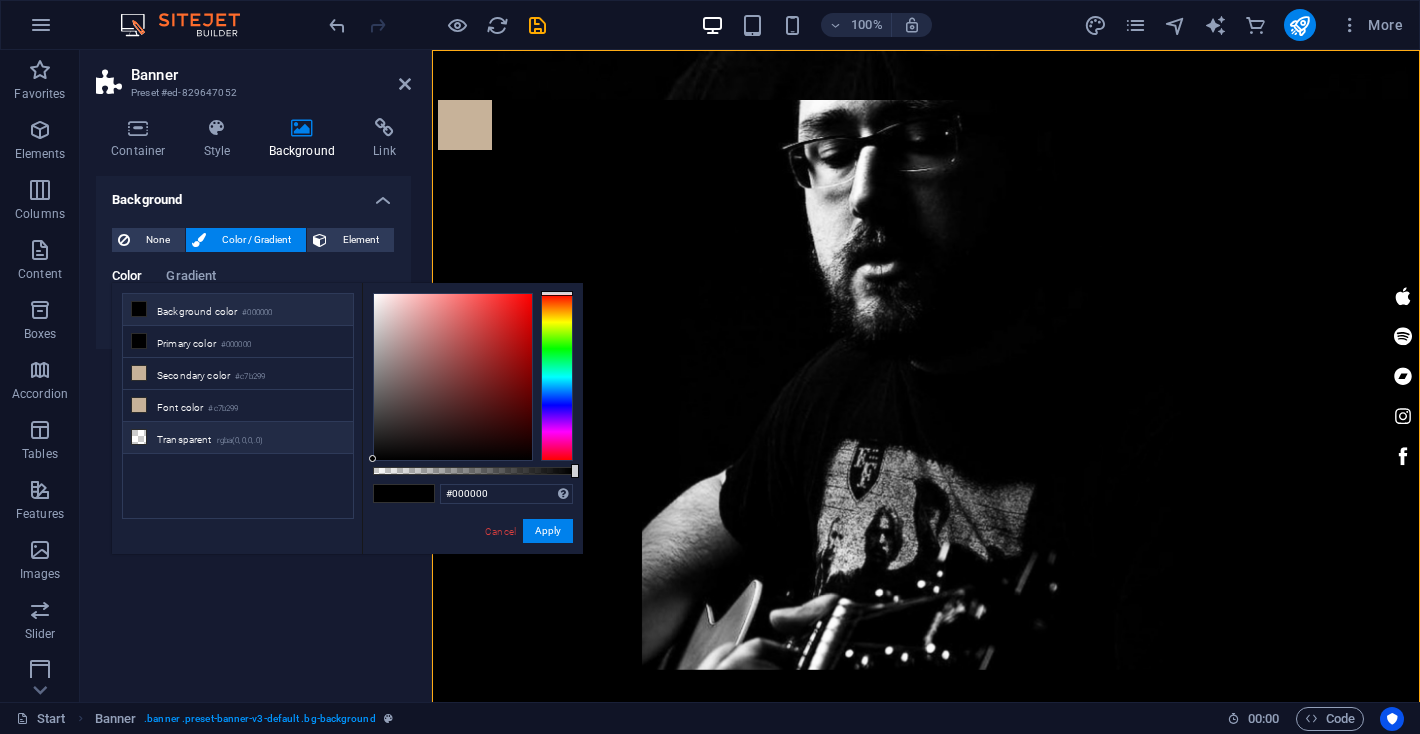 click on "Transparent
rgba(0,0,0,.0)" at bounding box center (238, 438) 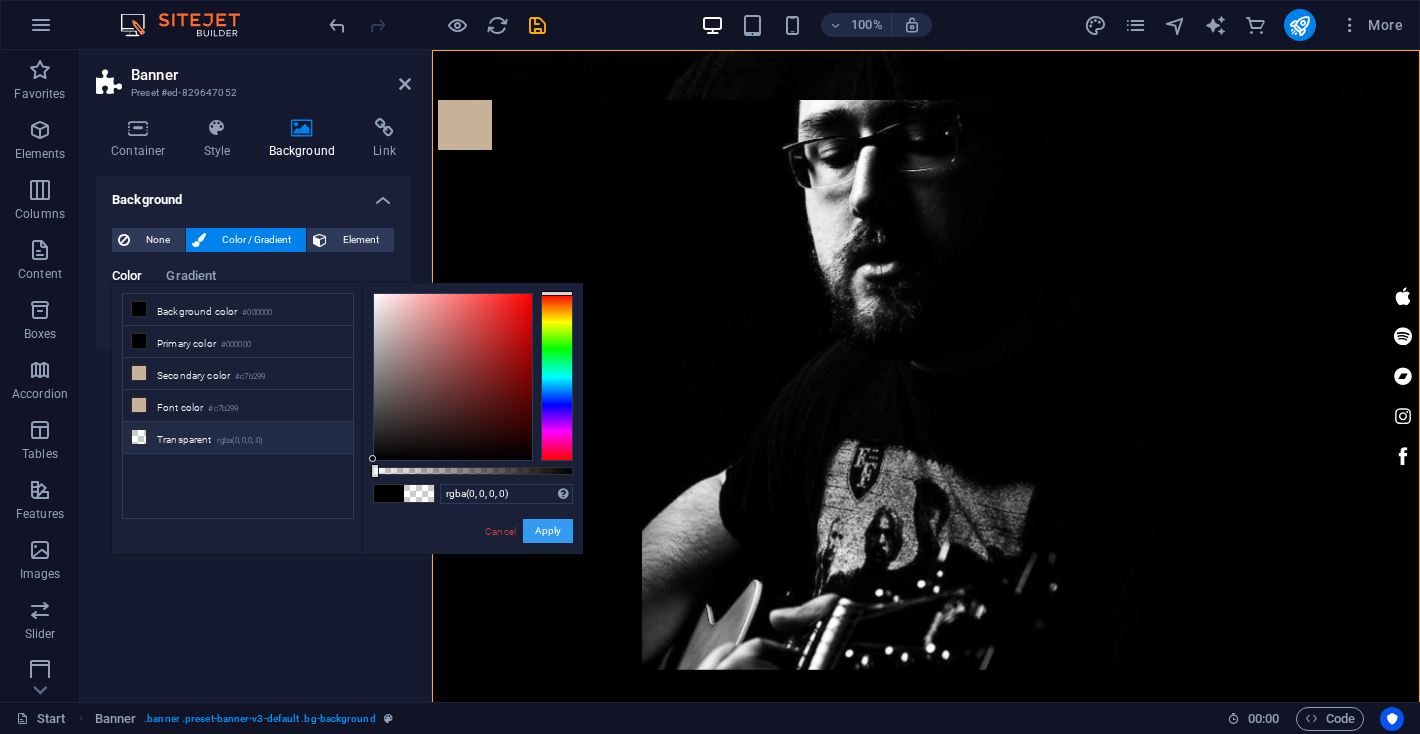 click on "Apply" at bounding box center (548, 531) 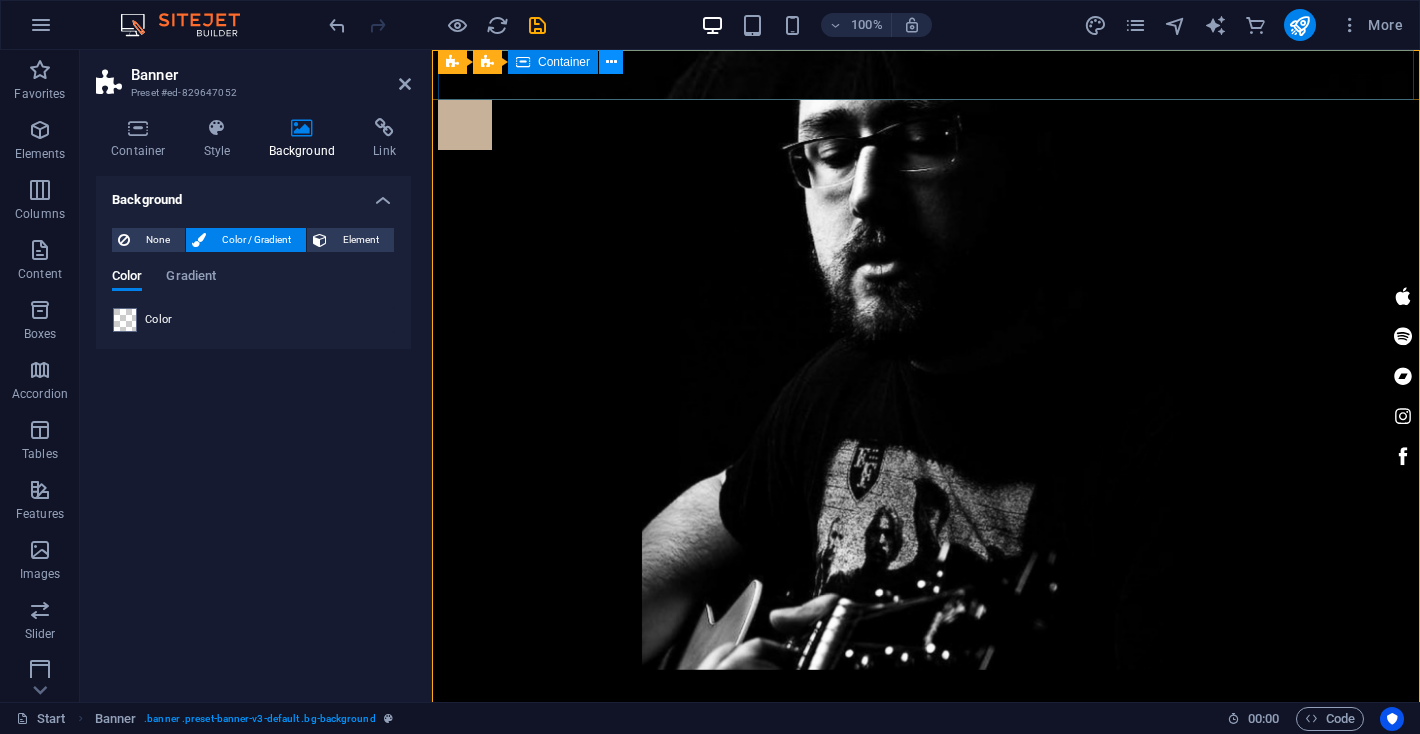 click at bounding box center (611, 62) 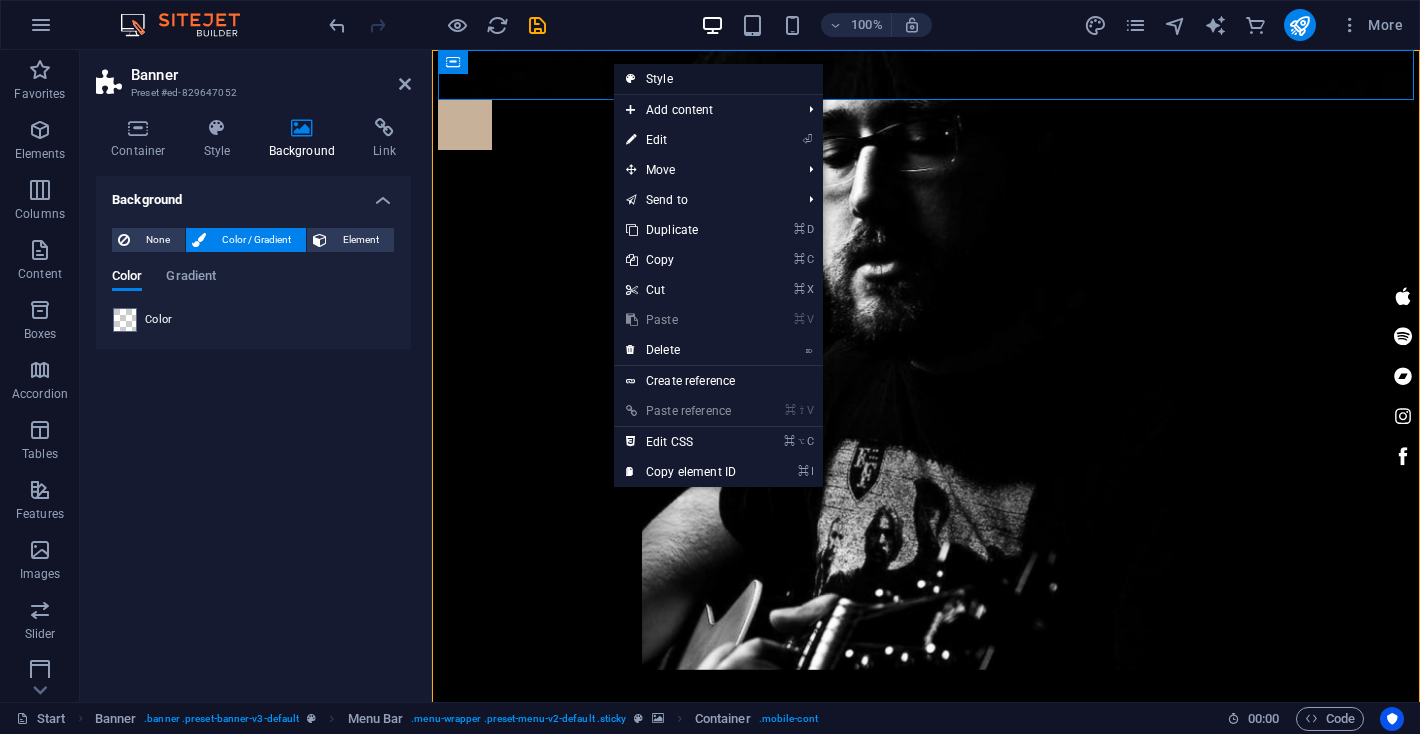 click on "Style" at bounding box center (718, 79) 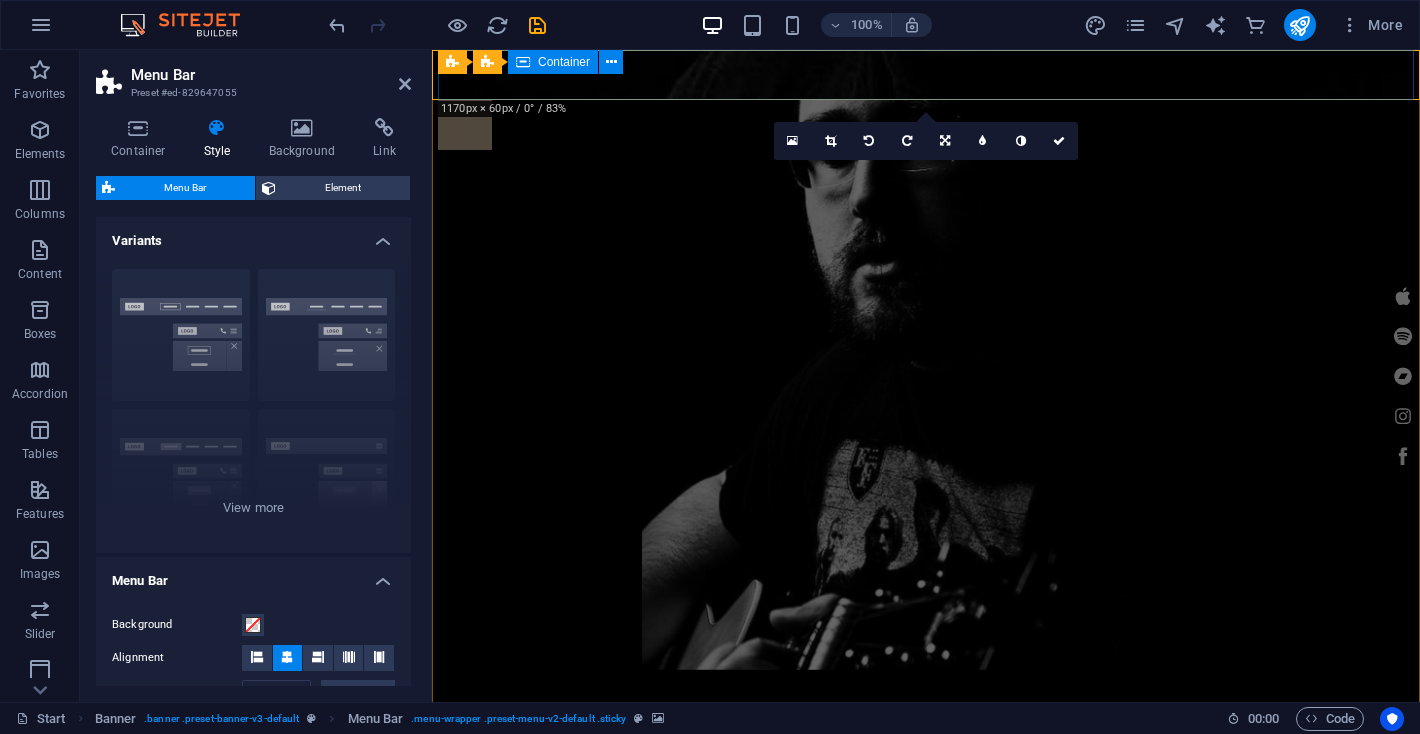 type 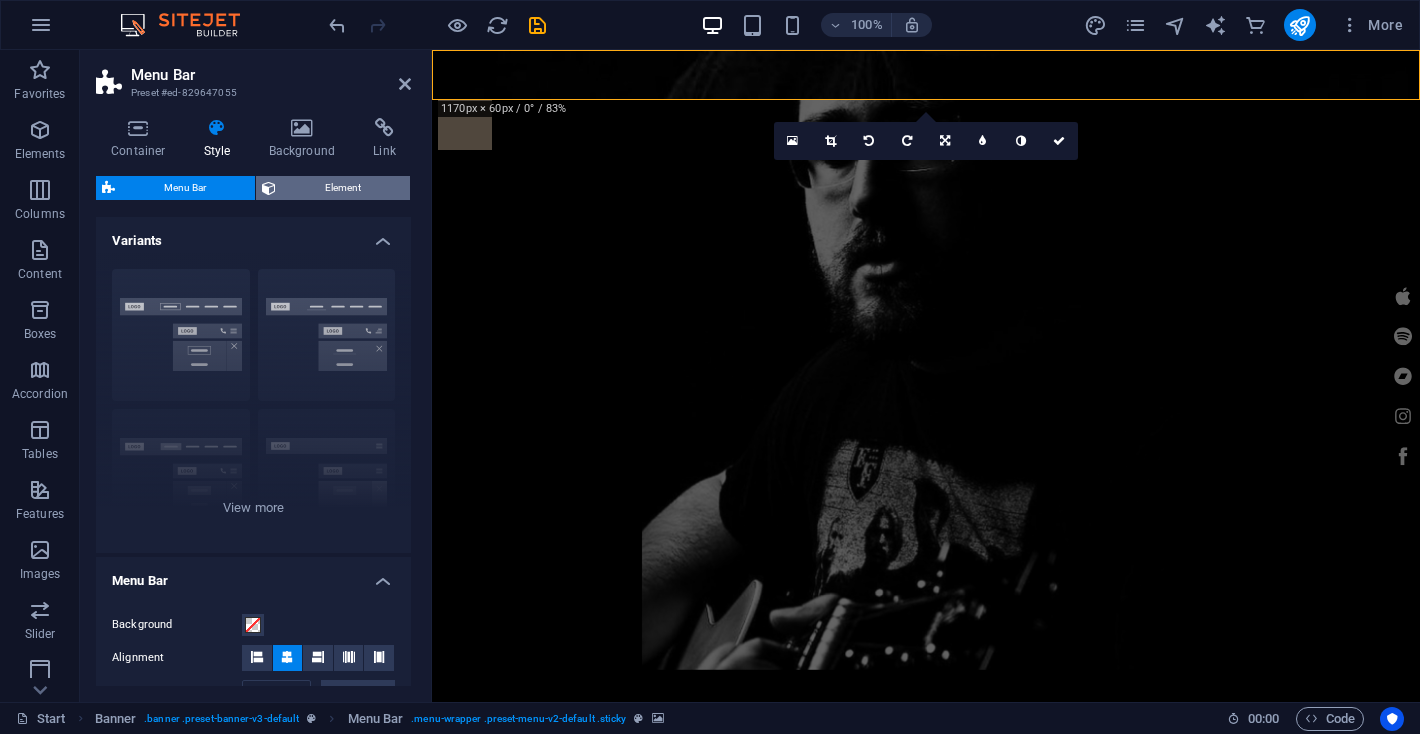 click on "Element" at bounding box center (343, 188) 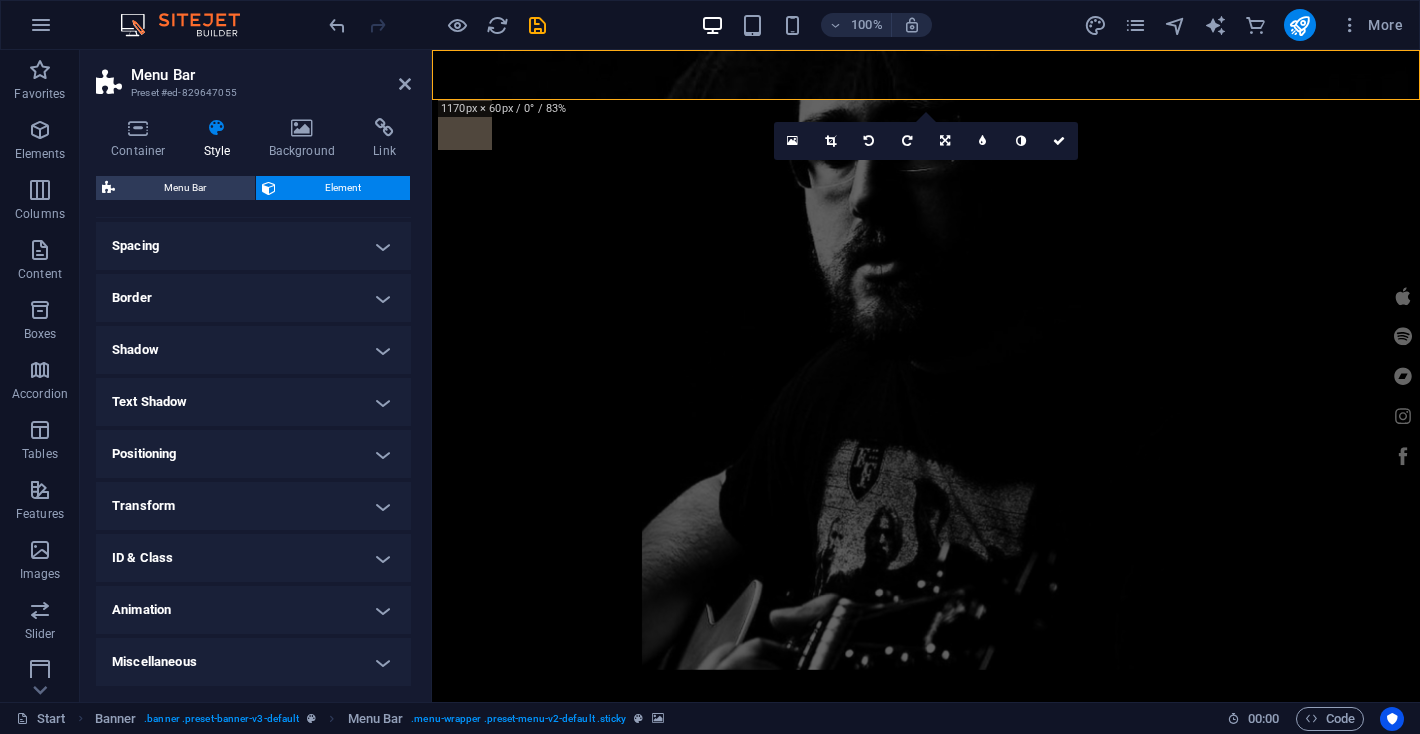 scroll, scrollTop: 0, scrollLeft: 0, axis: both 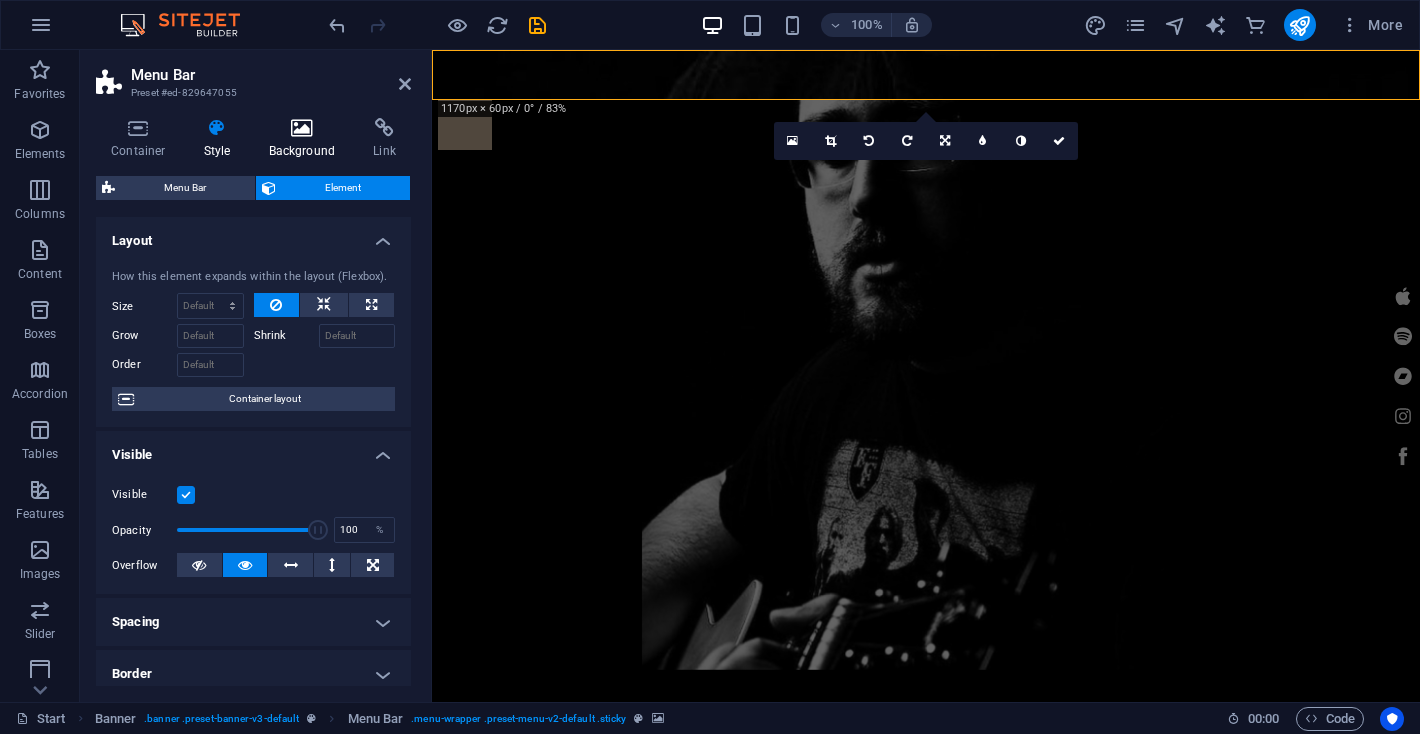 click at bounding box center (302, 128) 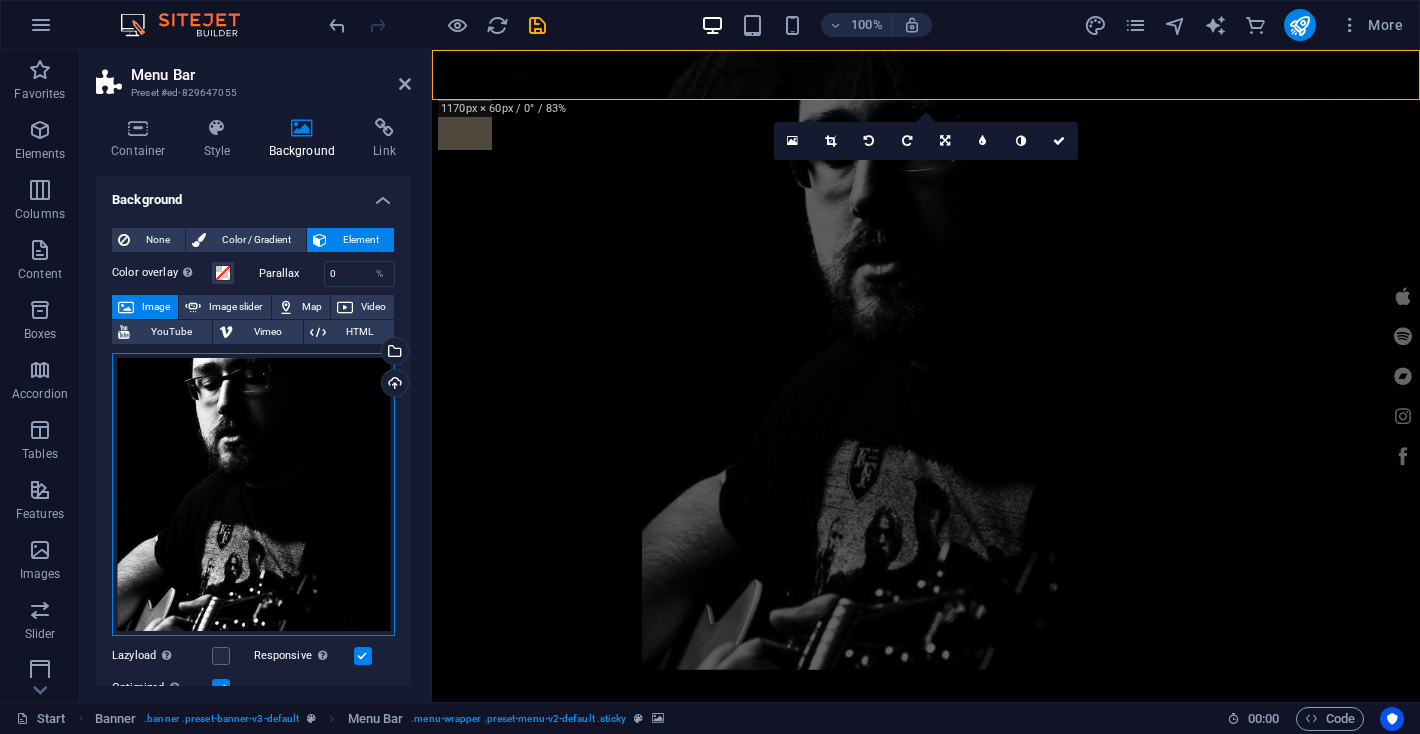 click on "Drag files here, click to choose files or select files from Files or our free stock photos & videos" at bounding box center (253, 495) 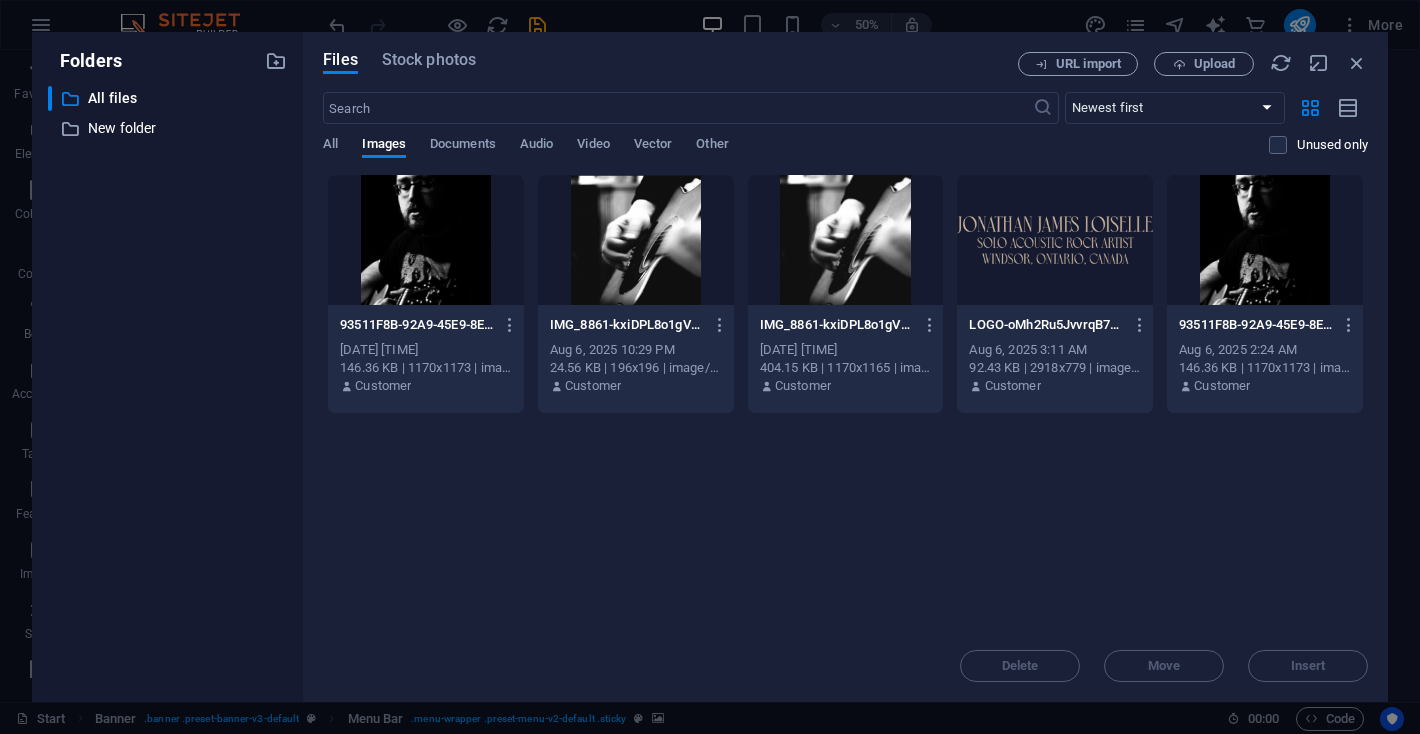 click on "Drop files here to upload them instantly 93511F8B-92A9-45E9-8EB8-A5B9A779C281-hvkkP-b3o3xysrqe0KQP4g.JPG 93511F8B-92A9-45E9-8EB8-A5B9A779C281-hvkkP-b3o3xysrqe0KQP4g.JPG Aug 7, 2025 3:19 AM 146.36 KB | 1170x1173 | image/jpeg Customer IMG_8861-kxiDPL8o1gV1IWAqvBmRxQ-ziQ5IZdc1WVHGYd73bwnQg.png IMG_8861-kxiDPL8o1gV1IWAqvBmRxQ-ziQ5IZdc1WVHGYd73bwnQg.png Aug 6, 2025 10:29 PM 24.56 KB | 196x196 | image/png Customer IMG_8861-kxiDPL8o1gV1IWAqvBmRxQ.jpg IMG_8861-kxiDPL8o1gV1IWAqvBmRxQ.jpg Aug 6, 2025 10:17 PM 404.15 KB | 1170x1165 | image/jpeg Customer LOGO-oMh2Ru5JvvrqB75ArWCguw.png LOGO-oMh2Ru5JvvrqB75ArWCguw.png Aug 6, 2025 3:11 AM 92.43 KB | 2918x779 | image/png Customer 93511F8B-92A9-45E9-8EB8-A5B9A779C281-ChsyLvbUc-VfAebgQPBZzw.JPG 93511F8B-92A9-45E9-8EB8-A5B9A779C281-ChsyLvbUc-VfAebgQPBZzw.JPG Aug 6, 2025 2:24 AM 146.36 KB | 1170x1173 | image/jpeg Customer" at bounding box center [845, 402] 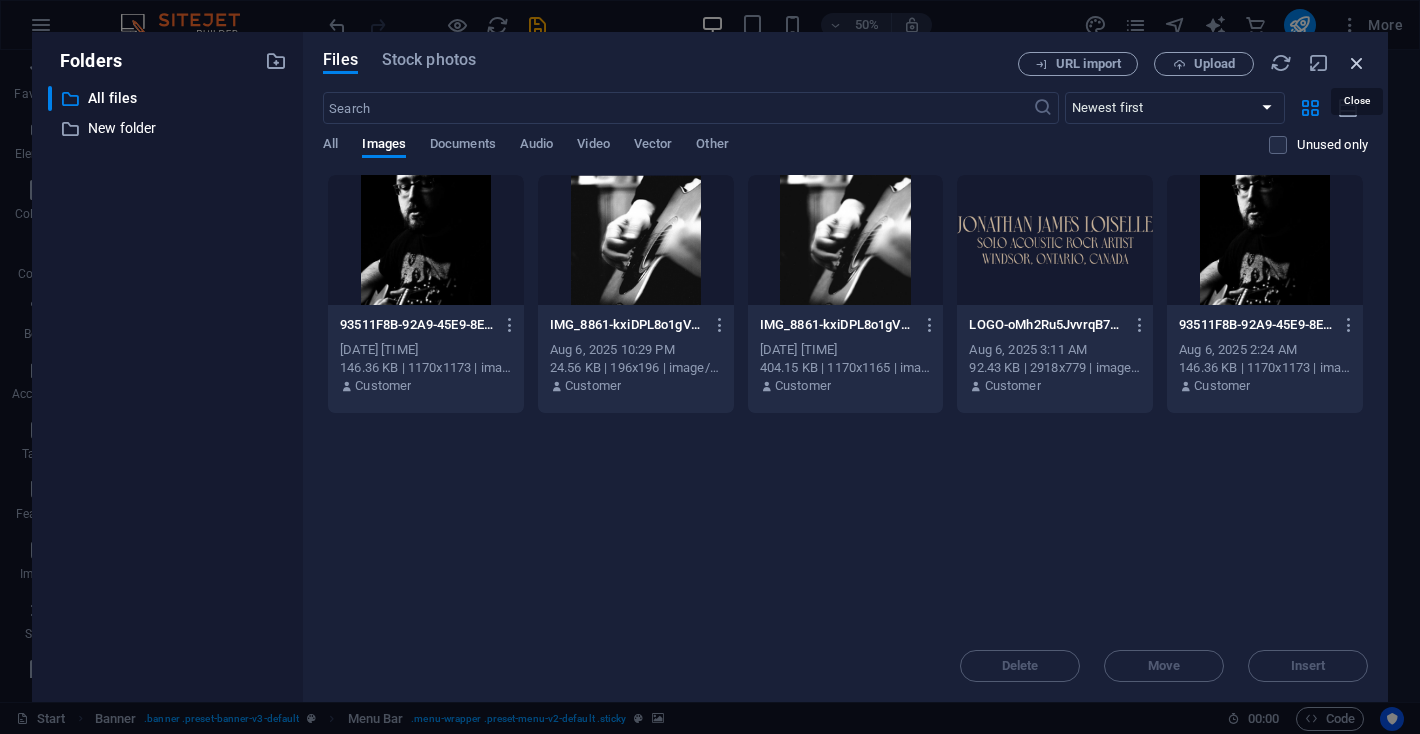 click at bounding box center (1357, 63) 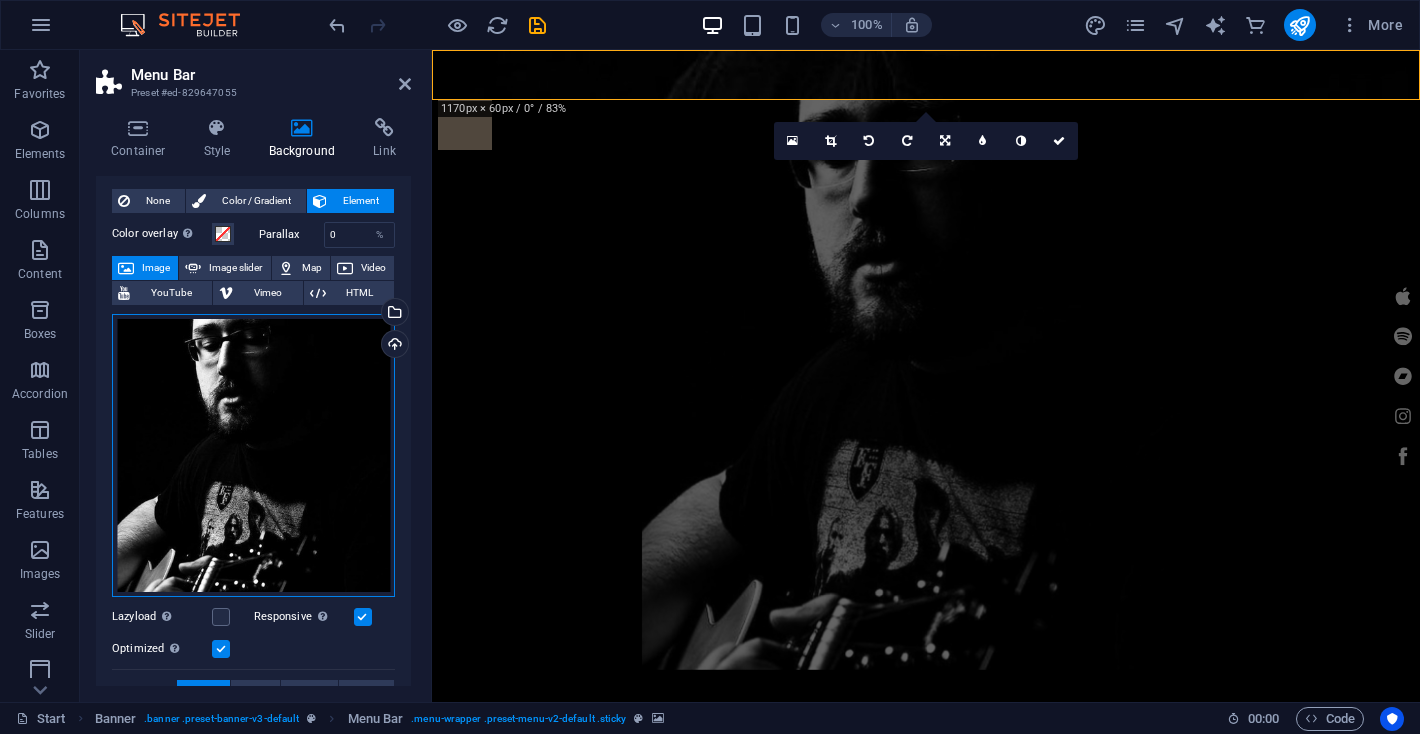 scroll, scrollTop: 24, scrollLeft: 0, axis: vertical 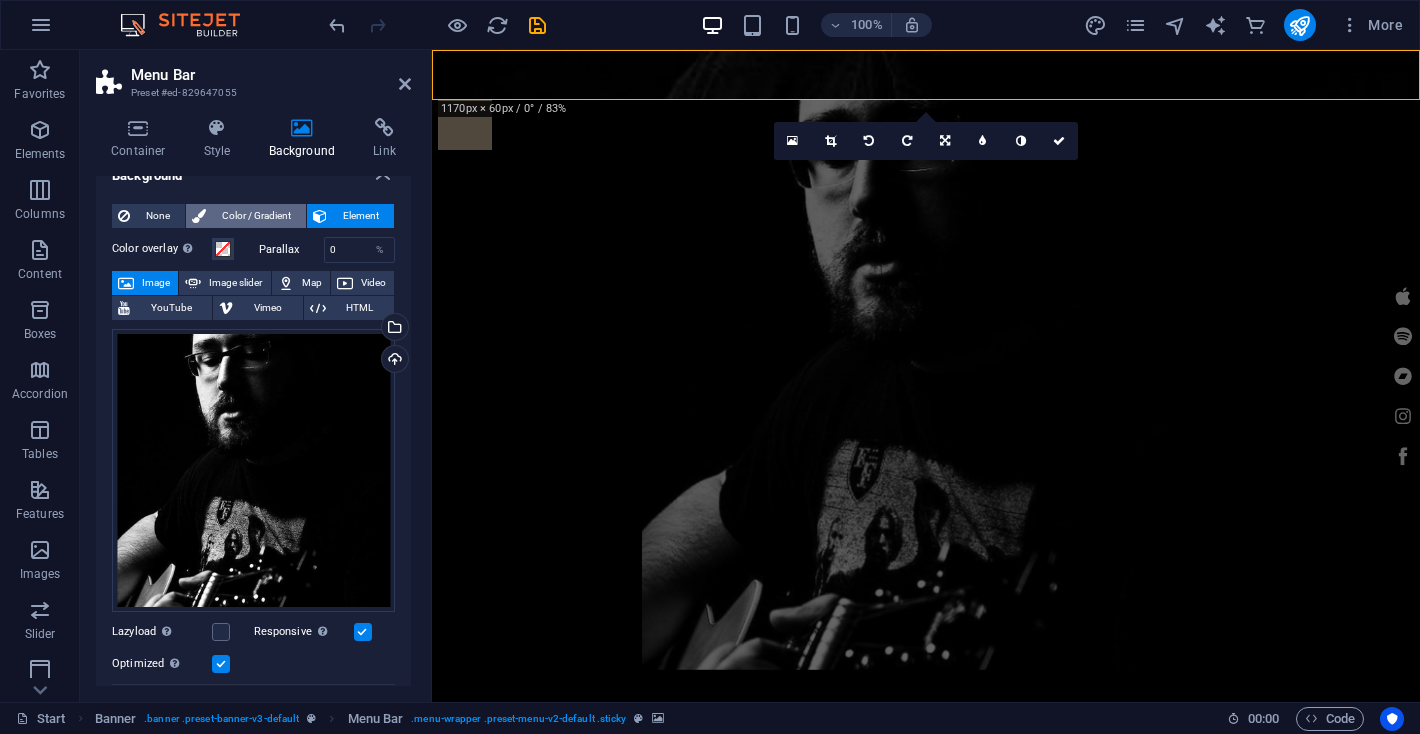 click on "Color / Gradient" at bounding box center (256, 216) 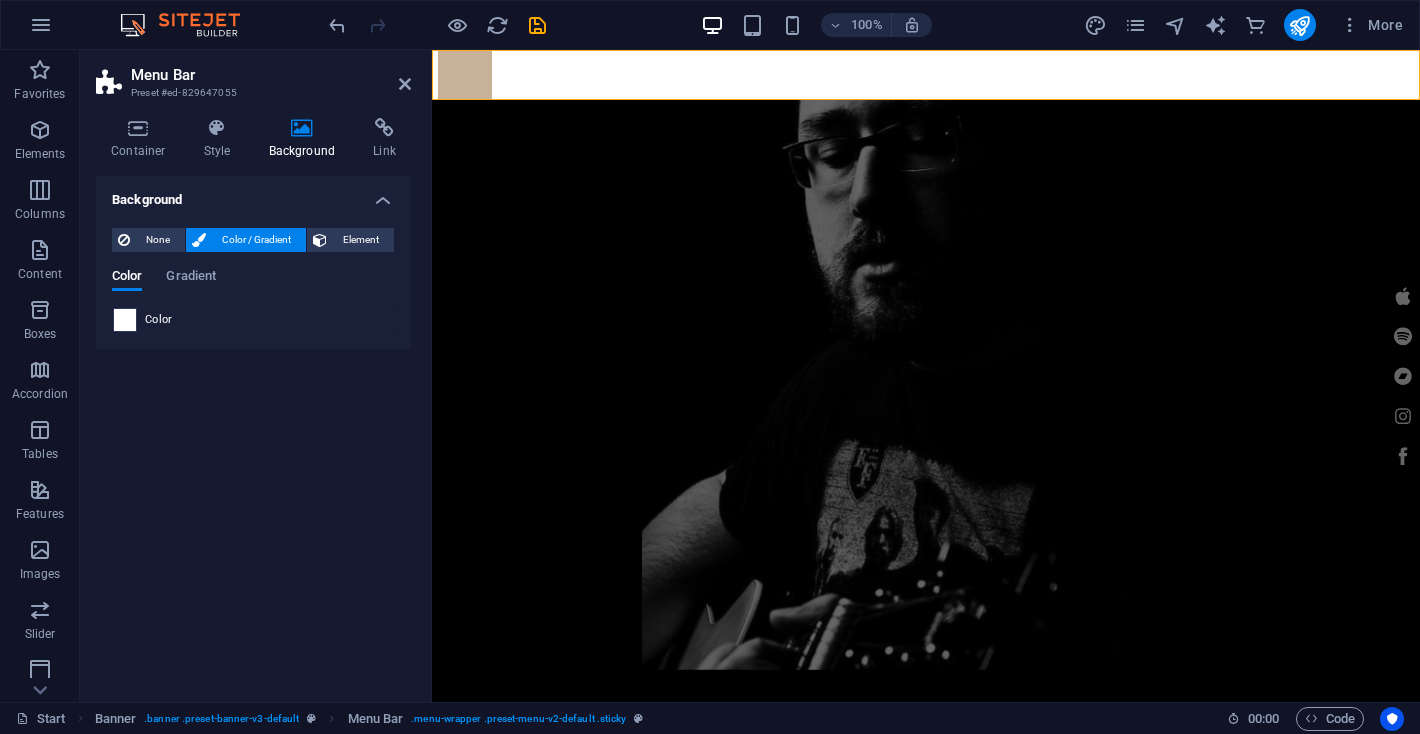 click at bounding box center [125, 320] 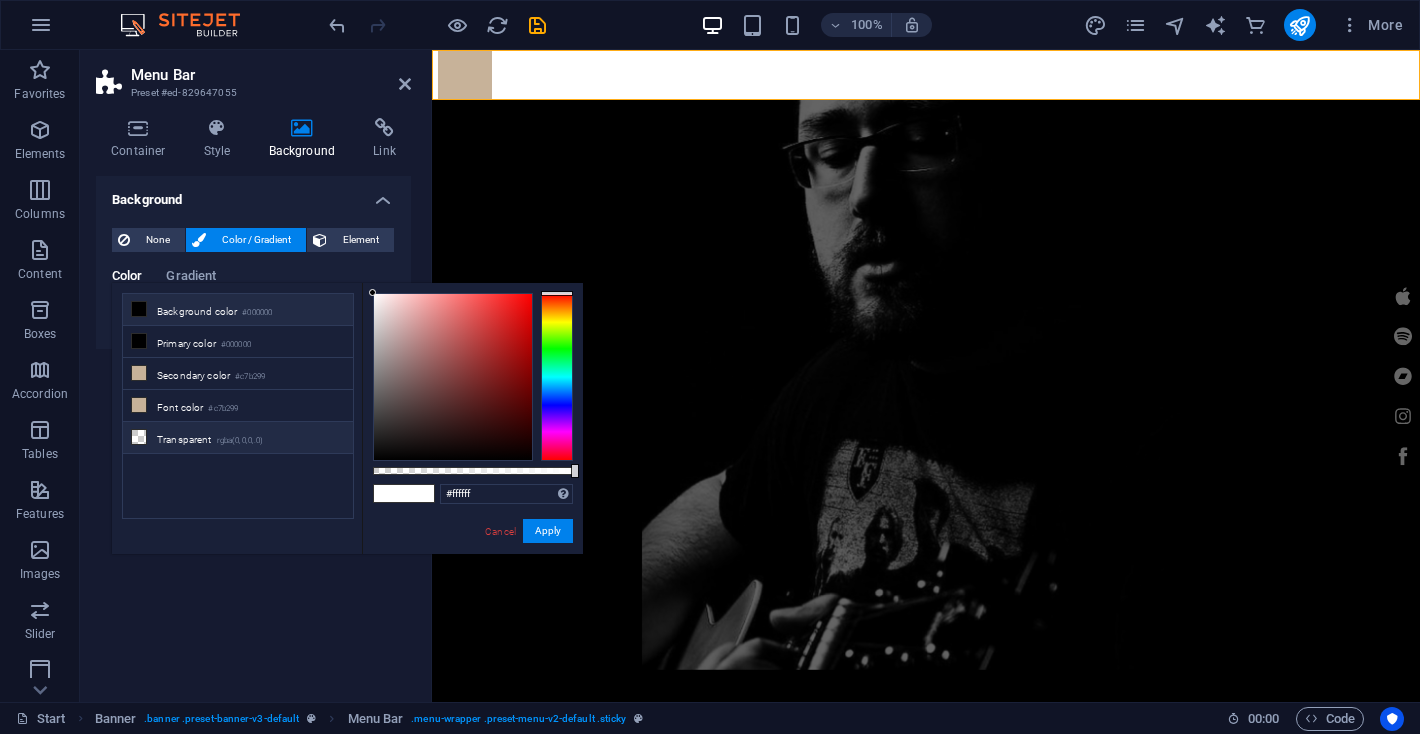 click at bounding box center [139, 437] 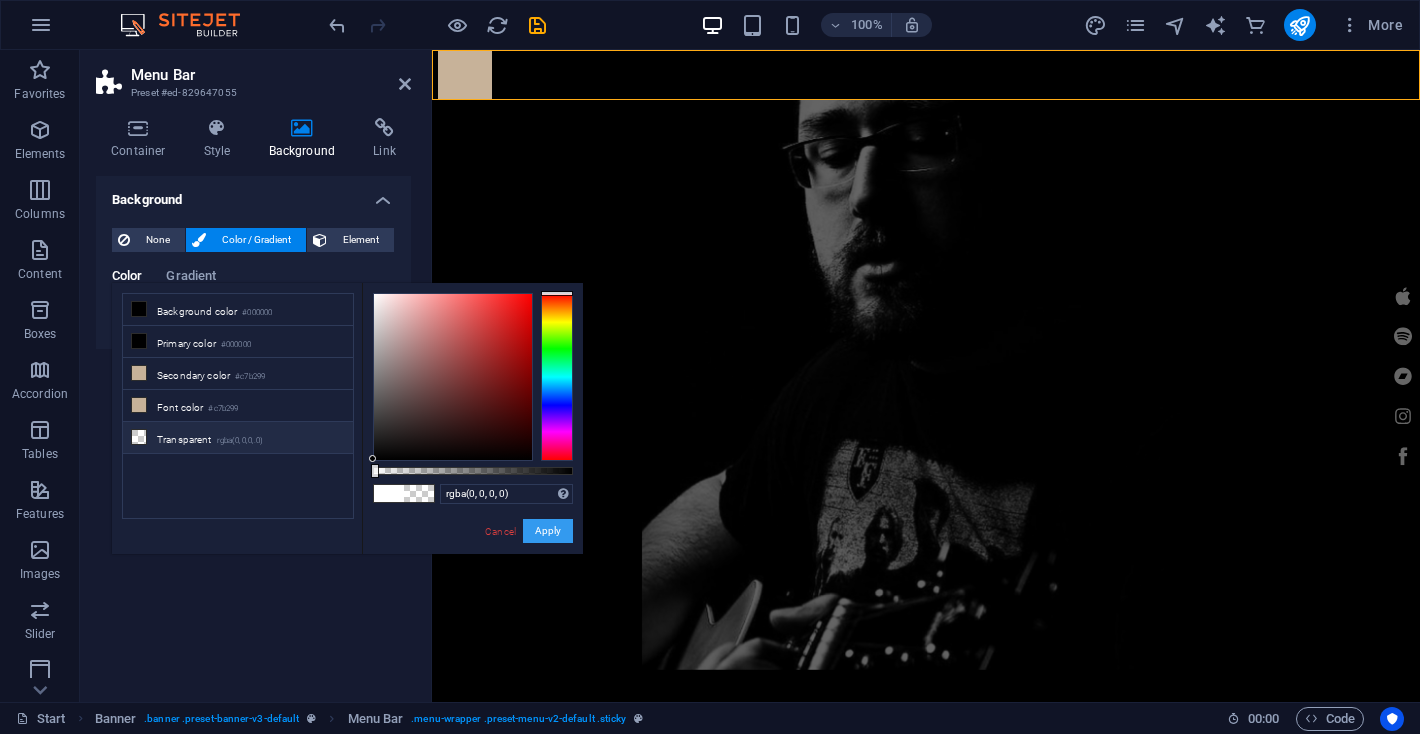 click on "Apply" at bounding box center [548, 531] 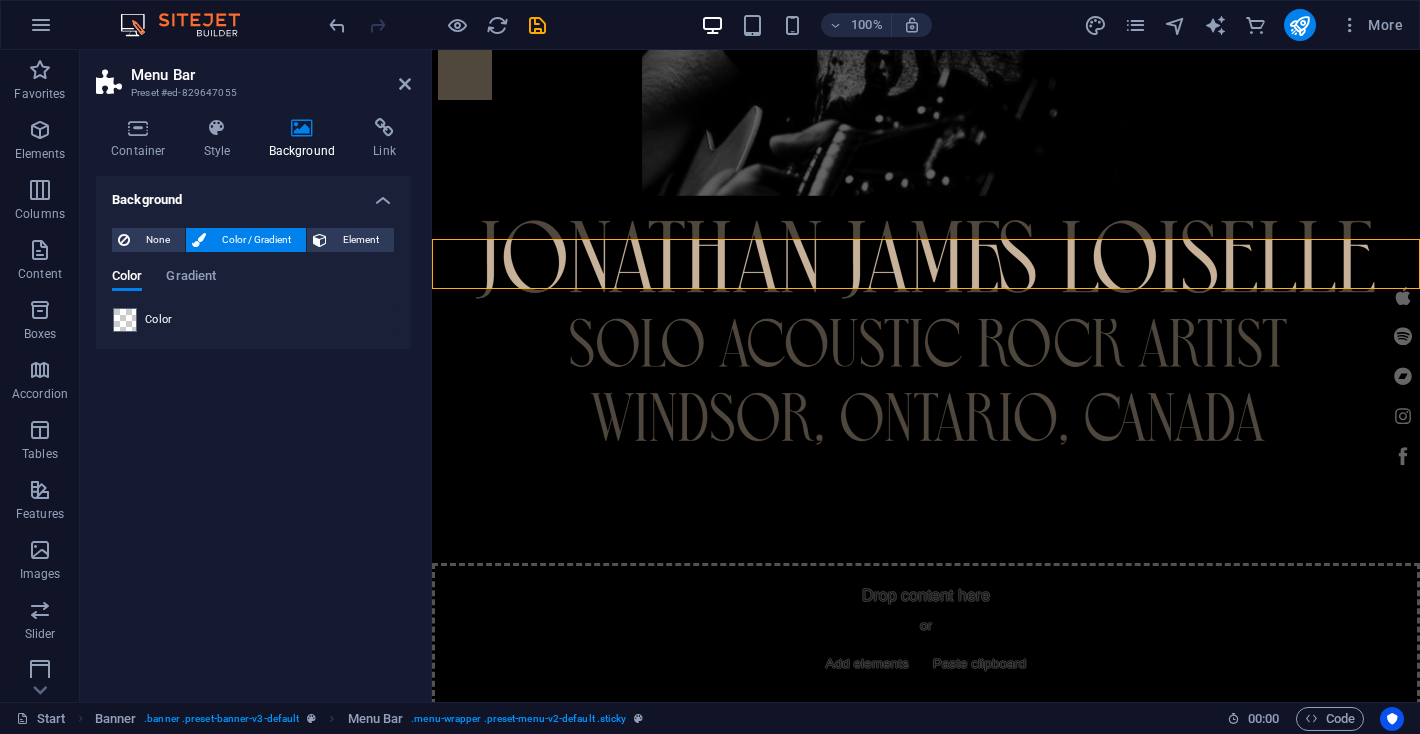 scroll, scrollTop: 0, scrollLeft: 0, axis: both 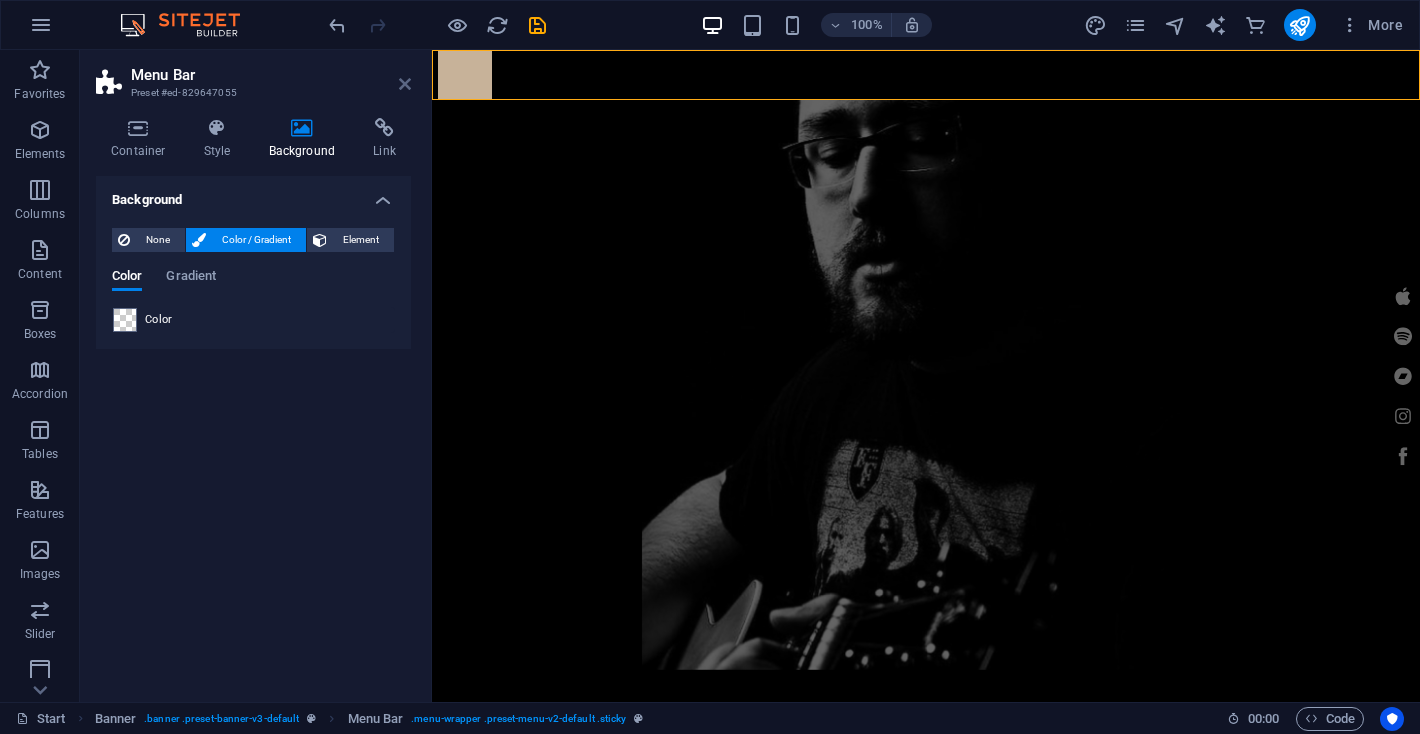 click at bounding box center [405, 84] 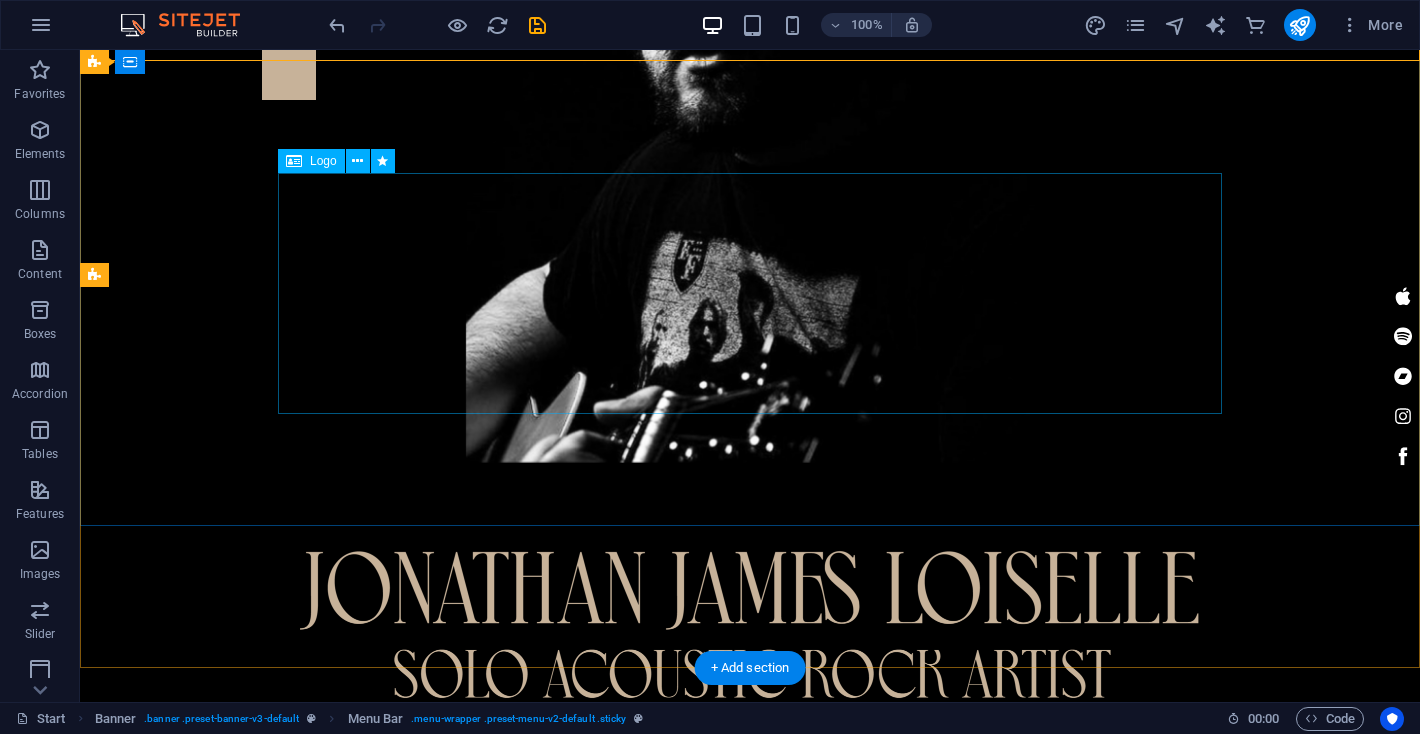 scroll, scrollTop: 0, scrollLeft: 0, axis: both 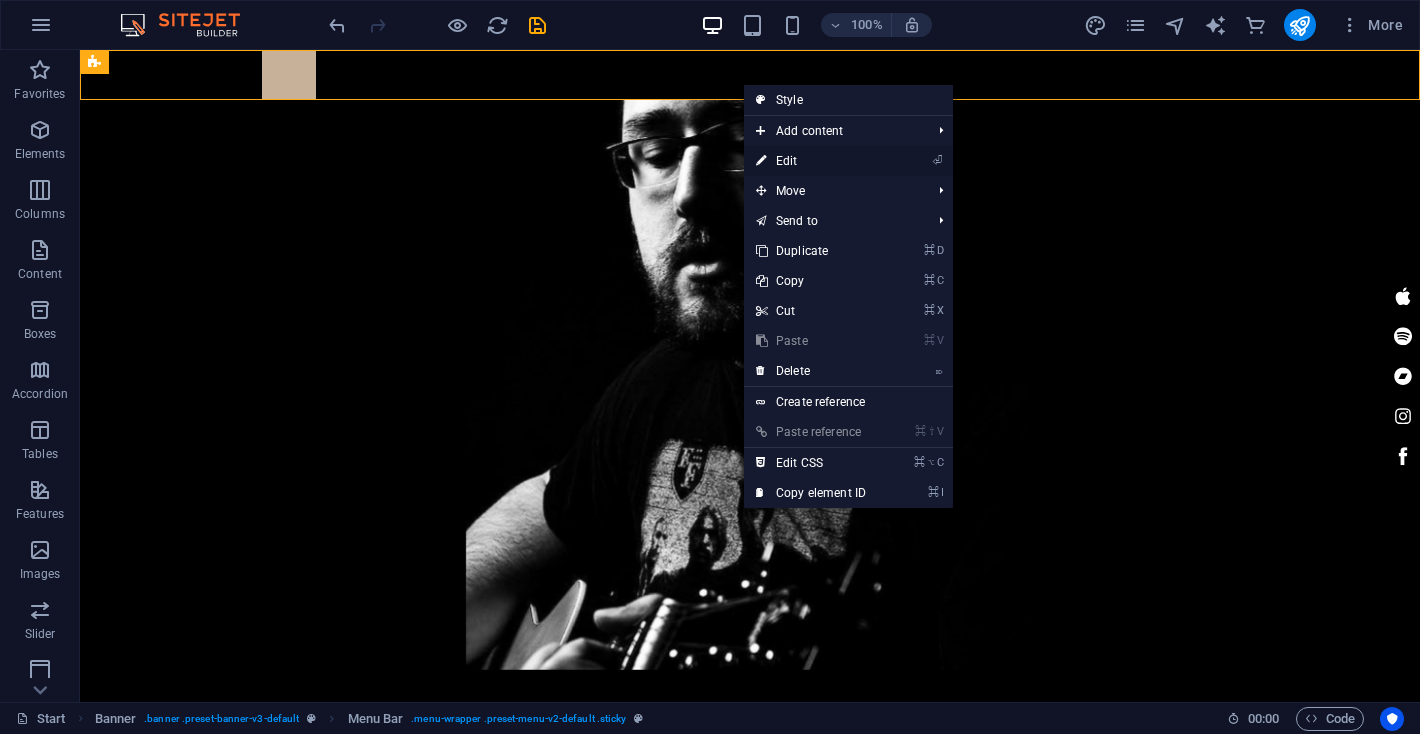 click on "⏎  Edit" at bounding box center (811, 161) 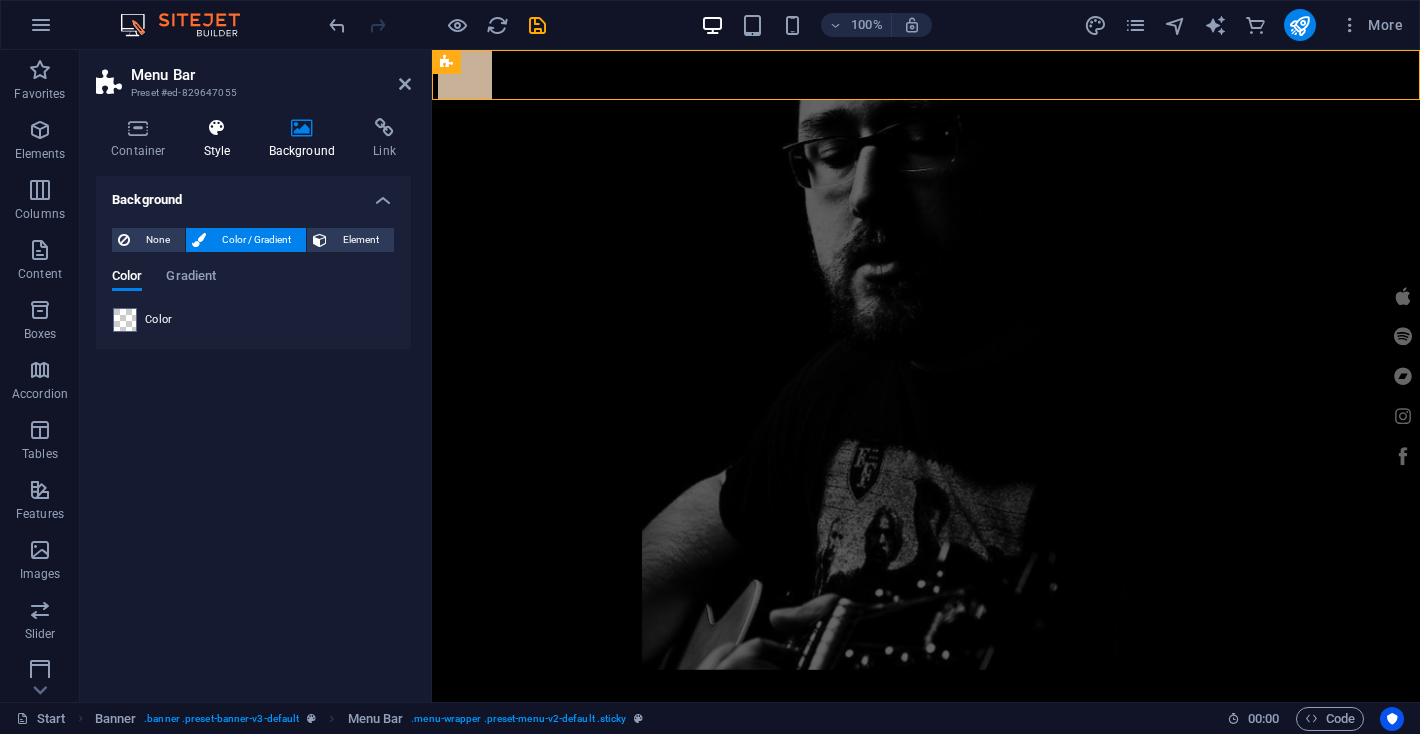 click on "Style" at bounding box center (221, 139) 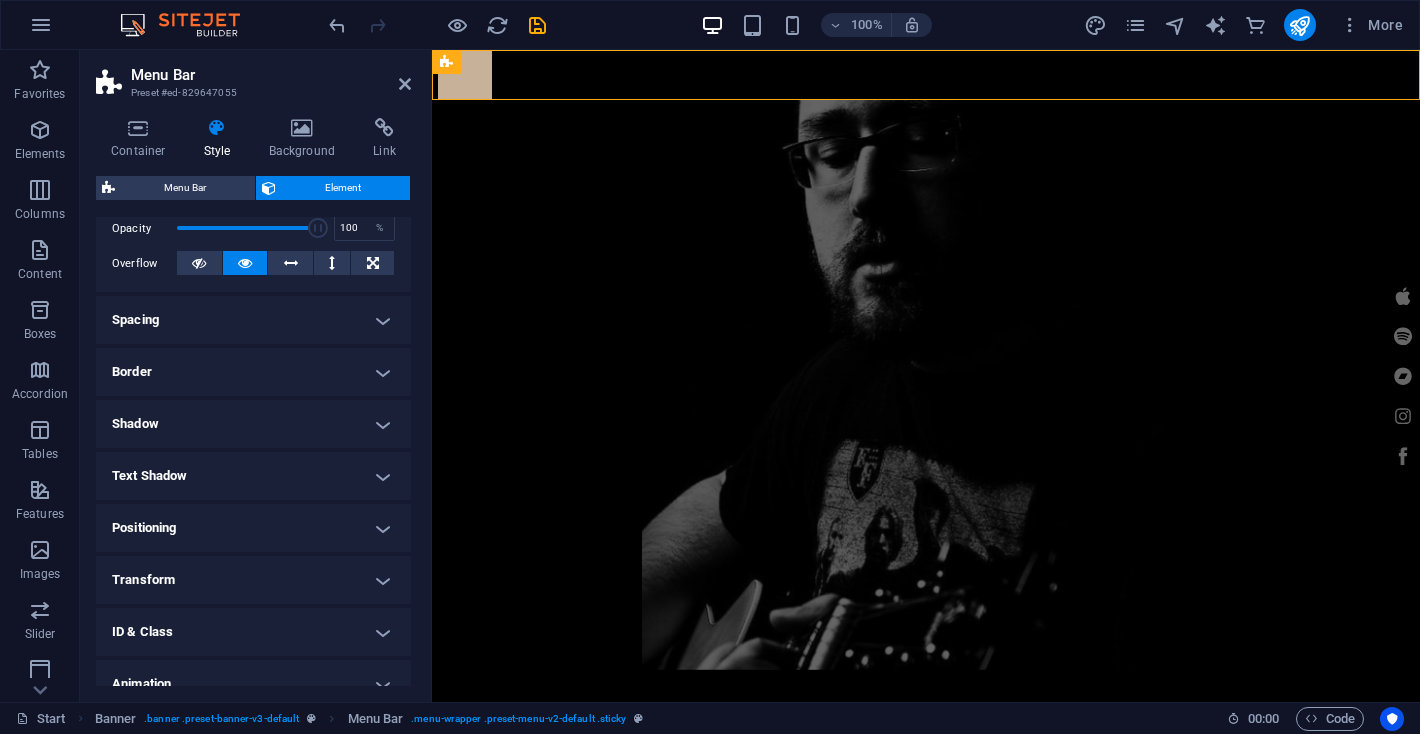 scroll, scrollTop: 376, scrollLeft: 0, axis: vertical 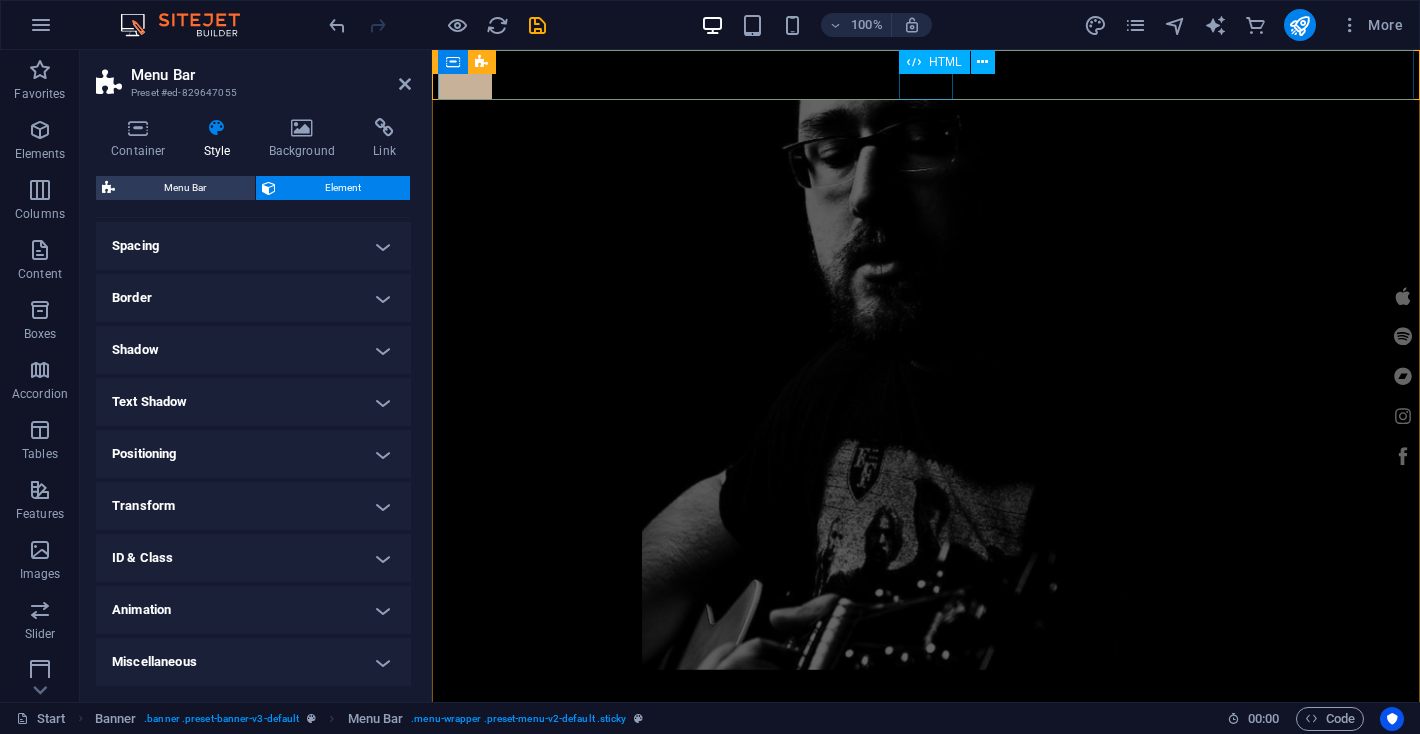 click on "HTML" at bounding box center [934, 62] 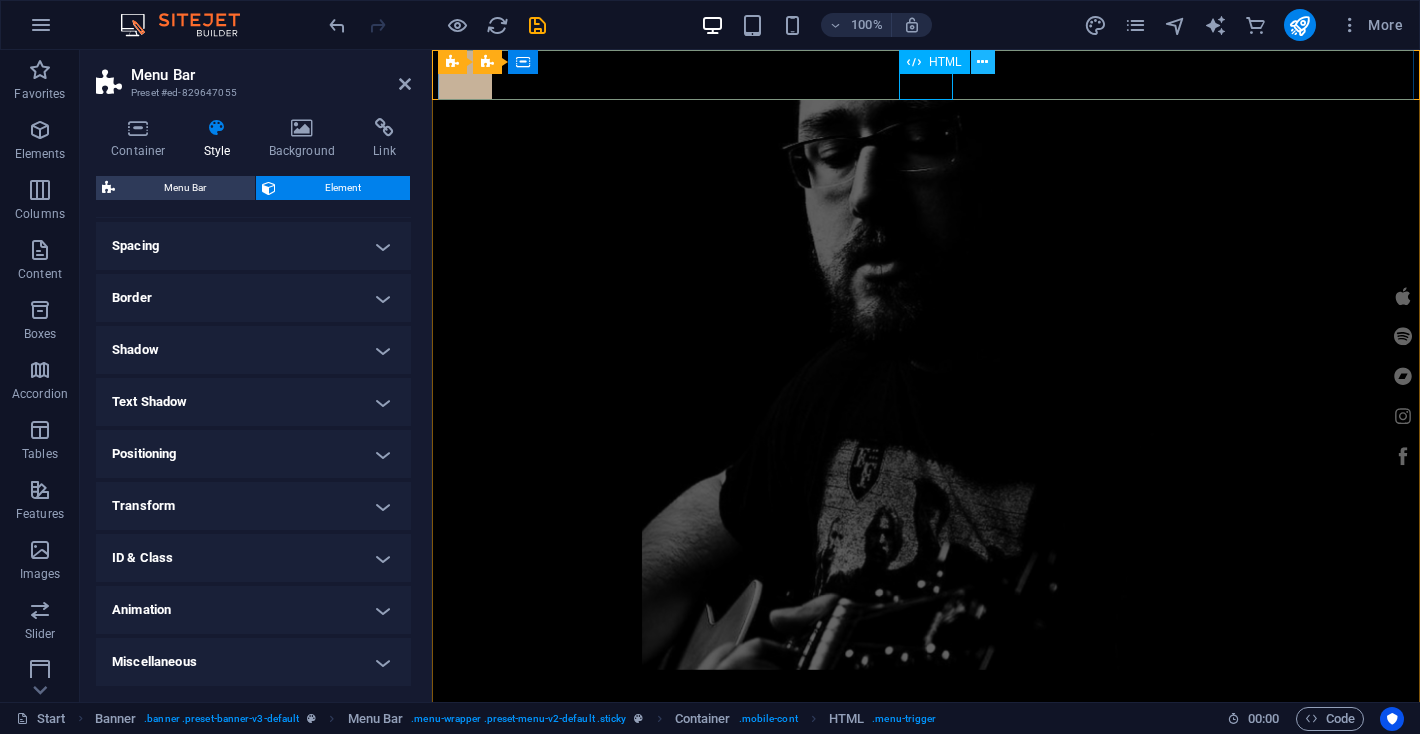 click at bounding box center (982, 62) 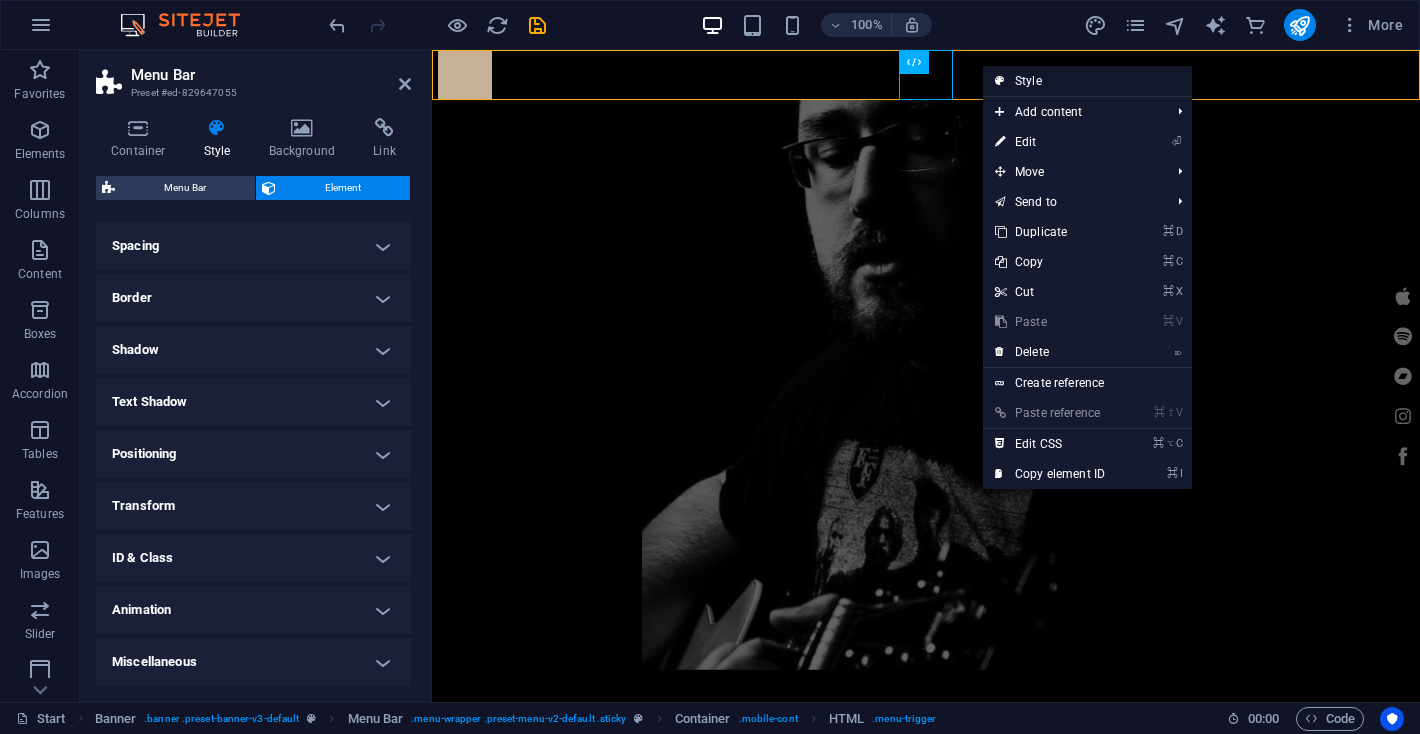 click on "Style" at bounding box center (1087, 81) 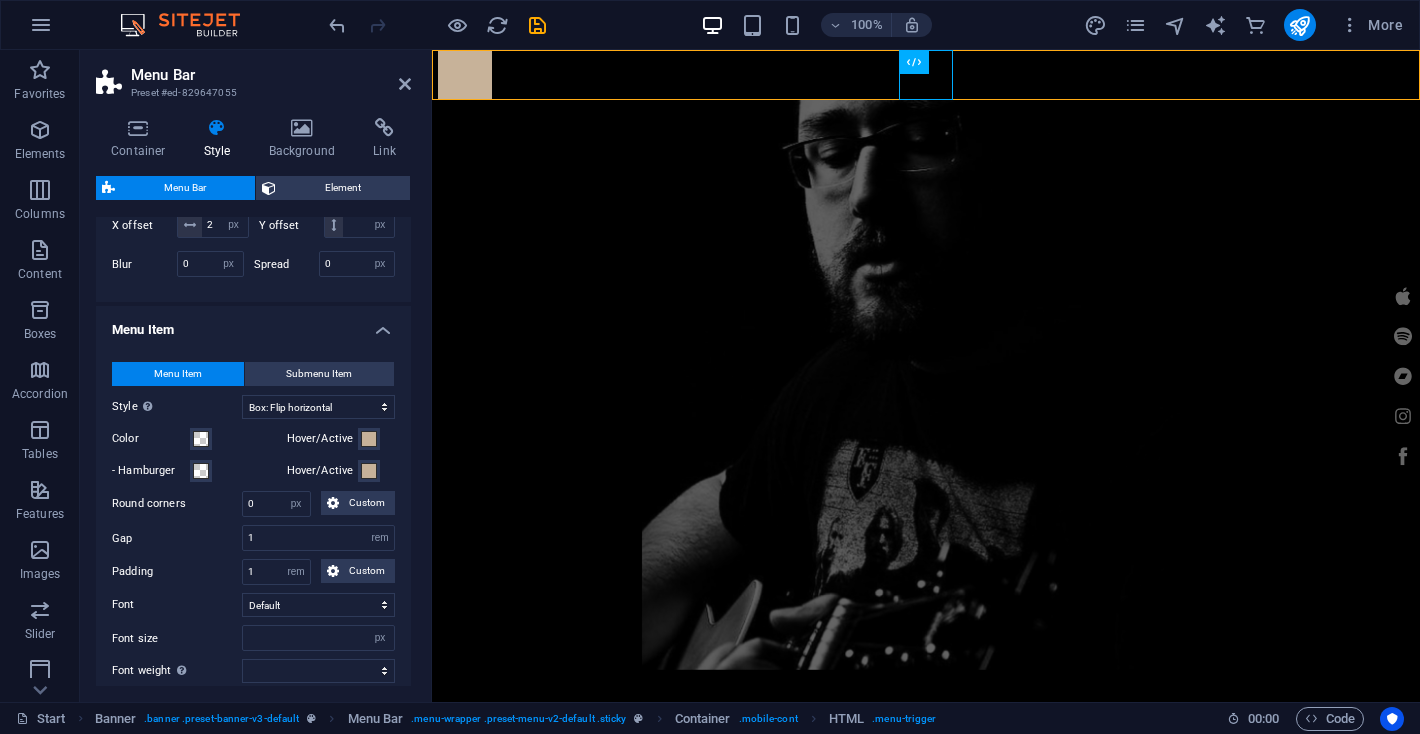 scroll, scrollTop: 833, scrollLeft: 0, axis: vertical 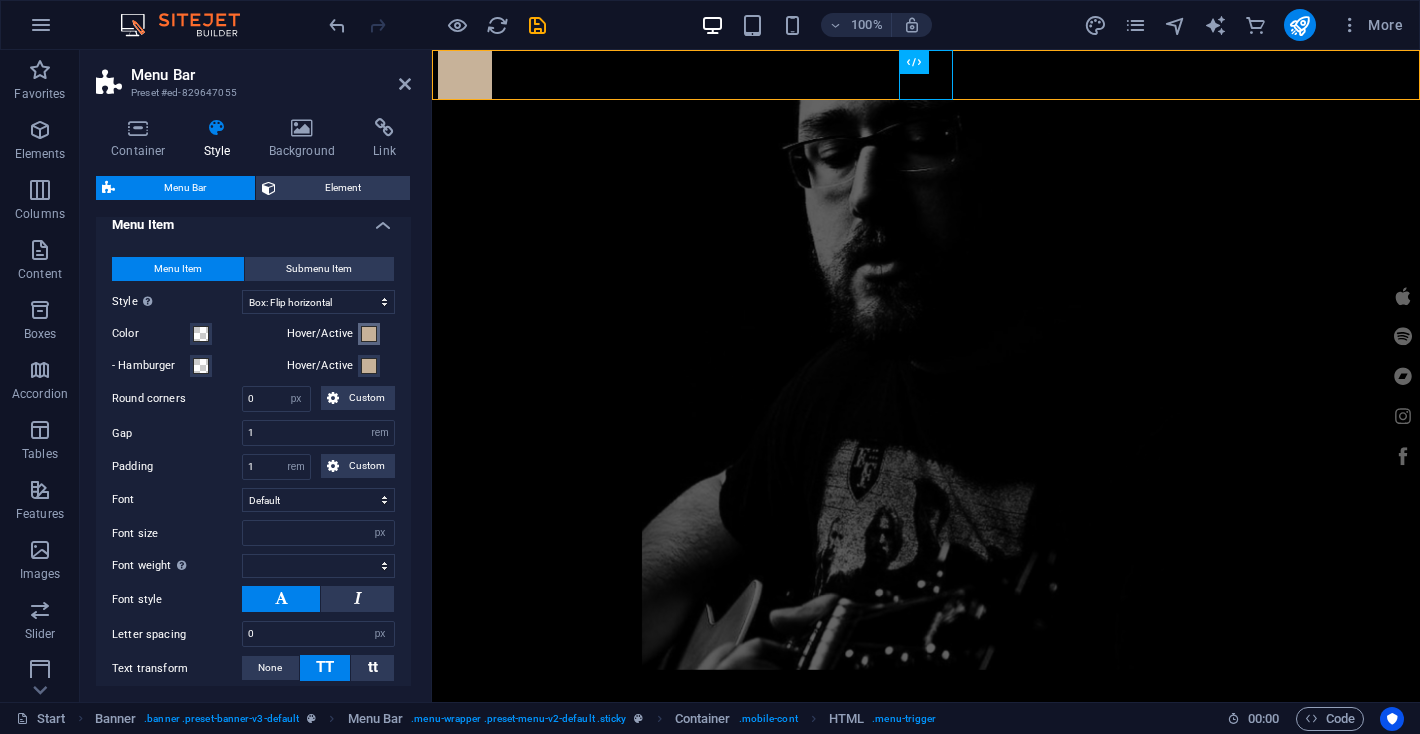 click at bounding box center (369, 334) 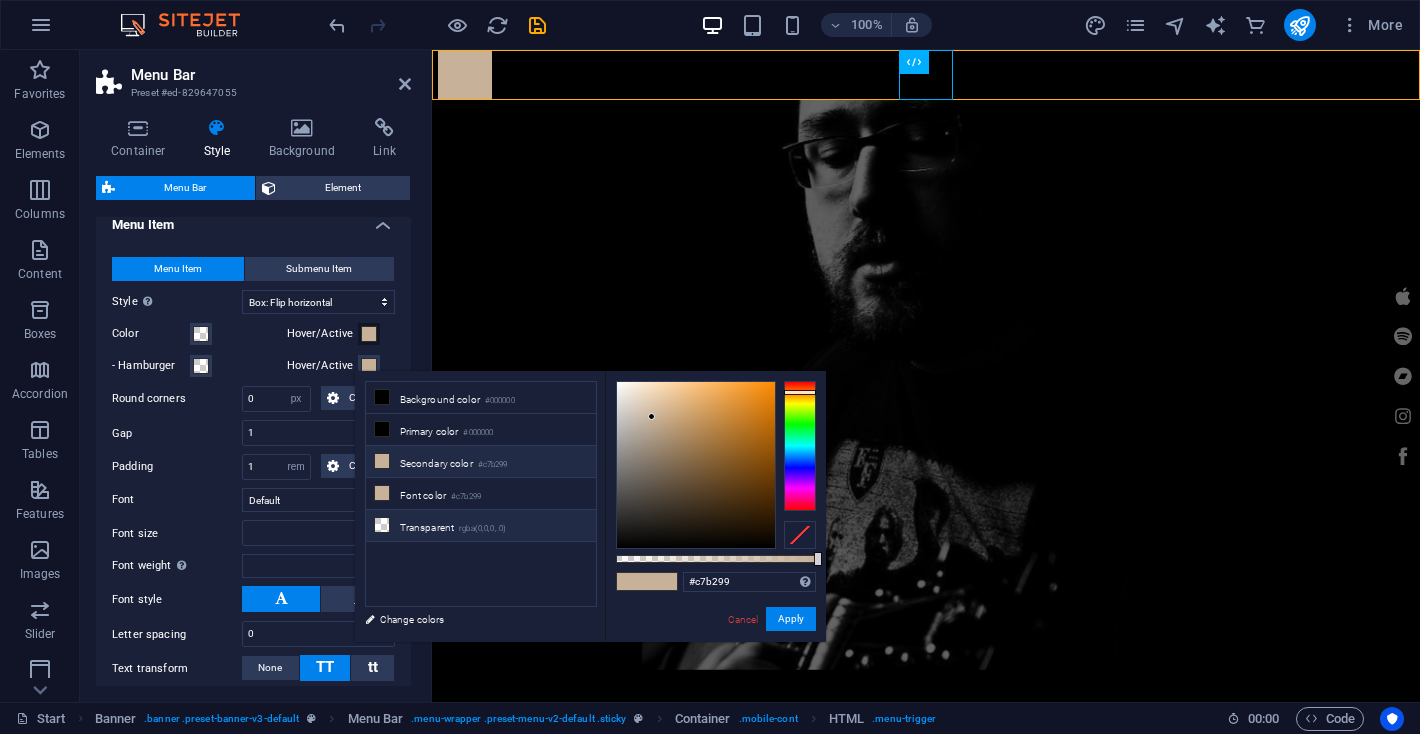 click at bounding box center [382, 525] 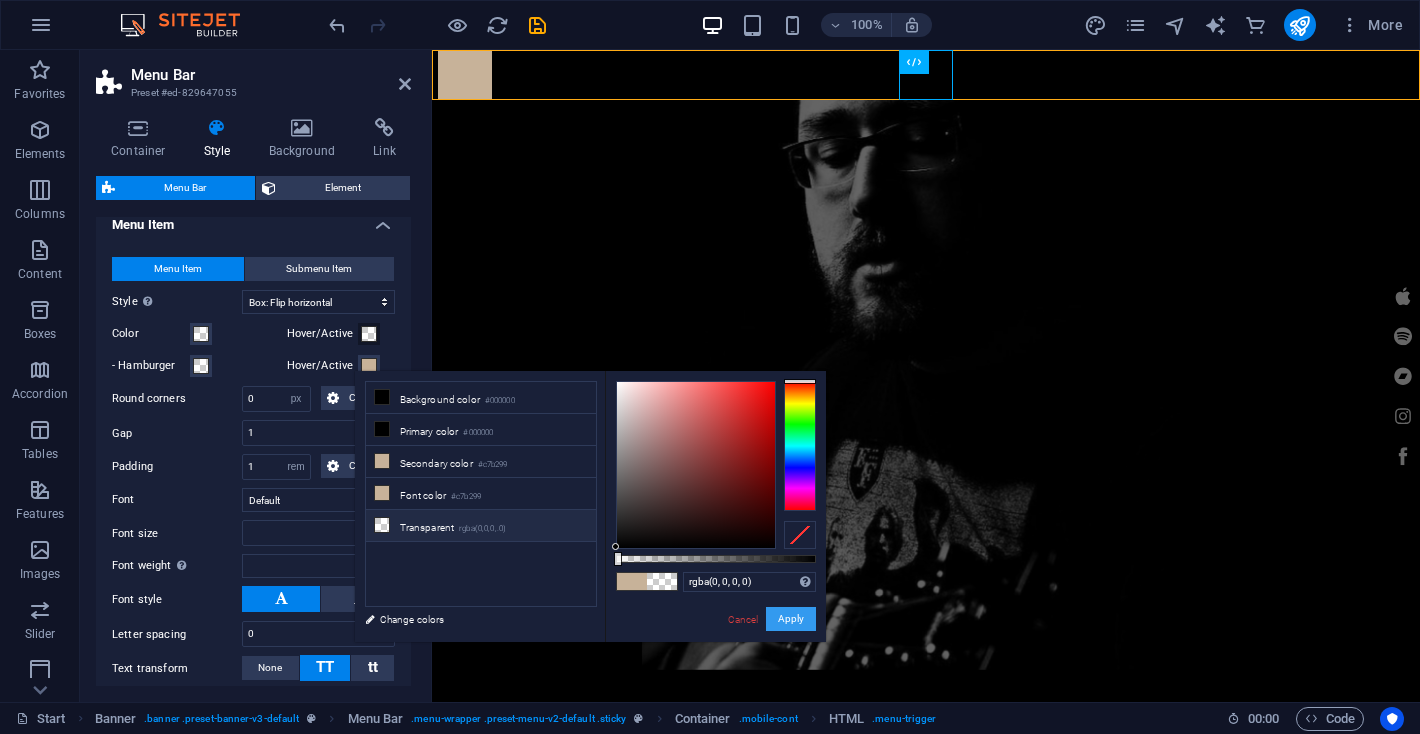 click on "Apply" at bounding box center [791, 619] 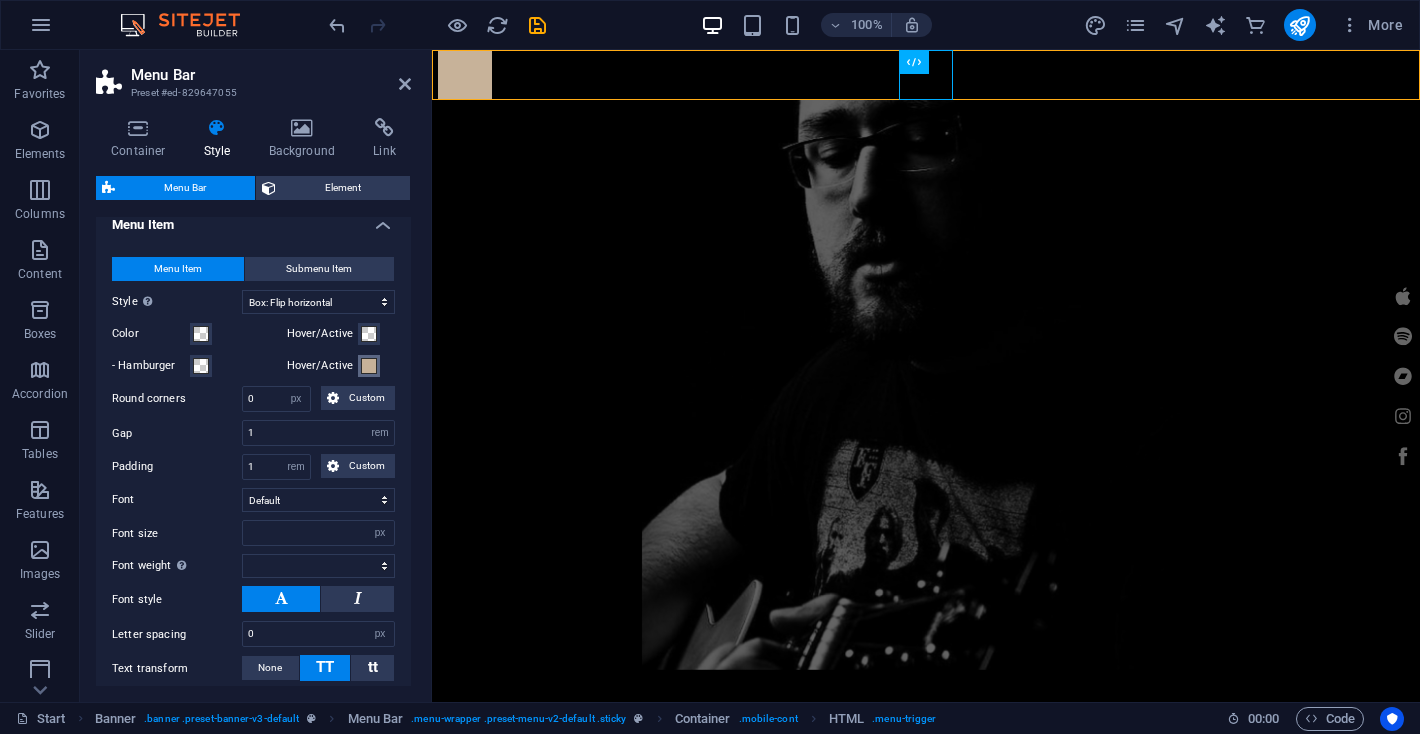click at bounding box center [369, 366] 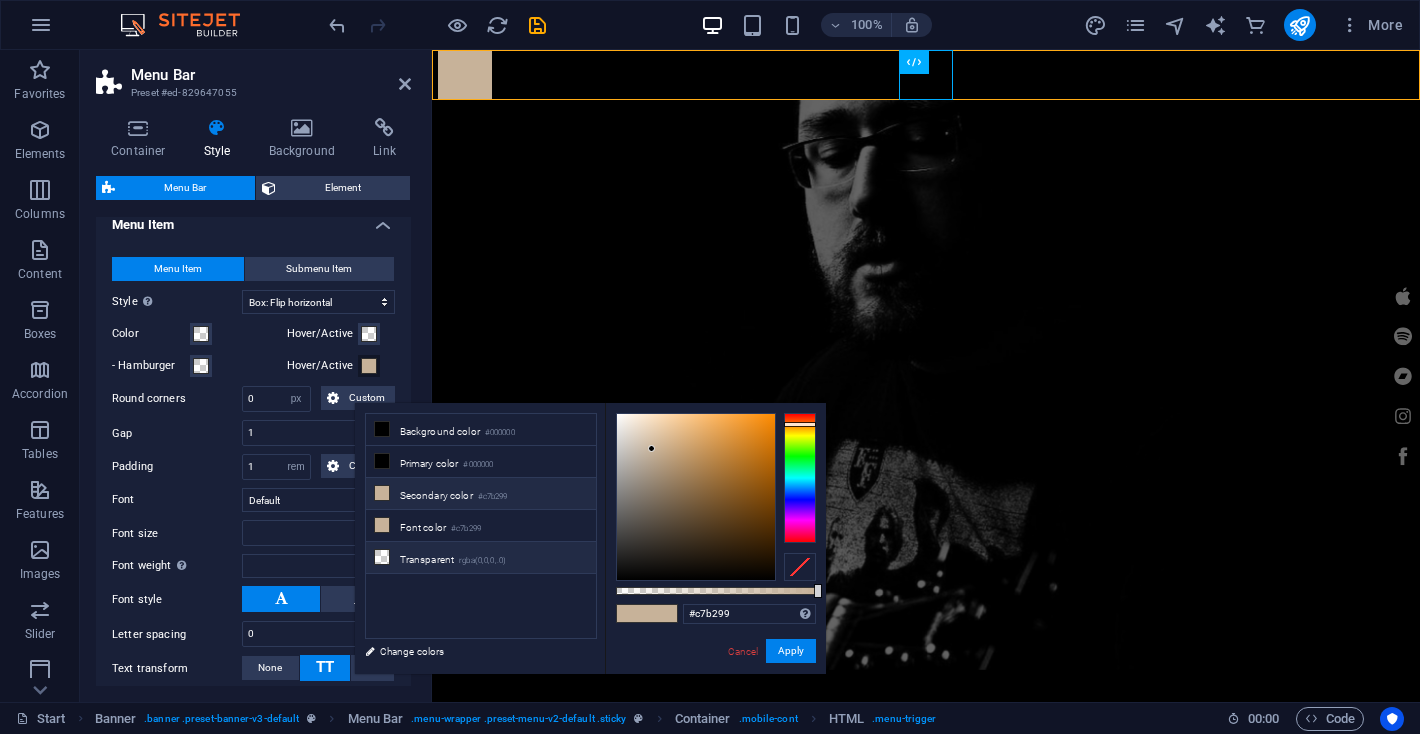 type on "rgba(0, 0, 0, 0)" 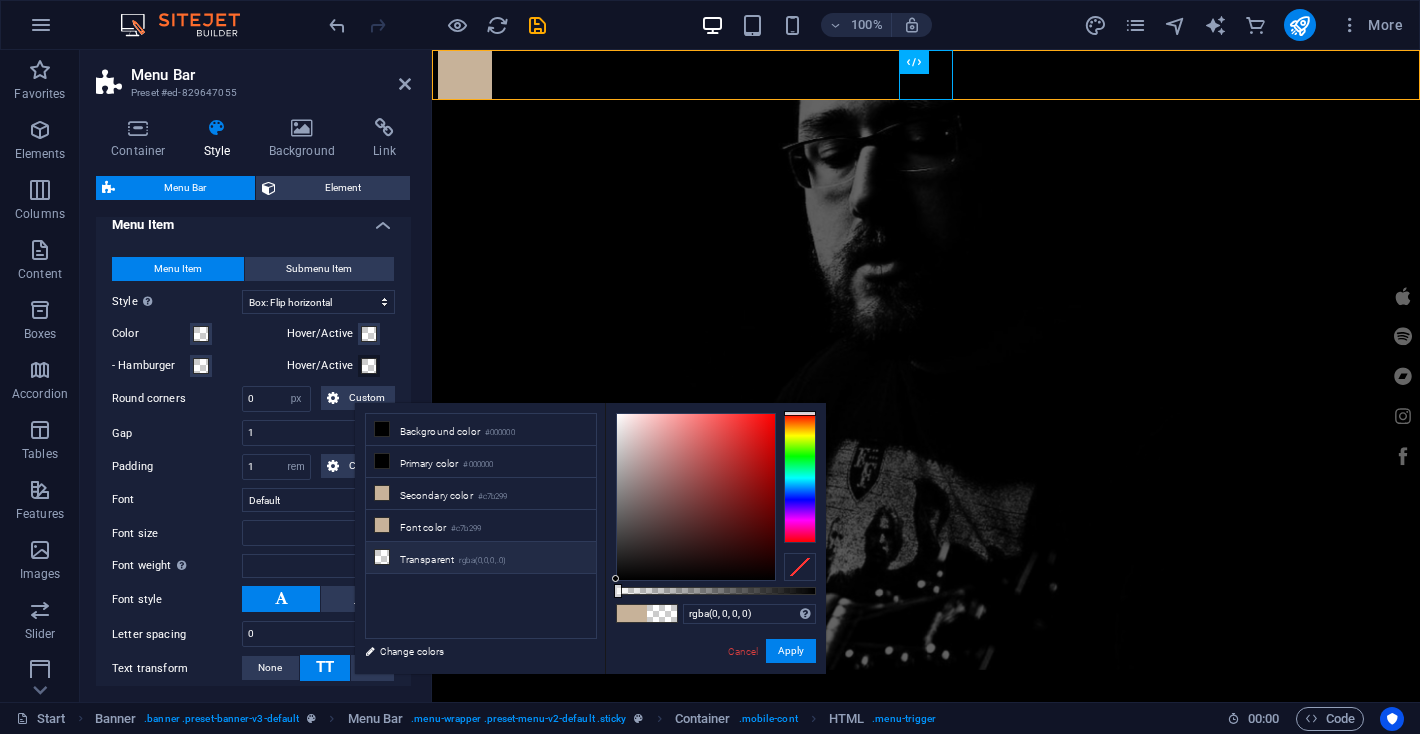 click at bounding box center (382, 557) 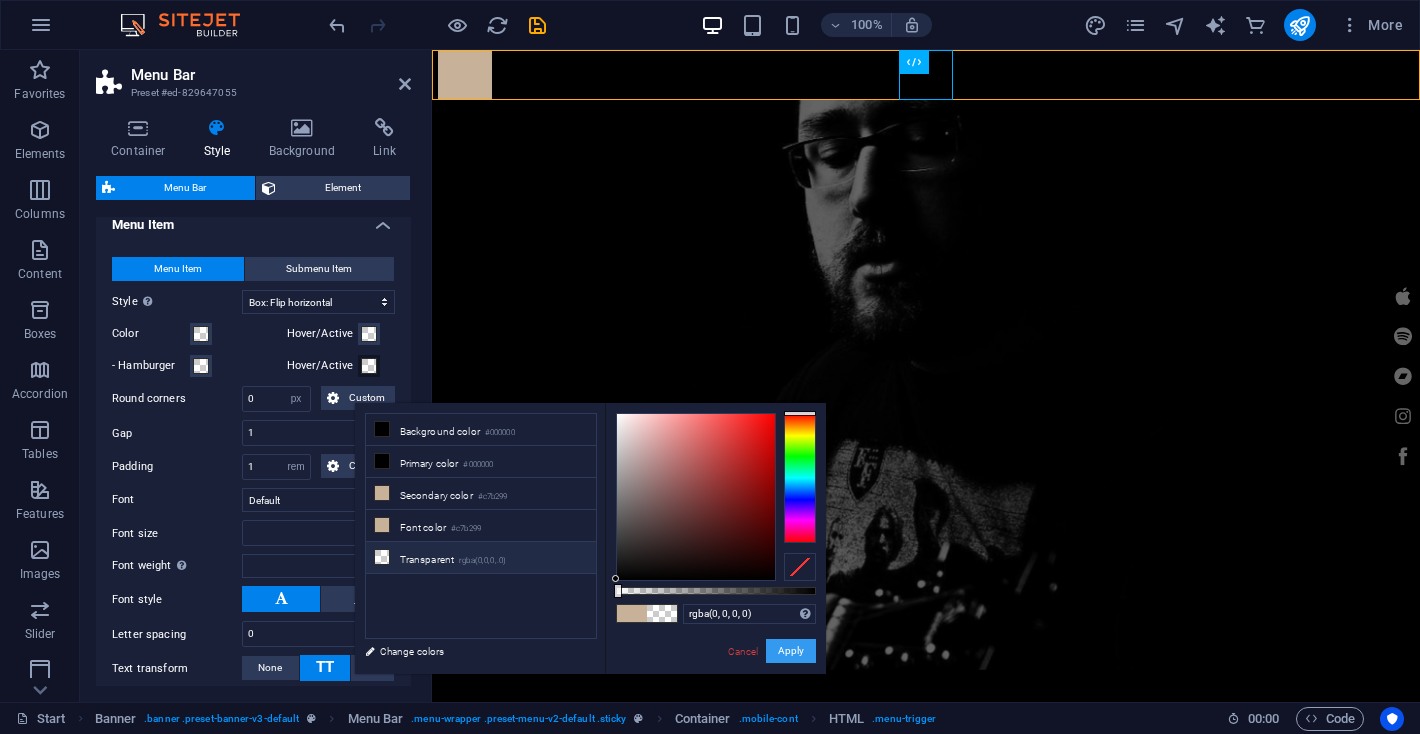 type 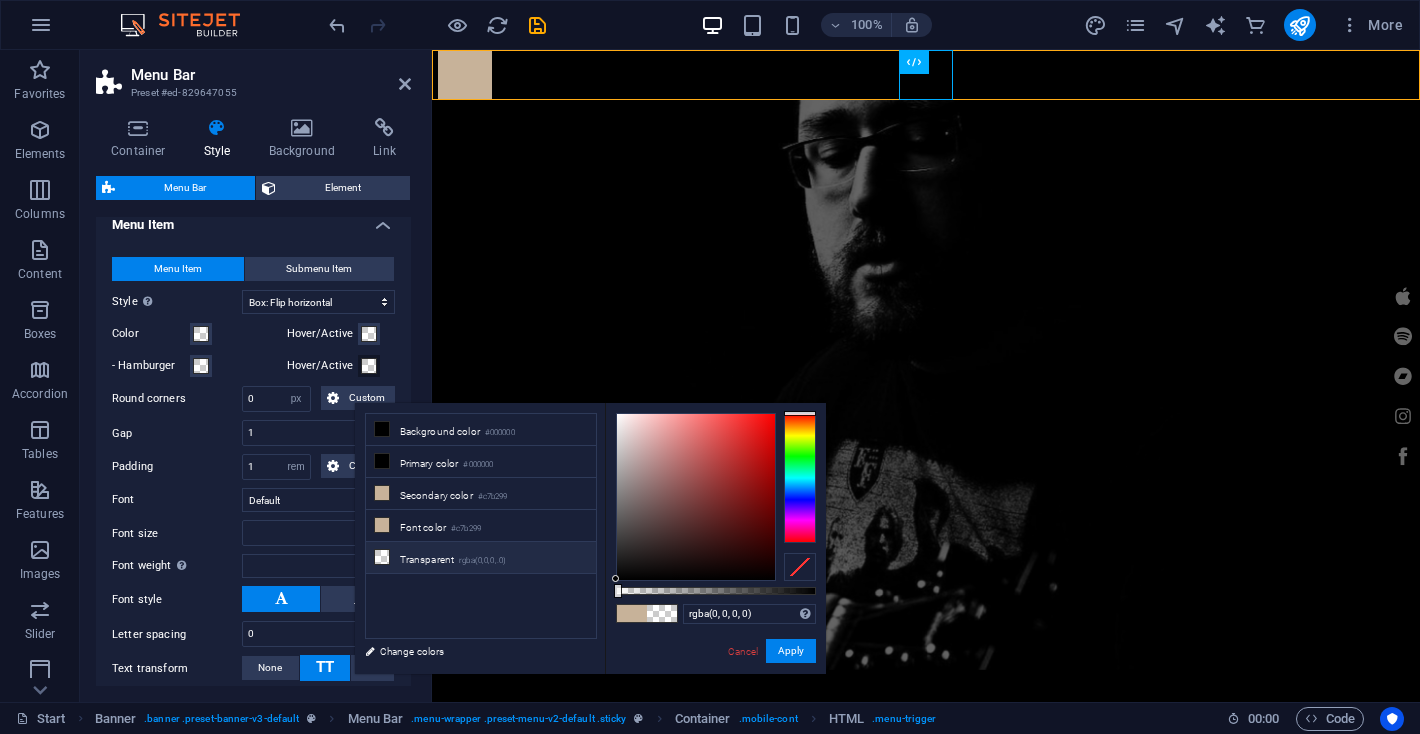 click at bounding box center [382, 557] 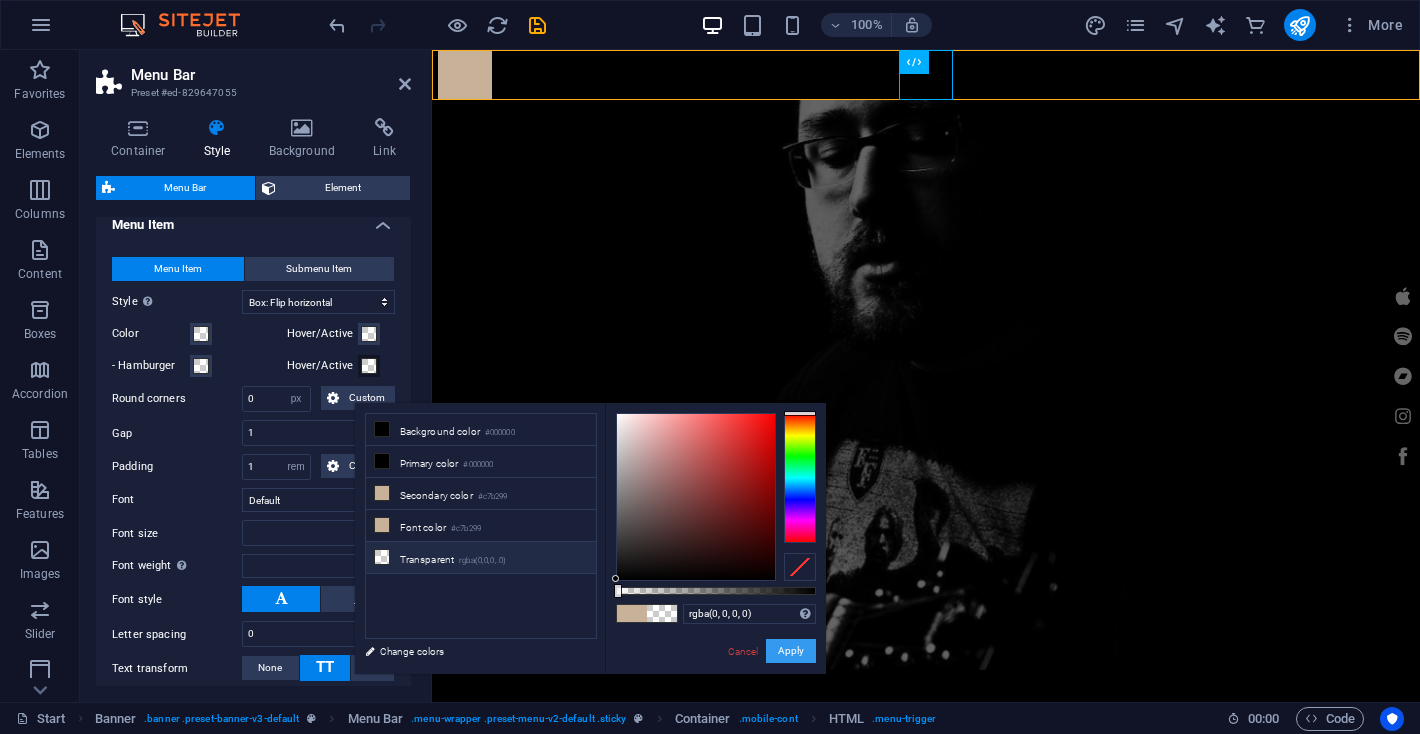 type 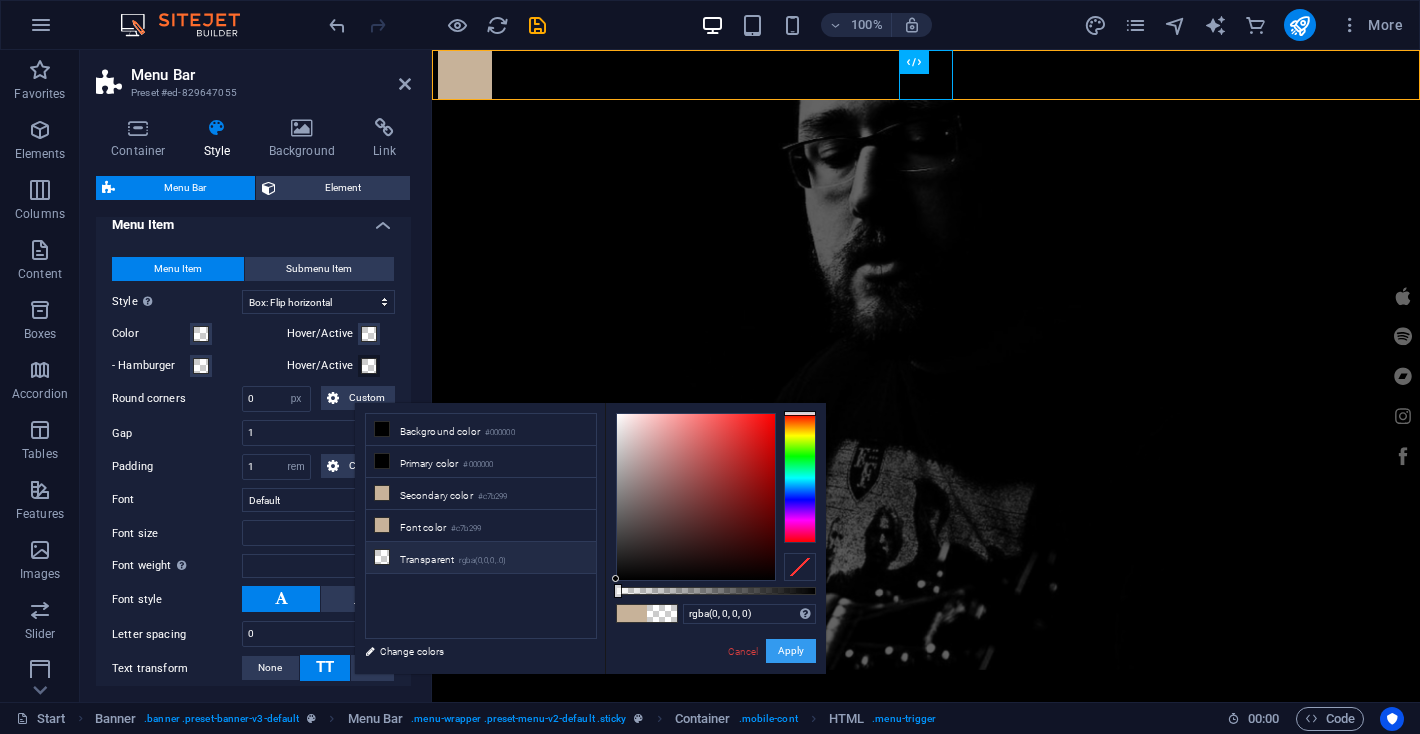 click on "Apply" at bounding box center (791, 651) 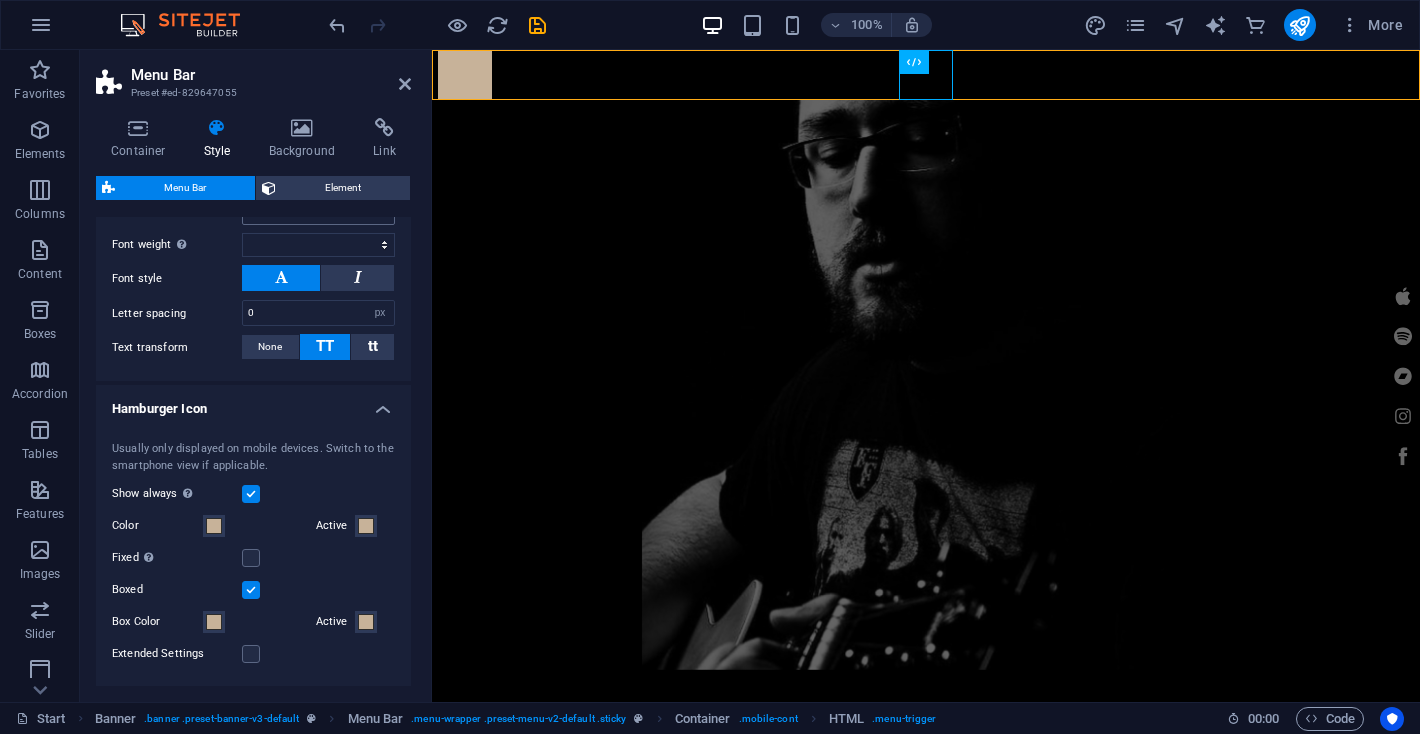 scroll, scrollTop: 1246, scrollLeft: 0, axis: vertical 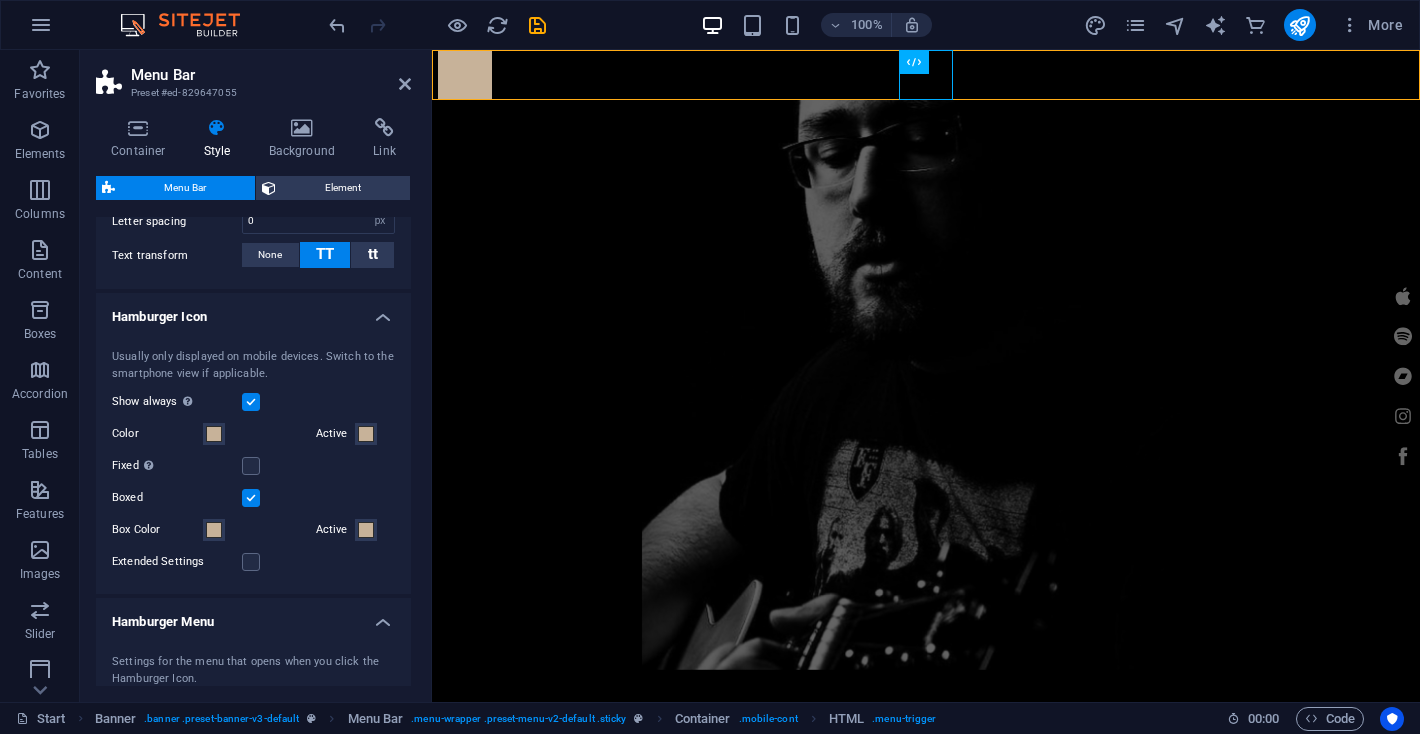 type 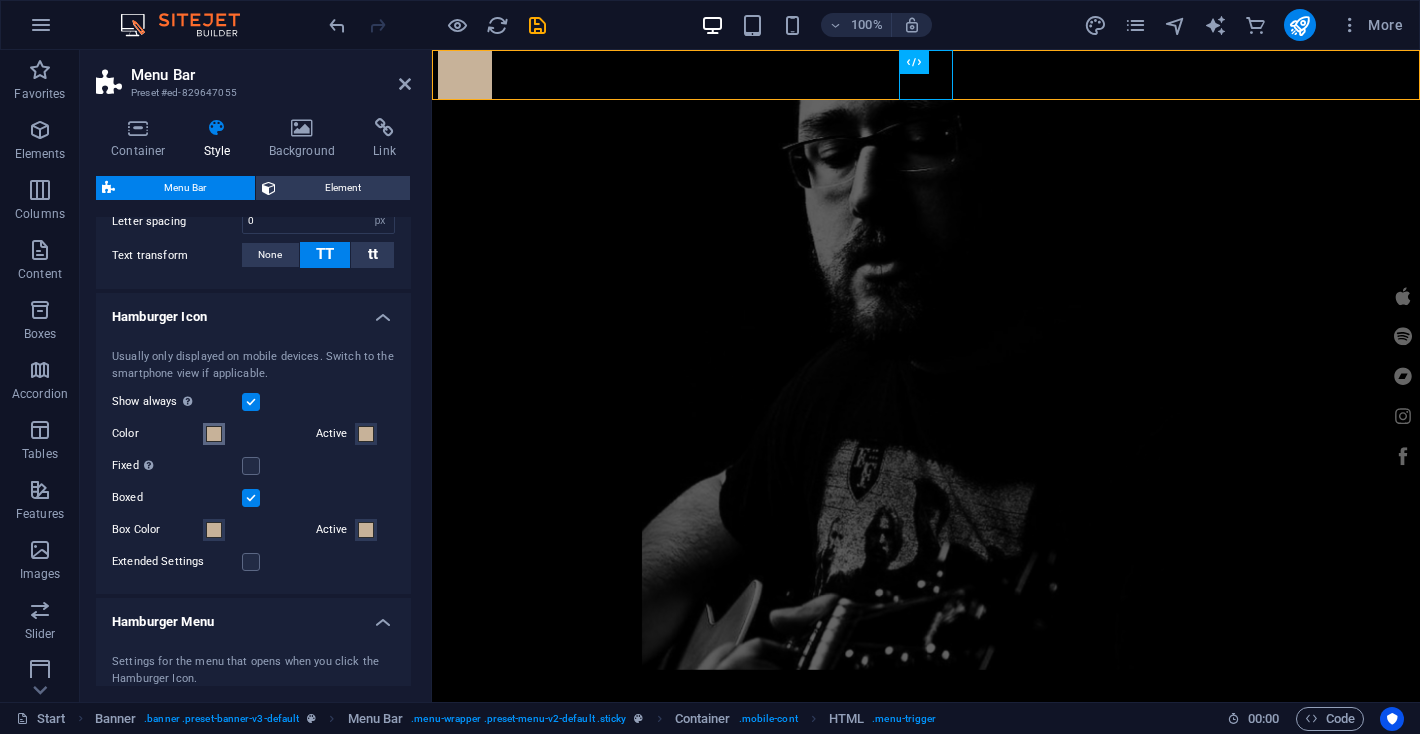click at bounding box center [214, 434] 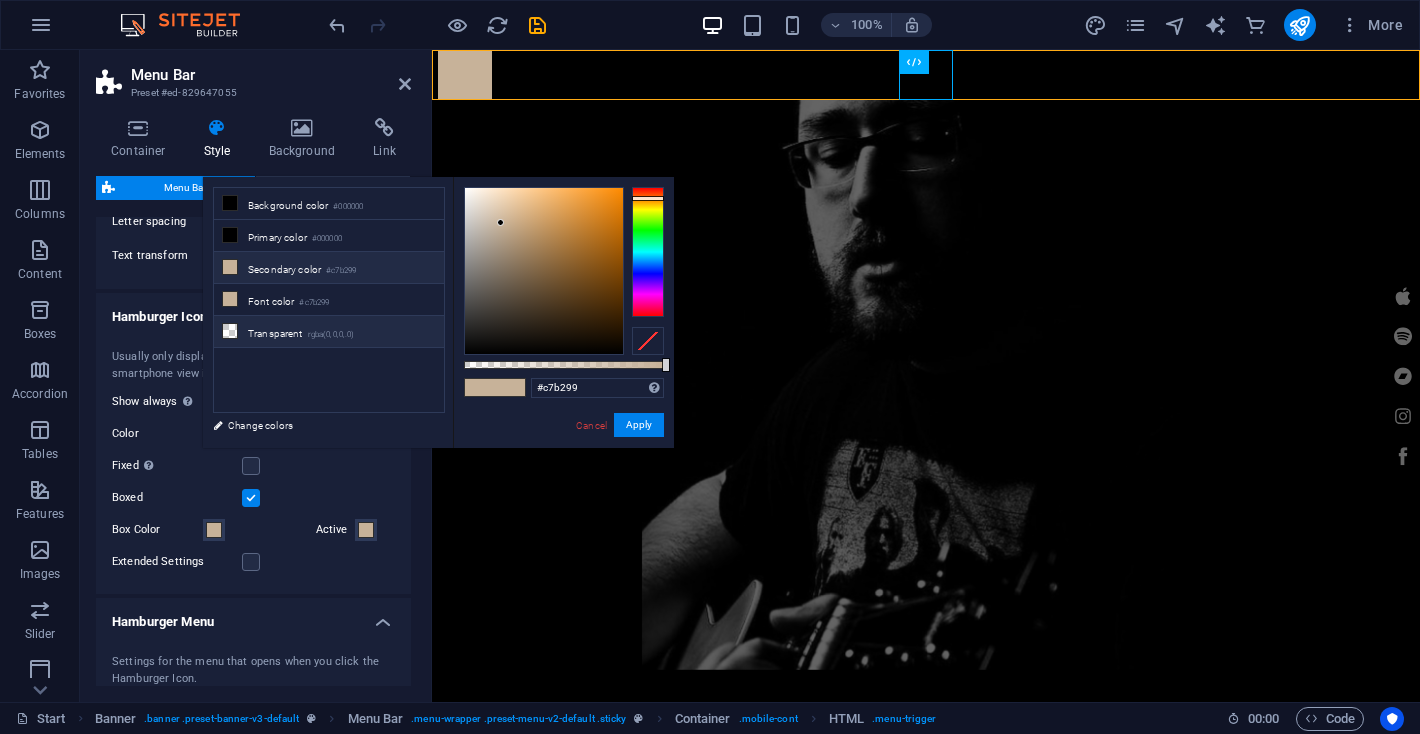 click on "Transparent
rgba(0,0,0,.0)" at bounding box center (329, 332) 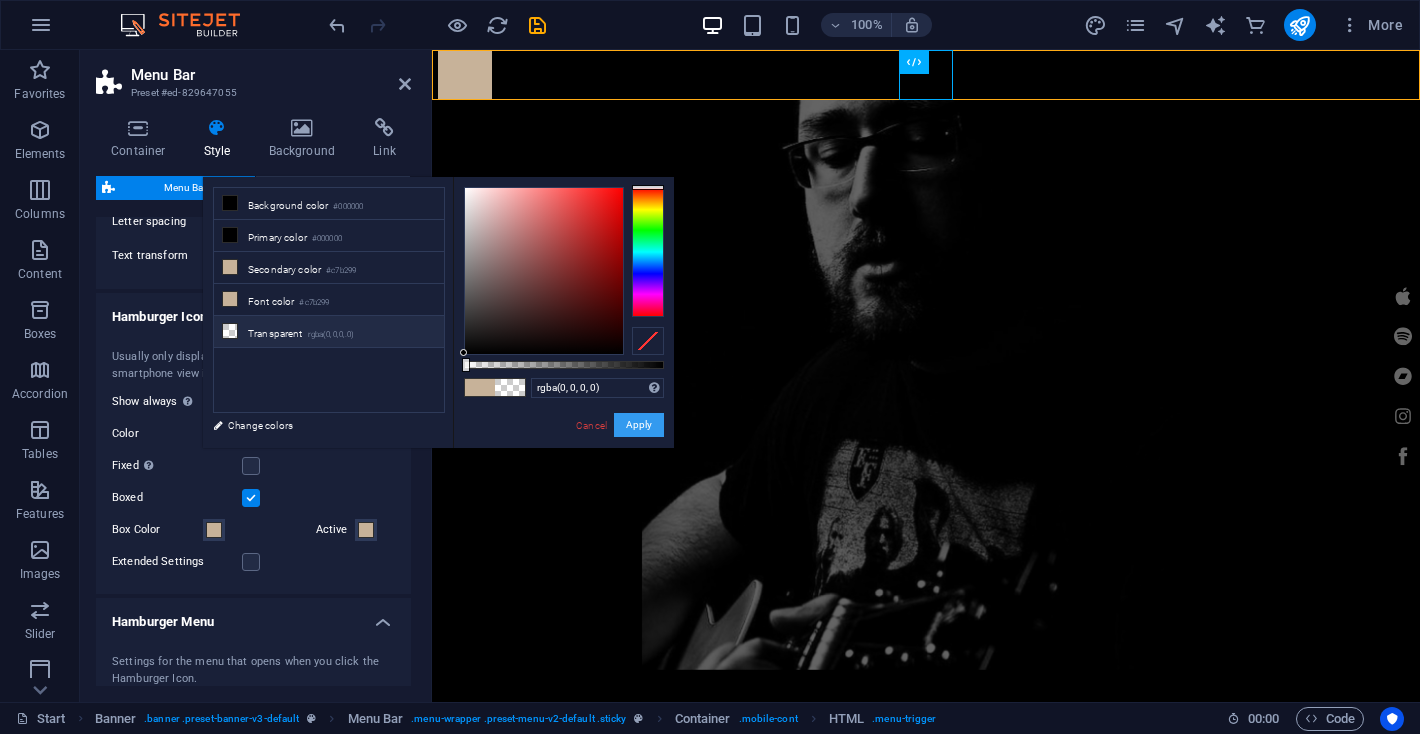 click on "Apply" at bounding box center [639, 425] 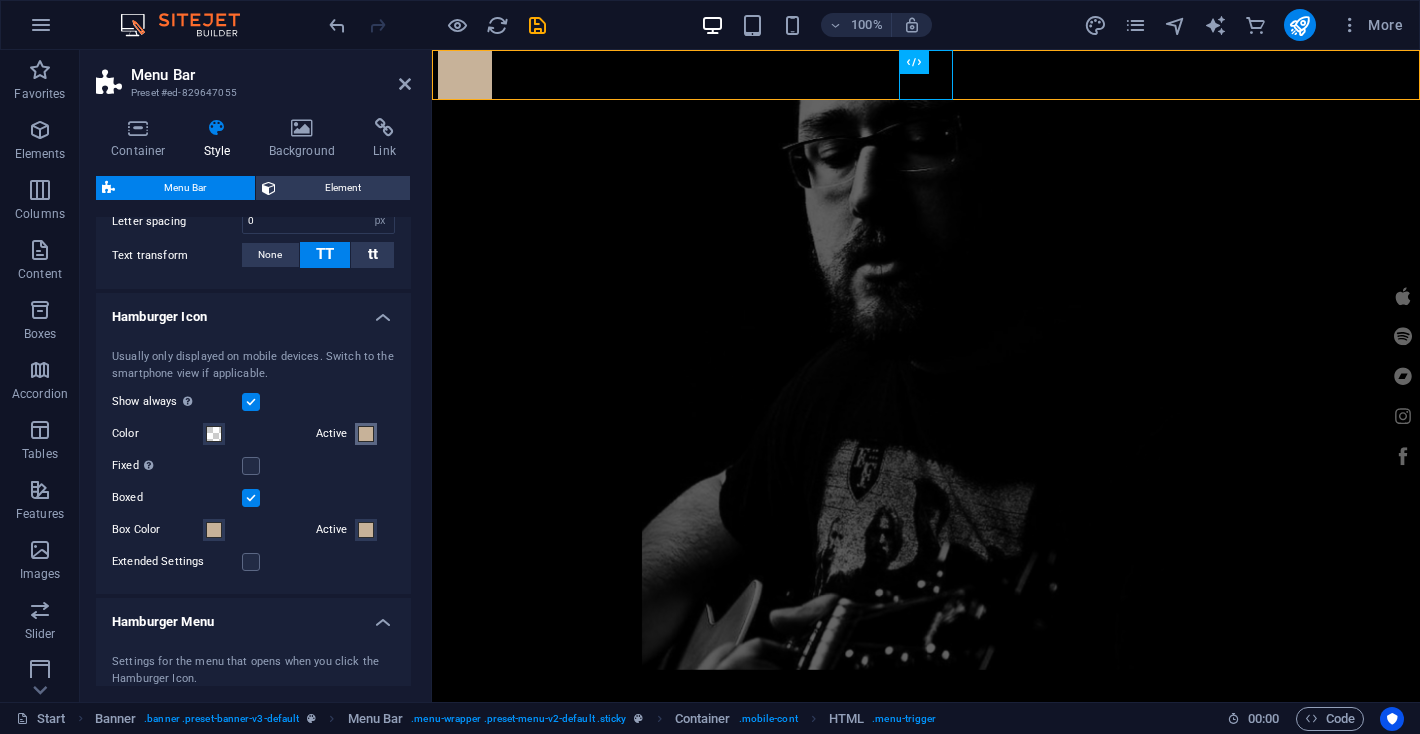 click at bounding box center [366, 434] 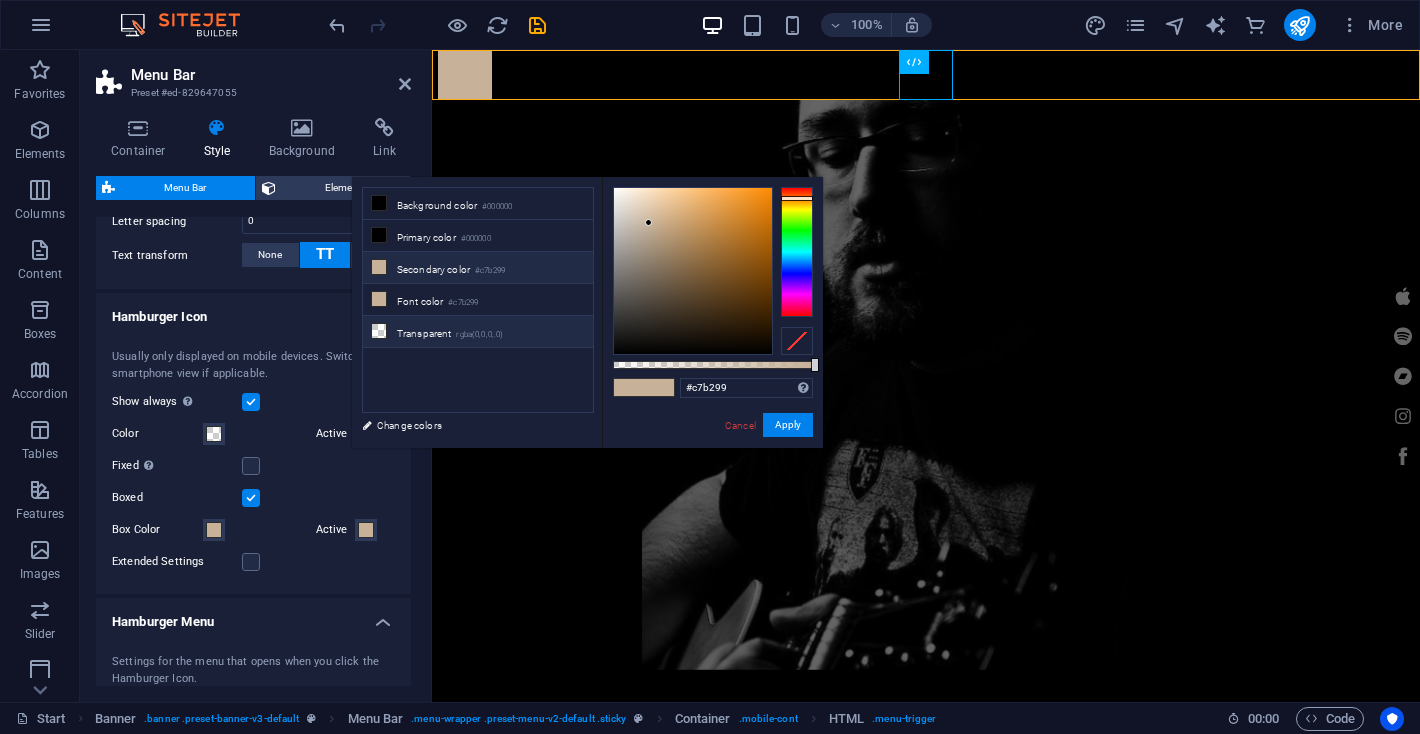 click on "Transparent
rgba(0,0,0,.0)" at bounding box center (478, 332) 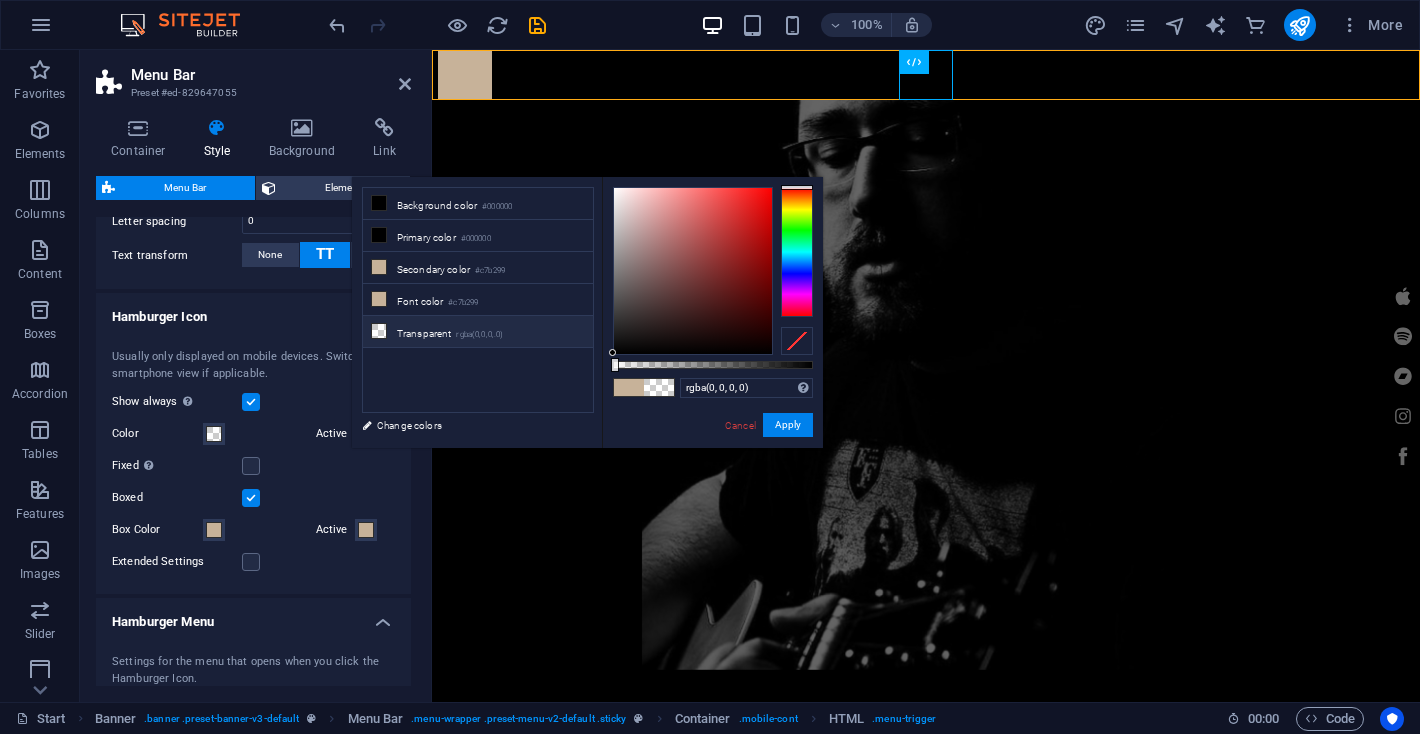 type 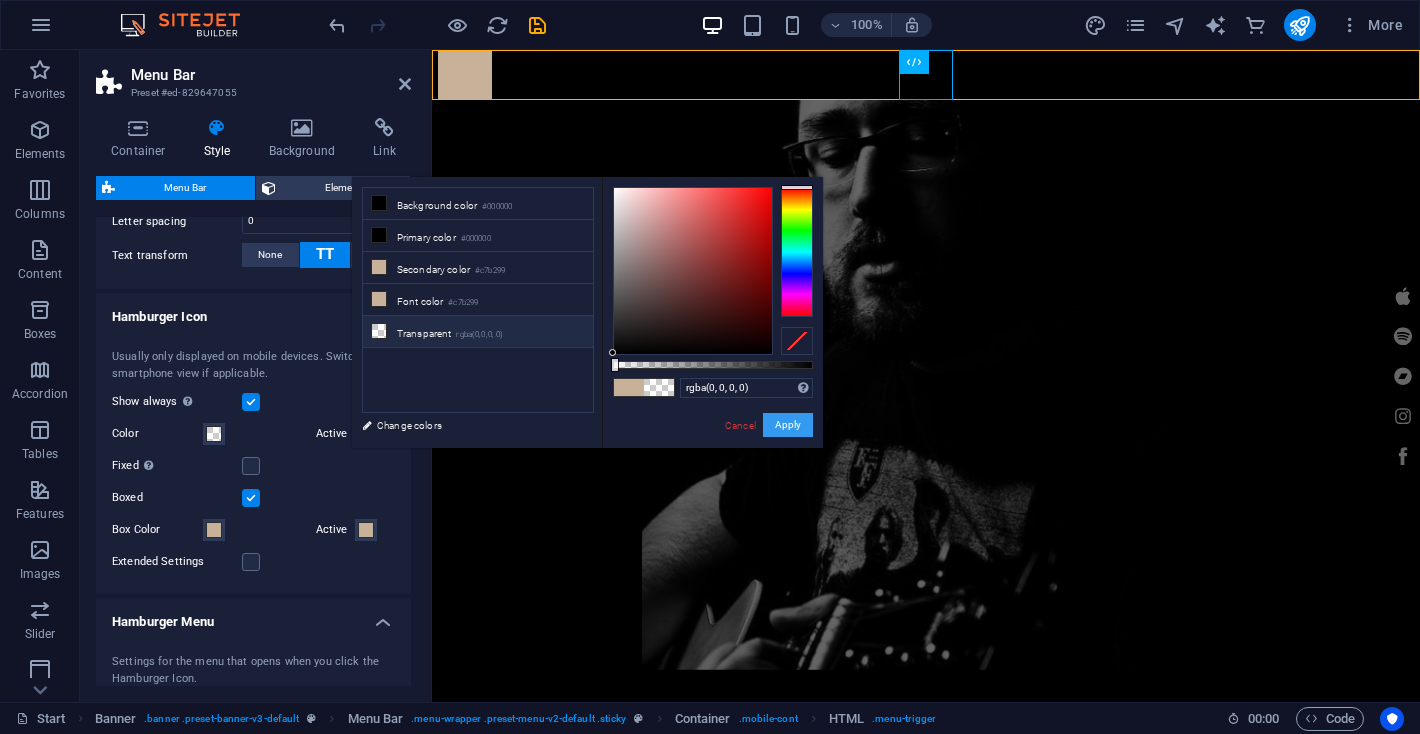 click on "Apply" at bounding box center [788, 425] 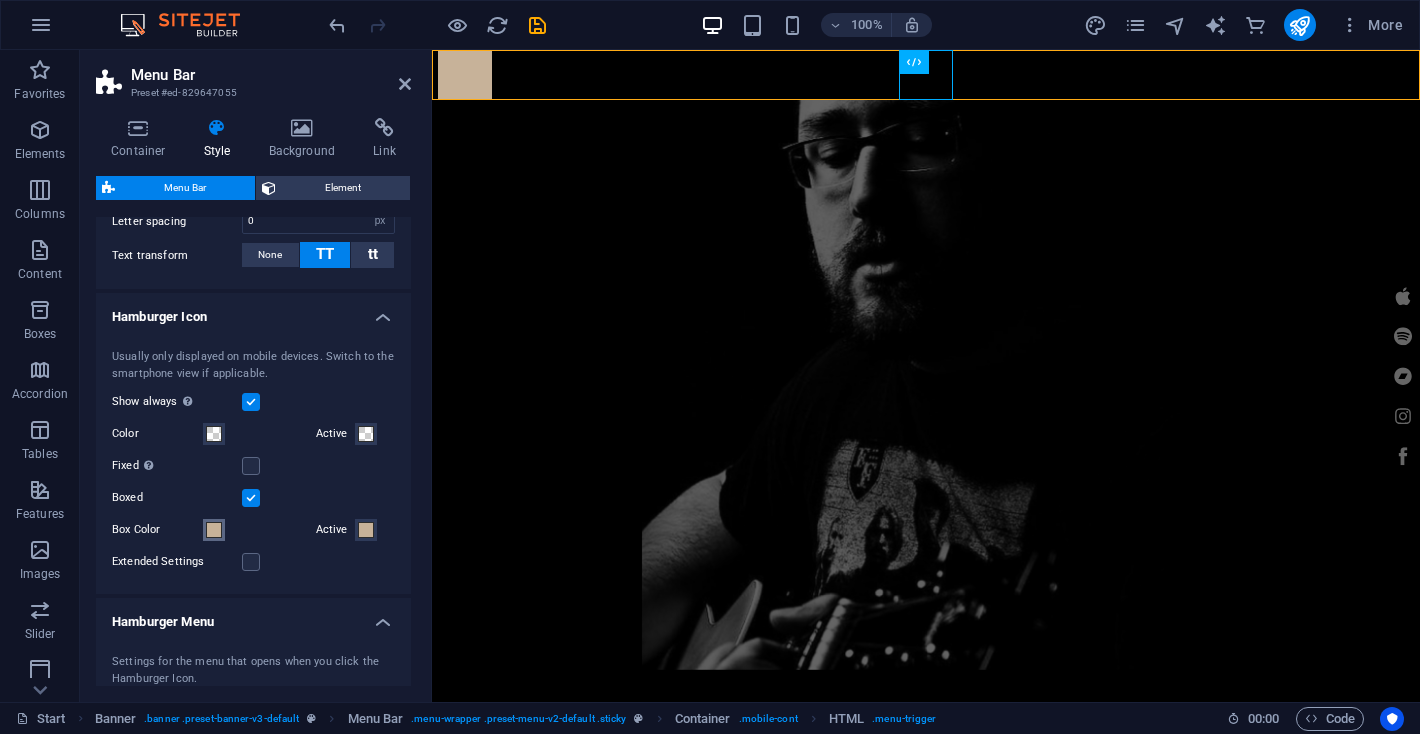 click at bounding box center [214, 530] 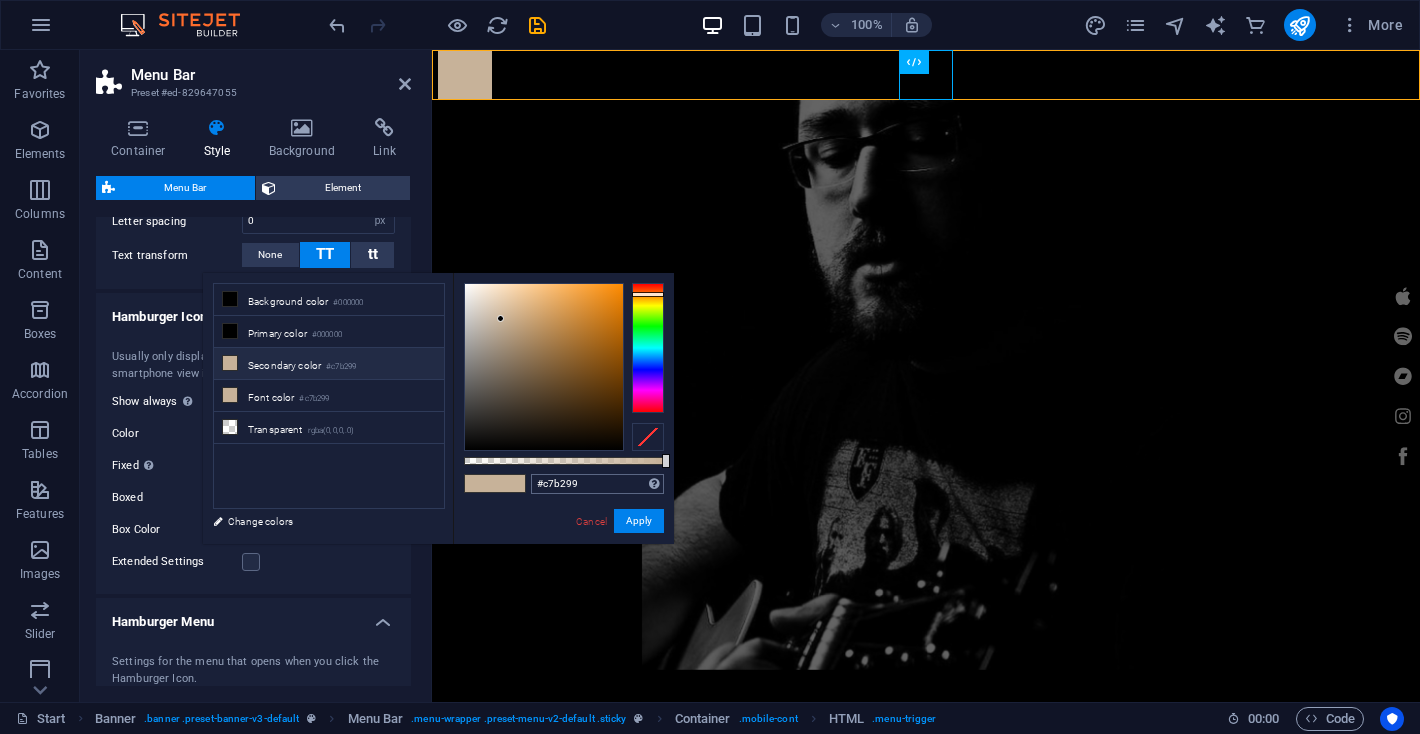 type 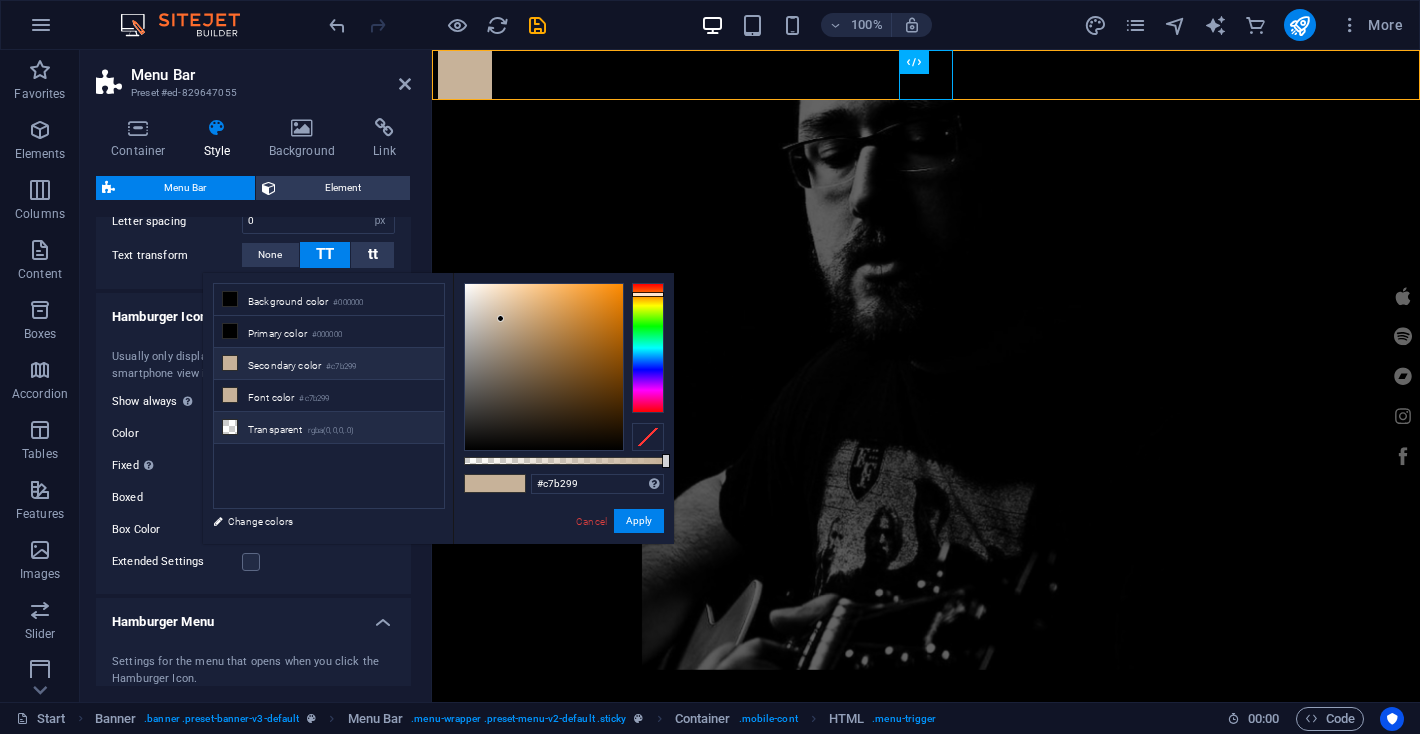 click on "Transparent
rgba(0,0,0,.0)" at bounding box center [329, 428] 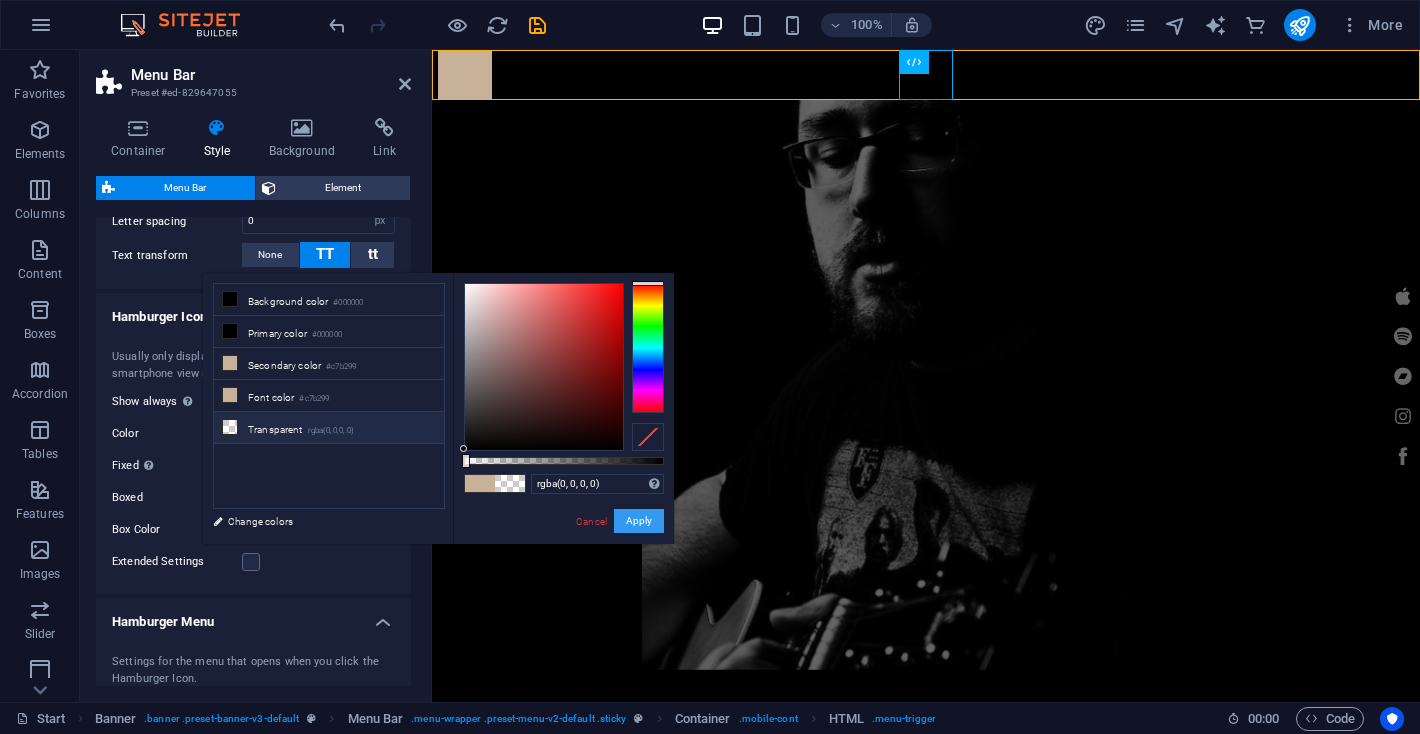 click on "Apply" at bounding box center [639, 521] 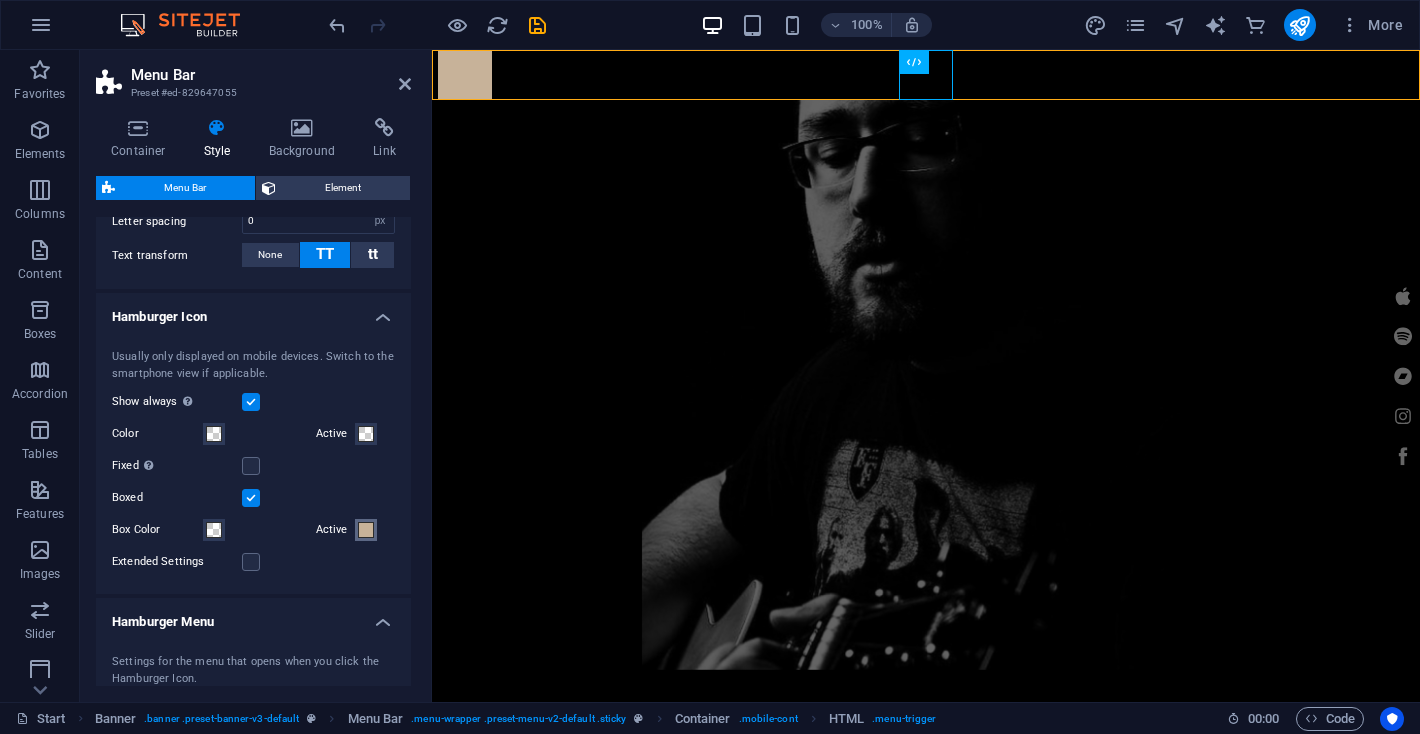 click at bounding box center (366, 530) 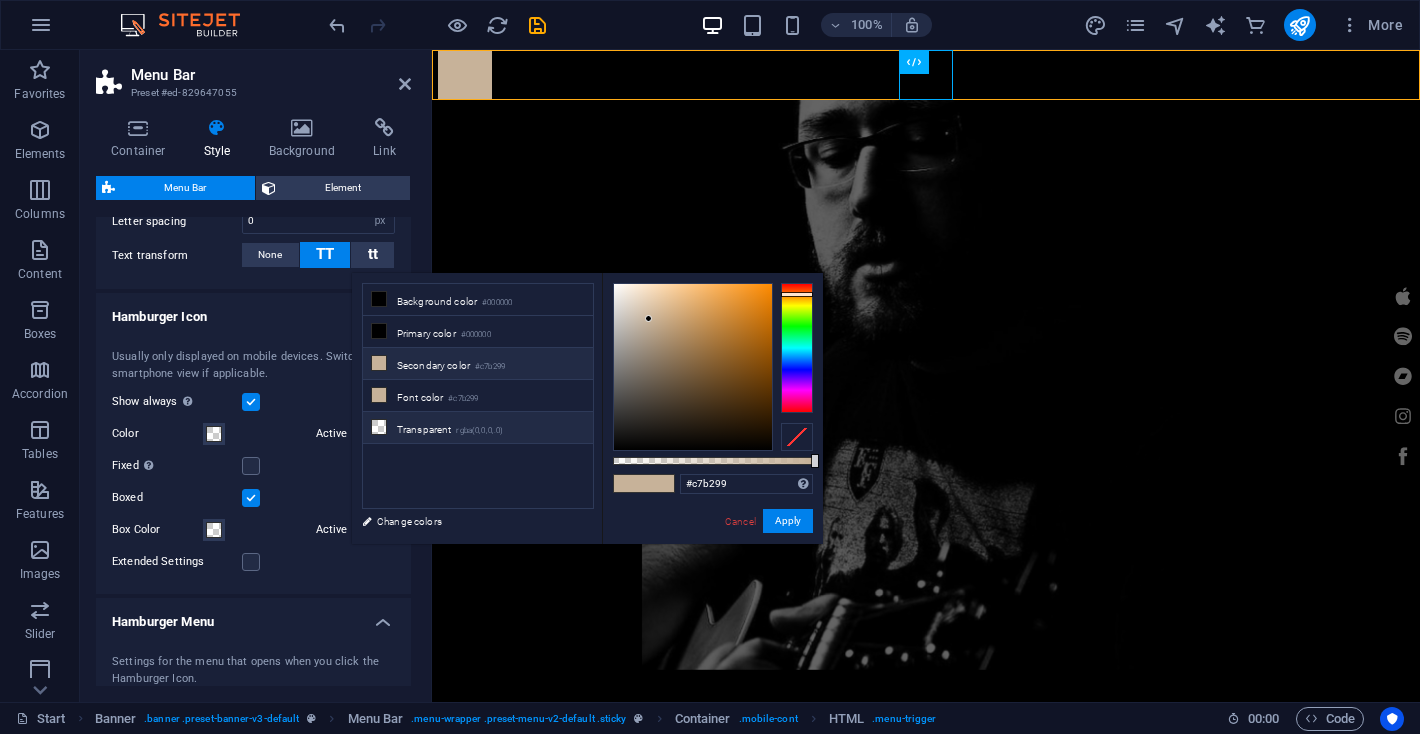 click on "Transparent
rgba(0,0,0,.0)" at bounding box center (478, 428) 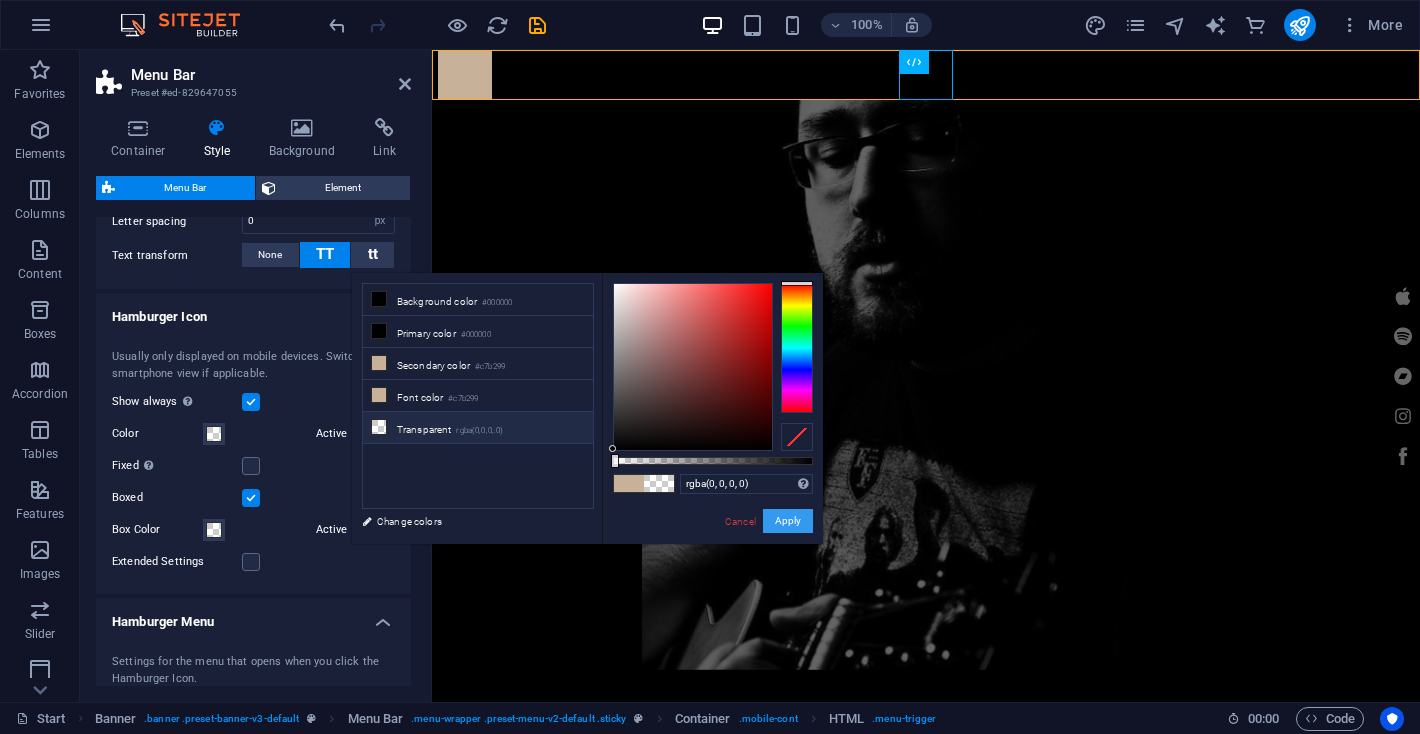click on "Apply" at bounding box center (788, 521) 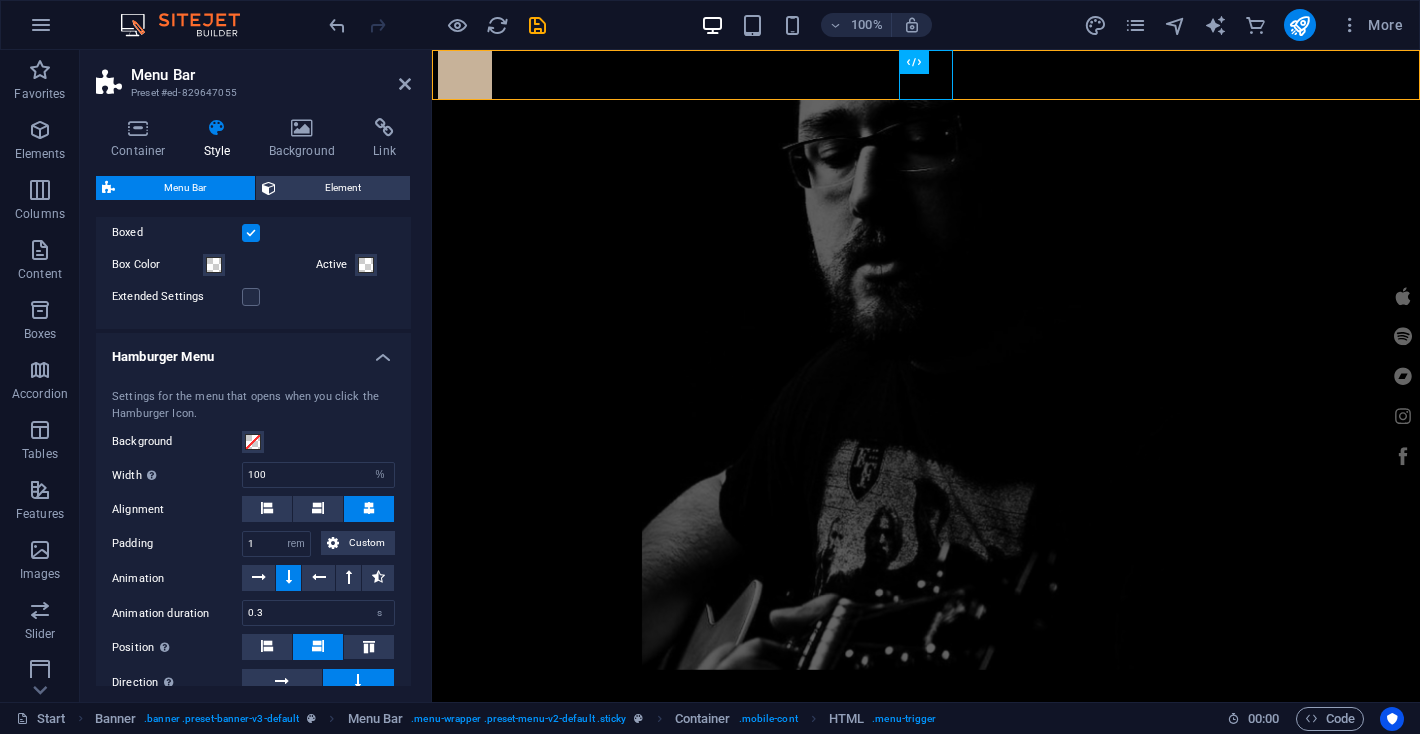 scroll, scrollTop: 1517, scrollLeft: 0, axis: vertical 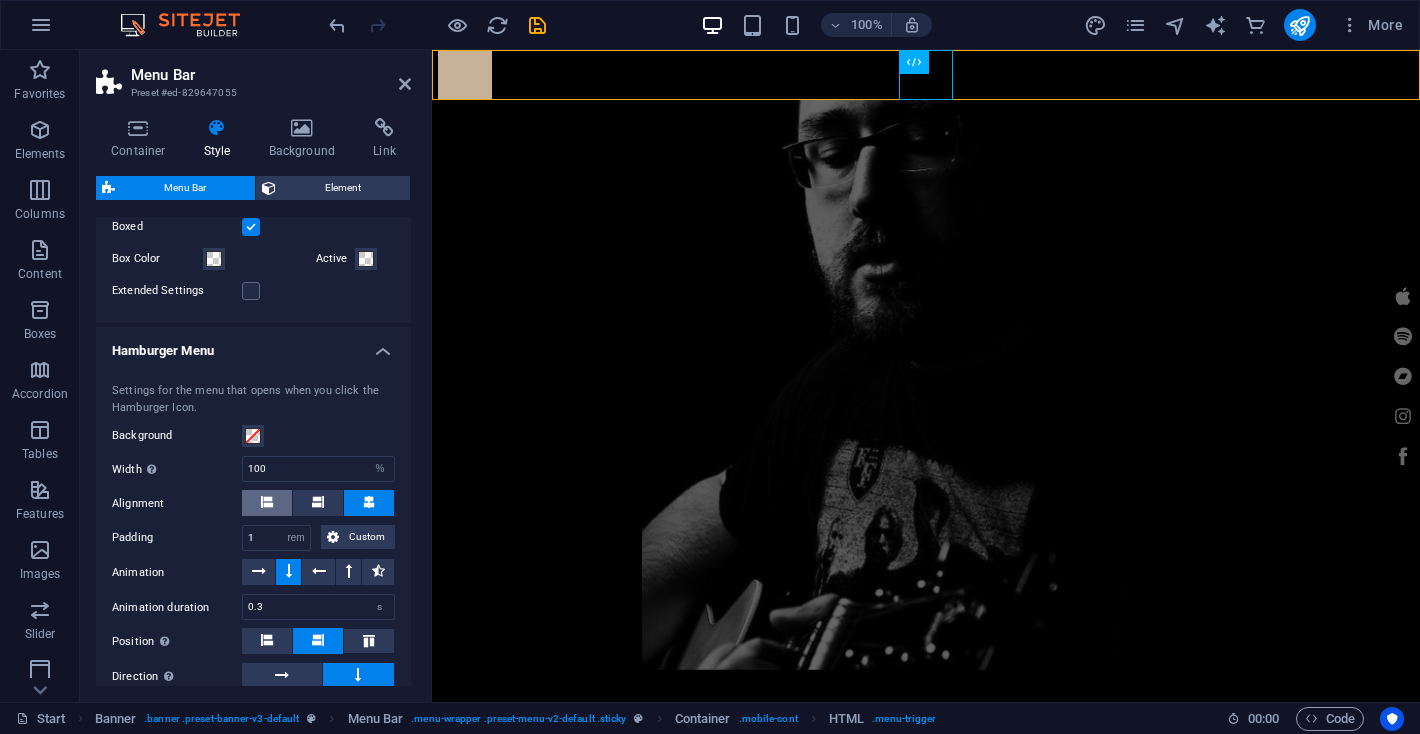type 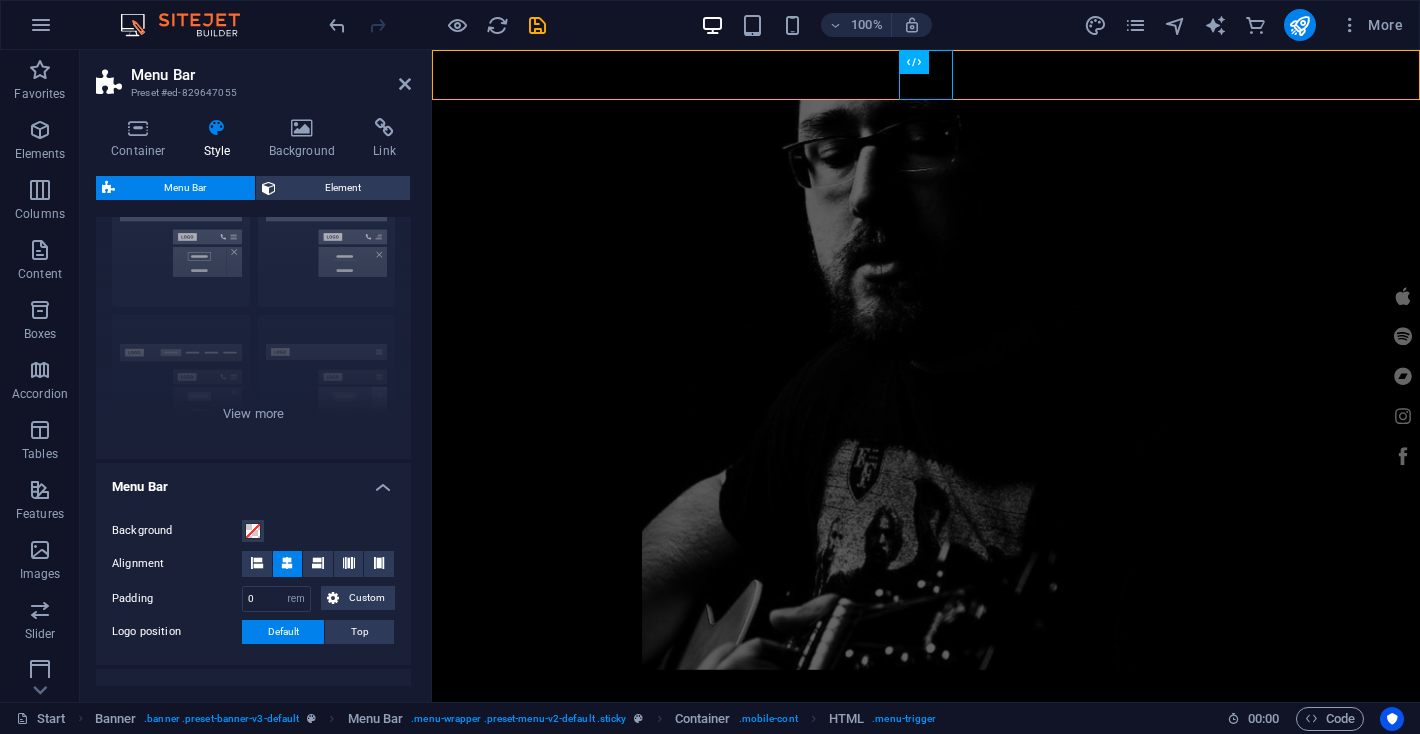 scroll, scrollTop: 0, scrollLeft: 0, axis: both 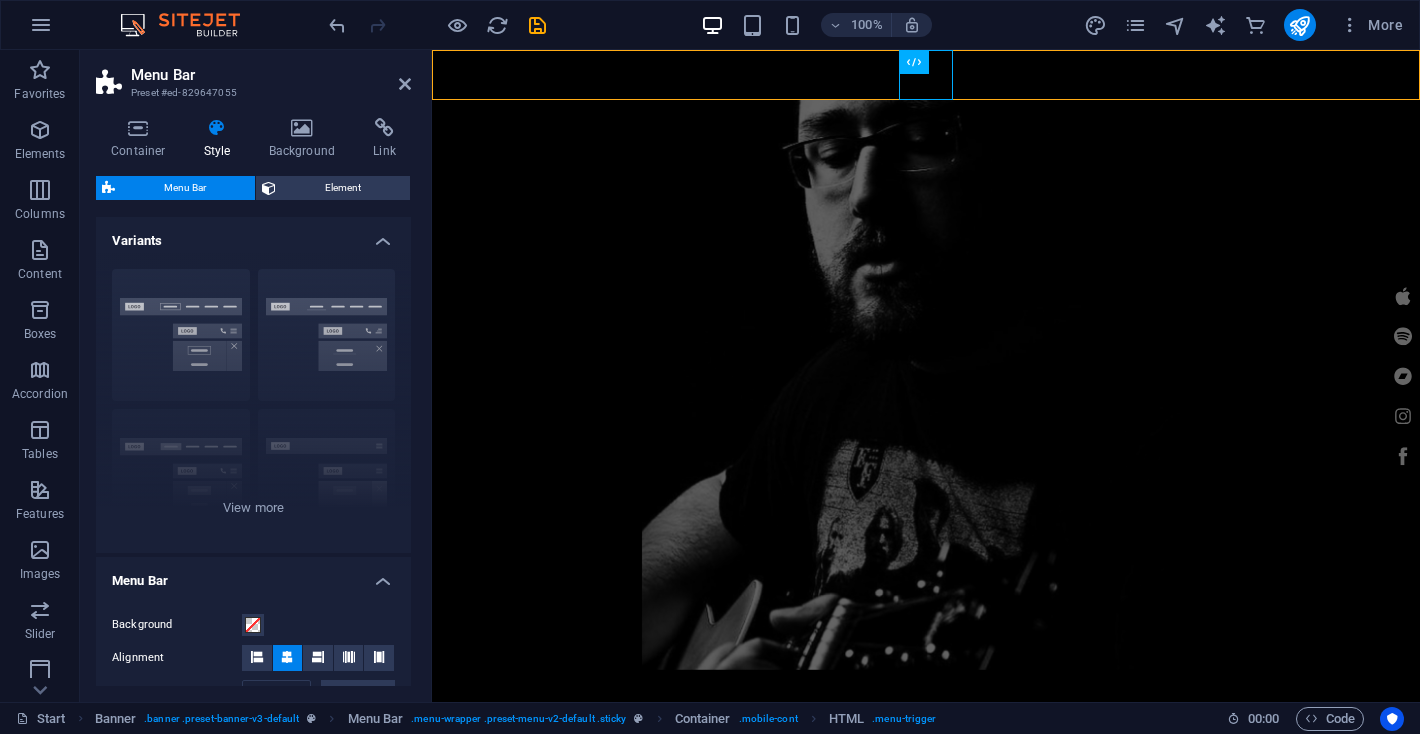 click on "Menu Bar" at bounding box center [253, 575] 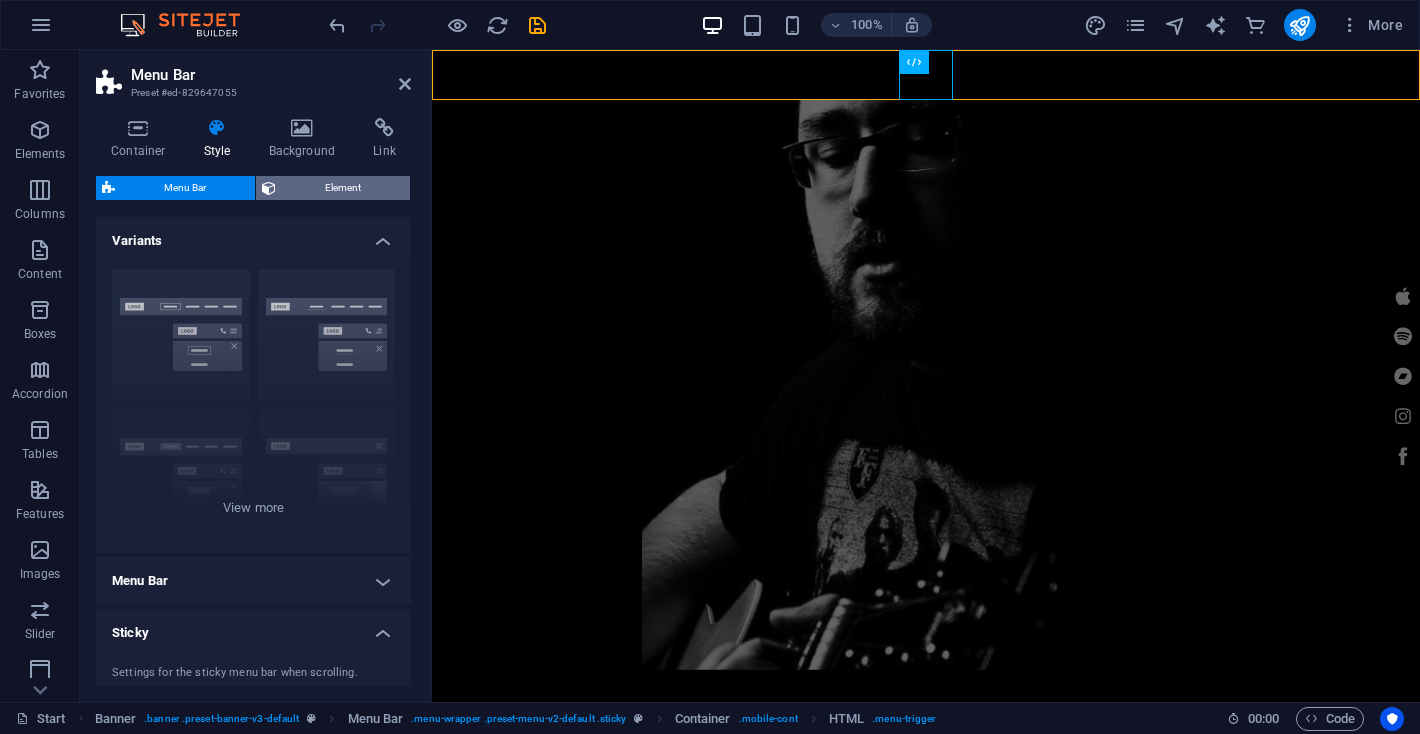 click on "Element" at bounding box center (343, 188) 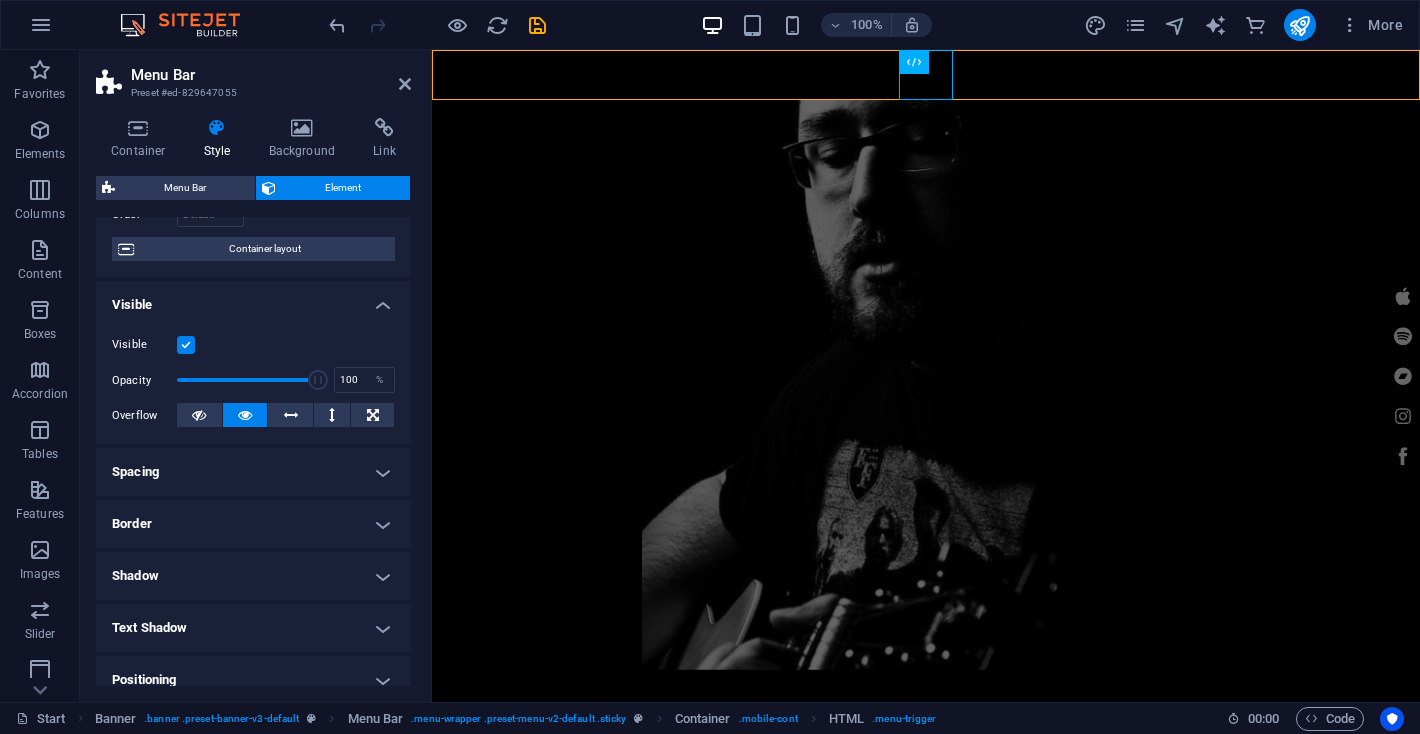 scroll, scrollTop: 0, scrollLeft: 0, axis: both 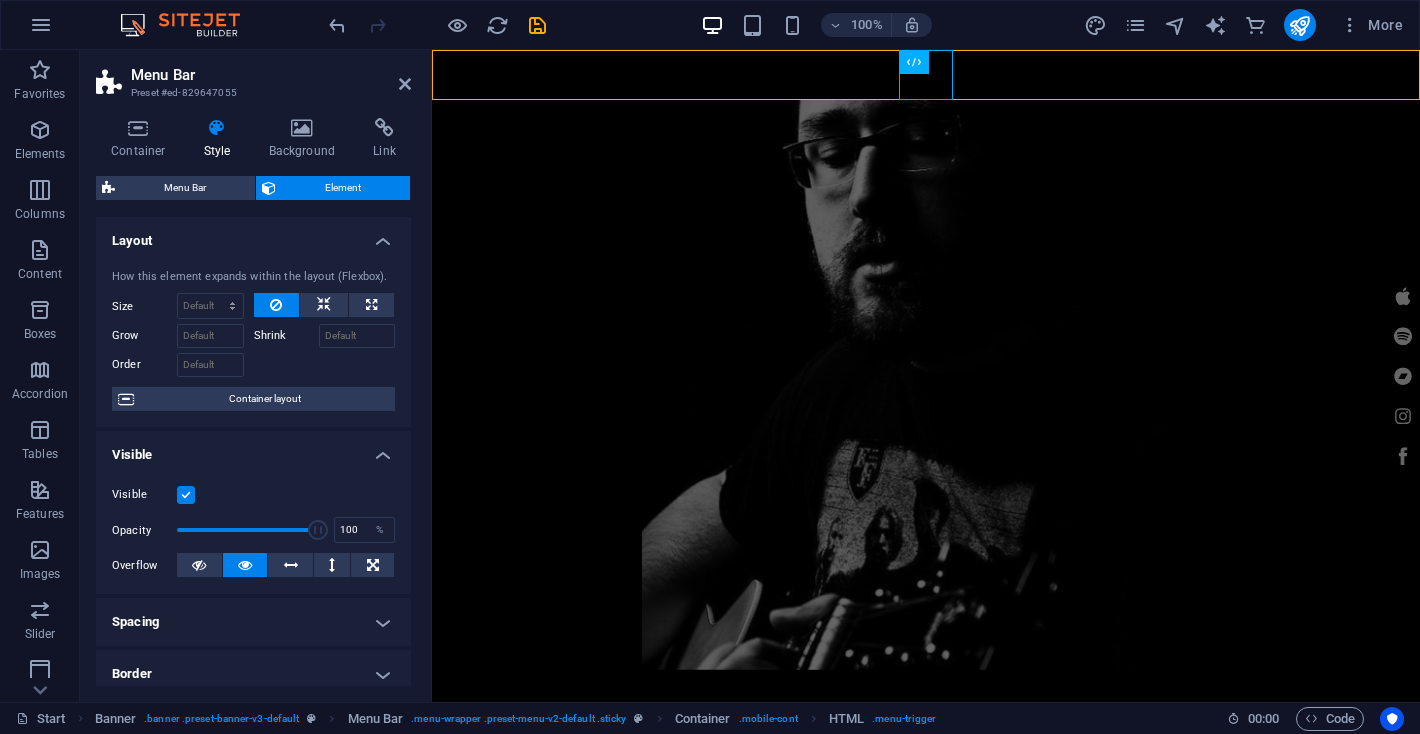 click at bounding box center [926, 385] 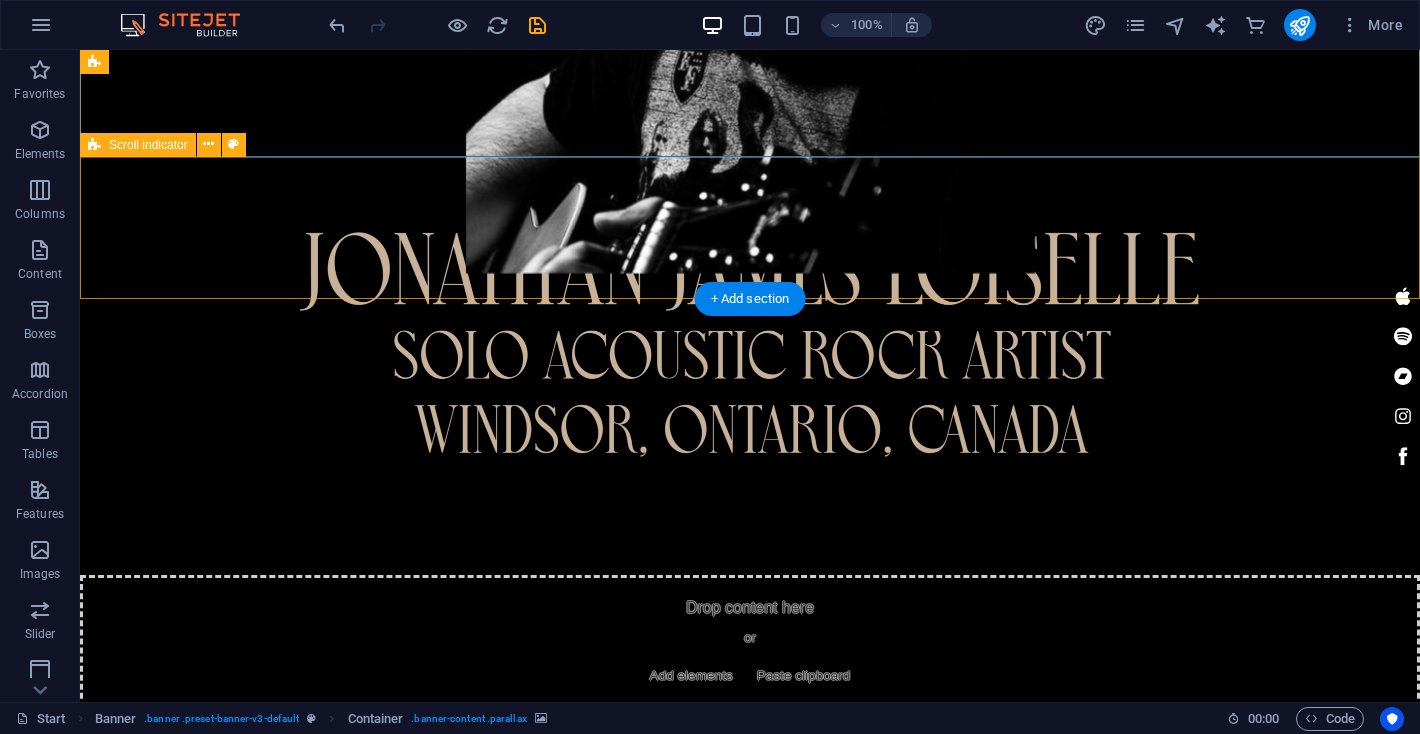 scroll, scrollTop: 0, scrollLeft: 0, axis: both 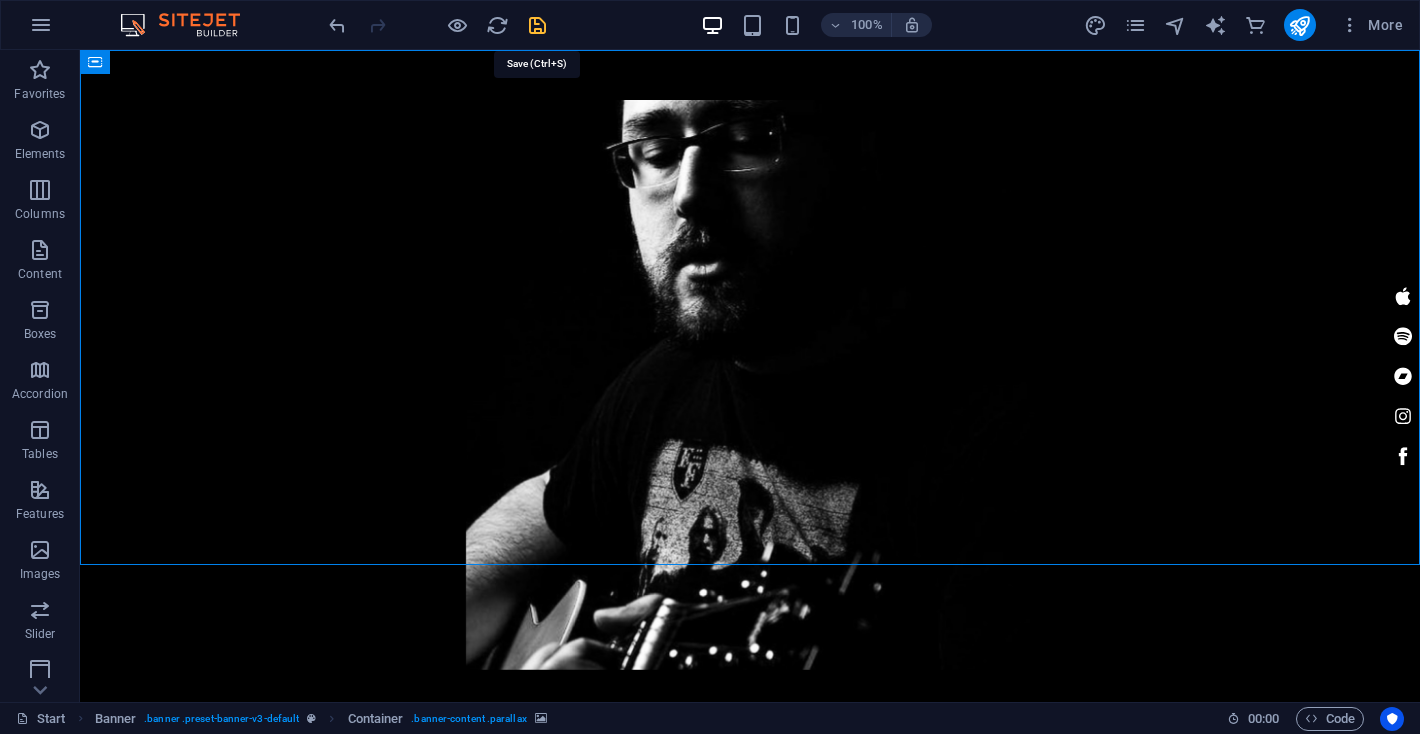 click at bounding box center [537, 25] 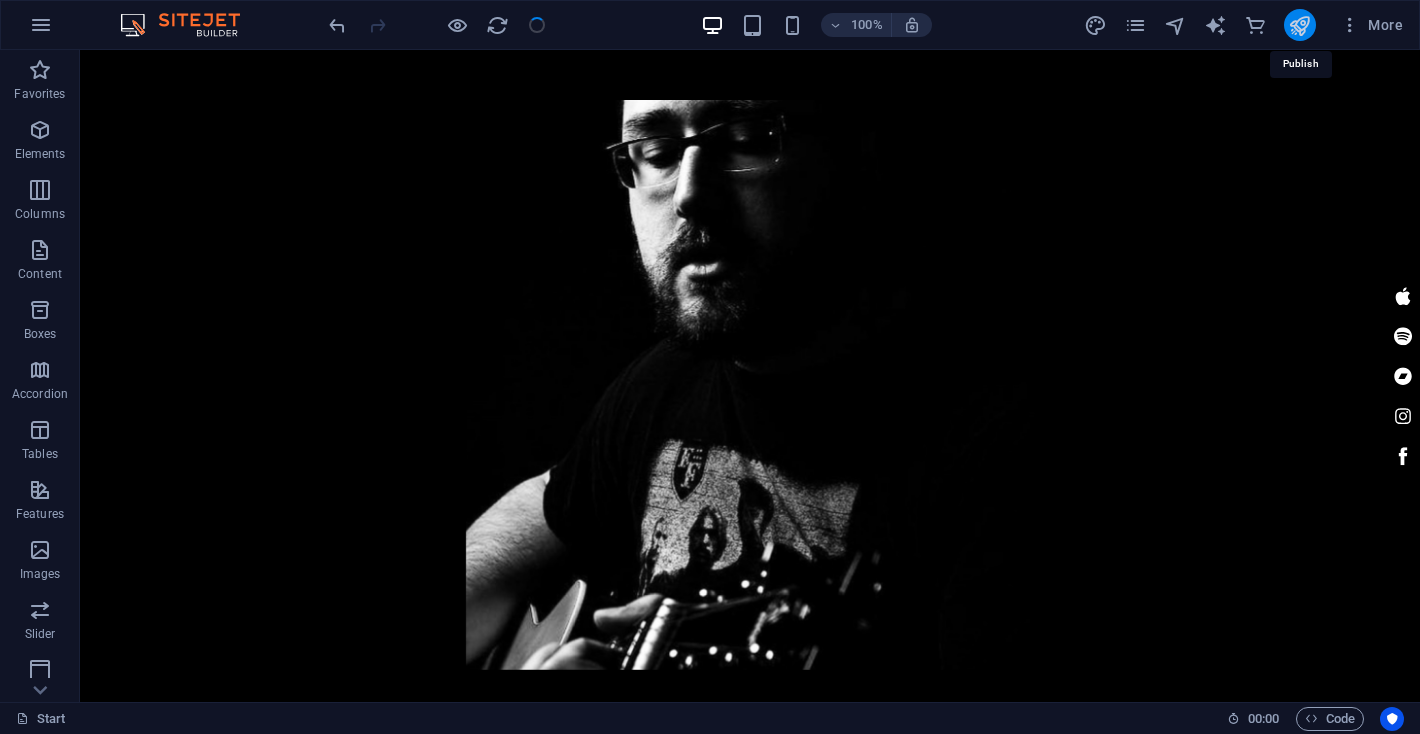 click at bounding box center (1299, 25) 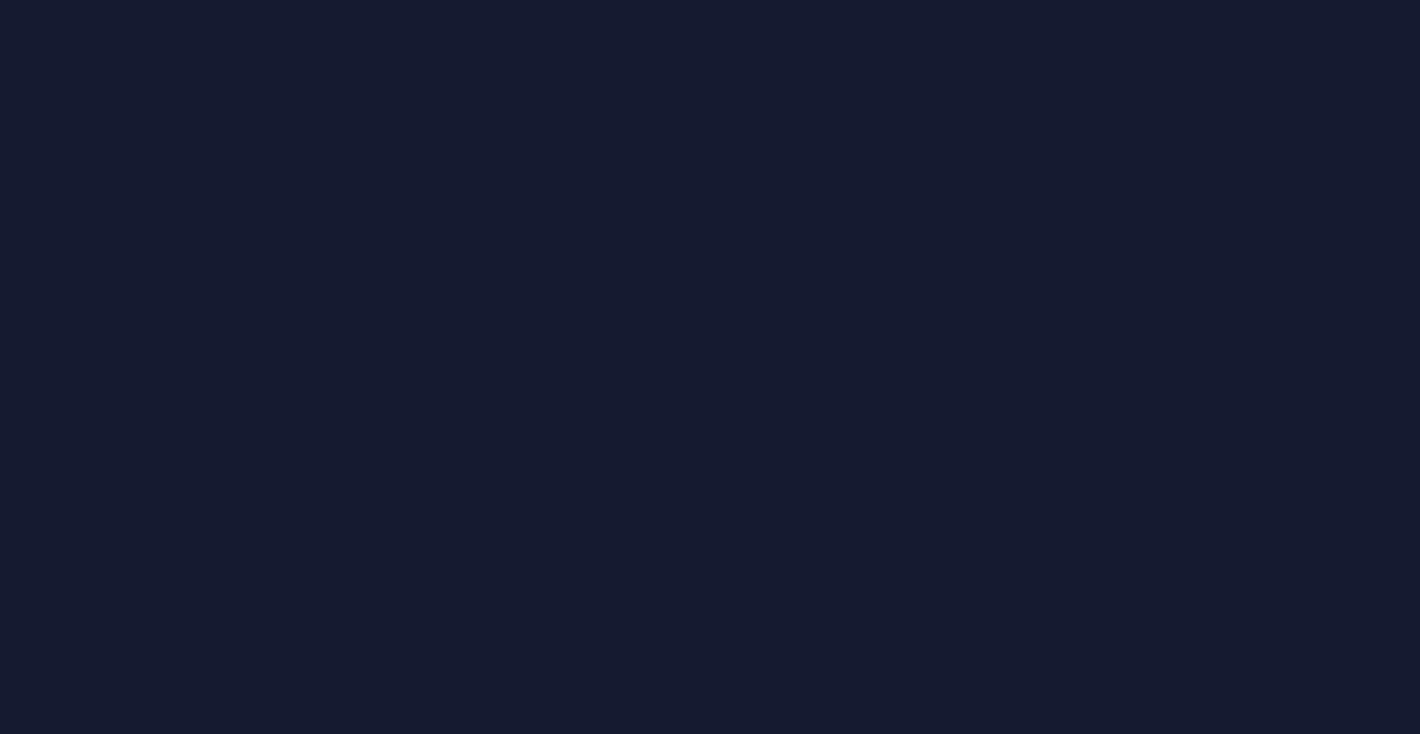 scroll, scrollTop: 0, scrollLeft: 0, axis: both 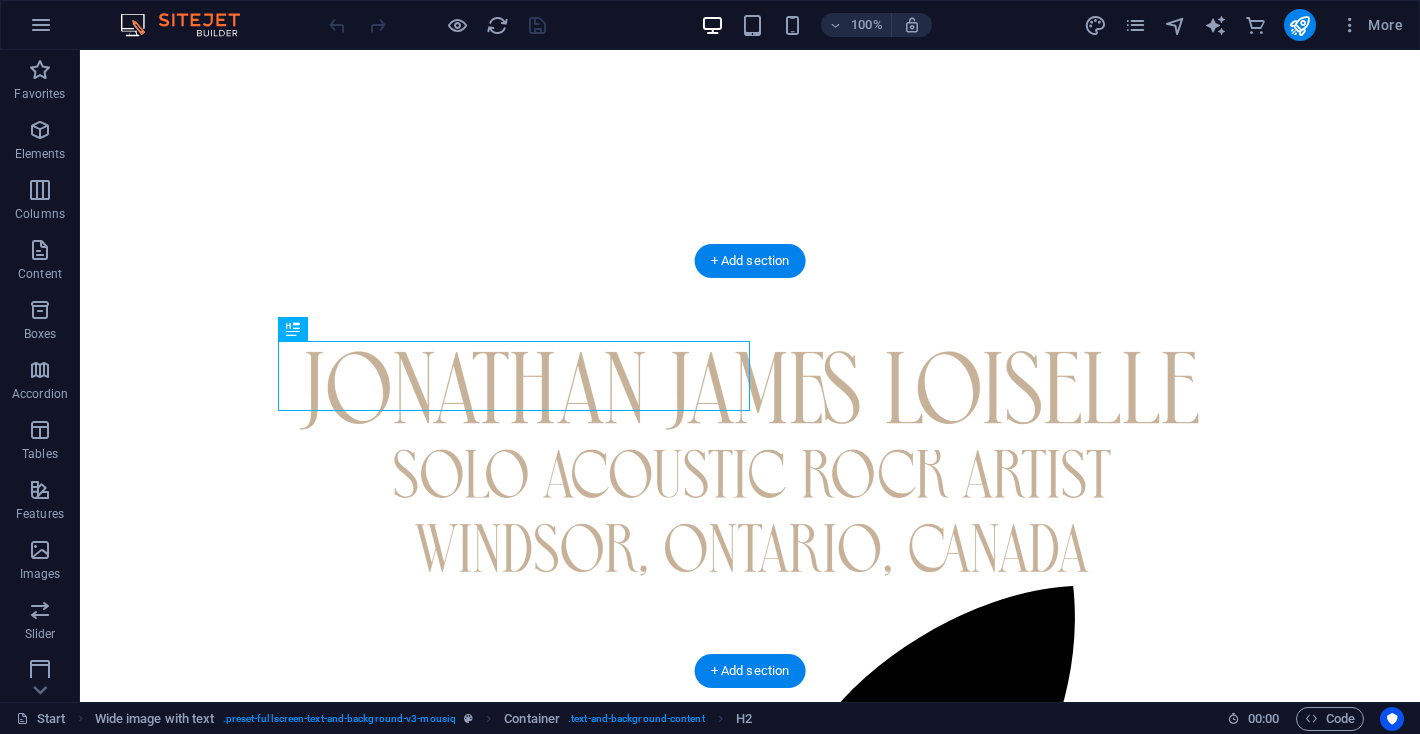 click at bounding box center (750, 9713) 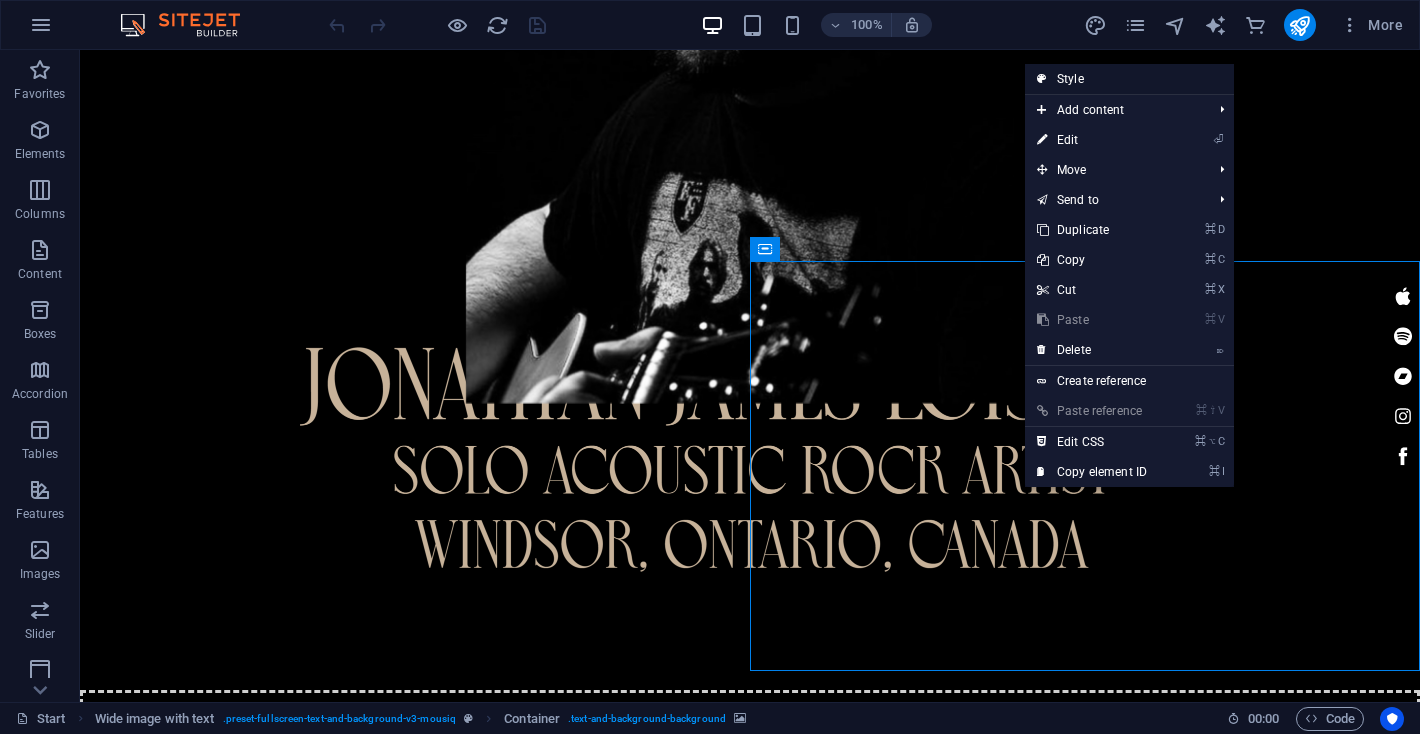 click on "Style" at bounding box center [1129, 79] 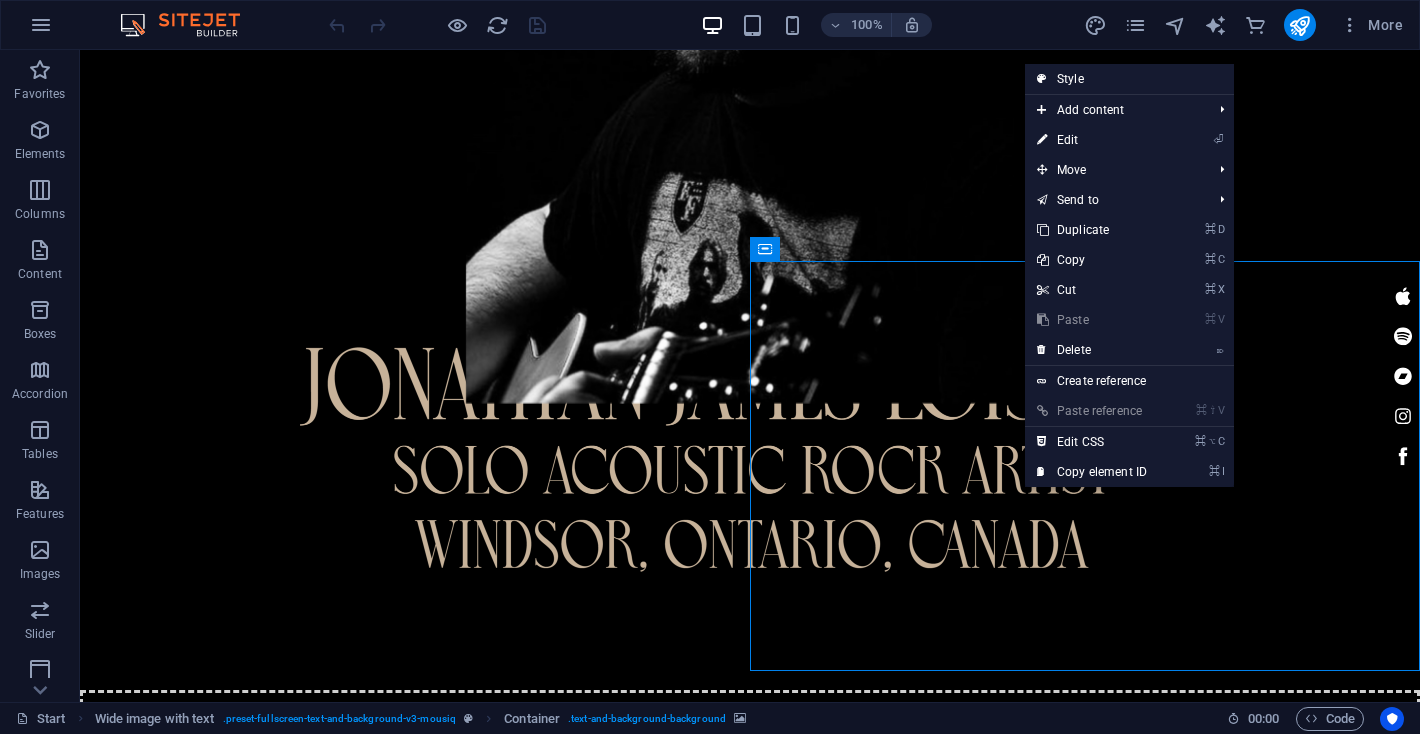 select on "%" 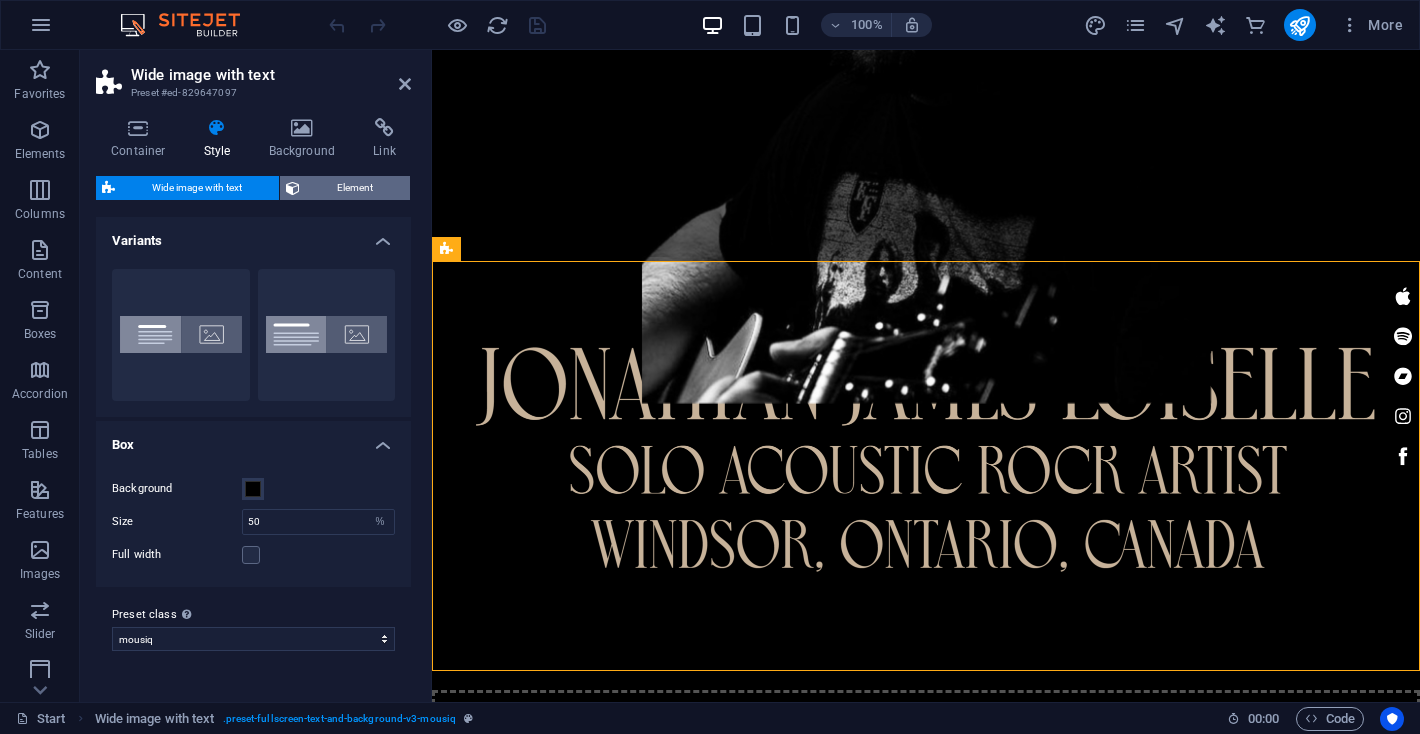 click on "Element" at bounding box center (355, 188) 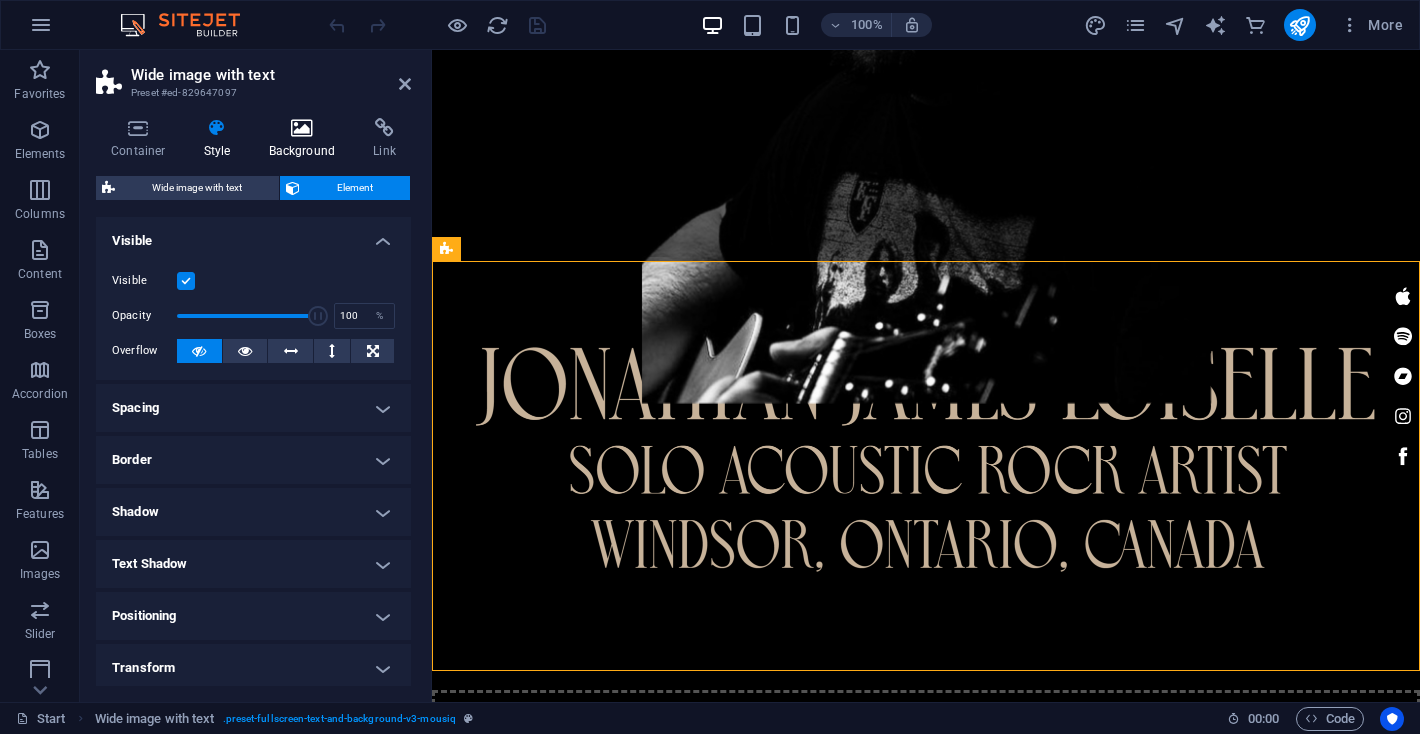 click on "Background" at bounding box center (306, 139) 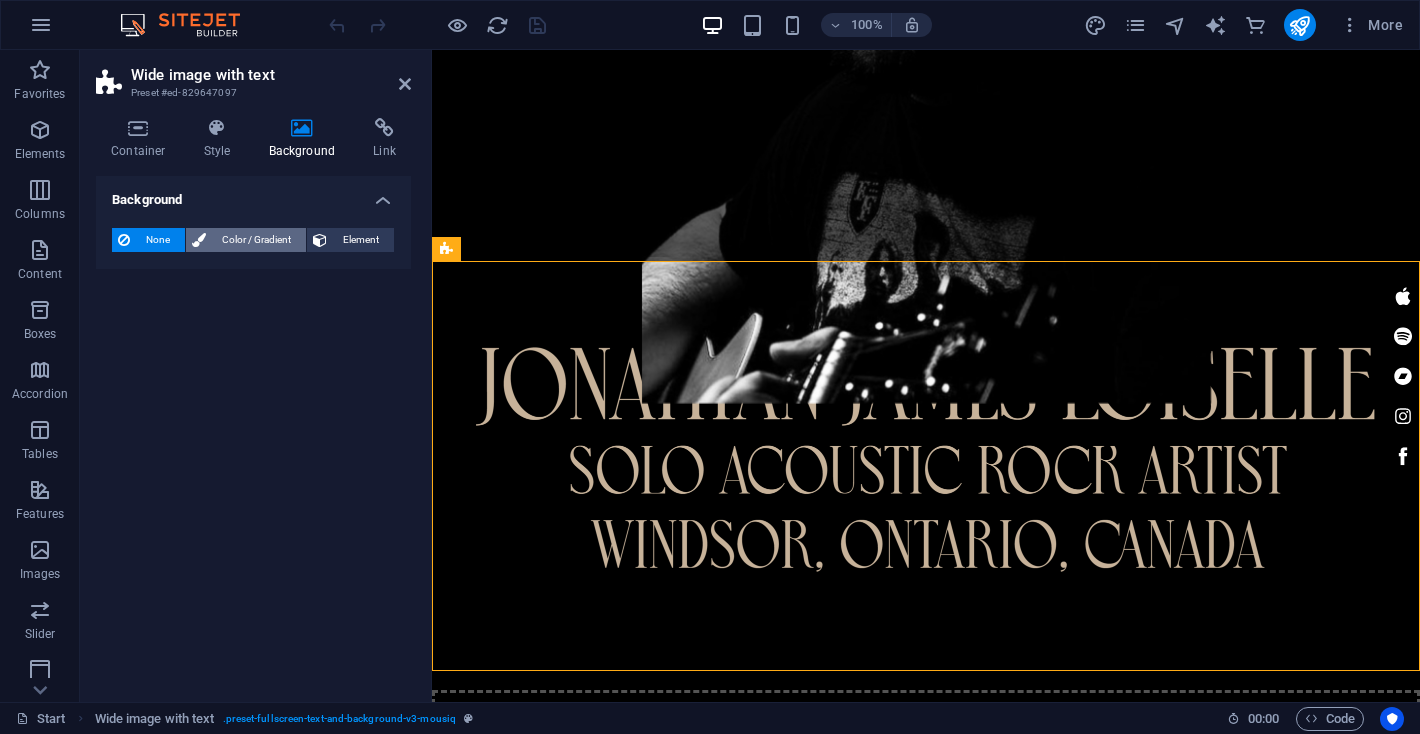 click on "Color / Gradient" at bounding box center [256, 240] 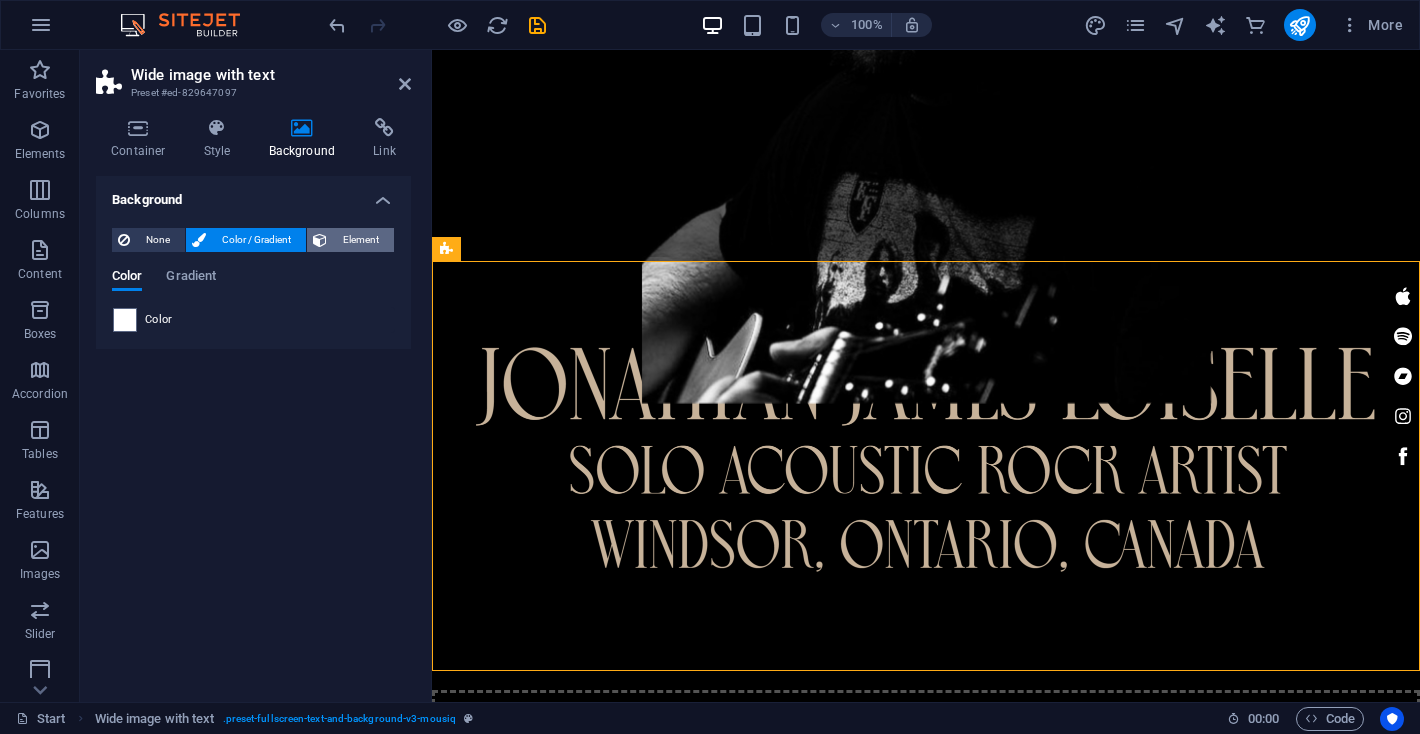 click on "Element" at bounding box center [360, 240] 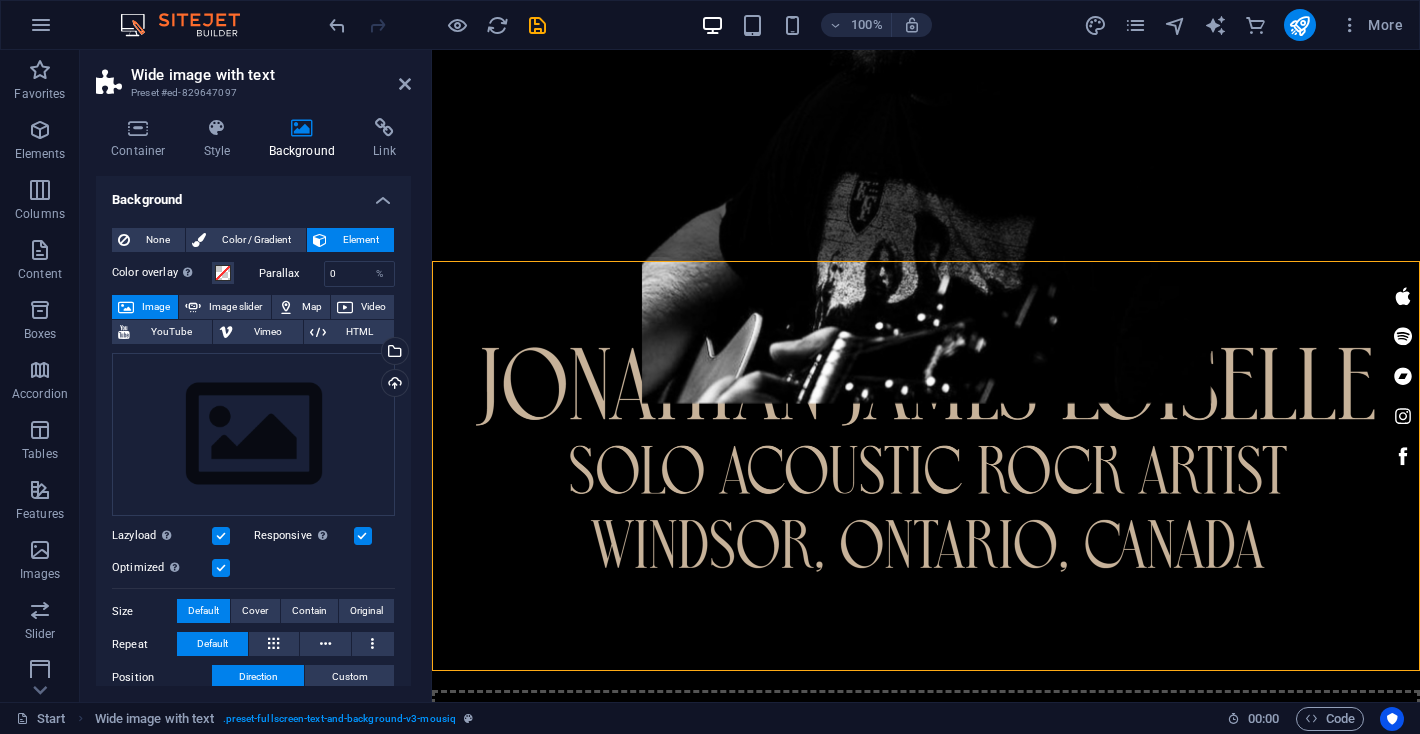 click at bounding box center [926, 1801] 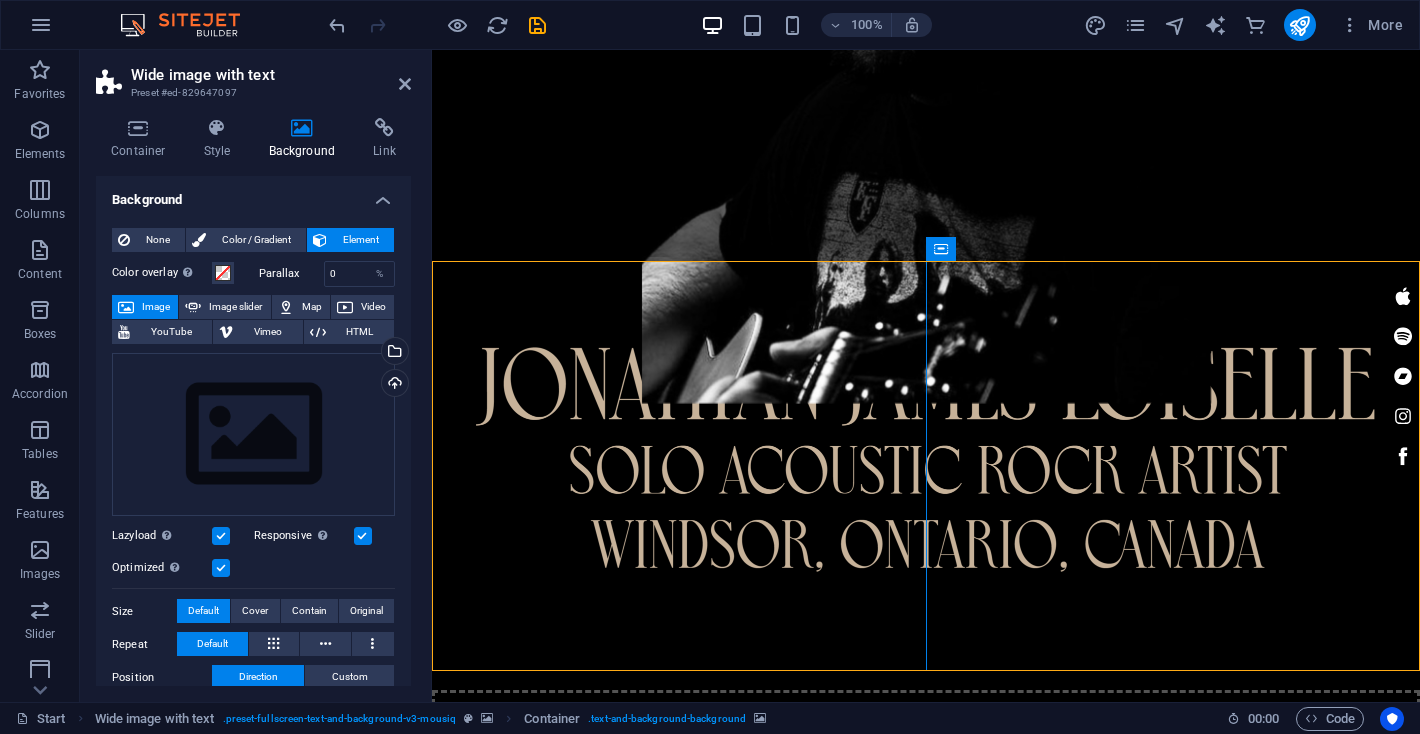 click at bounding box center [302, 128] 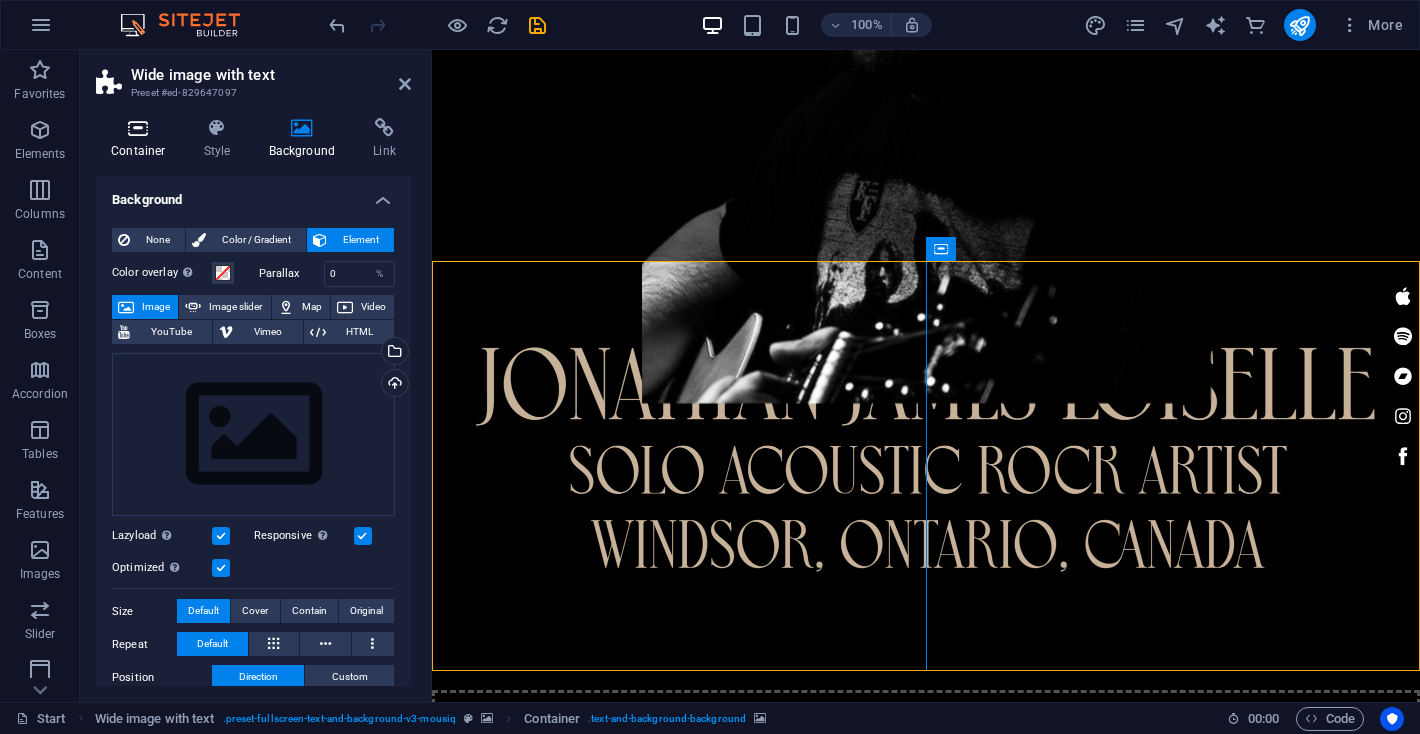click at bounding box center (138, 128) 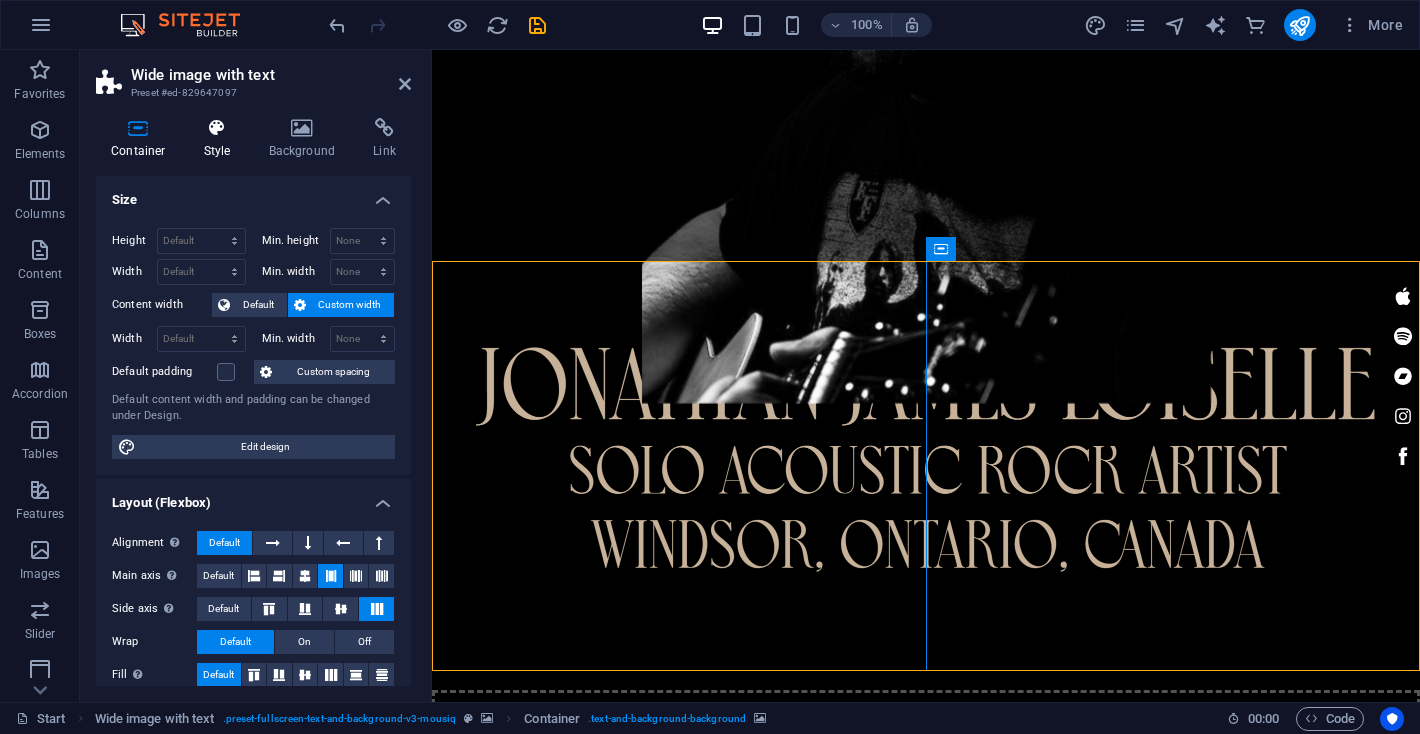 click at bounding box center (217, 128) 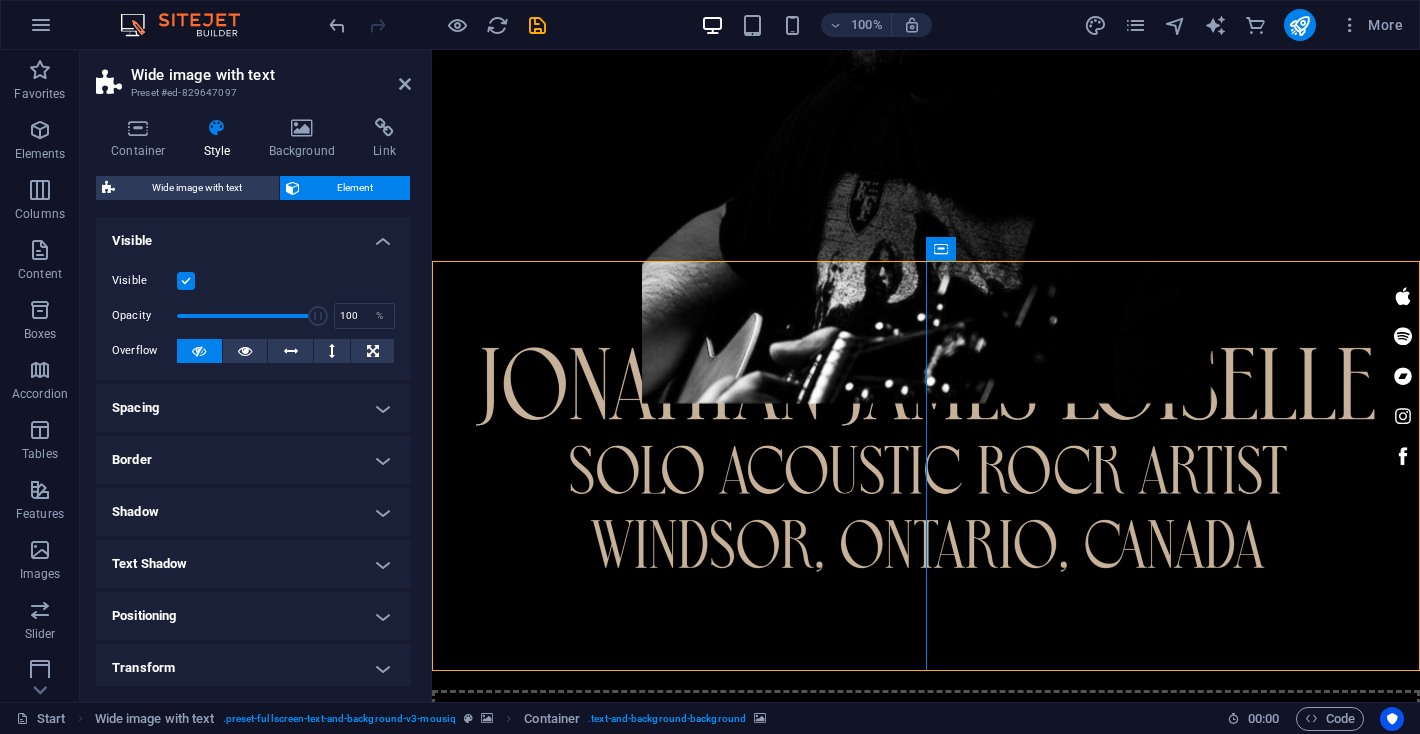 click at bounding box center (926, 1801) 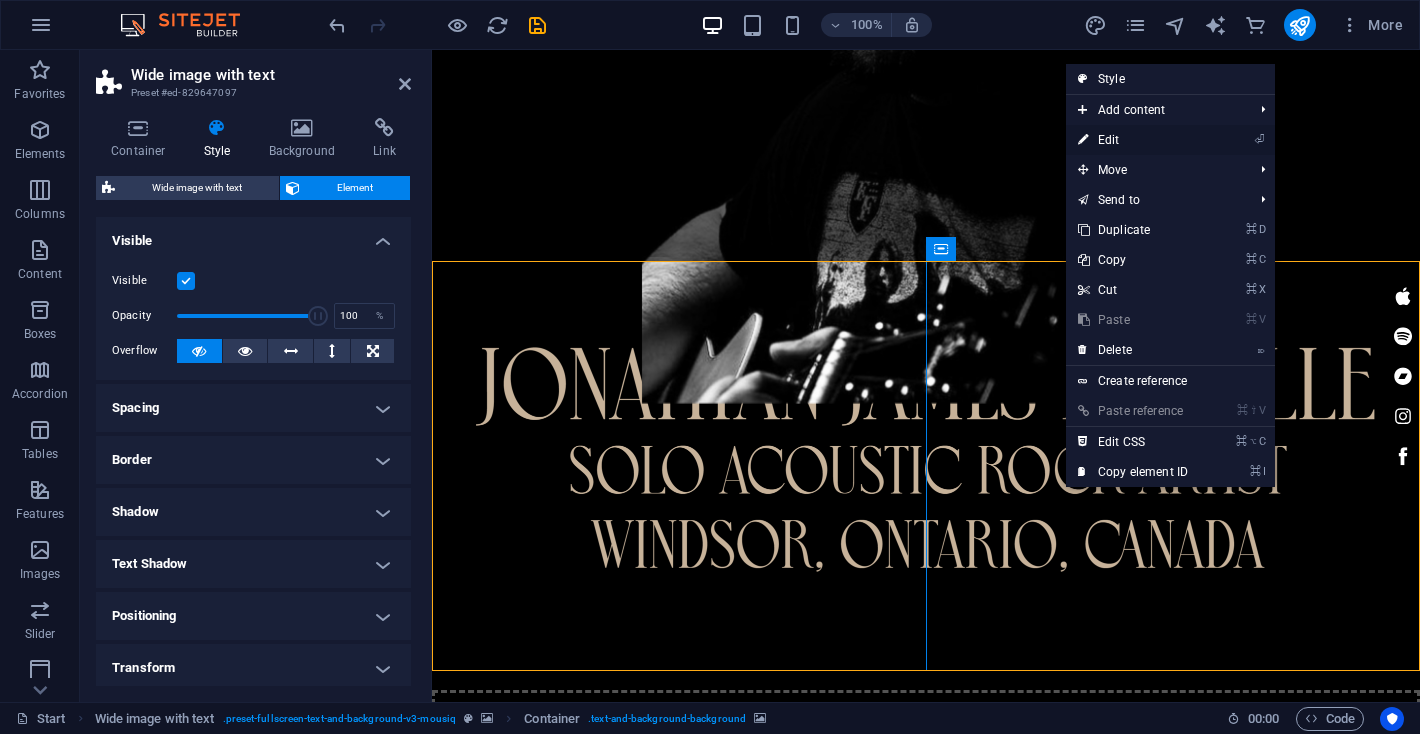 click on "⏎  Edit" at bounding box center (1133, 140) 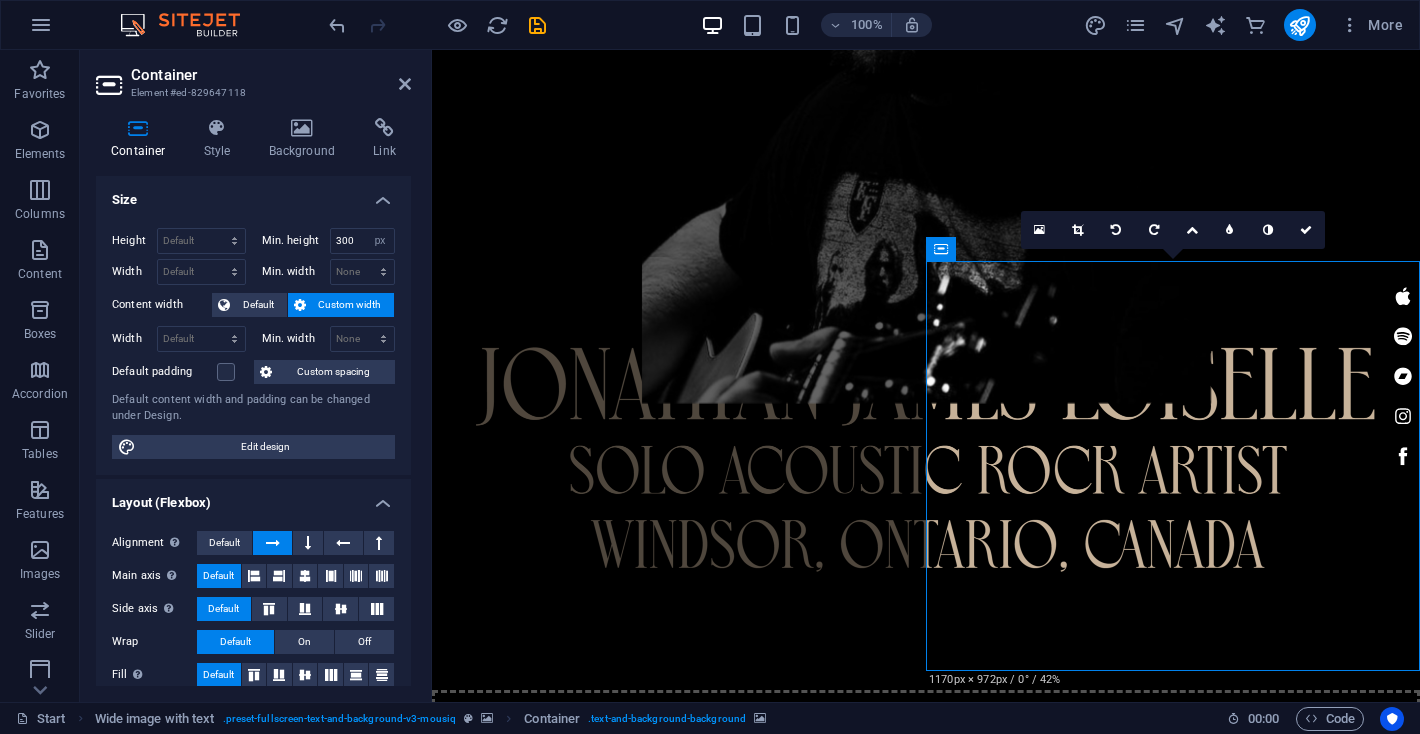 click on "Container Style Background Link Size Height Default px rem % vh vw Min. height 300 None px rem % vh vw Width Default px rem % em vh vw Min. width None px rem % vh vw Content width Default Custom width Width Default px rem % em vh vw Min. width None px rem % vh vw Default padding Custom spacing Default content width and padding can be changed under Design. Edit design Layout (Flexbox) Alignment Determines the flex direction. Default Main axis Determine how elements should behave along the main axis inside this container (justify content). Default Side axis Control the vertical direction of the element inside of the container (align items). Default Wrap Default On Off Fill Controls the distances and direction of elements on the y-axis across several lines (align content). Default Accessibility ARIA helps assistive technologies (like screen readers) to understand the role, state, and behavior of web elements Role The ARIA role defines the purpose of an element.  None Alert Article Banner Comment" at bounding box center (253, 402) 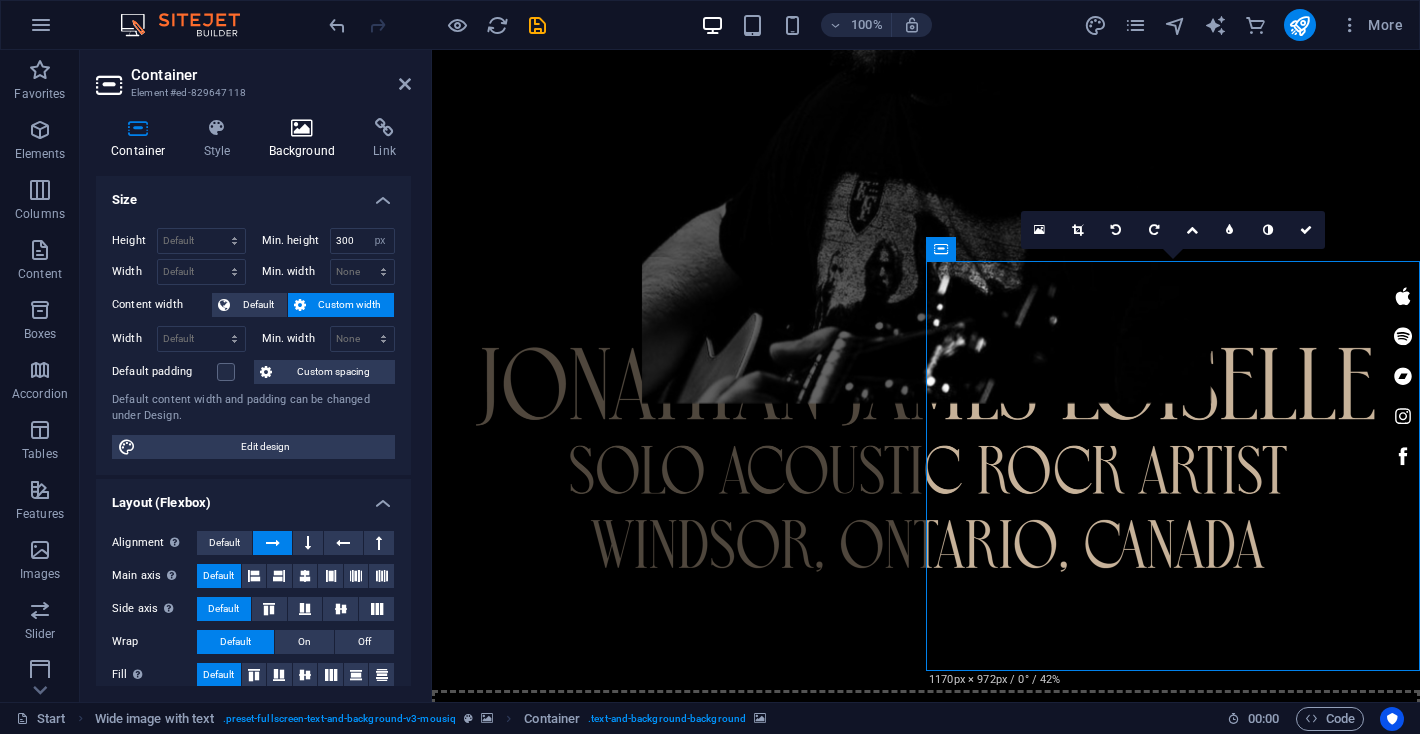 click at bounding box center [302, 128] 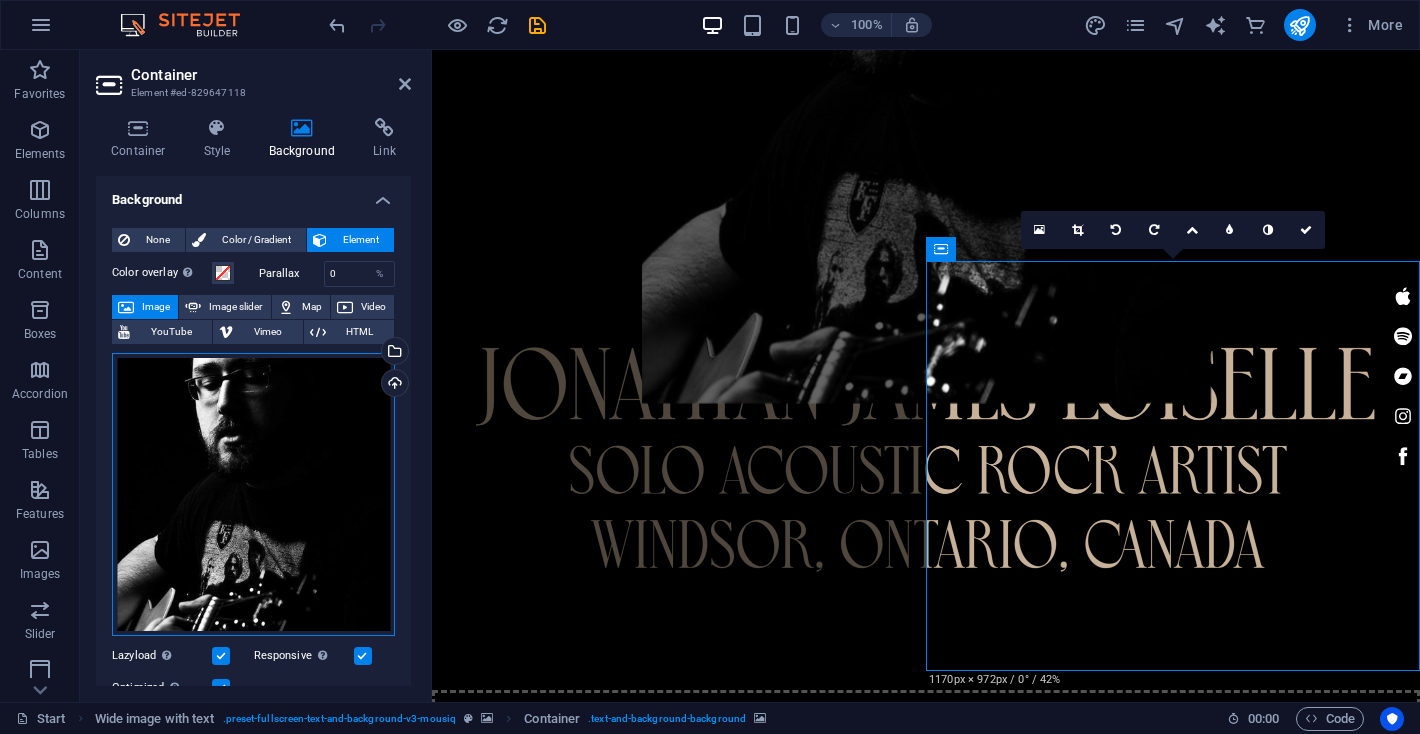 click on "Drag files here, click to choose files or select files from Files or our free stock photos & videos" at bounding box center (253, 495) 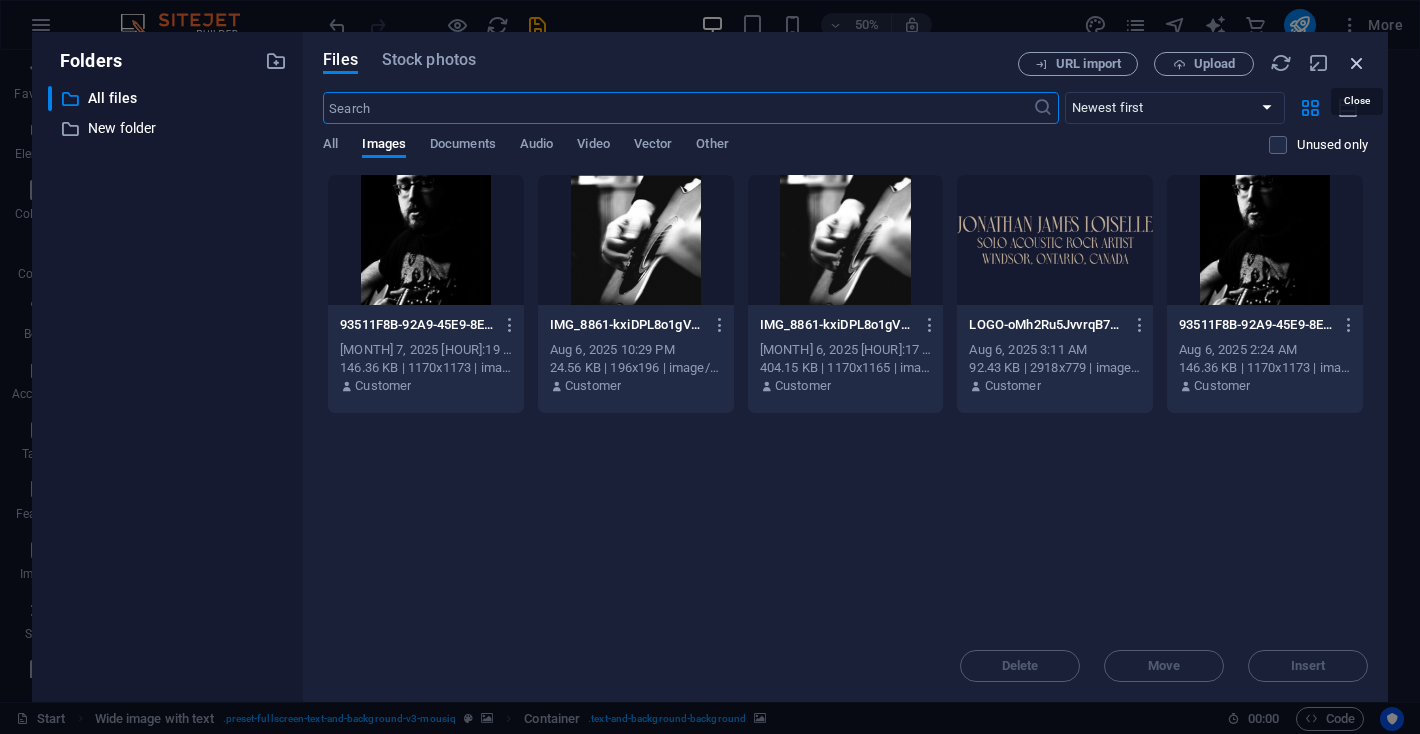 click at bounding box center [1357, 63] 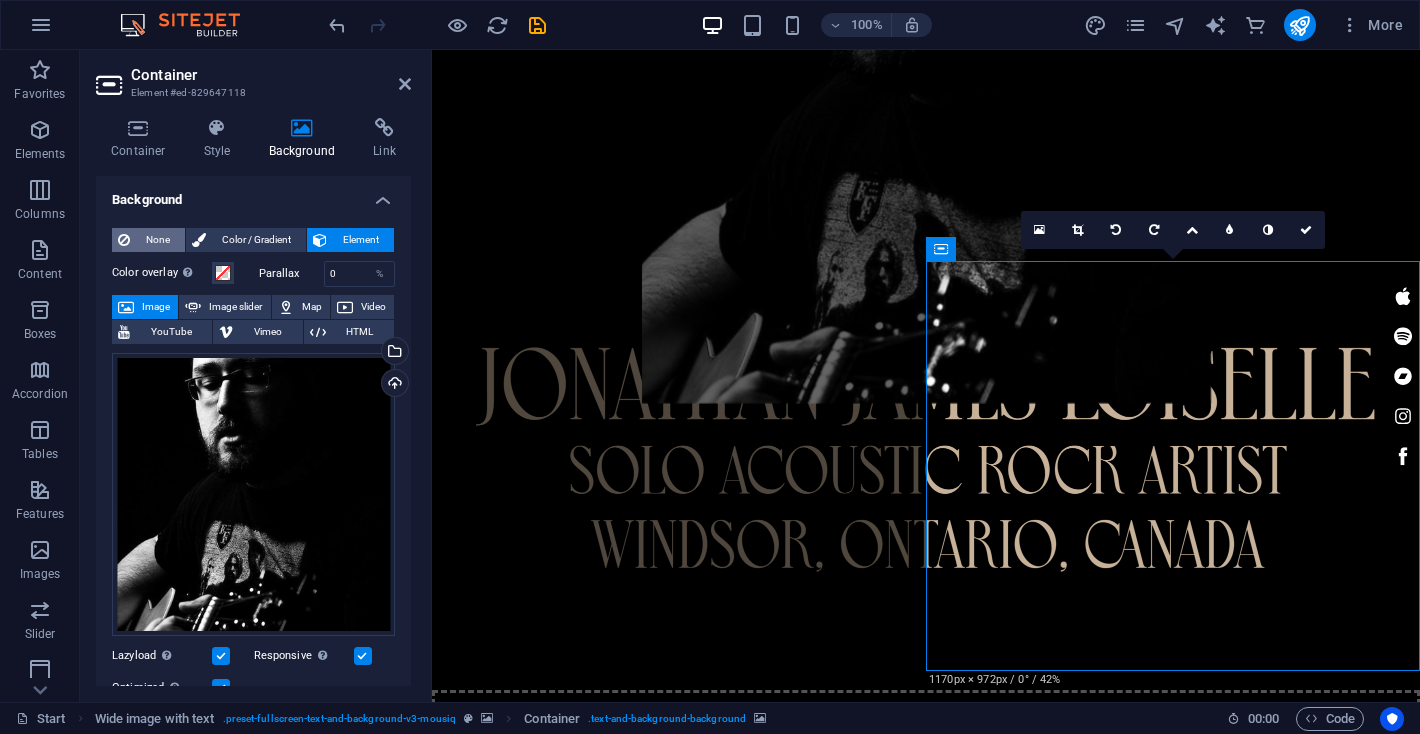 click on "None" at bounding box center (157, 240) 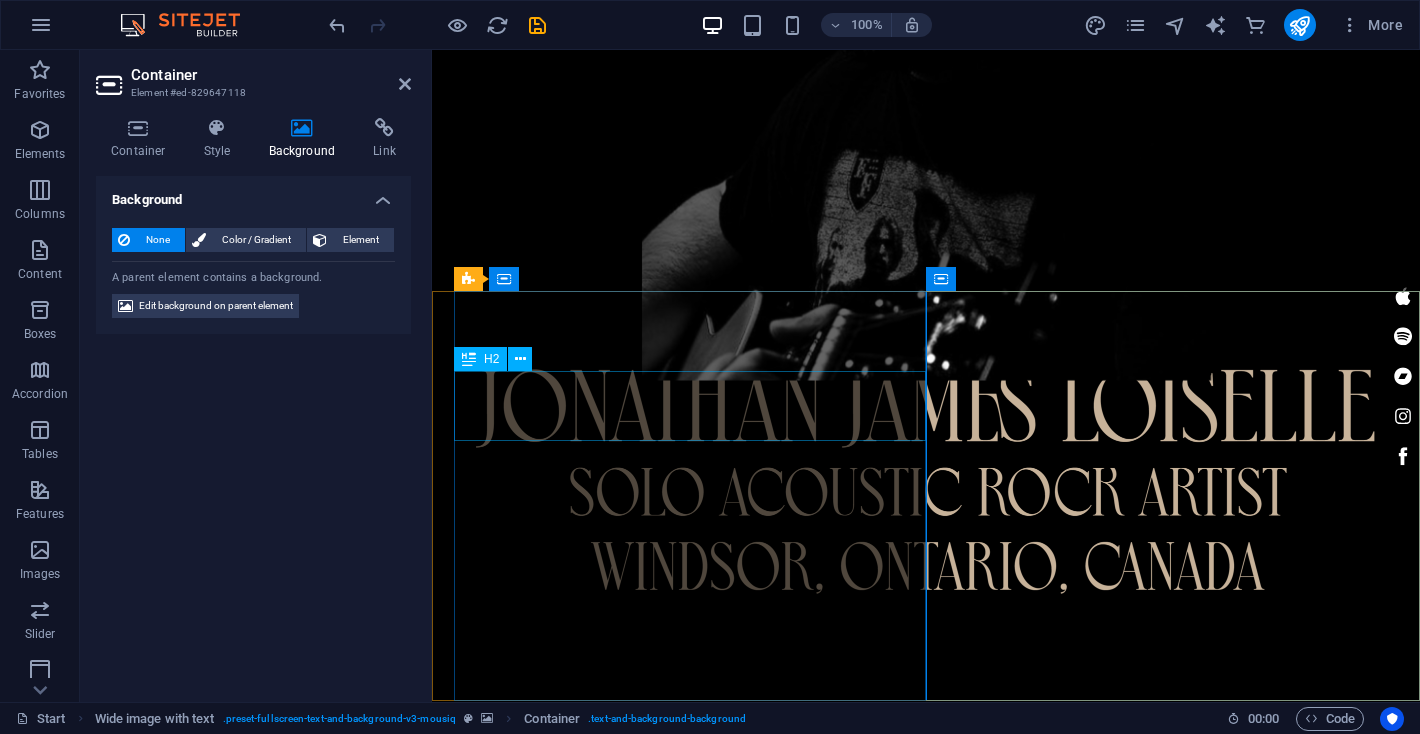scroll, scrollTop: 426, scrollLeft: 0, axis: vertical 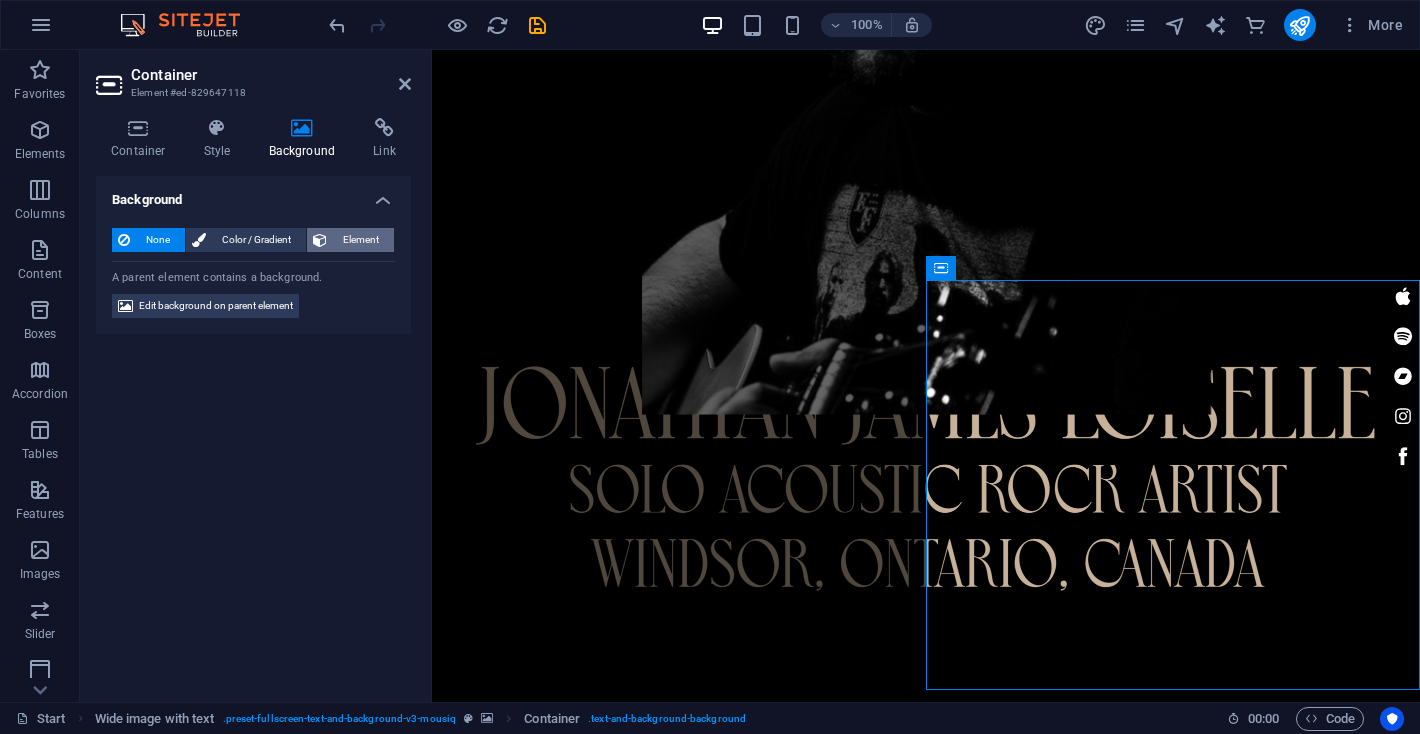 click on "Element" at bounding box center (360, 240) 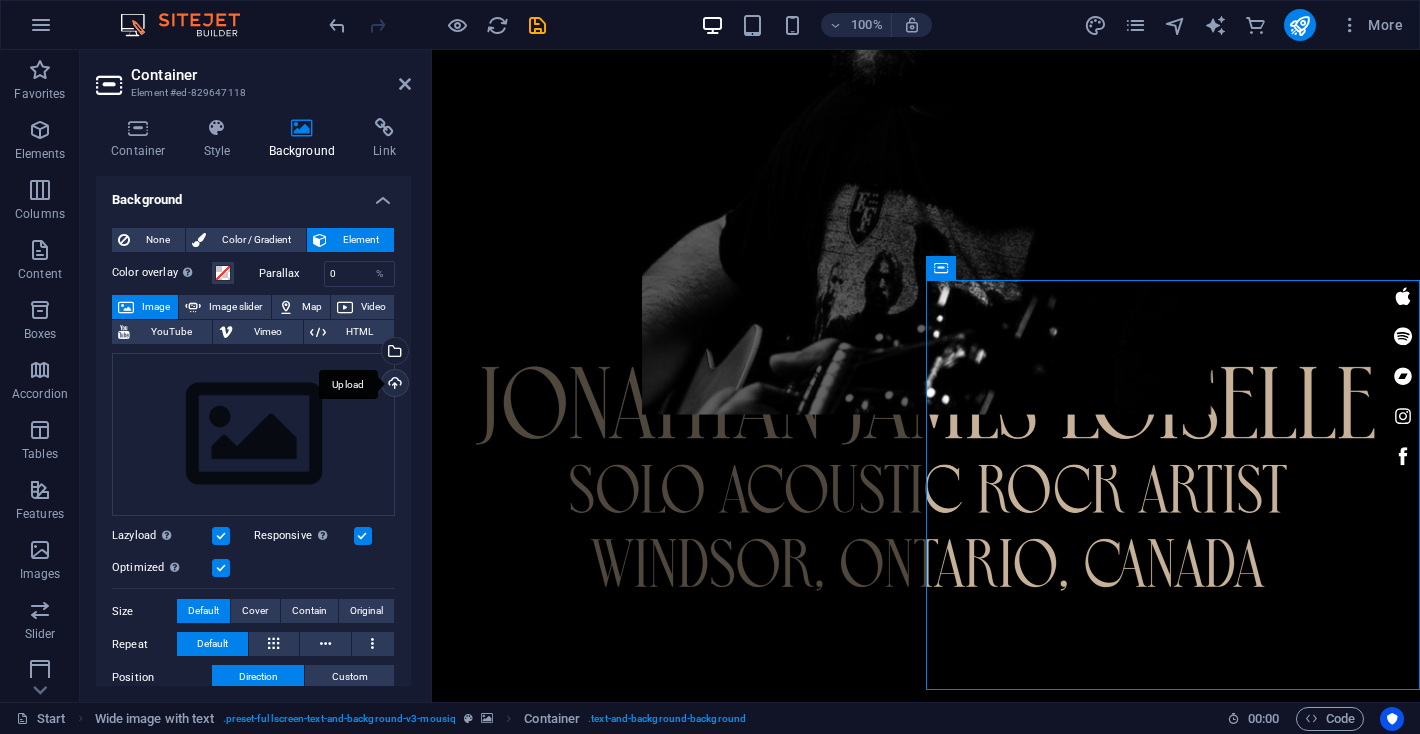 click on "Upload" at bounding box center (393, 385) 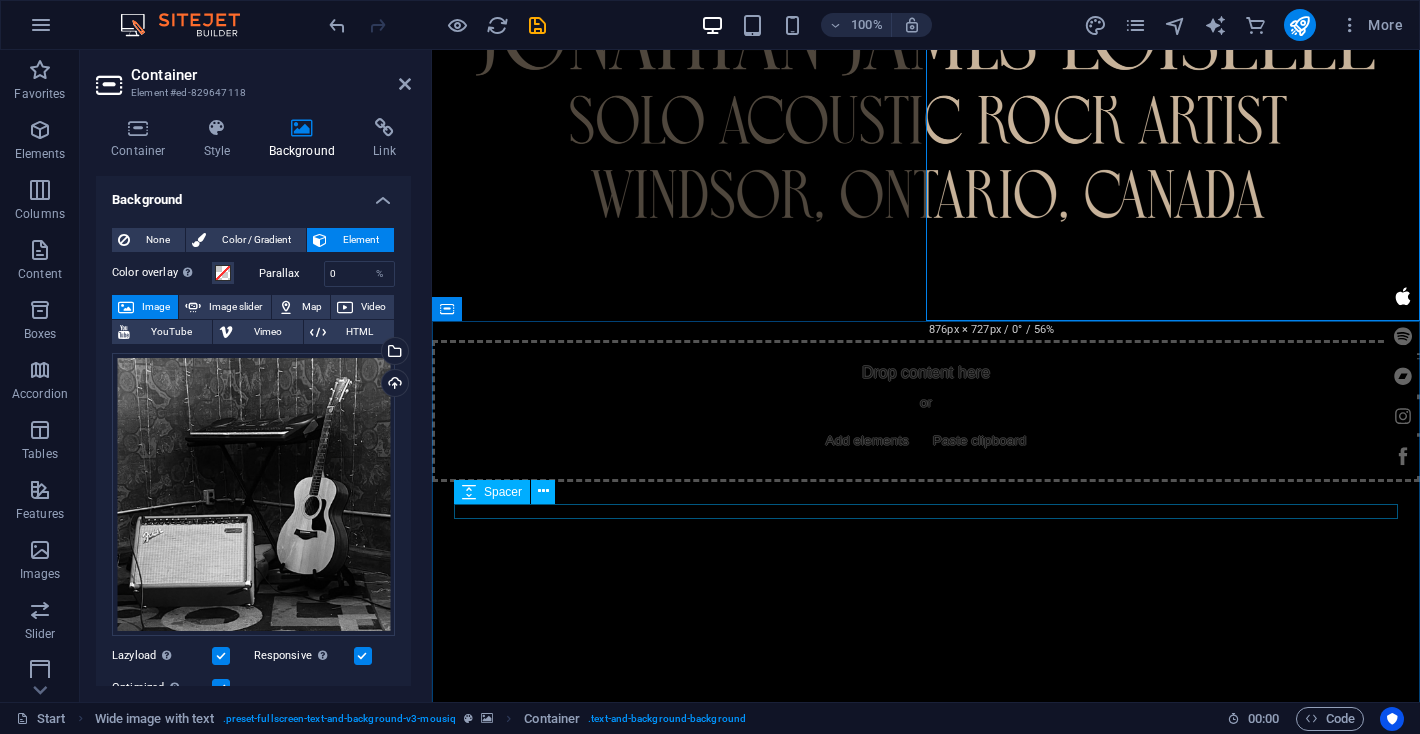 scroll, scrollTop: 784, scrollLeft: 0, axis: vertical 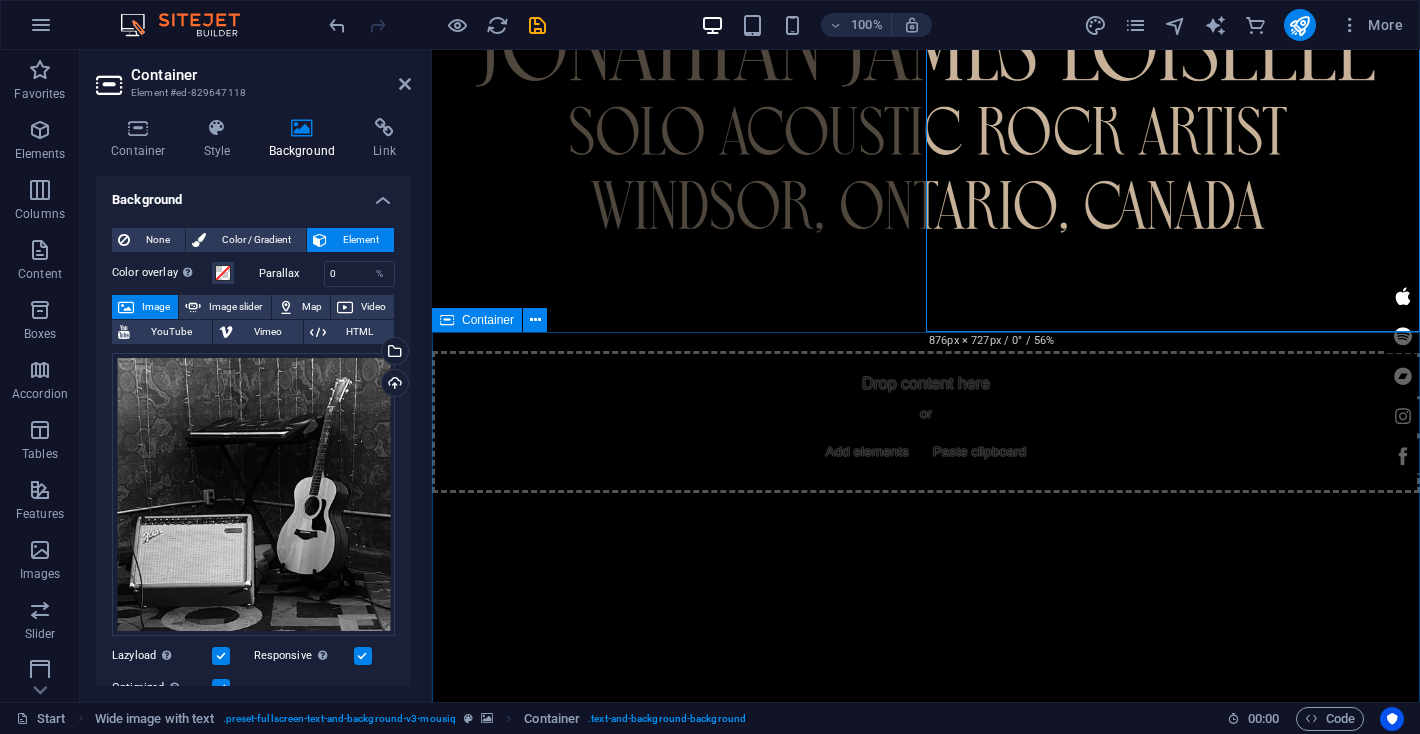 click on "live date city coming cost December, 2025 Windsor, Ontario villains beastro tbd" at bounding box center (926, 2021) 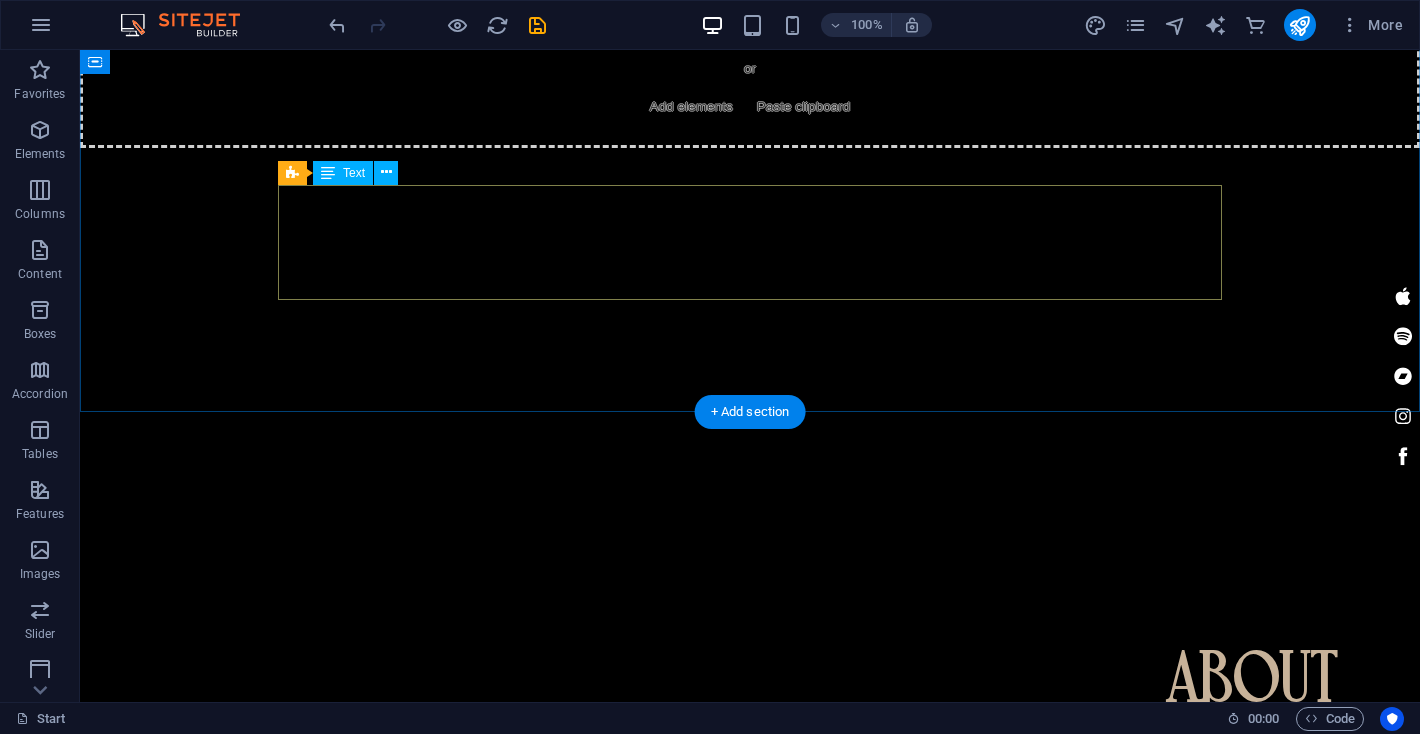 scroll, scrollTop: 843, scrollLeft: 0, axis: vertical 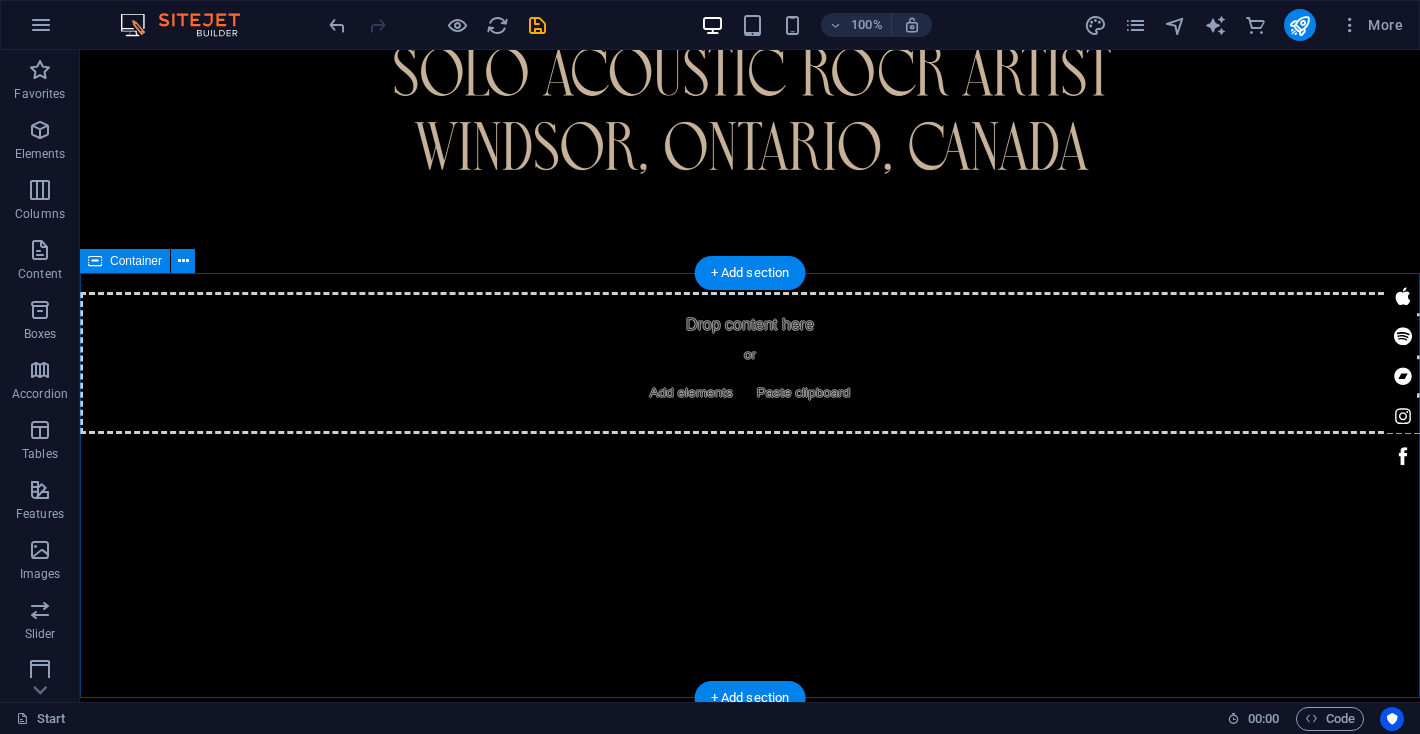 click on "live date city coming cost December, 2025 Windsor, Ontario villains beastro tbd" at bounding box center [750, 1962] 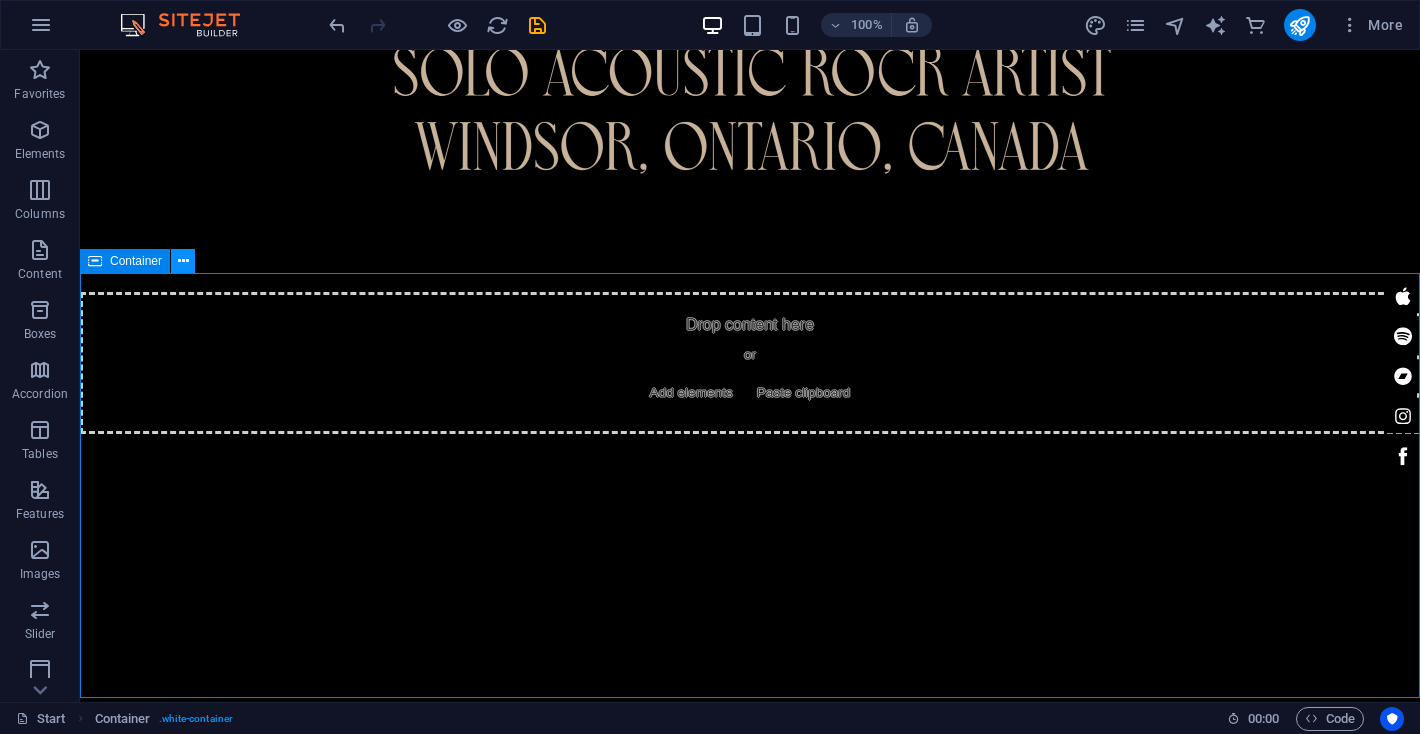 click at bounding box center [183, 261] 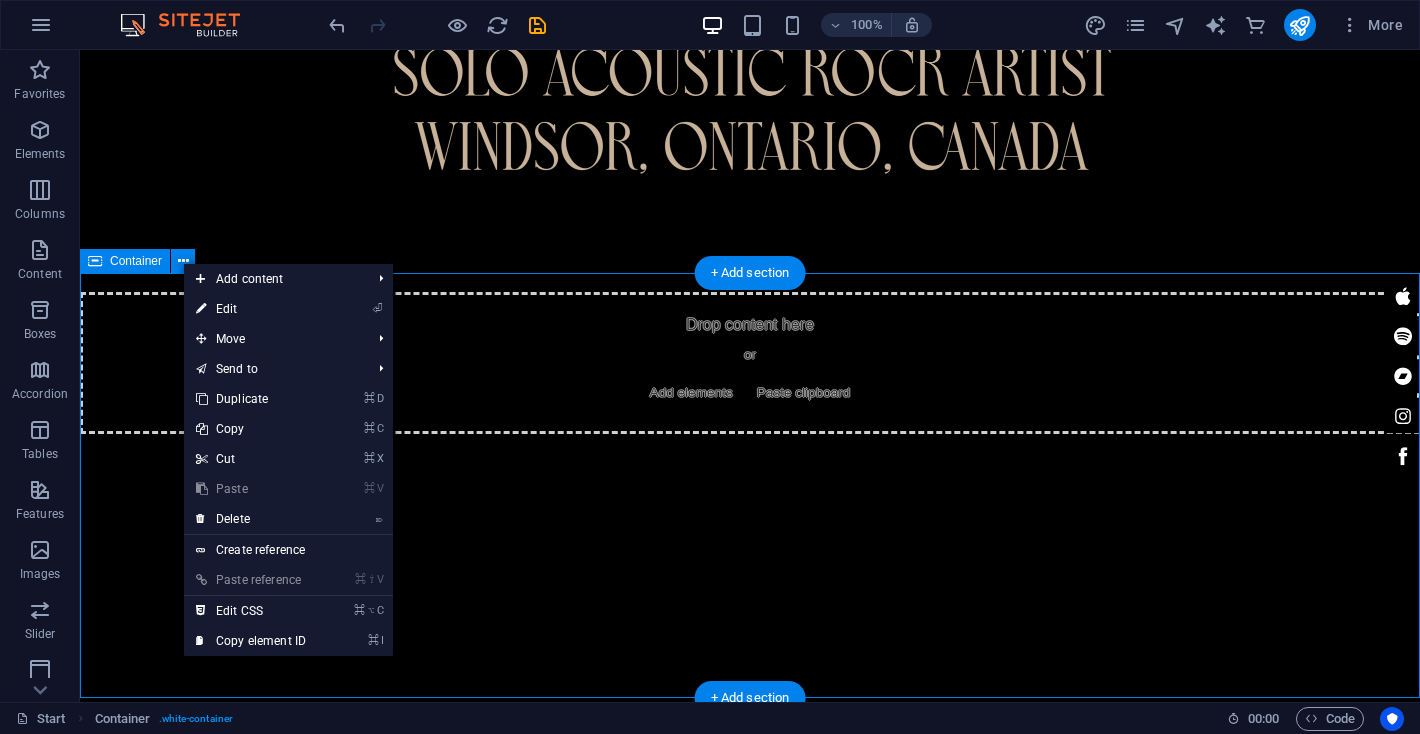 click on "live date city coming cost December, 2025 Windsor, Ontario villains beastro tbd" at bounding box center (750, 1962) 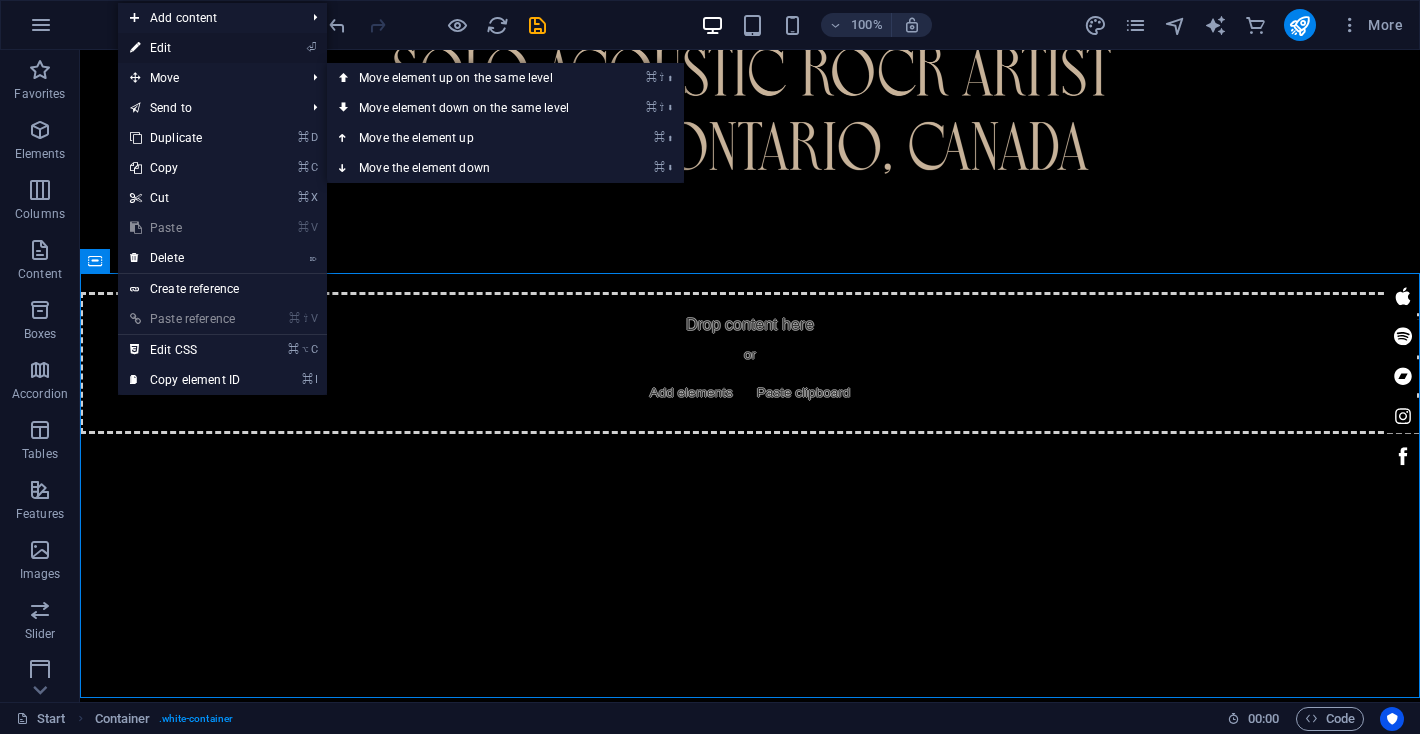 click on "⏎  Edit" at bounding box center [185, 48] 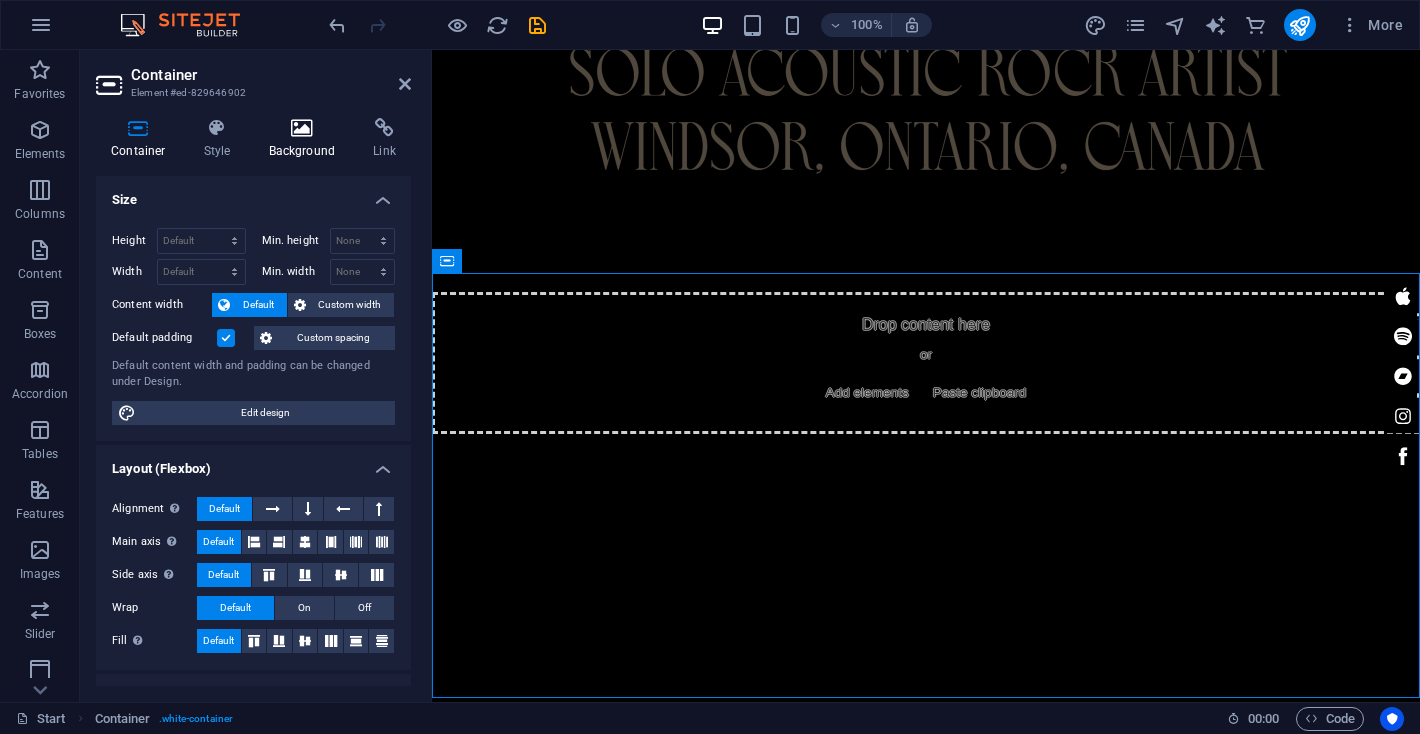click at bounding box center (302, 128) 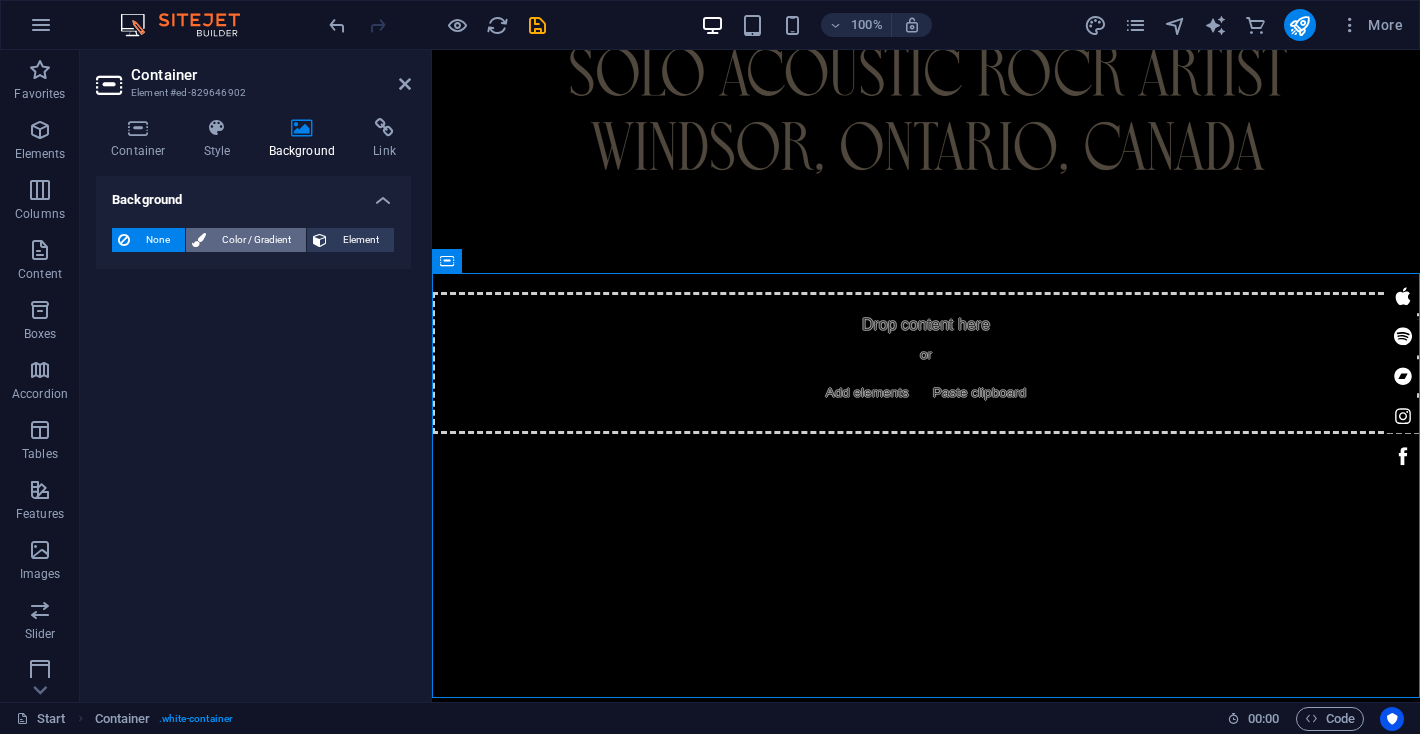 click on "Color / Gradient" at bounding box center (256, 240) 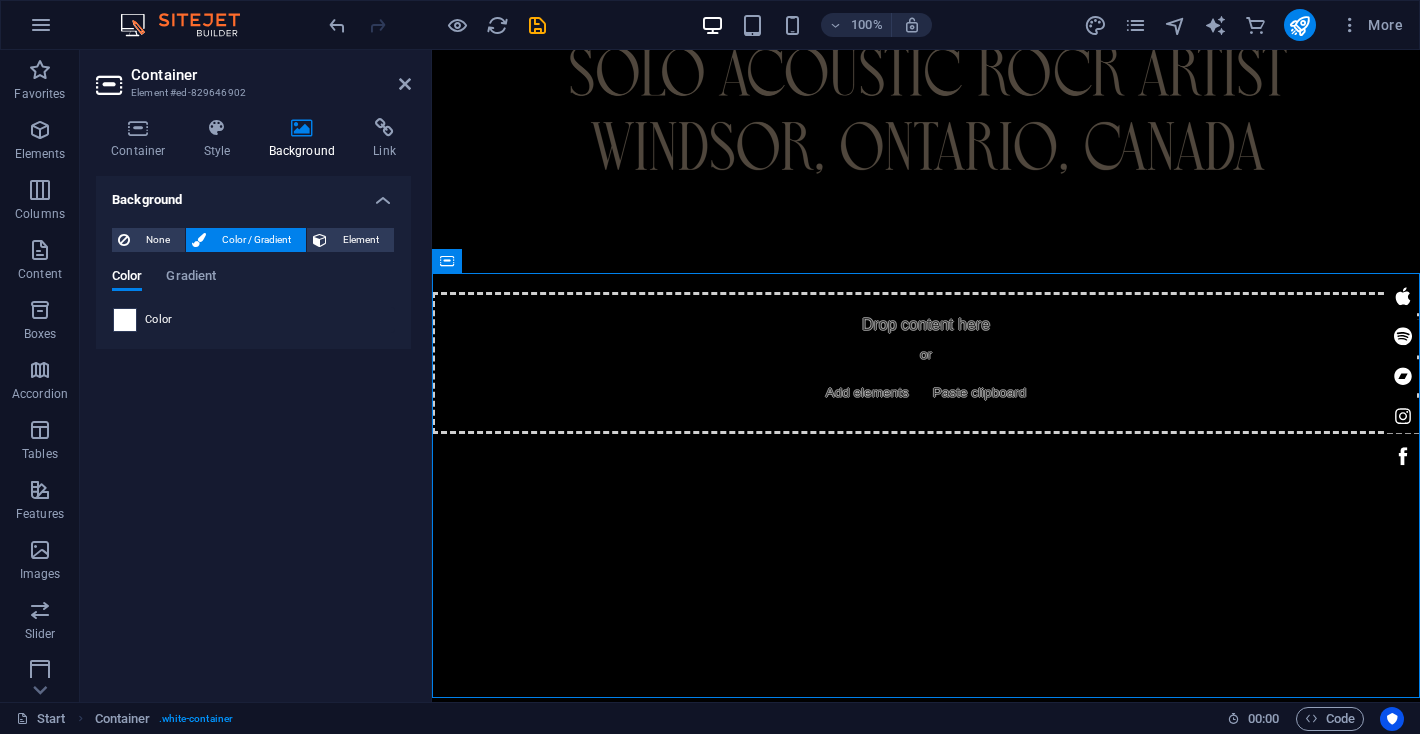 click at bounding box center (125, 320) 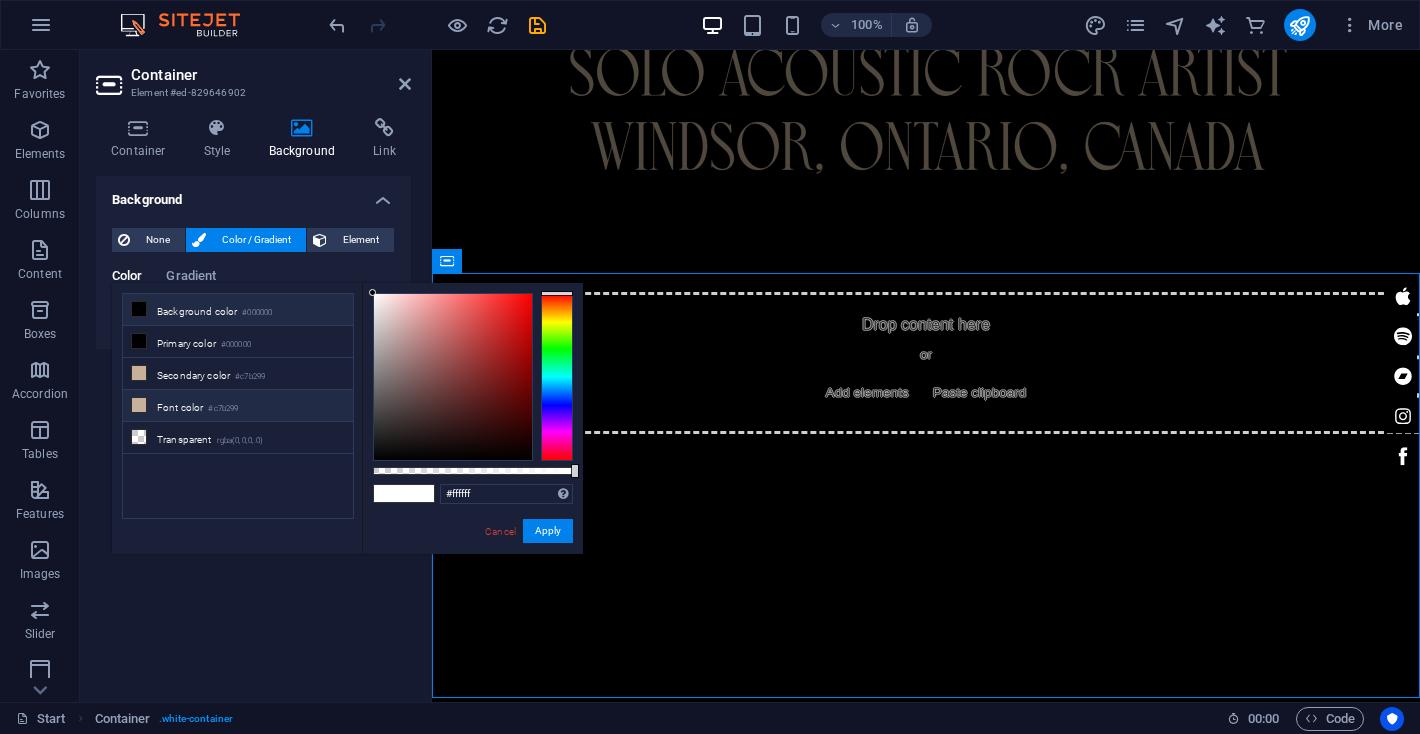 click at bounding box center [139, 405] 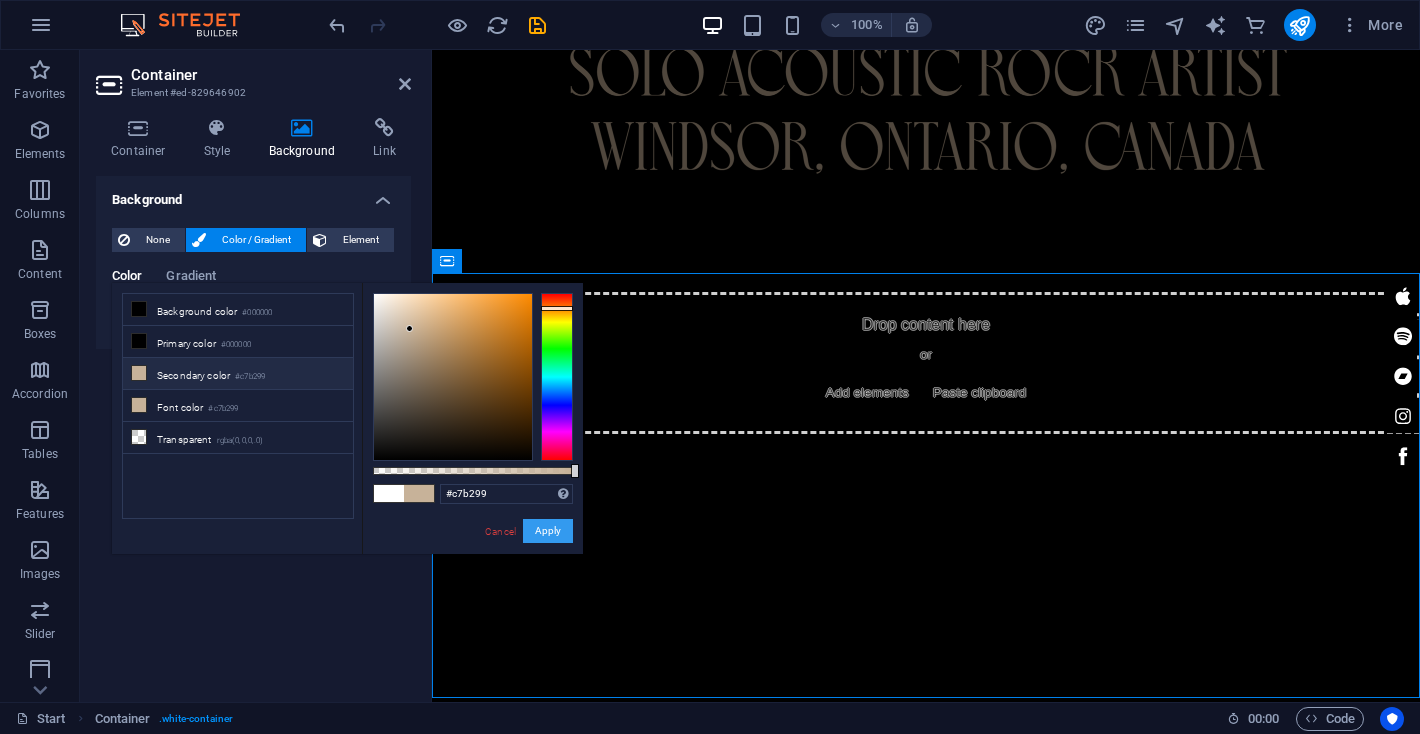 click on "Apply" at bounding box center [548, 531] 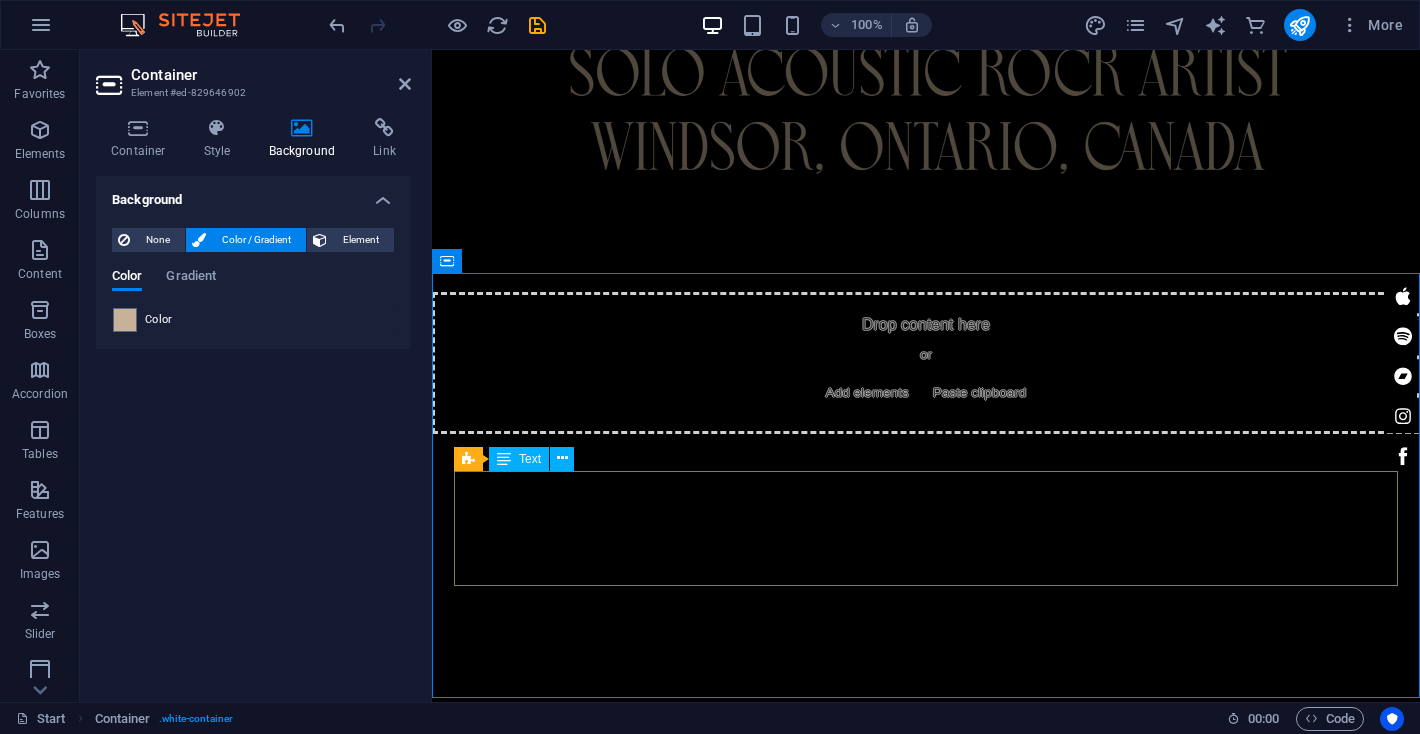 click on "date city coming cost December, 2025 Windsor, Ontario villains beastro tbd" at bounding box center [926, 2004] 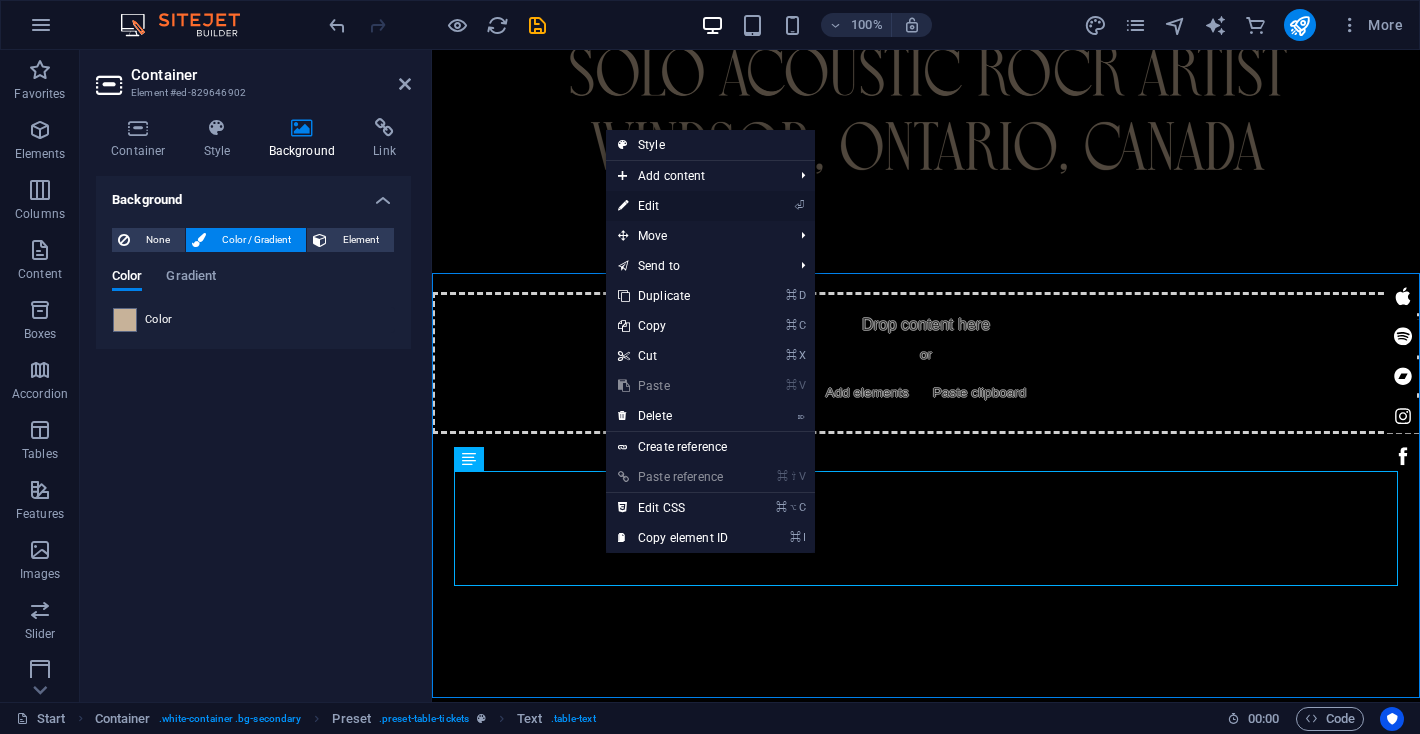 click on "⏎  Edit" at bounding box center (673, 206) 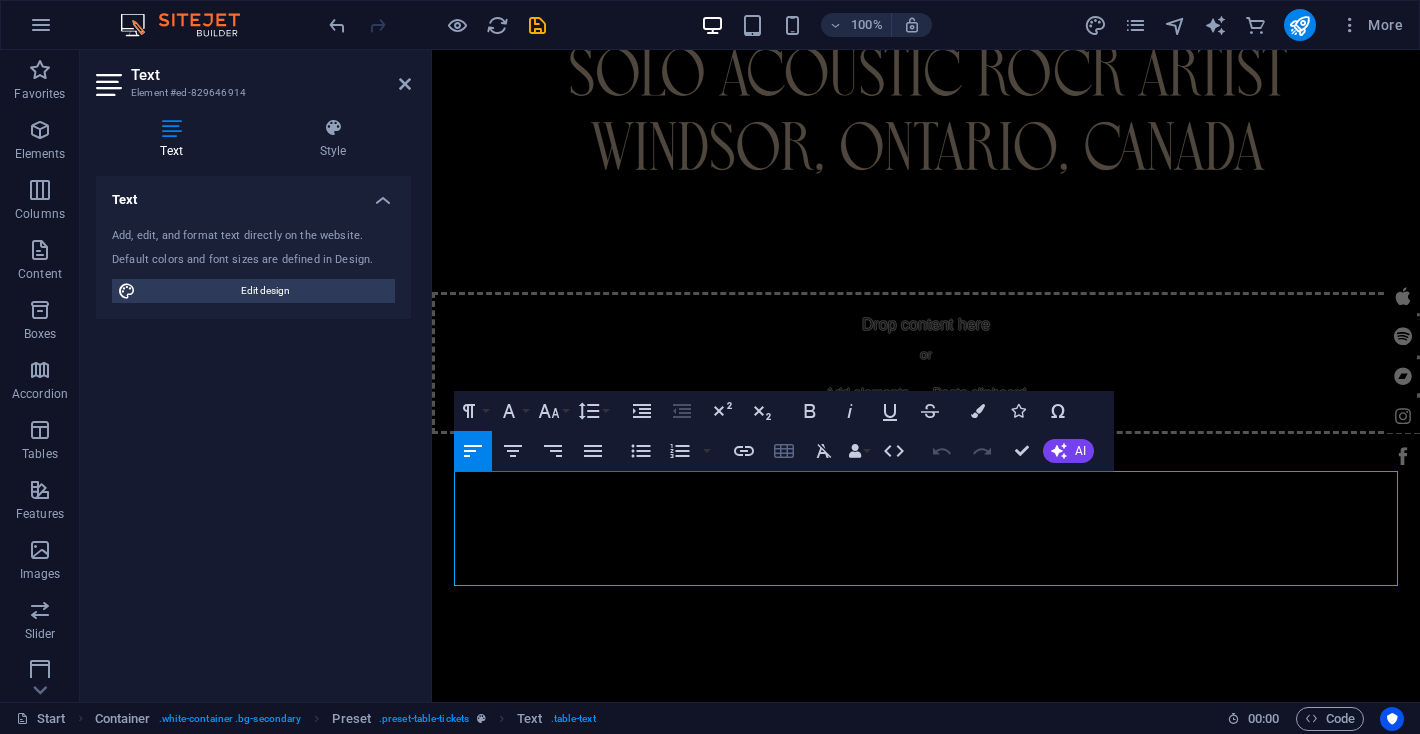 click 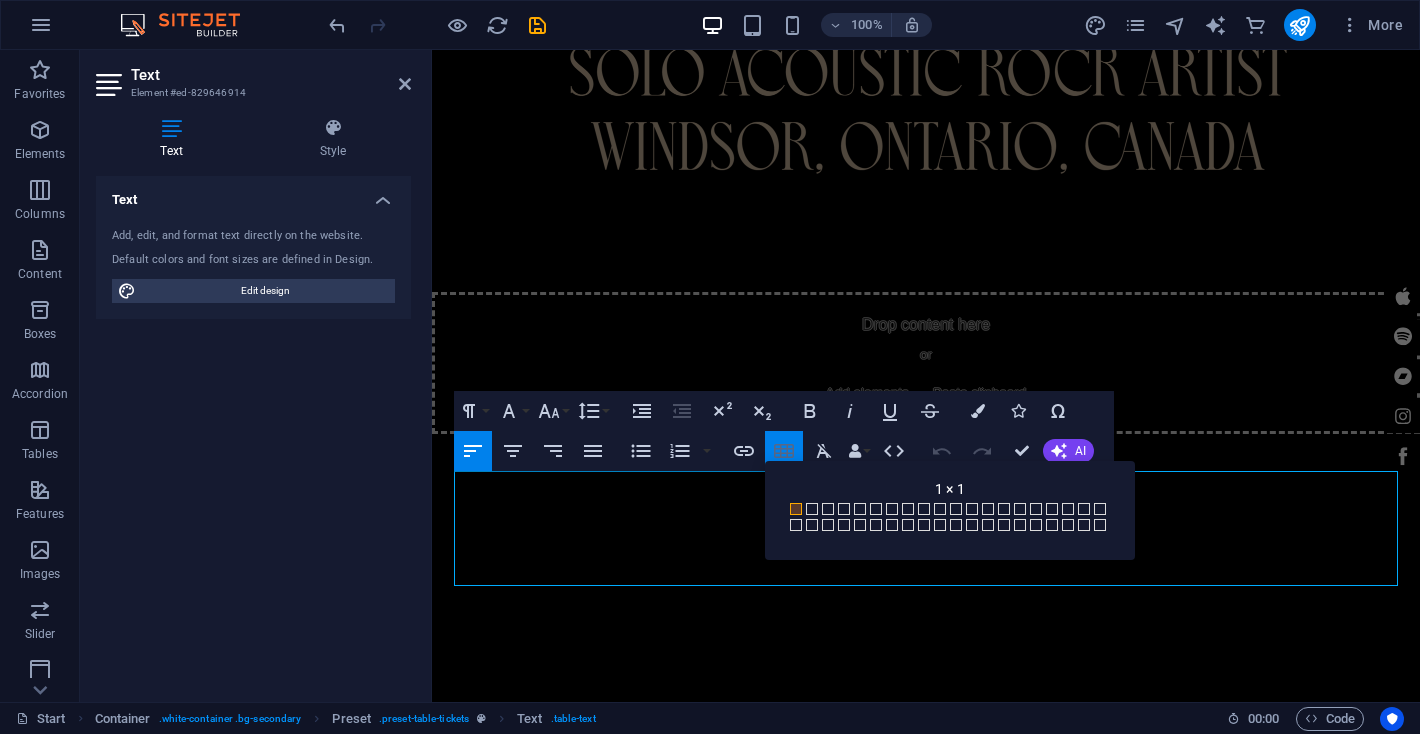 click 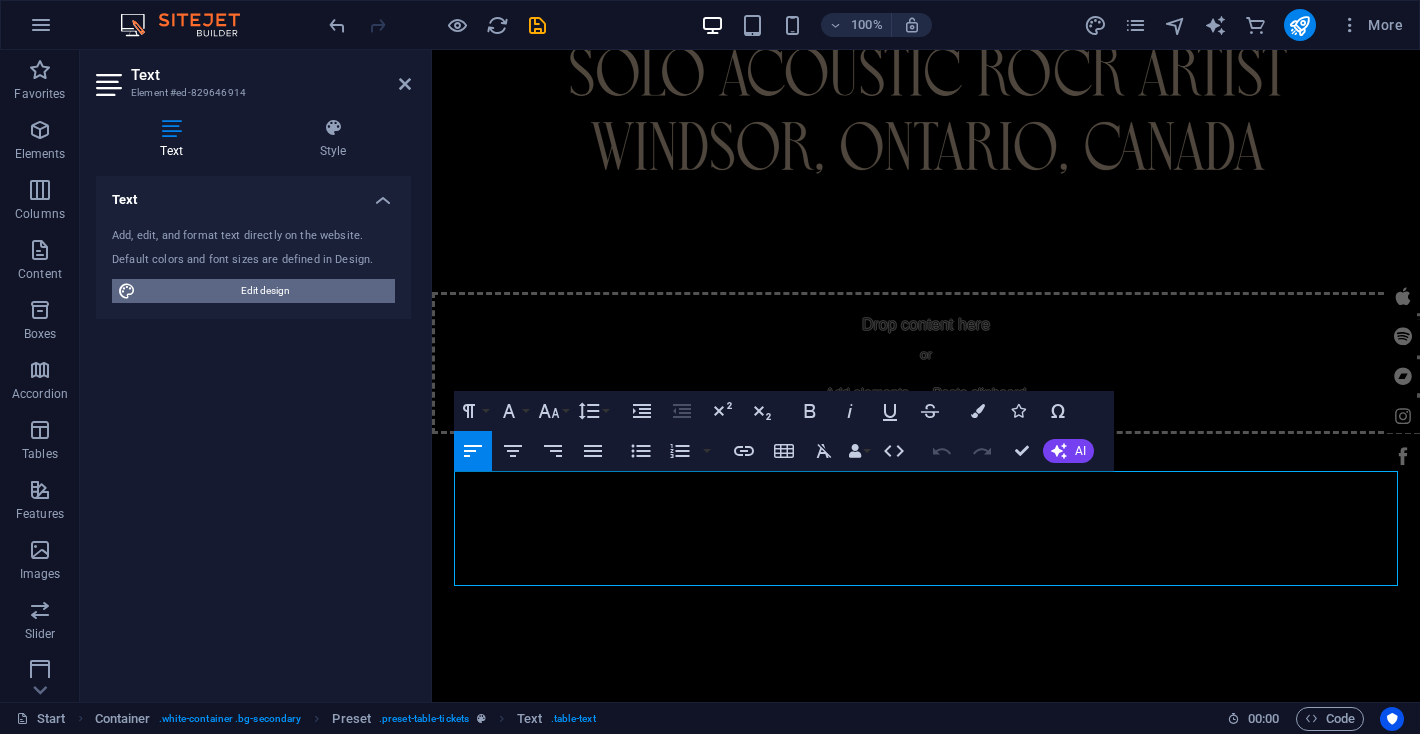 click on "Edit design" at bounding box center (265, 291) 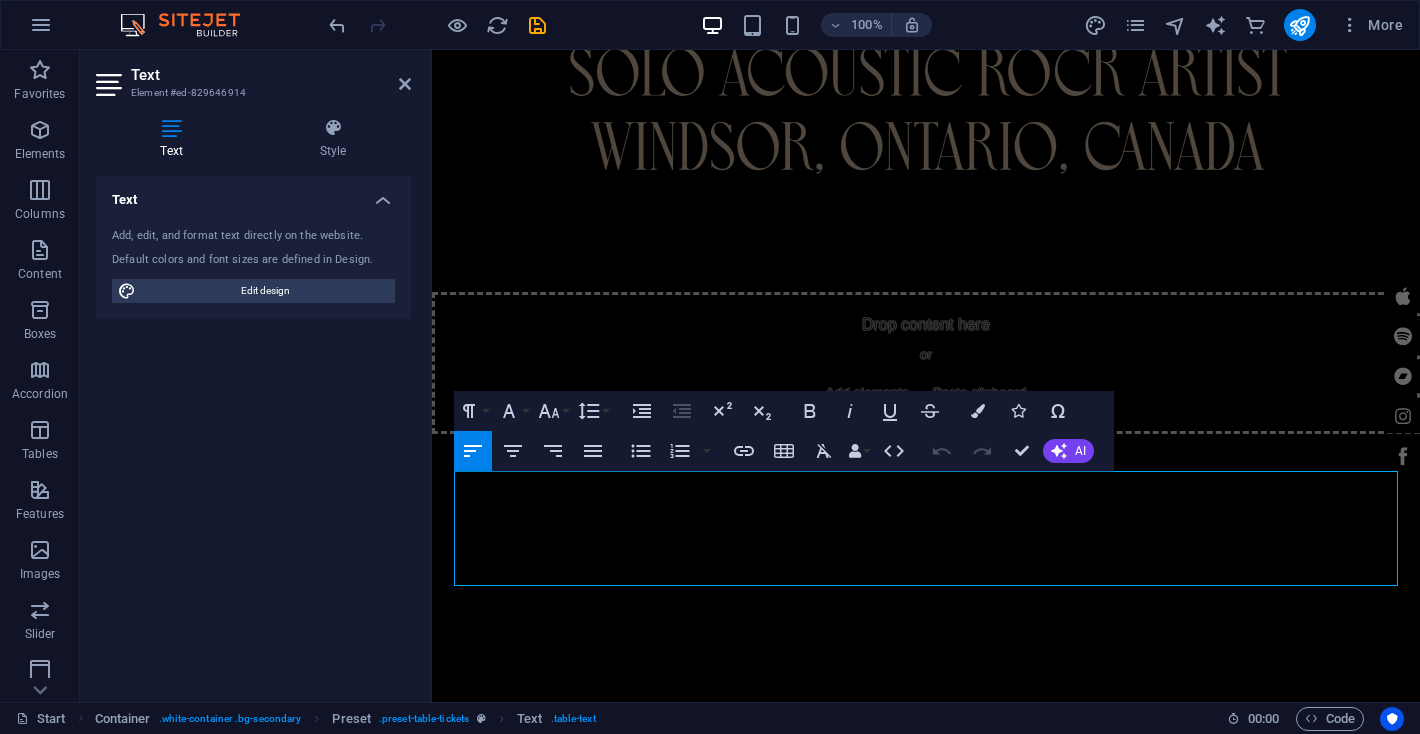 select on "px" 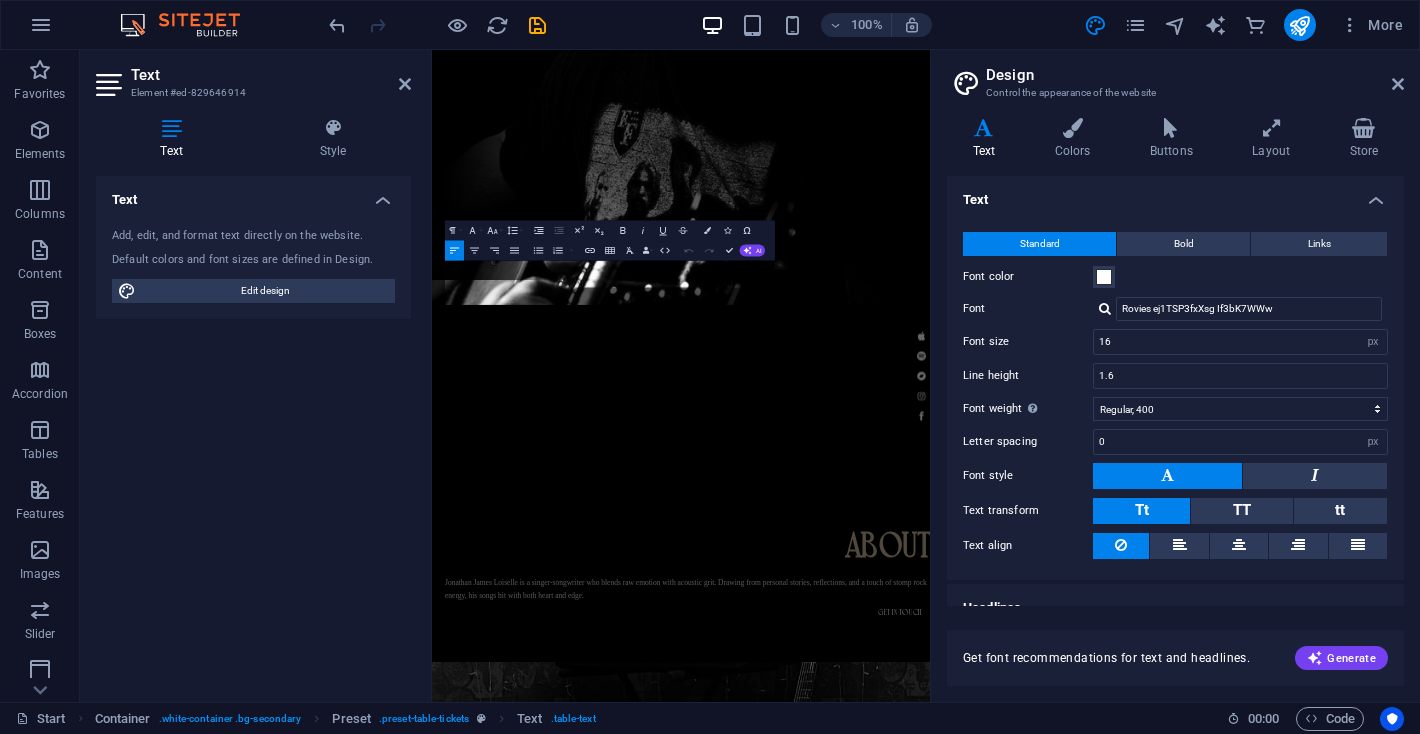 scroll, scrollTop: 1491, scrollLeft: 0, axis: vertical 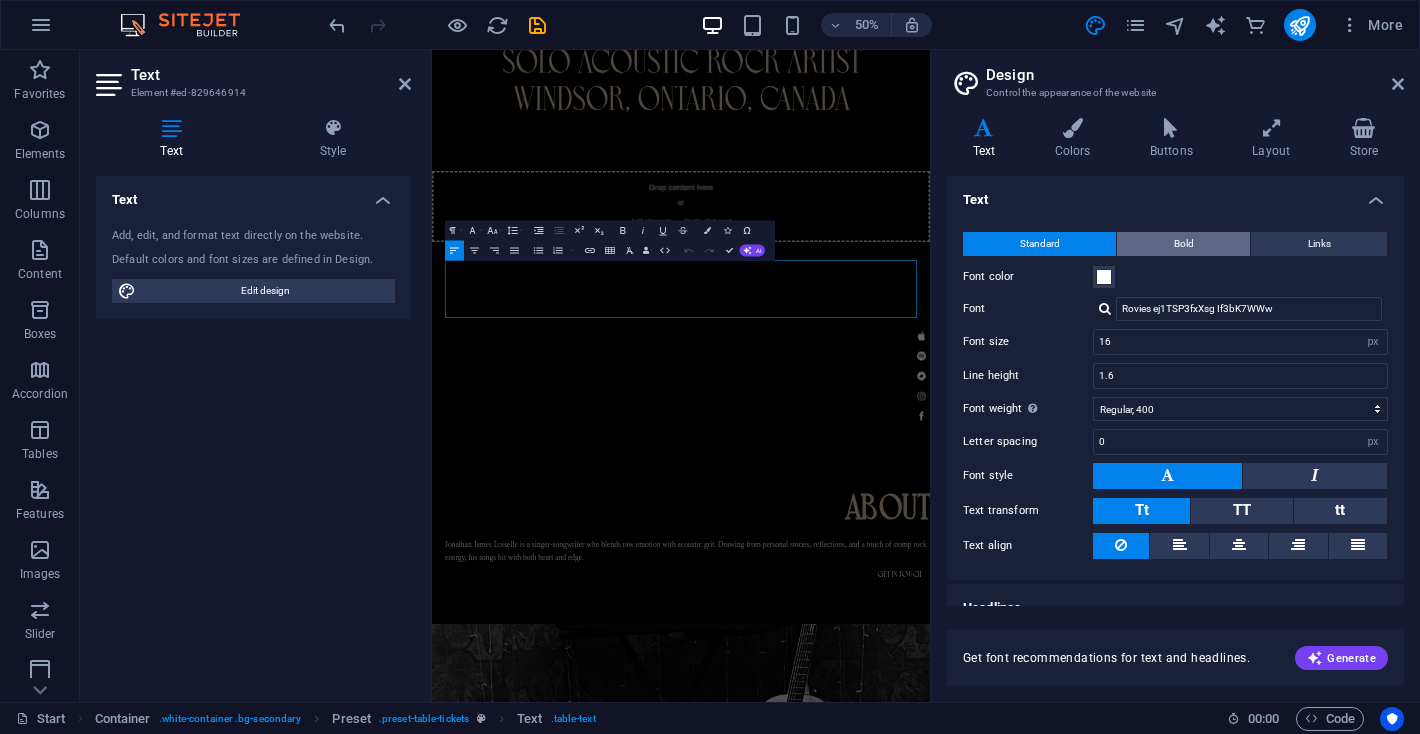 click on "Bold" at bounding box center [1184, 244] 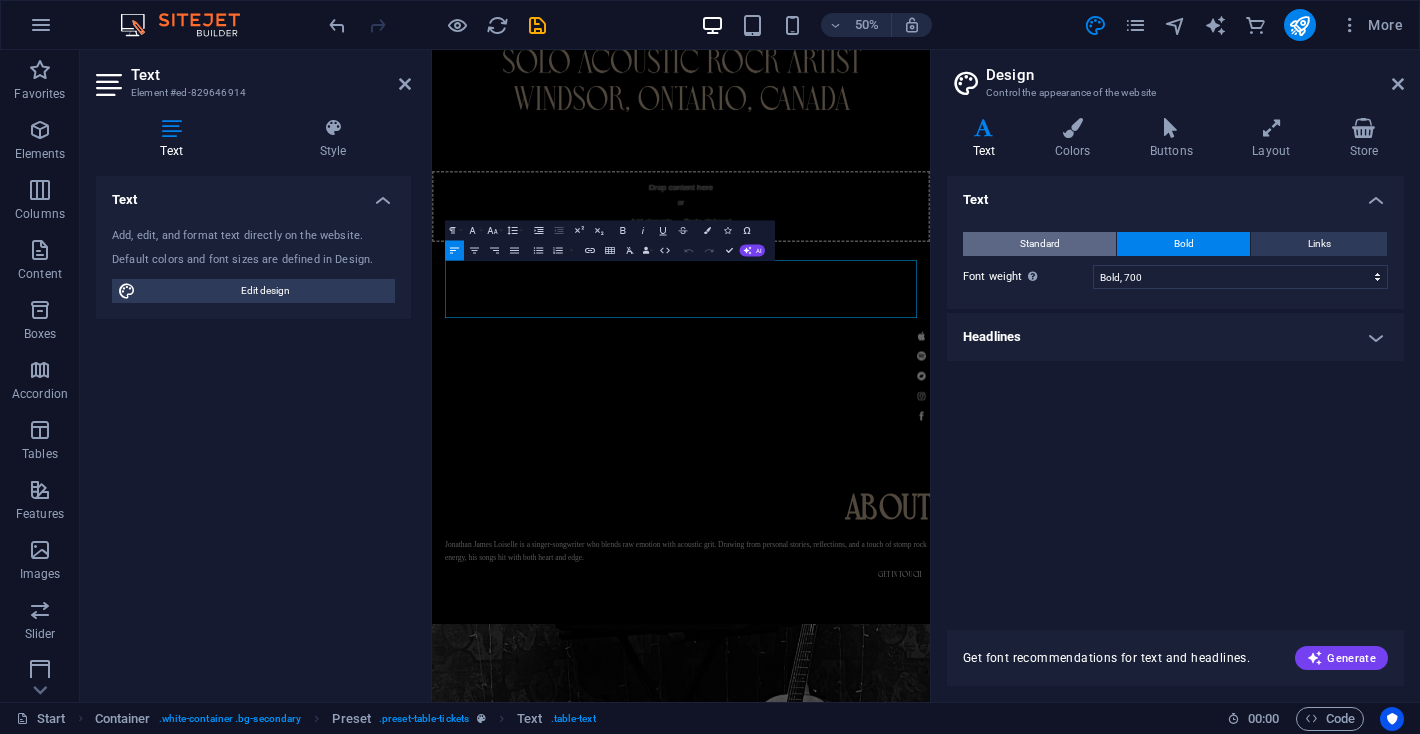 click on "Standard" at bounding box center (1040, 244) 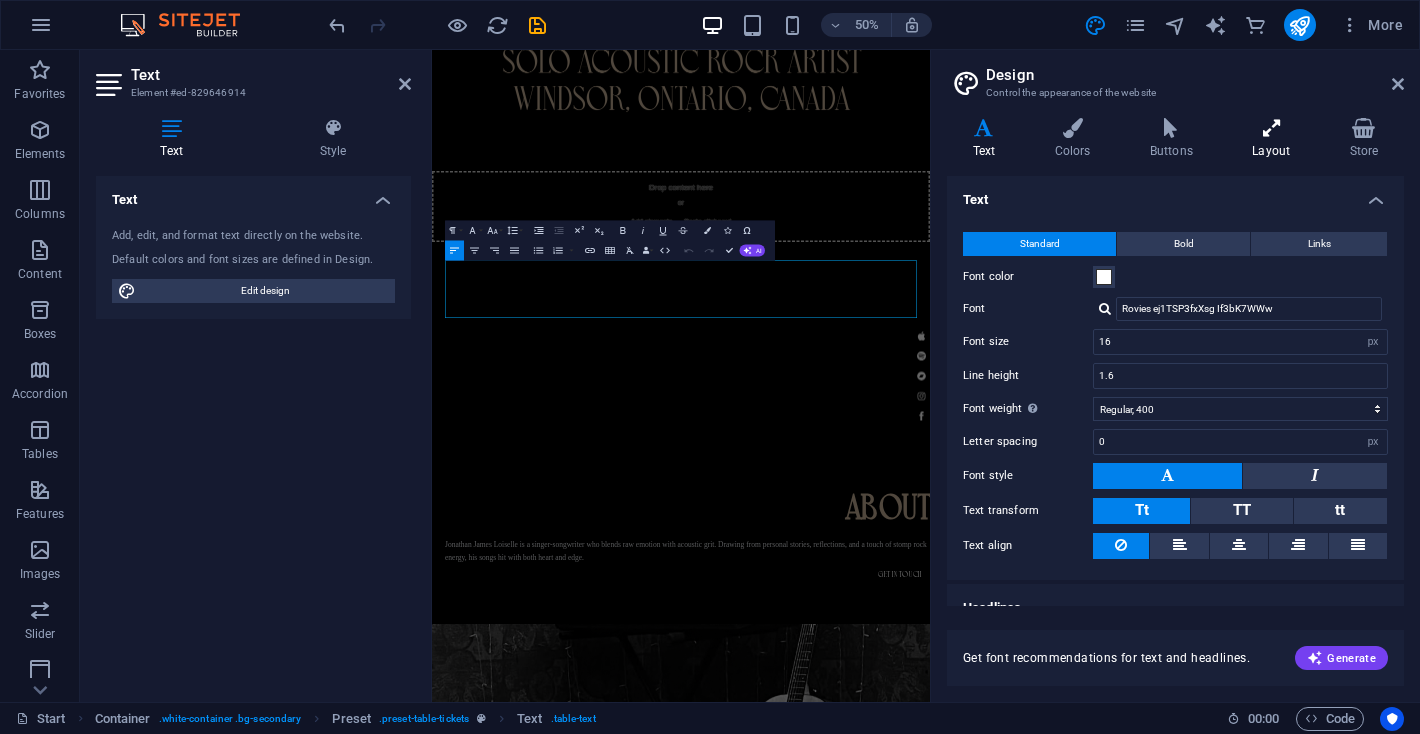 click at bounding box center [1271, 128] 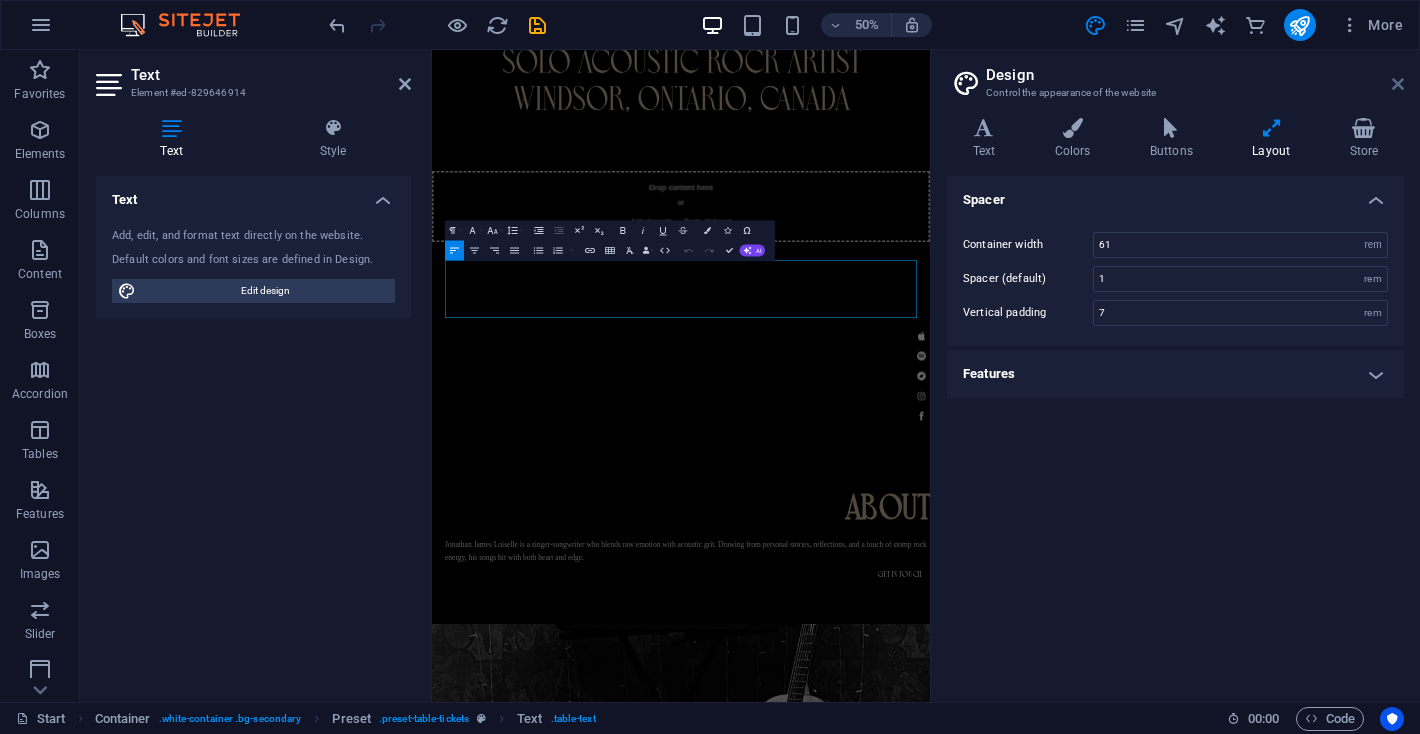click at bounding box center (1398, 84) 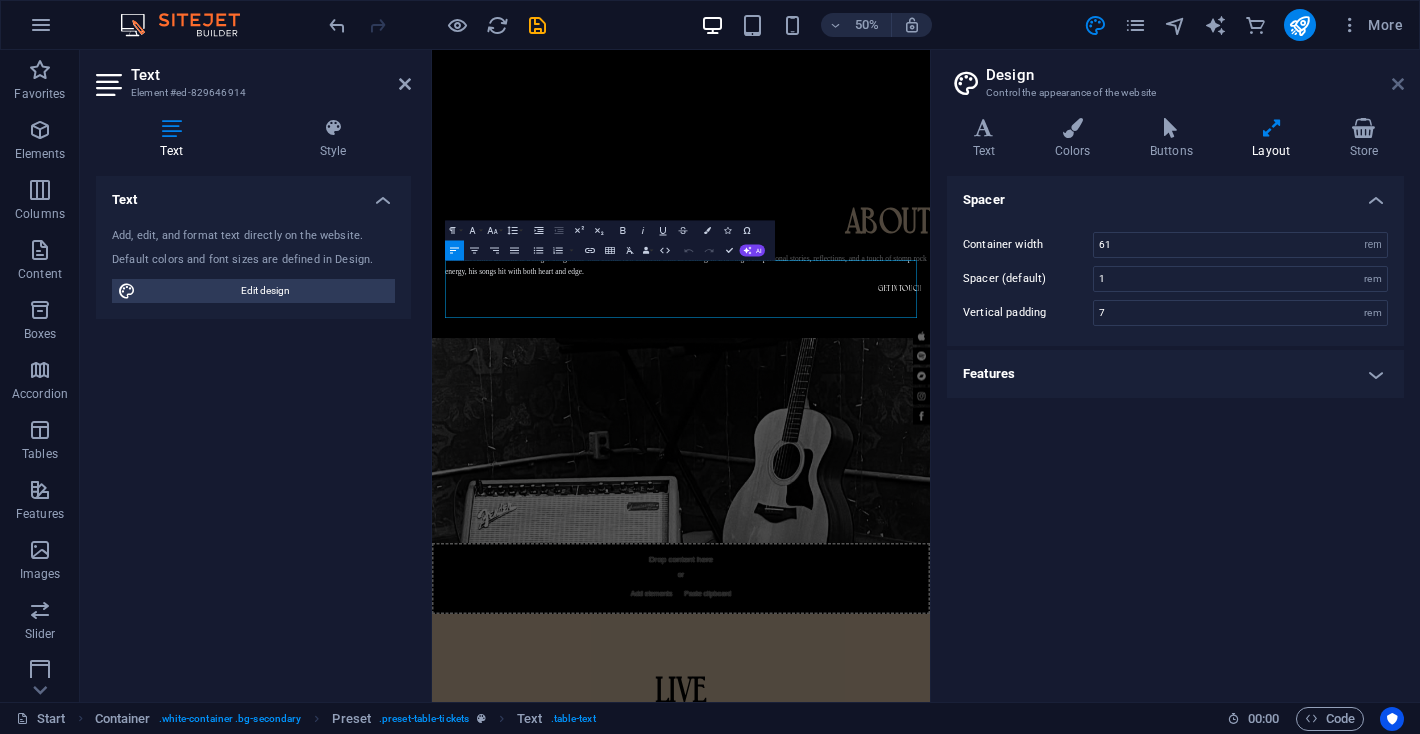 scroll, scrollTop: 996, scrollLeft: 0, axis: vertical 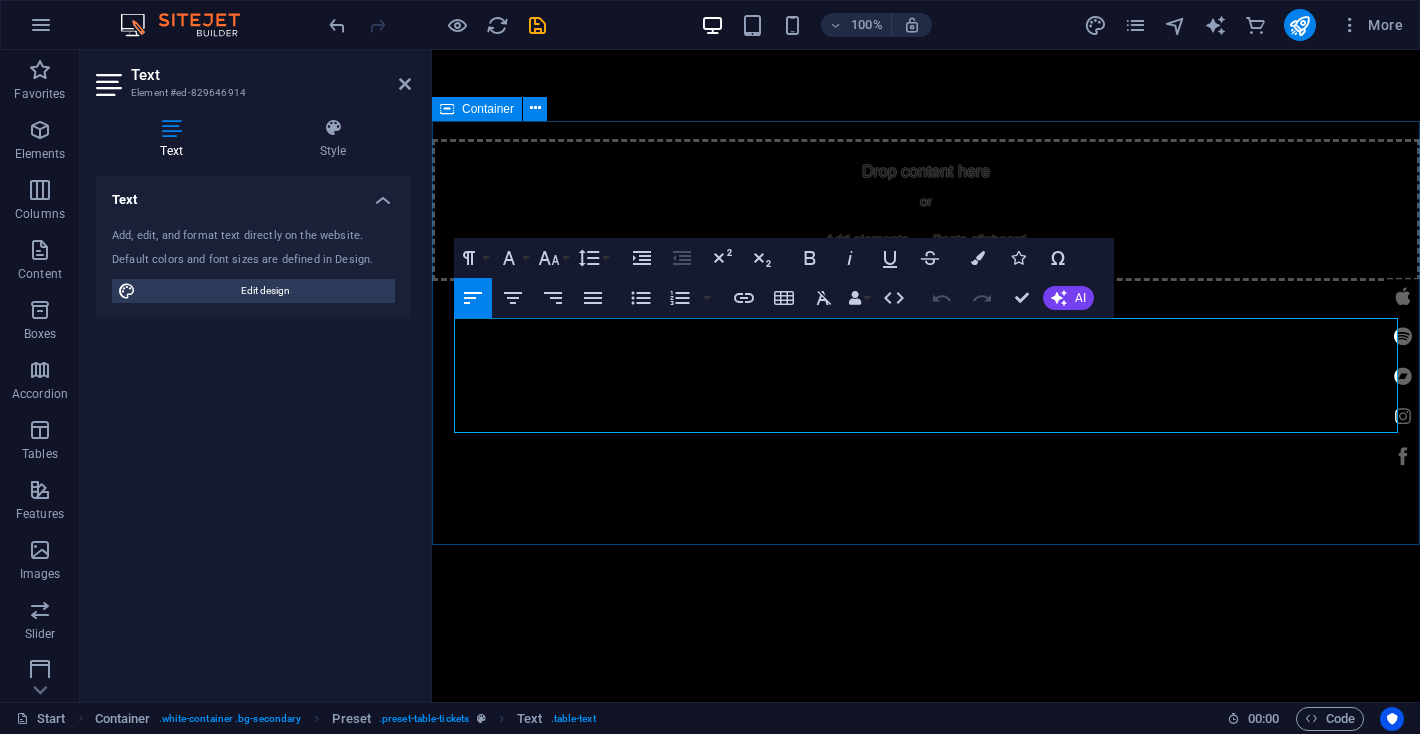 click on "live date city coming cost December, 2025 Windsor, Ontario villains beastro tbd" at bounding box center [926, 1809] 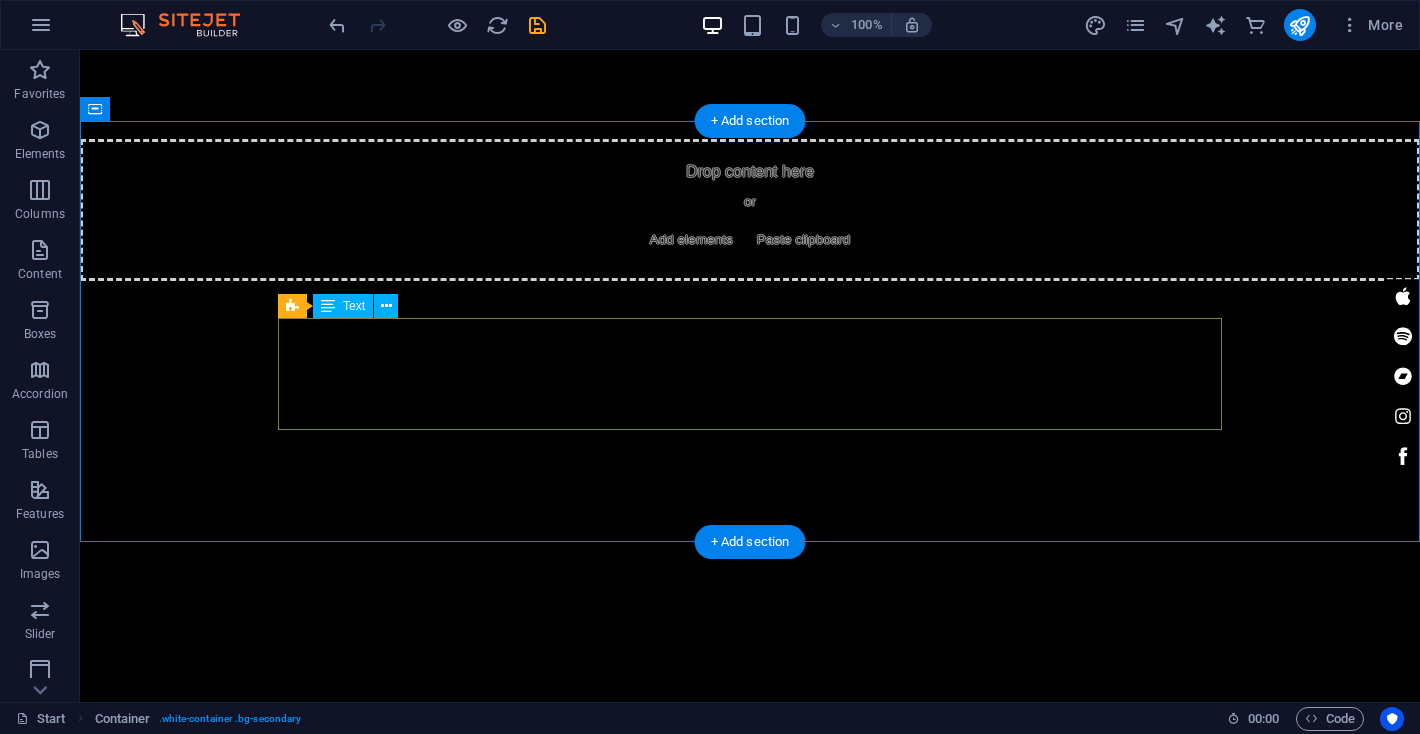 click on "date city coming cost December, 2025 Windsor, Ontario villains beastro tbd" at bounding box center (750, 1850) 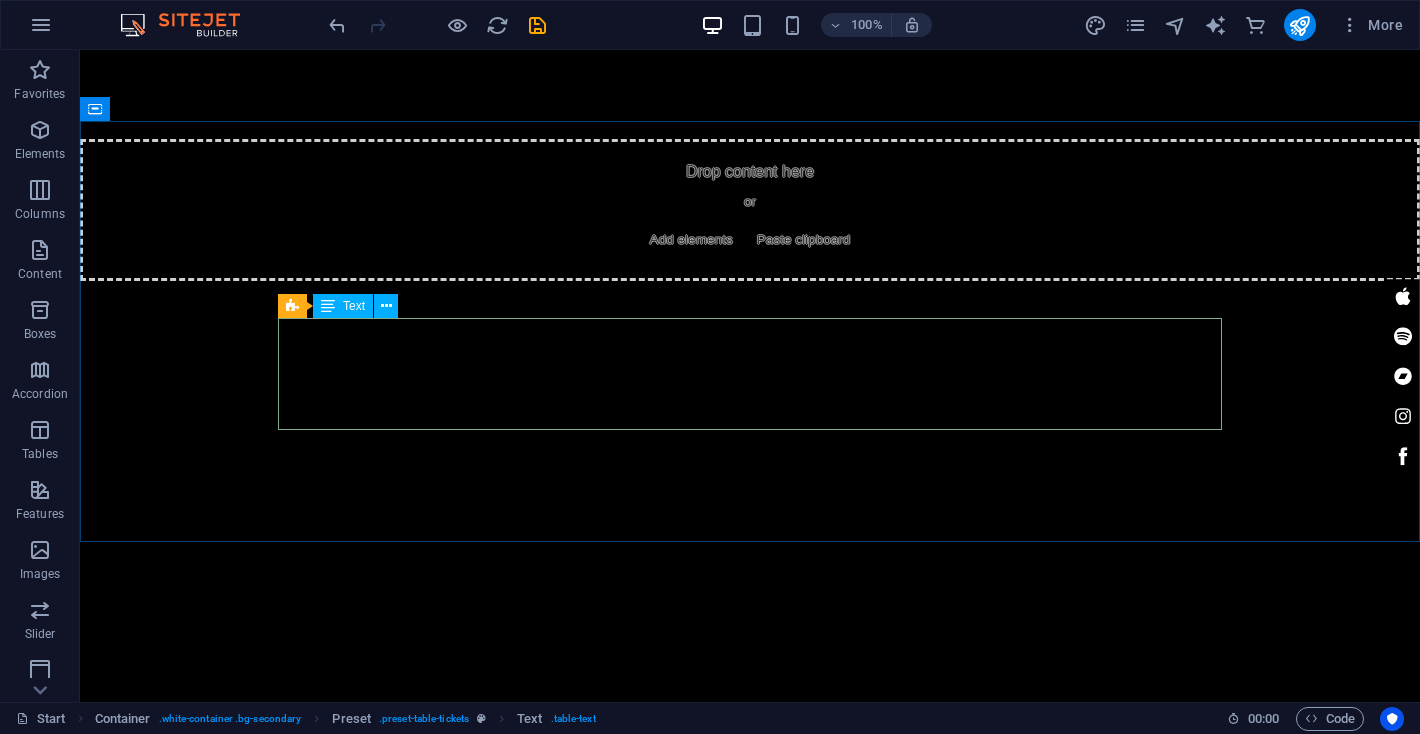 click on "Text" at bounding box center (354, 306) 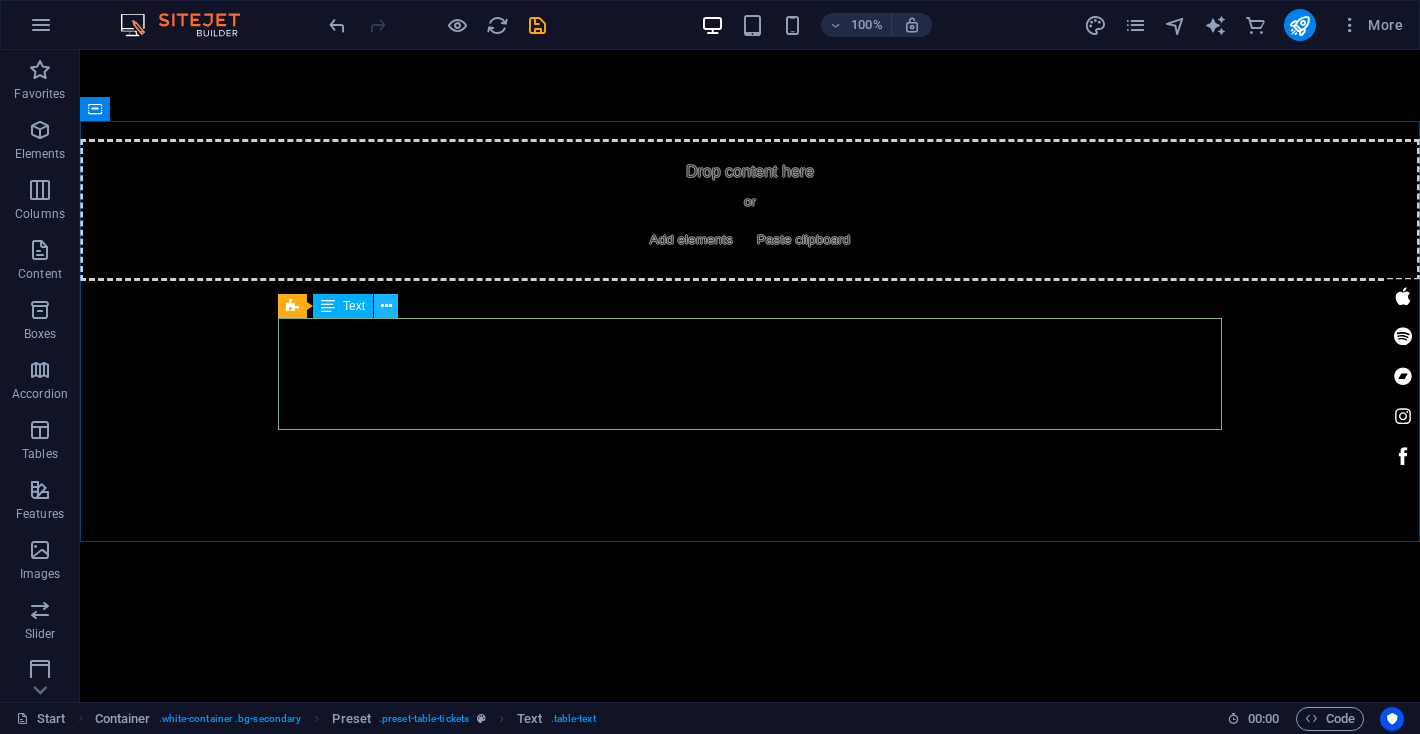 click at bounding box center [386, 306] 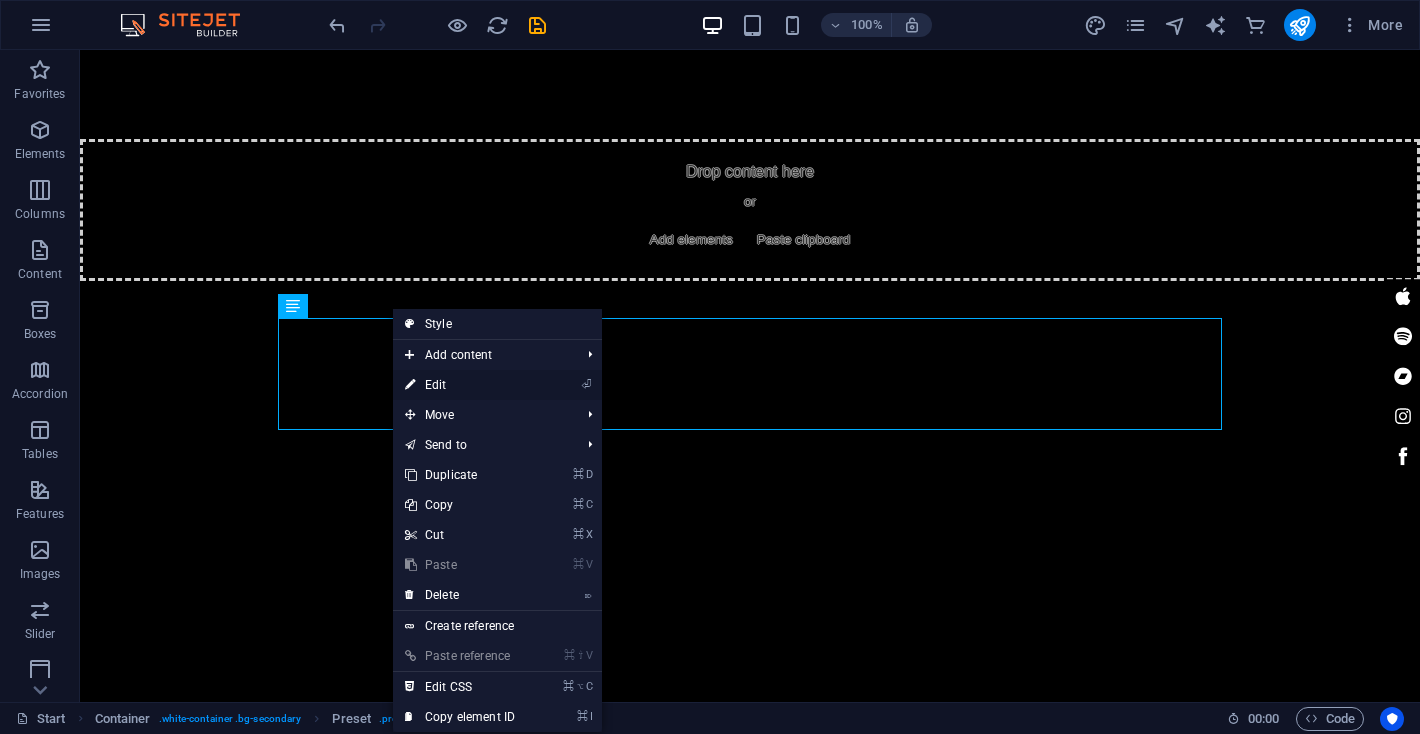 click on "⏎  Edit" at bounding box center (460, 385) 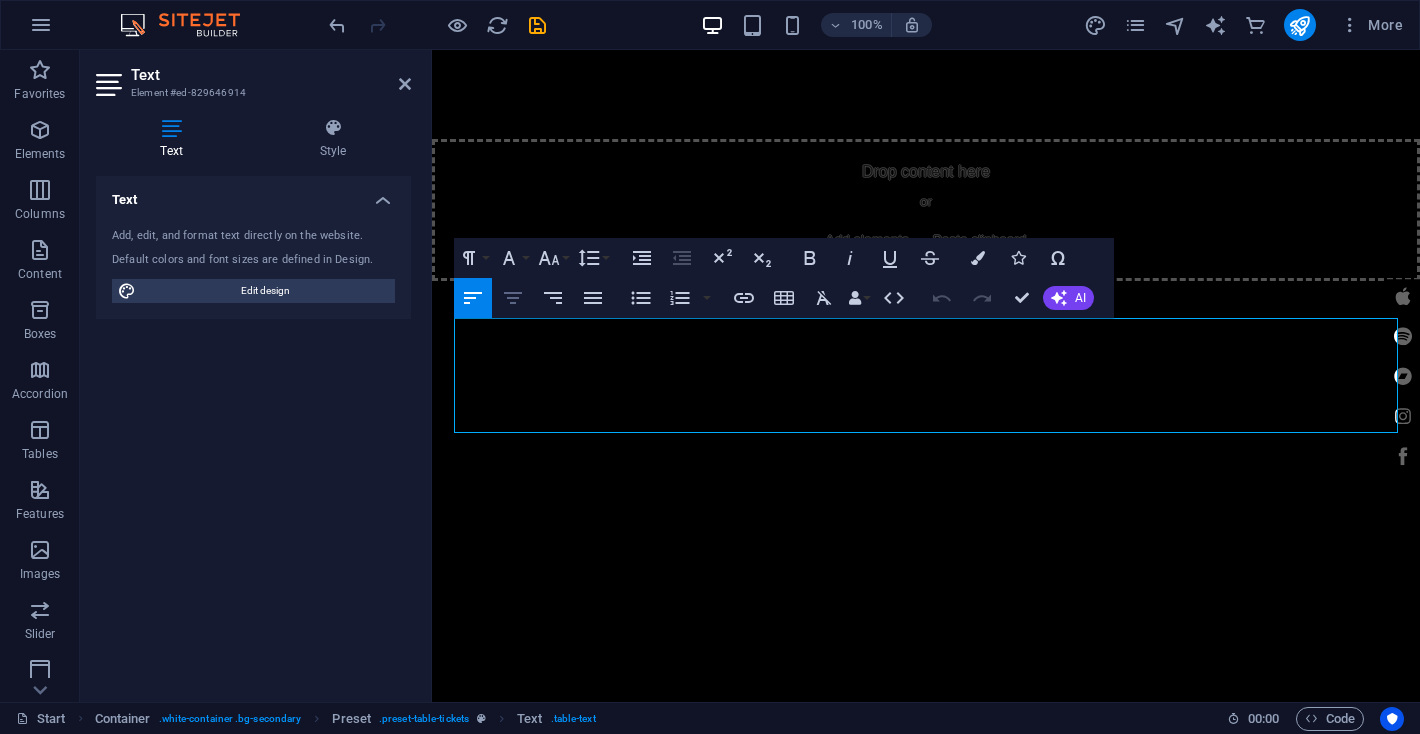 click 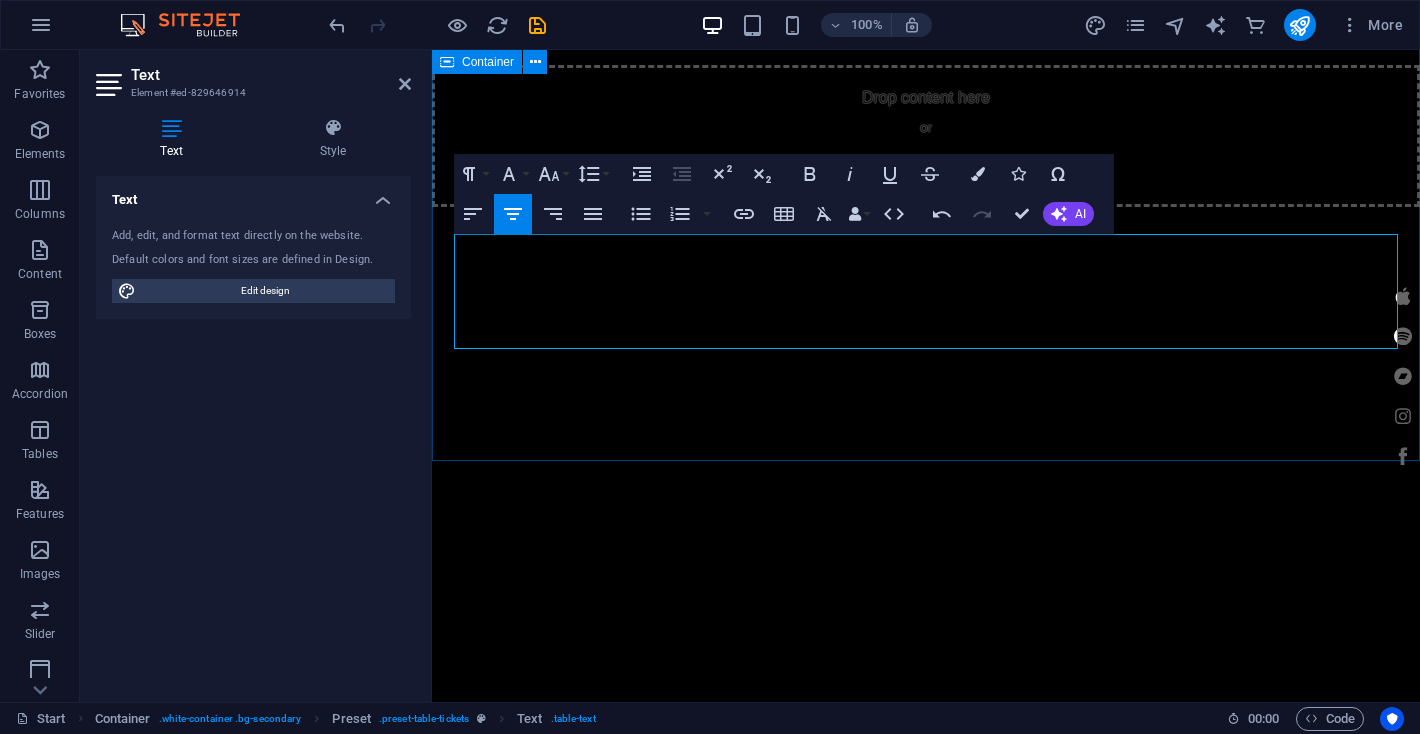 scroll, scrollTop: 1069, scrollLeft: 0, axis: vertical 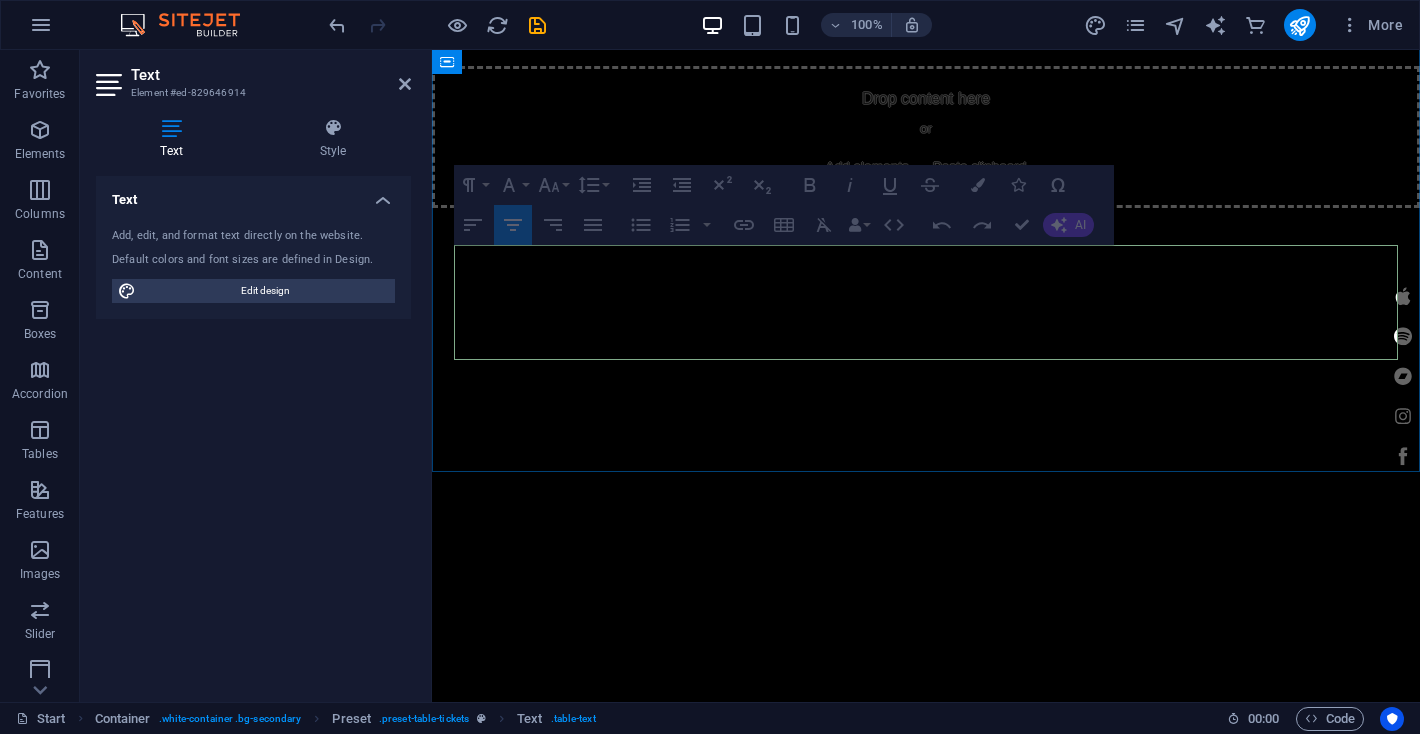 drag, startPoint x: 1339, startPoint y: 278, endPoint x: 1362, endPoint y: 309, distance: 38.600517 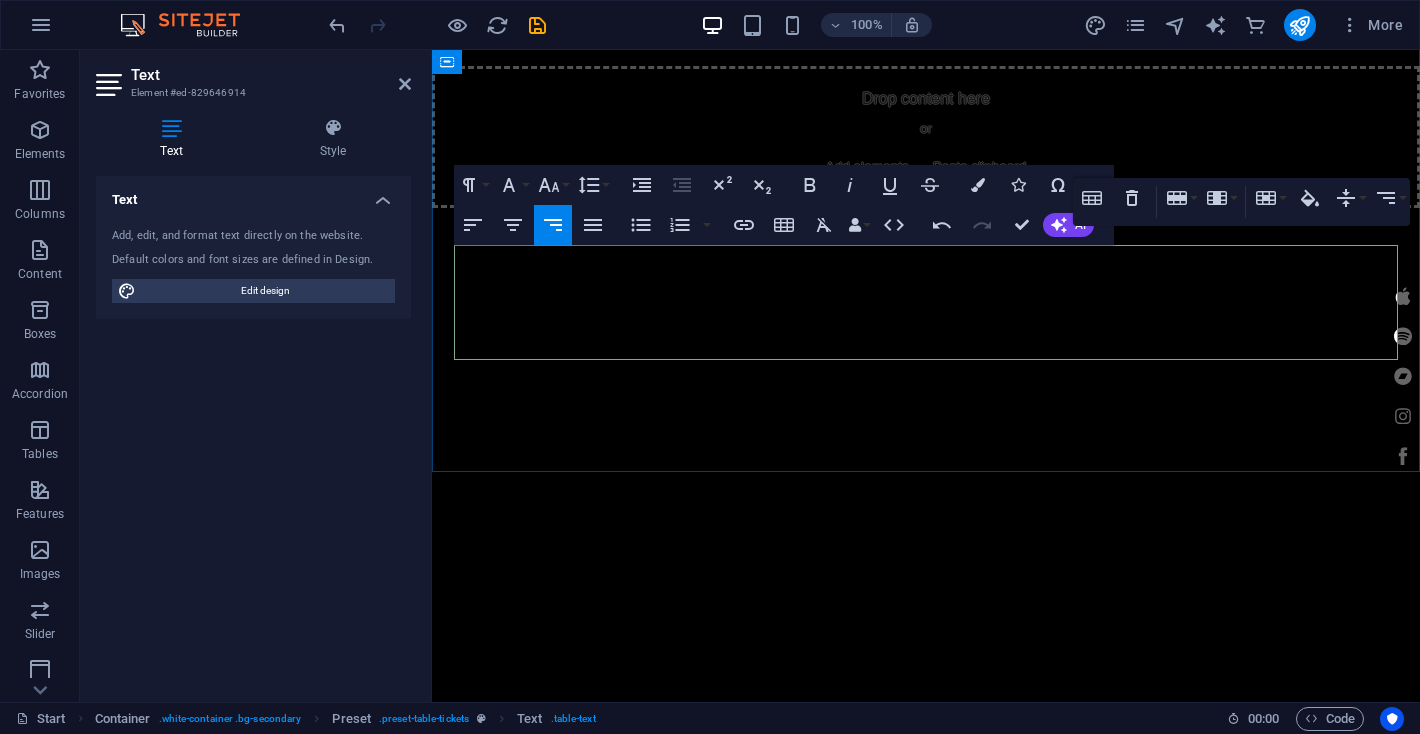click on "cost" at bounding box center [1326, 1750] 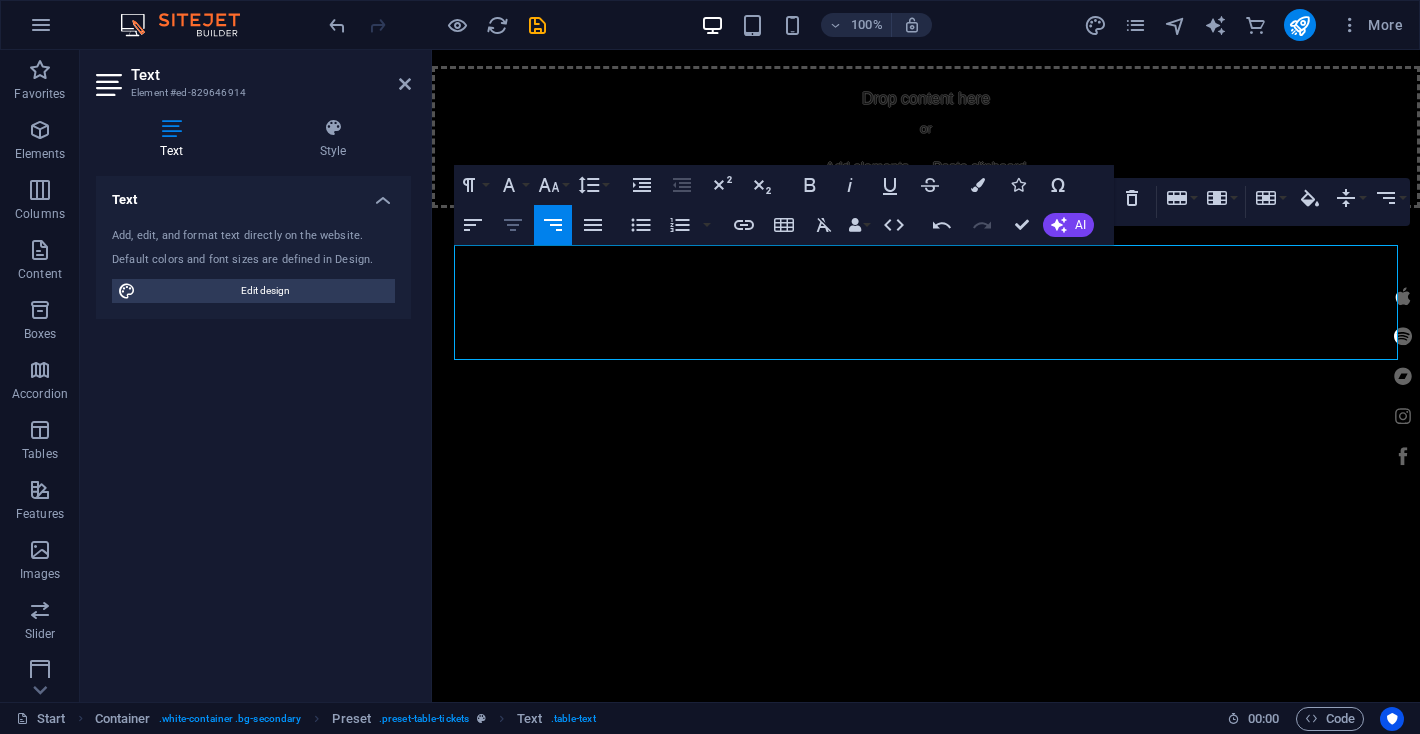 click 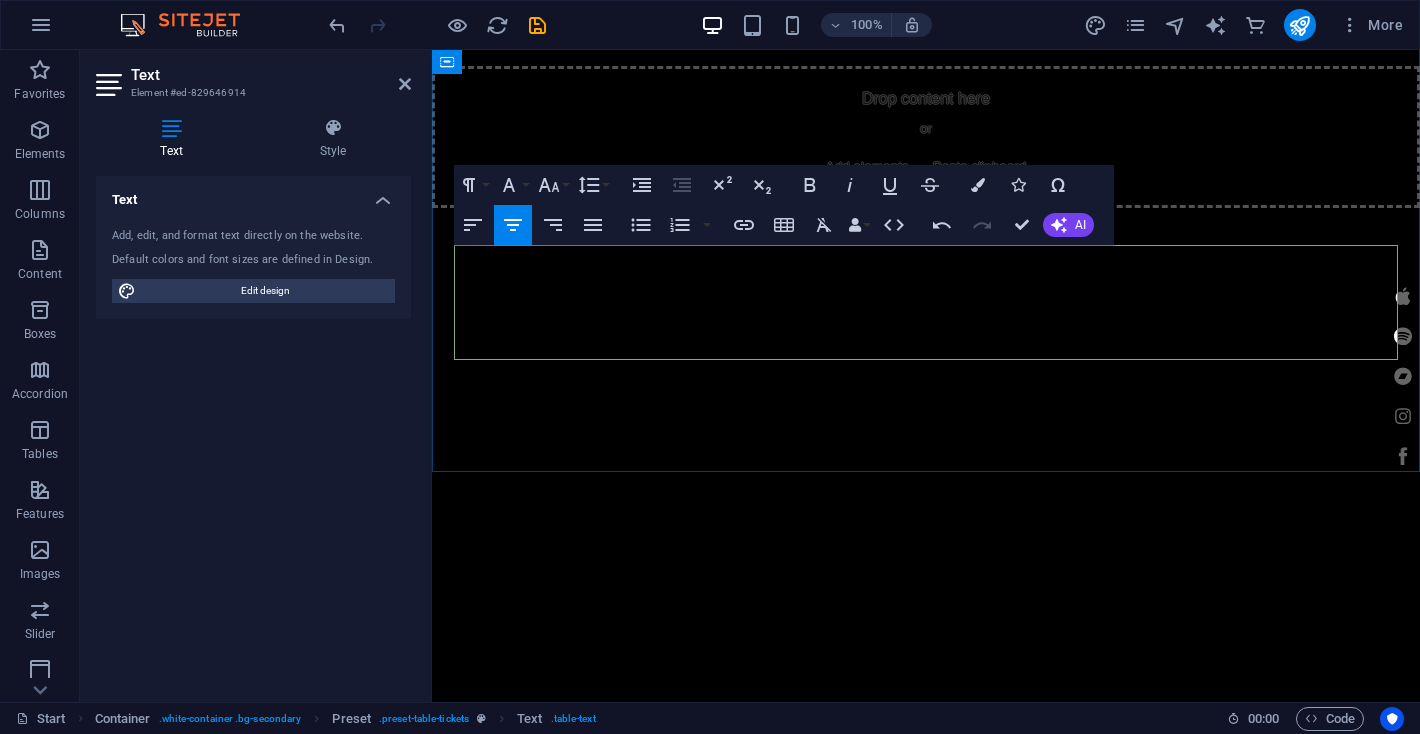 click on "tbd" at bounding box center [1326, 1807] 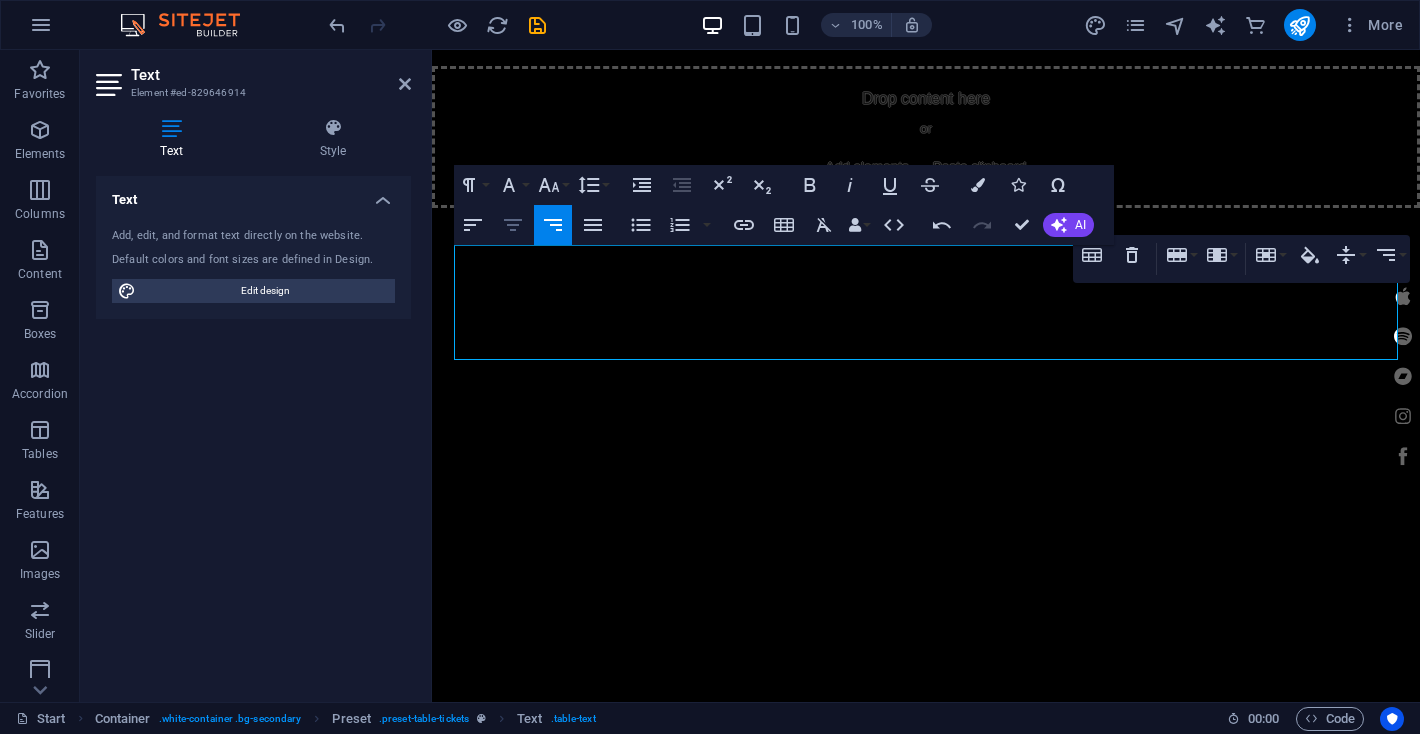 click 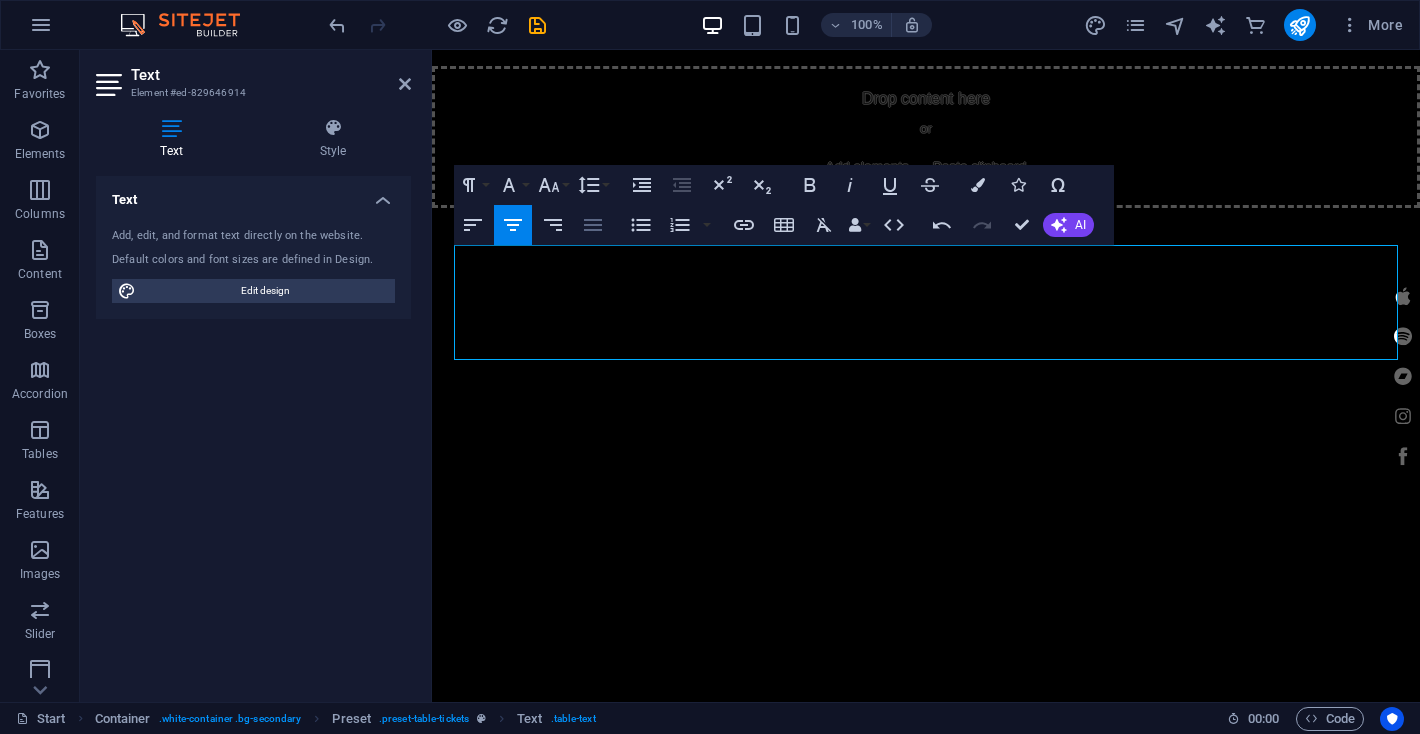 click 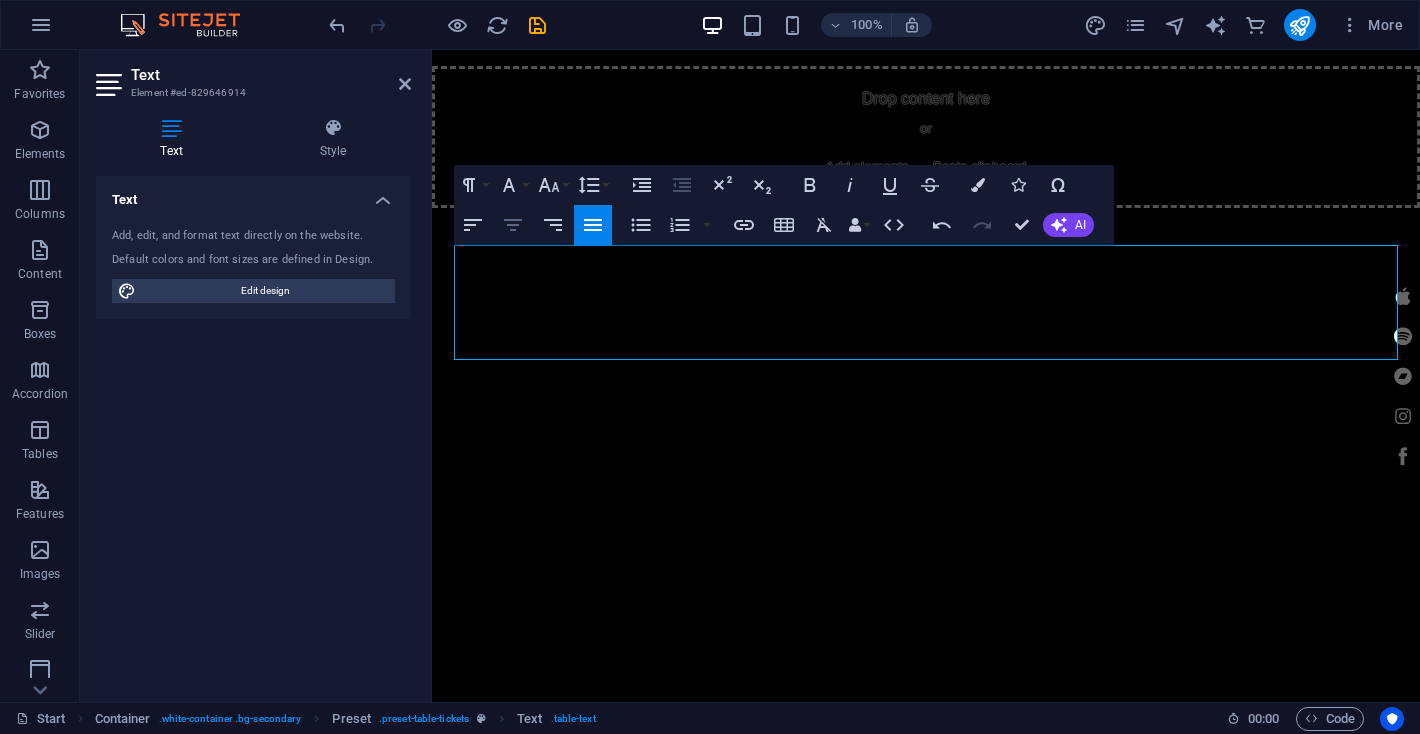 click 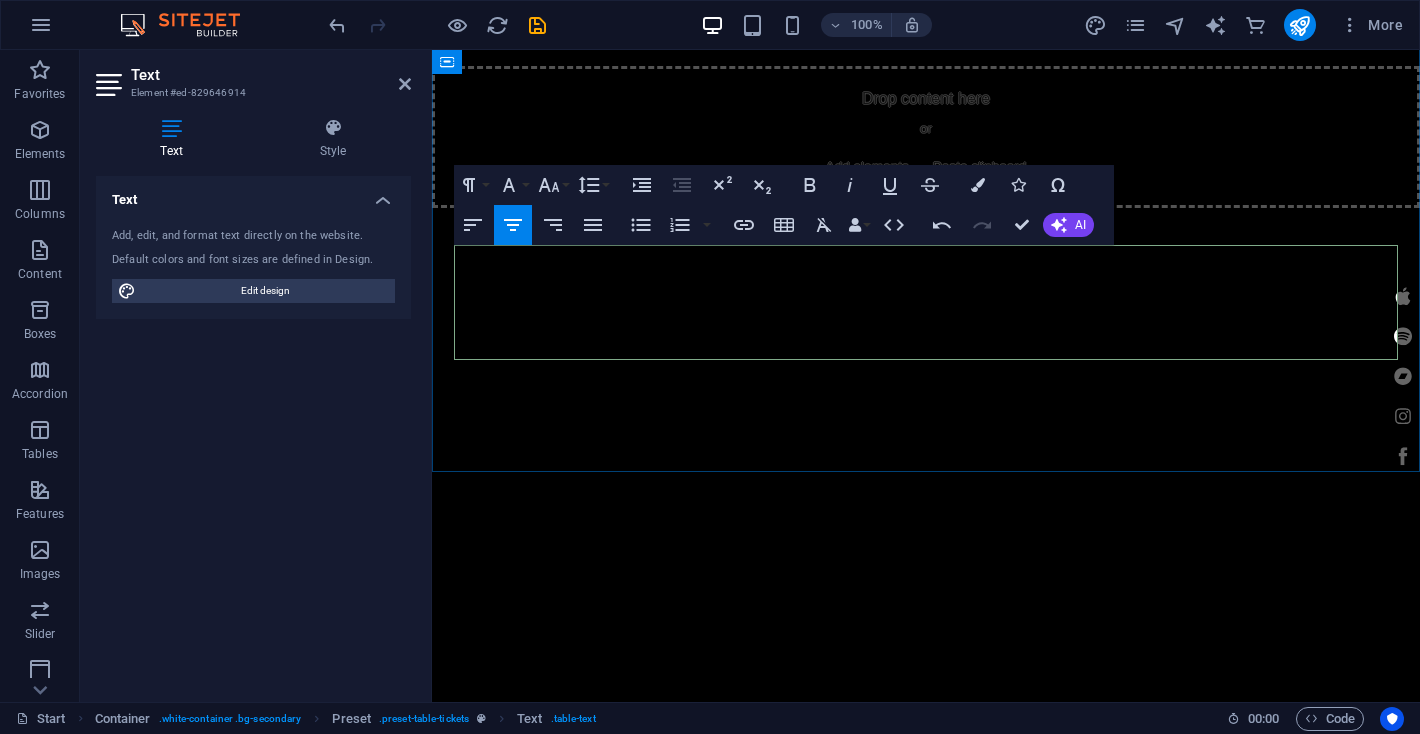 click on "date" at bounding box center [572, 1750] 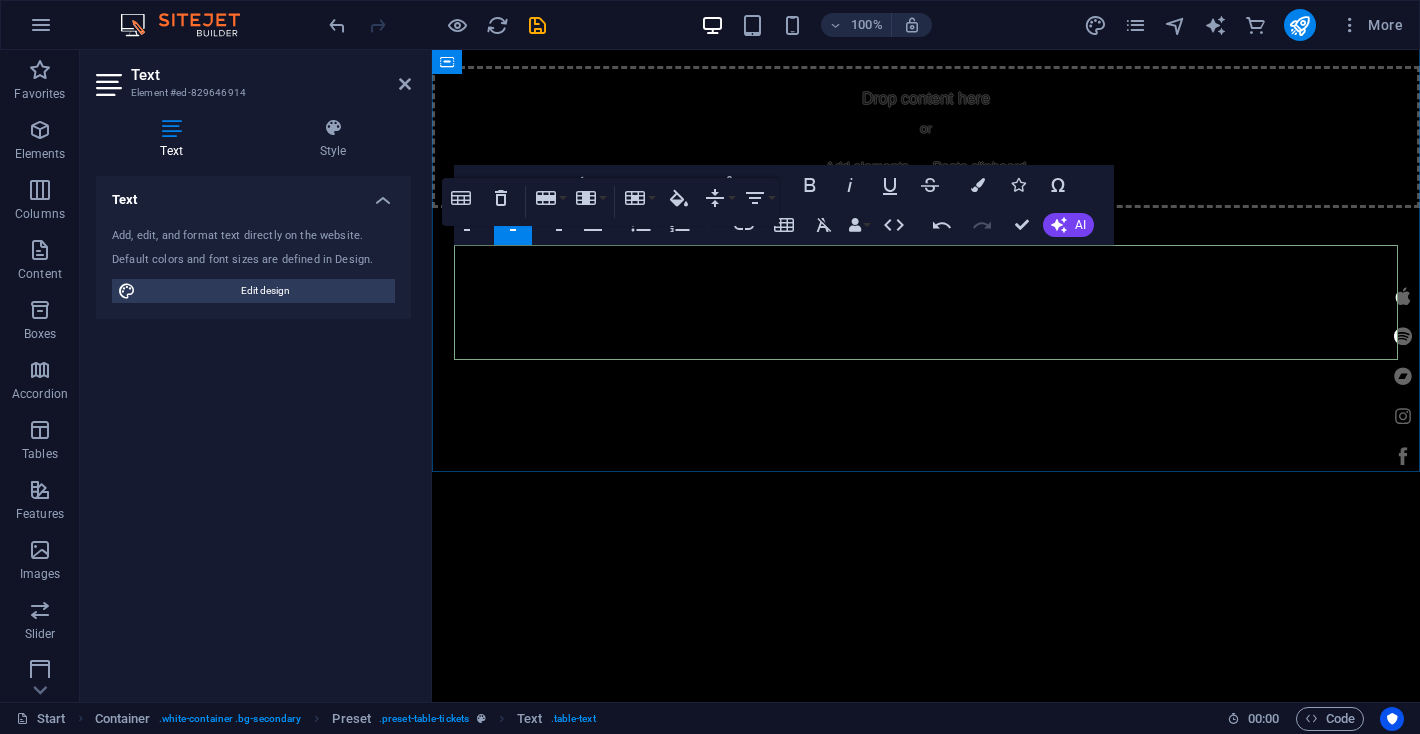 click on "[MONTH], [YEAR]" at bounding box center [572, 1807] 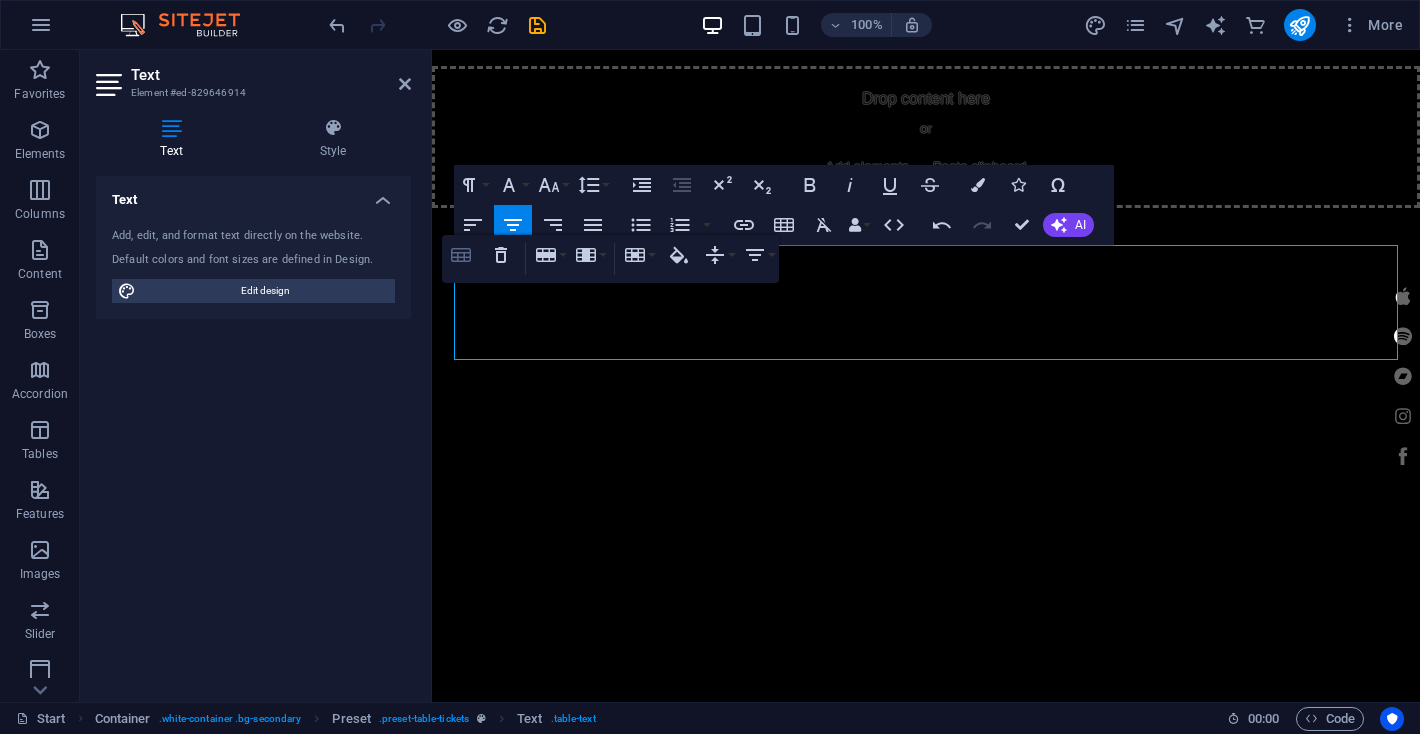 click 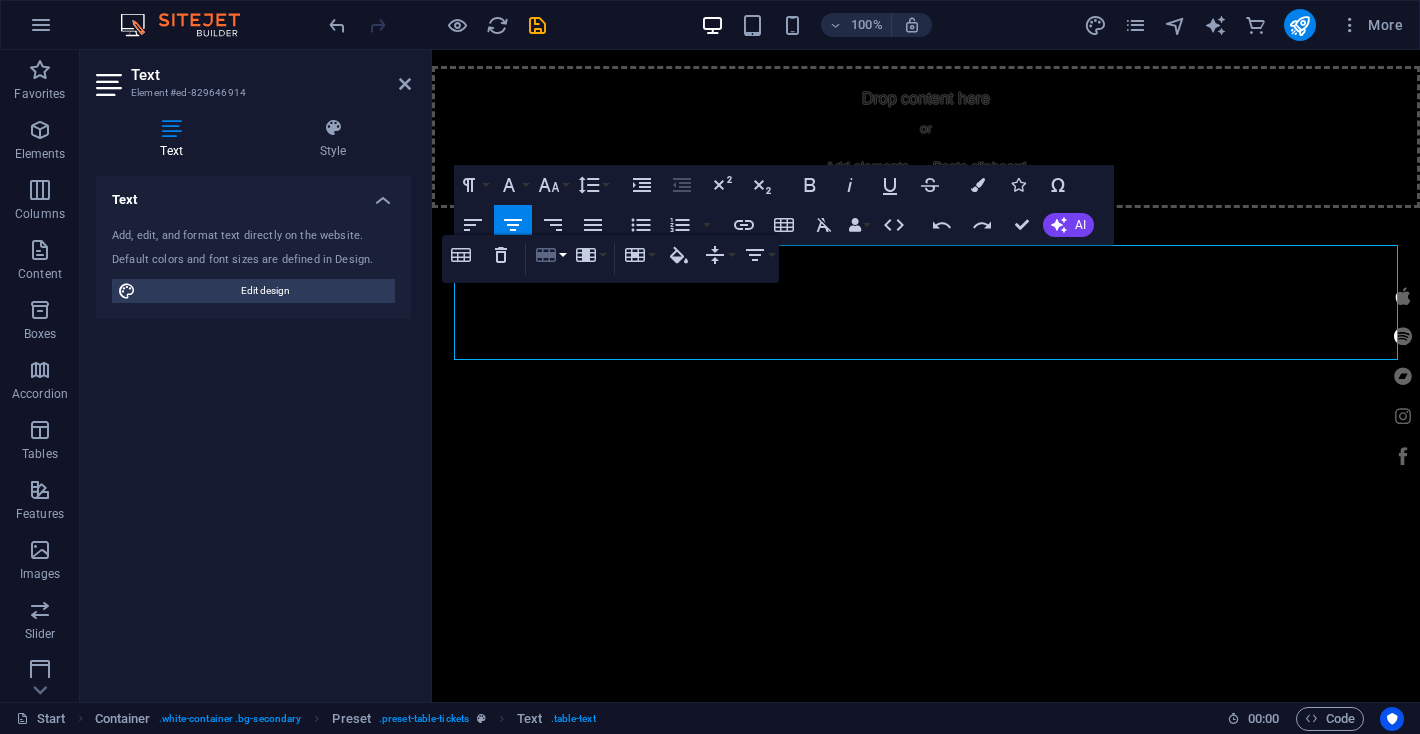 click 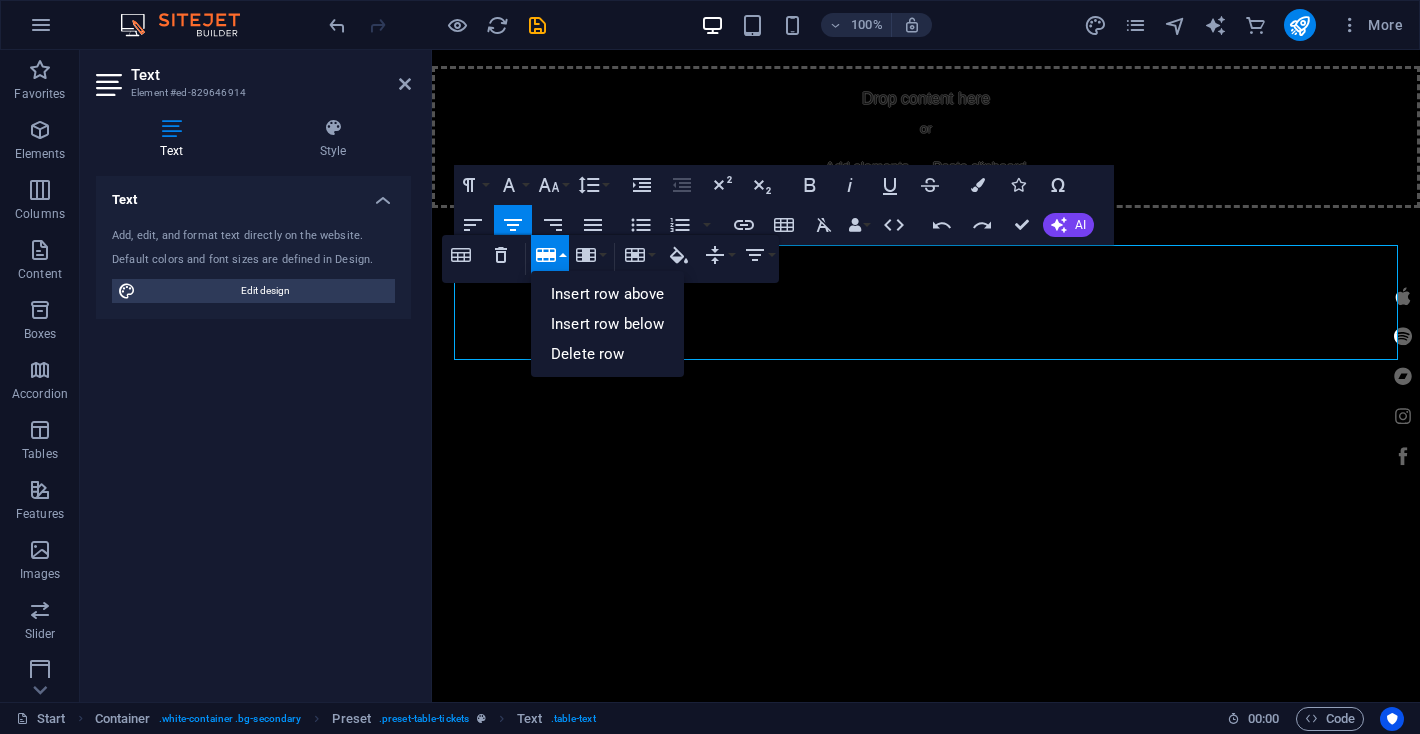 click 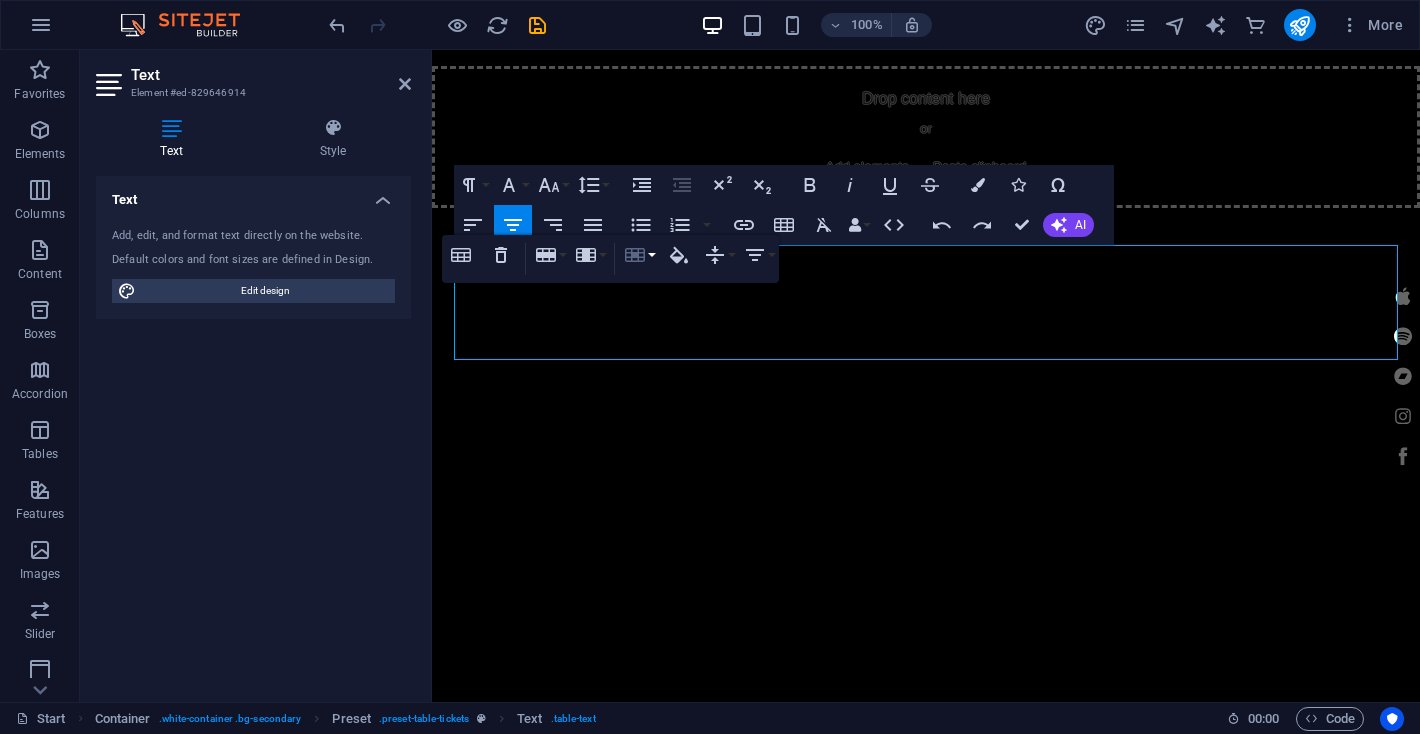 click 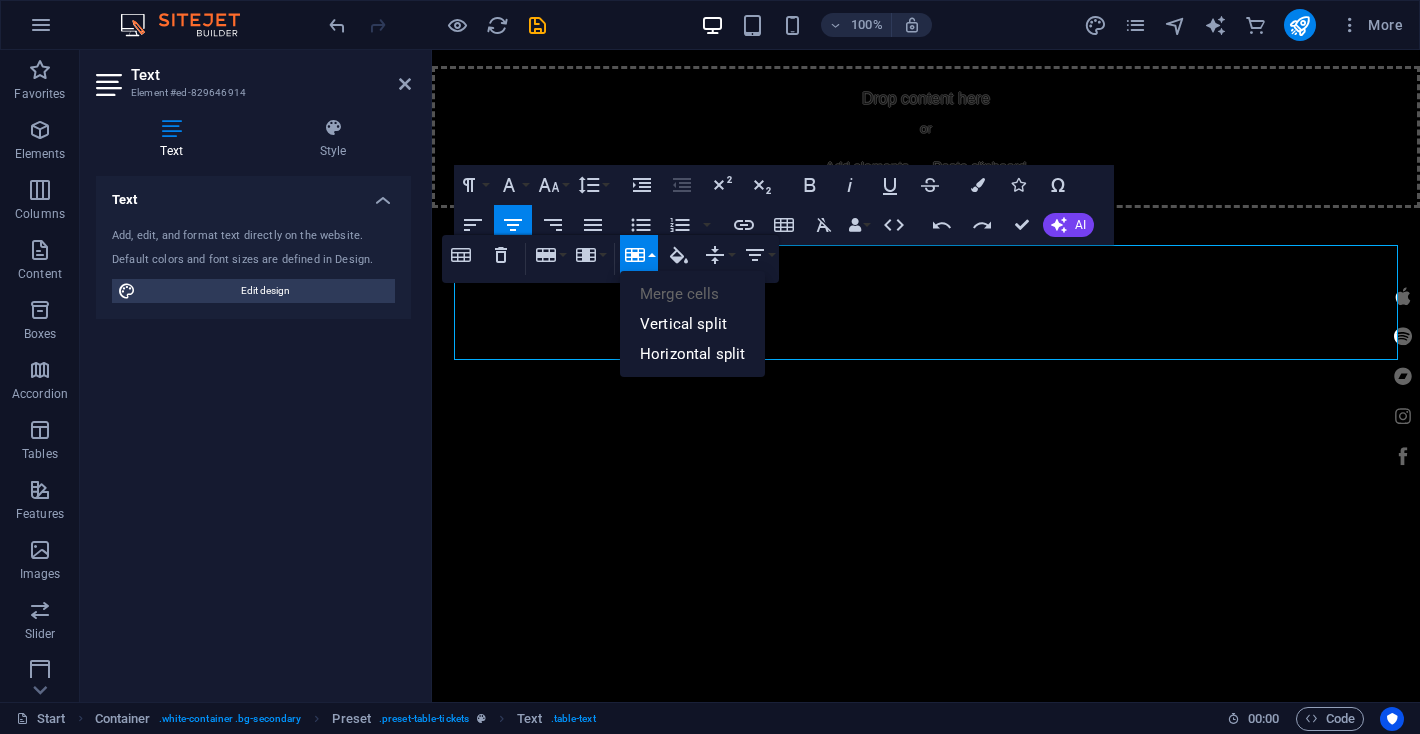 click 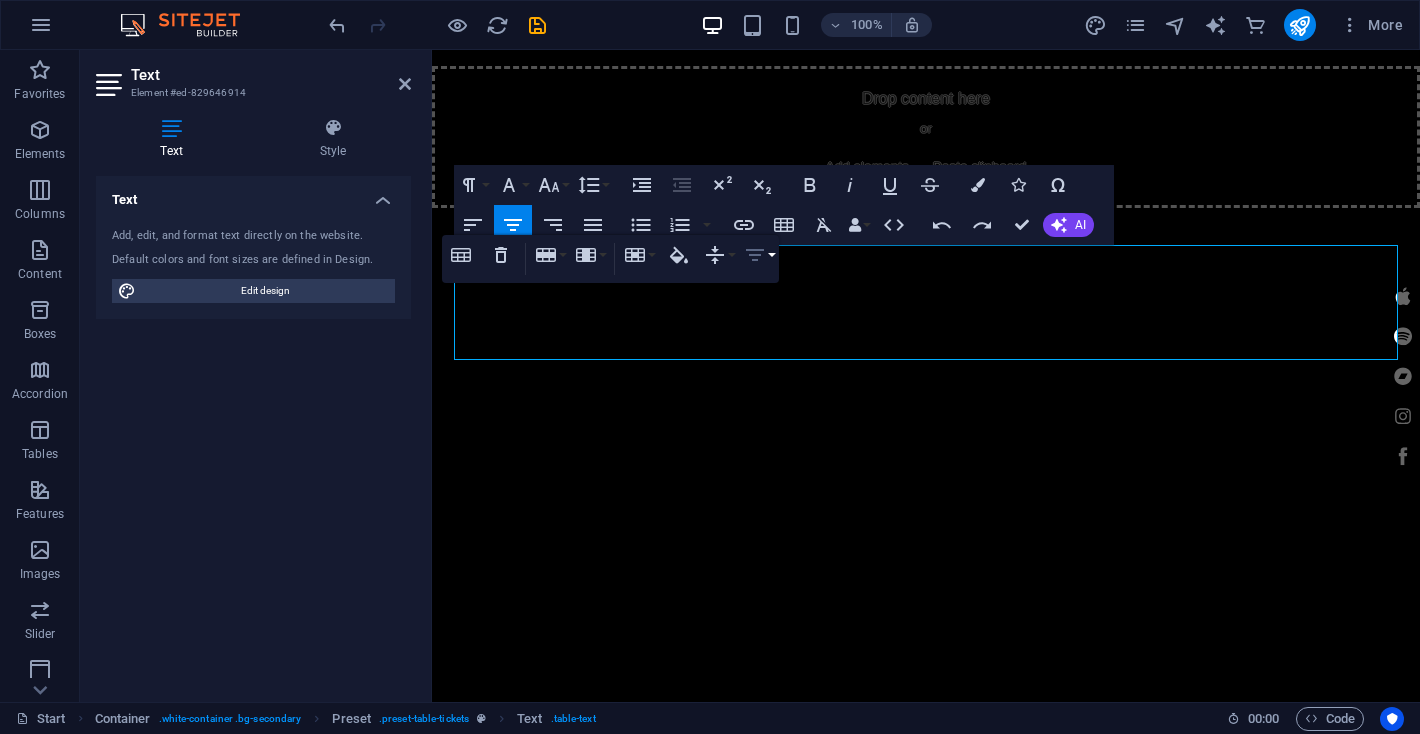 click 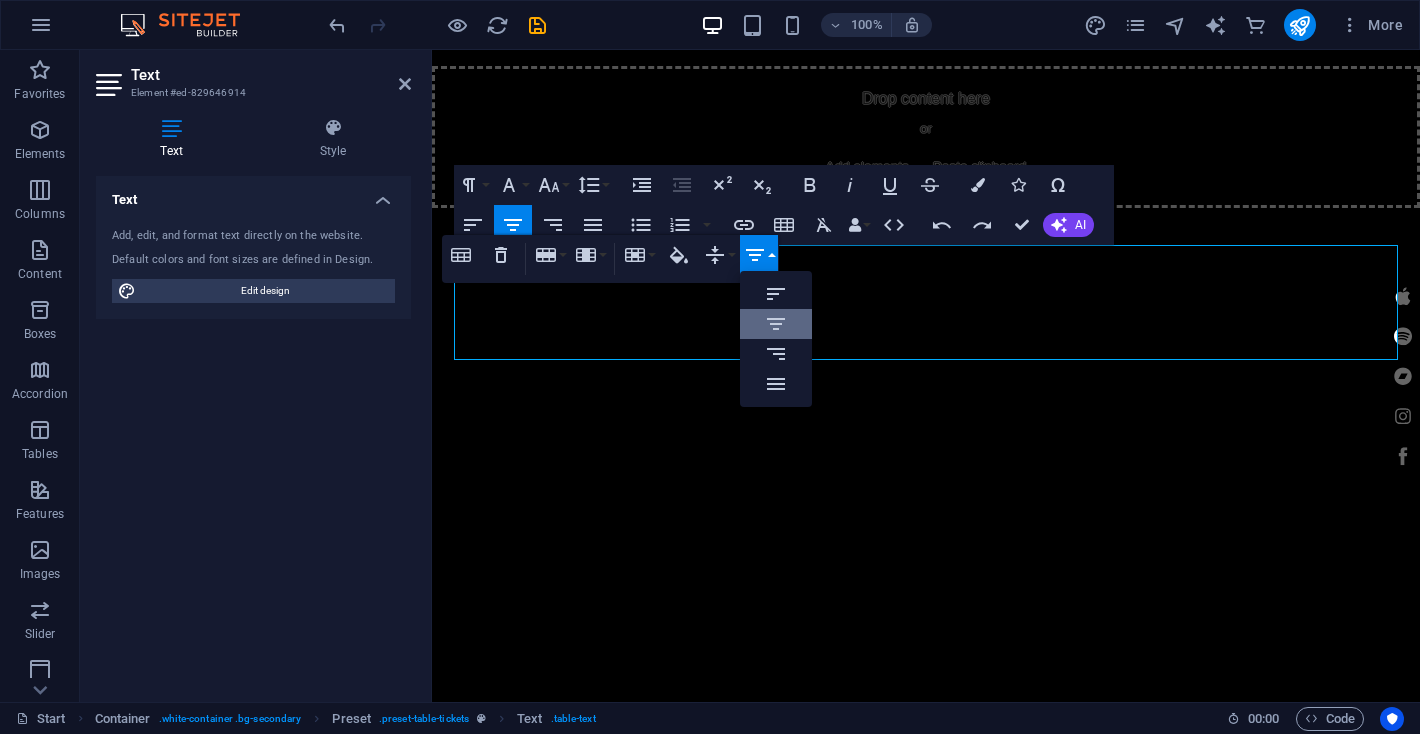 scroll, scrollTop: 0, scrollLeft: 0, axis: both 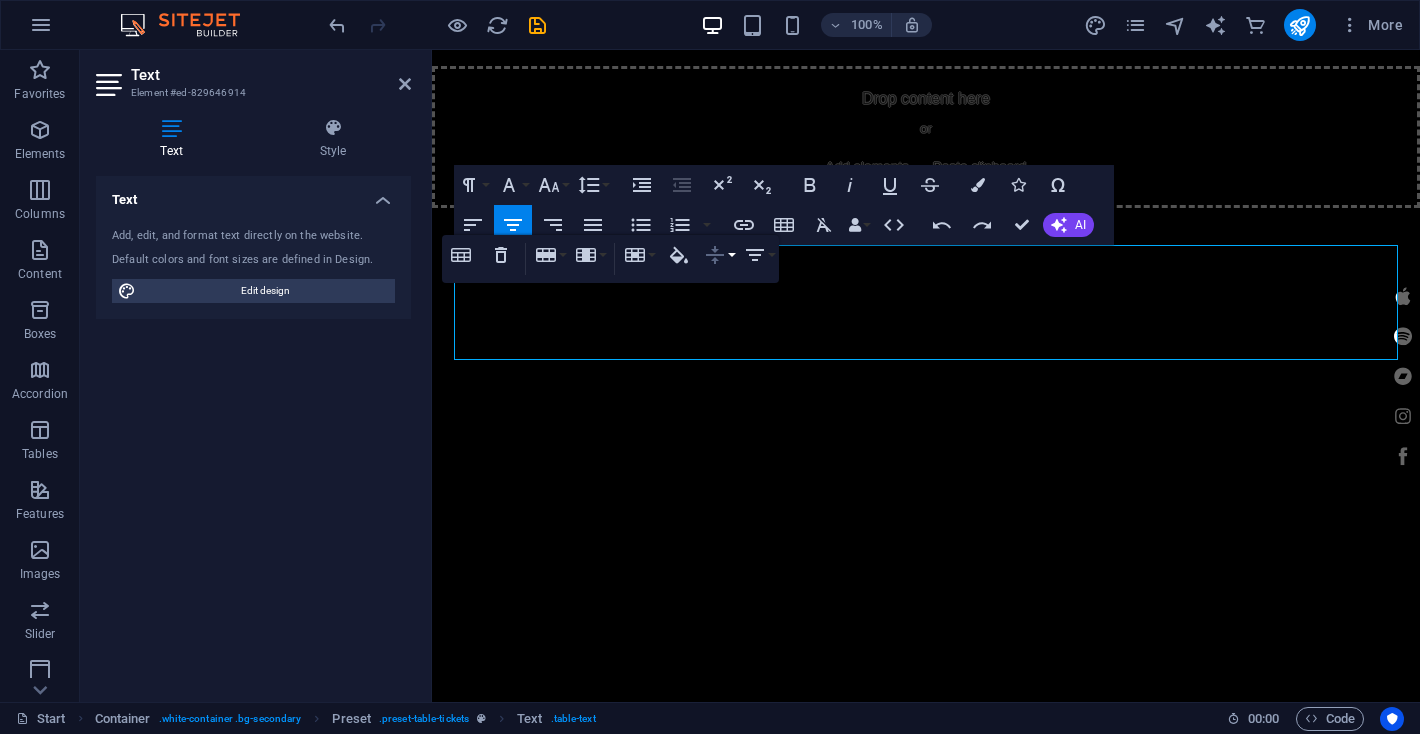 click 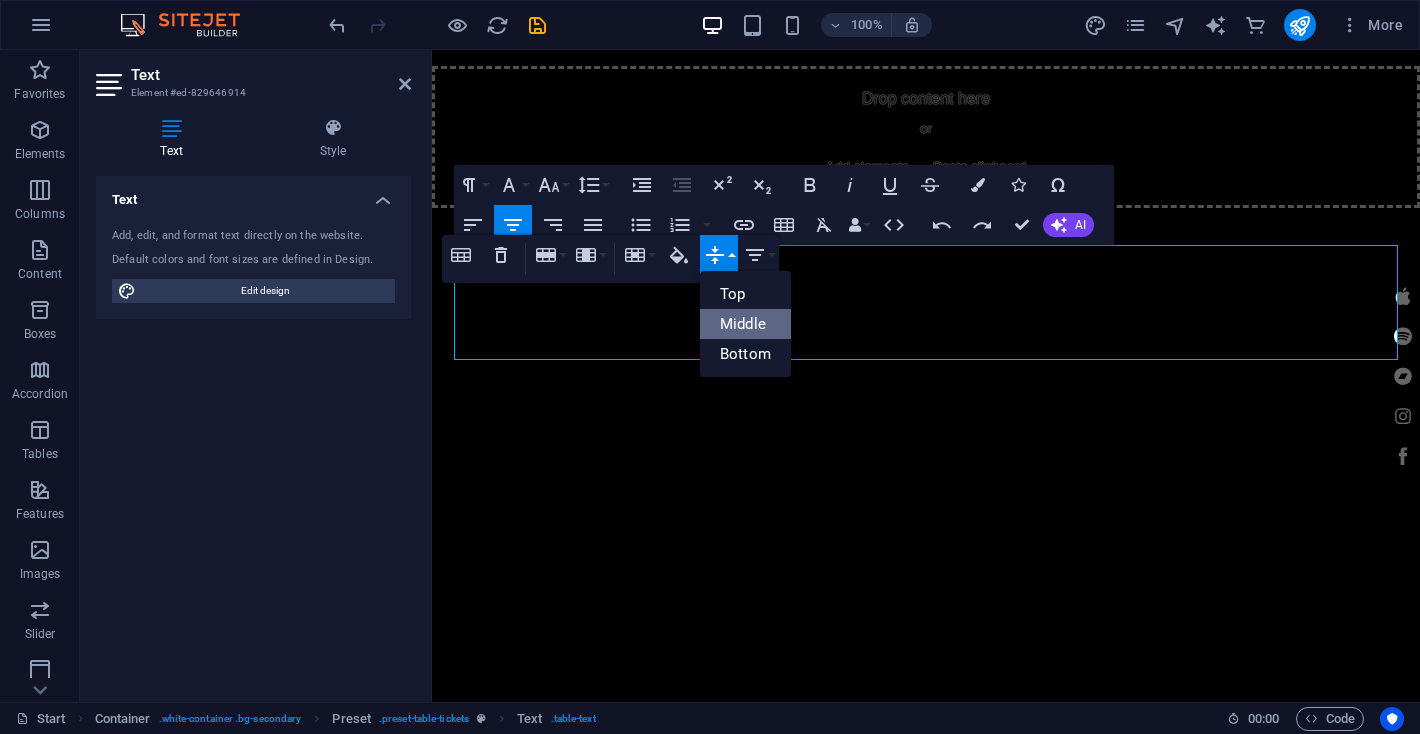 scroll, scrollTop: 0, scrollLeft: 0, axis: both 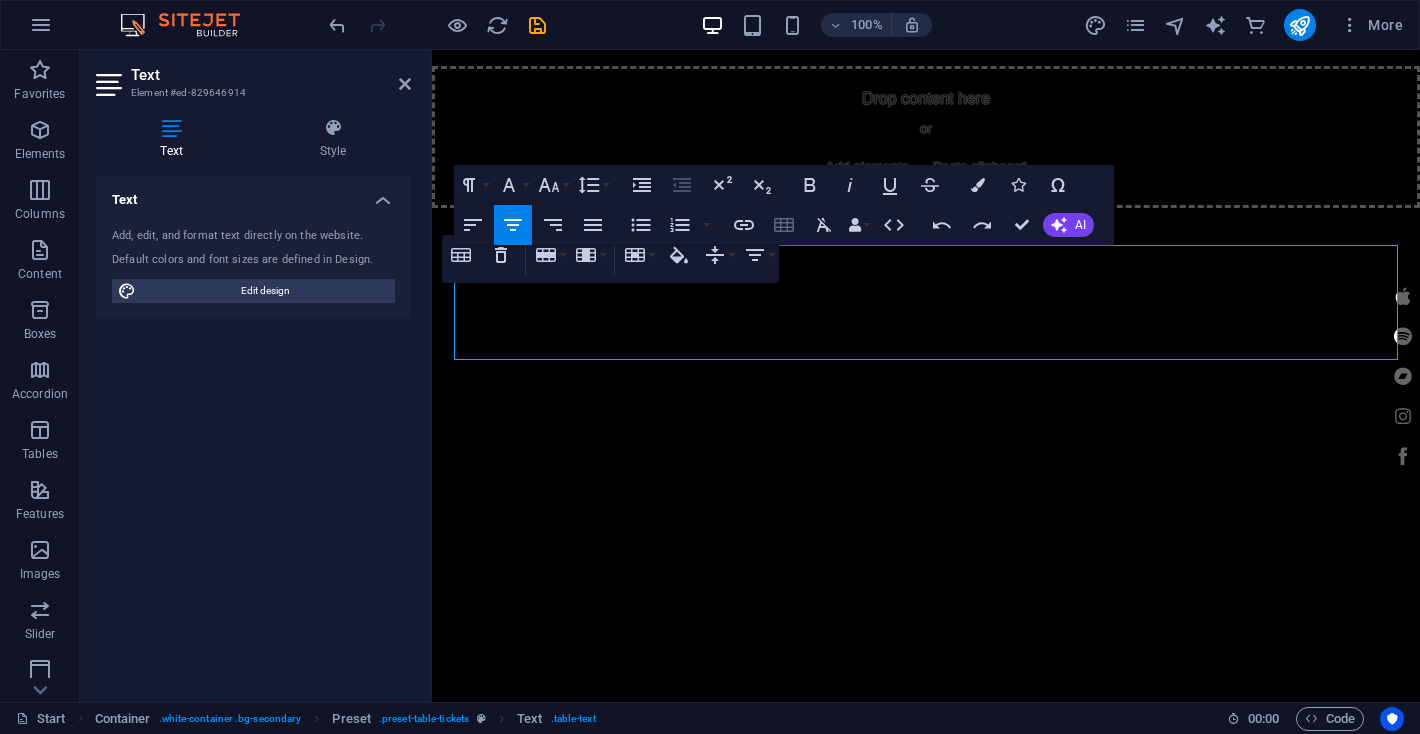 click 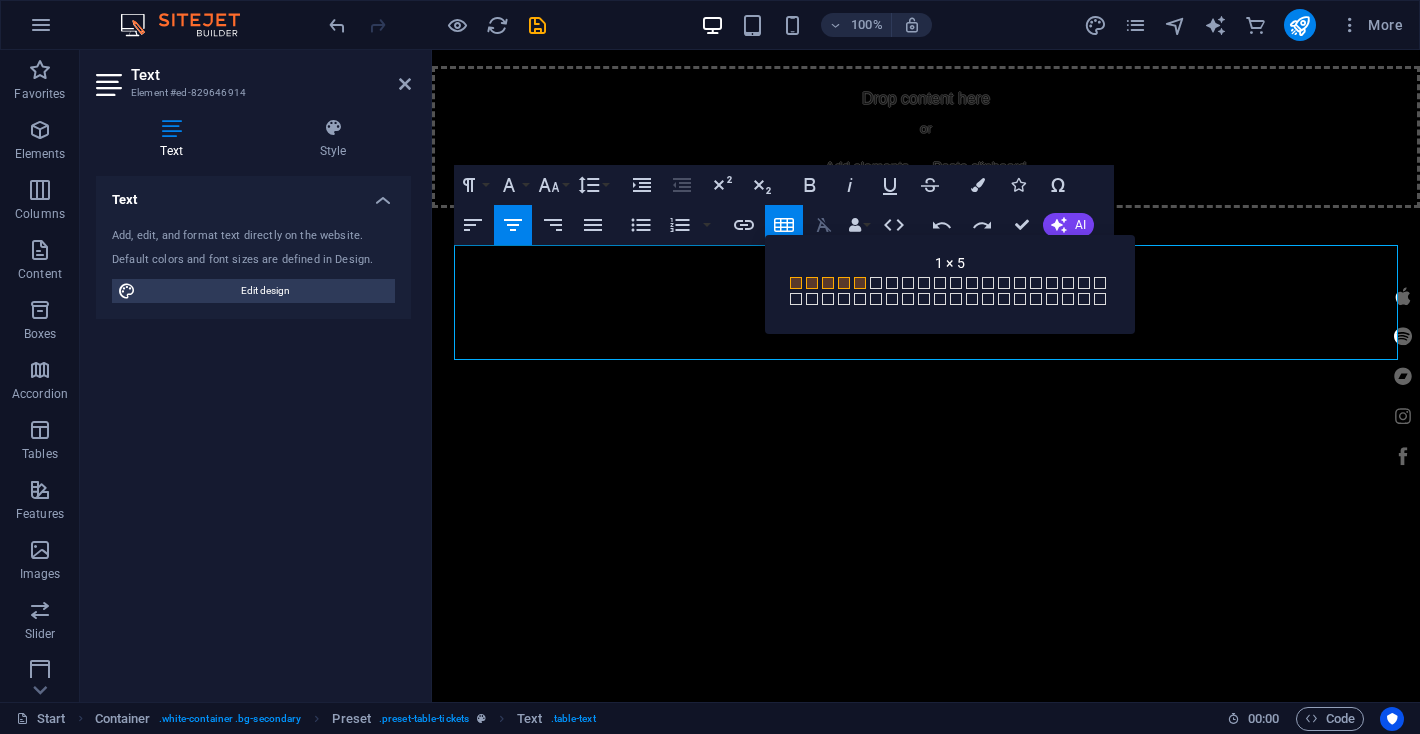 click 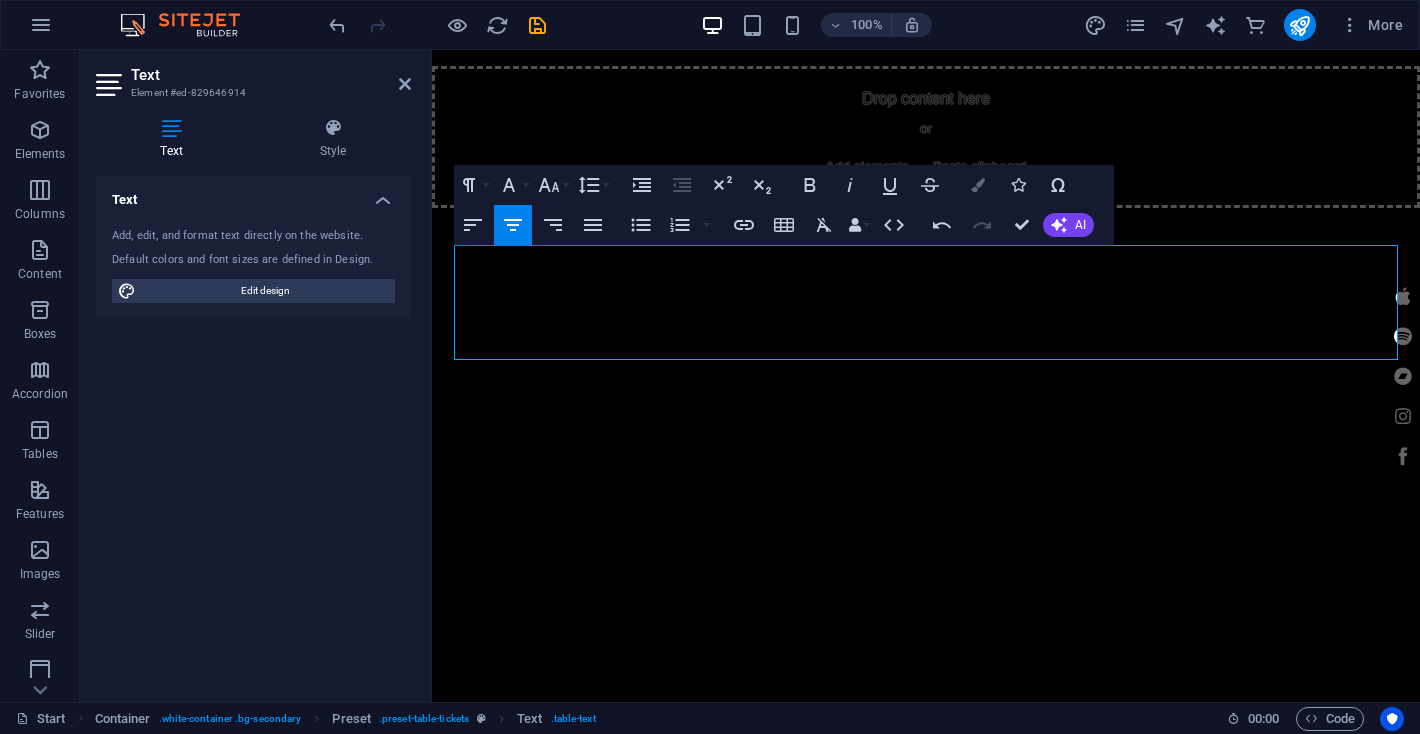 click on "Colors" at bounding box center [978, 185] 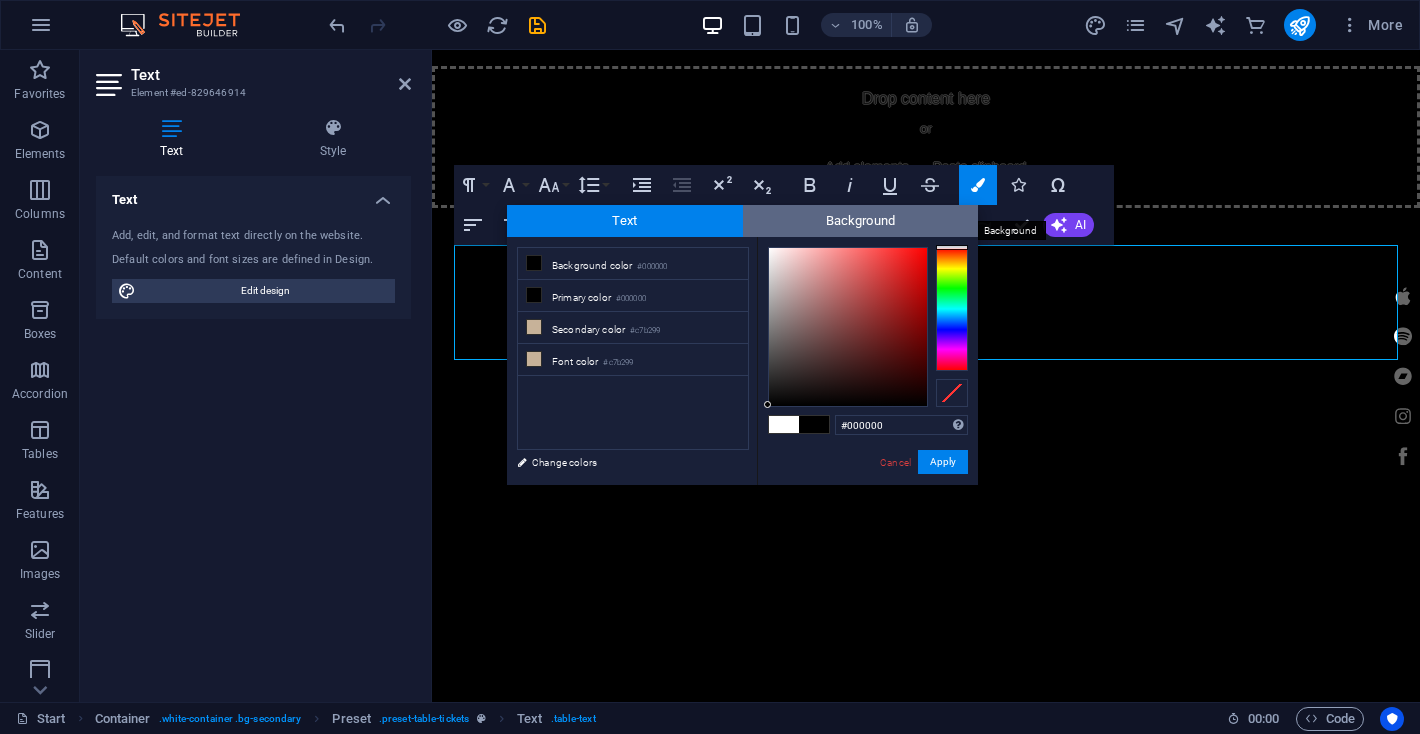 click on "Background" at bounding box center (861, 221) 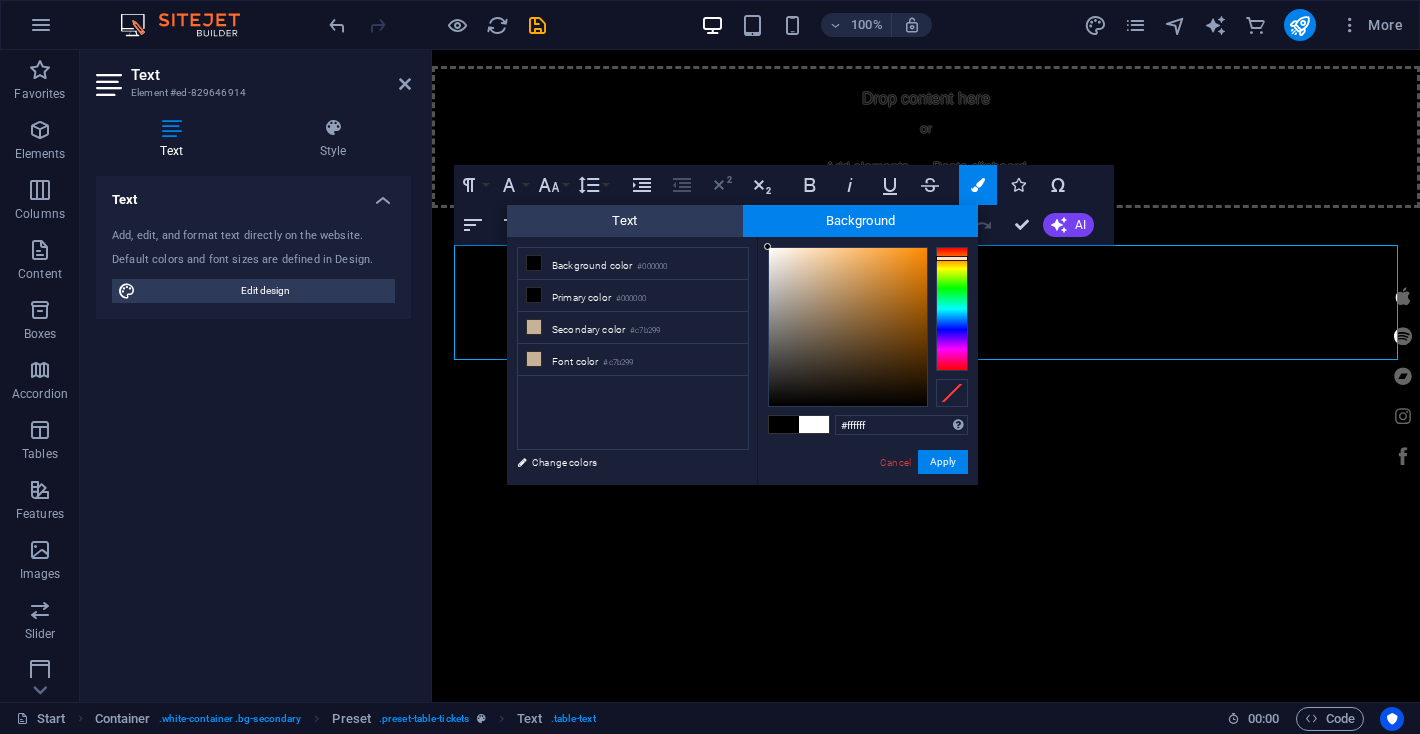 drag, startPoint x: 834, startPoint y: 324, endPoint x: 725, endPoint y: 203, distance: 162.85576 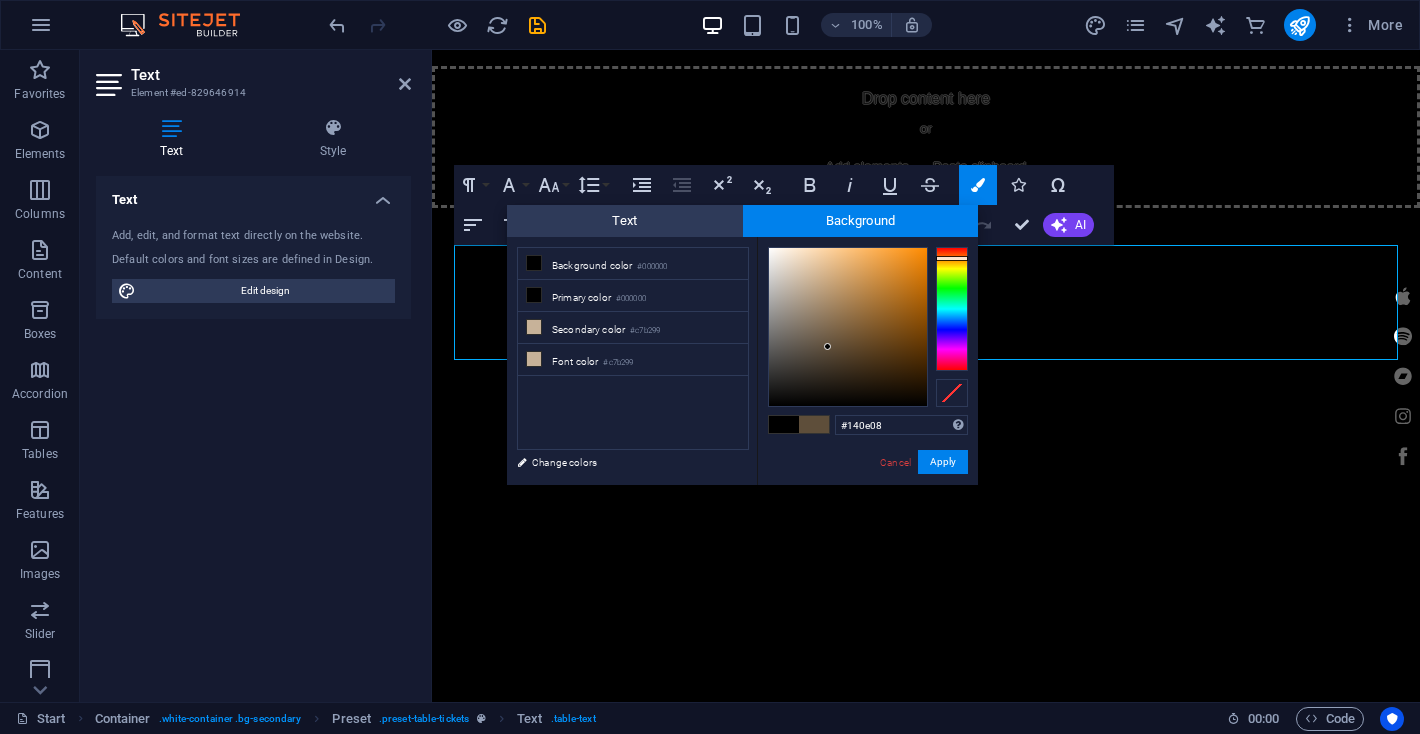 type on "#000000" 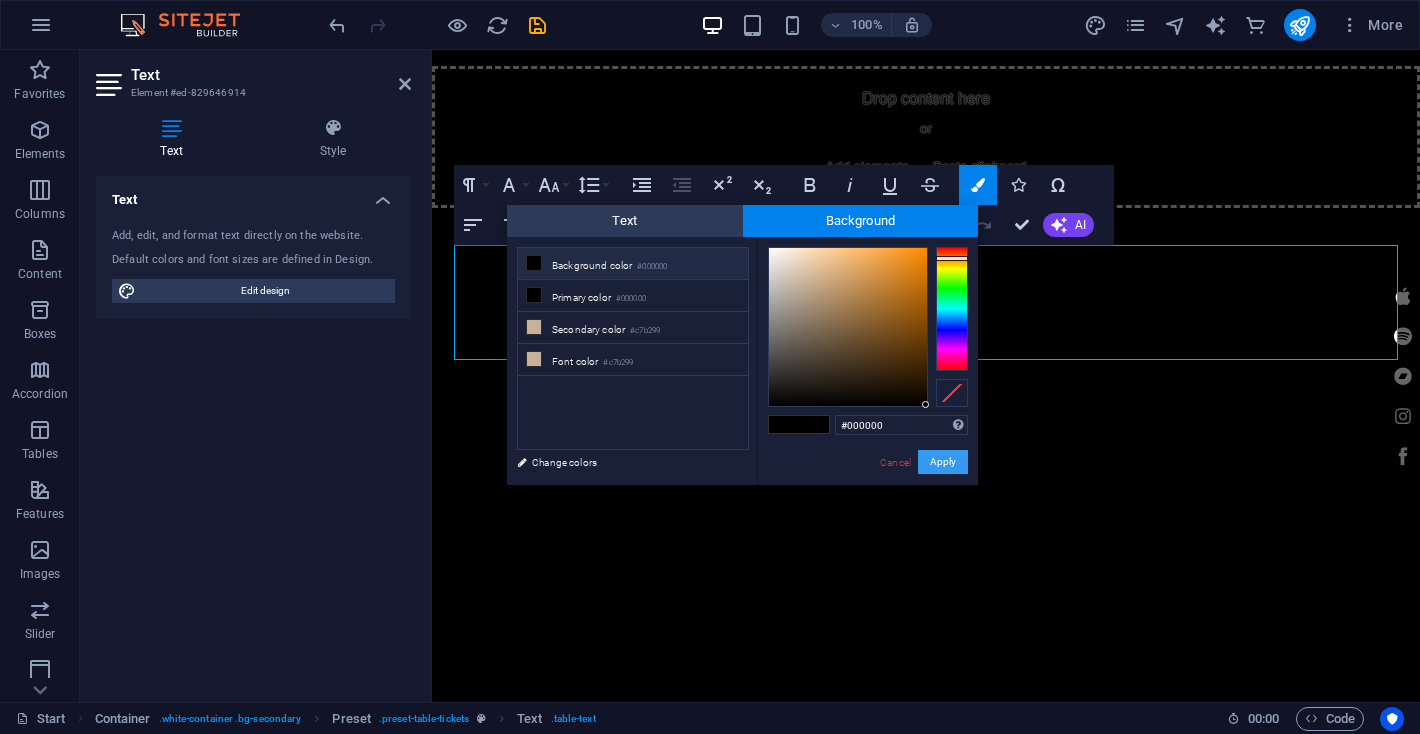 click on "Apply" at bounding box center [943, 462] 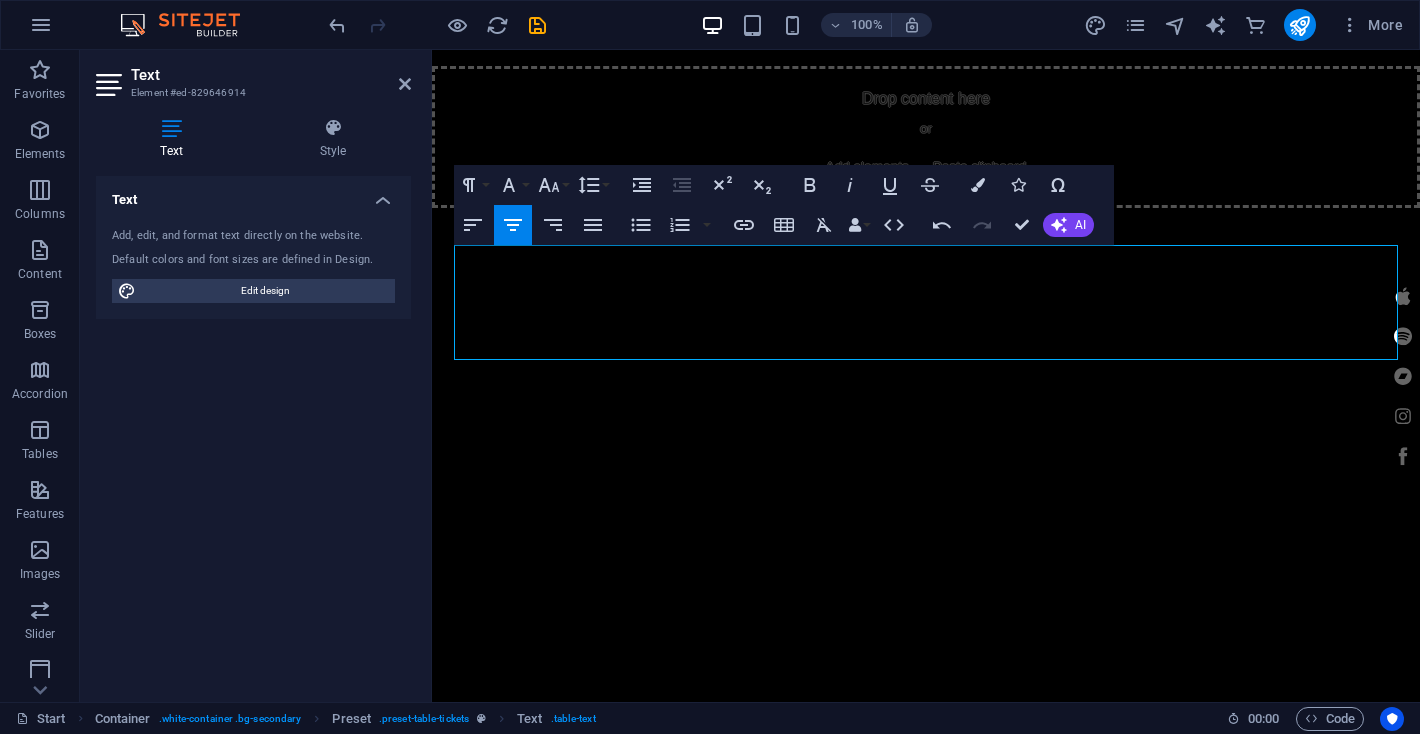 click on "Drag here to replace the existing content. Press “Ctrl” if you want to create a new element.
H2   Wide image with text   Wide image with text   Container   Menu Bar   Container   Banner   Menu Bar   Placeholder   Scroll indicator   Placeholder   Container   Spacer   Text   HTML   Button   Container   H2   Spacer   Preset   Text   Preset   Placeholder   Wide image with text   Wide image with text   Container   Container   Wide image with text   H2   Preset   Form   Input   Container   Preset   Container   Preset   Form   Input   Container   H2   HTML   Spacer   Spacer   Spacer   Textarea   Checkbox   Captcha Paragraph Format Normal Heading 1 Heading 2 Heading 3 Heading 4 Heading 5 Heading 6 Code Font Family Arial Georgia Impact Tahoma Times New Roman Verdana Rovies ej1TSP3fxXsg If3bK7WWw Font Size 8 9 10 11 12 14 18 24 30 36 48 60 72 96 Line Height Default Single 1.15 1.5 Double Increase Indent Decrease Indent Superscript Subscript Bold Italic Underline Strikethrough Colors Icons   Disc" at bounding box center (926, 376) 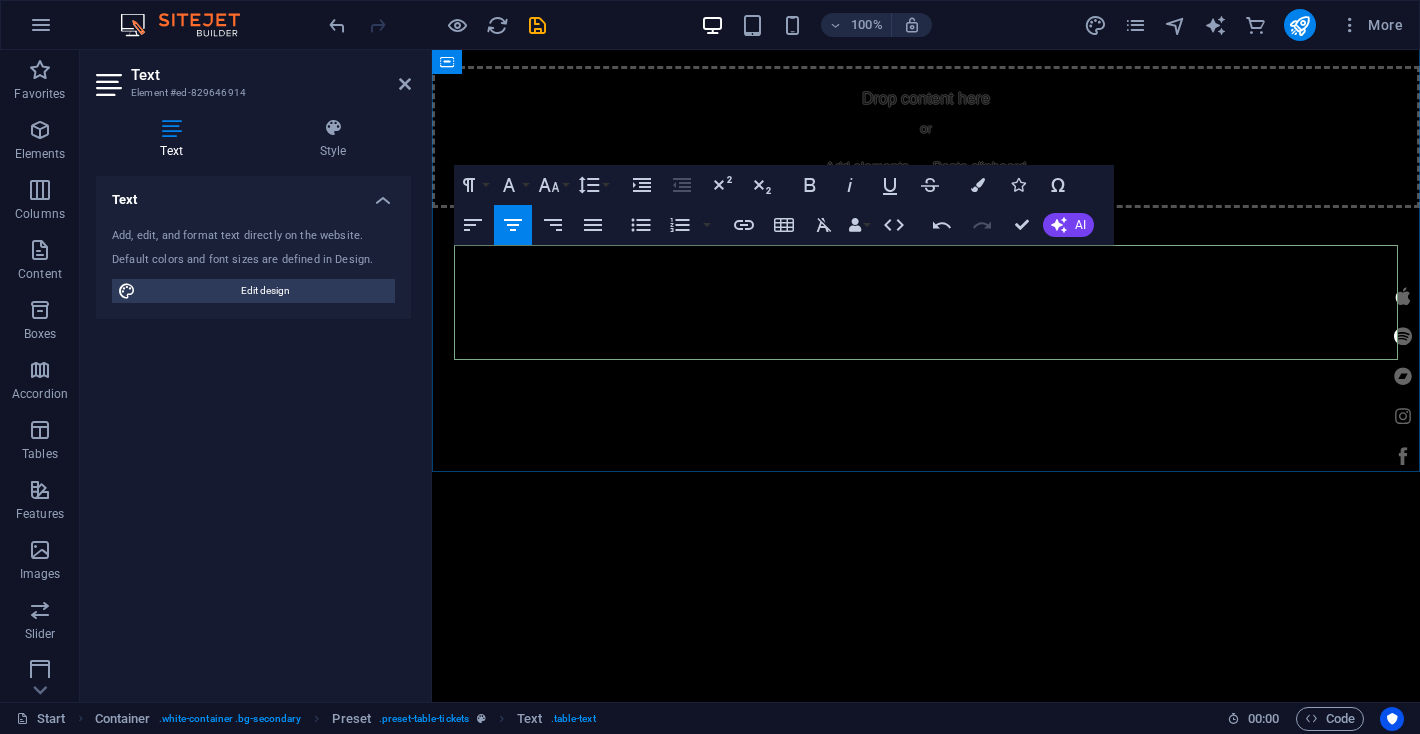 click on "December, 2025​​ ​" at bounding box center [572, 1807] 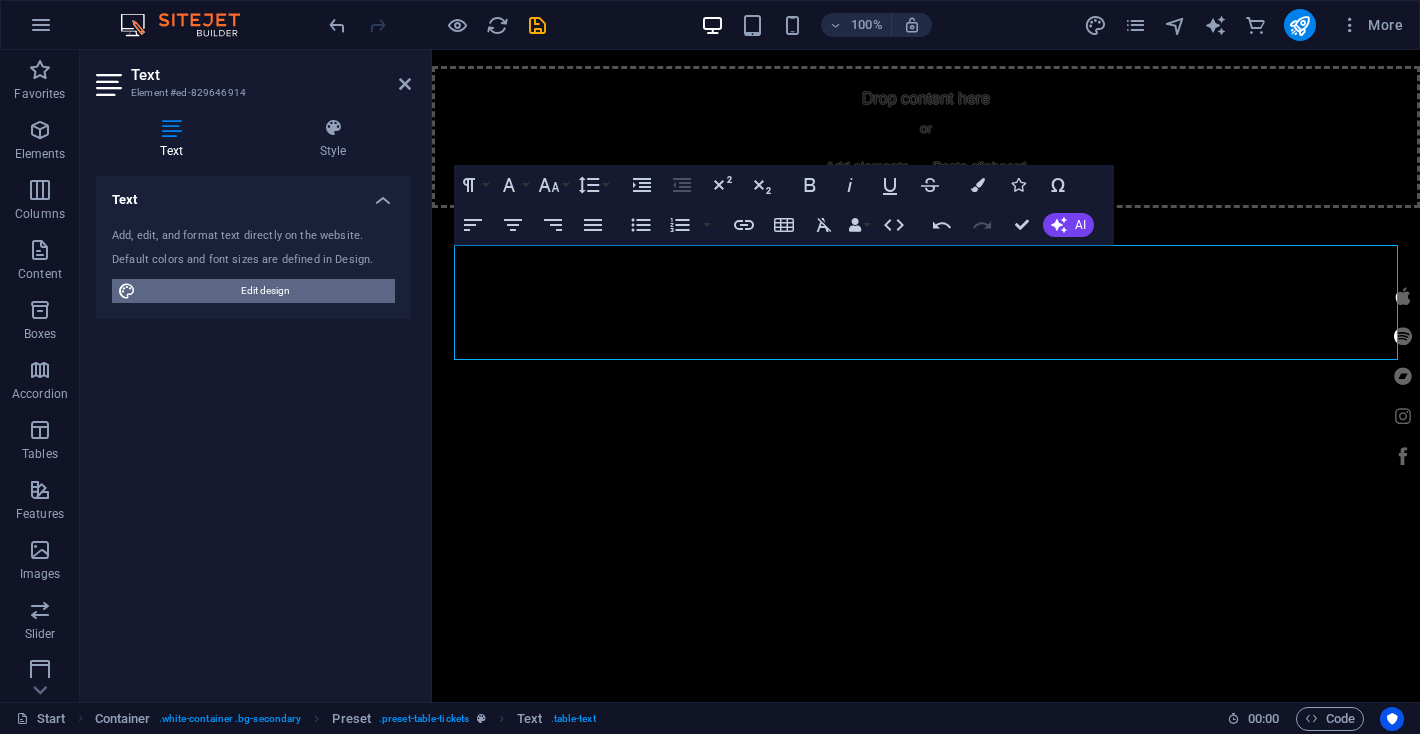 click on "Edit design" at bounding box center [265, 291] 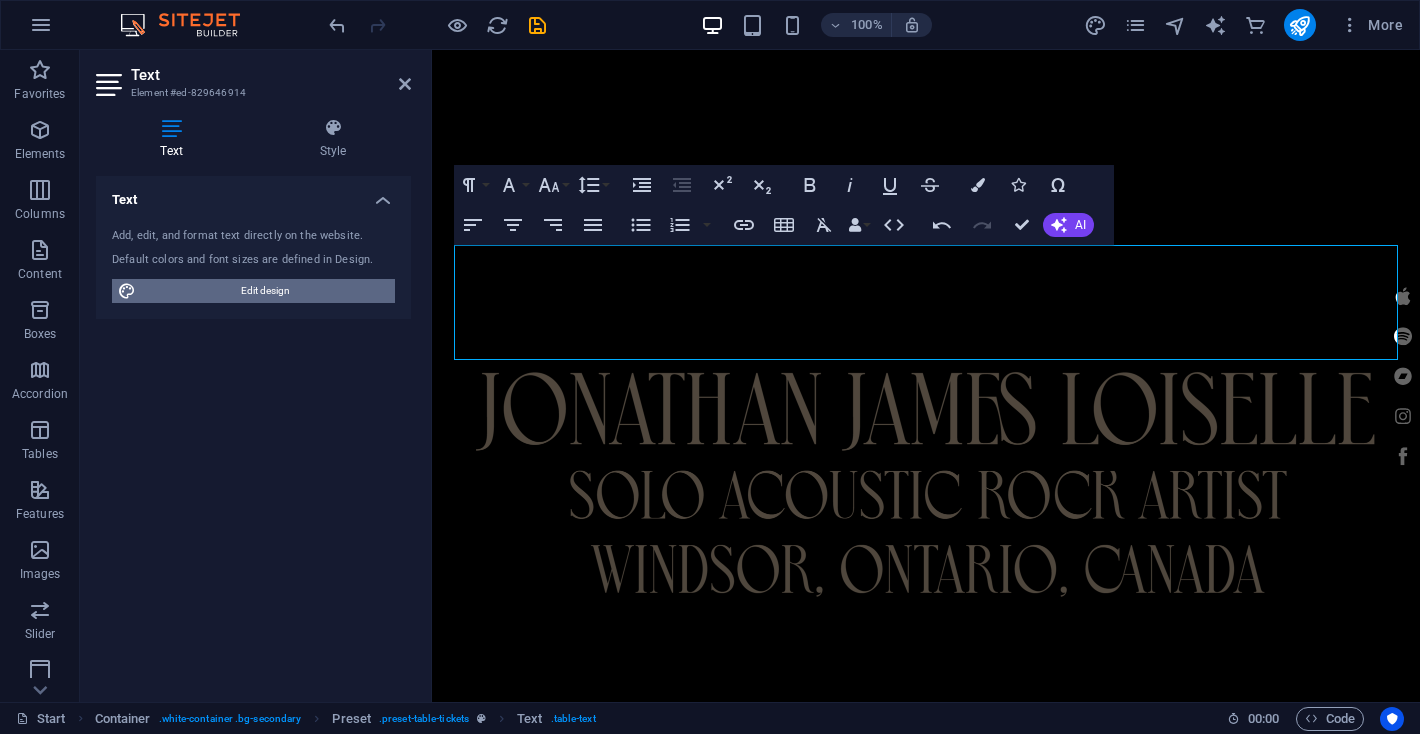 scroll, scrollTop: 1716, scrollLeft: 0, axis: vertical 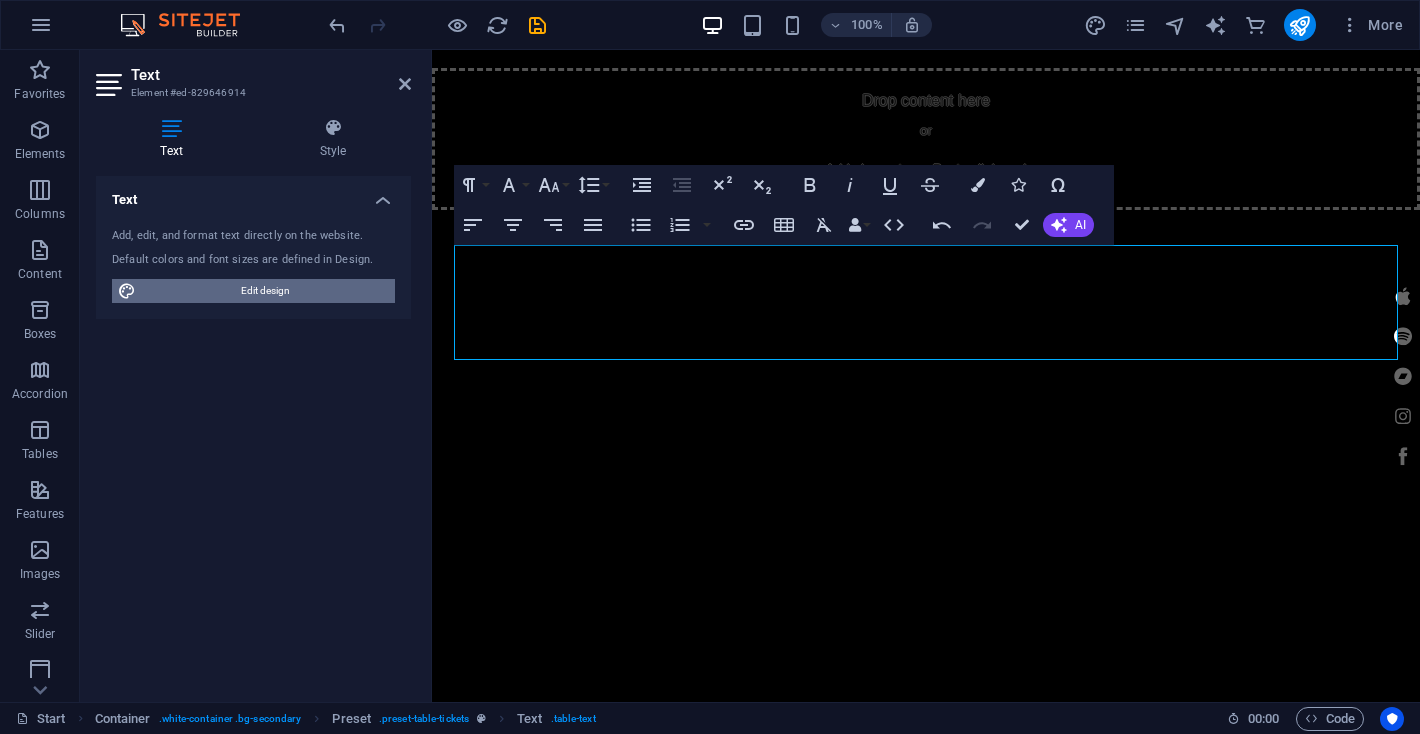 select on "px" 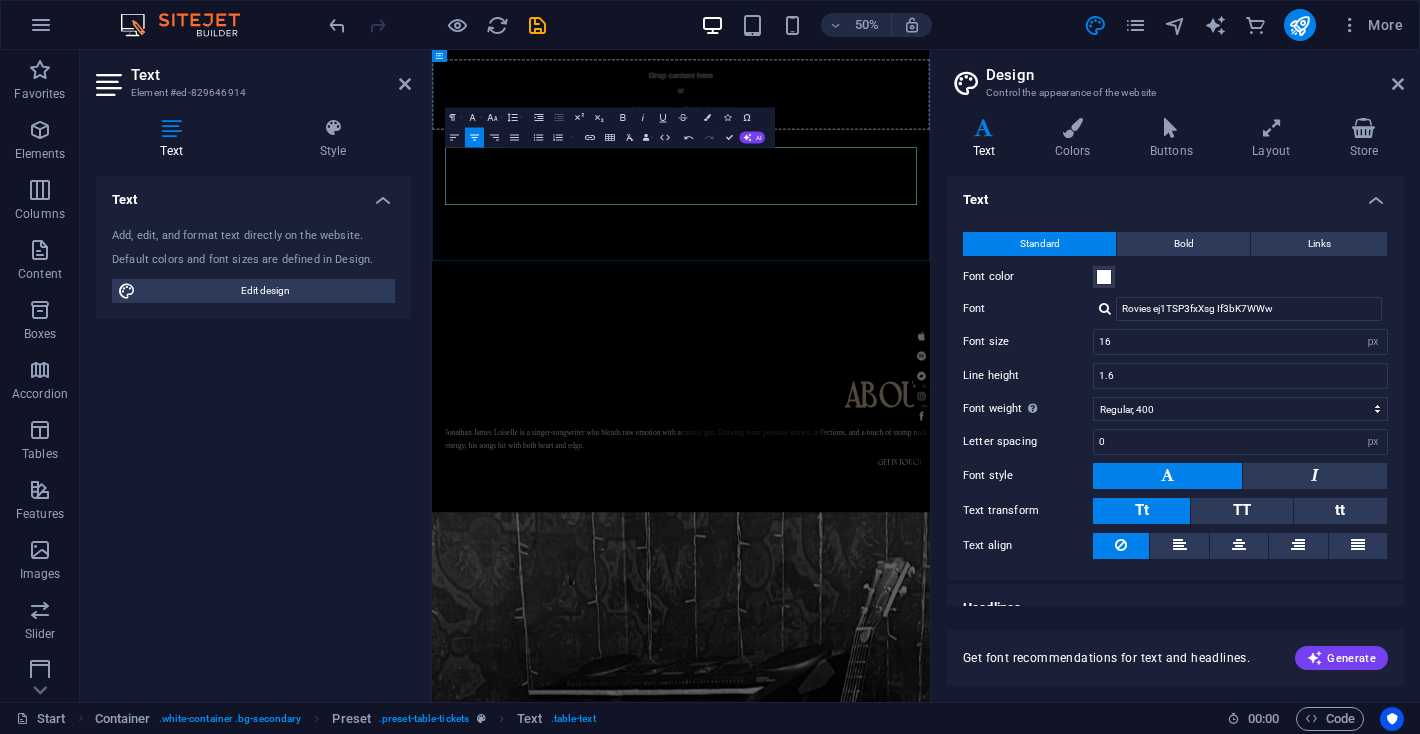 click on "December, 2025​​ ​" at bounding box center (576, 1809) 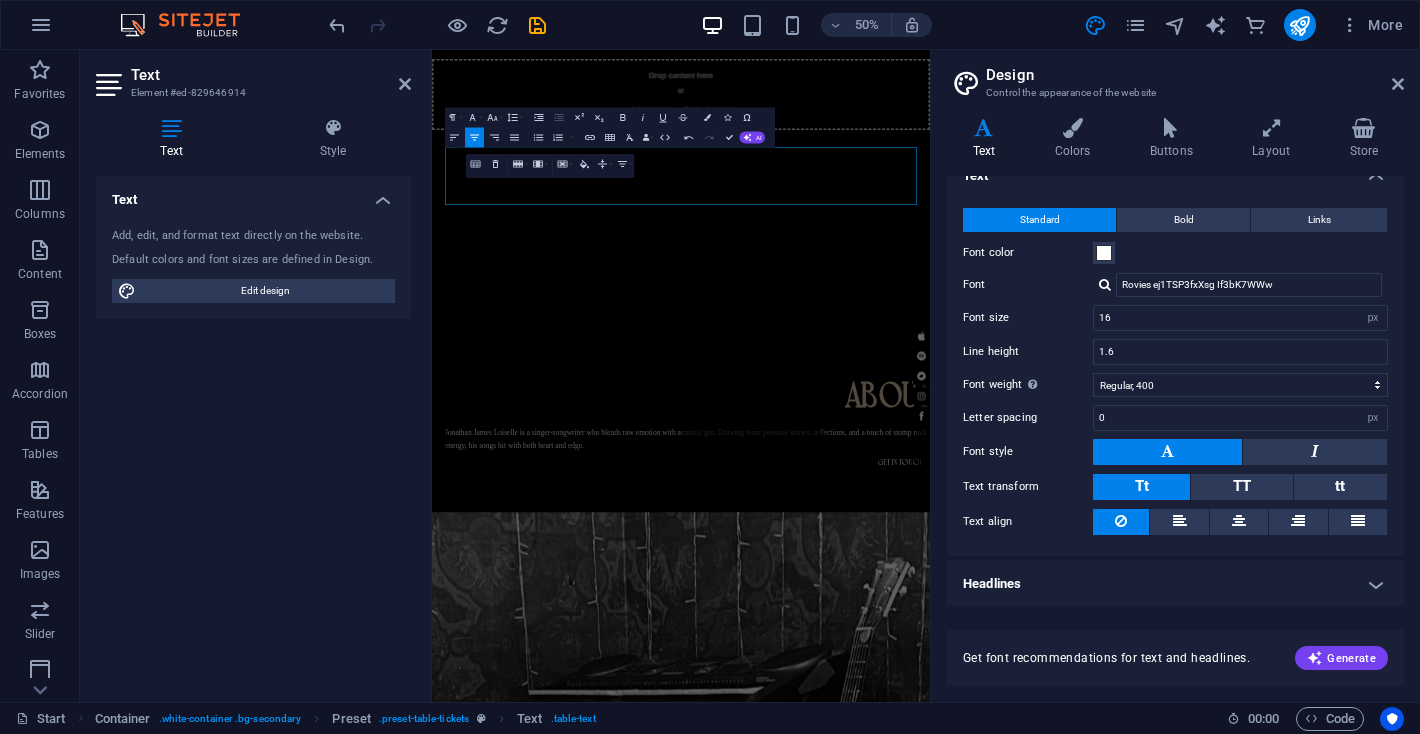 scroll, scrollTop: 0, scrollLeft: 0, axis: both 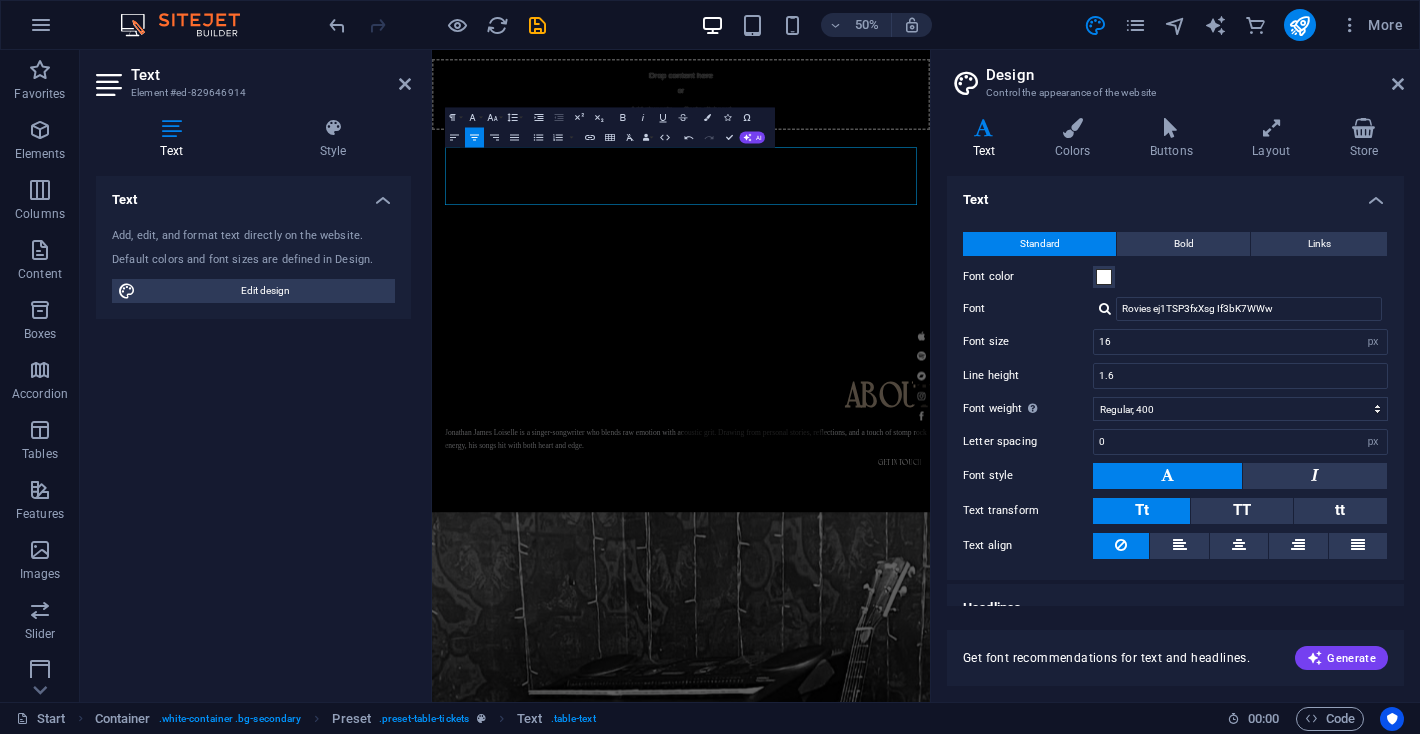 click on "Text" at bounding box center (1175, 194) 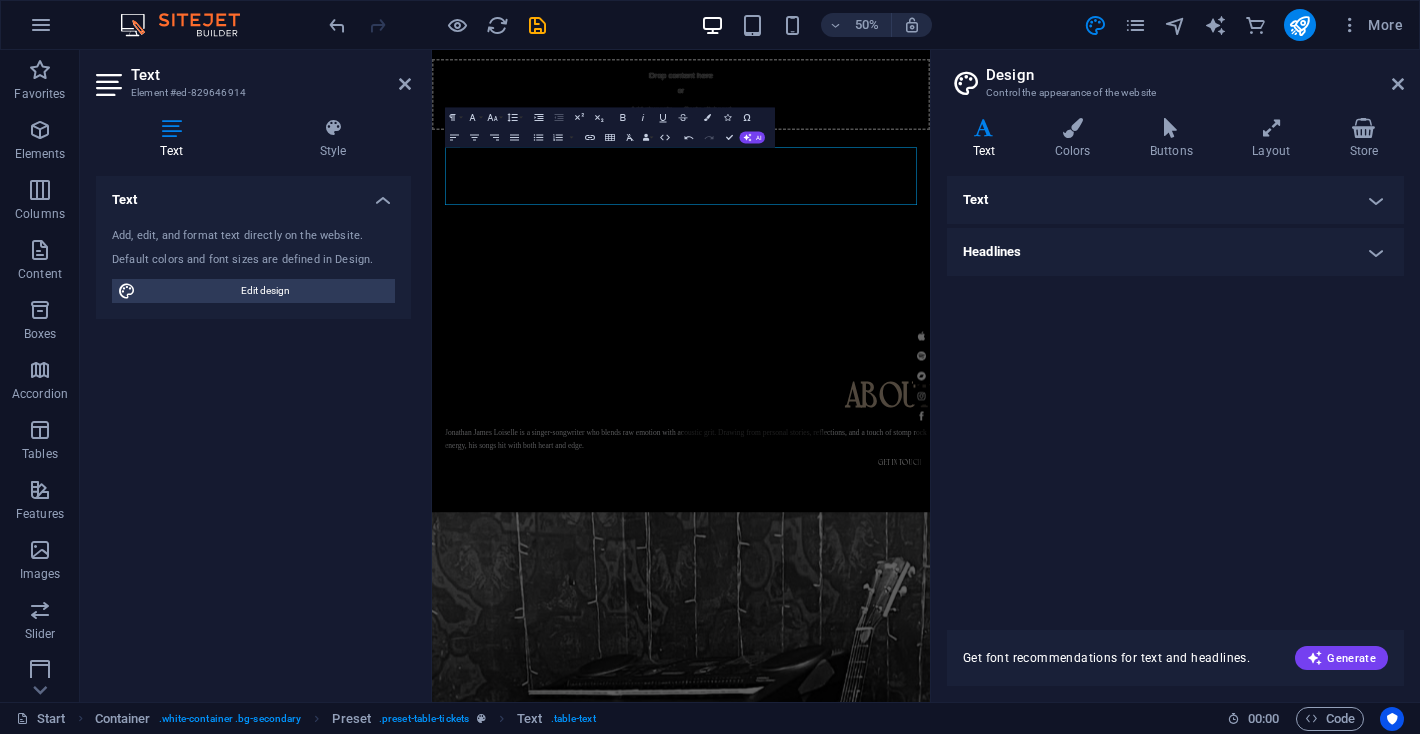 click on "Headlines" at bounding box center [1175, 252] 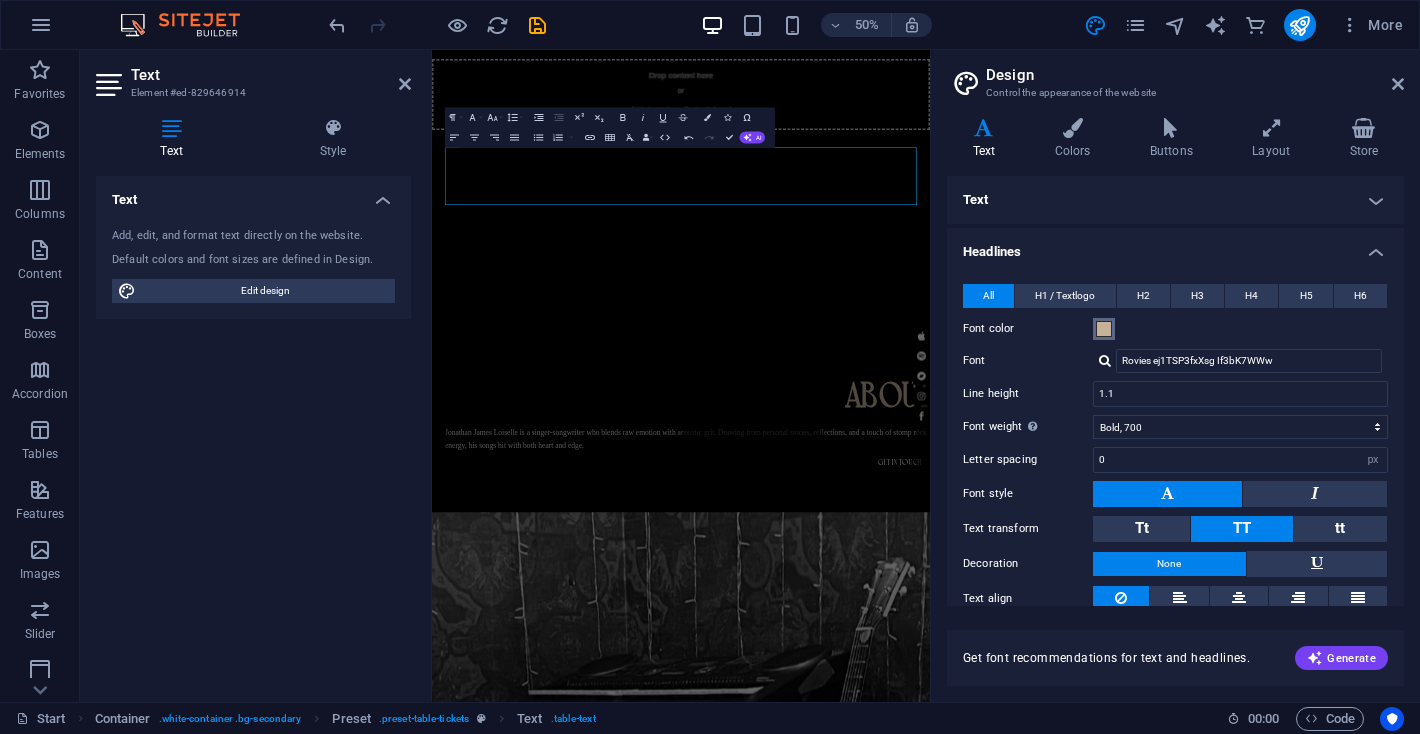 click at bounding box center (1104, 329) 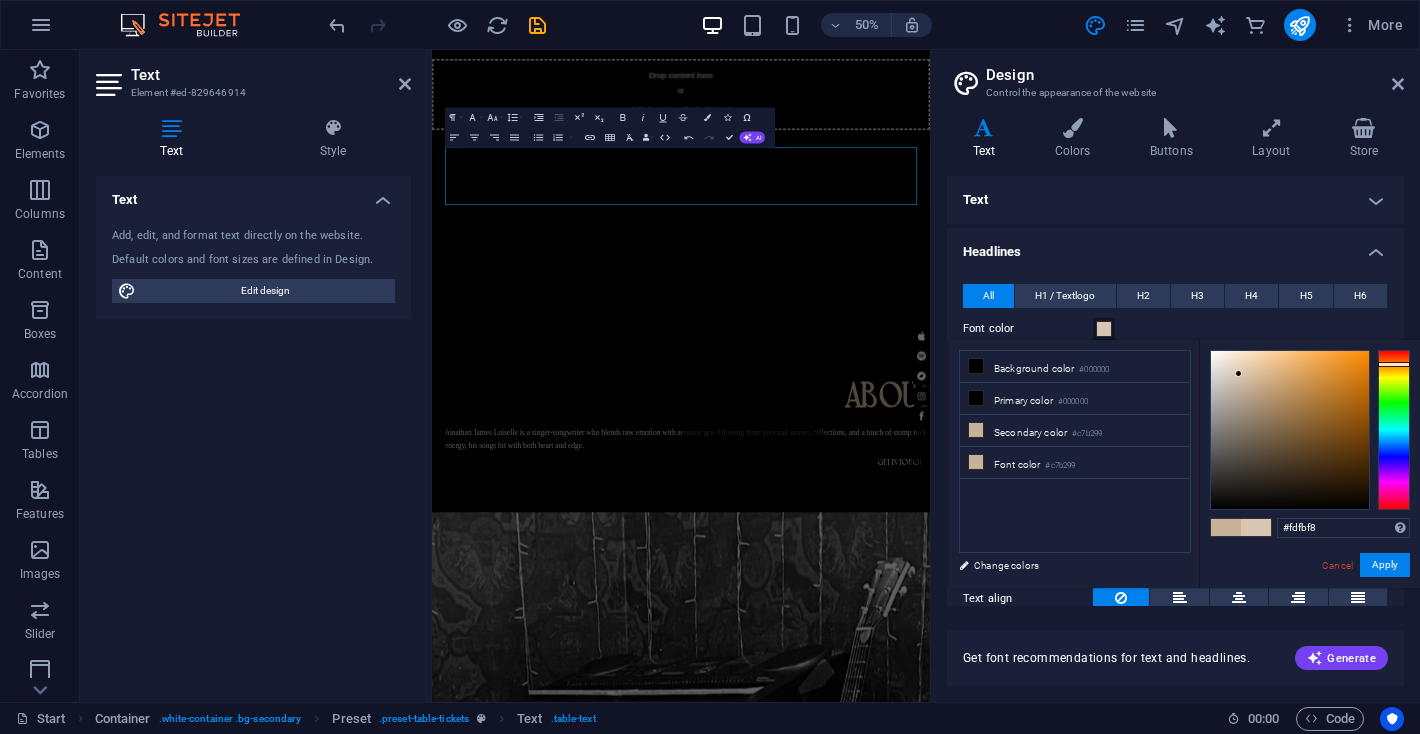 type on "#ffffff" 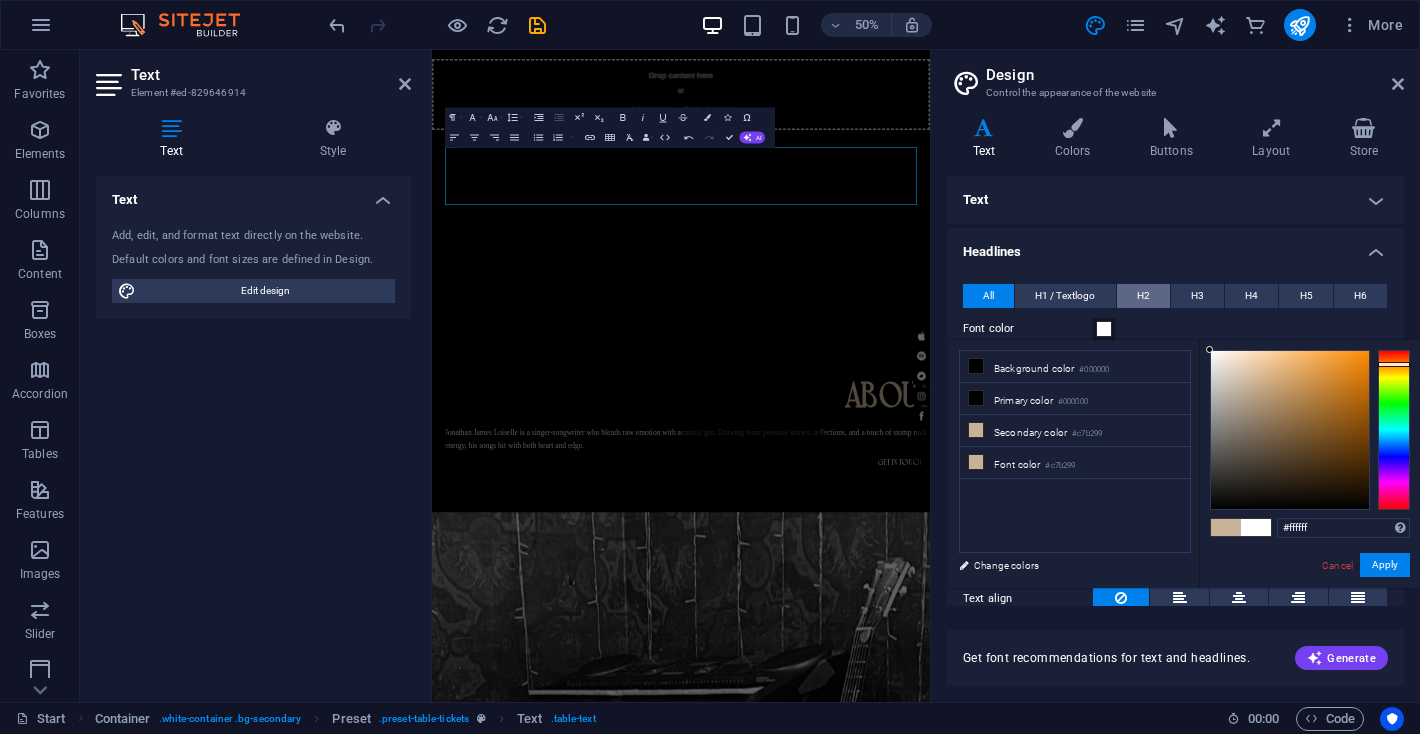 drag, startPoint x: 1239, startPoint y: 374, endPoint x: 1153, endPoint y: 292, distance: 118.82761 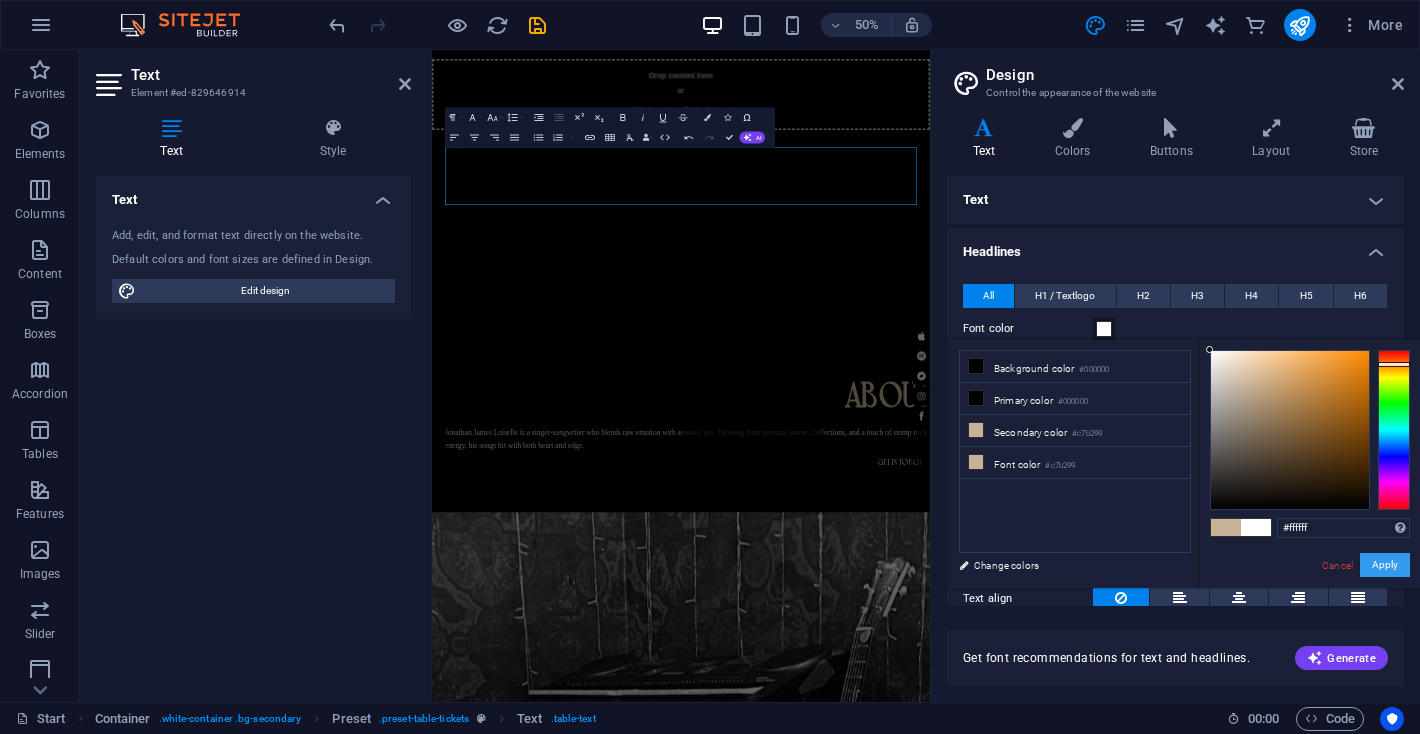 click on "Apply" at bounding box center [1385, 565] 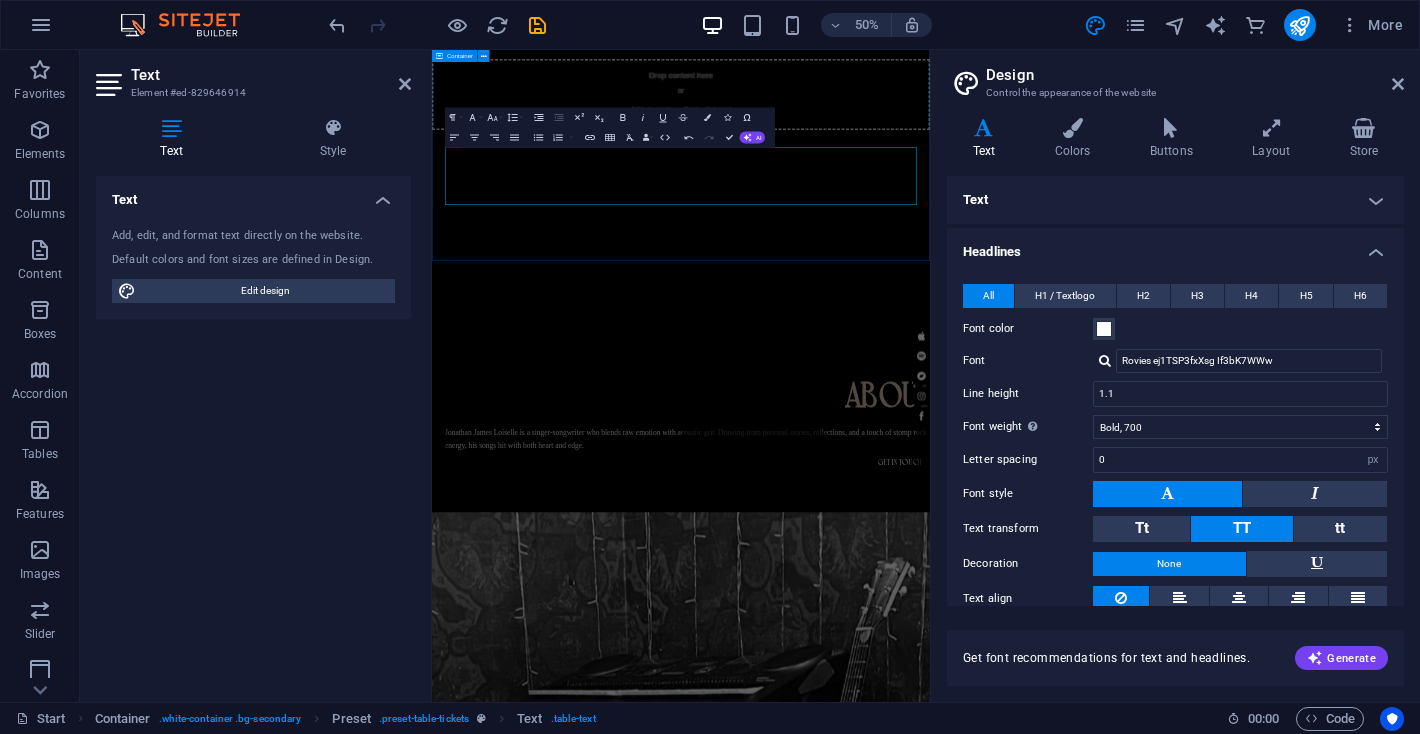 click on "live date city coming cost December, 2025​​ ​ Windsor, Ontario villains beastro tbd" at bounding box center [930, 1738] 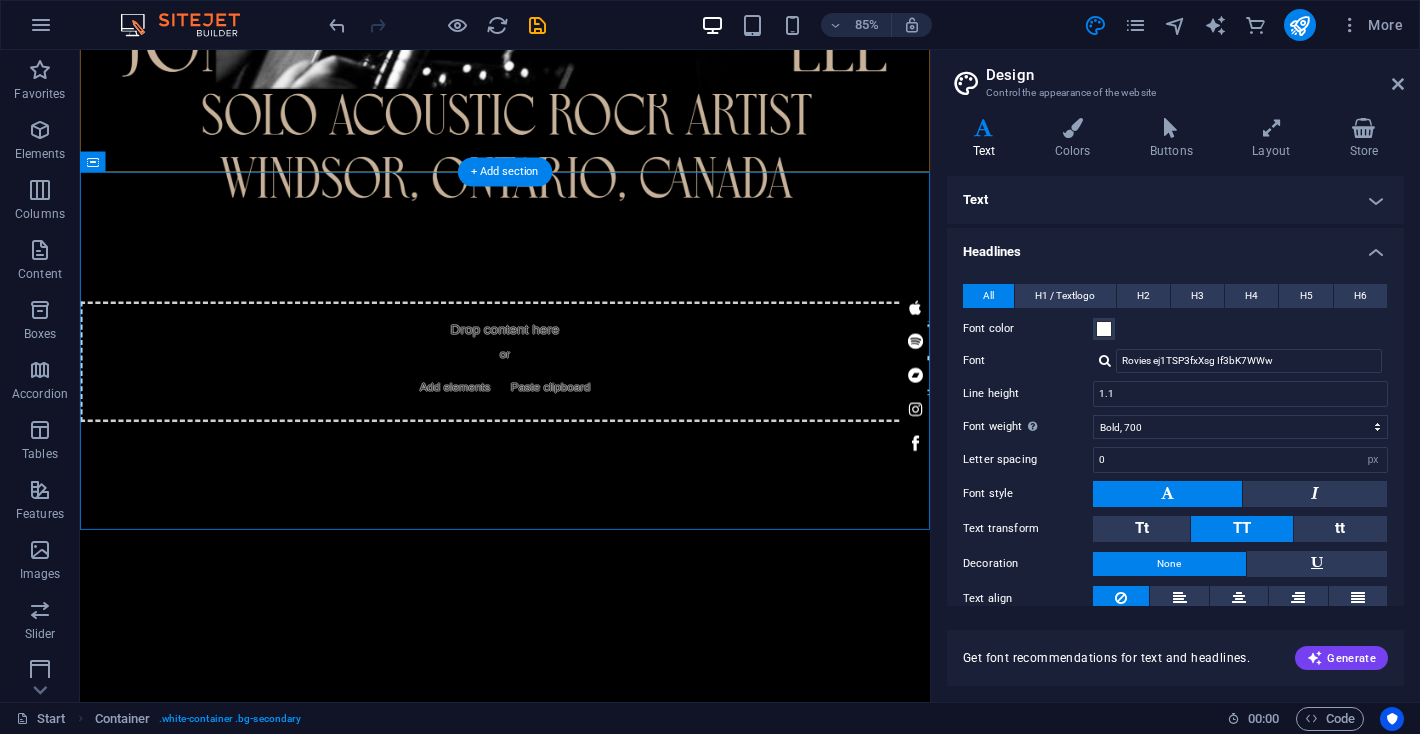scroll, scrollTop: 1462, scrollLeft: 0, axis: vertical 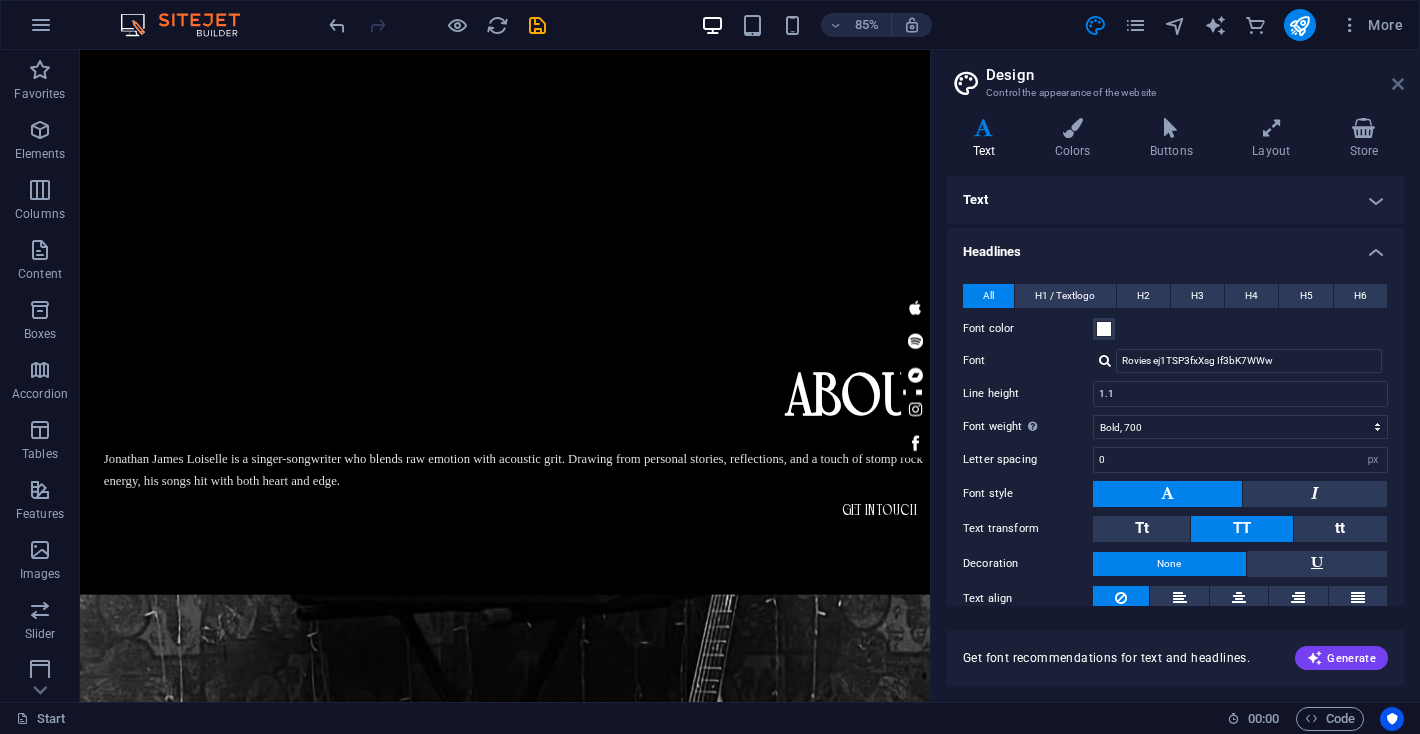 click at bounding box center (1398, 84) 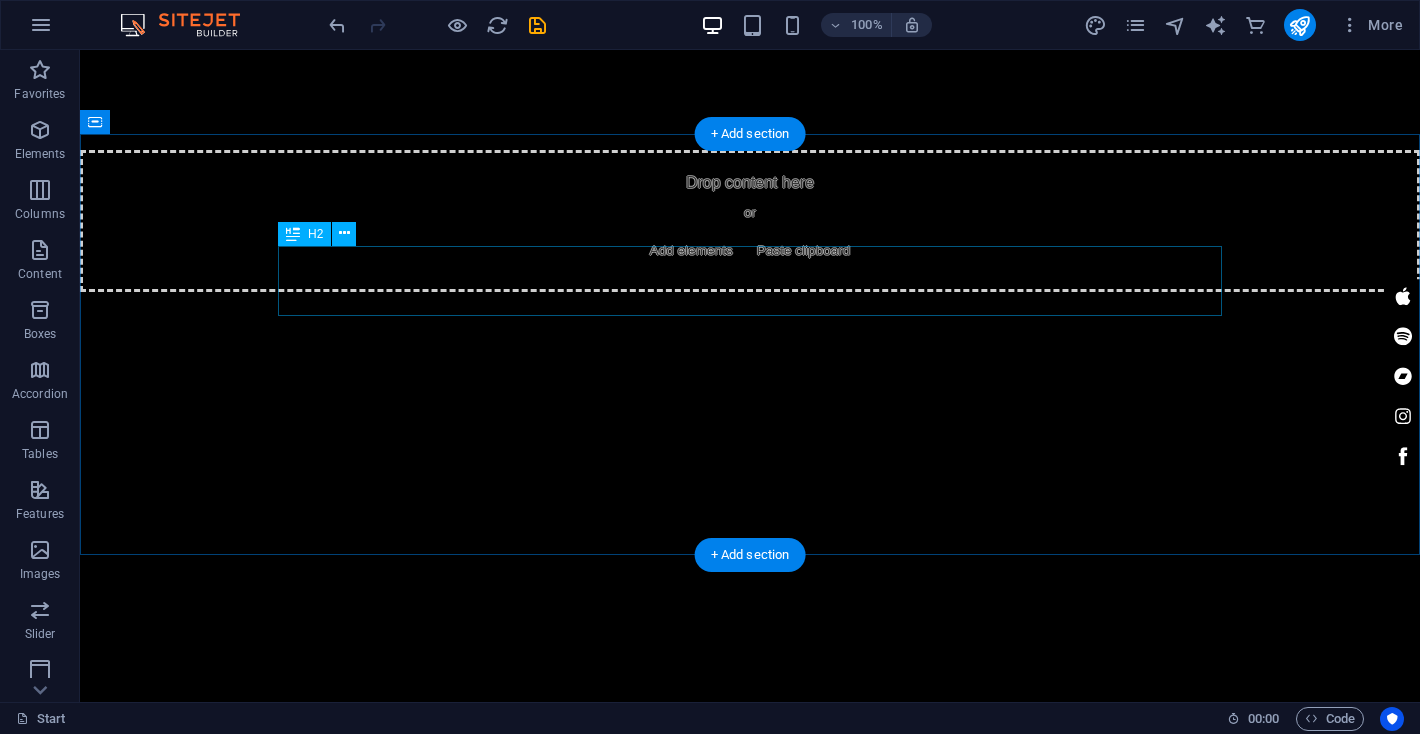 scroll, scrollTop: 988, scrollLeft: 0, axis: vertical 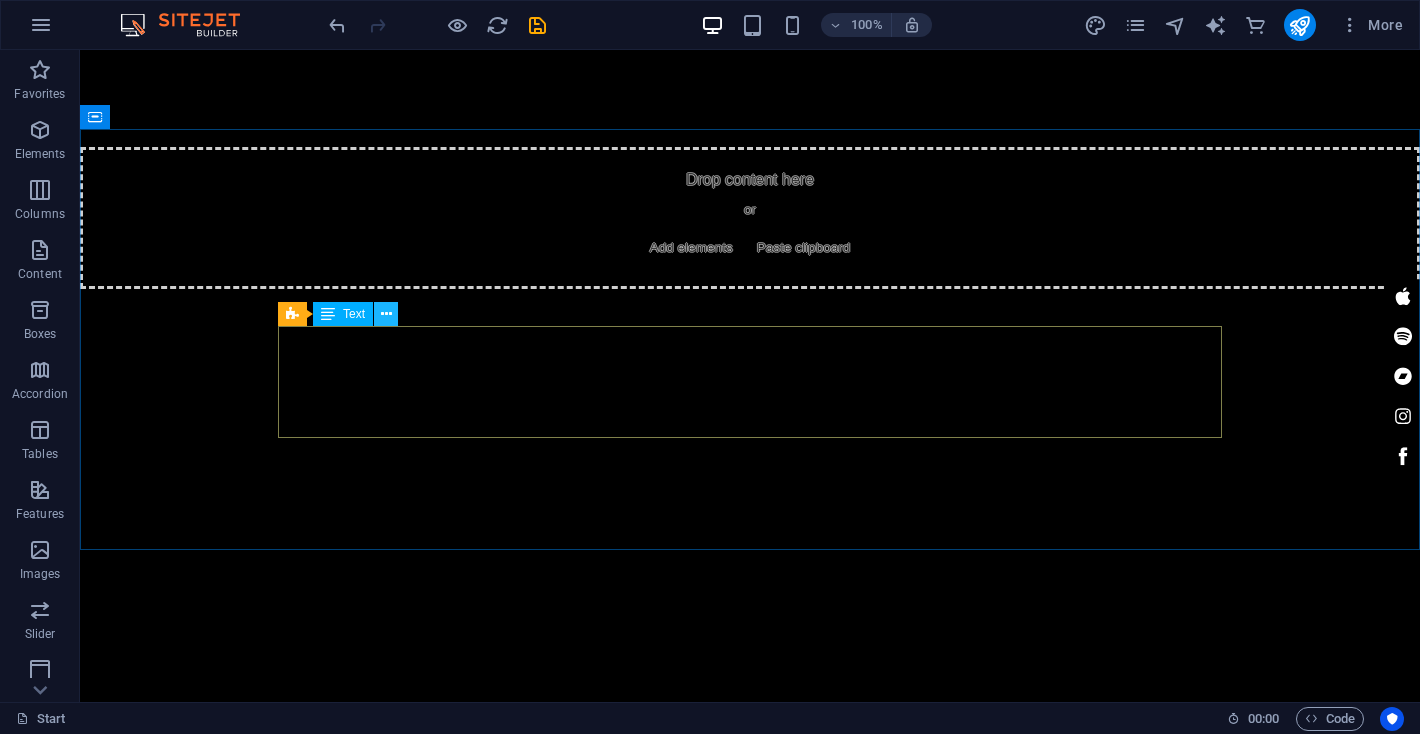 click at bounding box center [386, 314] 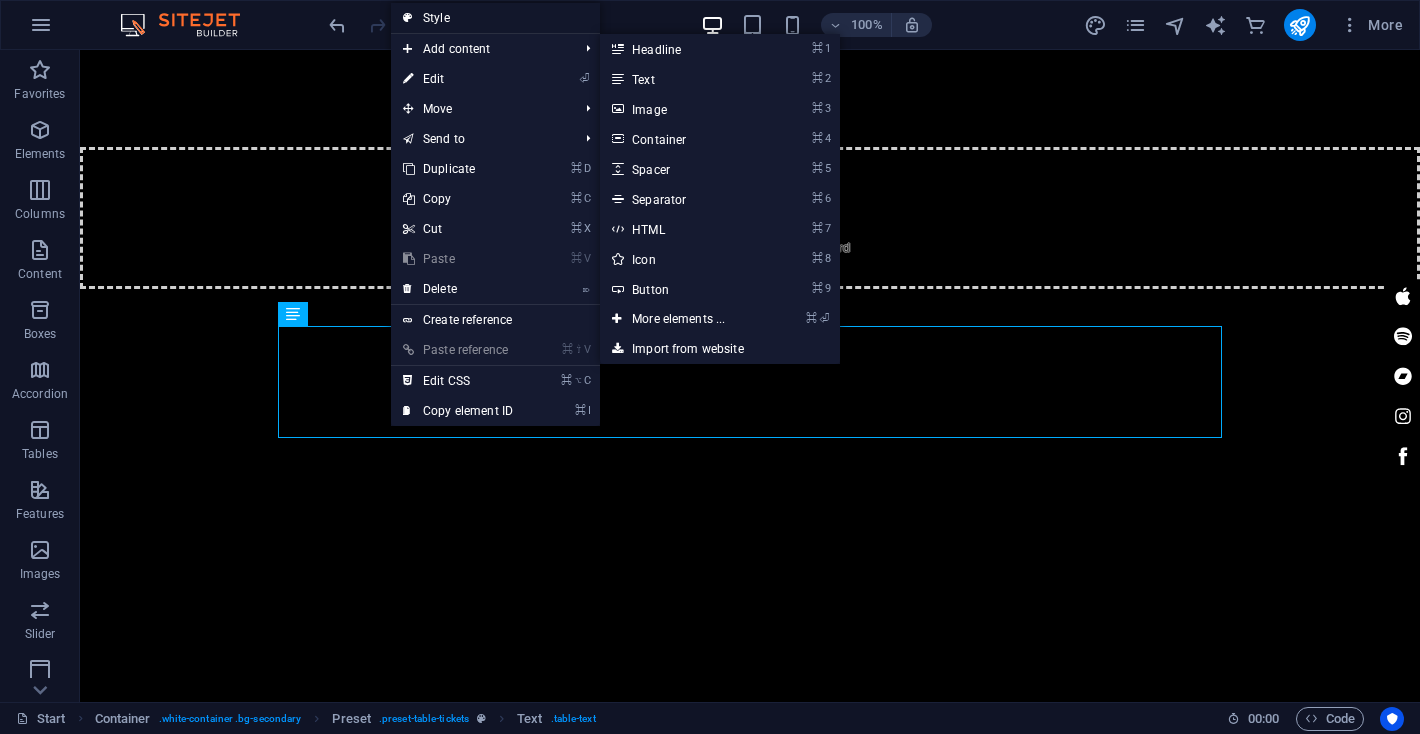 click on "Style" at bounding box center [495, 18] 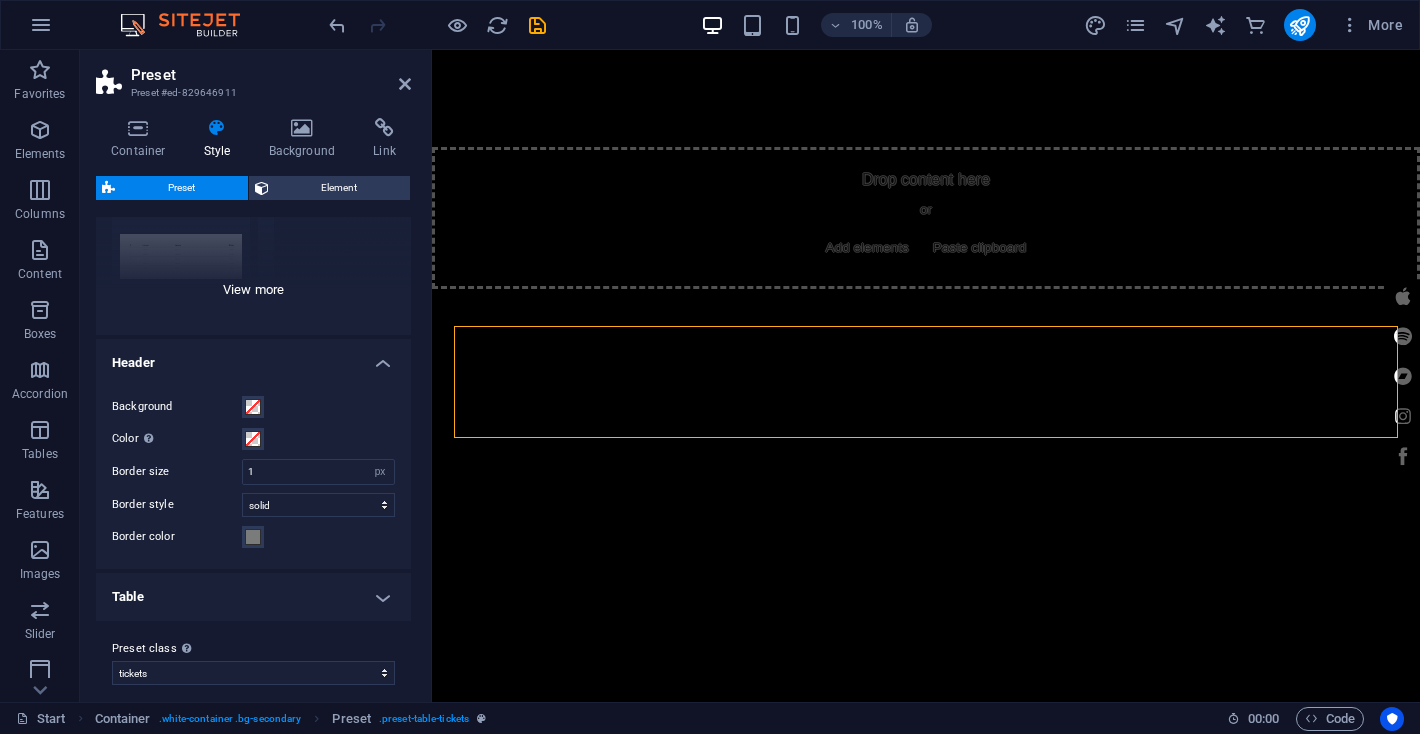 scroll, scrollTop: 0, scrollLeft: 0, axis: both 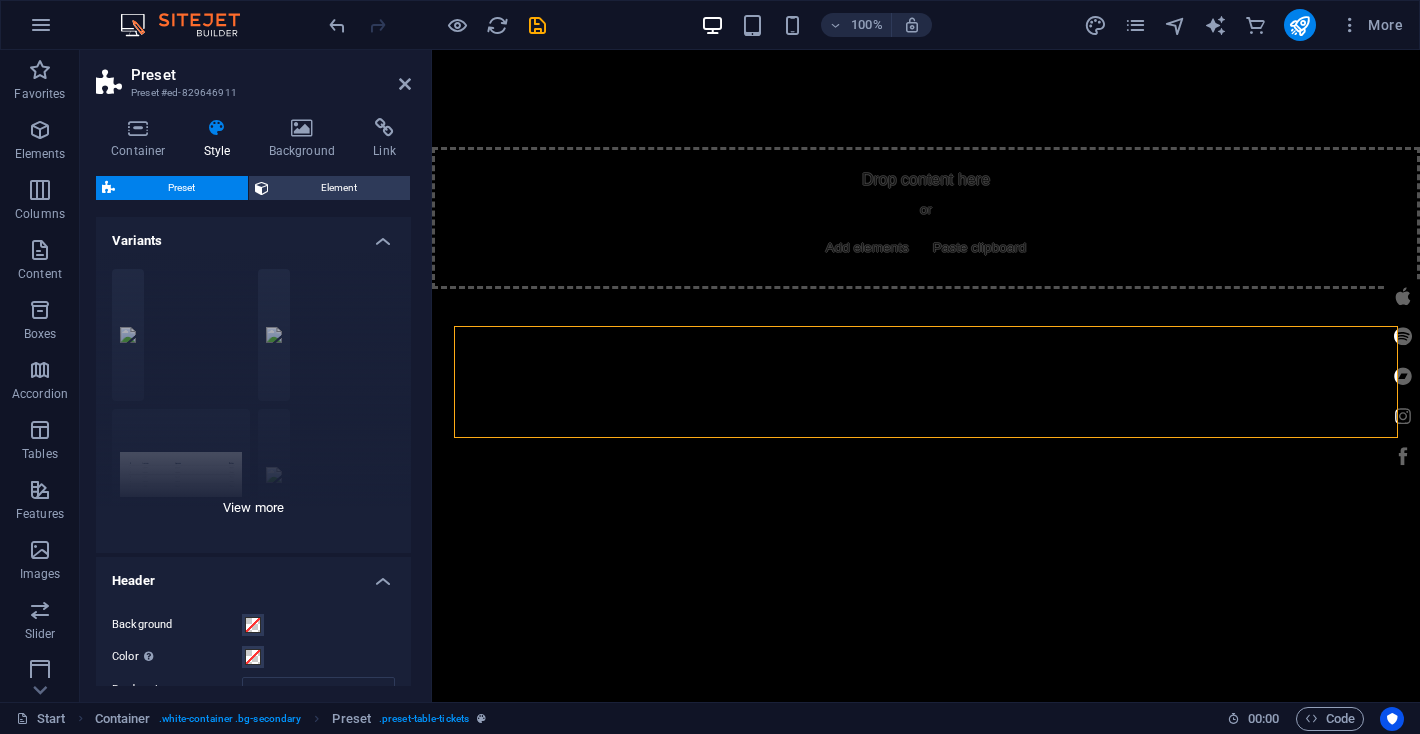 click on "grid bordered Default with header horizontally striped vertically striped stripes-row" at bounding box center [253, 403] 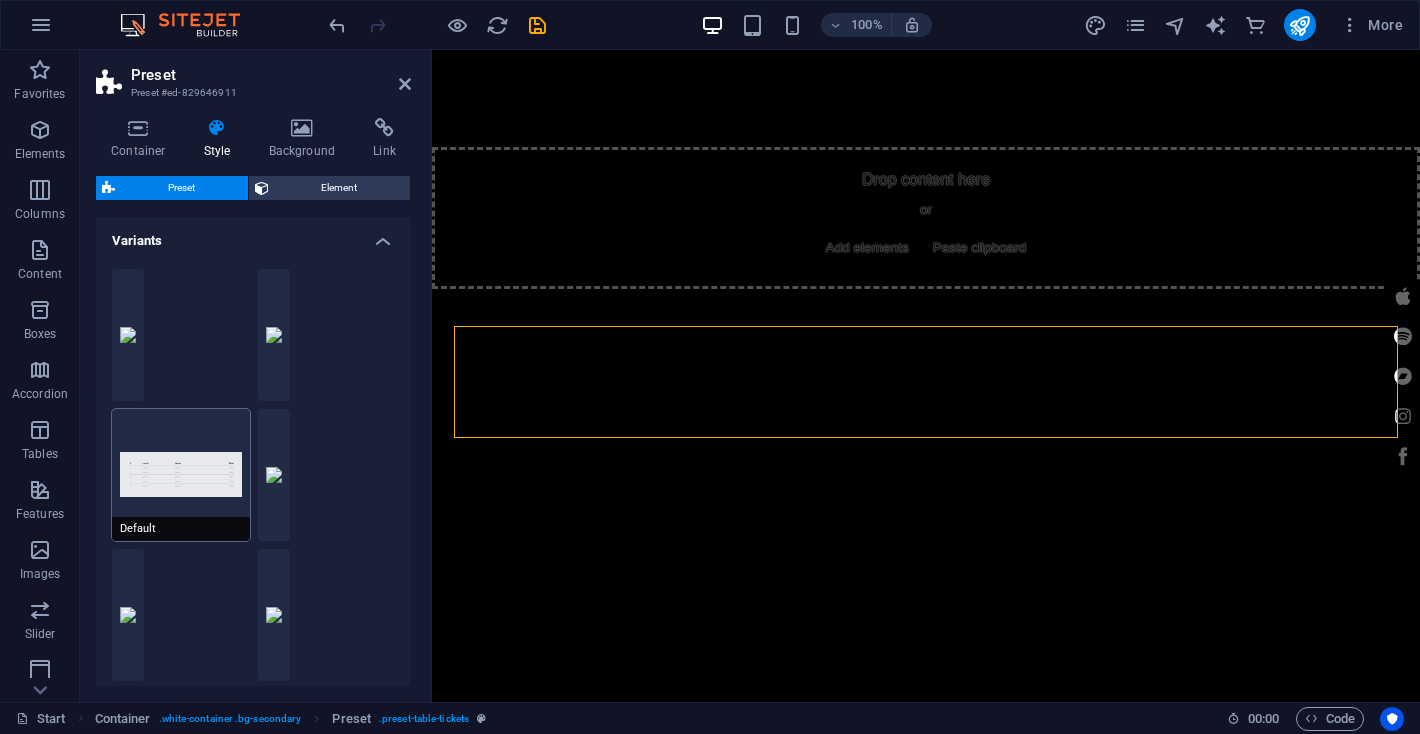 click on "Default" at bounding box center (181, 475) 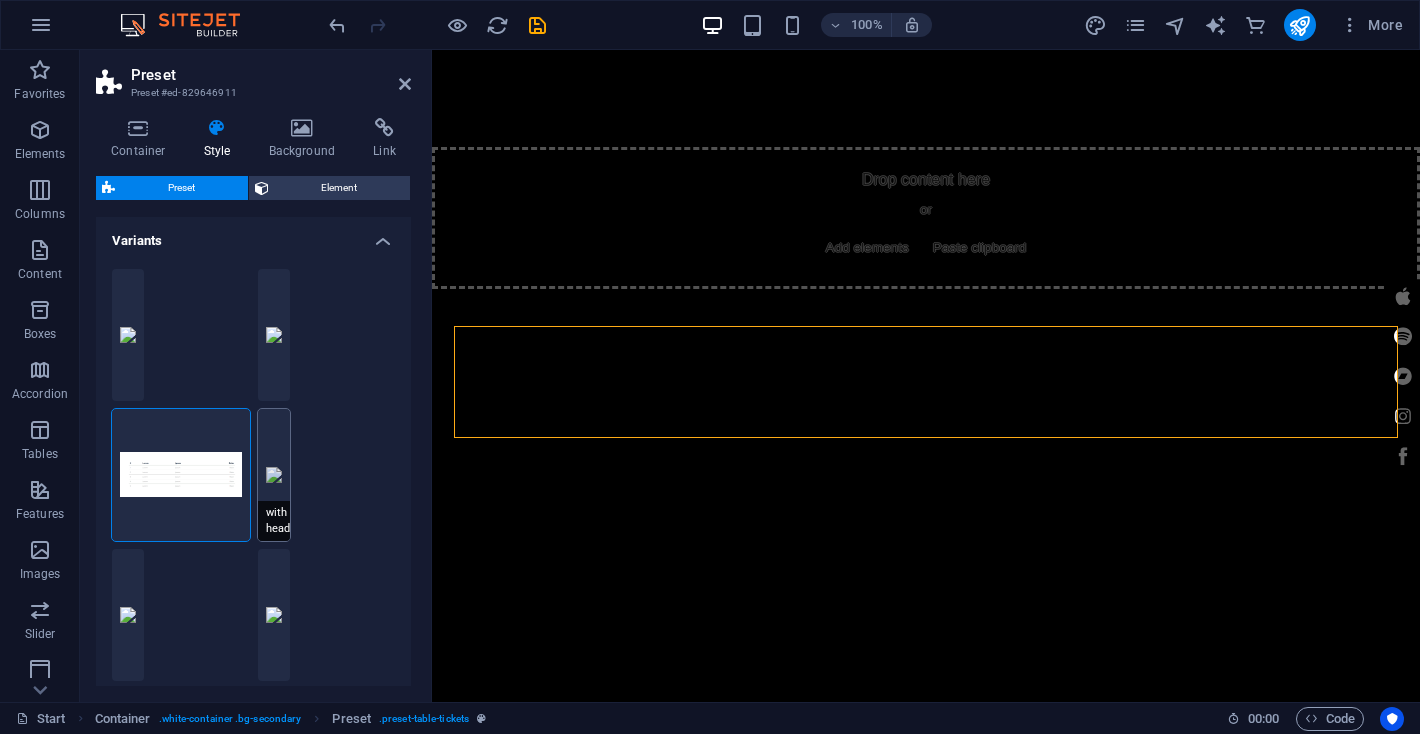 click on "with header" at bounding box center [274, 475] 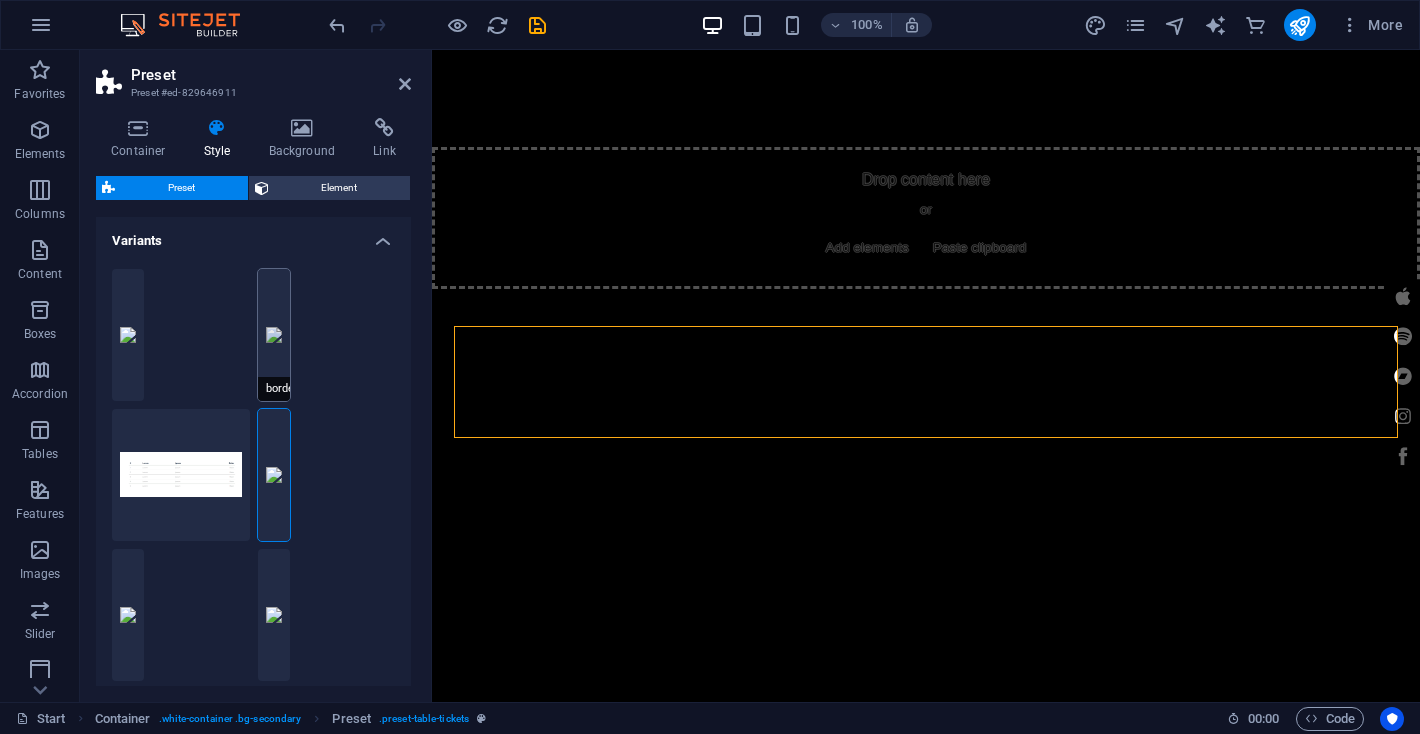 click on "bordered" at bounding box center [274, 335] 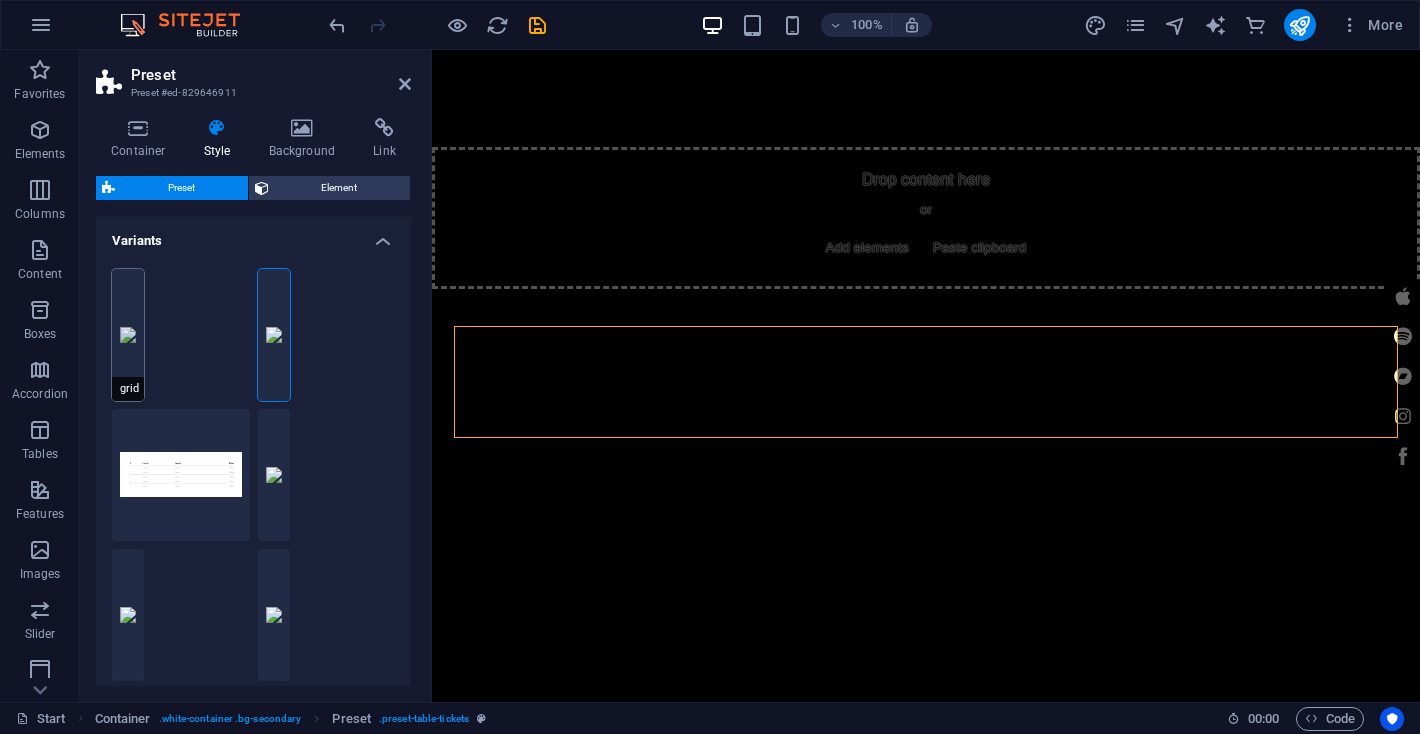click on "grid" at bounding box center [128, 335] 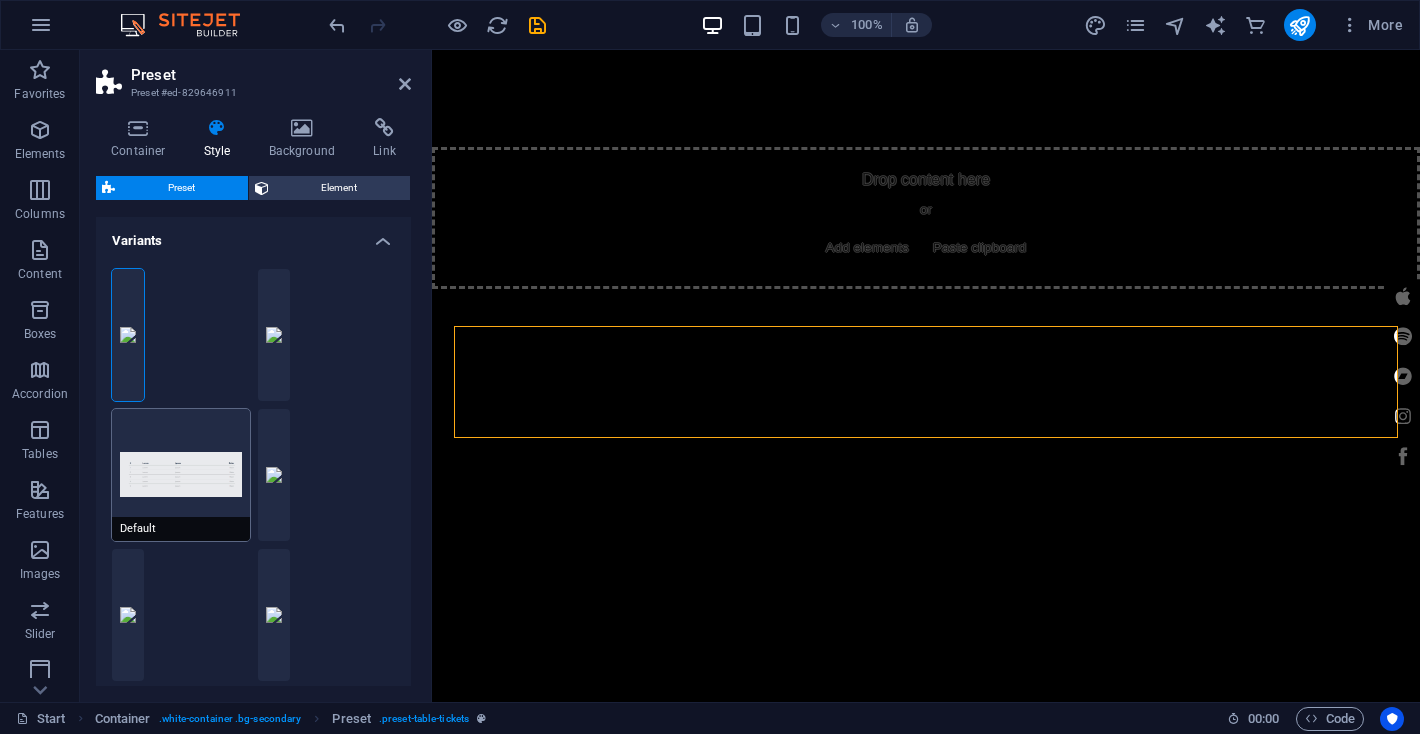 click on "Default" at bounding box center (181, 475) 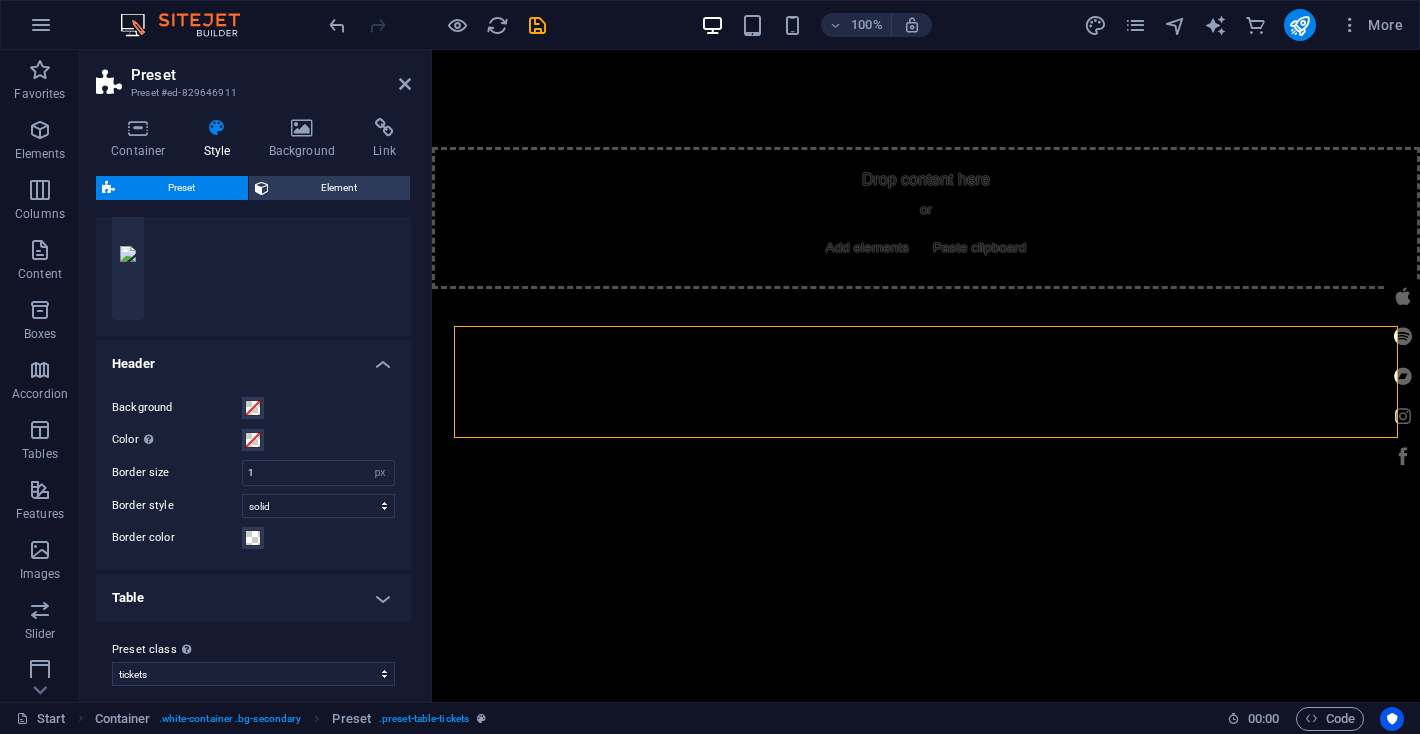scroll, scrollTop: 0, scrollLeft: 0, axis: both 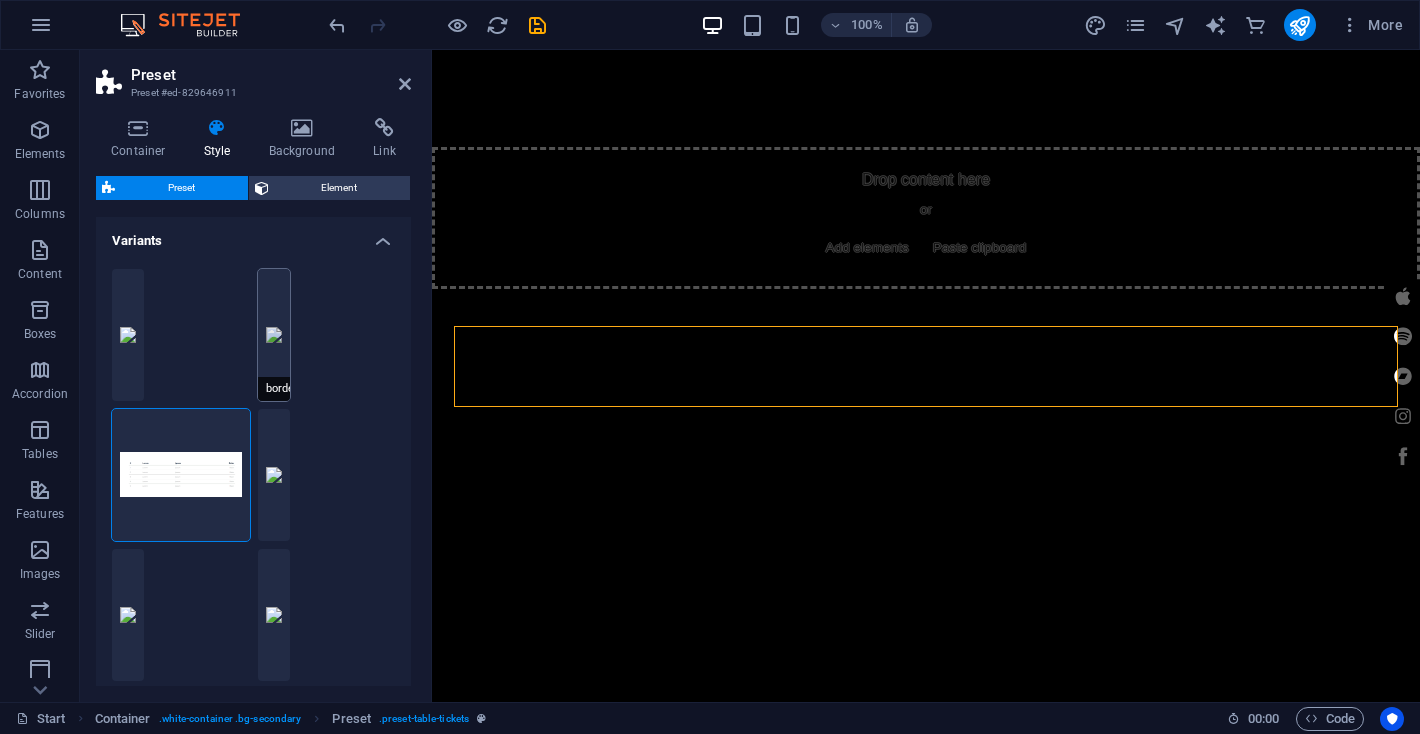 click on "bordered" at bounding box center [274, 335] 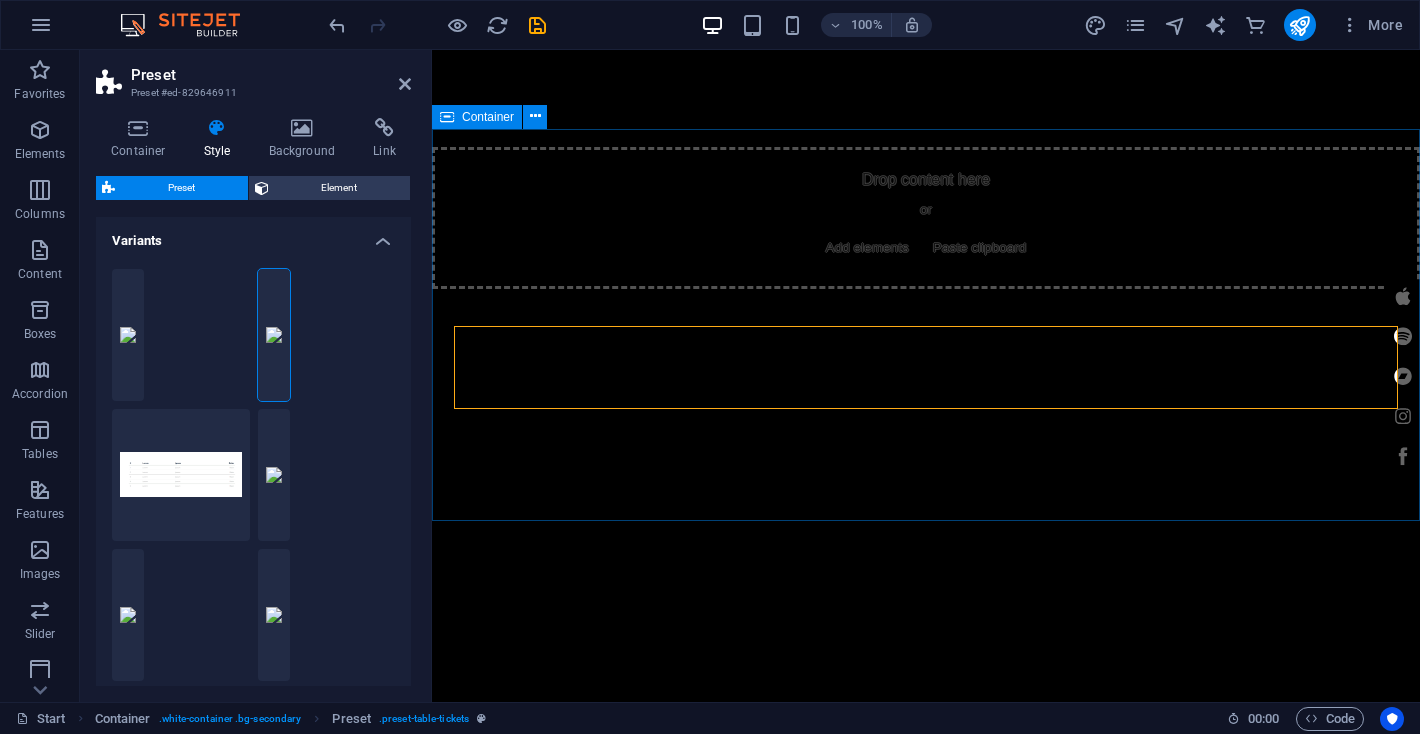 click on "live date city coming cost December, 2025 Windsor, Ontario villains beastro tbd" at bounding box center (926, 1801) 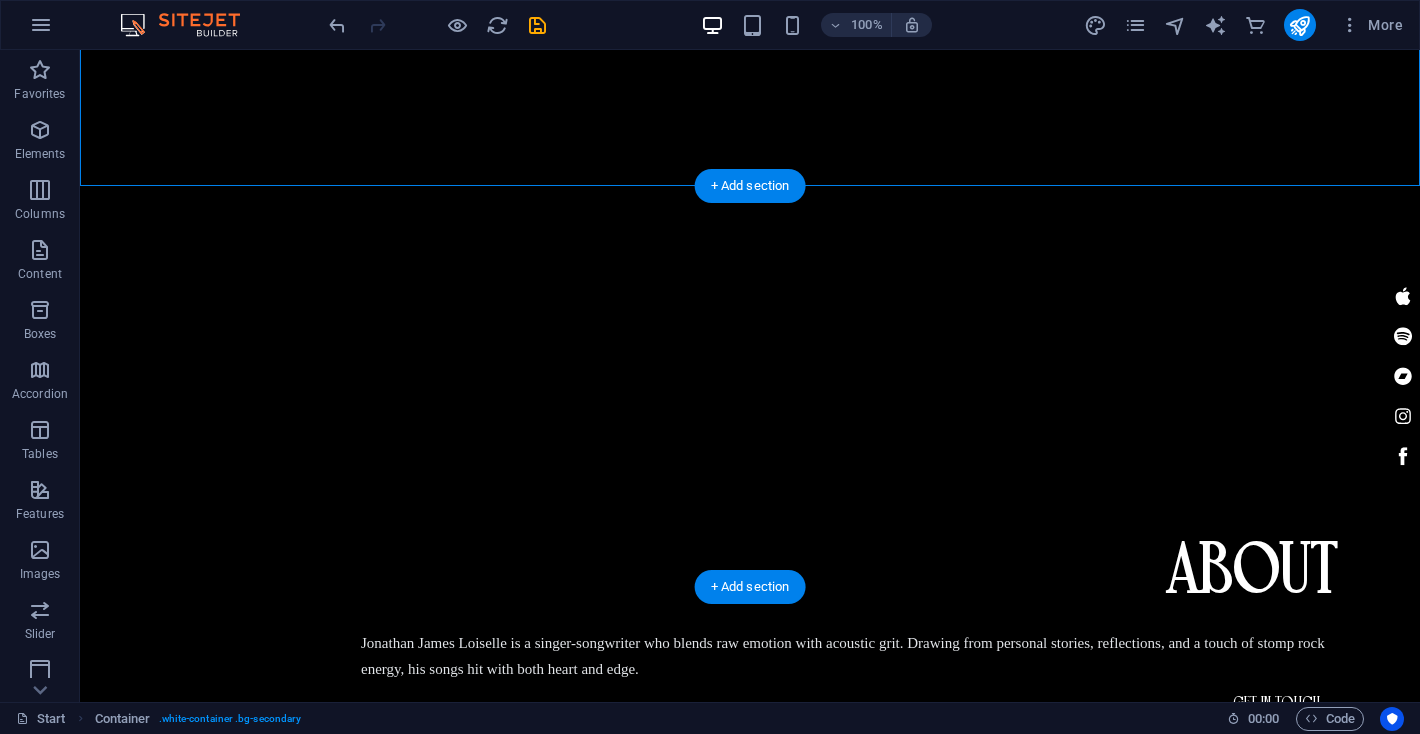 scroll, scrollTop: 1095, scrollLeft: 0, axis: vertical 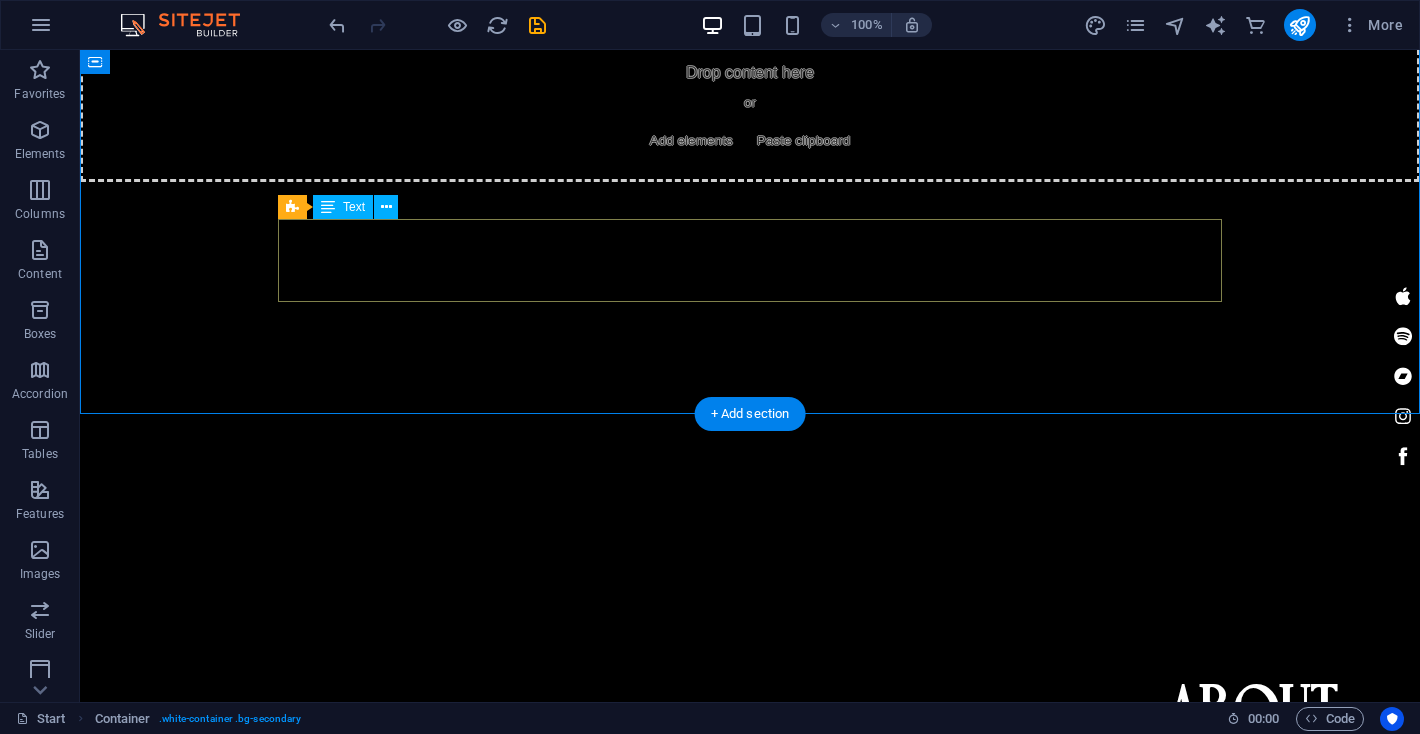 click on "date city coming cost December, 2025 Windsor, Ontario villains beastro tbd" at bounding box center (750, 1736) 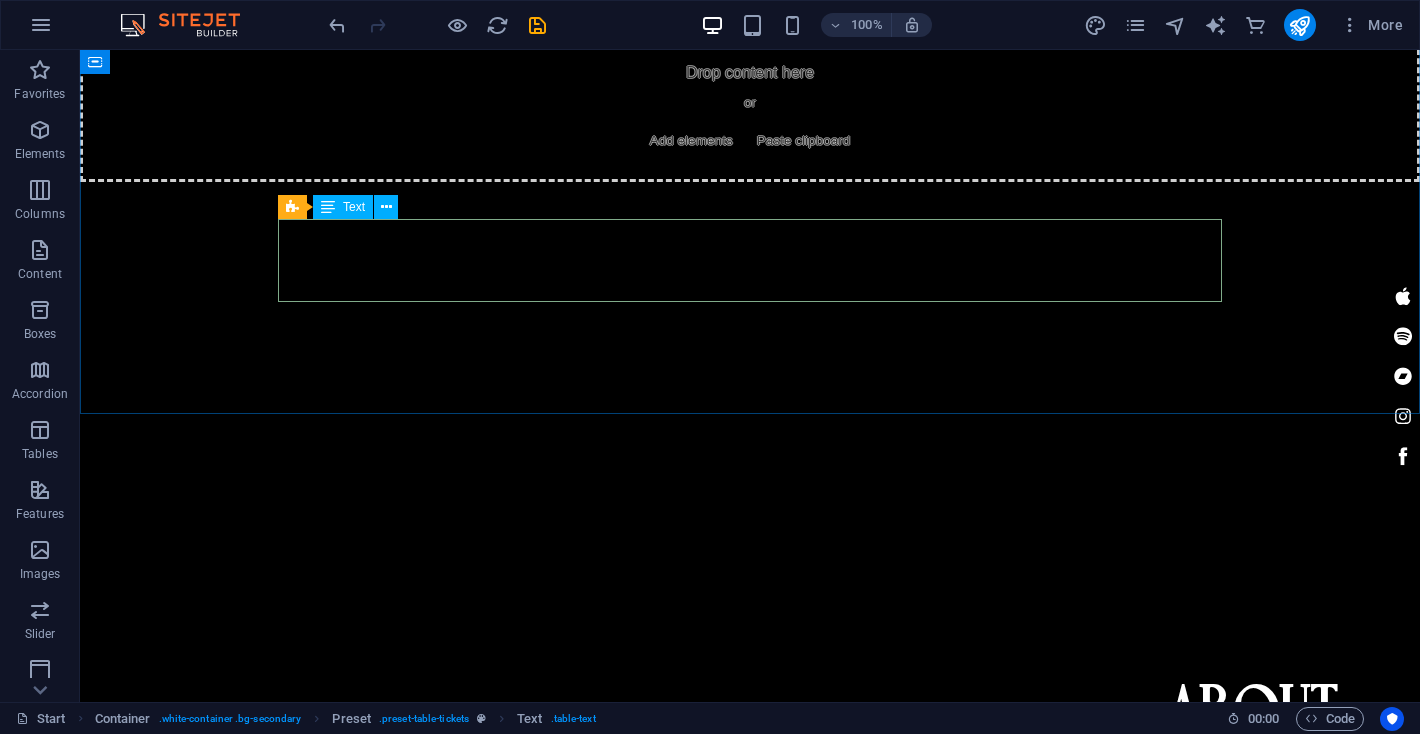 click on "Text" at bounding box center (354, 207) 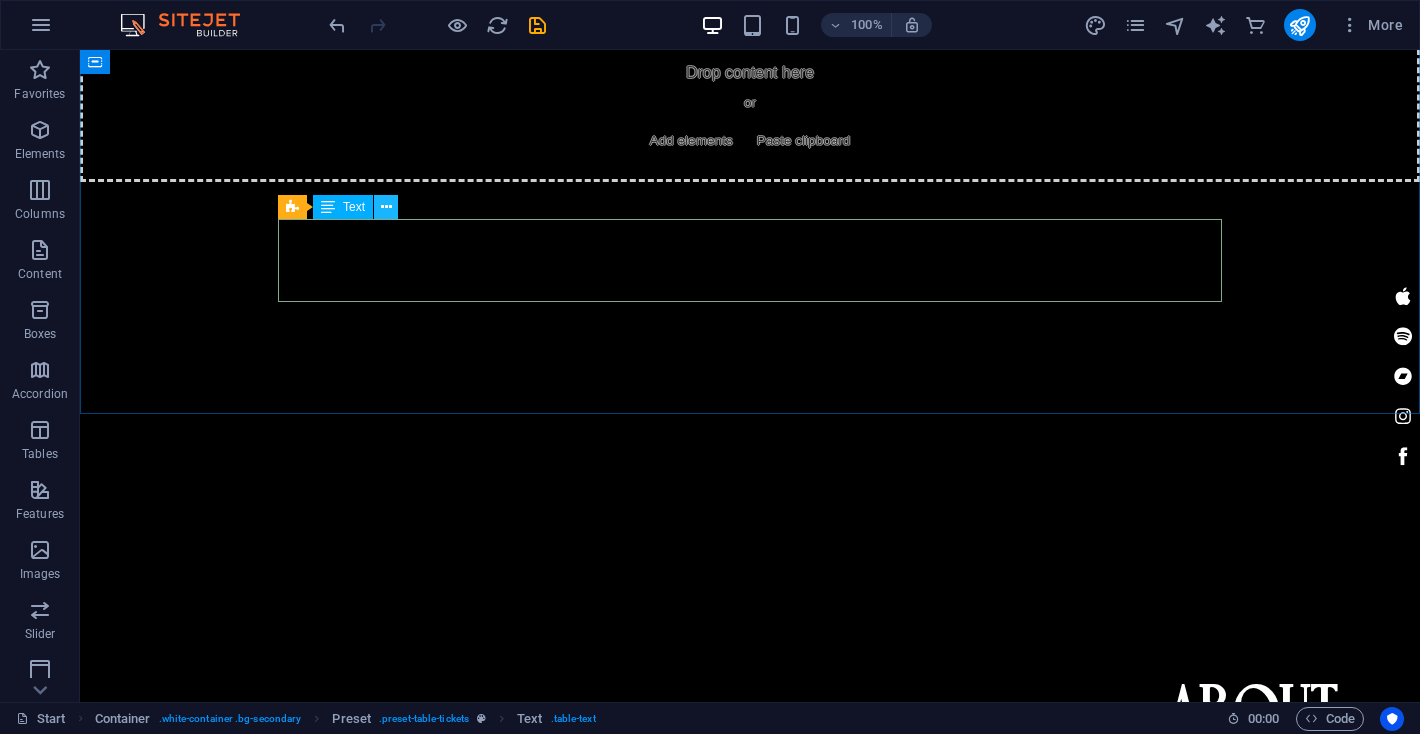 click at bounding box center (386, 207) 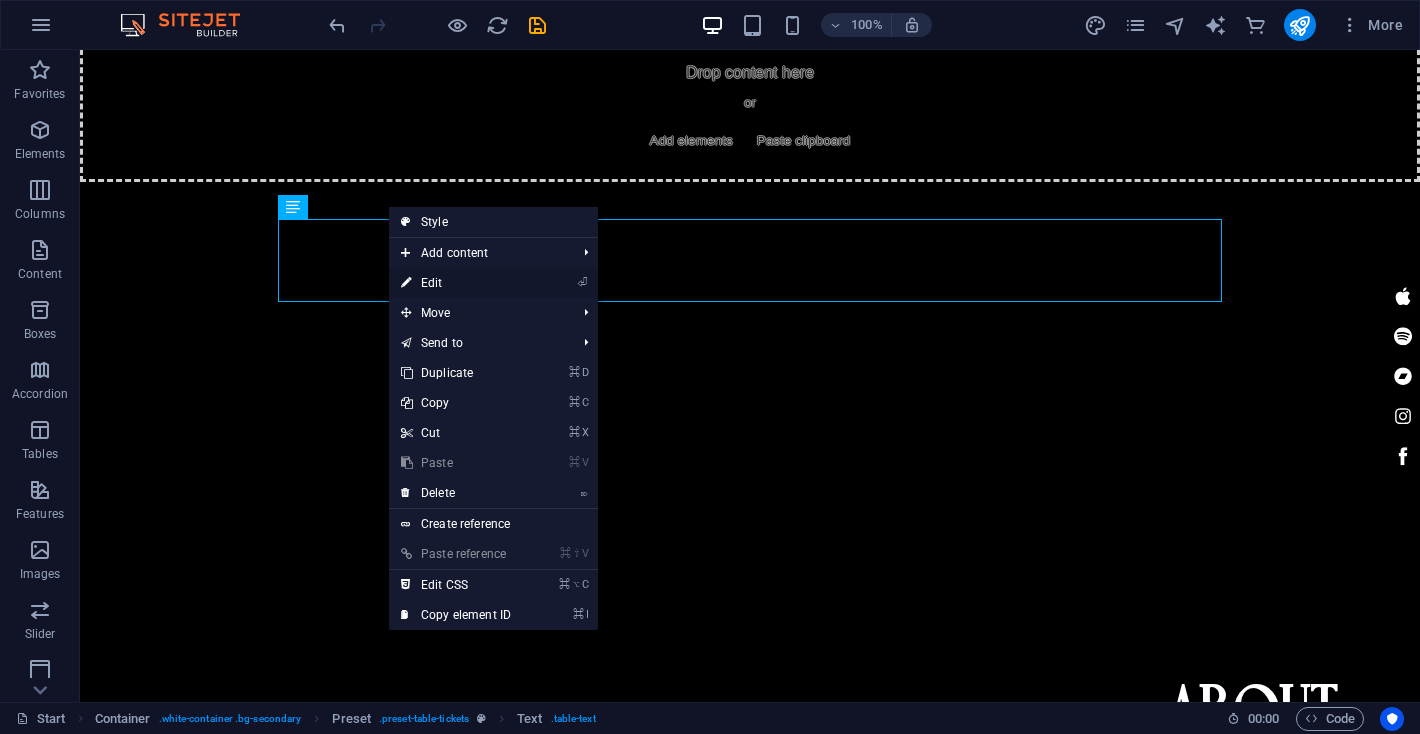 click on "⏎  Edit" at bounding box center (456, 283) 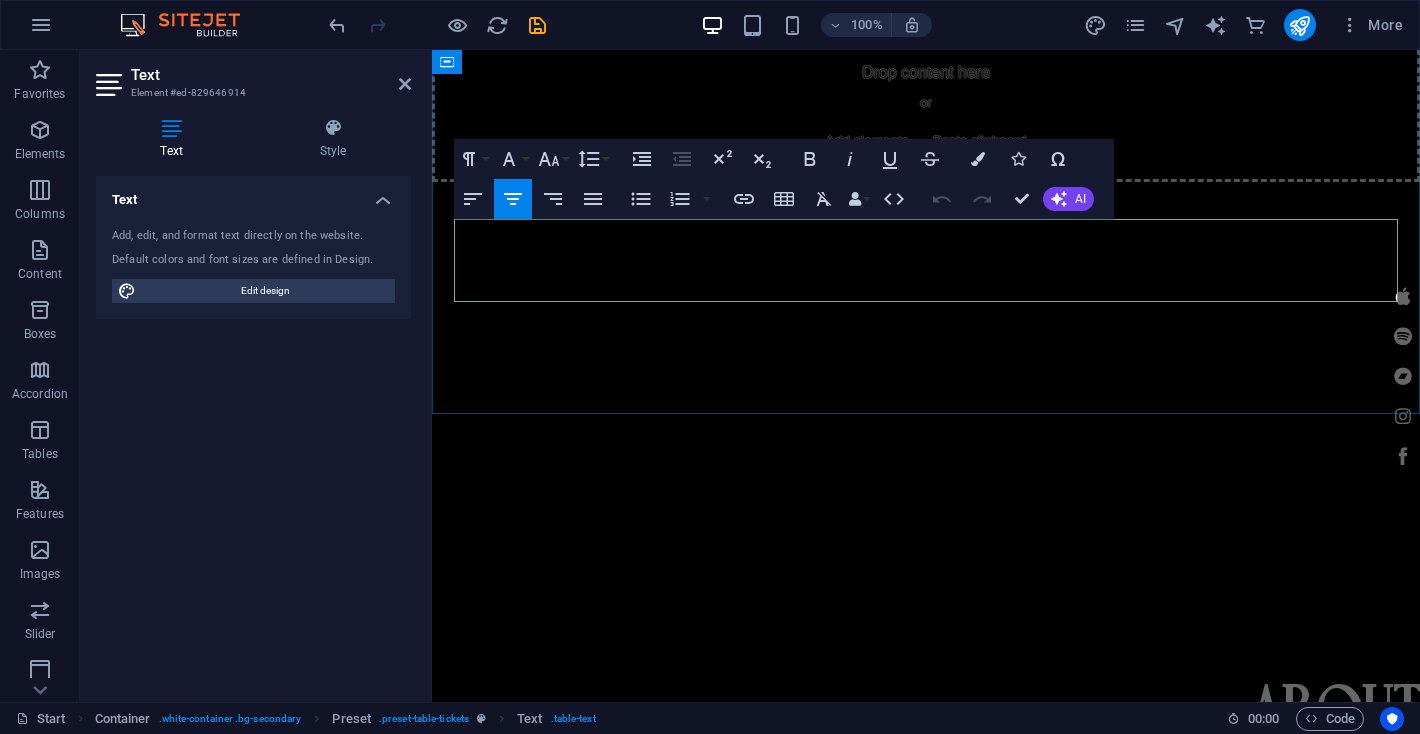 drag, startPoint x: 1178, startPoint y: 245, endPoint x: 1107, endPoint y: 246, distance: 71.00704 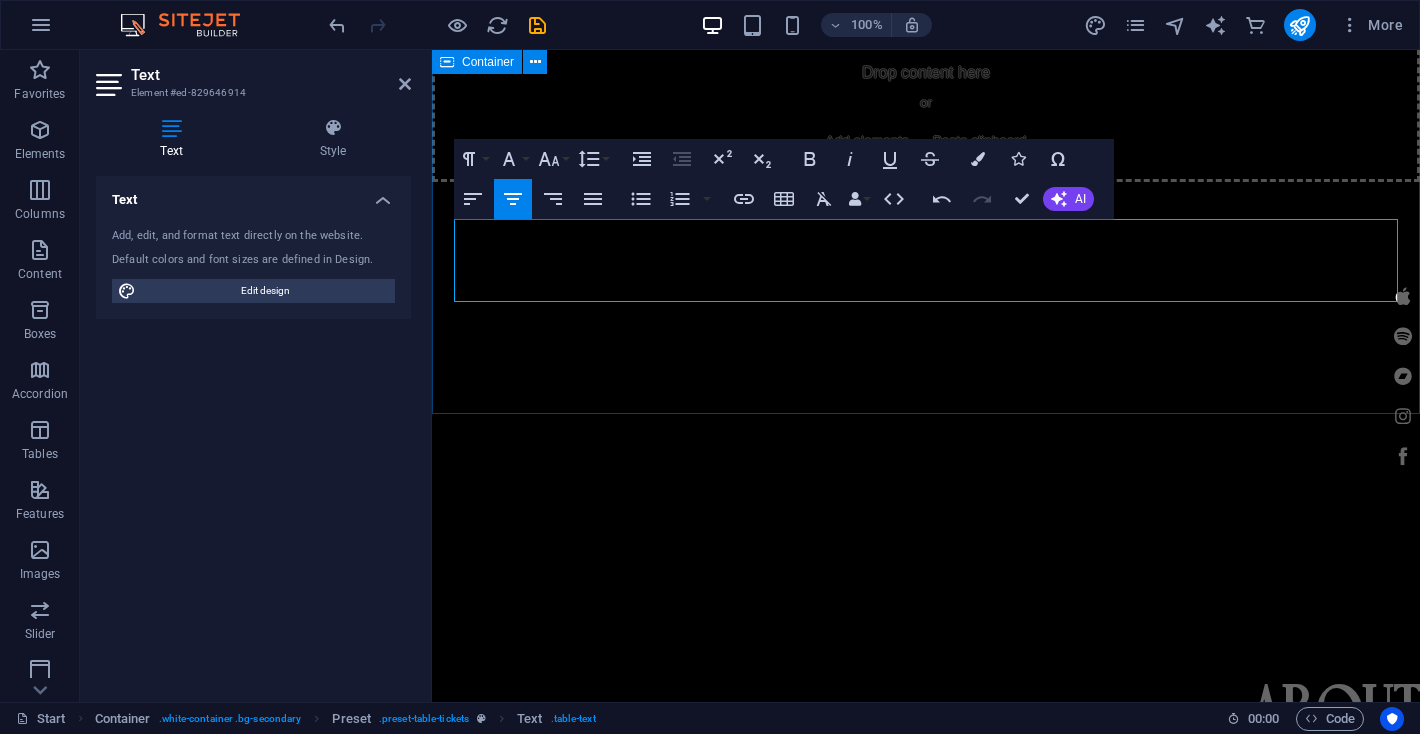 click on "live date city venue cost December, 2025 Windsor, Ontario villains beastro tbd" at bounding box center (926, 1694) 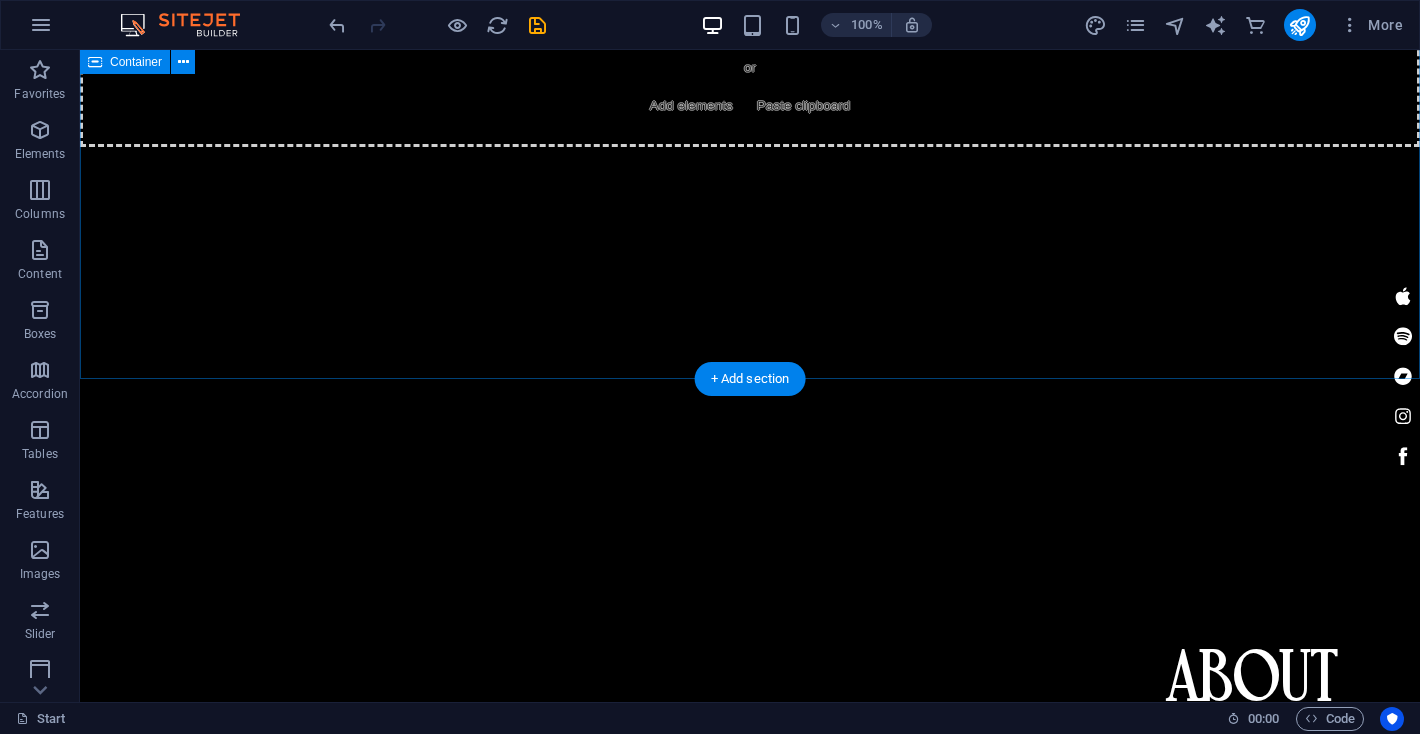 scroll, scrollTop: 1323, scrollLeft: 0, axis: vertical 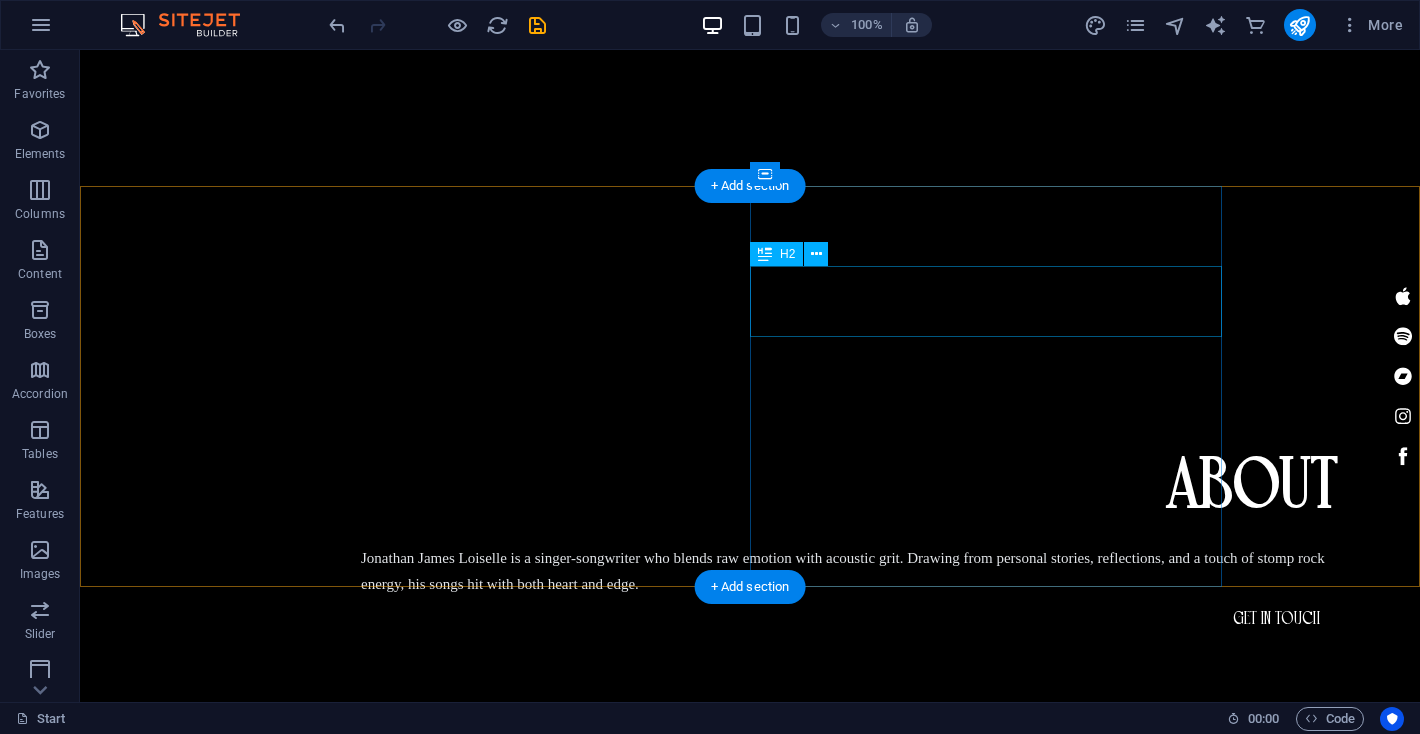 click on "Releases  ." at bounding box center [651, 2320] 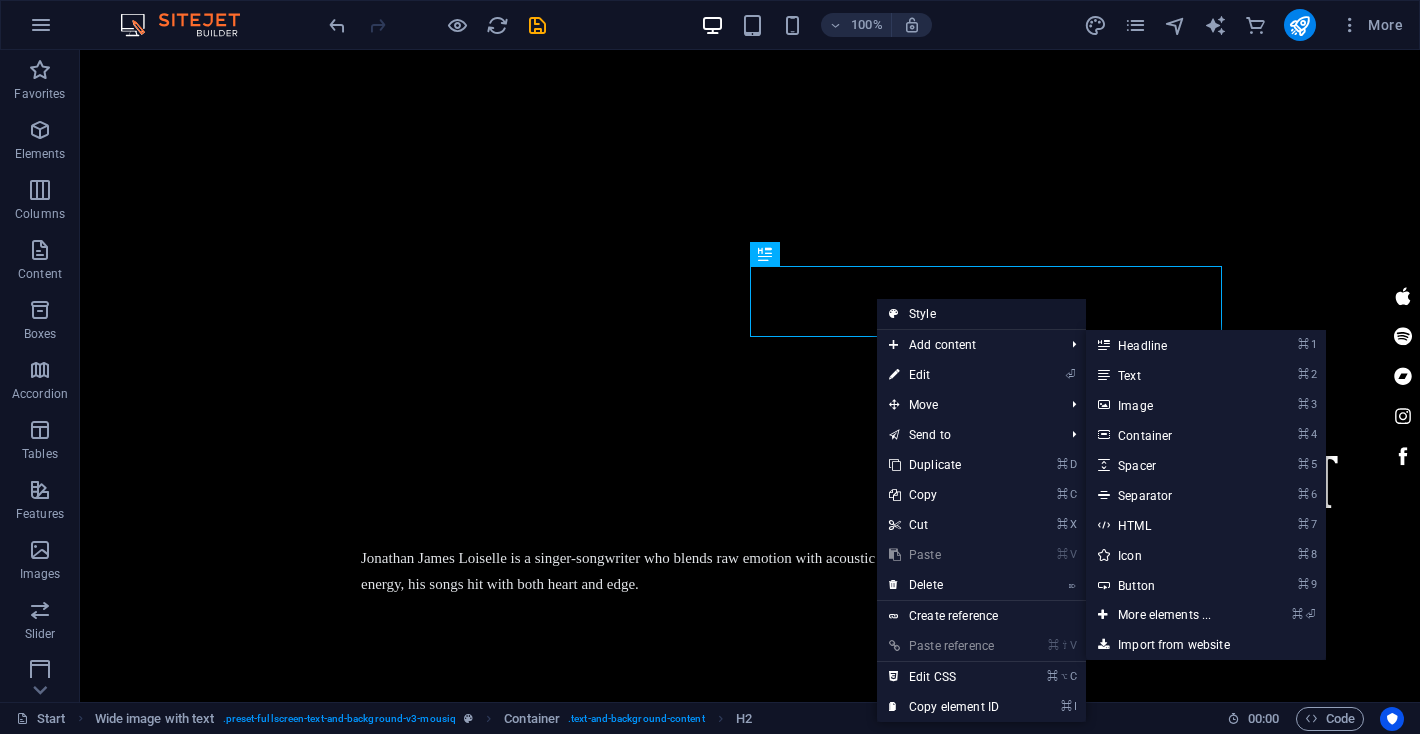click on "Style" at bounding box center (981, 314) 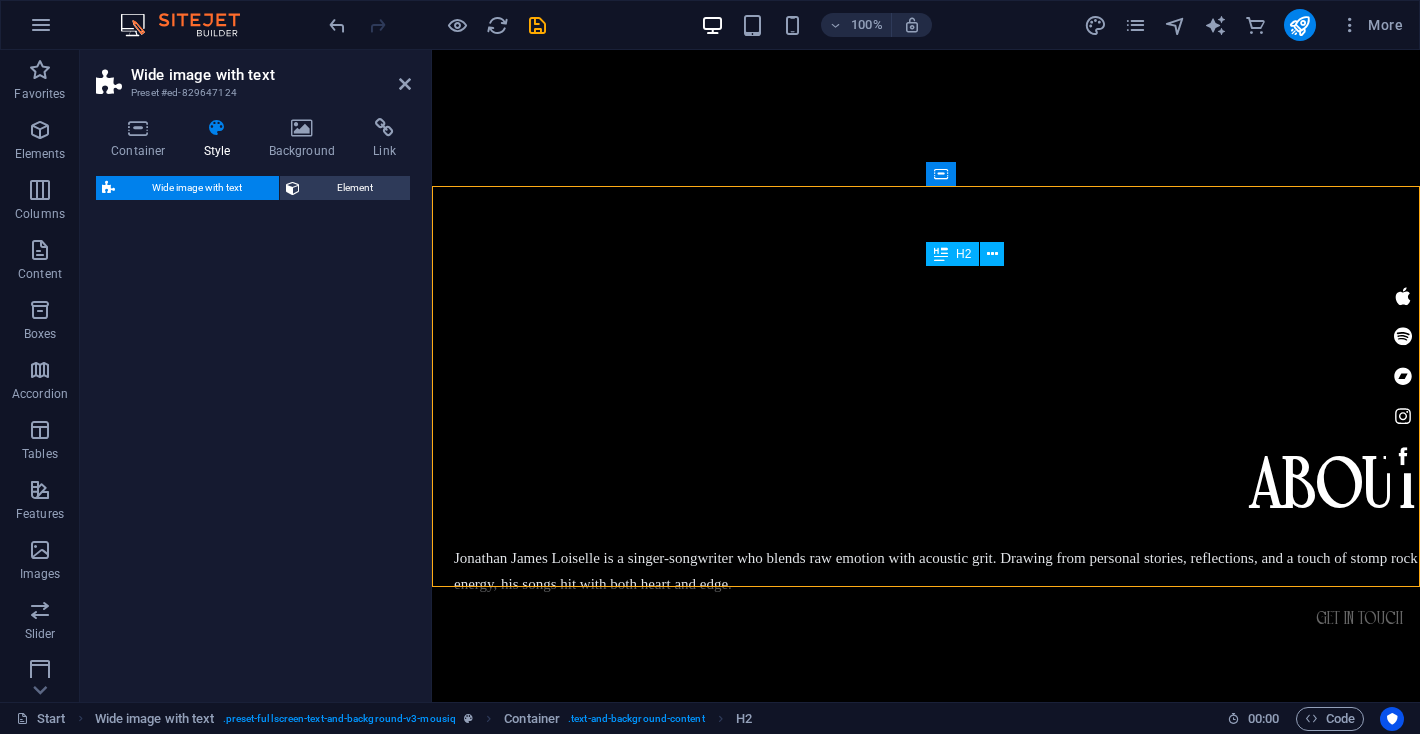 select on "%" 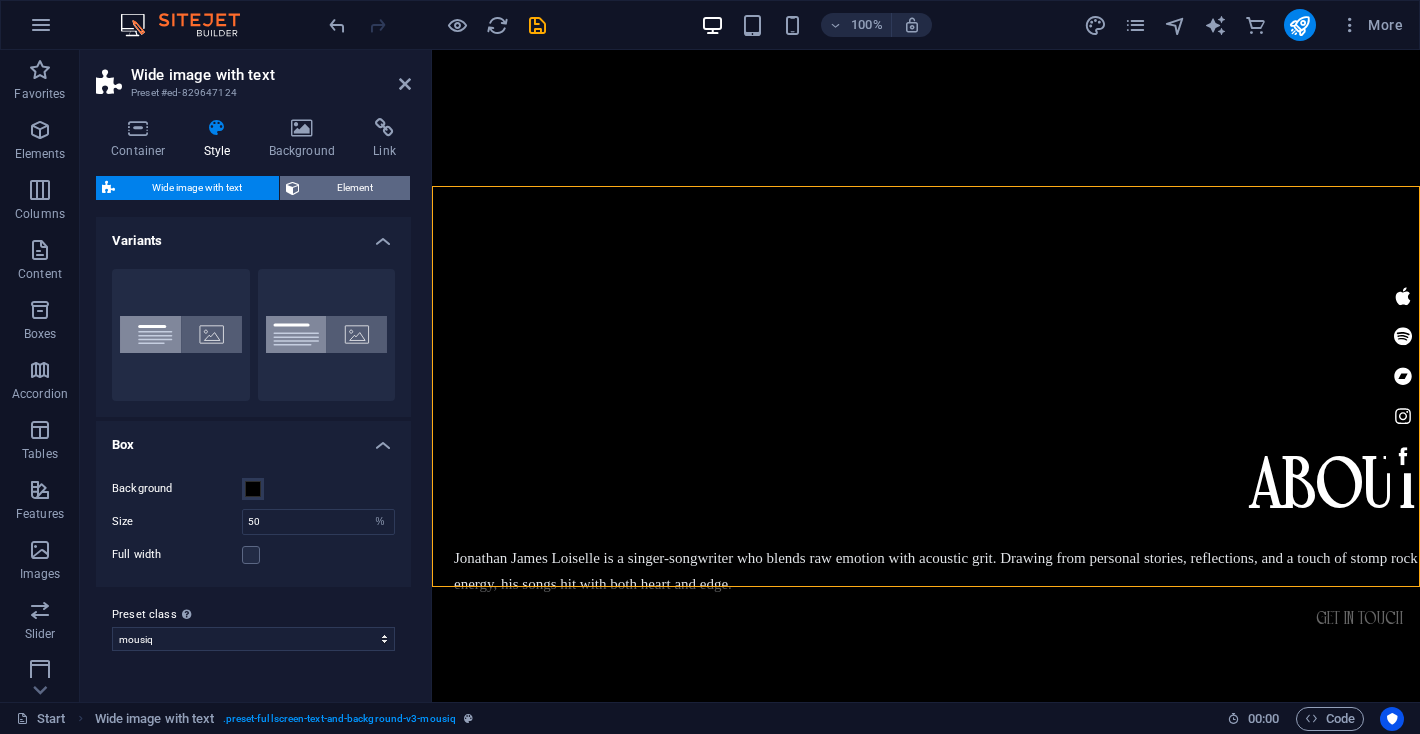 click on "Element" at bounding box center (355, 188) 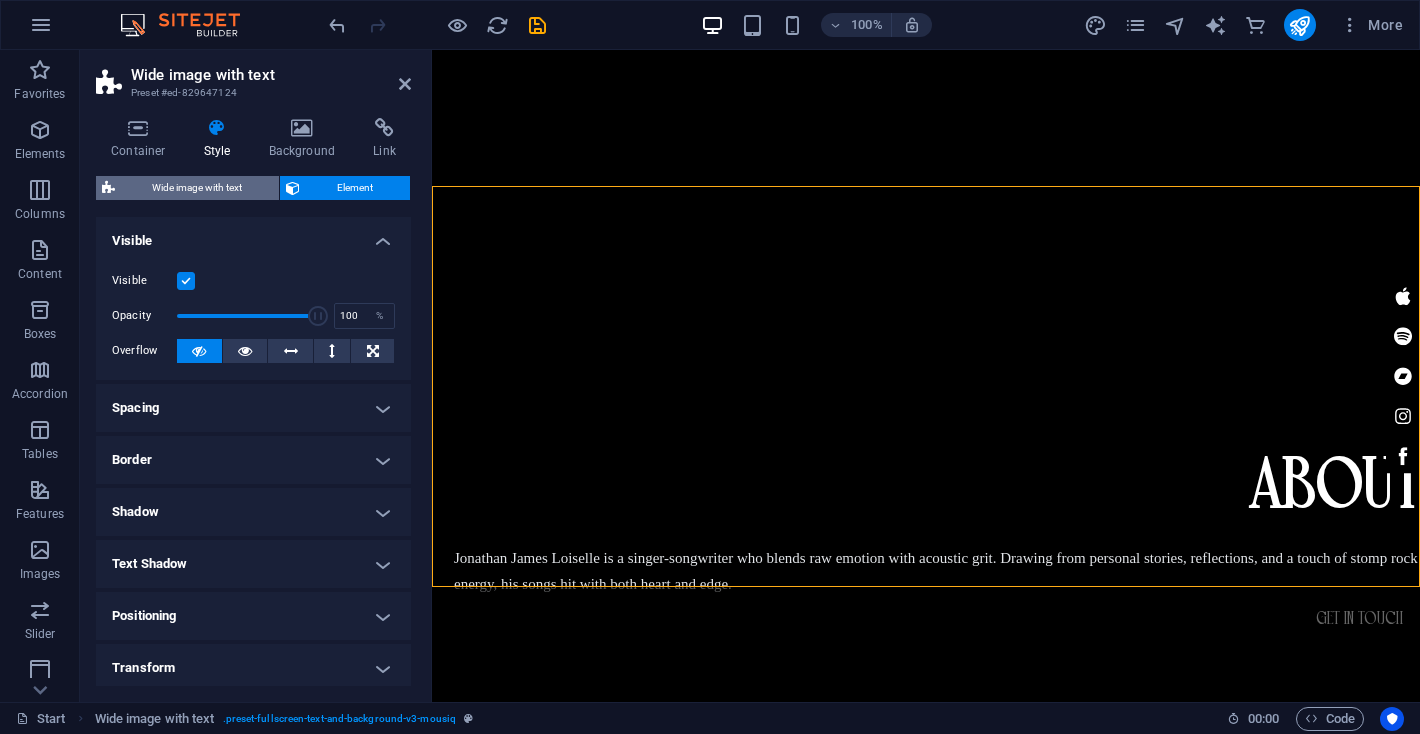 click on "Wide image with text" at bounding box center (197, 188) 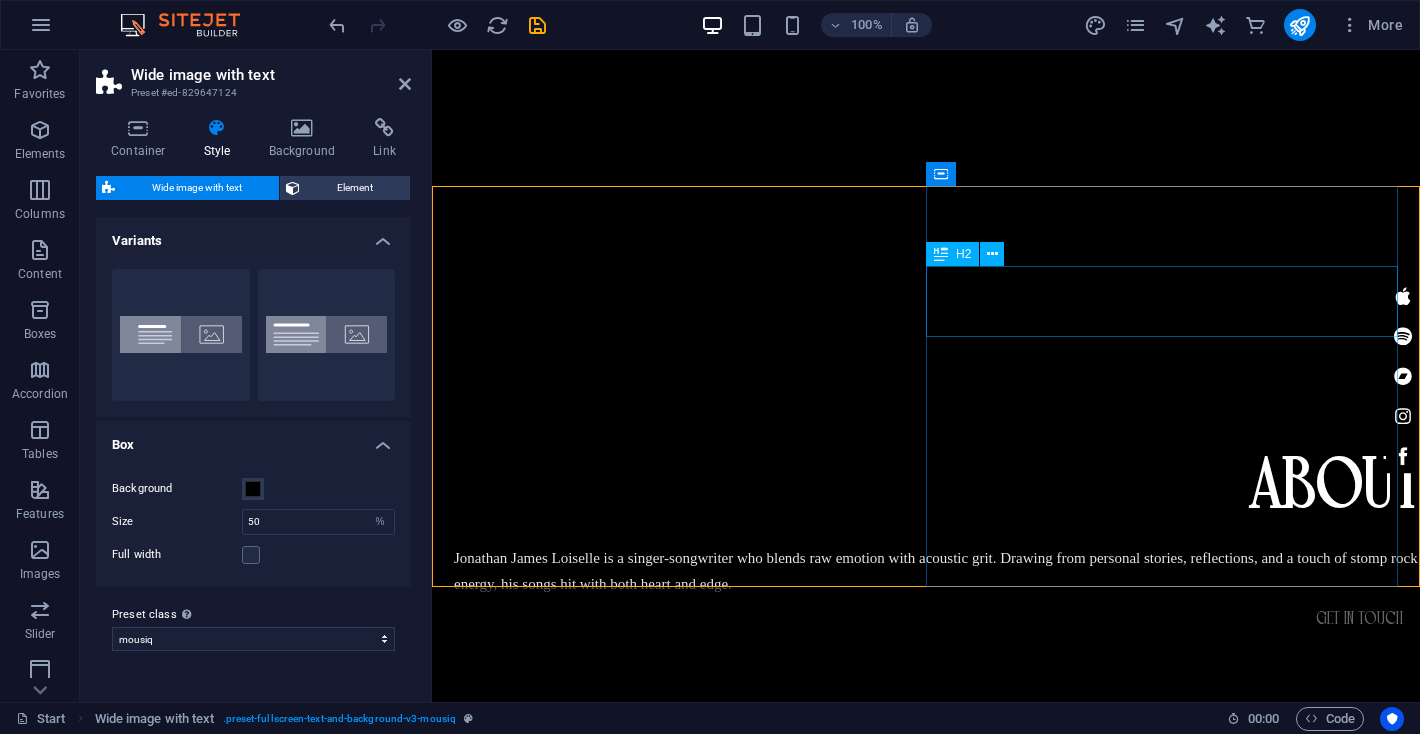 click on "Releases  ." at bounding box center (915, 2320) 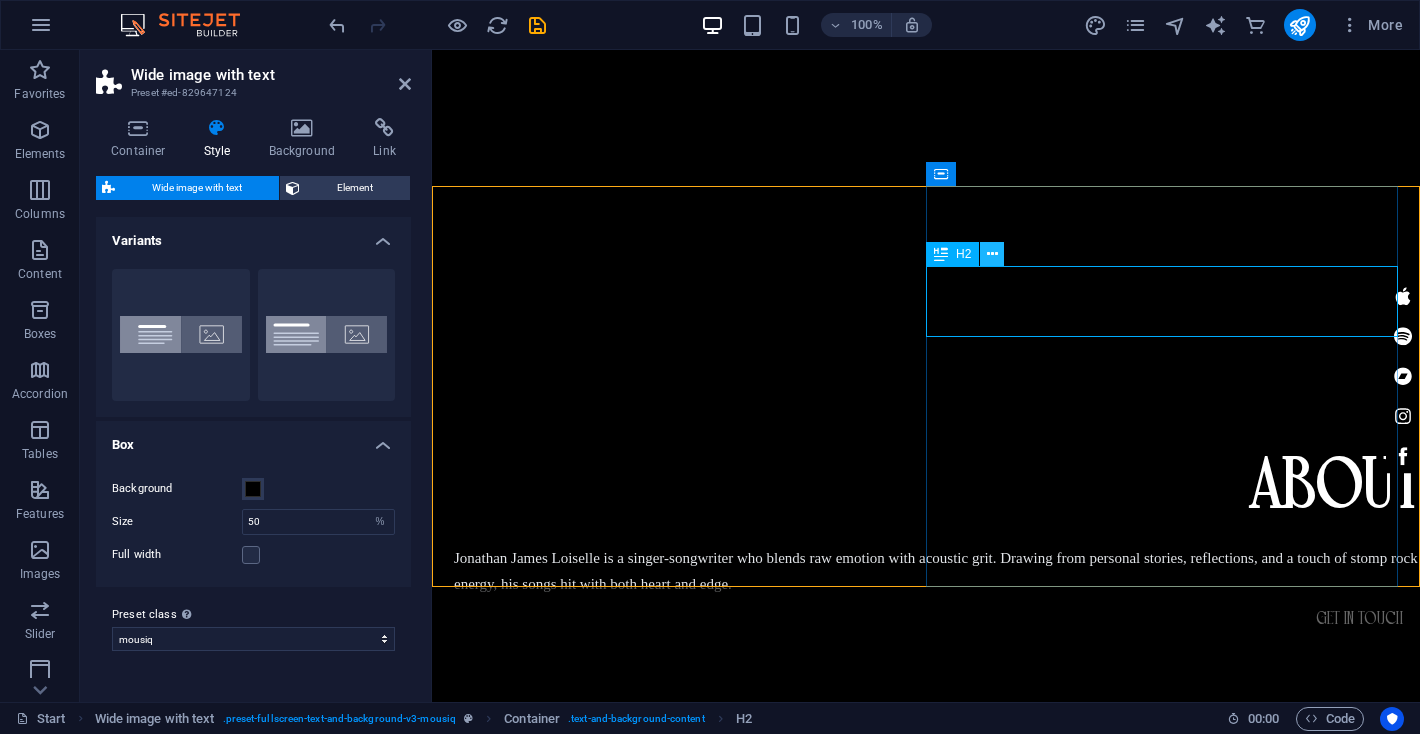 click at bounding box center [992, 254] 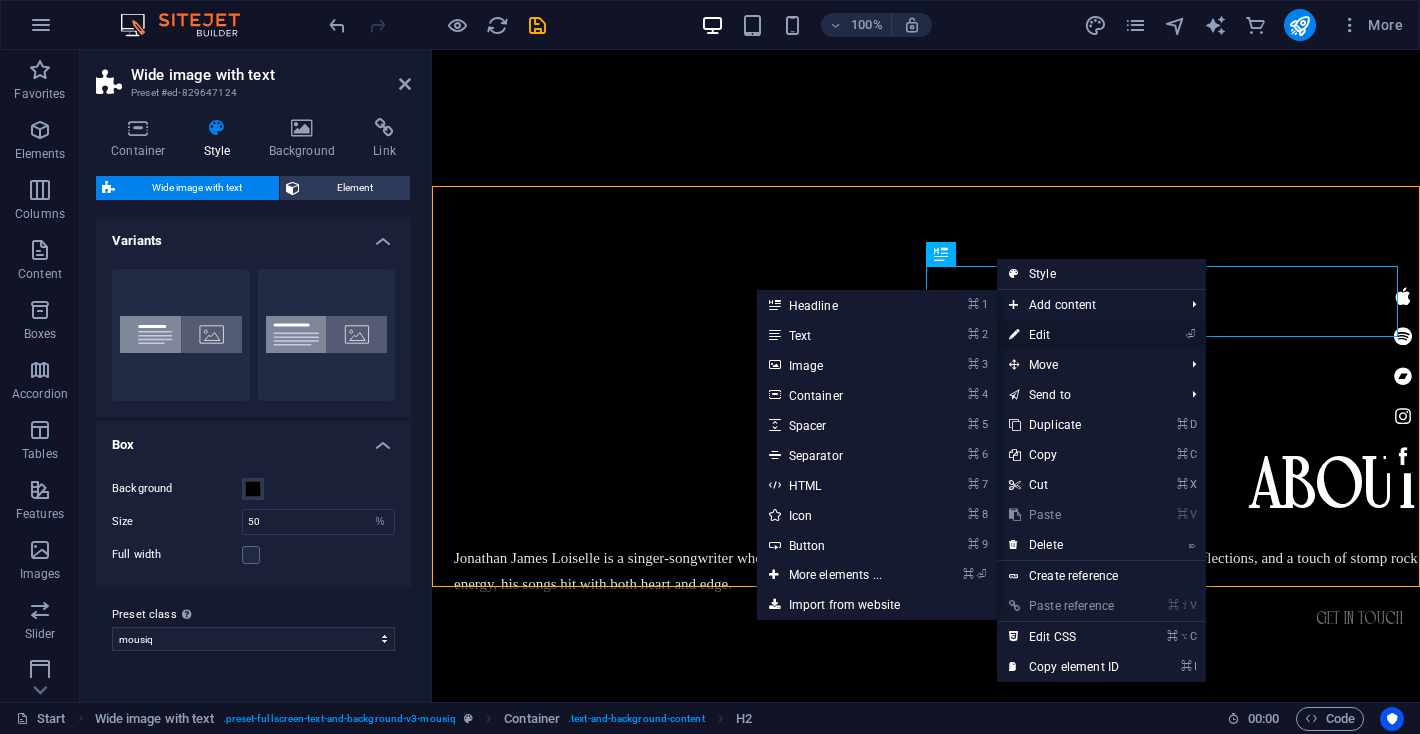 click on "⏎  Edit" at bounding box center [1064, 335] 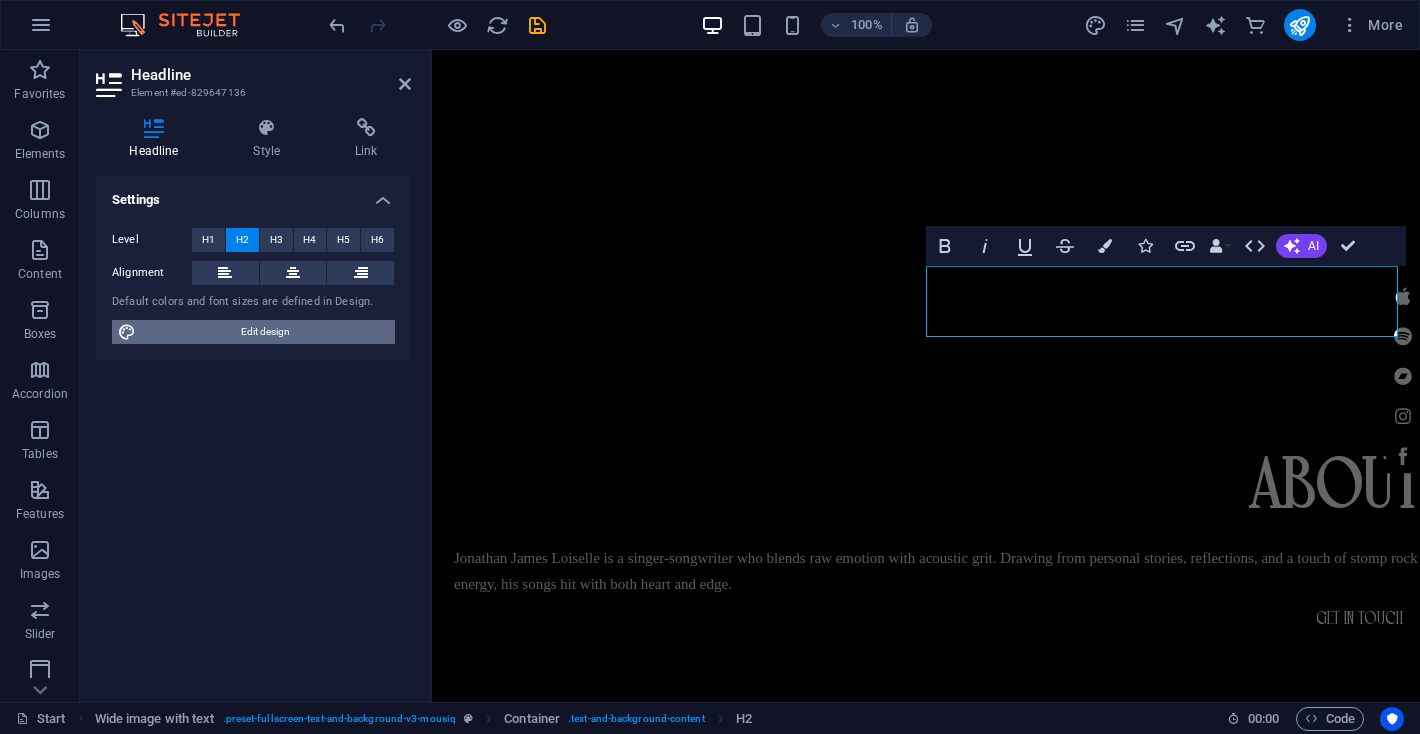 click on "Edit design" at bounding box center [265, 332] 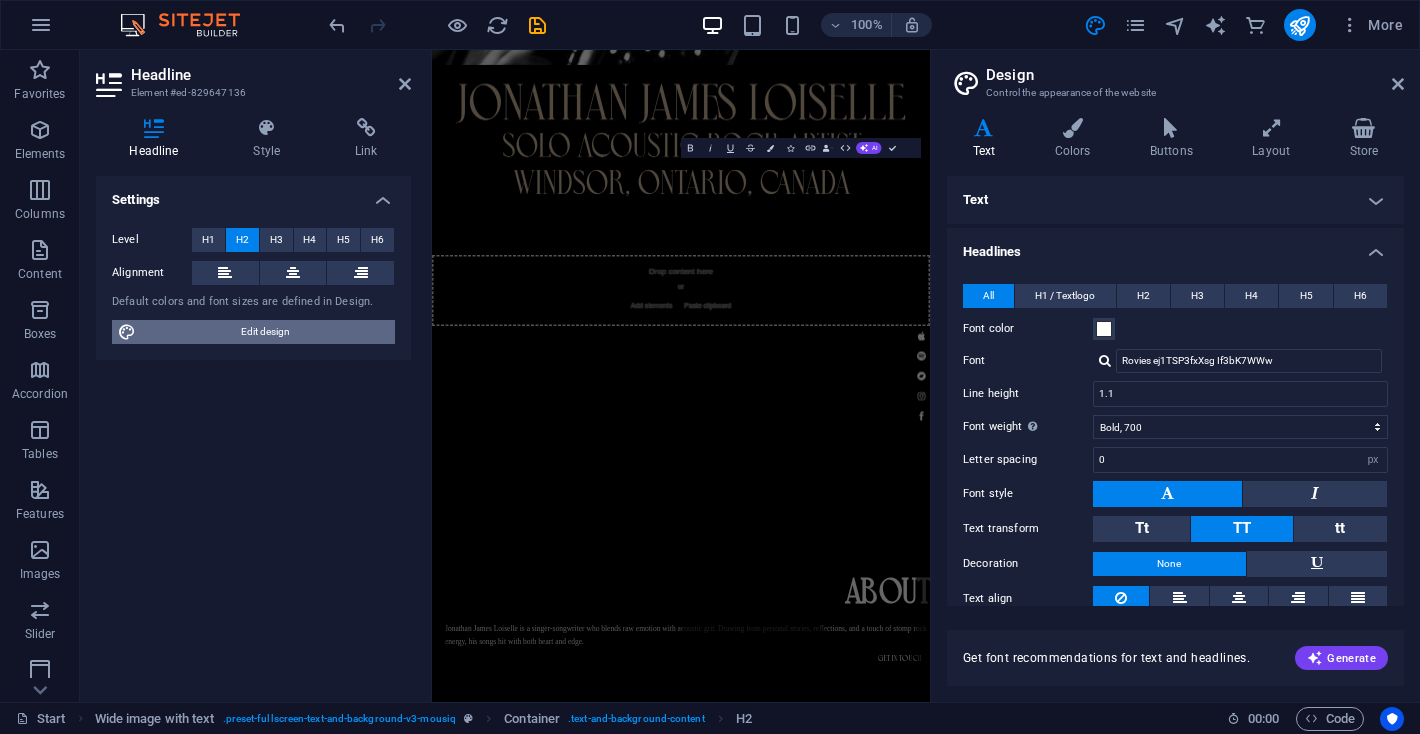 scroll, scrollTop: 1970, scrollLeft: 0, axis: vertical 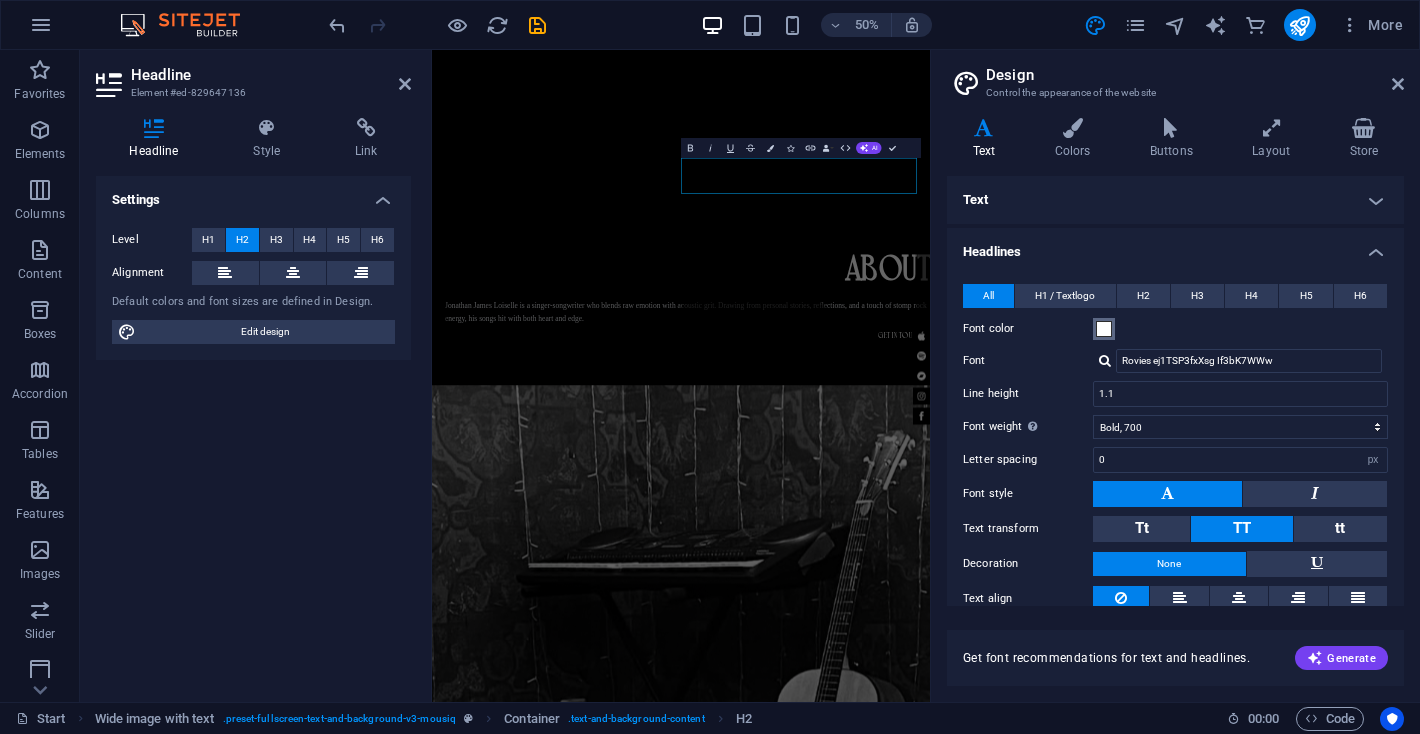 click at bounding box center (1104, 329) 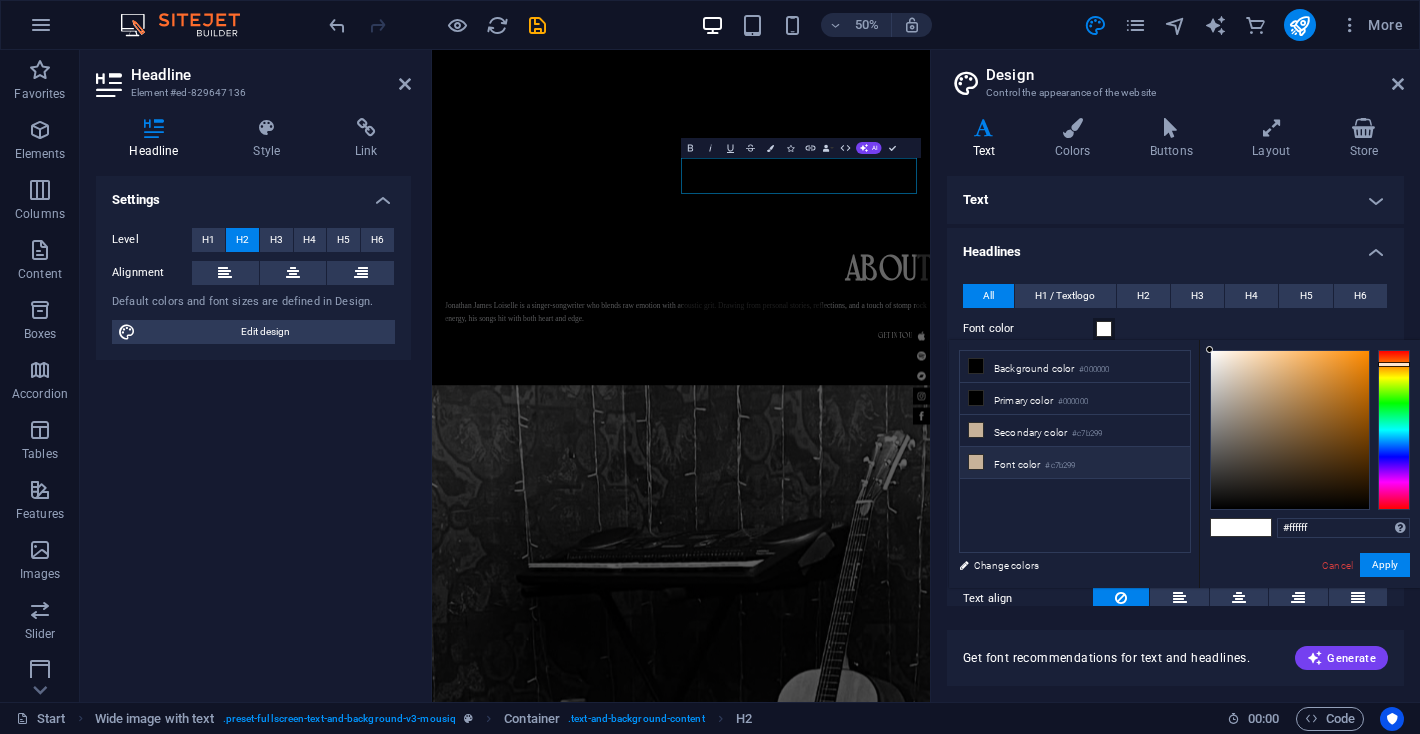 click on "Font color
#c7b299" at bounding box center (1075, 463) 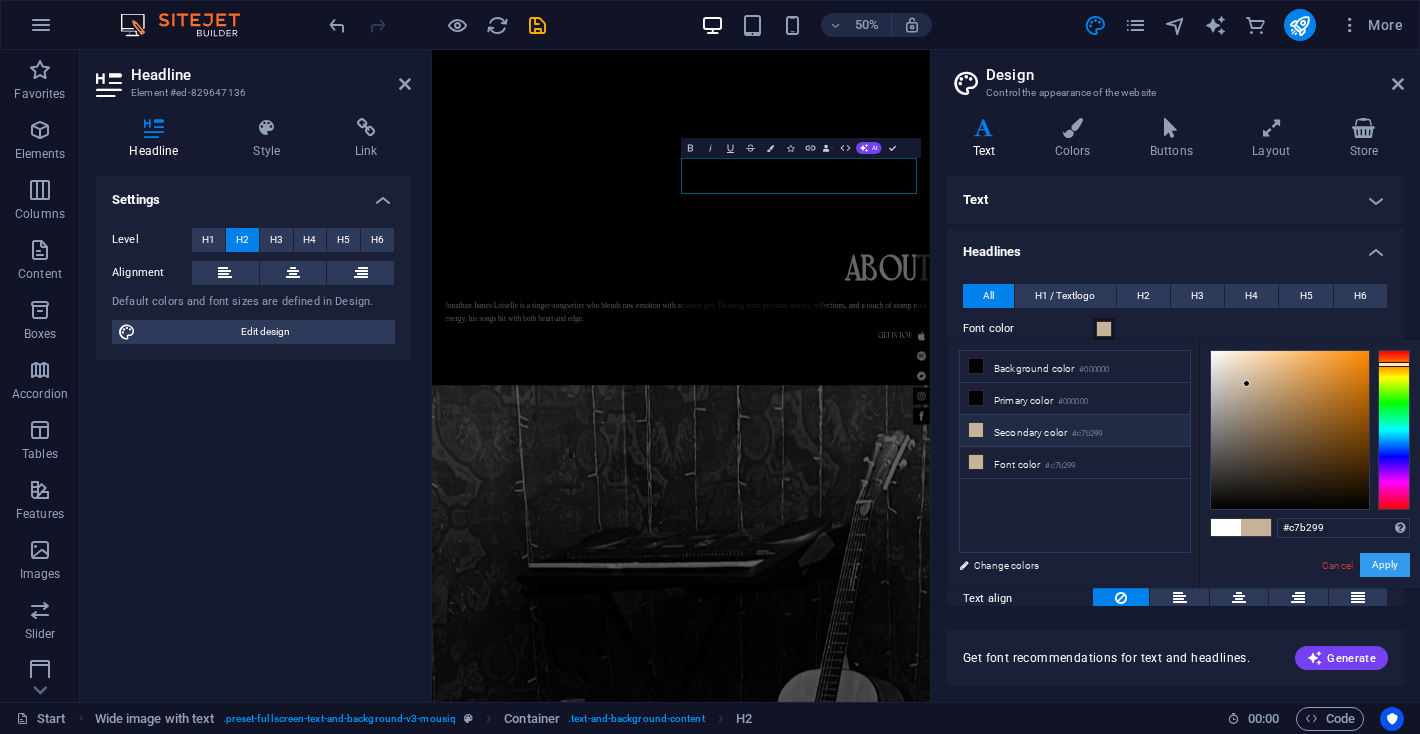 click on "Apply" at bounding box center [1385, 565] 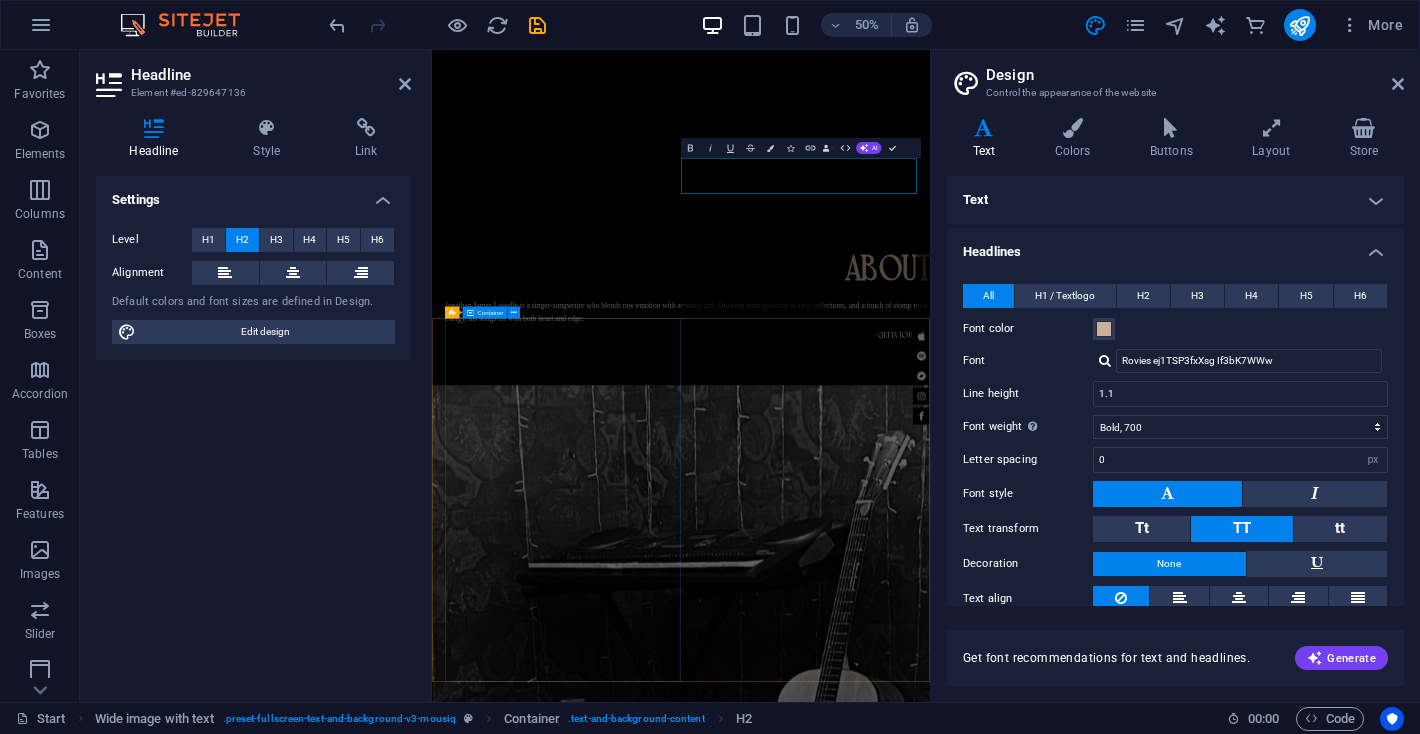 click on "Booking  . Your Name Your Email Your Message   I have read and understand the privacy policy. Unreadable? Load new Submit" at bounding box center [943, 2938] 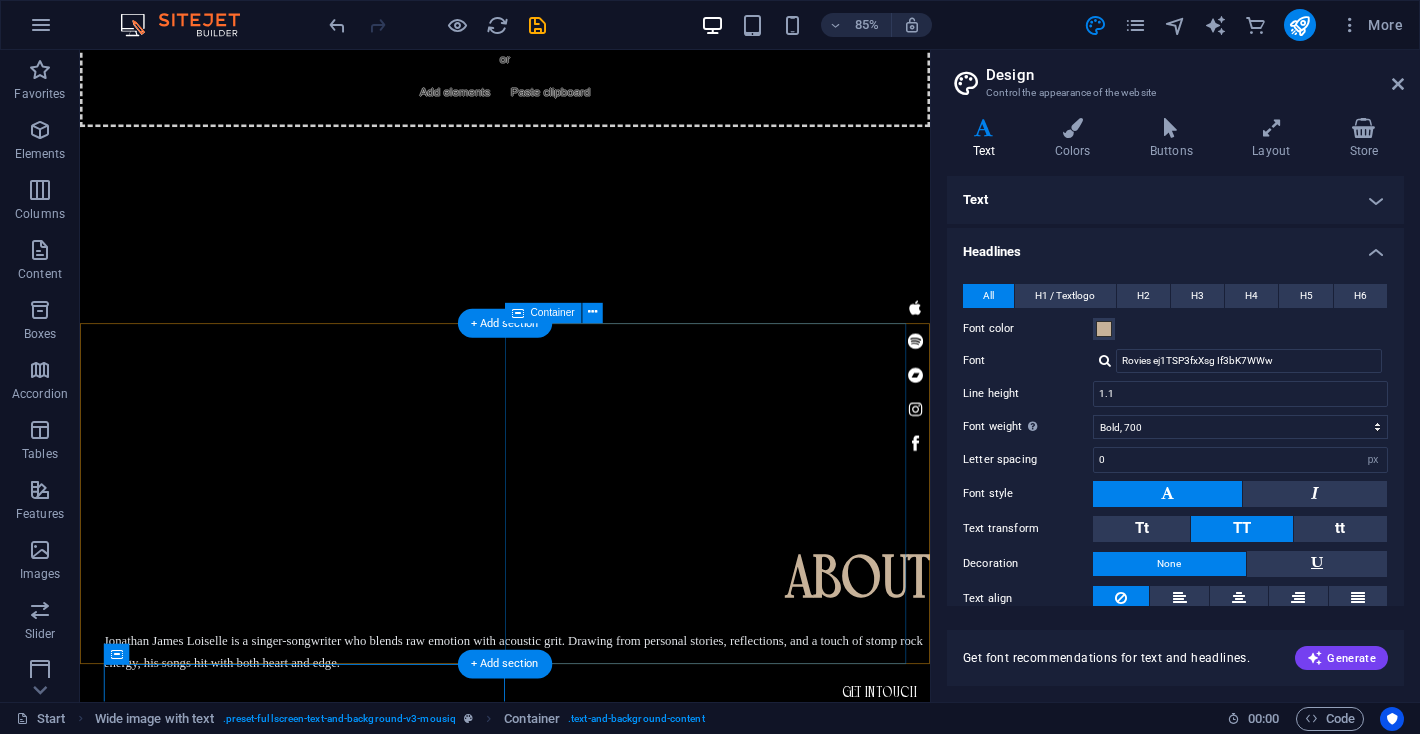 scroll, scrollTop: 911, scrollLeft: 0, axis: vertical 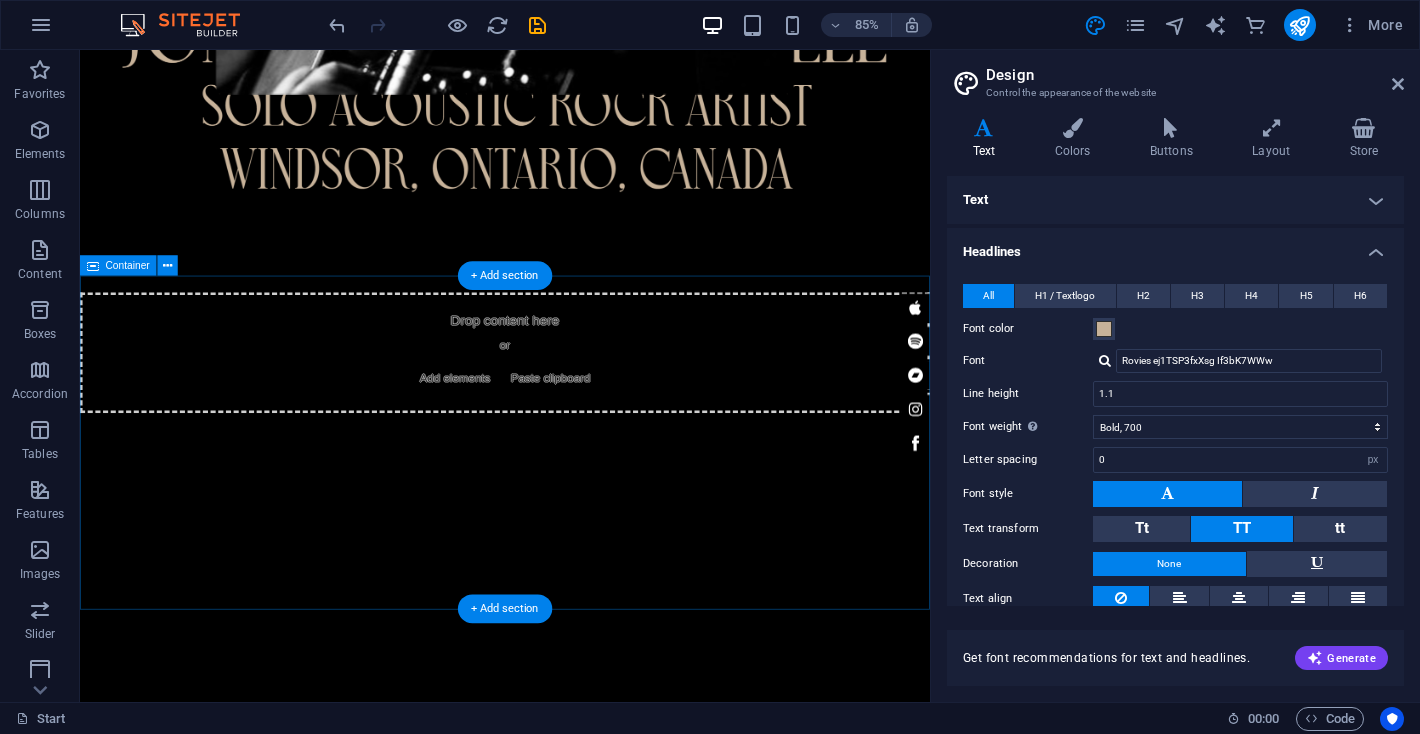 click on "live date city venue cost December, 2025 Windsor, Ontario villains beastro tbd" at bounding box center [580, 1990] 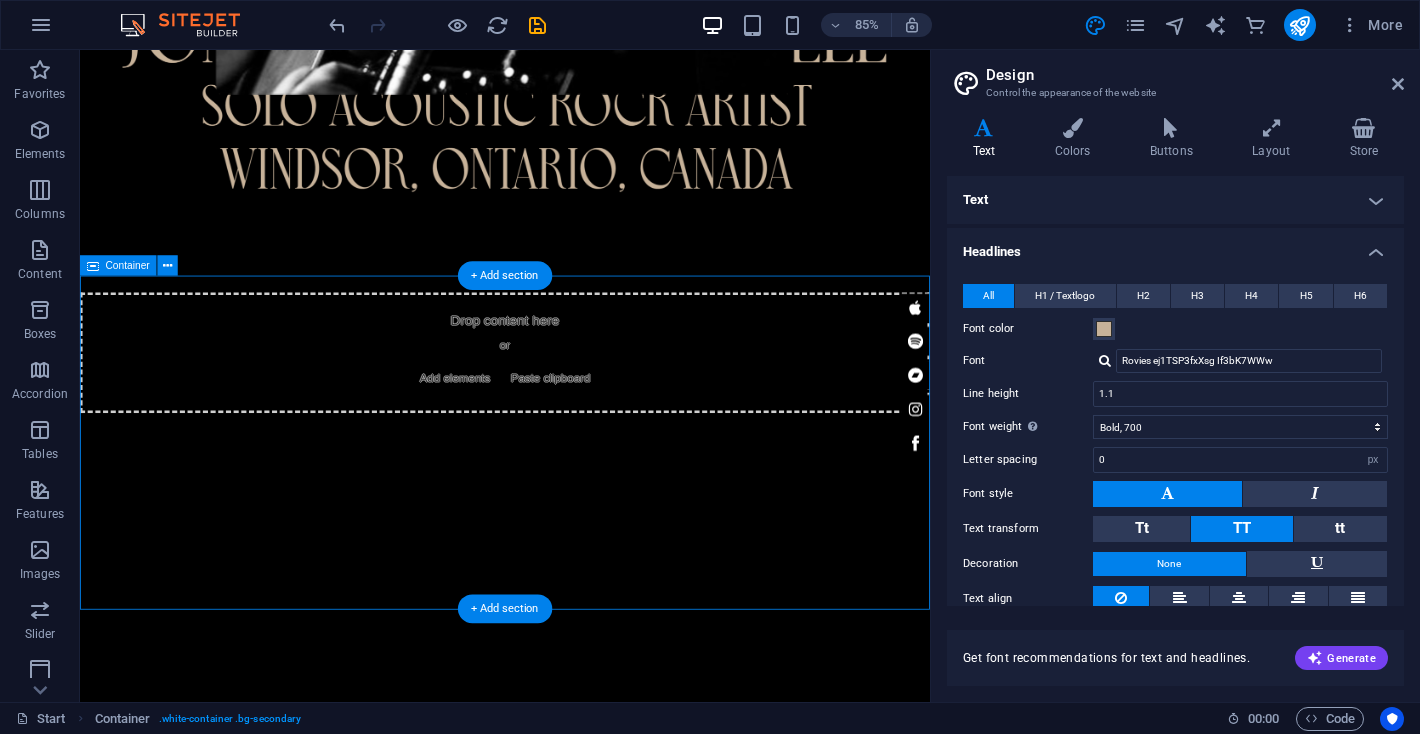 click on "live date city venue cost December, 2025 Windsor, Ontario villains beastro tbd" at bounding box center [580, 1990] 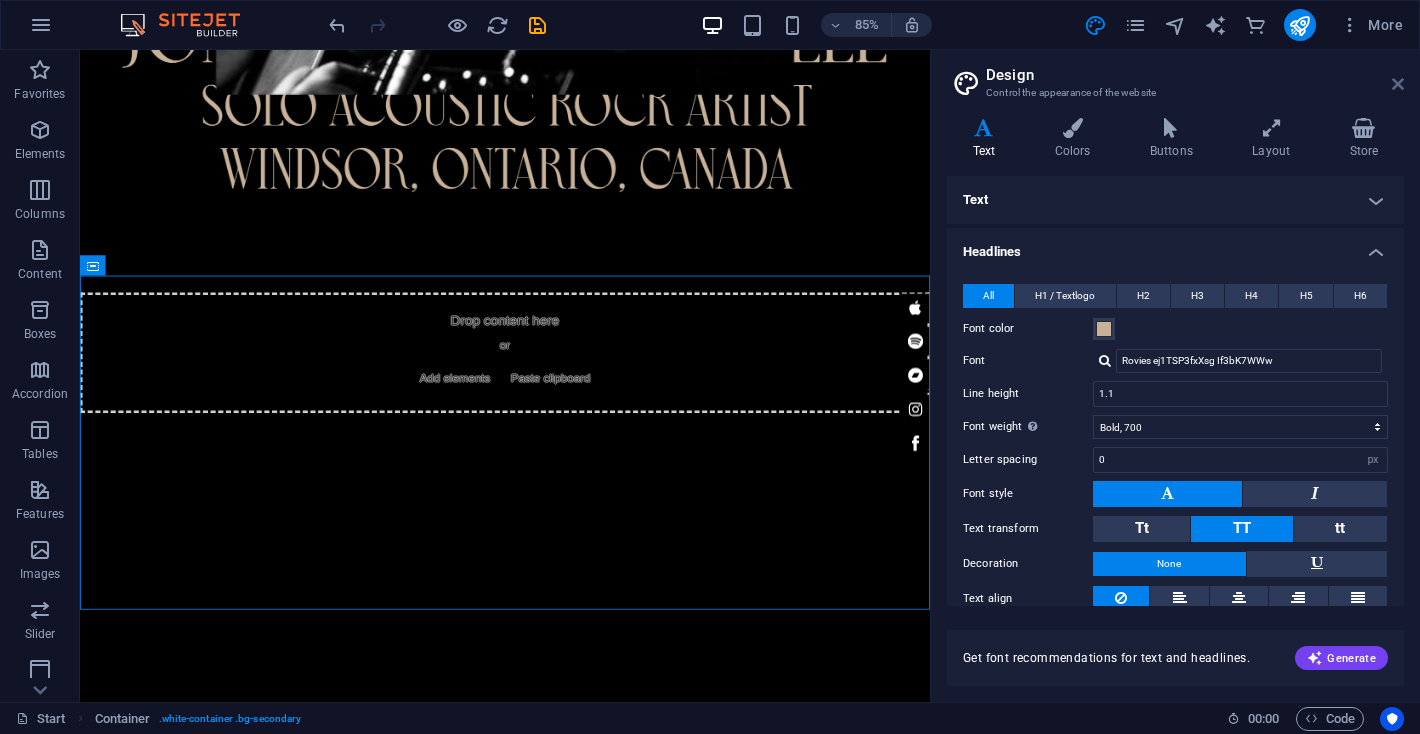 click at bounding box center [1398, 84] 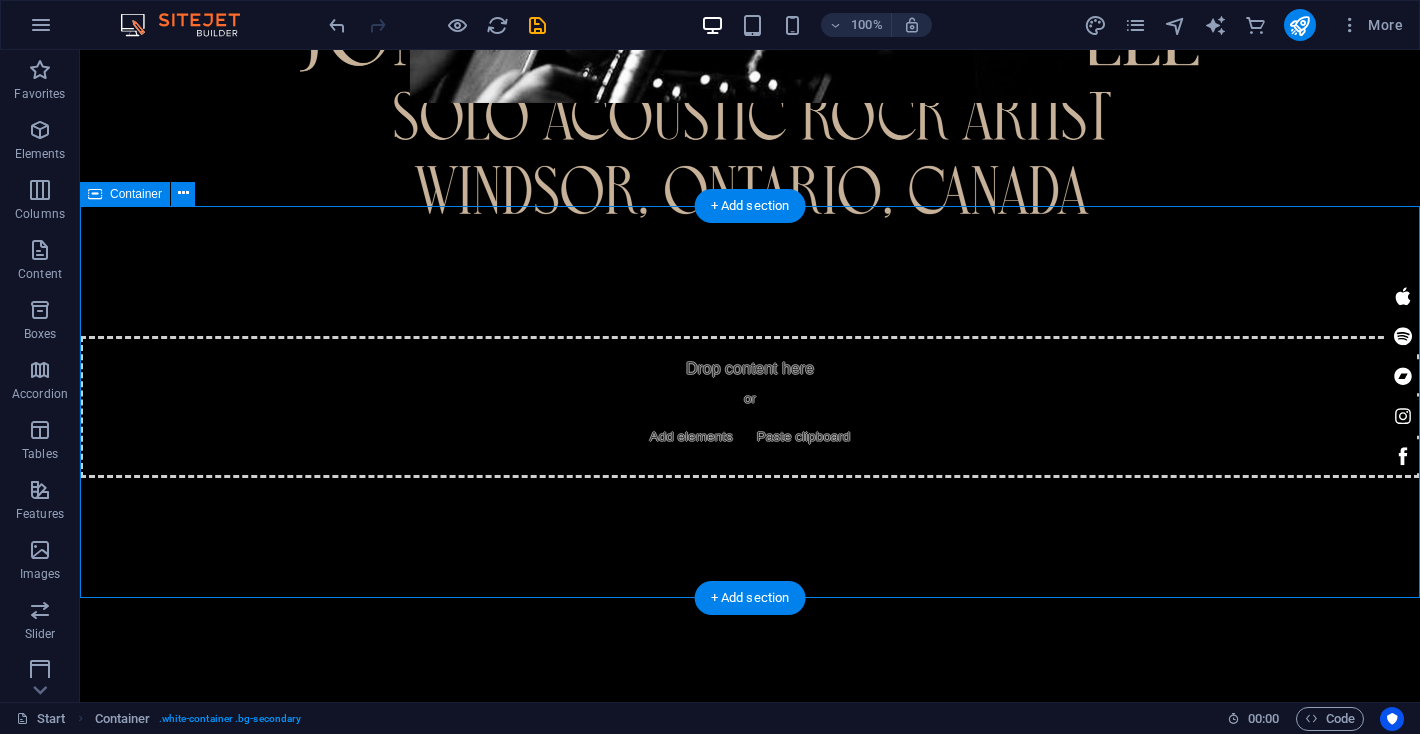 click on "live date city venue cost December, 2025 Windsor, Ontario villains beastro tbd" at bounding box center (750, 1990) 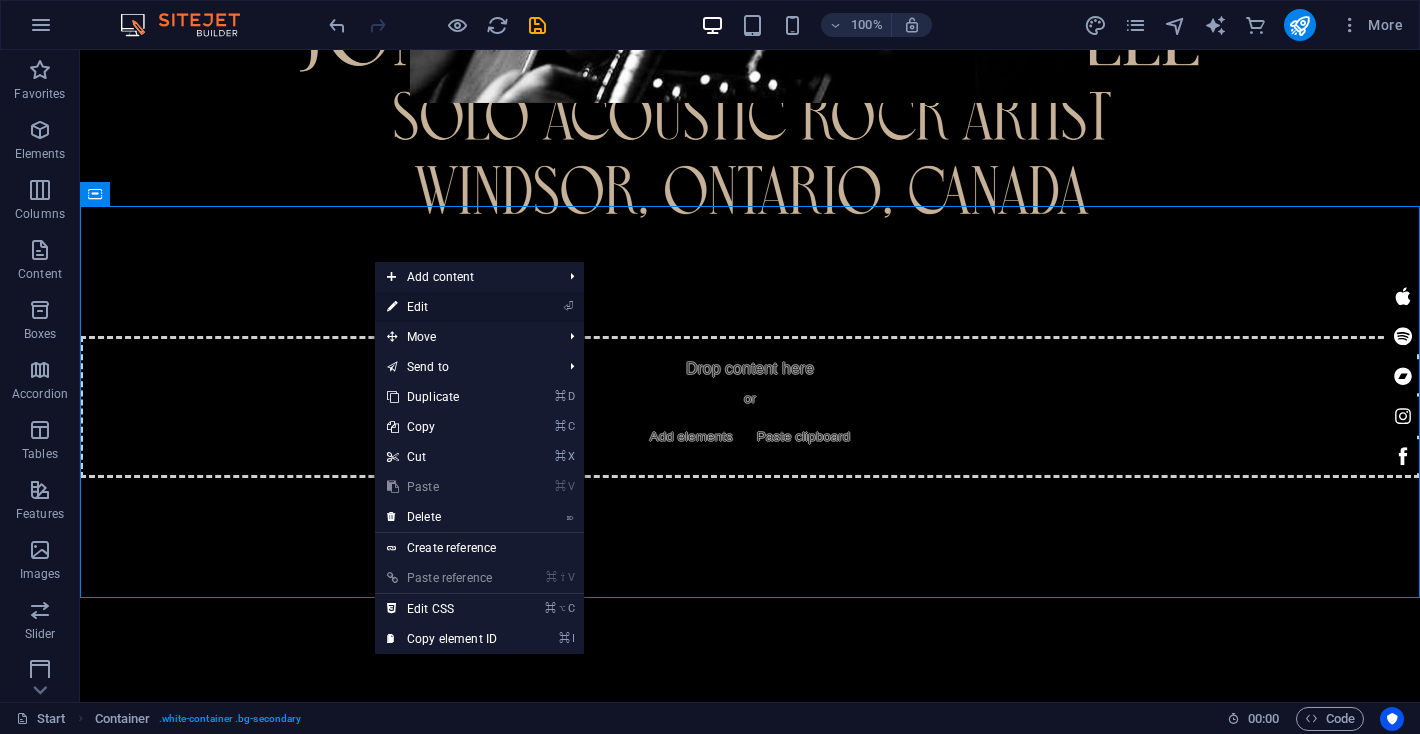 click on "⏎  Edit" at bounding box center [442, 307] 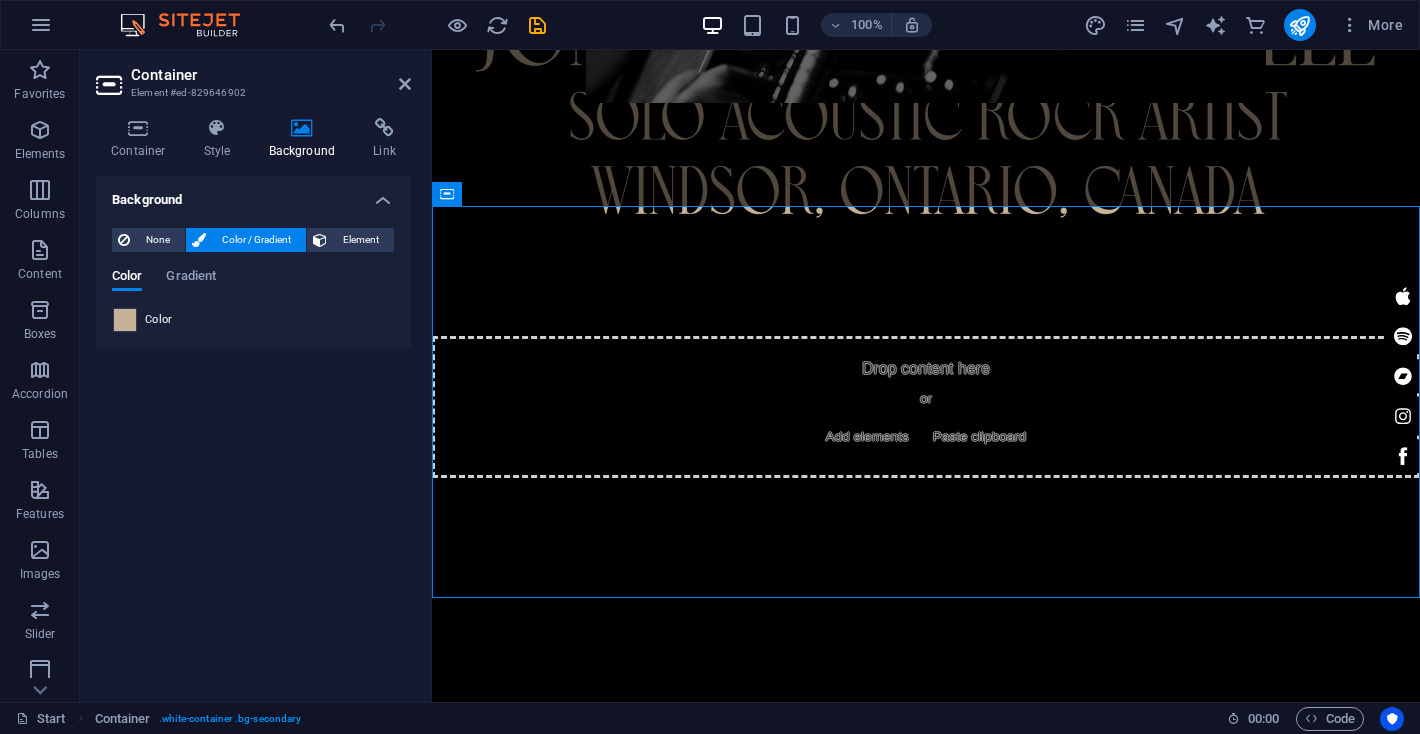 click at bounding box center (125, 320) 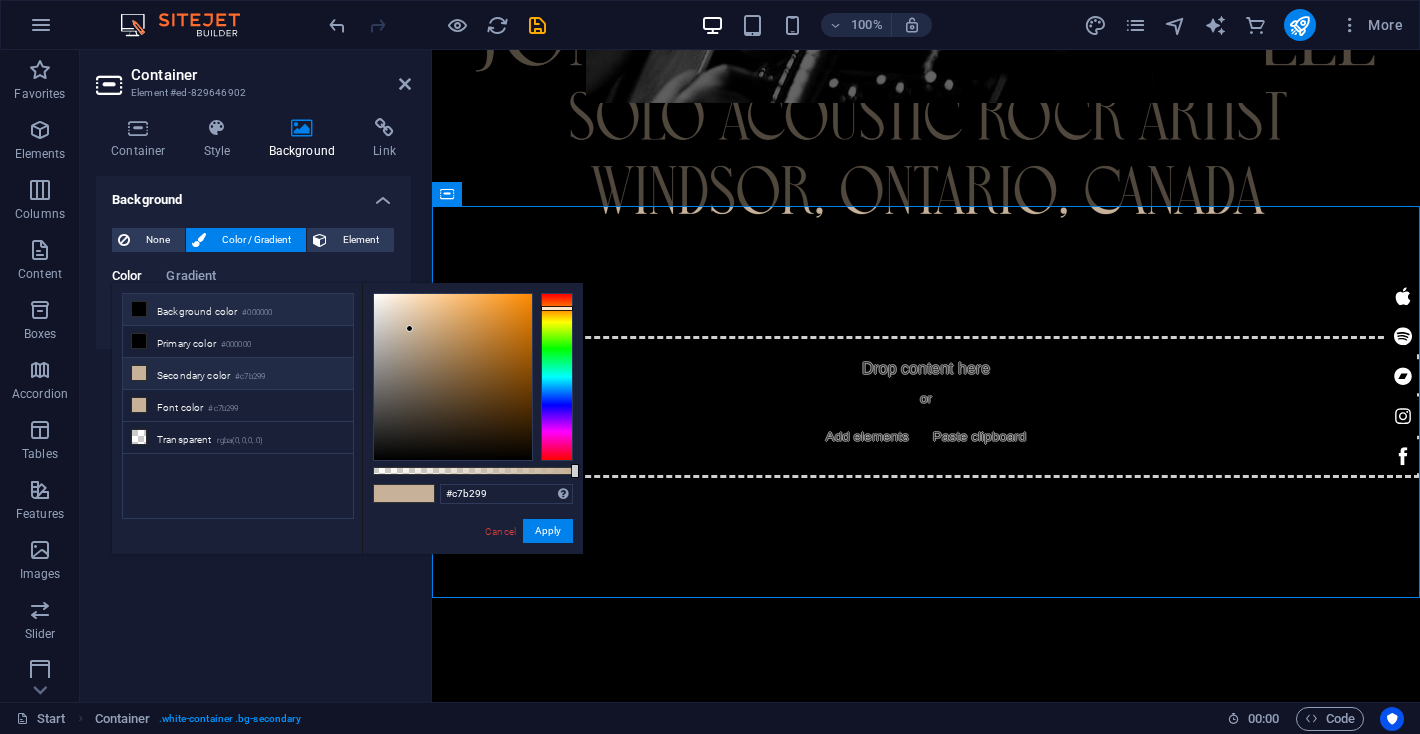click at bounding box center (139, 309) 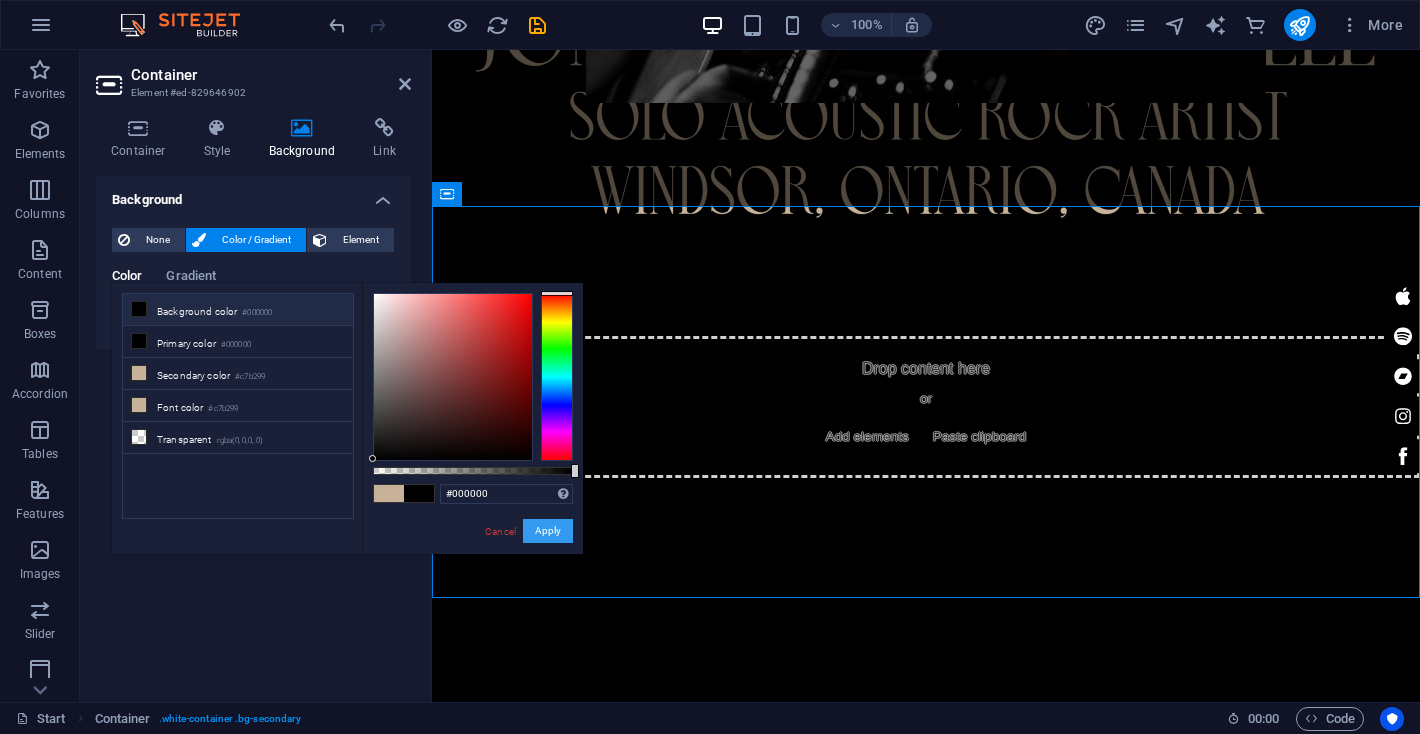 click on "Apply" at bounding box center (548, 531) 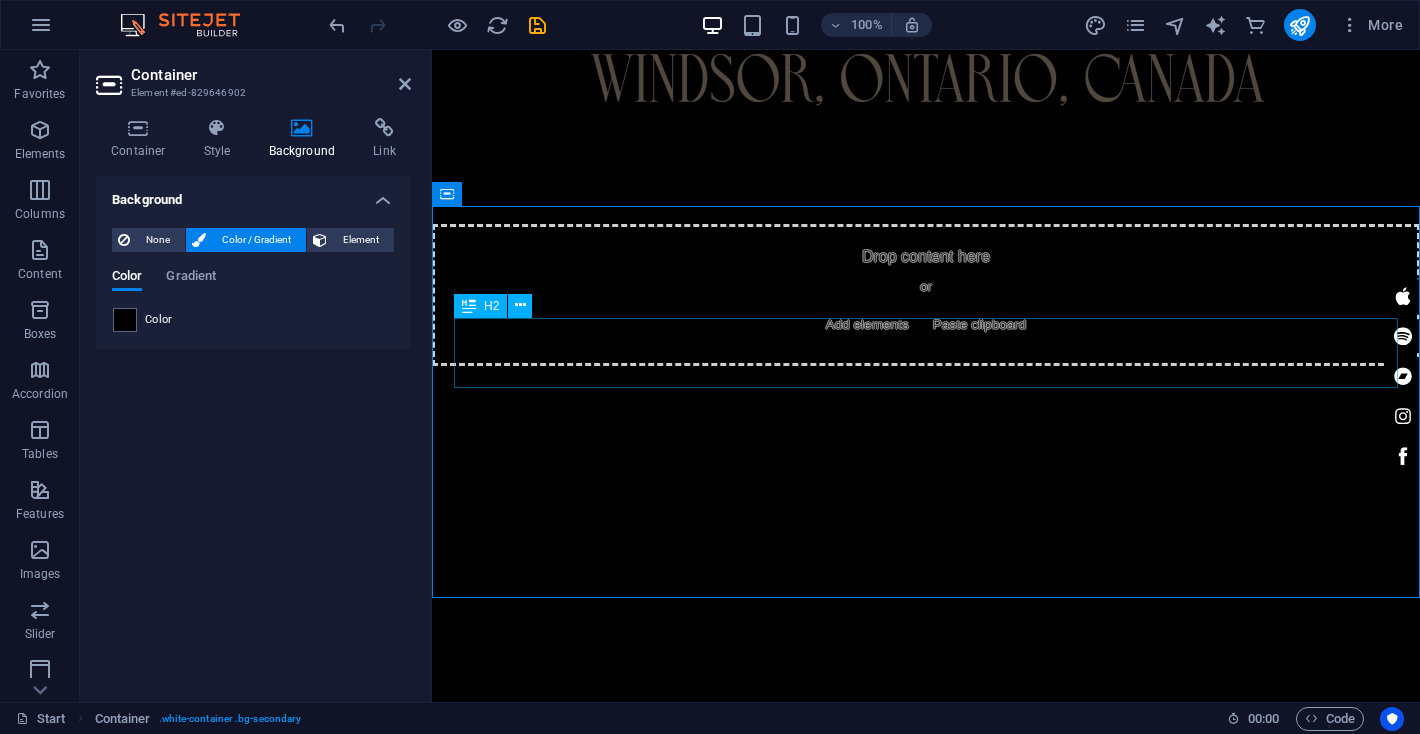 click on "live" at bounding box center (926, 1829) 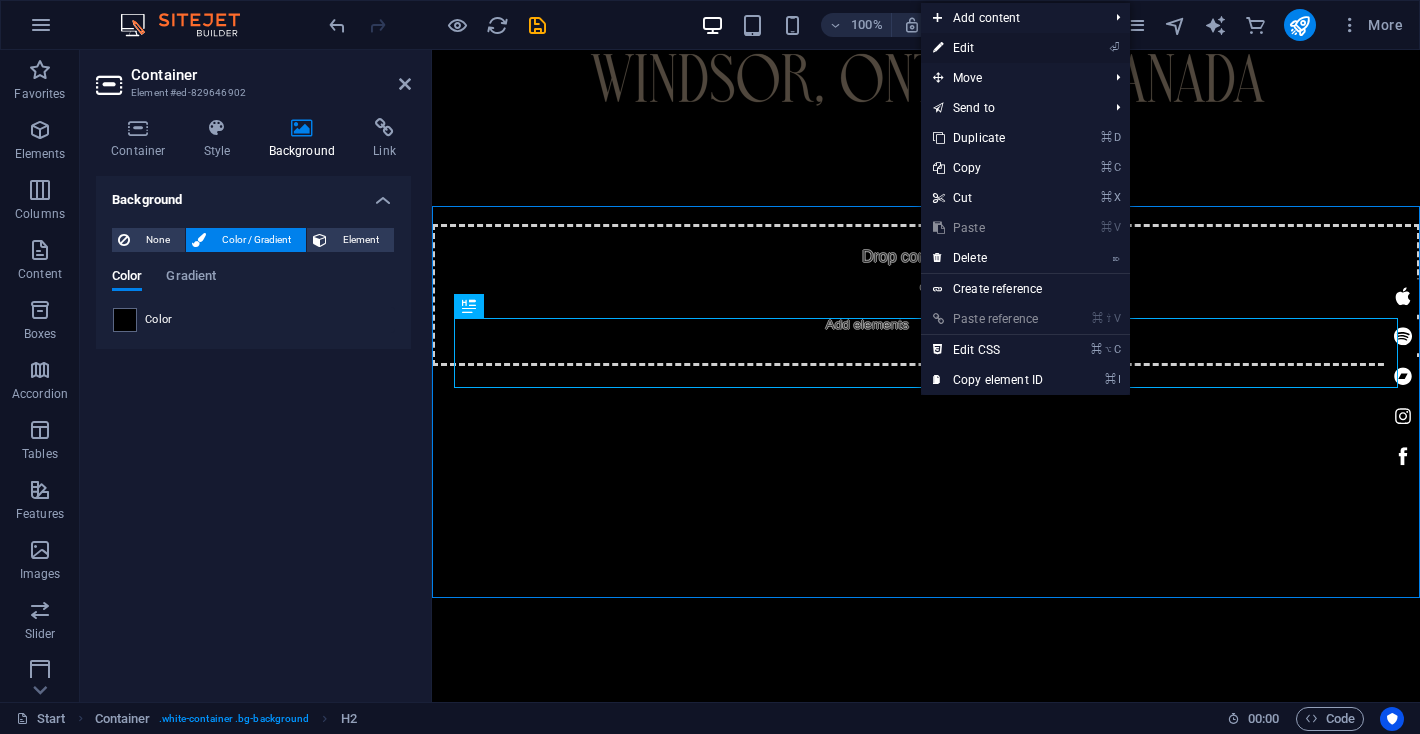click on "⏎  Edit" at bounding box center [988, 48] 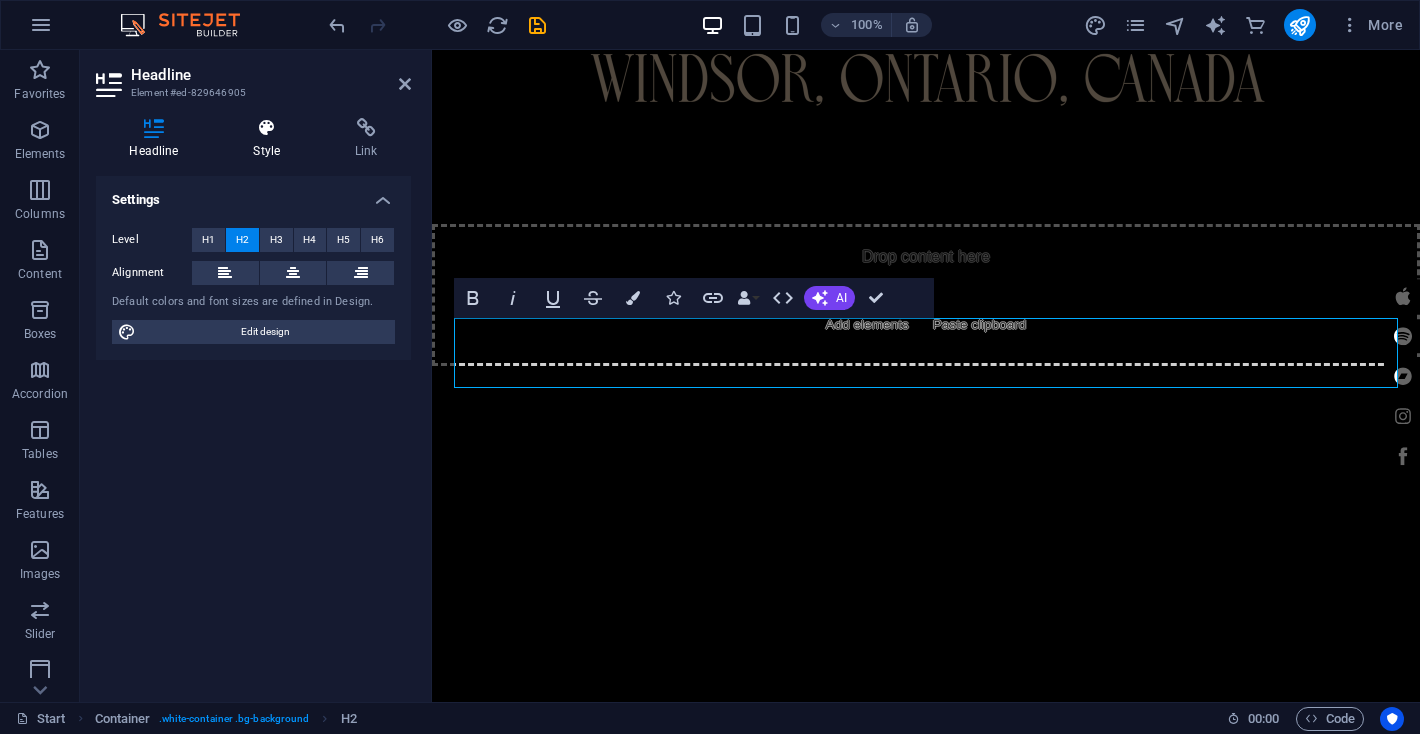 click on "Style" at bounding box center (271, 139) 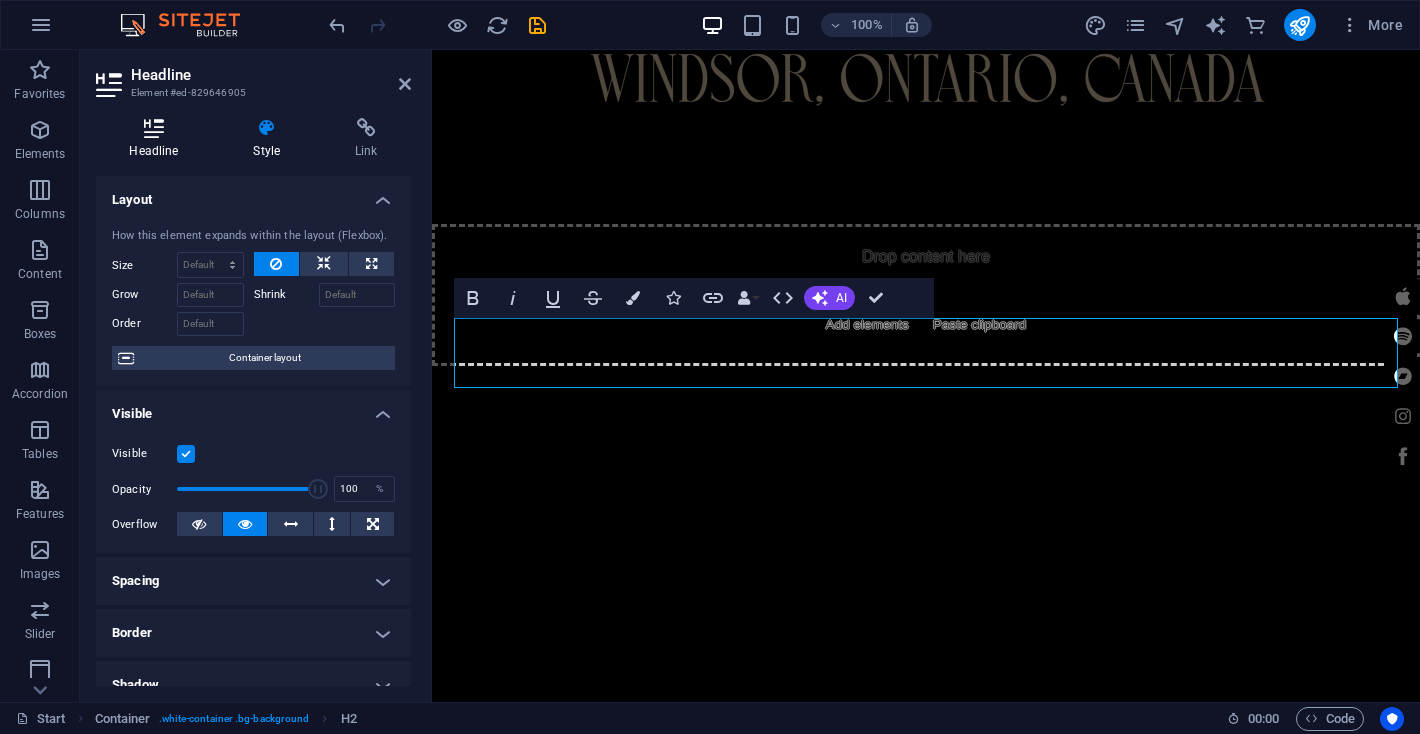 click at bounding box center [154, 128] 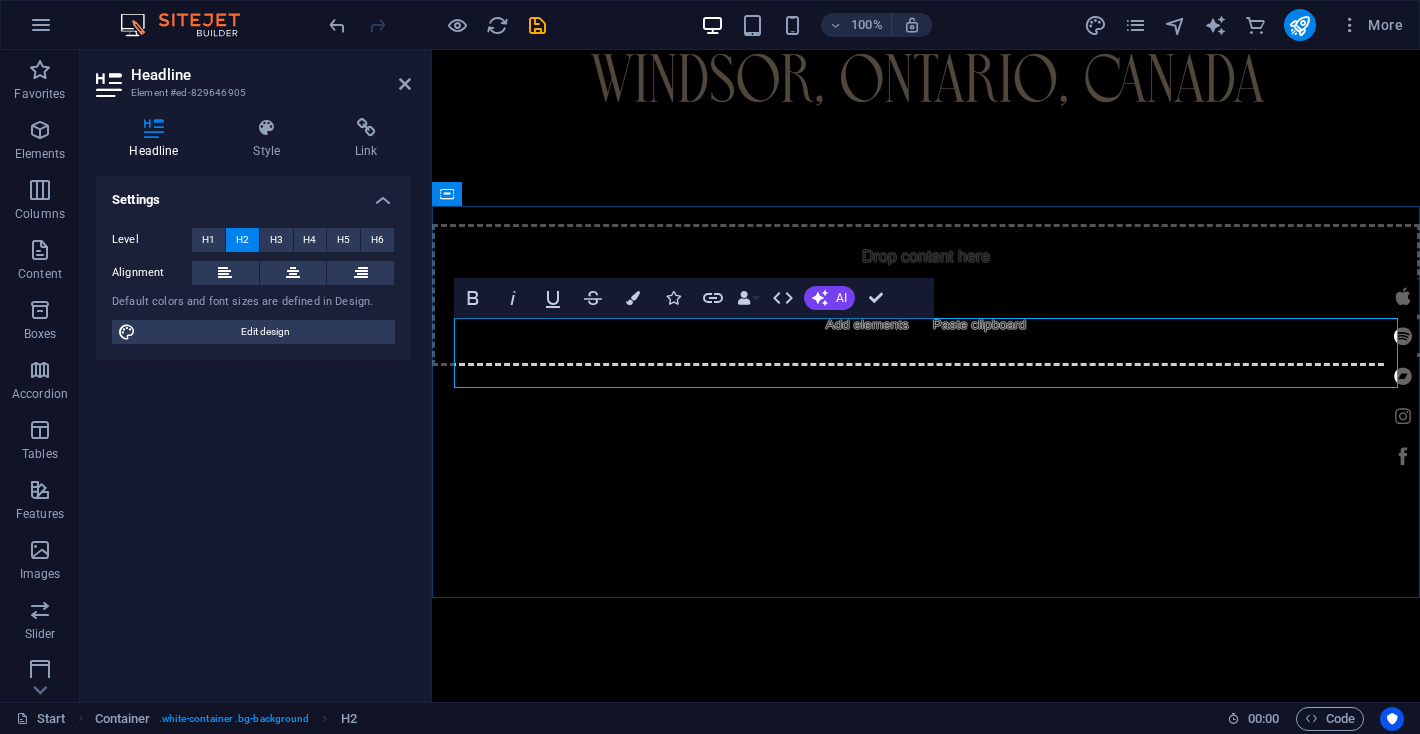 click on "live" at bounding box center [926, 1829] 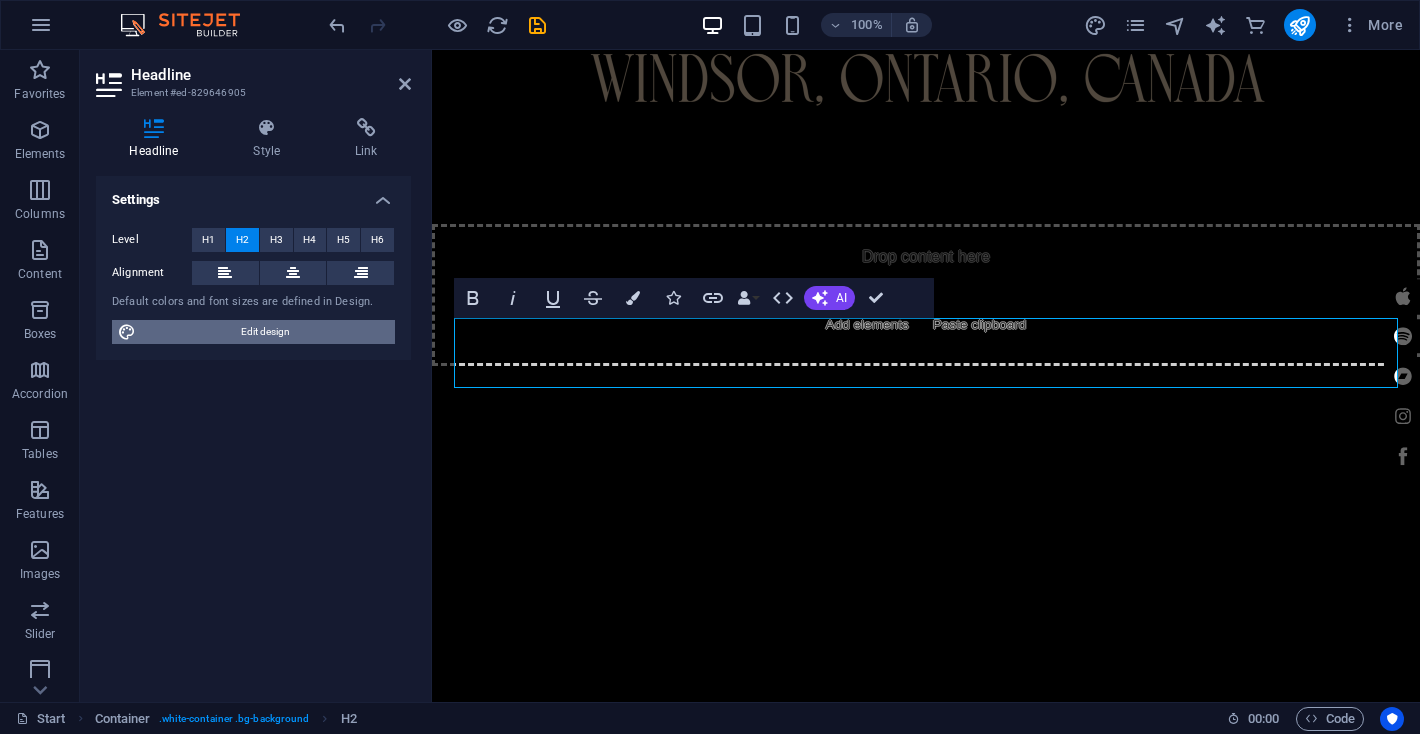 click on "Edit design" at bounding box center [265, 332] 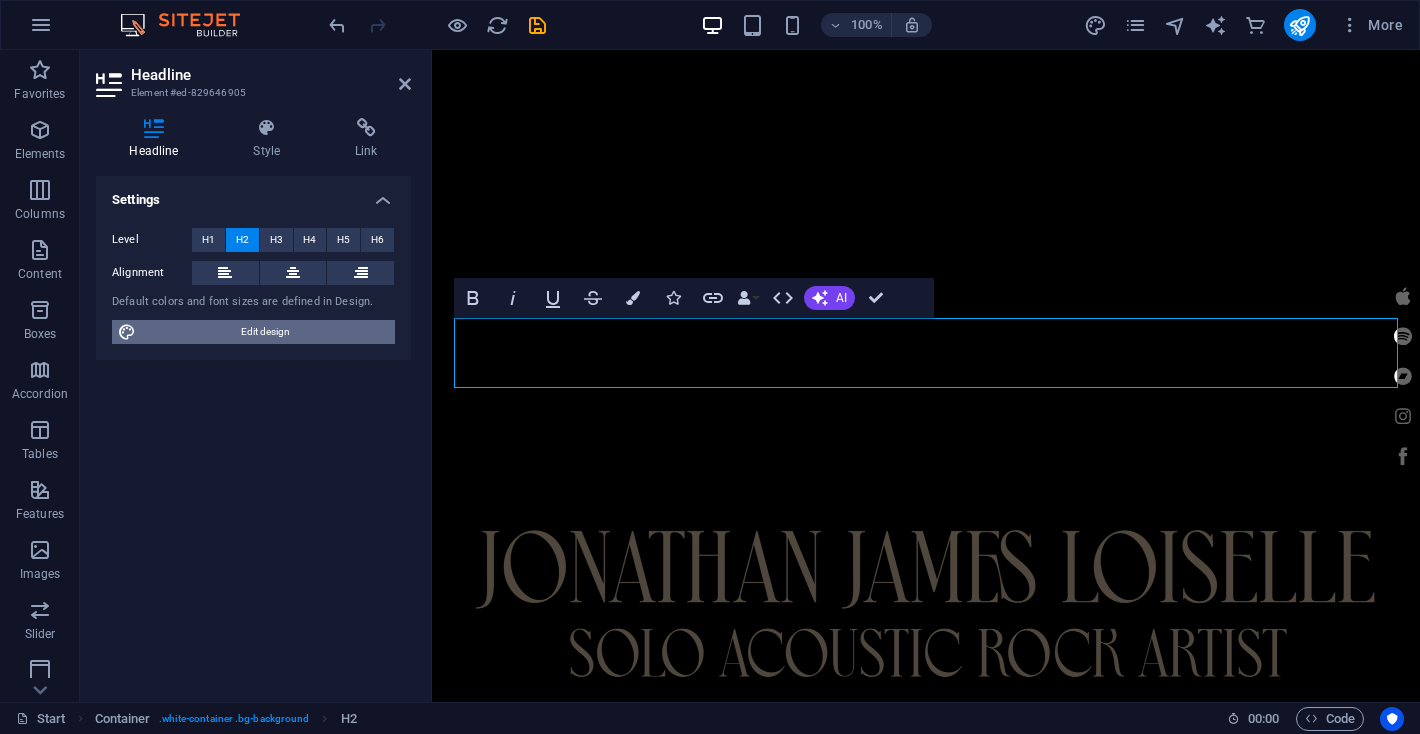 scroll, scrollTop: 1558, scrollLeft: 0, axis: vertical 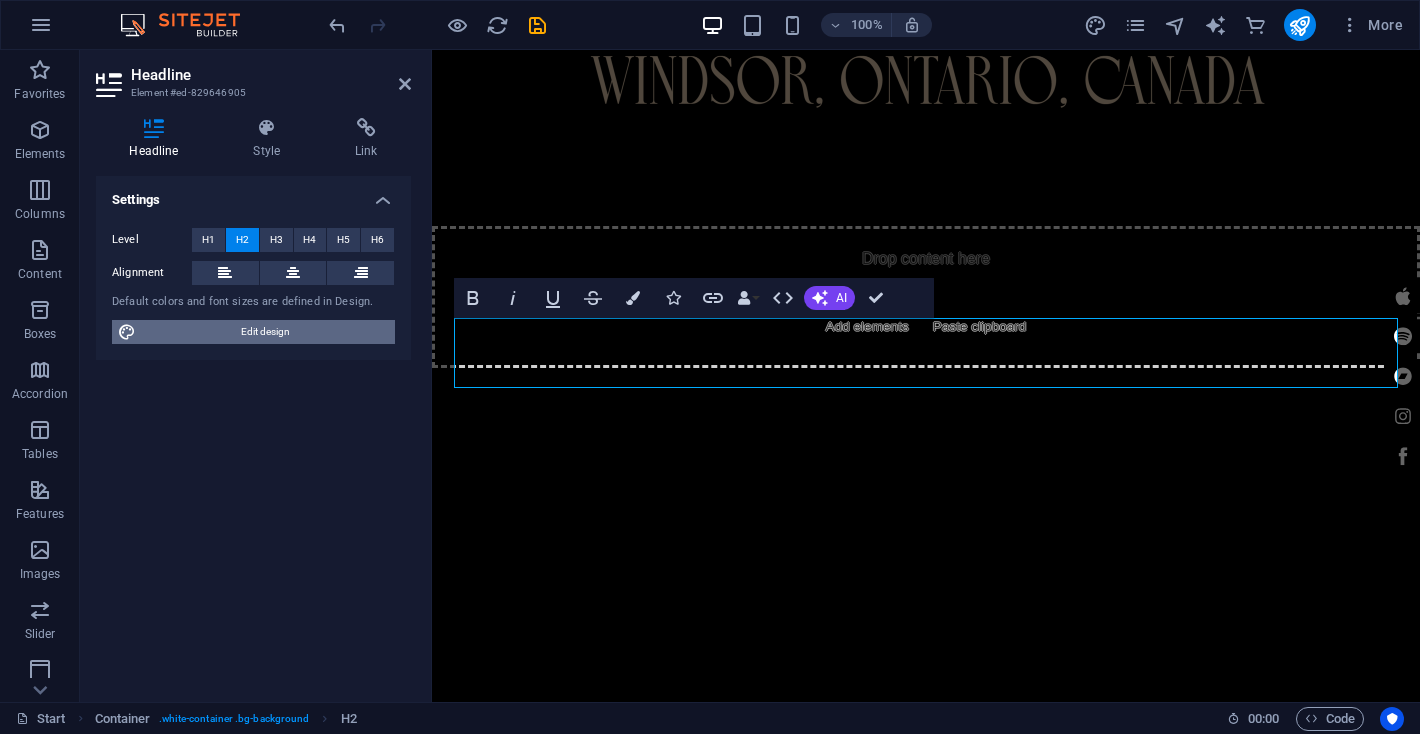 select on "700" 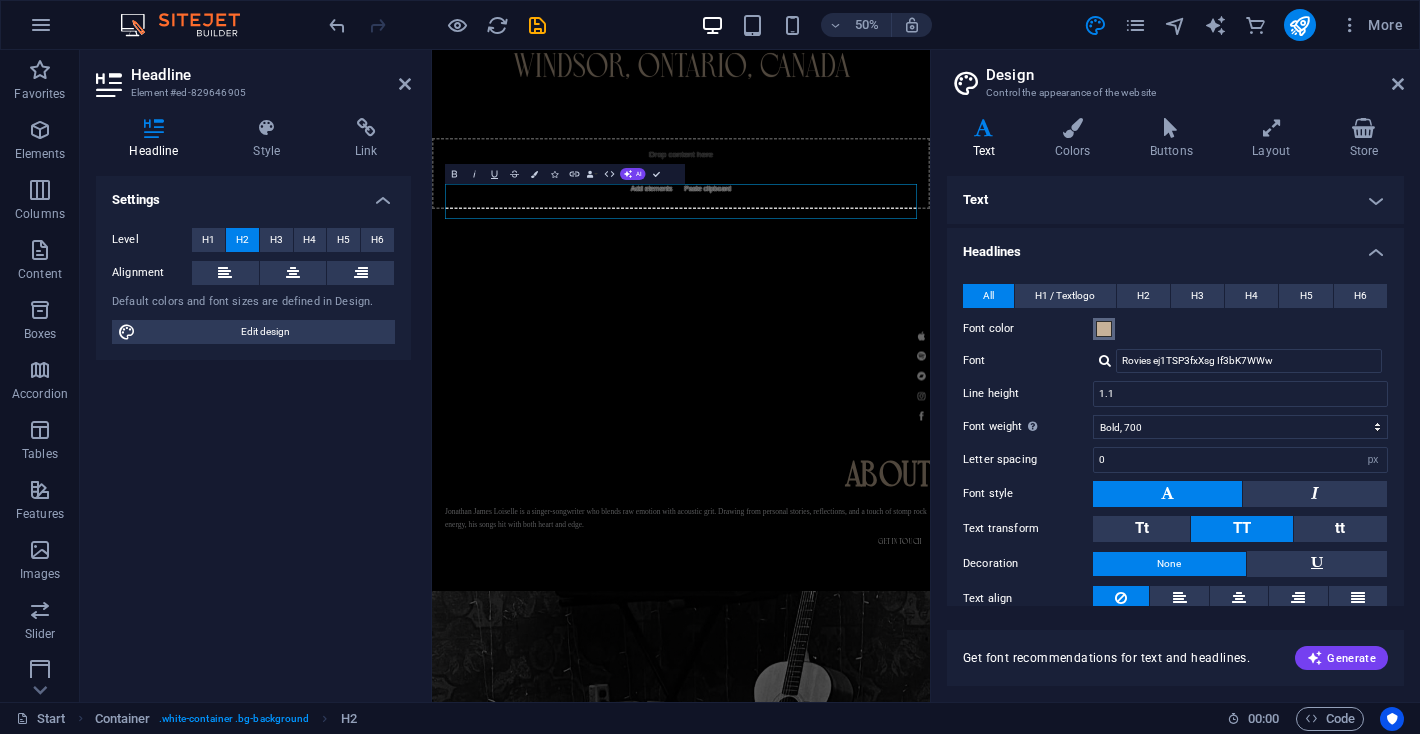 click at bounding box center (1104, 329) 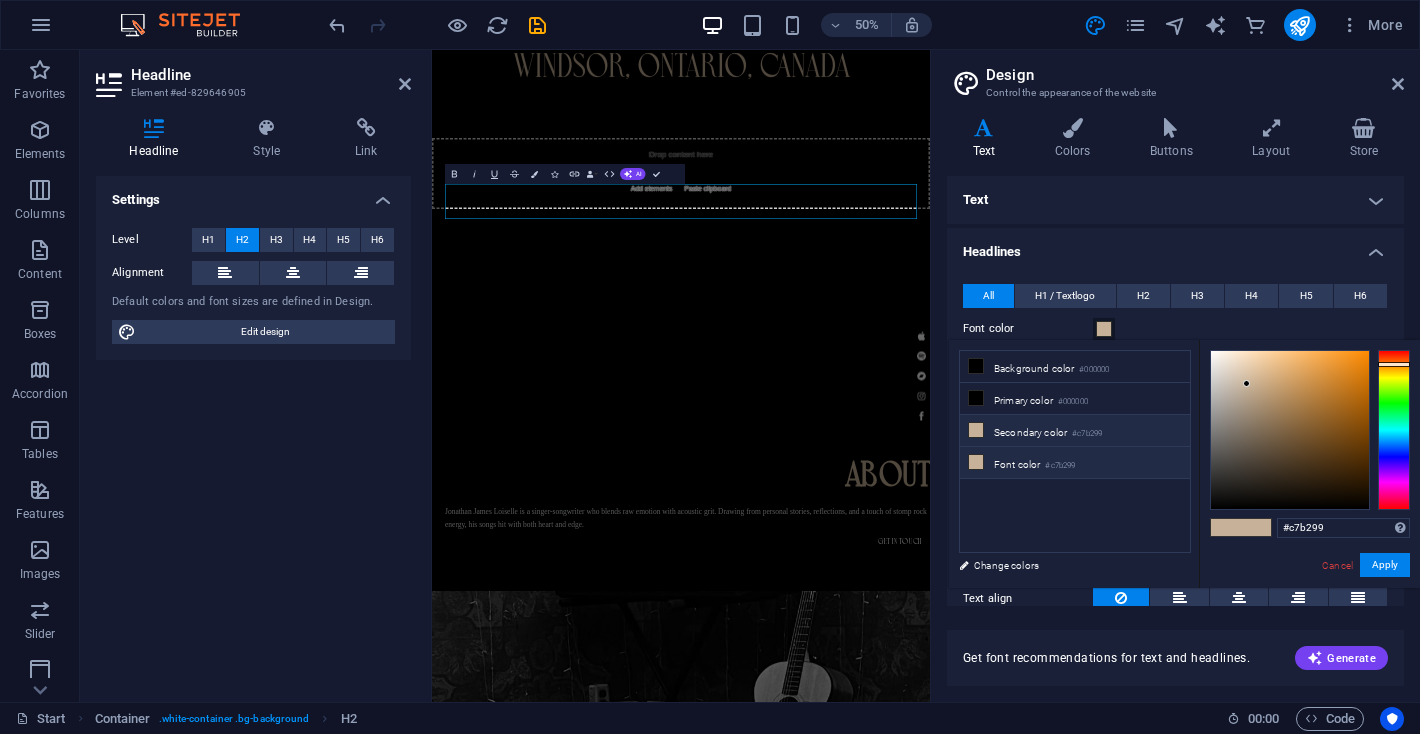 click on "Font color
#c7b299" at bounding box center [1075, 463] 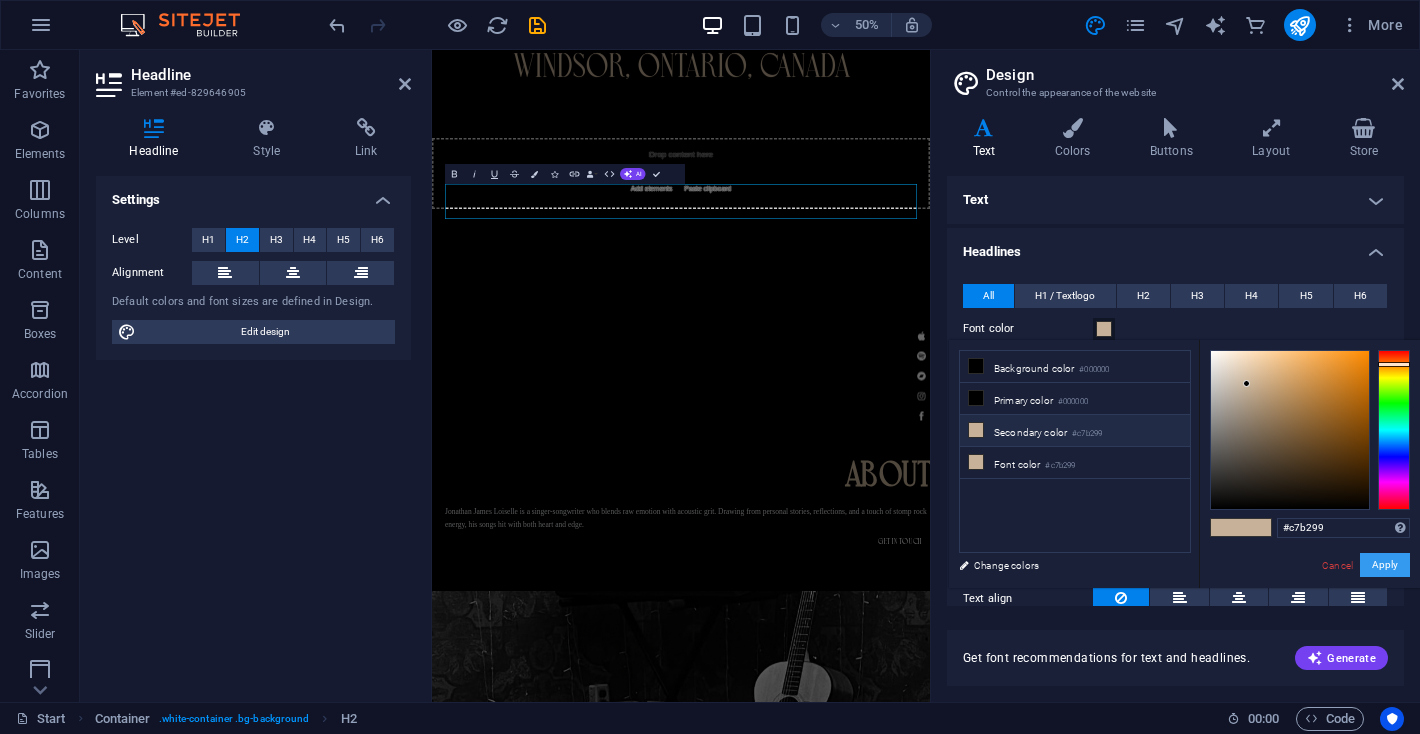 click on "Apply" at bounding box center (1385, 565) 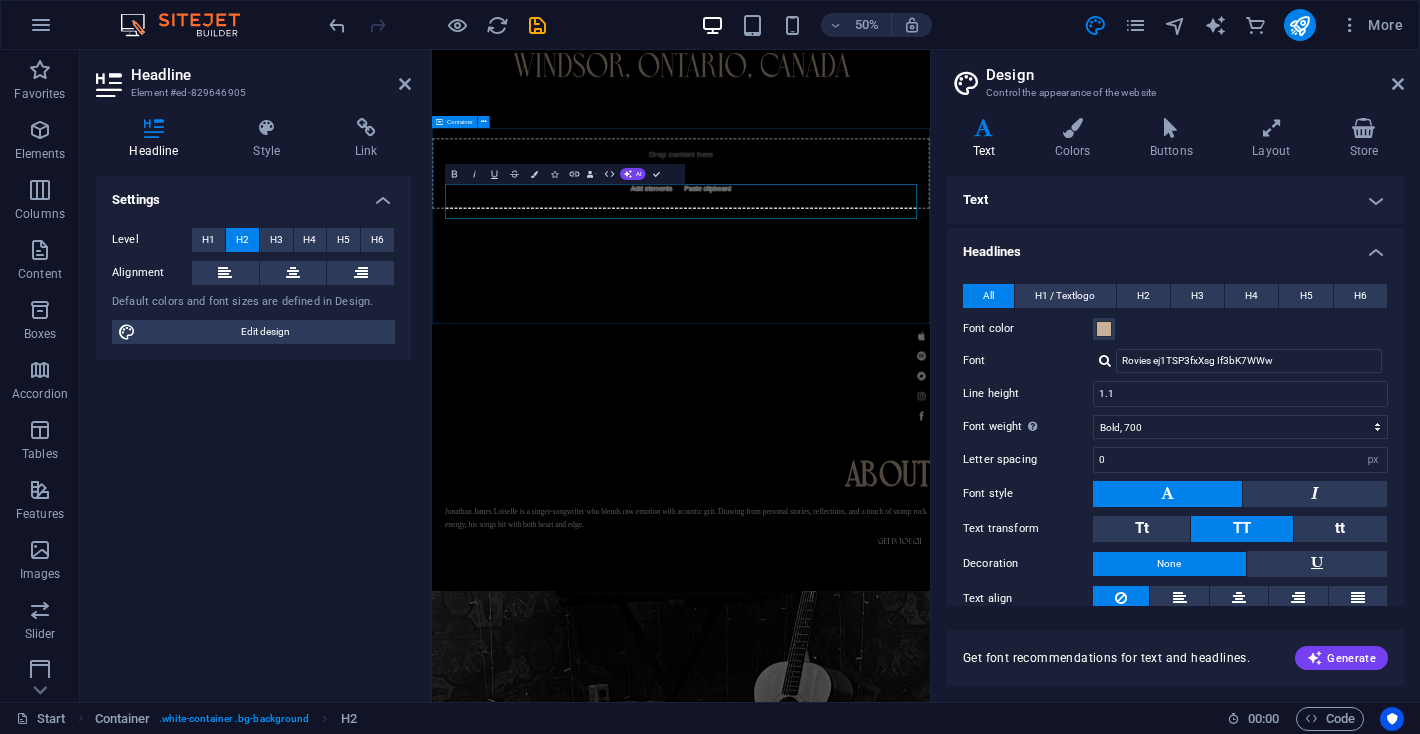click on "live date city venue cost December, 2025 Windsor, Ontario villains beastro tbd" at bounding box center [930, 1880] 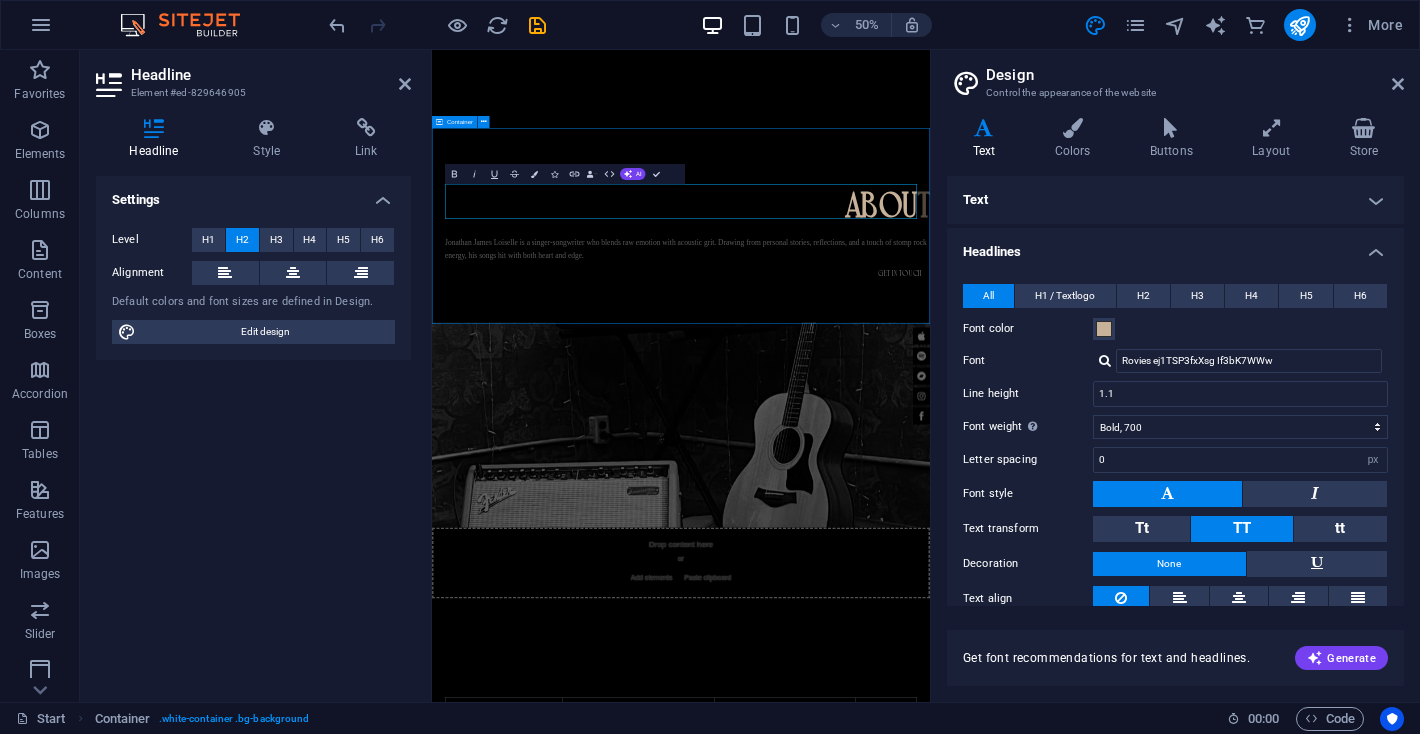 scroll, scrollTop: 990, scrollLeft: 0, axis: vertical 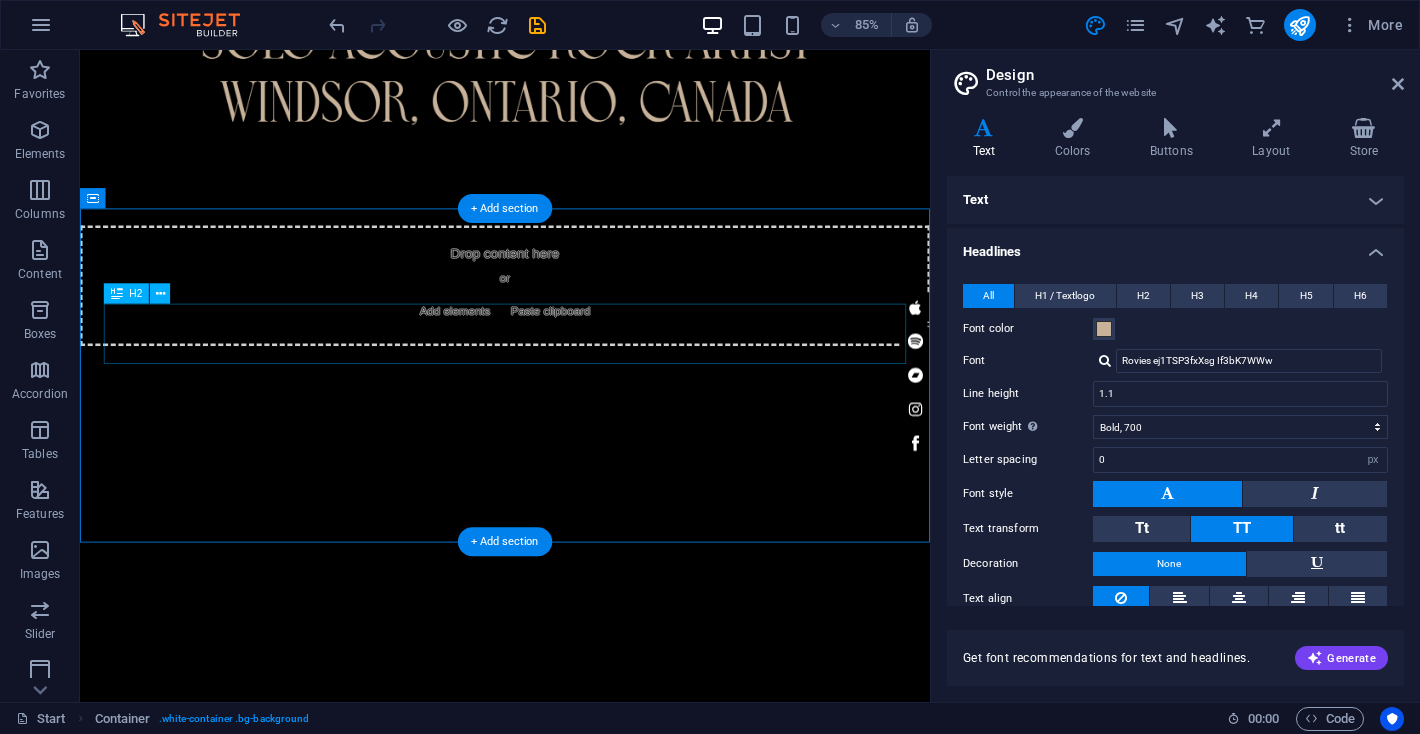 click on "live" at bounding box center (580, 1862) 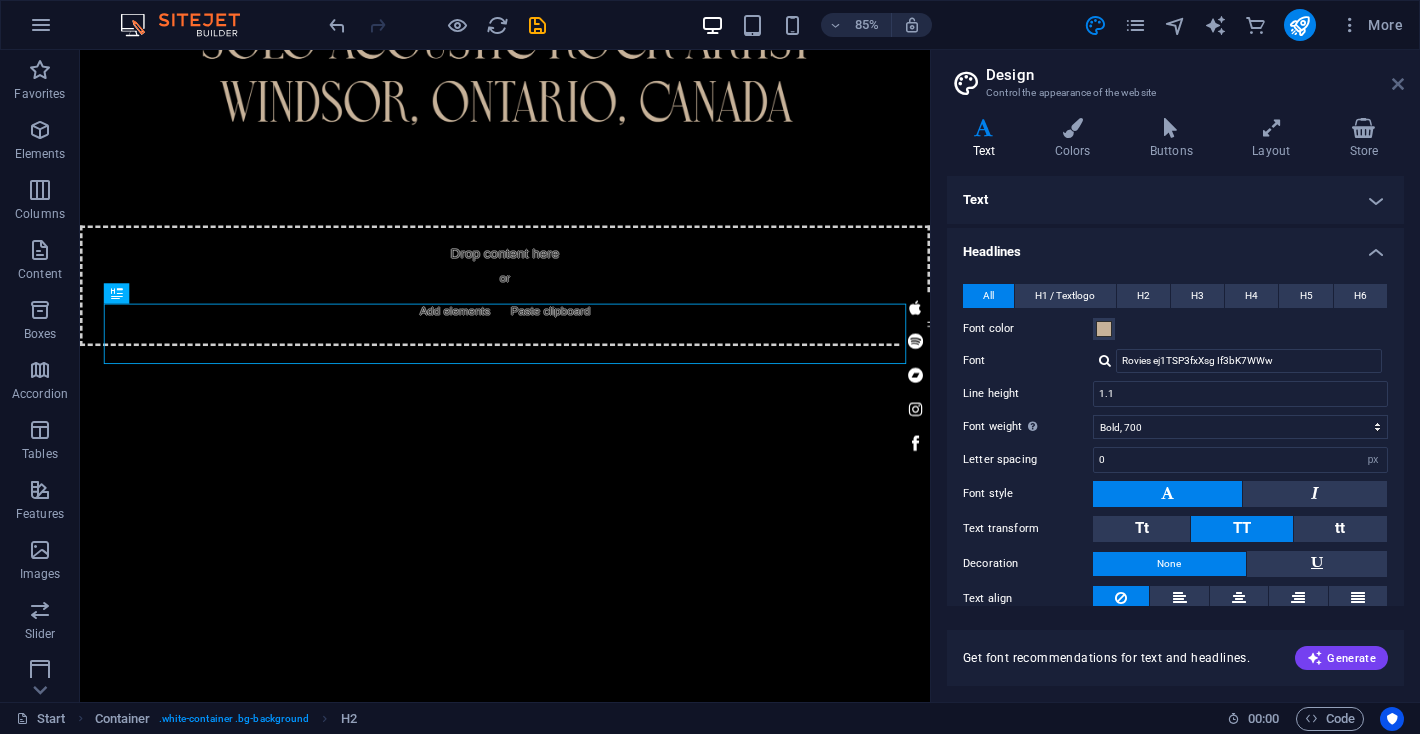 click at bounding box center [1398, 84] 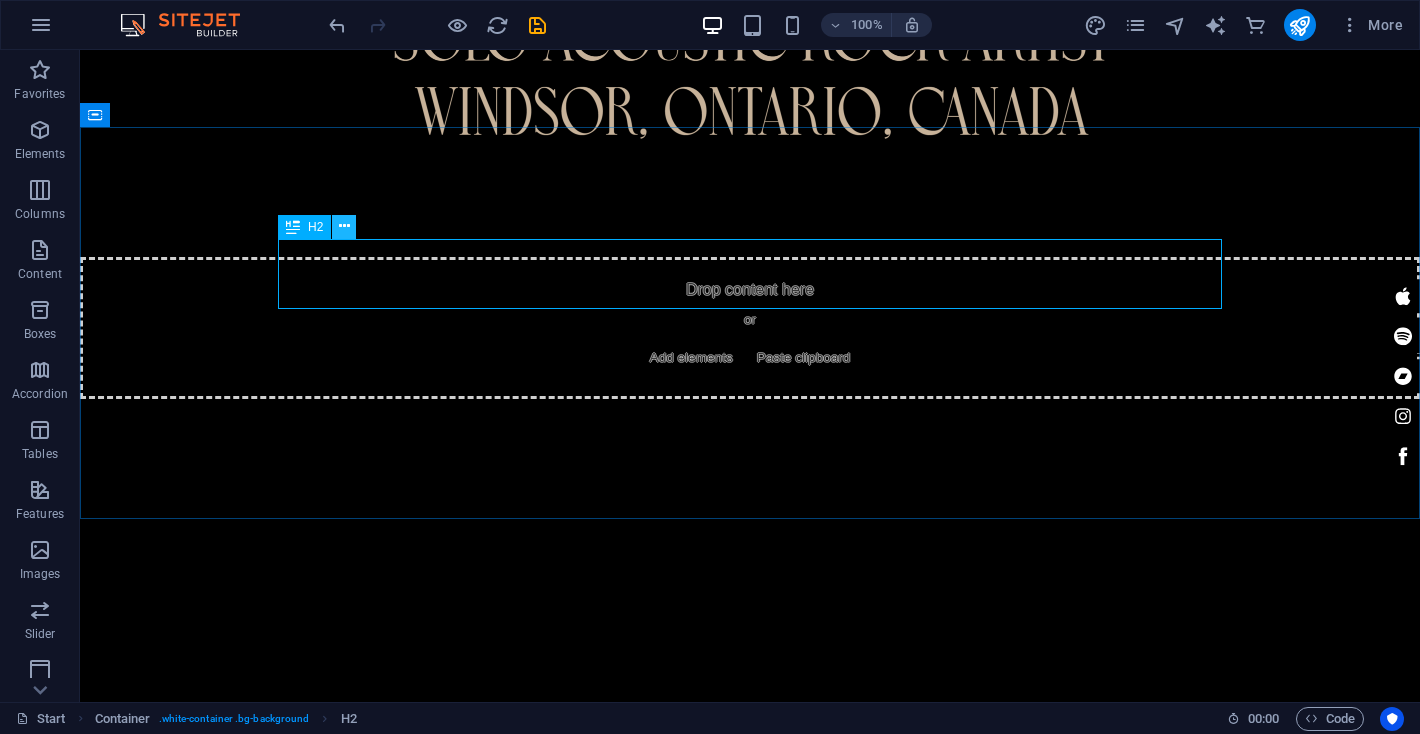 click at bounding box center [344, 227] 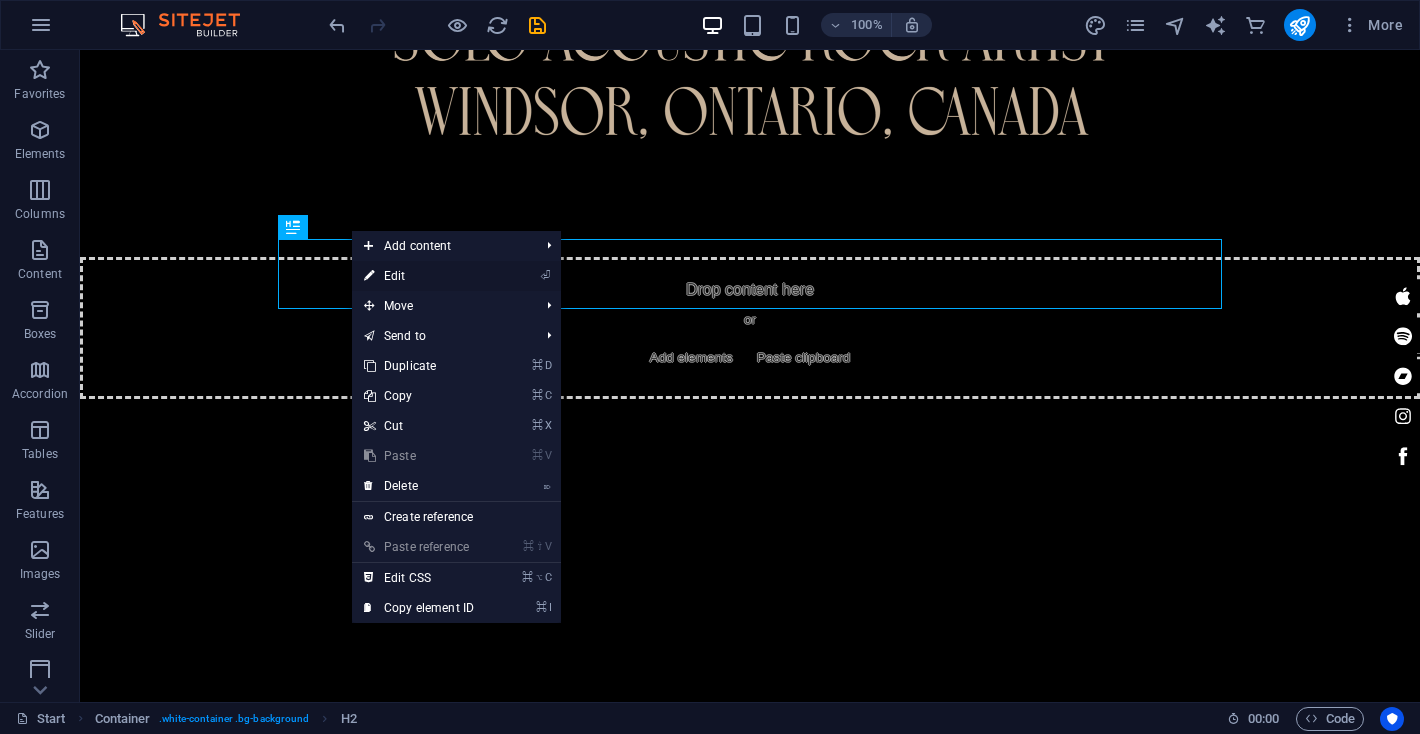 click on "⏎  Edit" at bounding box center [419, 276] 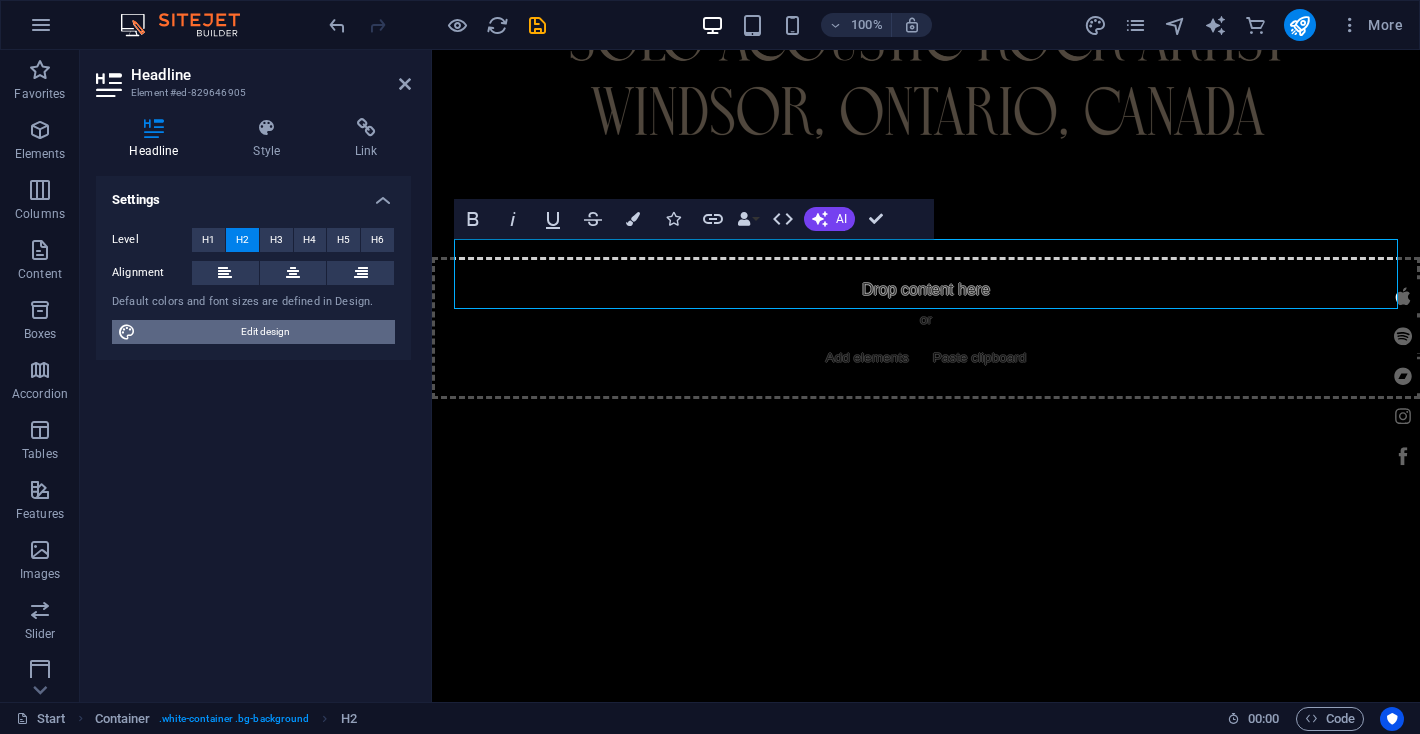 click on "Edit design" at bounding box center (265, 332) 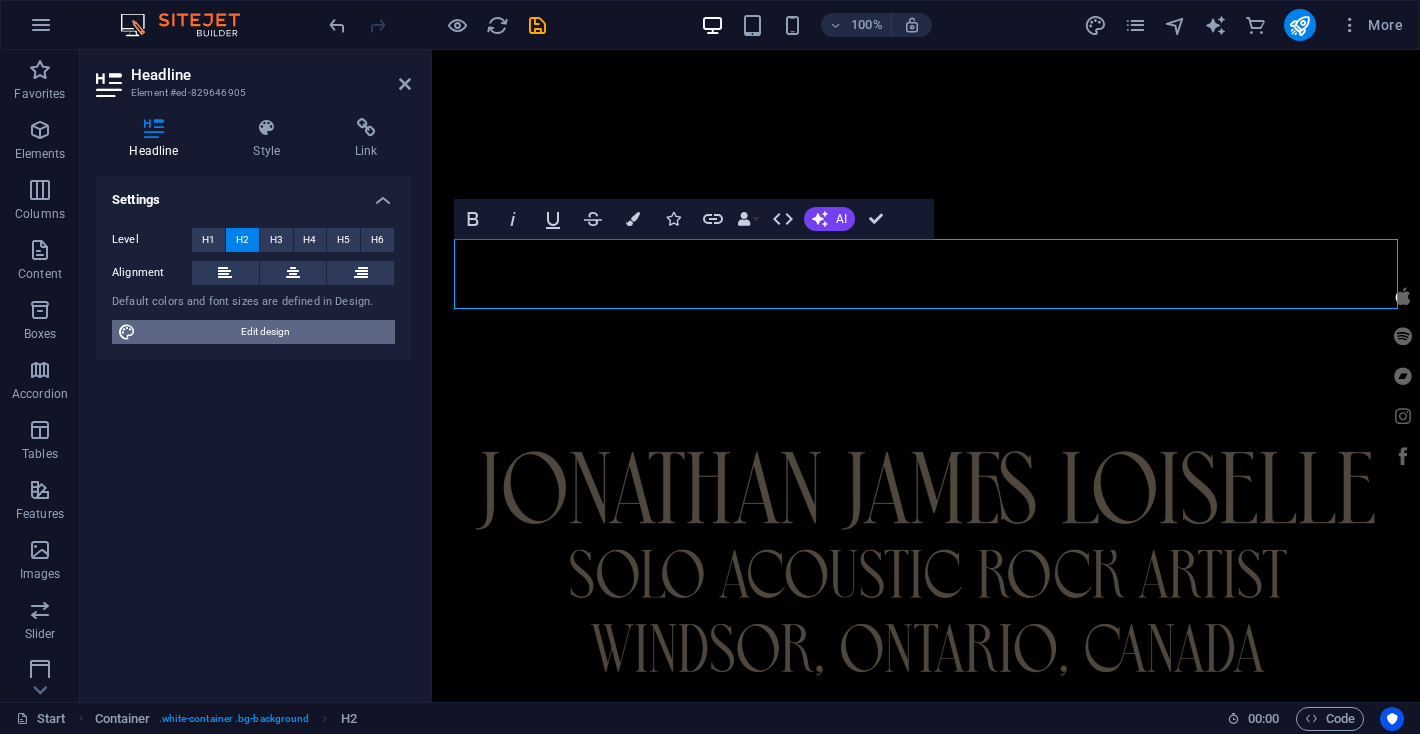 scroll, scrollTop: 1637, scrollLeft: 0, axis: vertical 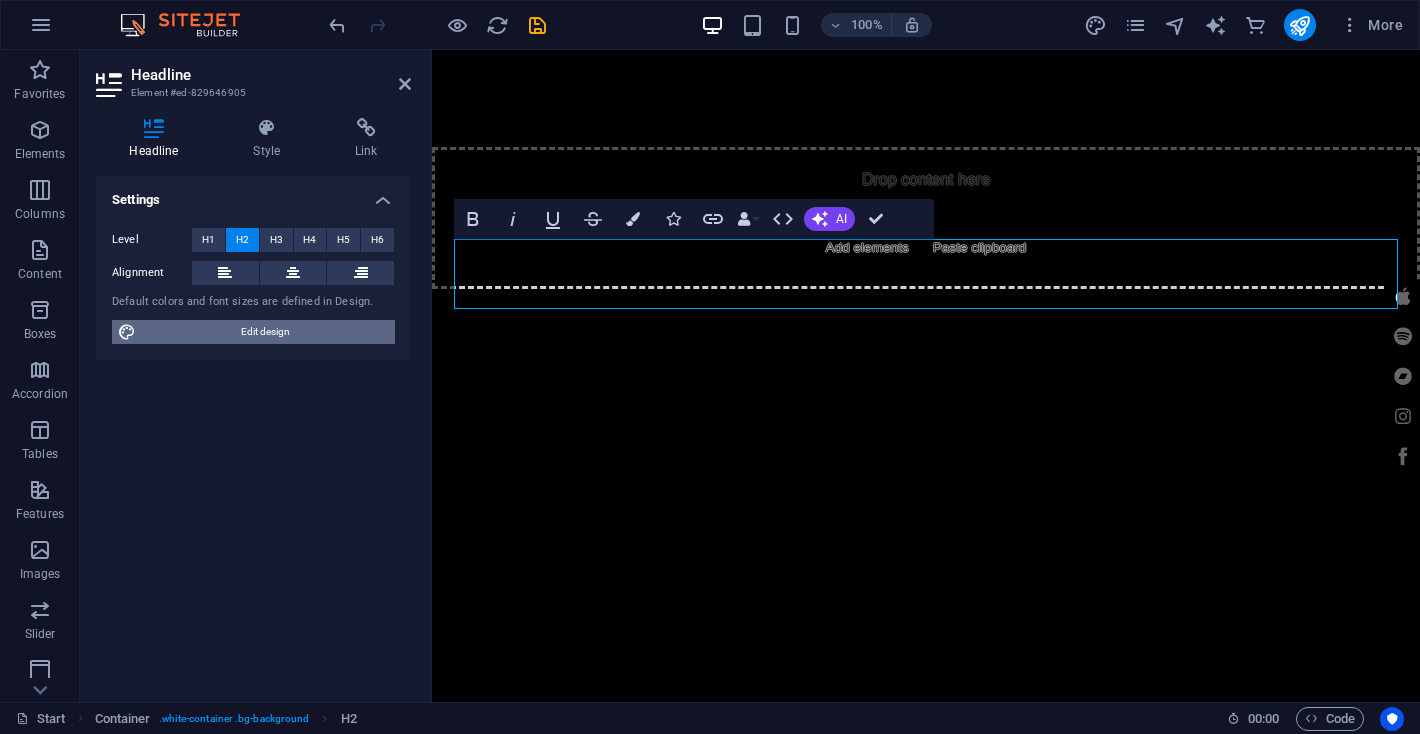 select on "700" 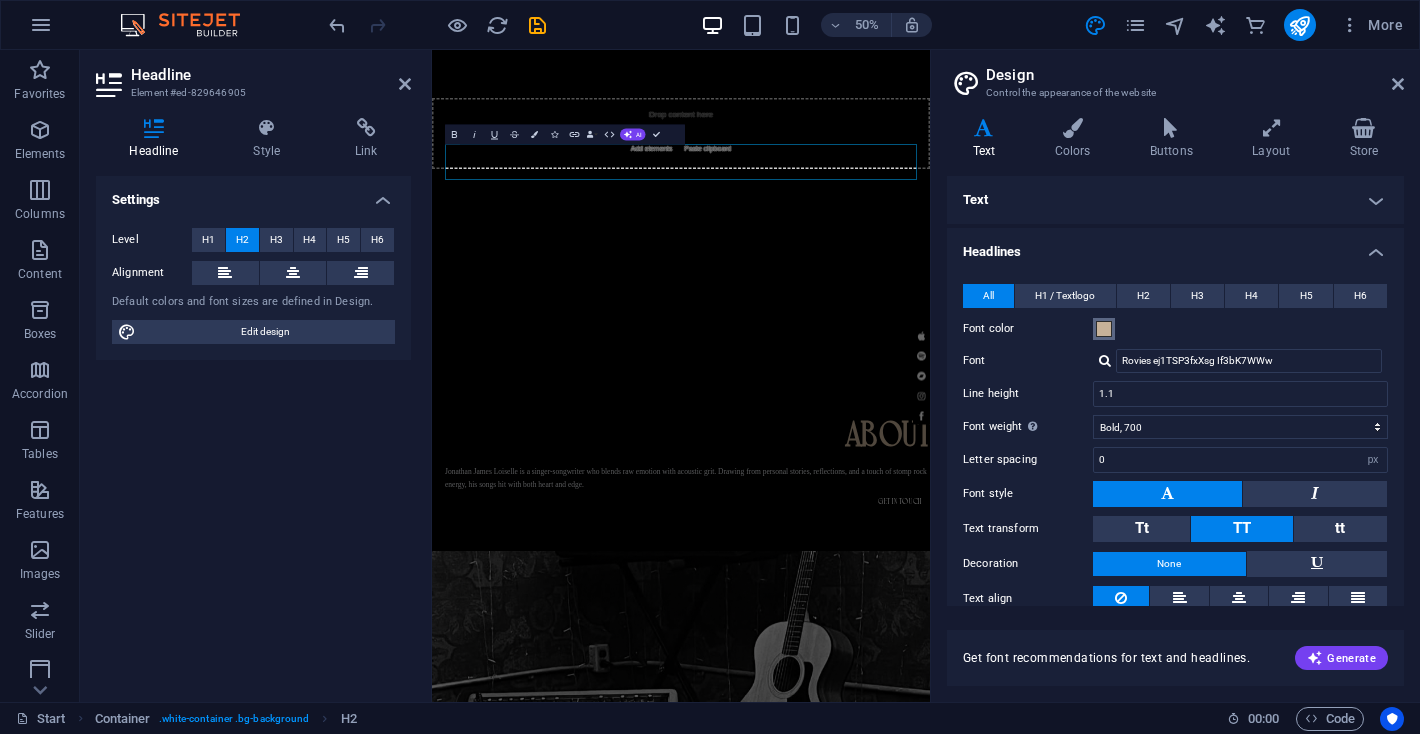 click at bounding box center [1104, 329] 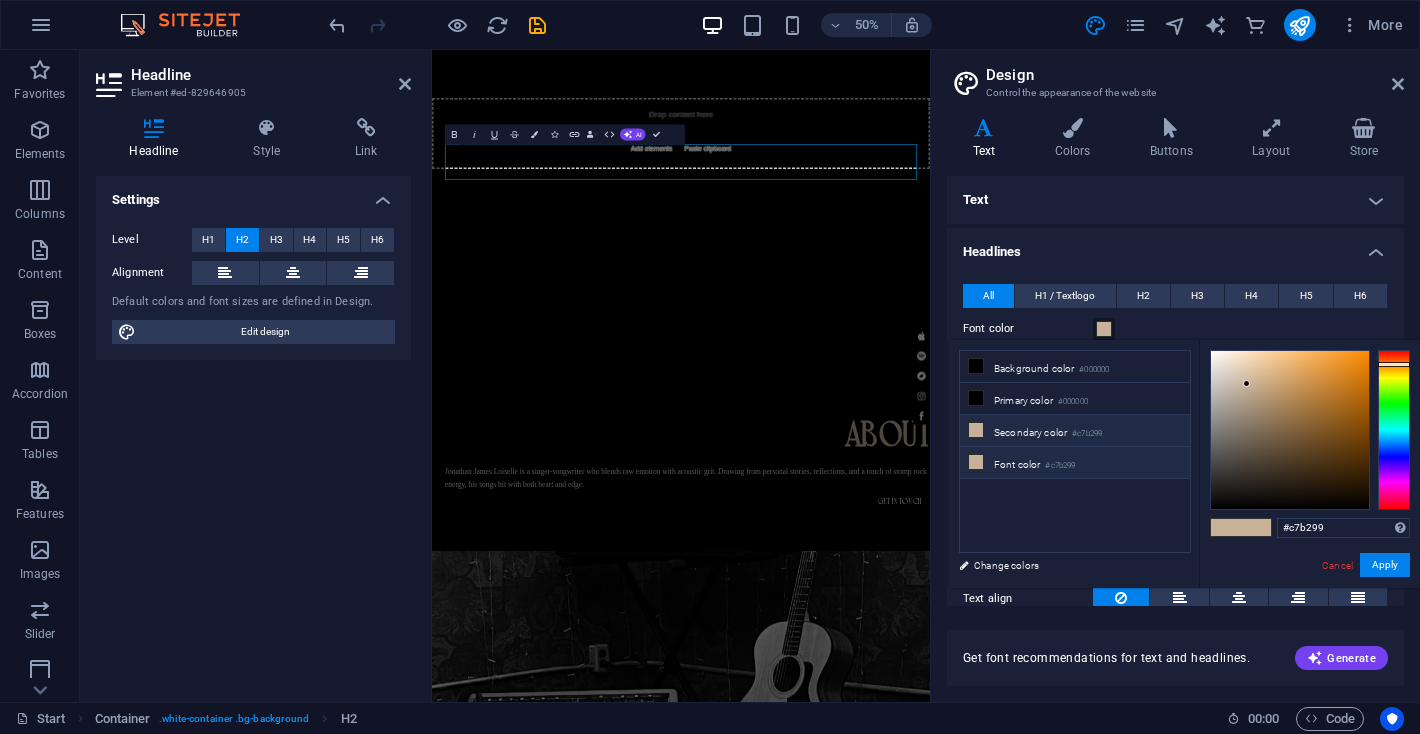 click on "Font color
#c7b299" at bounding box center [1075, 463] 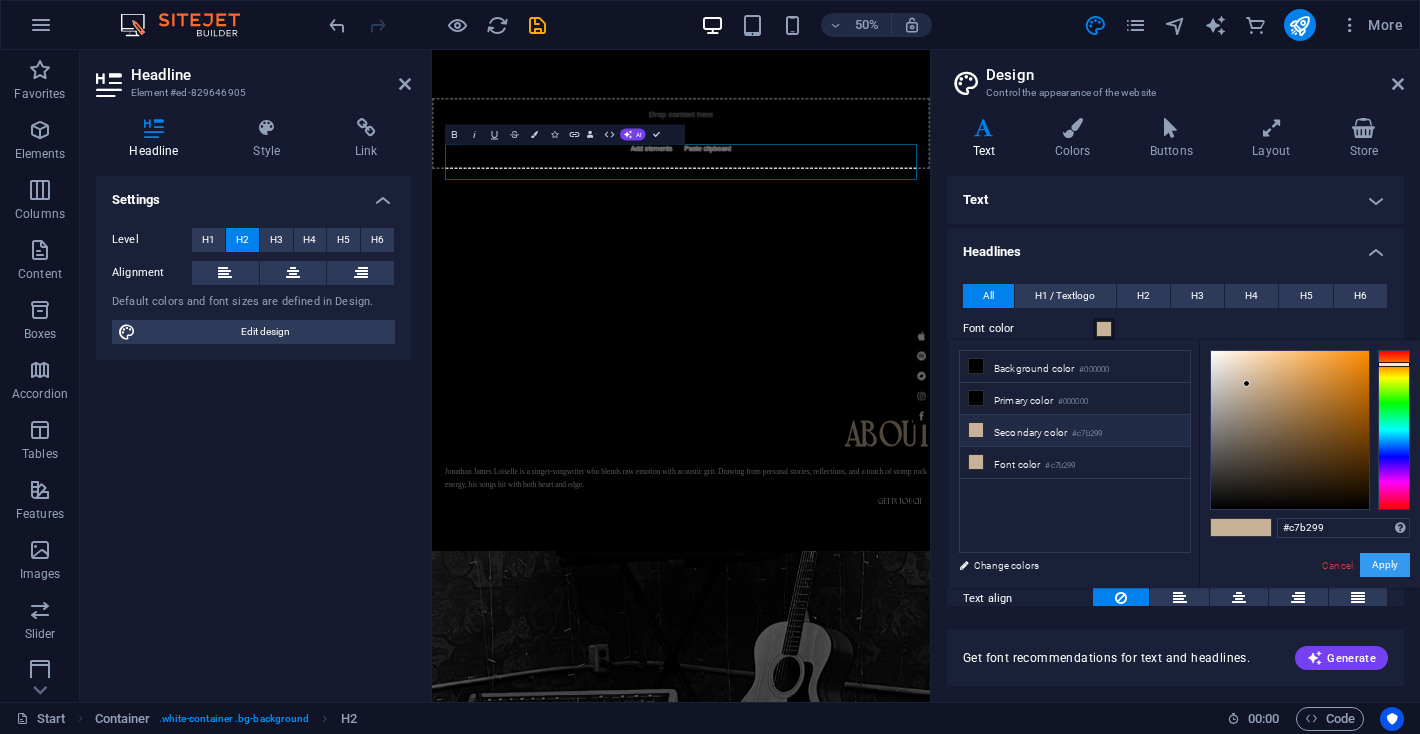 click on "Apply" at bounding box center [1385, 565] 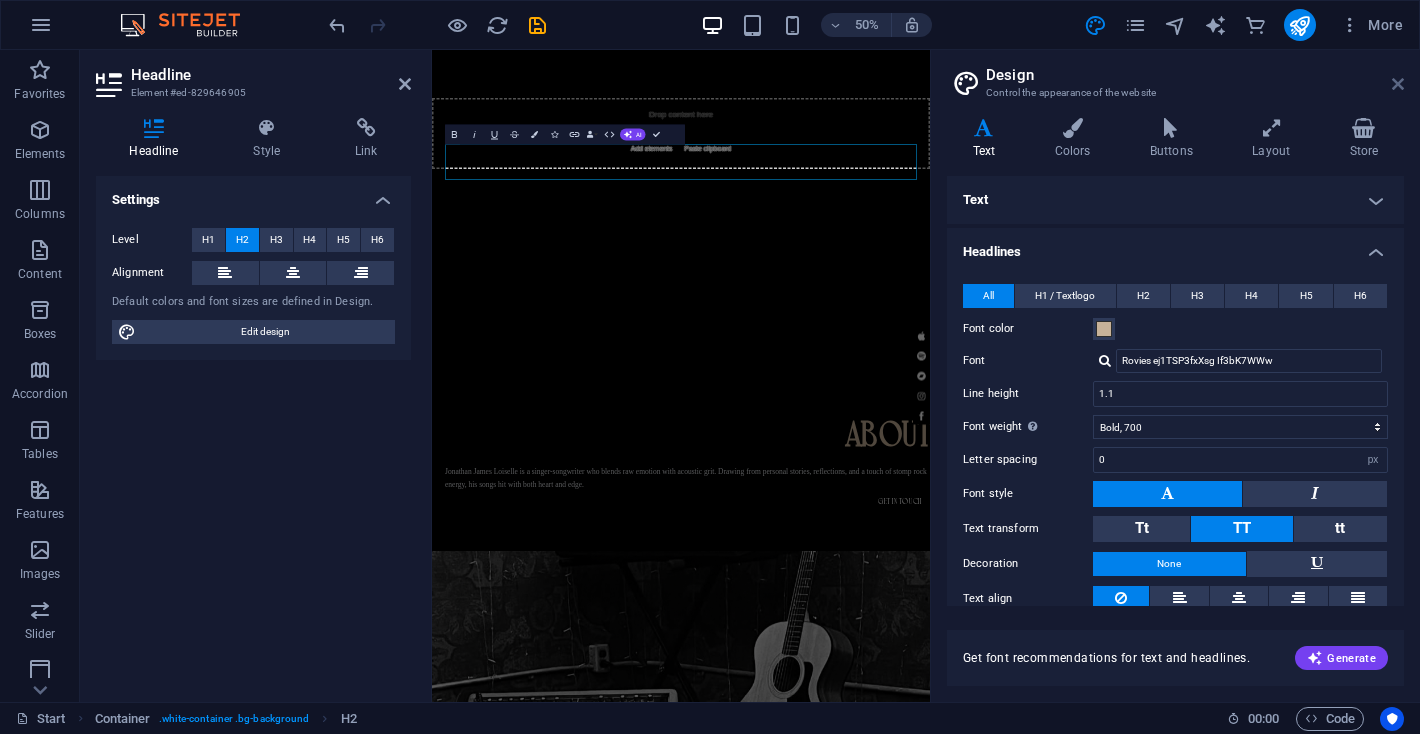 click at bounding box center (1398, 84) 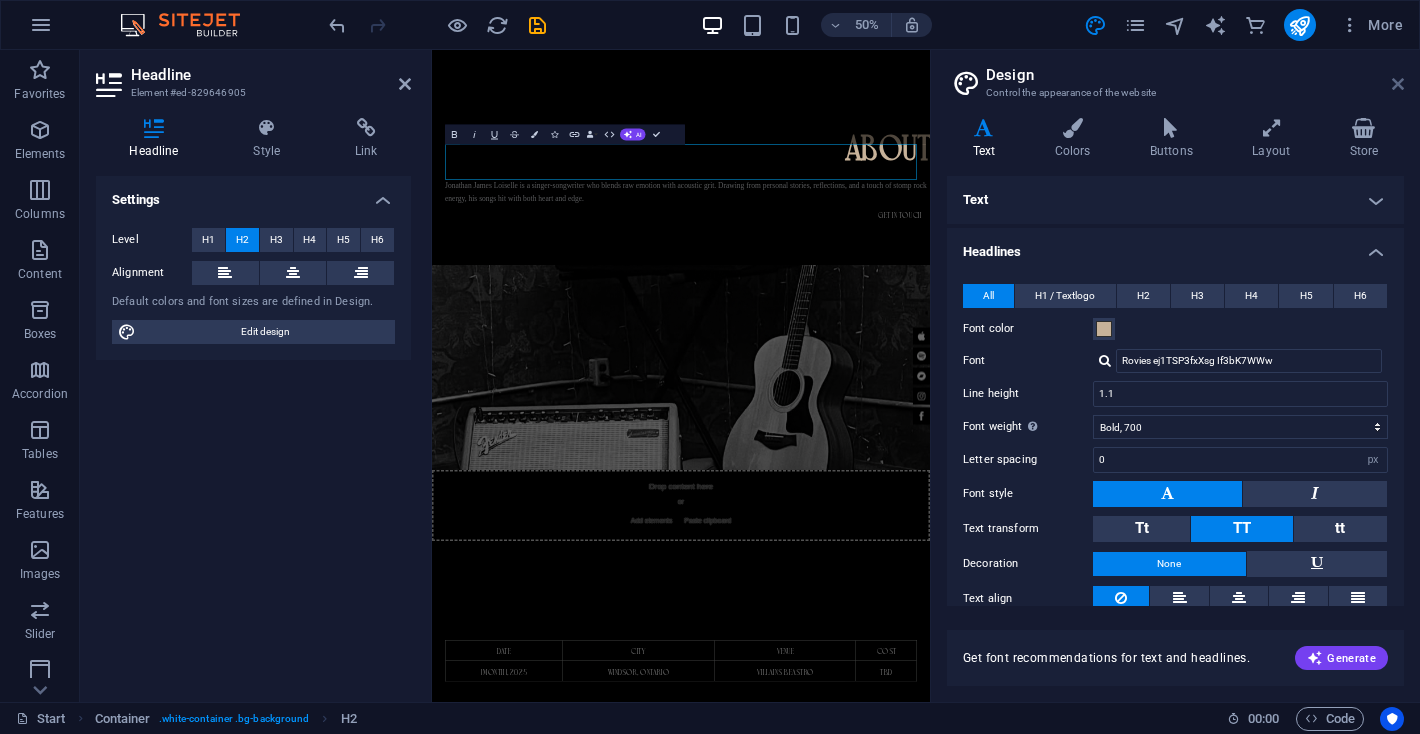 scroll, scrollTop: 888, scrollLeft: 0, axis: vertical 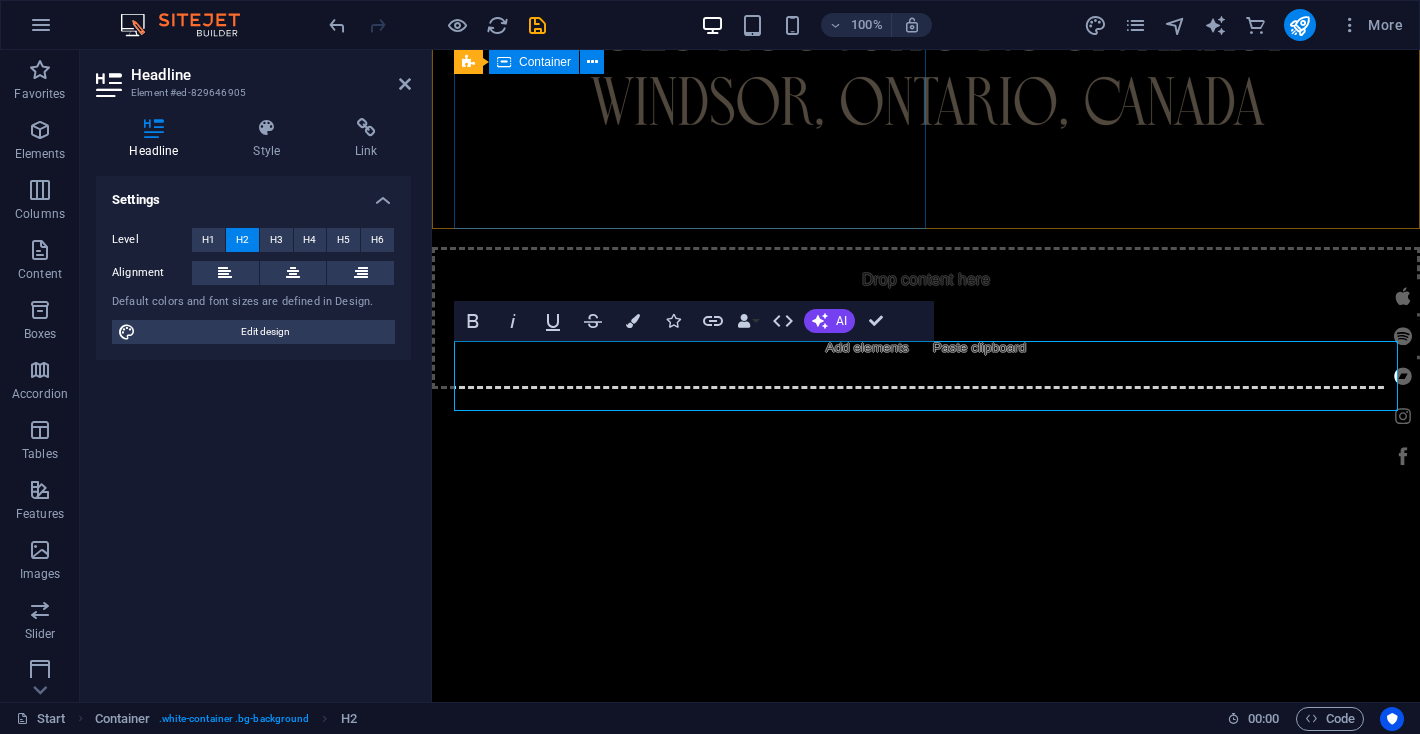 click on "ABOUT Jonathan James Loiselle is a singer-songwriter who blends raw emotion with acoustic grit. Drawing from personal stories, reflections, and a touch of stomp rock energy, his songs hit with both heart and edge. Get in touch" at bounding box center (937, 976) 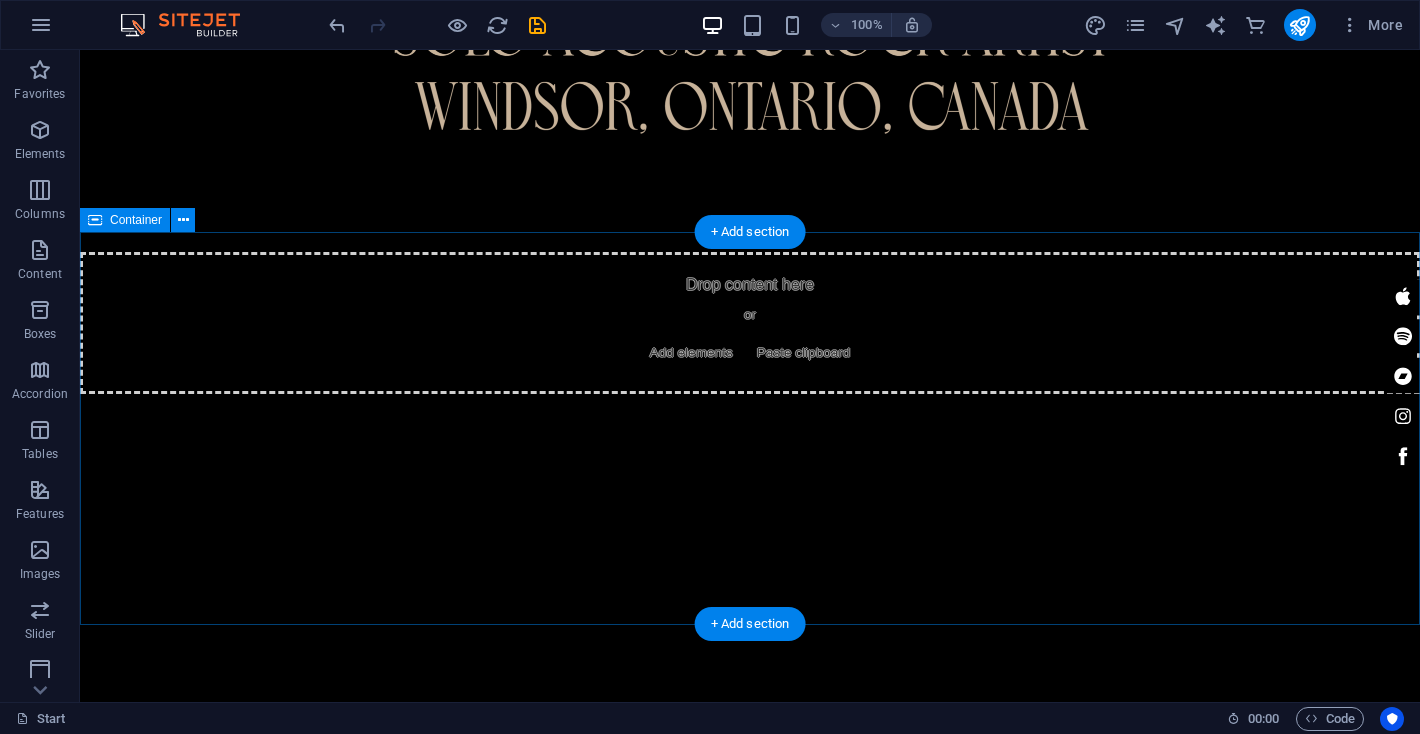 scroll, scrollTop: 884, scrollLeft: 0, axis: vertical 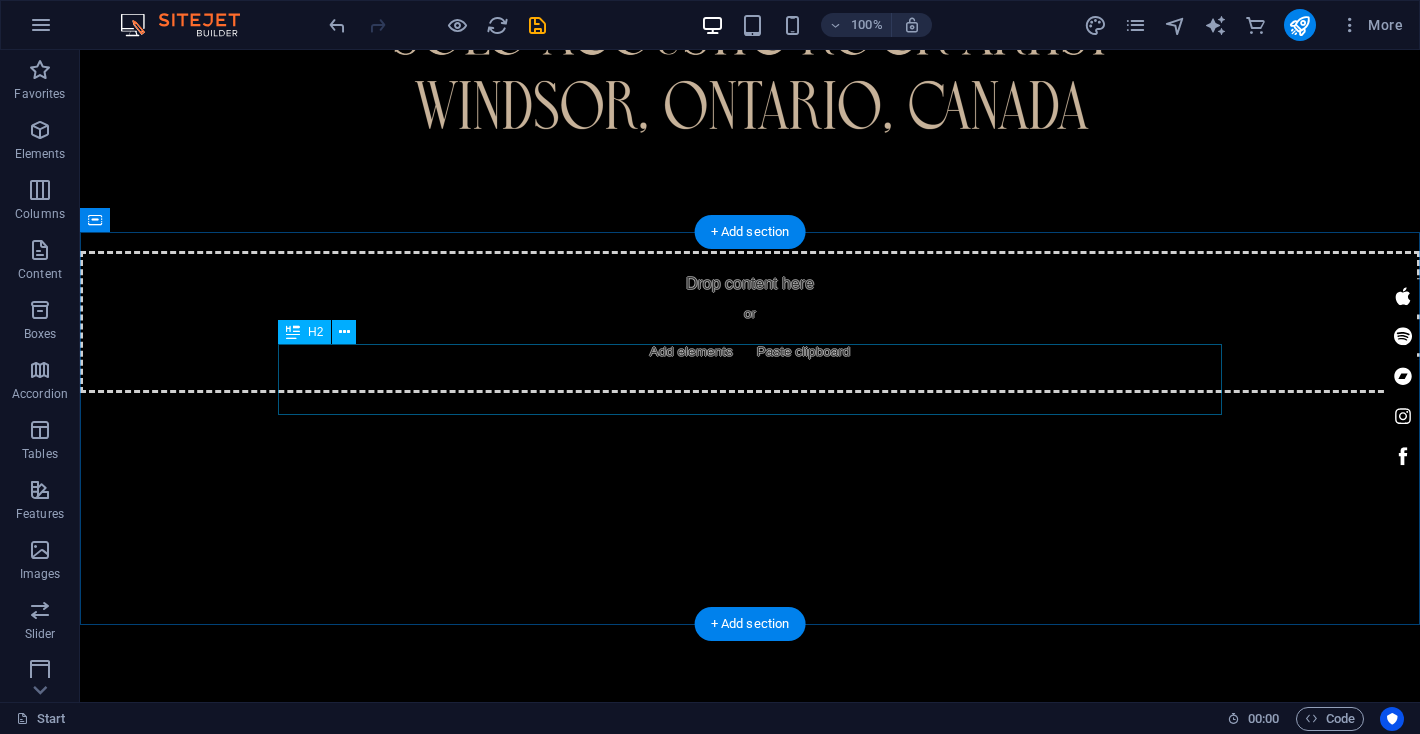 click on "live" at bounding box center [750, 1856] 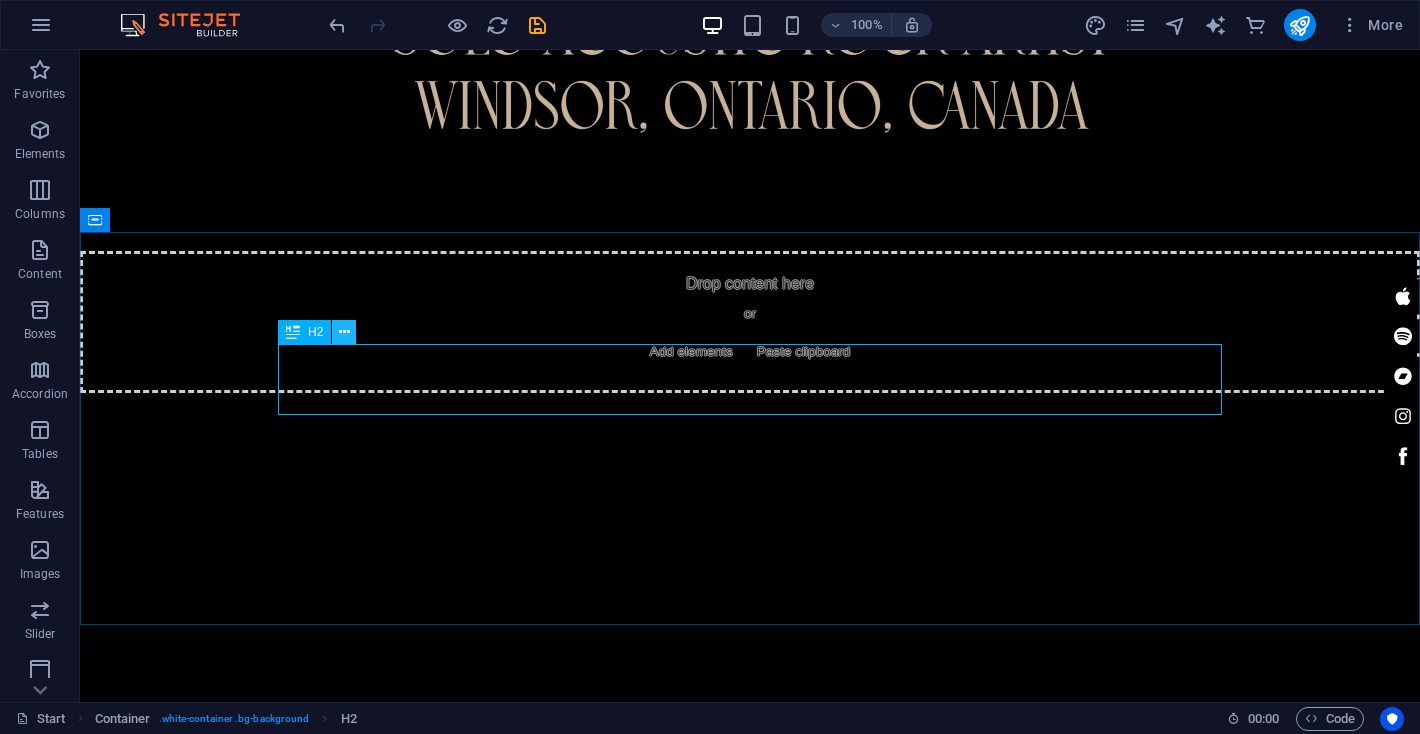 click at bounding box center (344, 332) 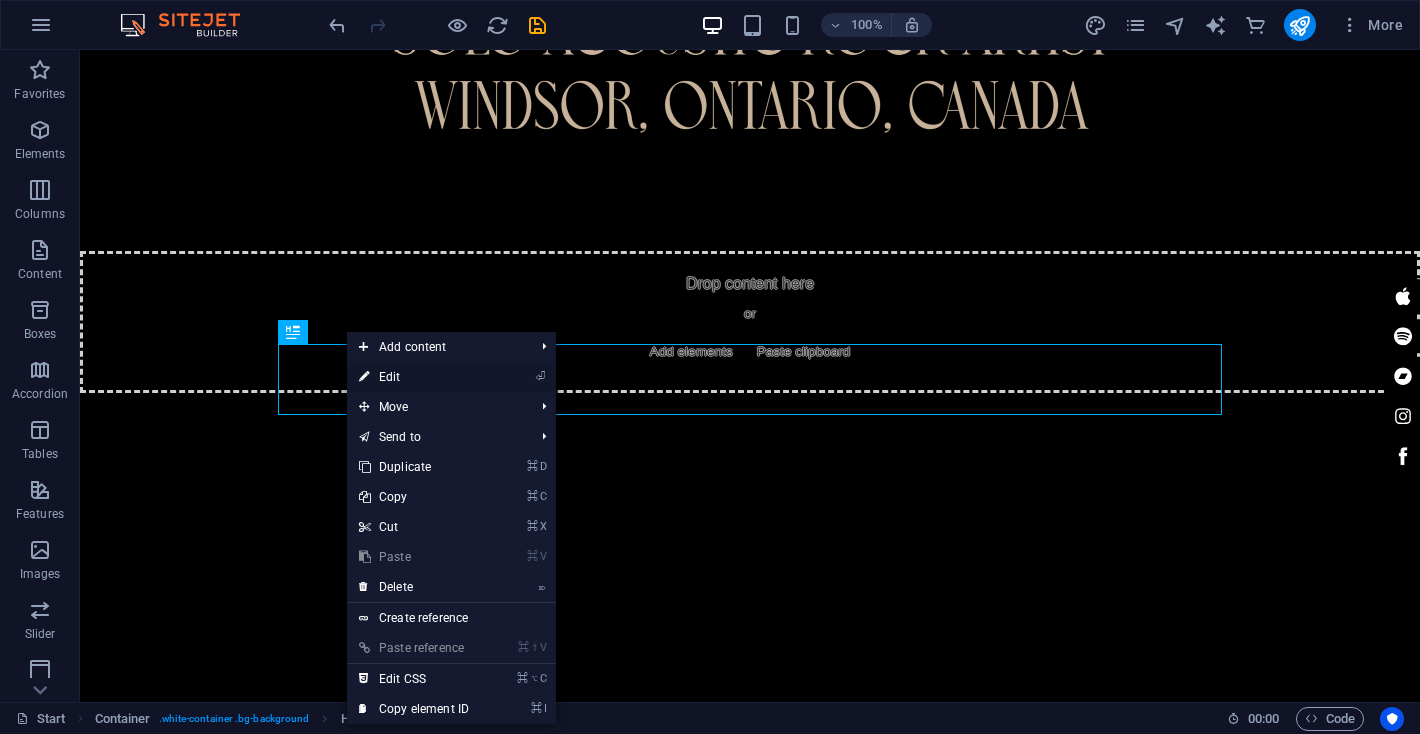 click on "⏎  Edit" at bounding box center (414, 377) 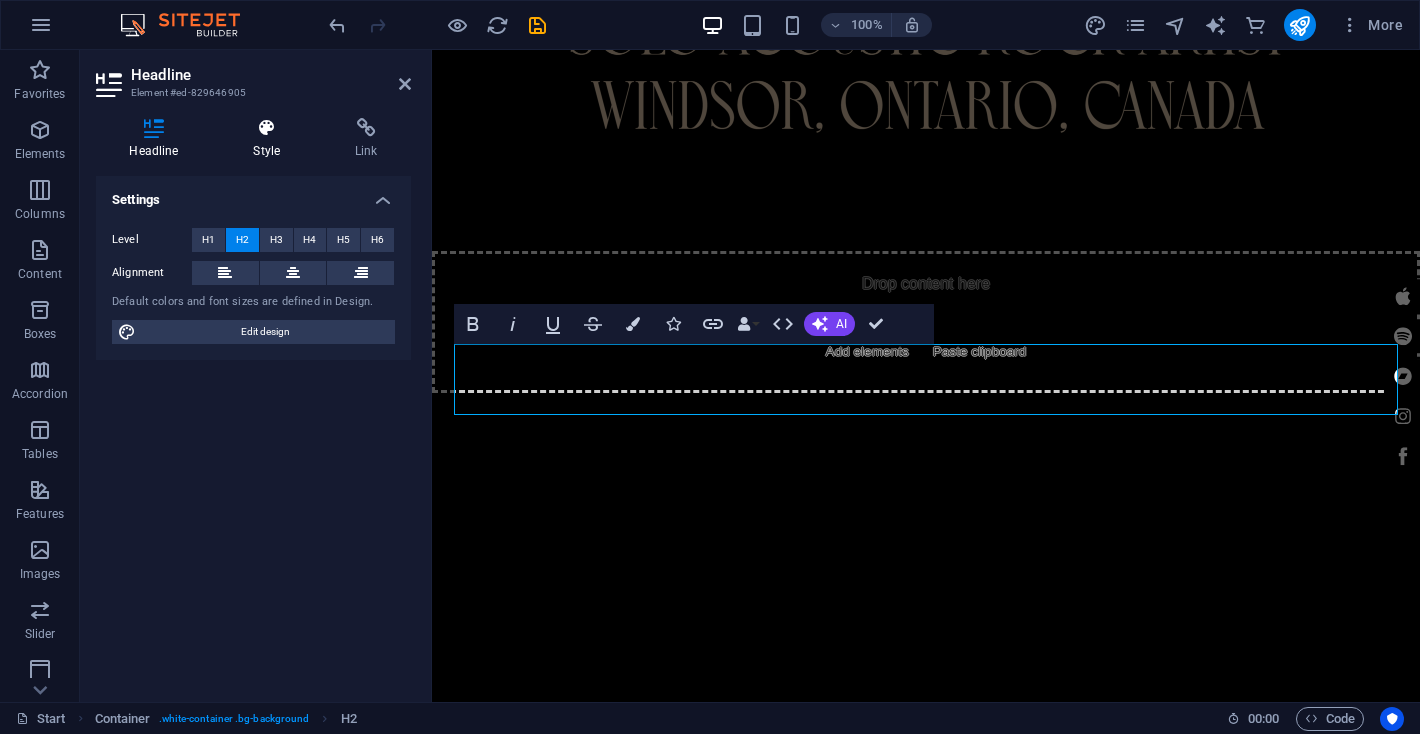 click at bounding box center [267, 128] 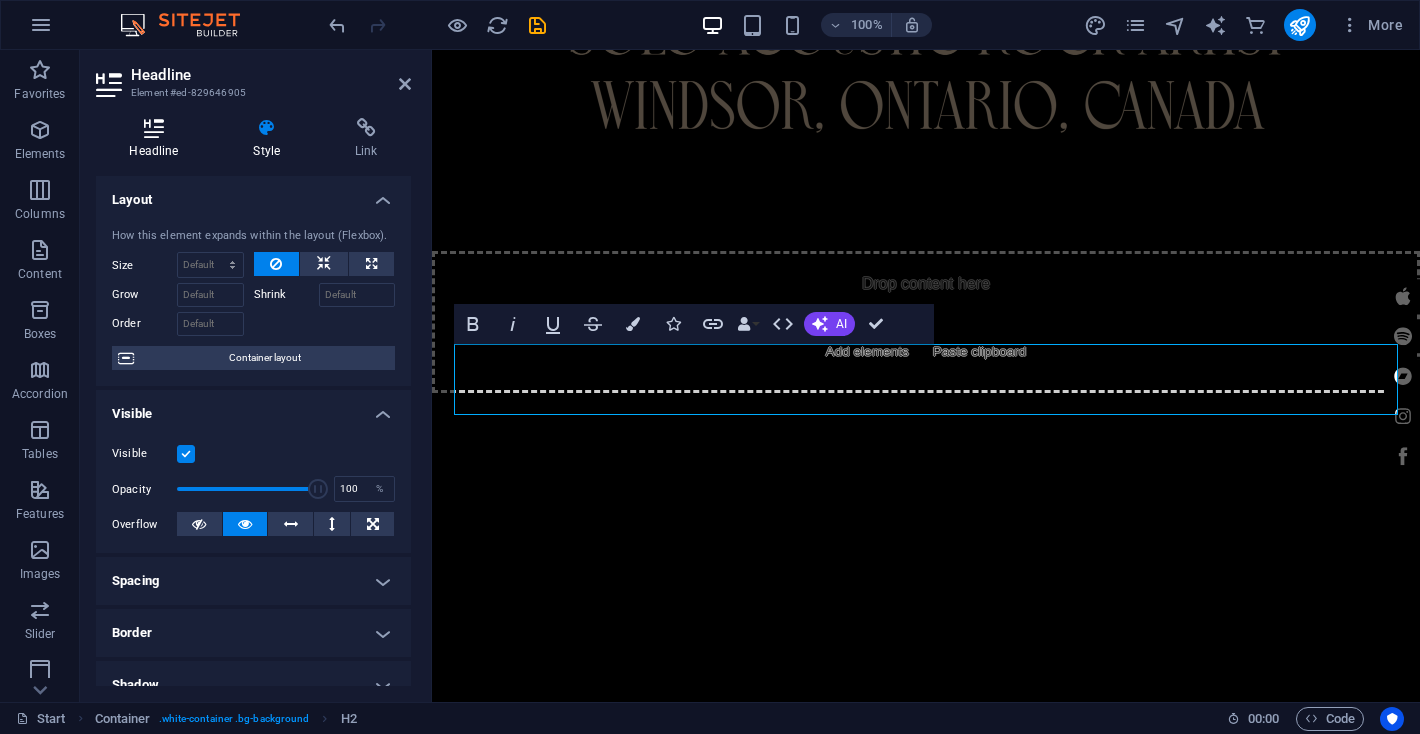 click at bounding box center [154, 128] 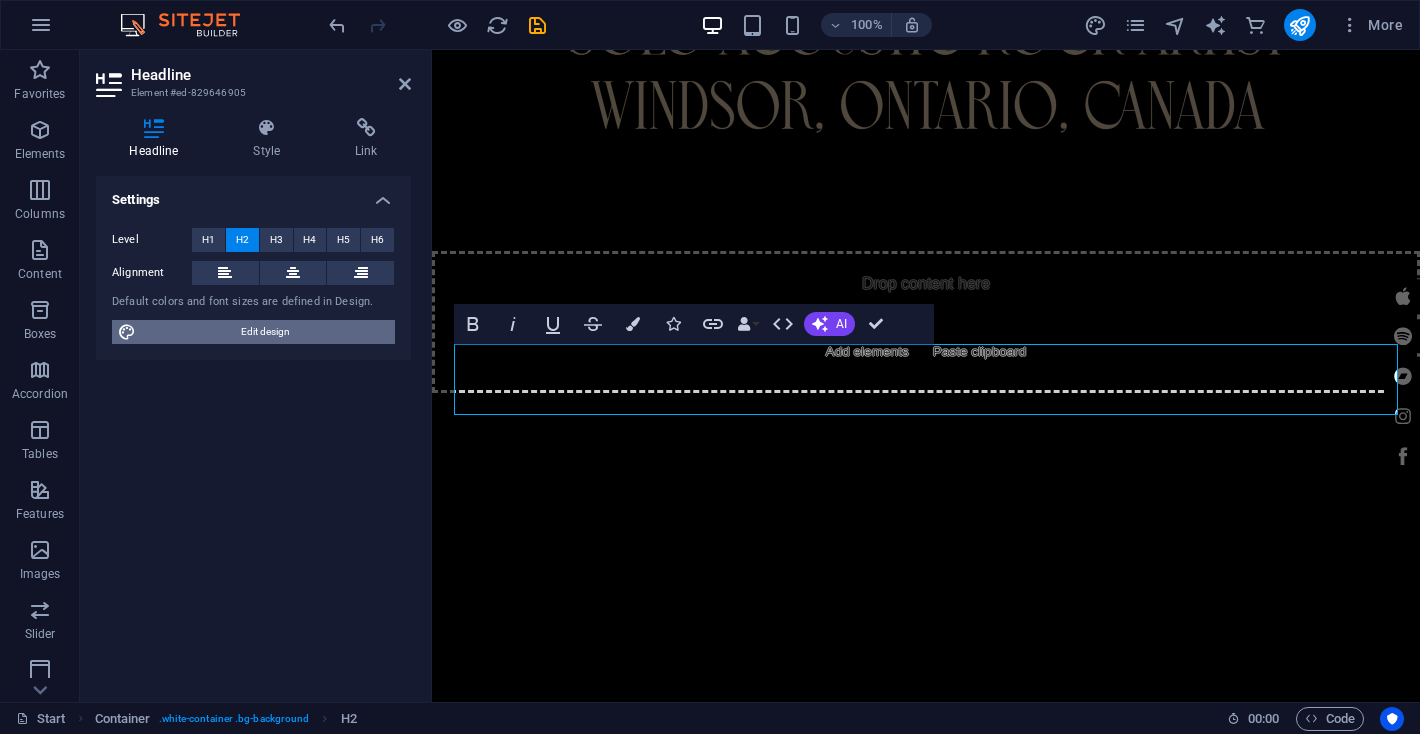 click on "Edit design" at bounding box center [265, 332] 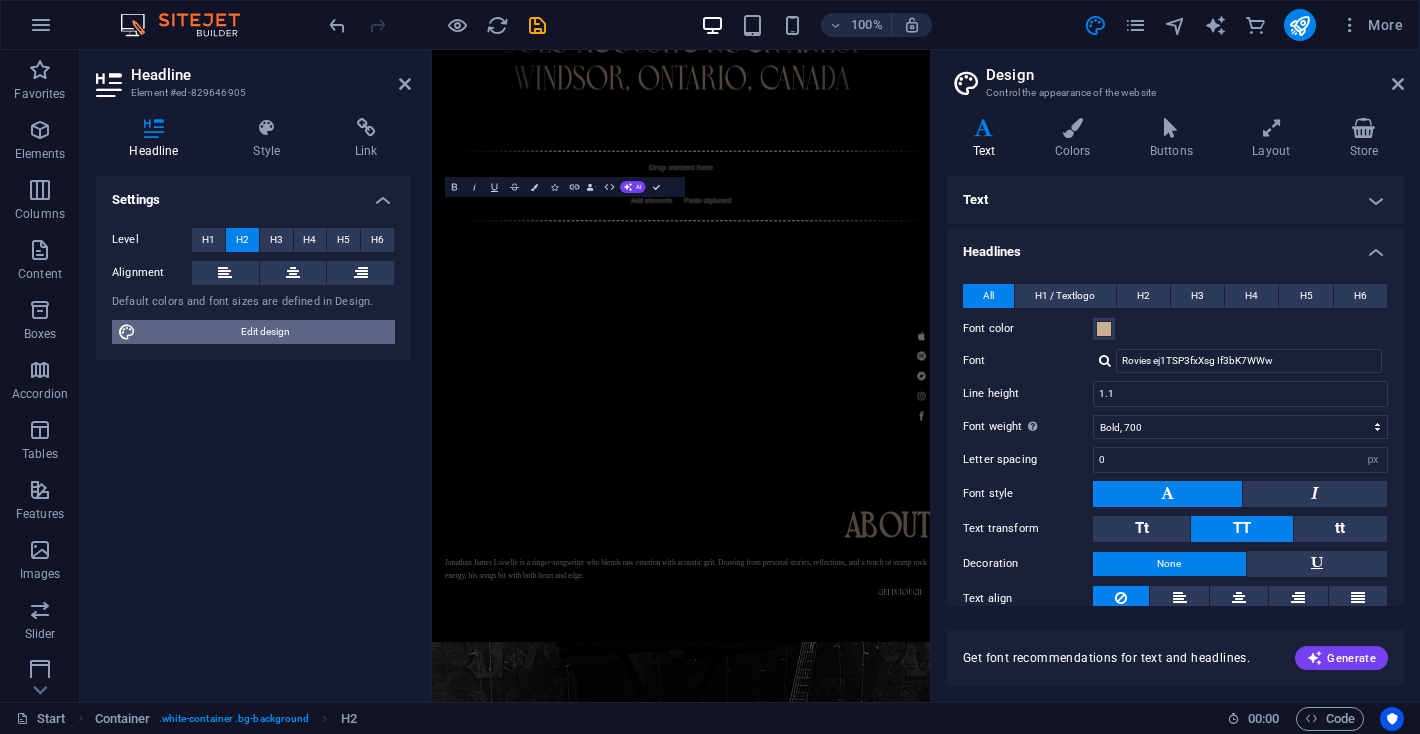 scroll, scrollTop: 1532, scrollLeft: 0, axis: vertical 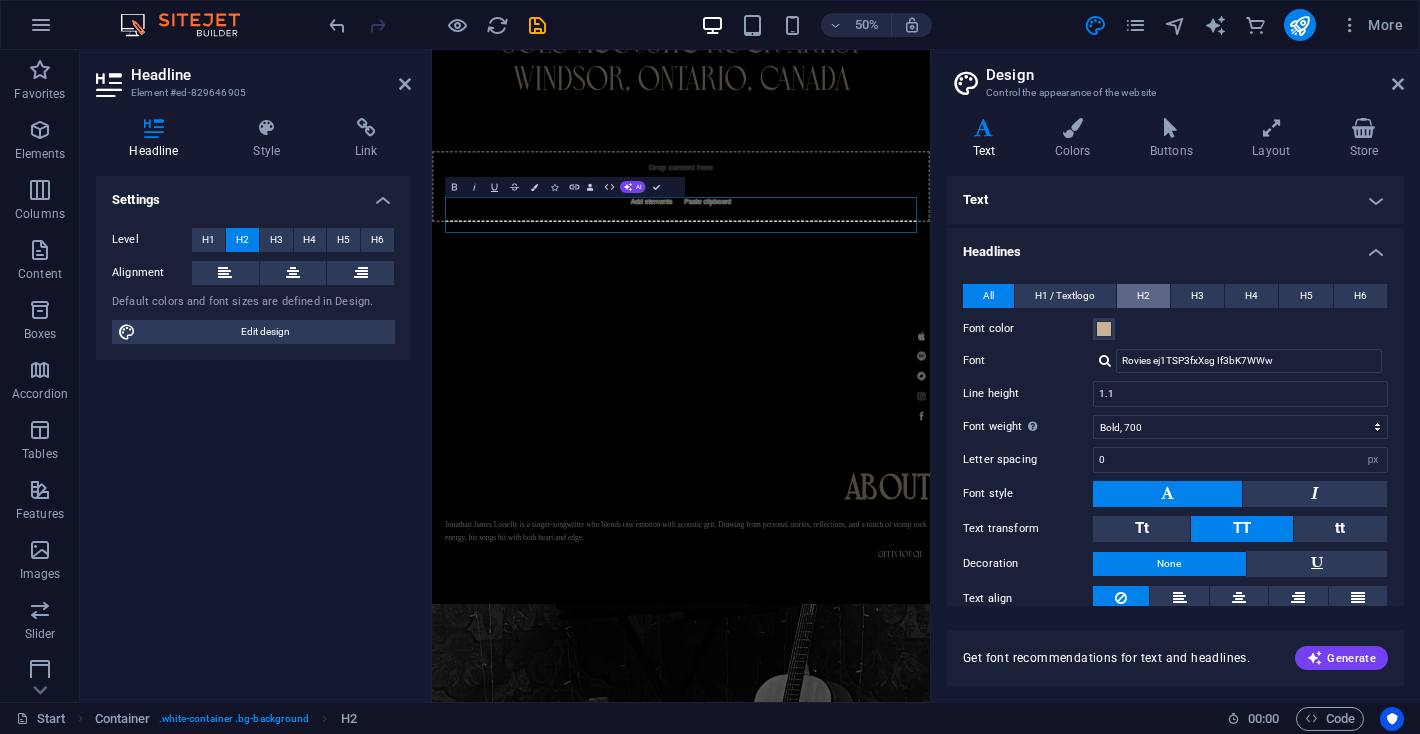 click on "H2" at bounding box center [1143, 296] 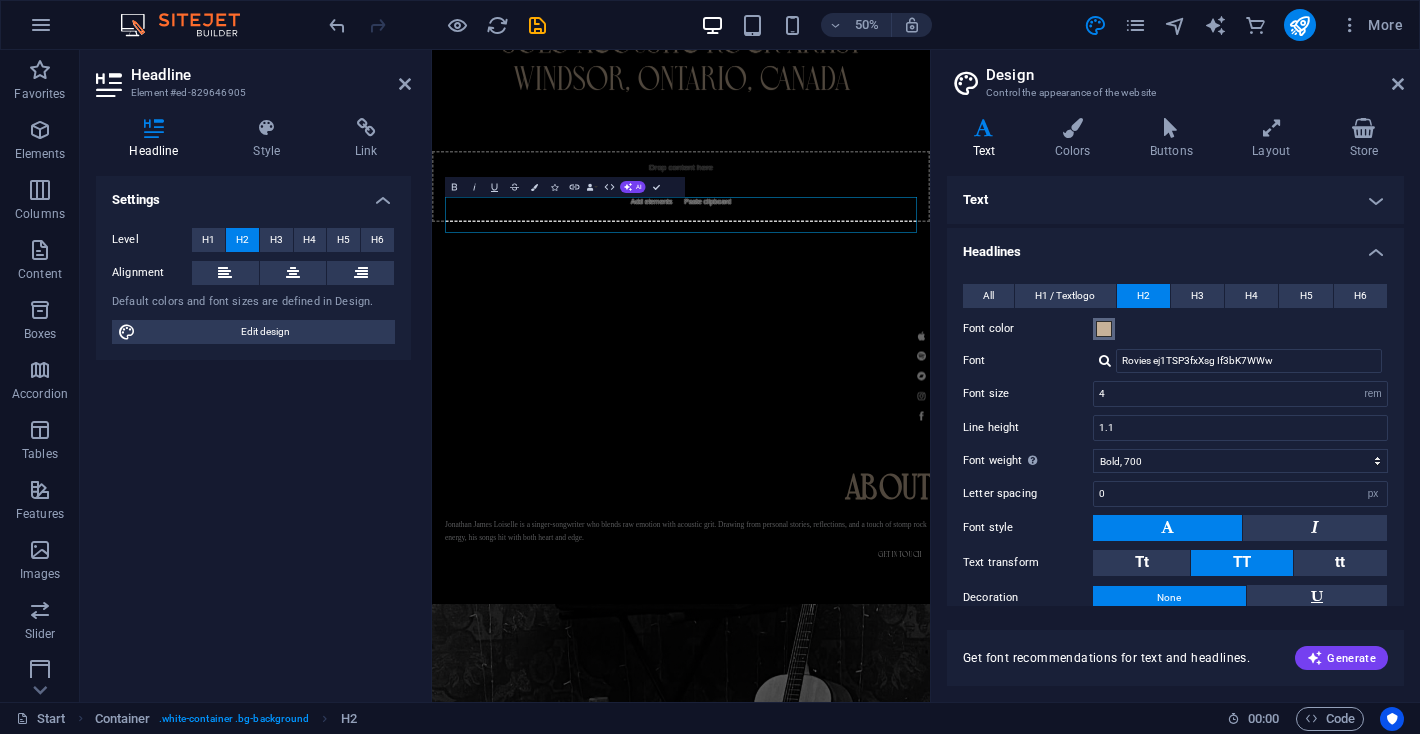click at bounding box center [1104, 329] 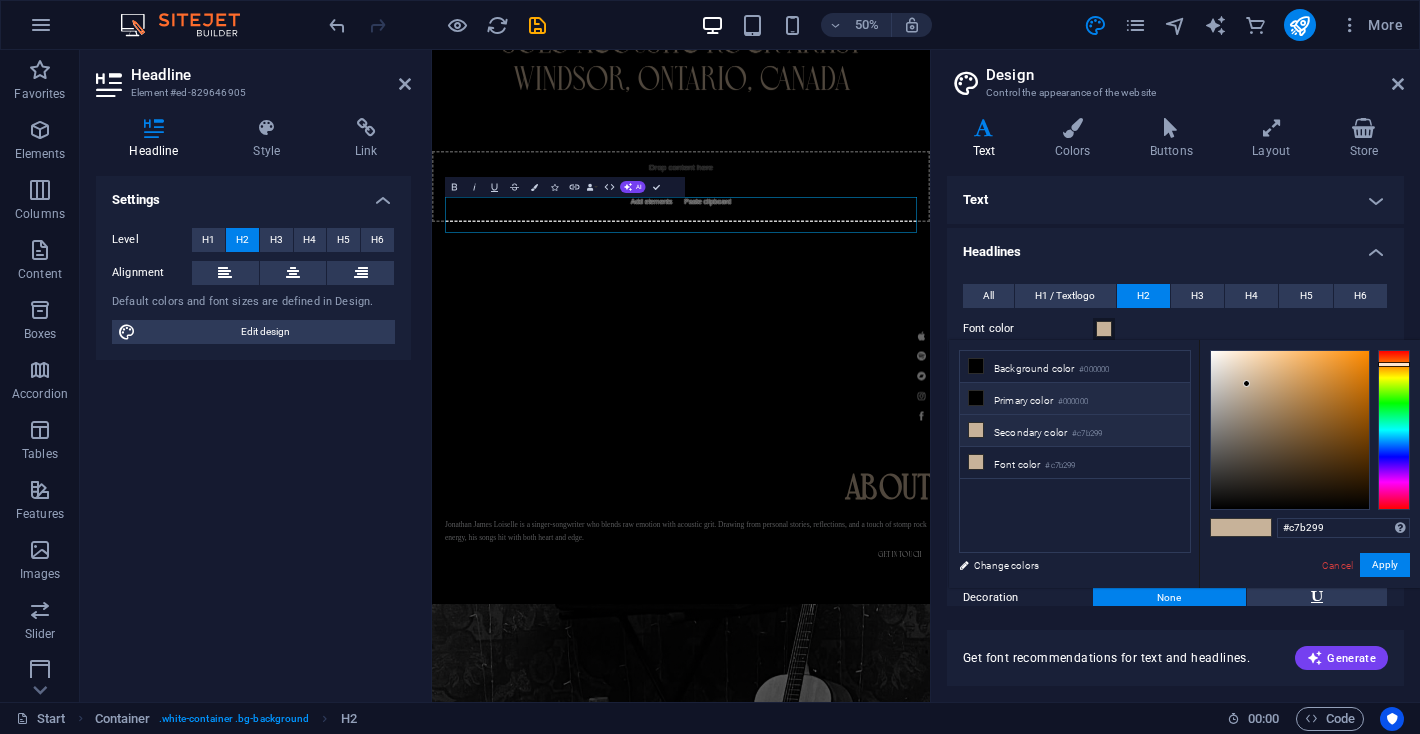 click on "Primary color
#000000" at bounding box center (1075, 399) 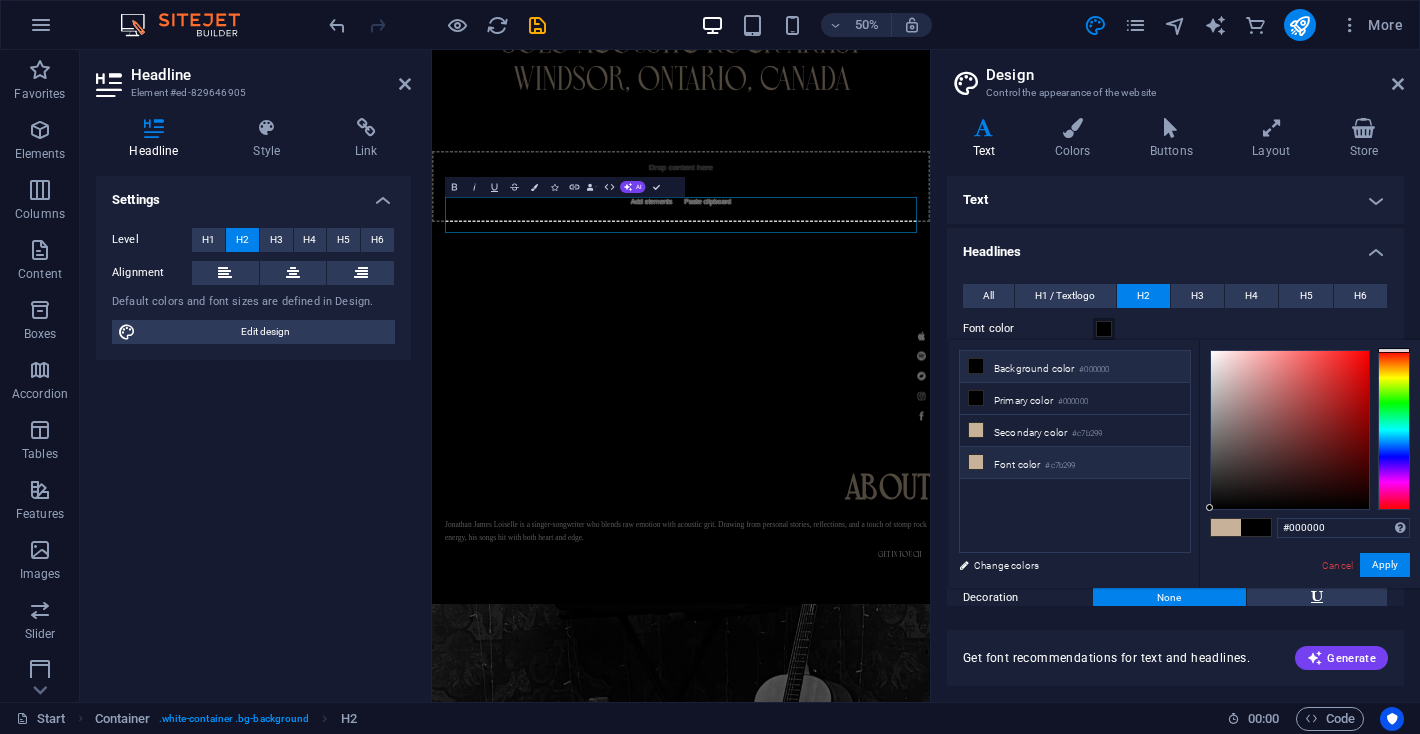click on "Font color
#c7b299" at bounding box center [1075, 463] 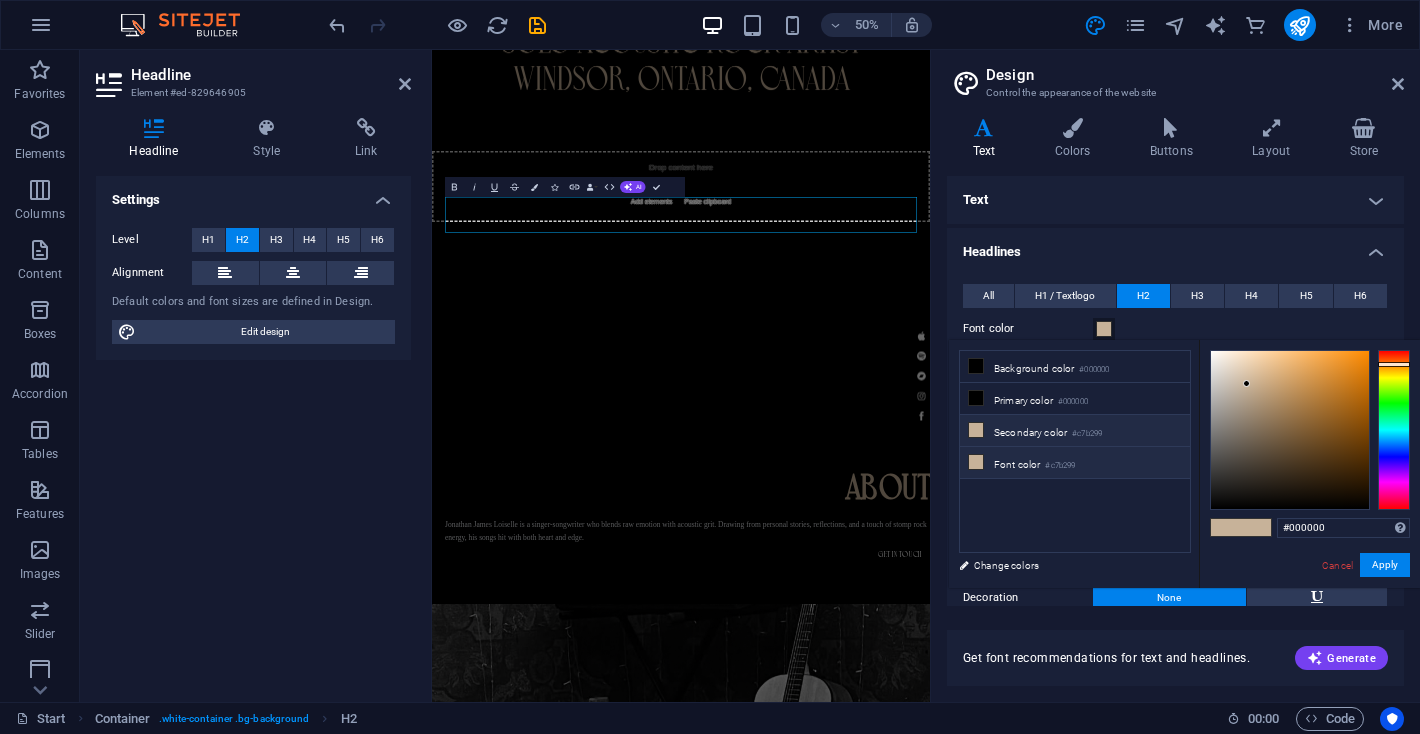 type on "#c7b299" 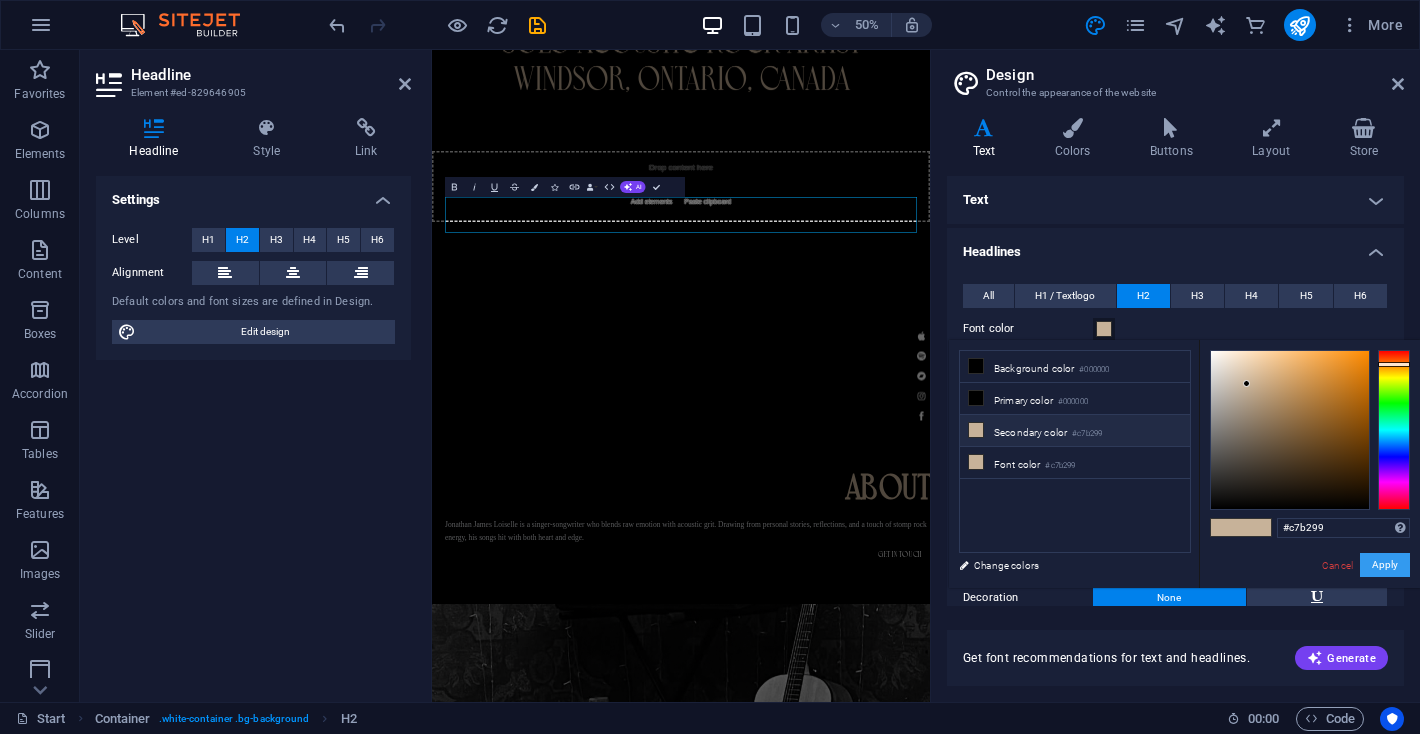 click on "Apply" at bounding box center [1385, 565] 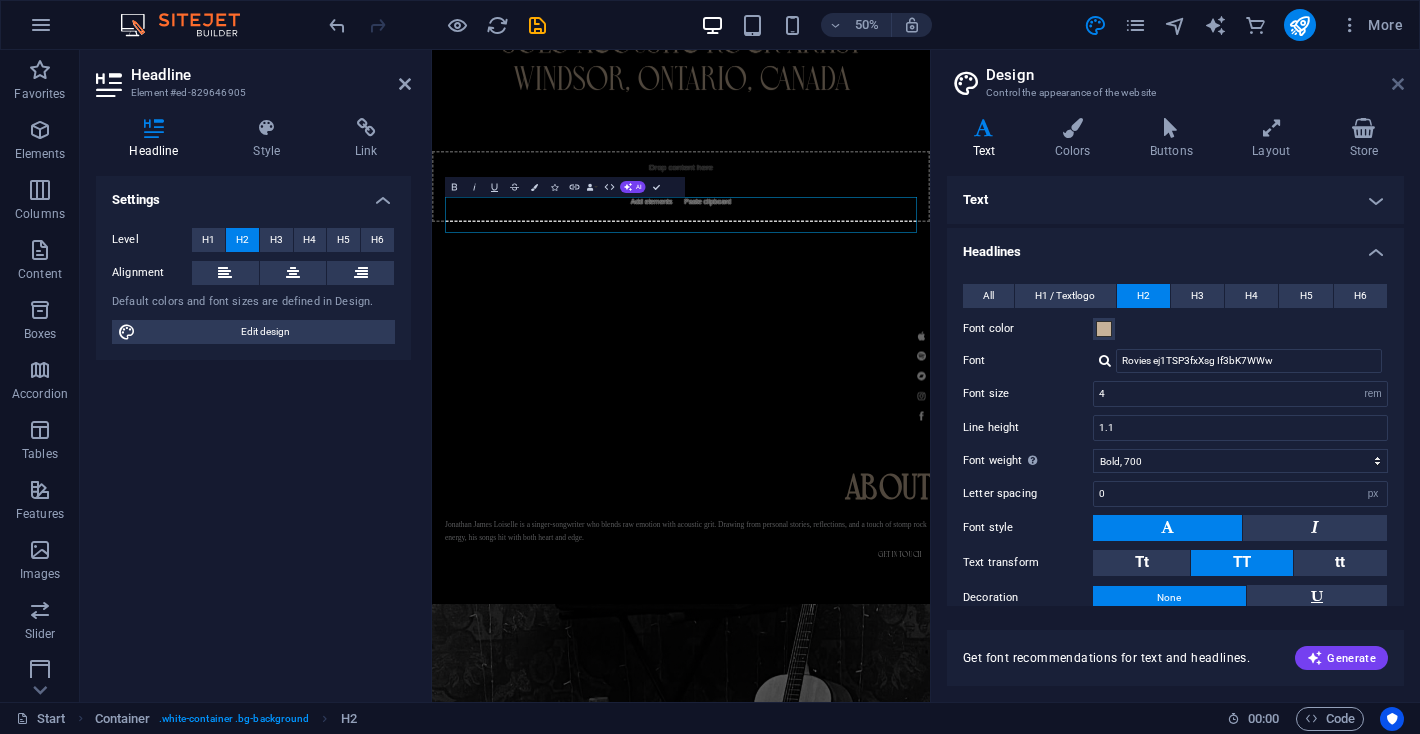 click at bounding box center (1398, 84) 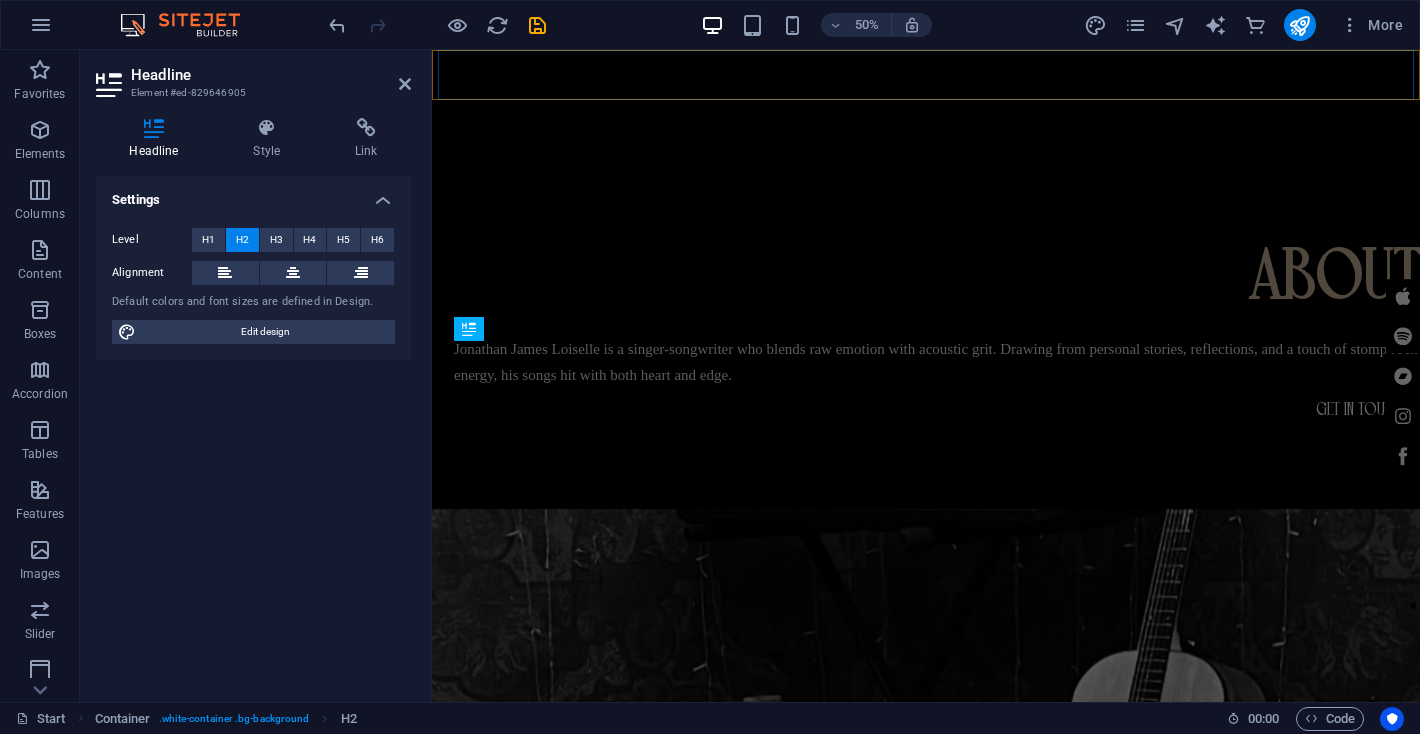 scroll, scrollTop: 888, scrollLeft: 0, axis: vertical 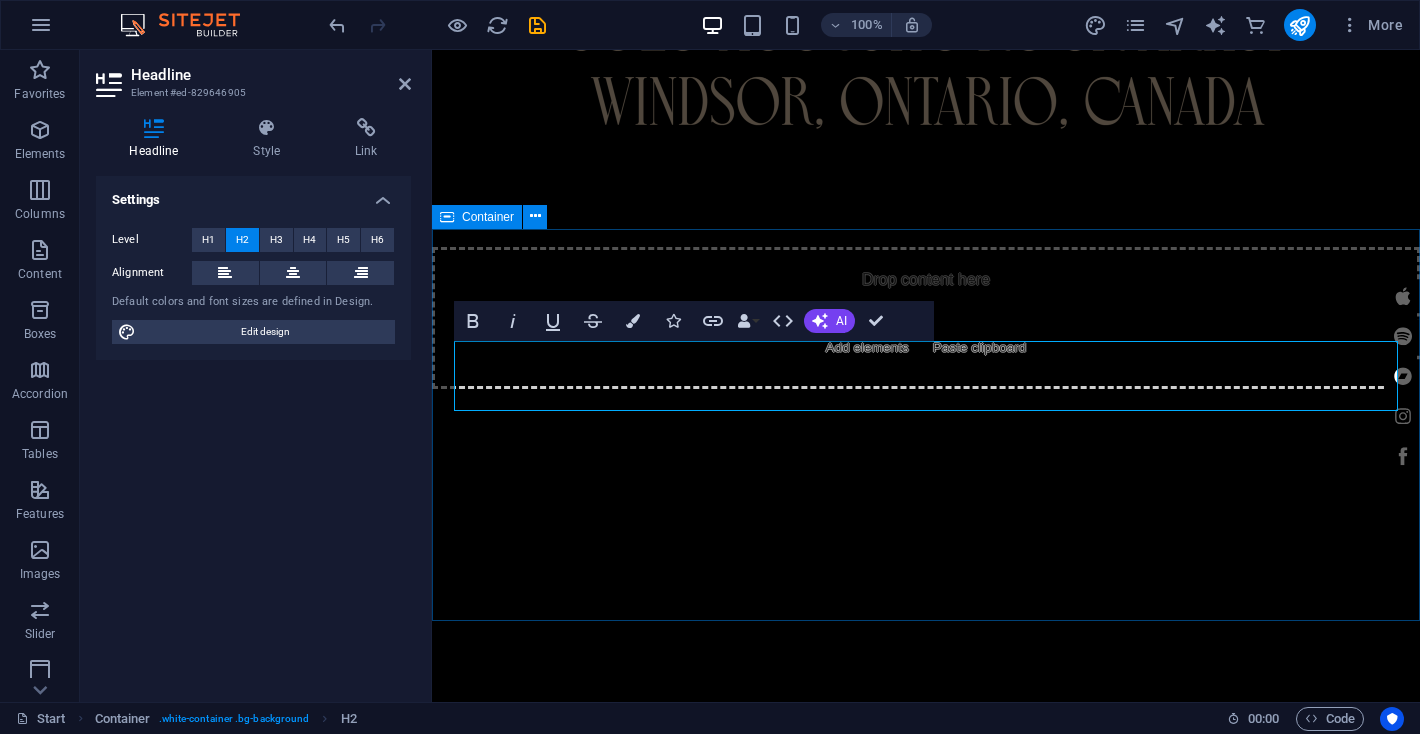 click on "live date city venue cost December, 2025 Windsor, Ontario villains beastro tbd" at bounding box center (926, 1901) 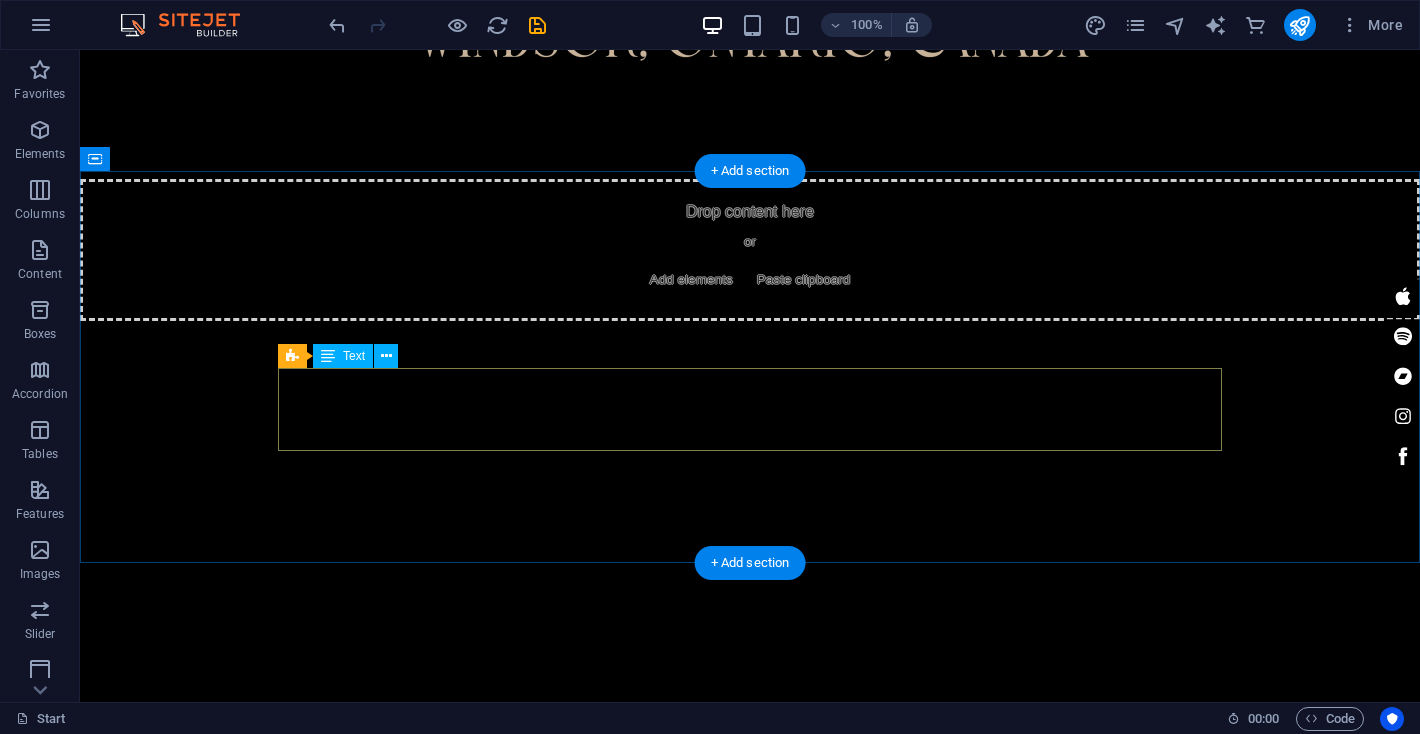 scroll, scrollTop: 950, scrollLeft: 0, axis: vertical 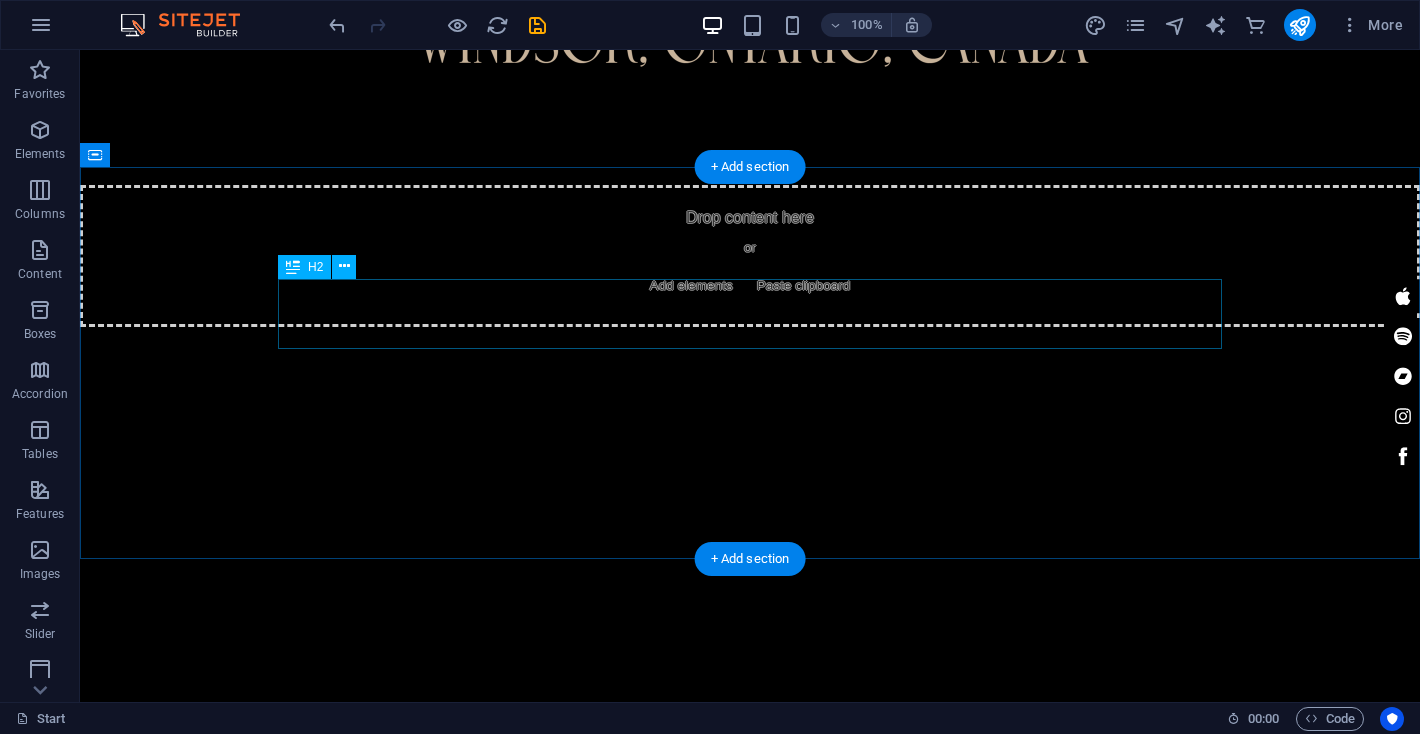click on "live" at bounding box center [750, 1790] 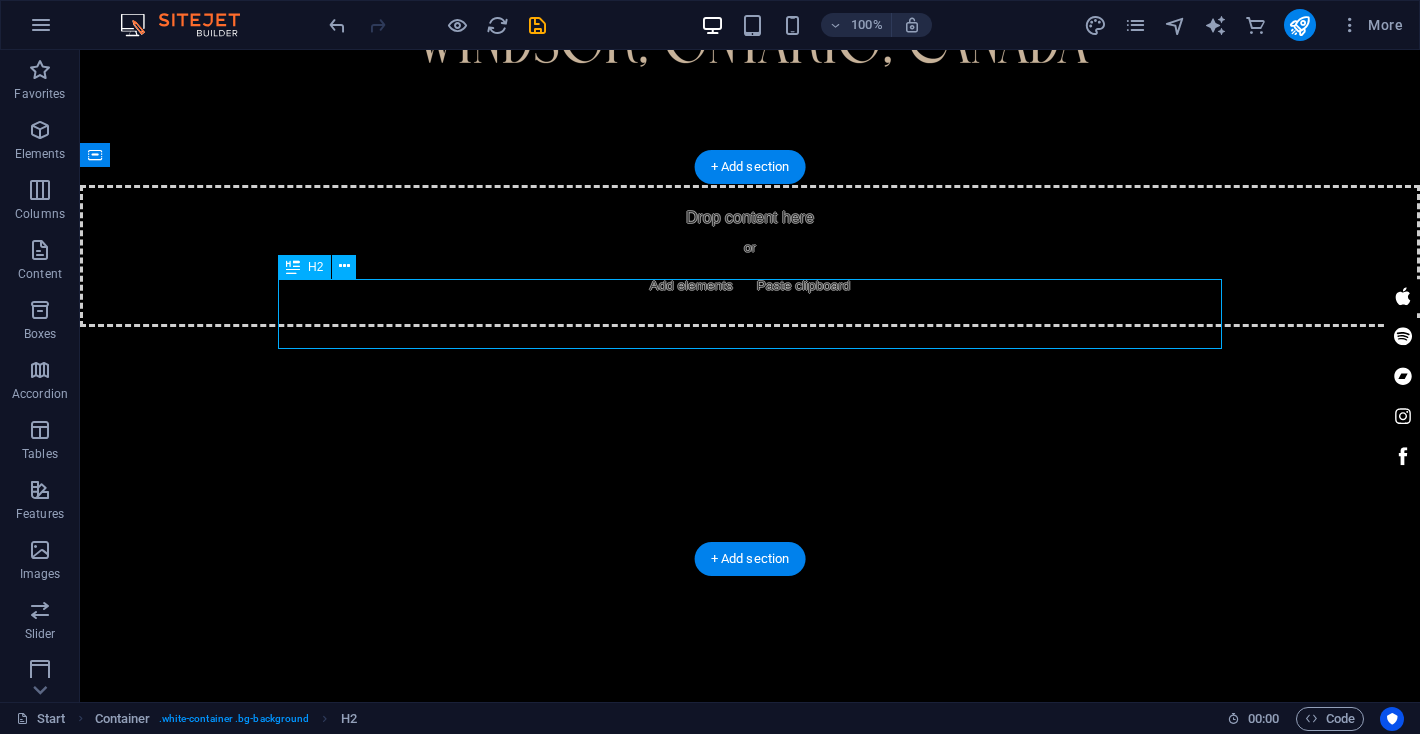 click on "live" at bounding box center [750, 1790] 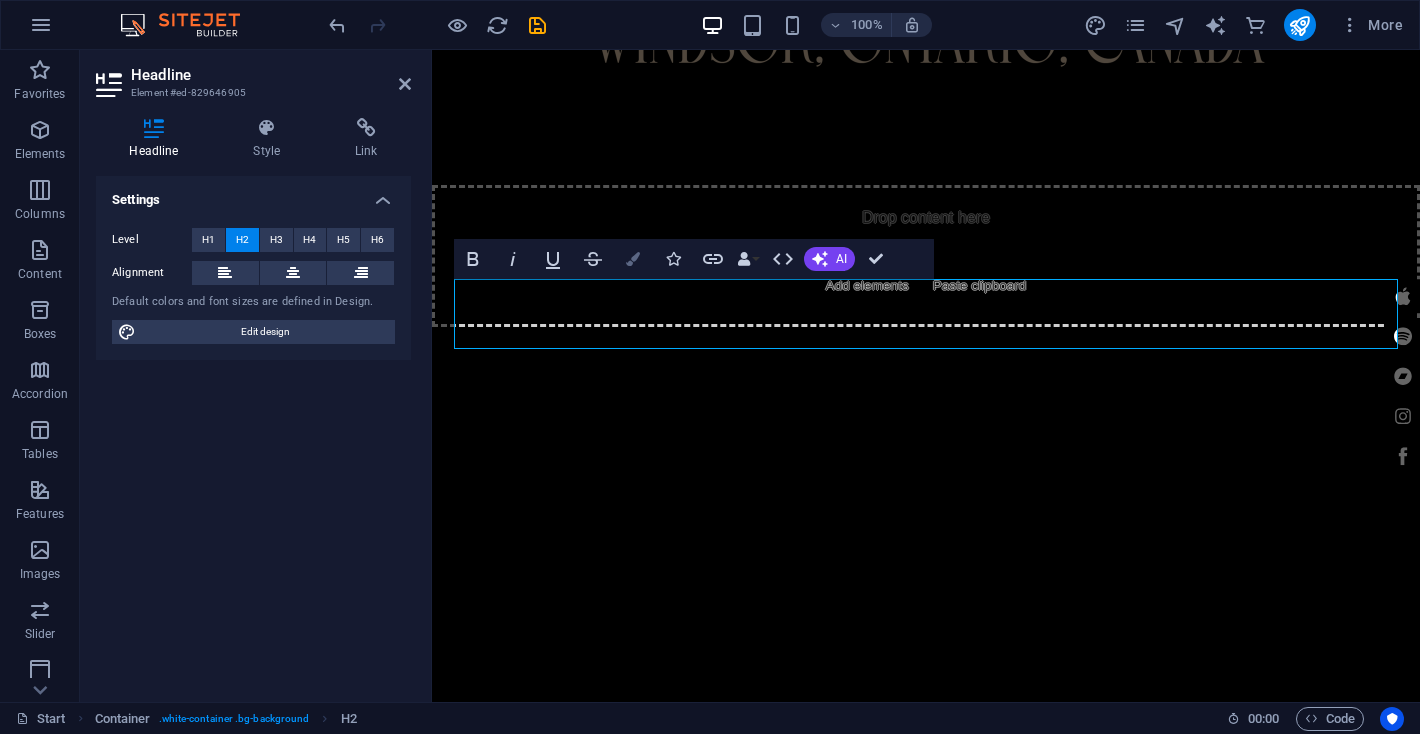 click at bounding box center [633, 259] 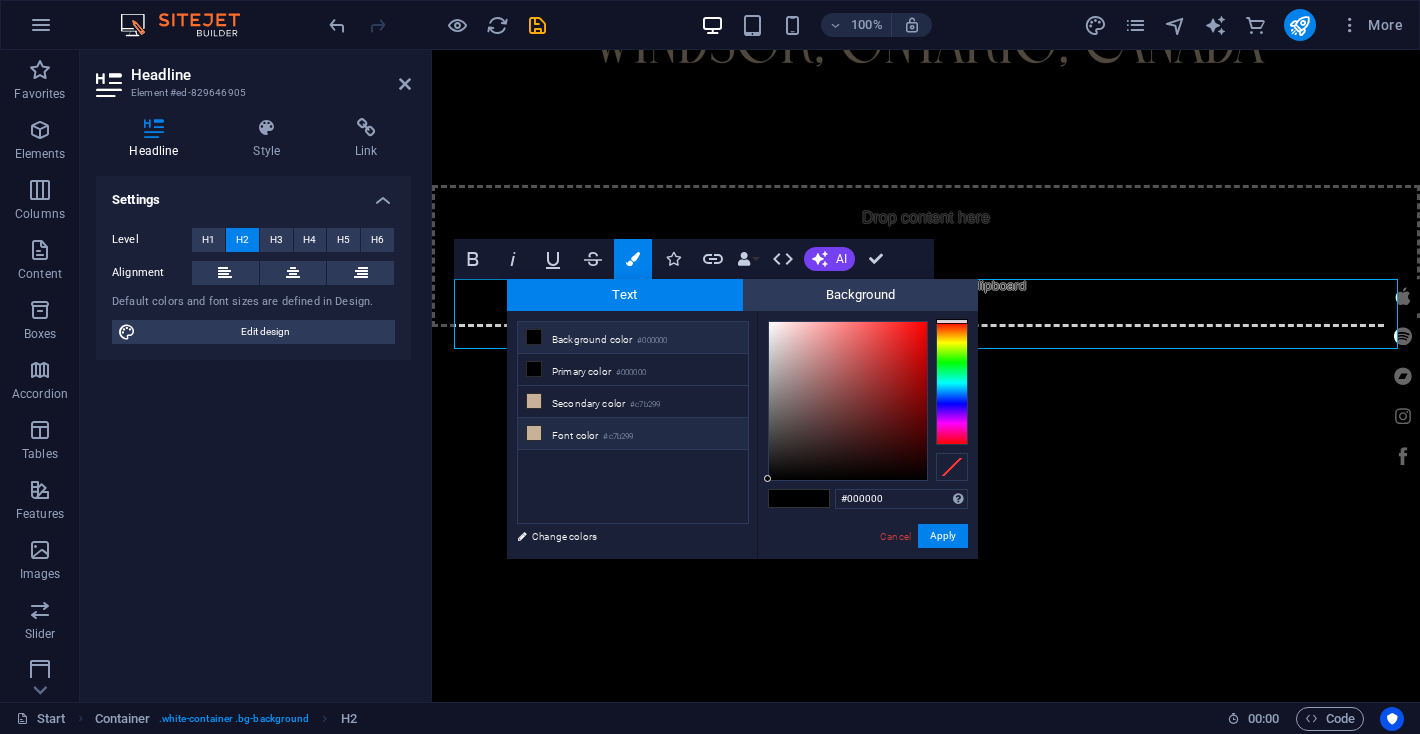 click on "Font color
#c7b299" at bounding box center [633, 434] 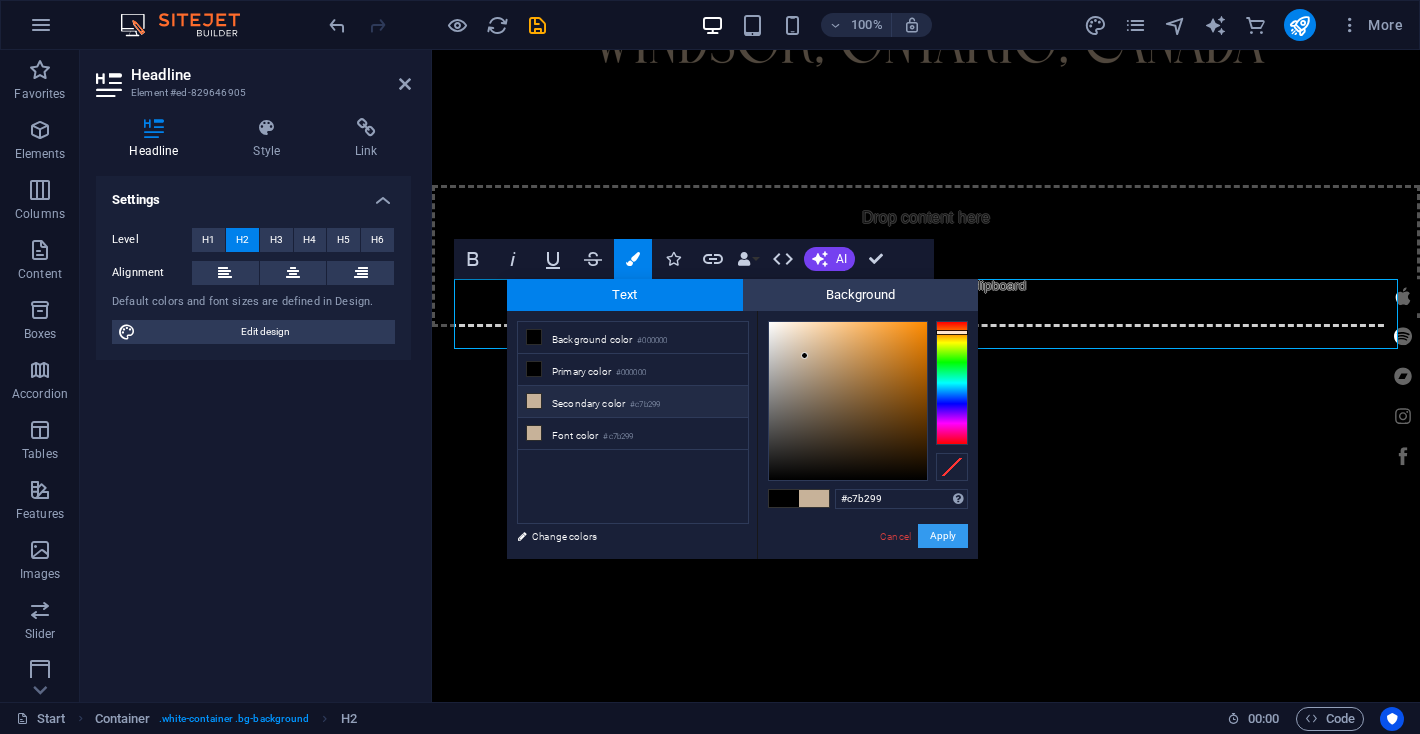click on "Apply" at bounding box center [943, 536] 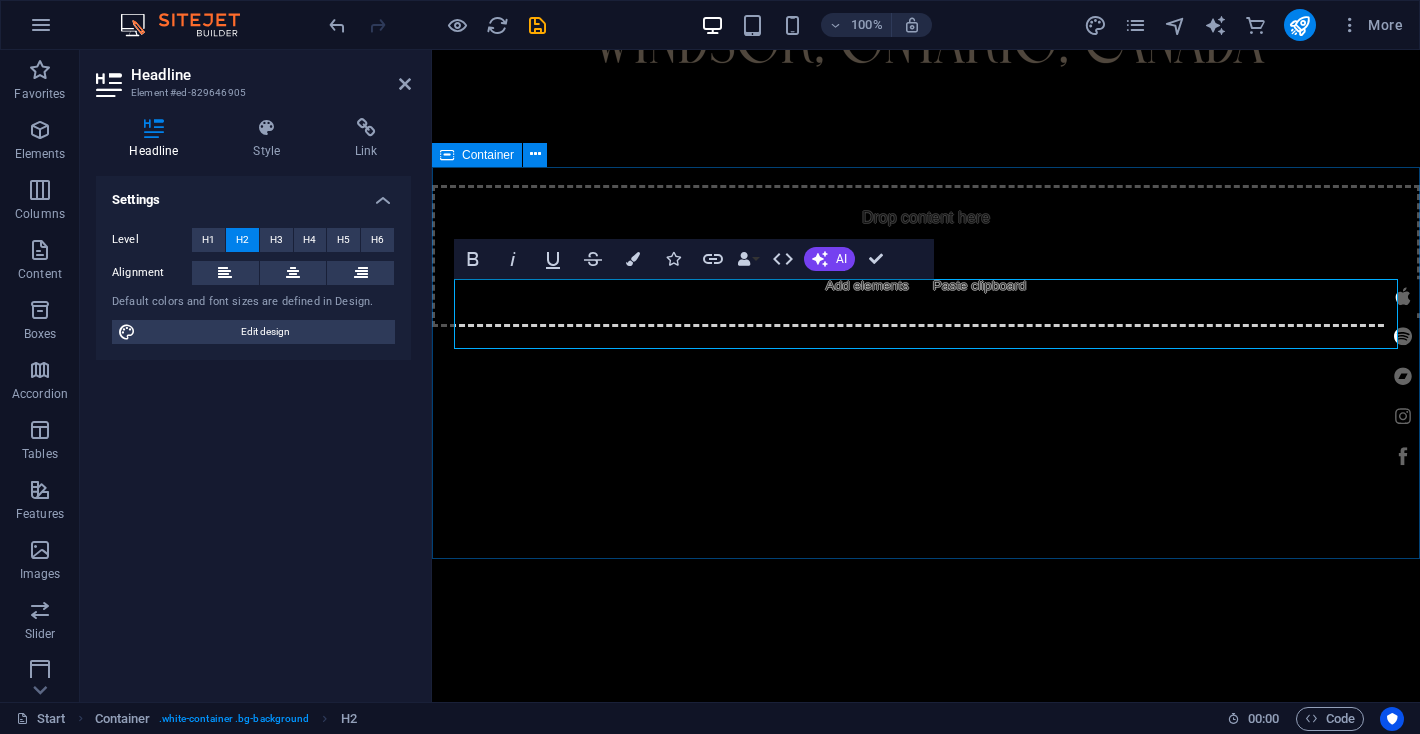 click on "live date city venue cost December, 2025 Windsor, Ontario villains beastro tbd" at bounding box center (926, 1839) 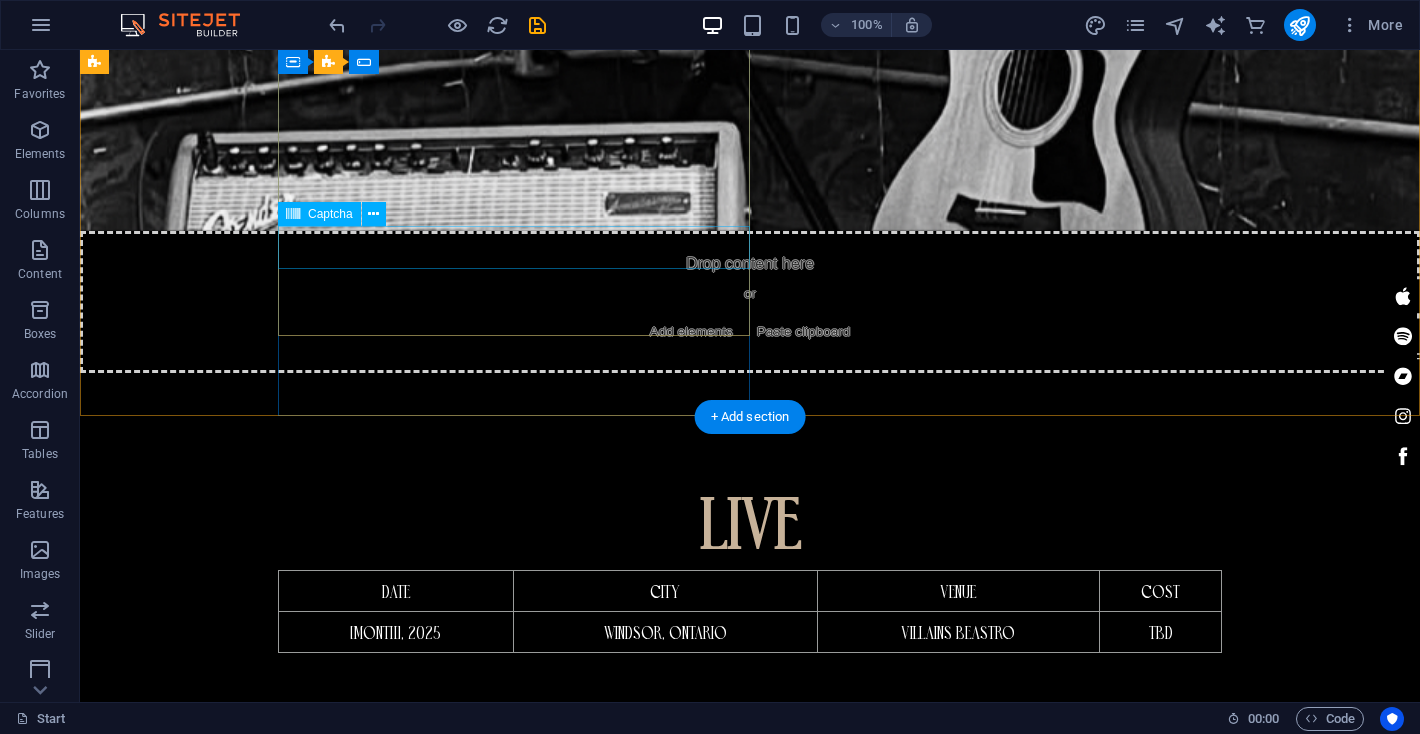 scroll, scrollTop: 0, scrollLeft: 0, axis: both 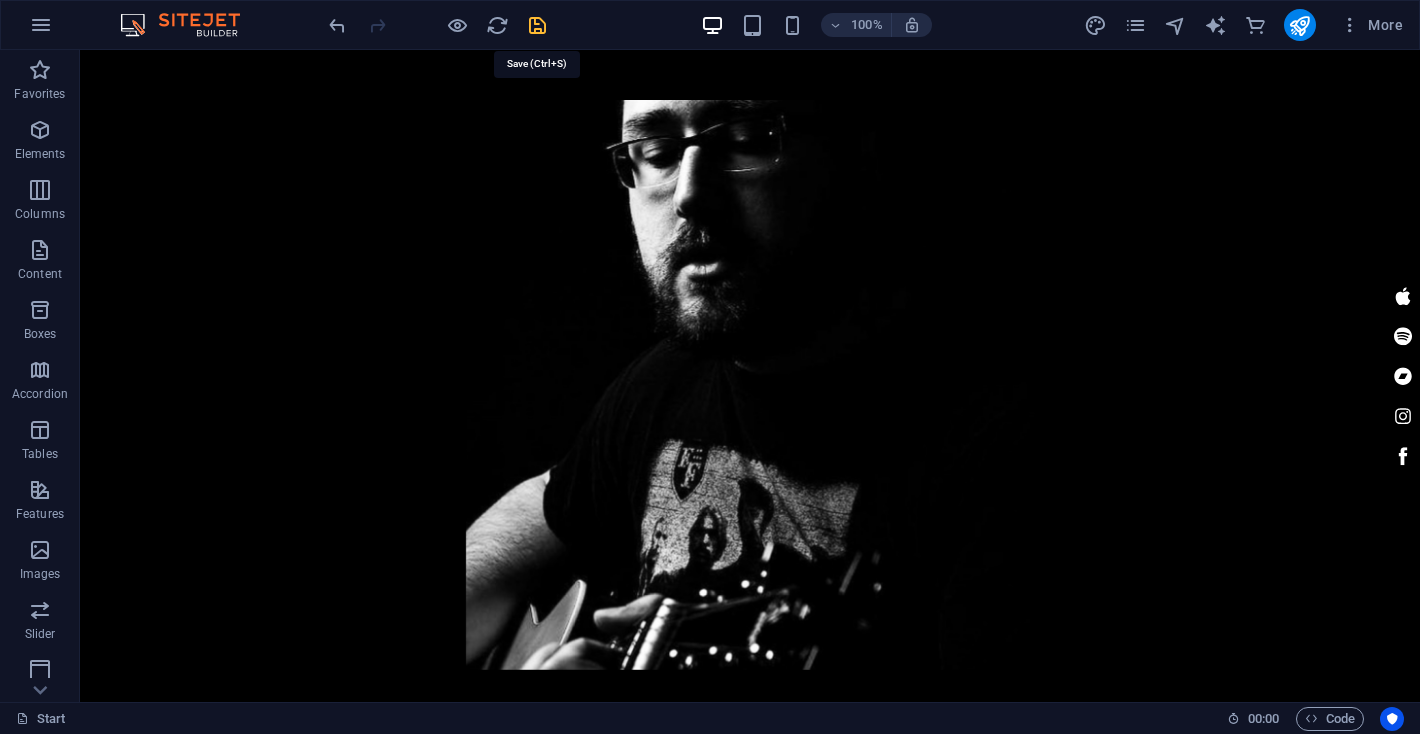 click at bounding box center [537, 25] 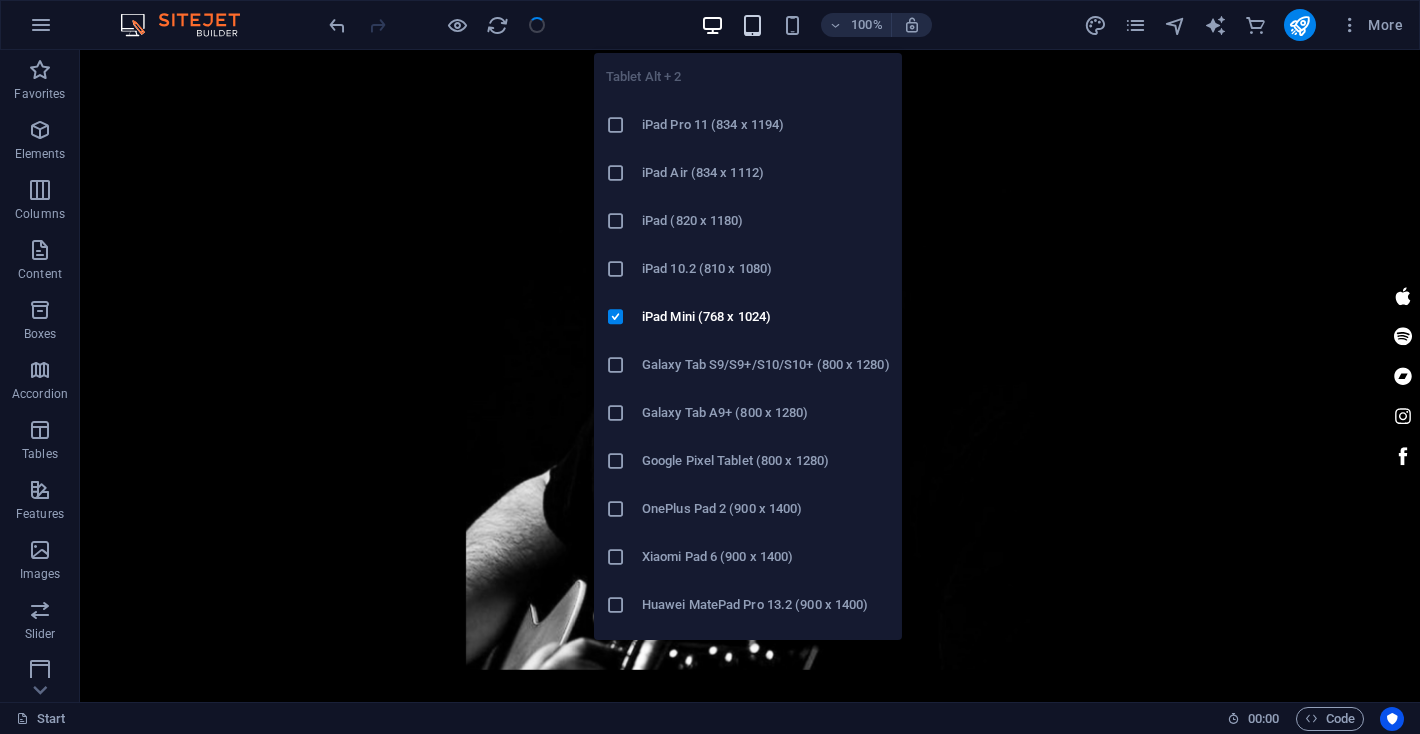 click at bounding box center (752, 25) 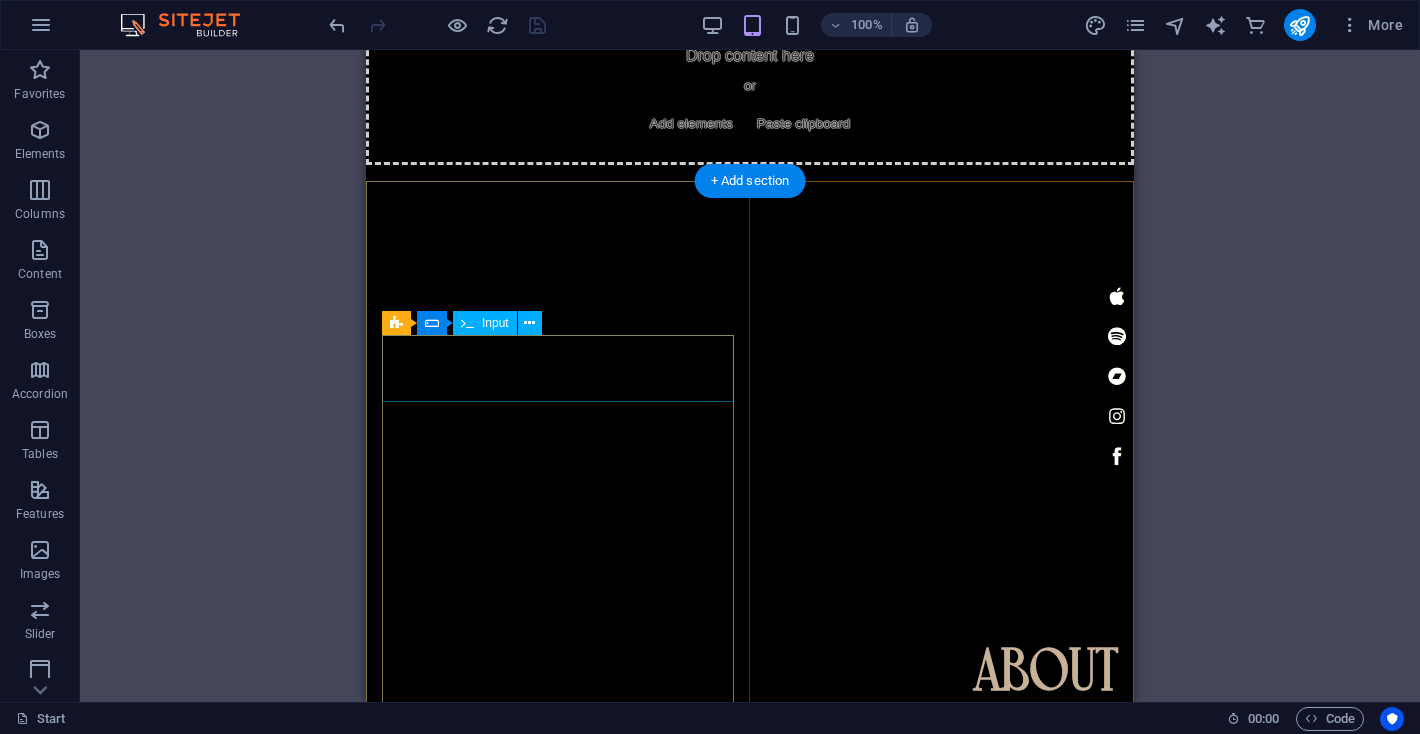 scroll, scrollTop: 0, scrollLeft: 0, axis: both 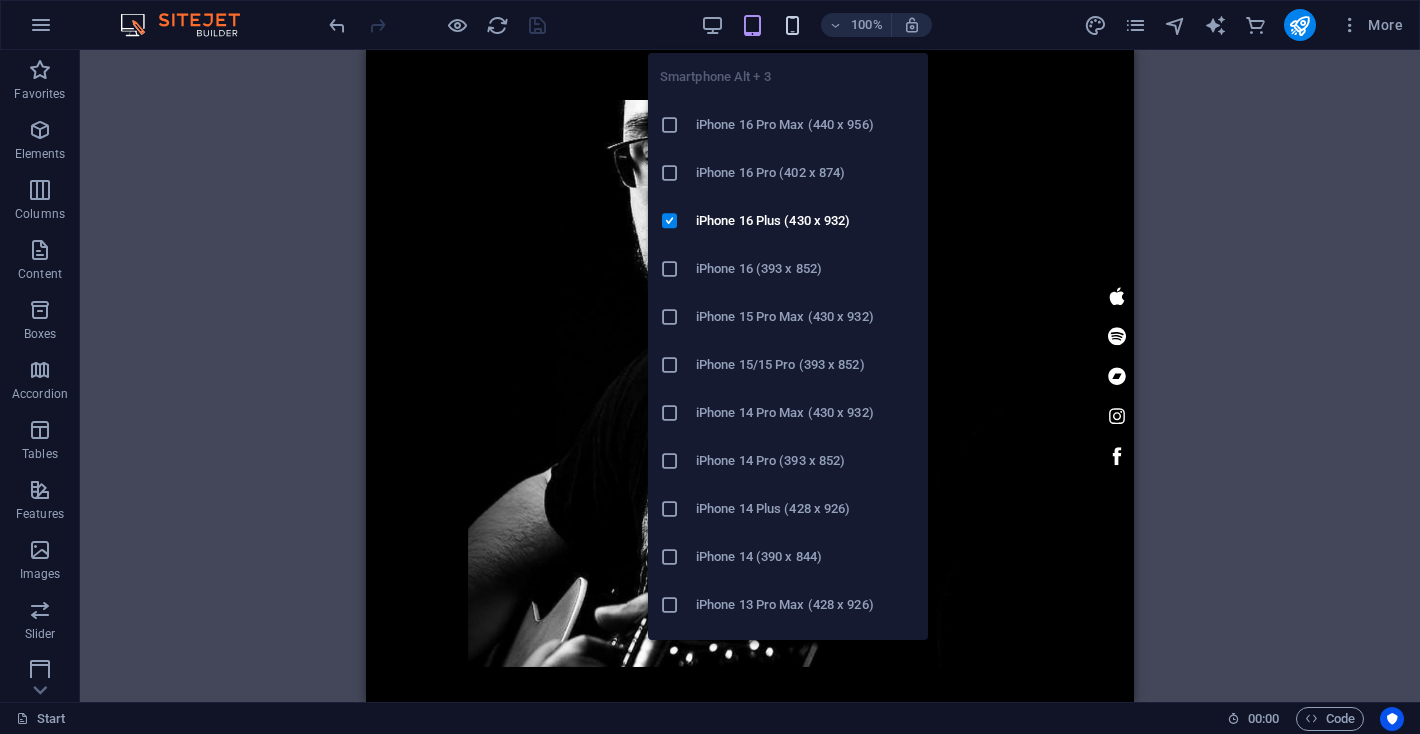 click at bounding box center [792, 25] 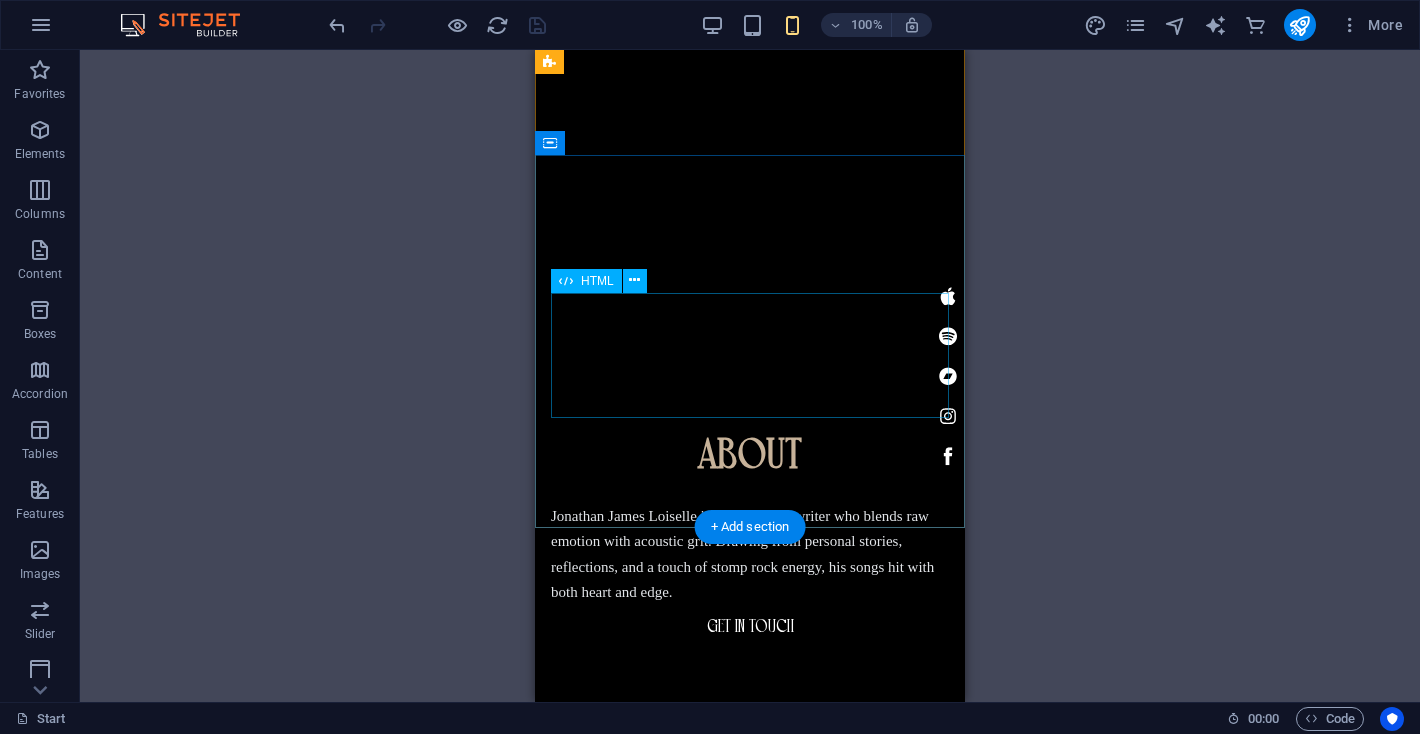 scroll, scrollTop: 2048, scrollLeft: 0, axis: vertical 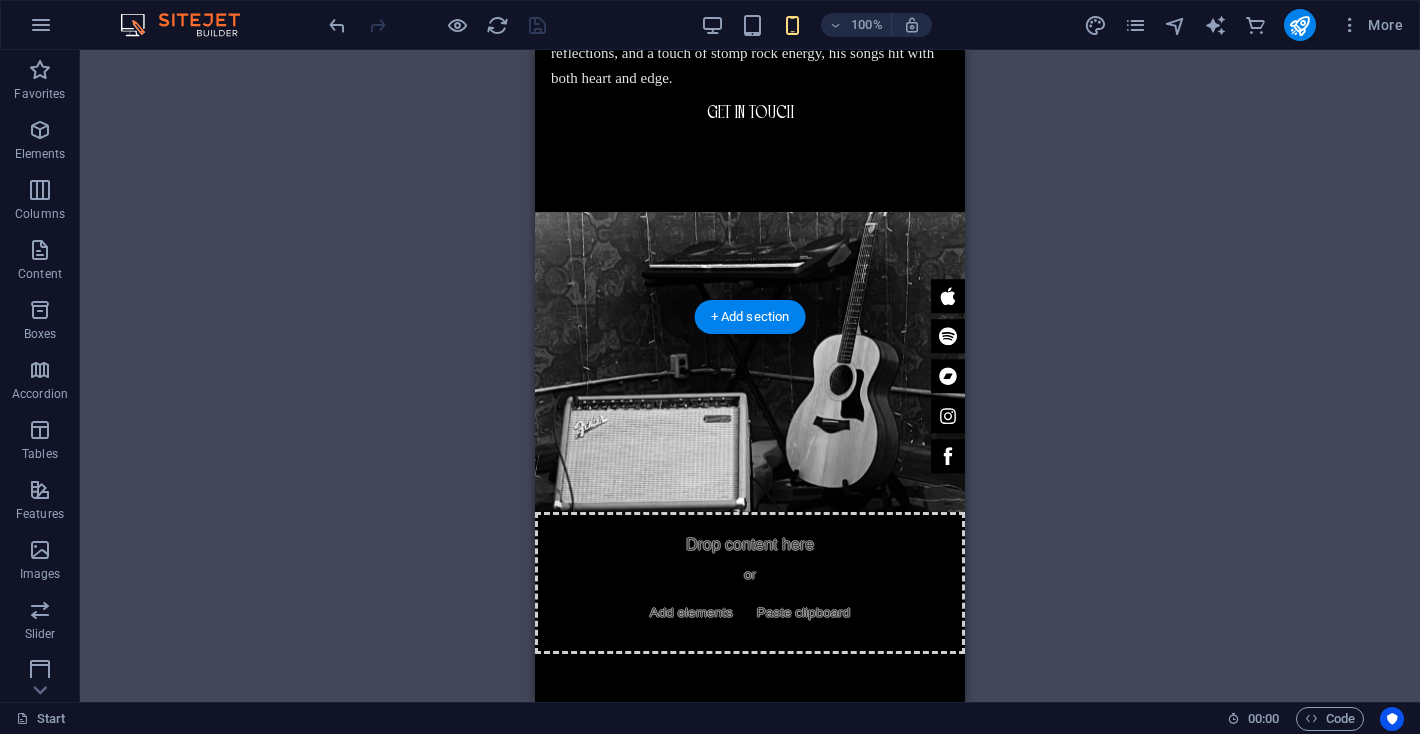 click at bounding box center (750, 2609) 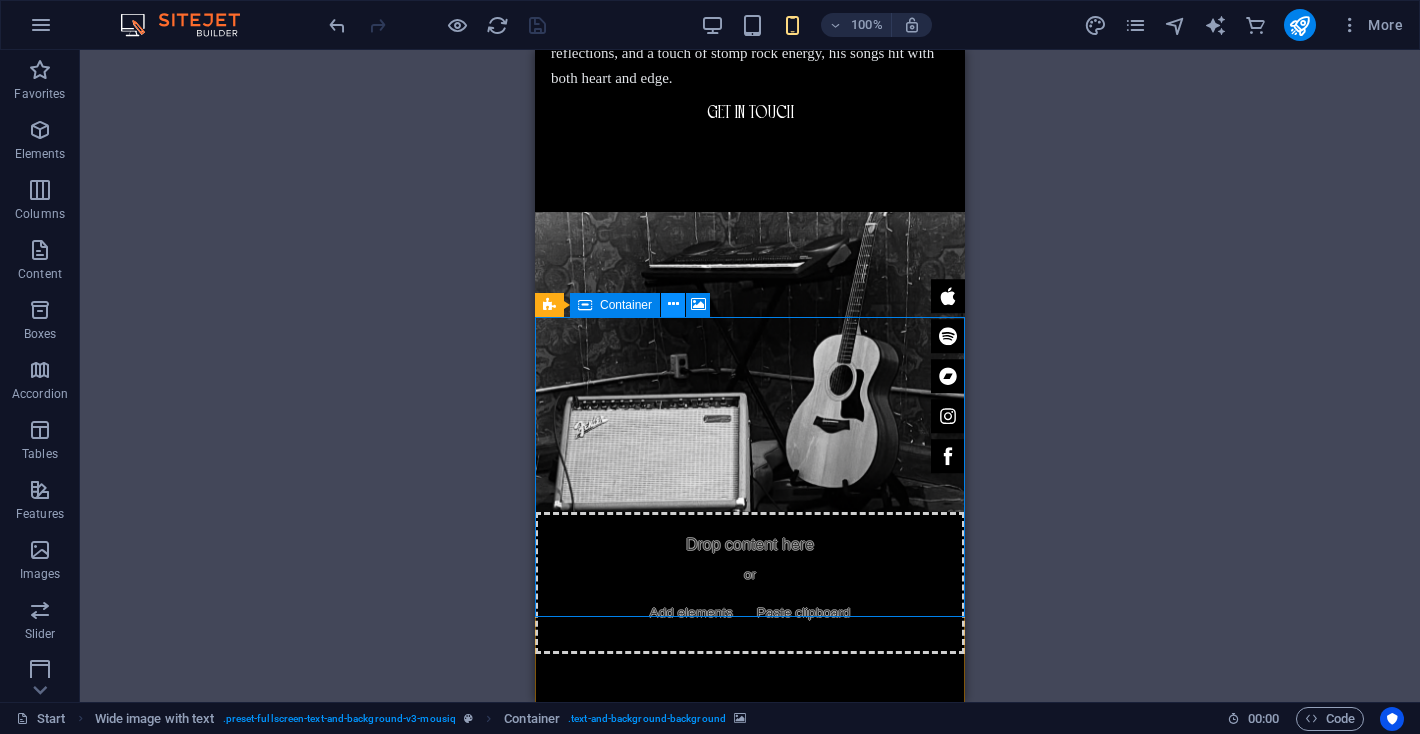 click at bounding box center [673, 304] 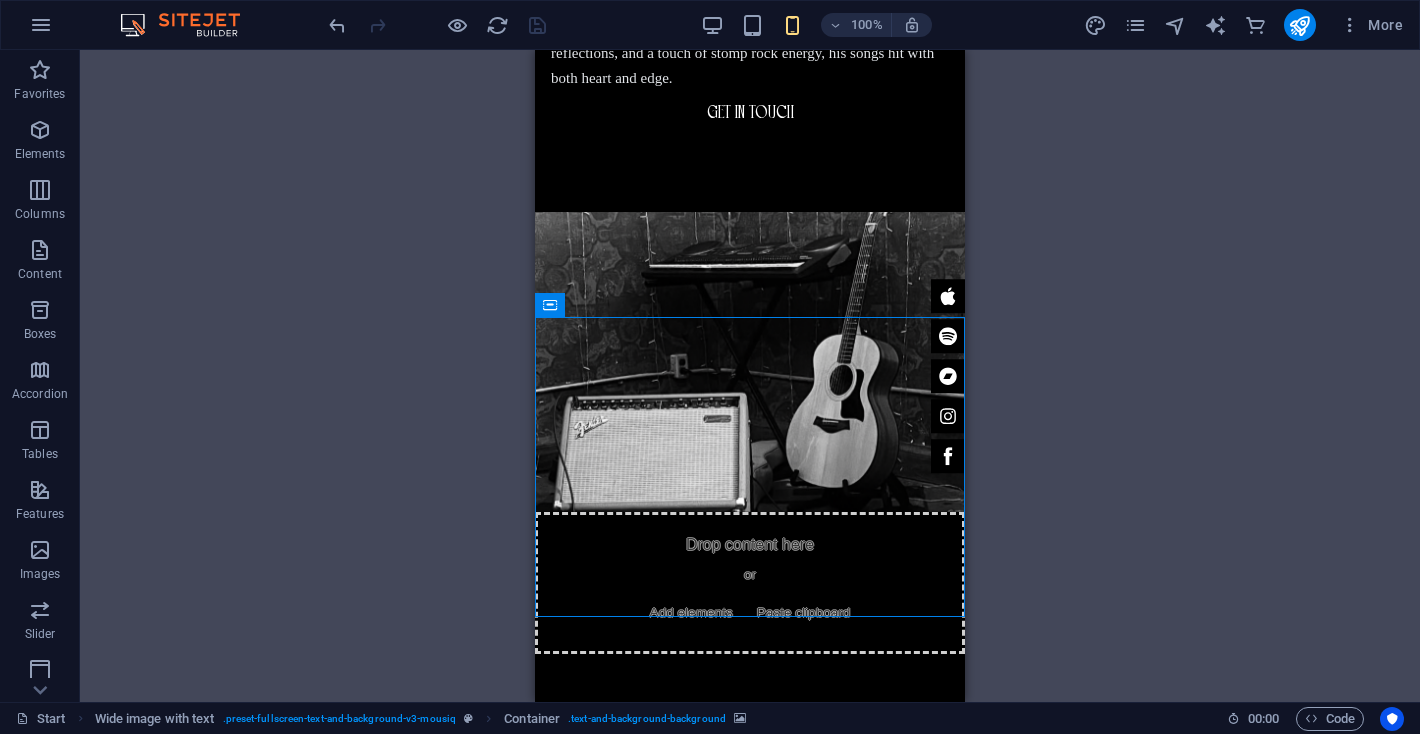 click on "H2   Wide image with text   Wide image with text   Container   Container   Banner   Menu Bar   Placeholder   Scroll indicator   Placeholder   Wide image with text   Container   Spacer   Text   HTML   Button   Container   H2   Spacer   Preset   Text   Preset   Placeholder   Wide image with text   Wide image with text   Container   Container   Wide image with text   H2   Form   Input   Preset   Preset   Form   Input   Wide image with text   Container   H2   HTML   Spacer   Spacer   Spacer   Textarea   Checkbox   Captcha   Preset   Banner   Container   Logo   Form button   Placeholder   Wide image with text   Container   Icon   Icon" at bounding box center (750, 376) 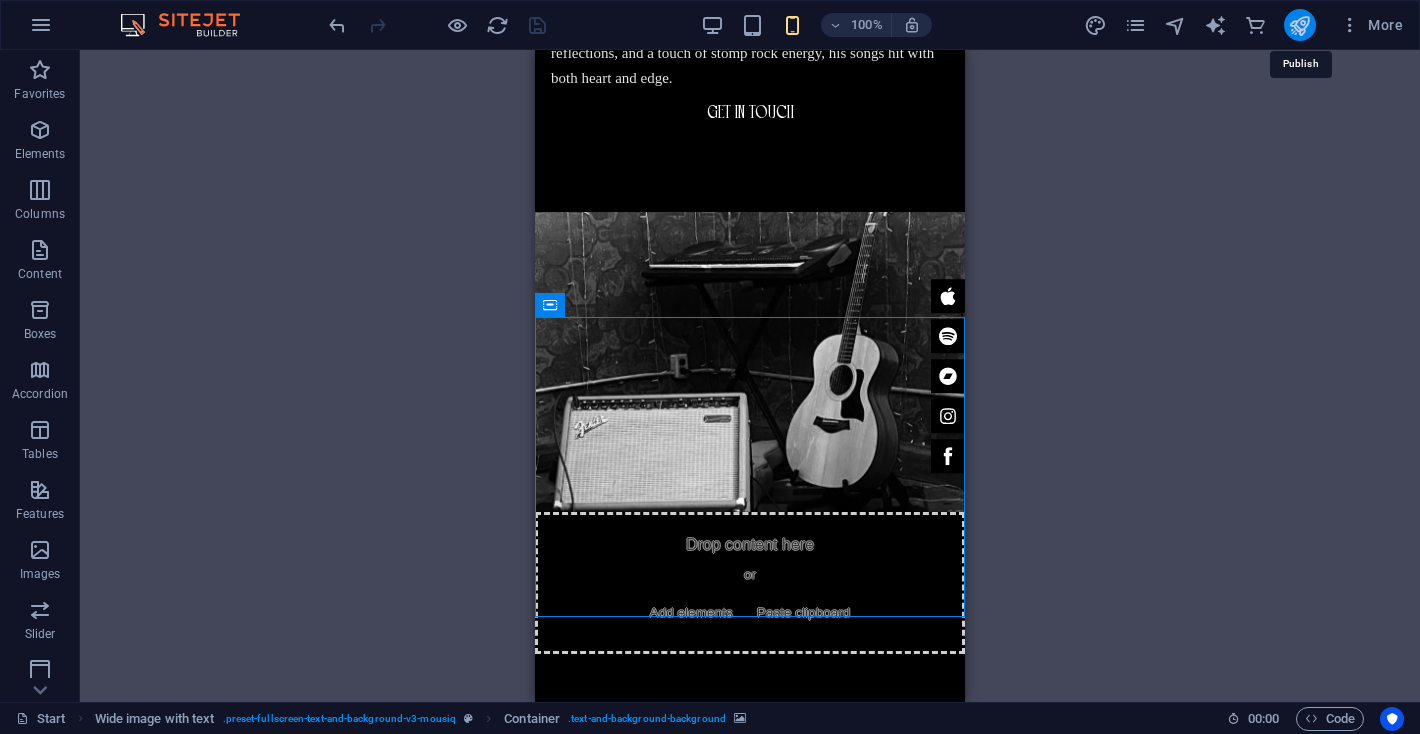 click at bounding box center (1299, 25) 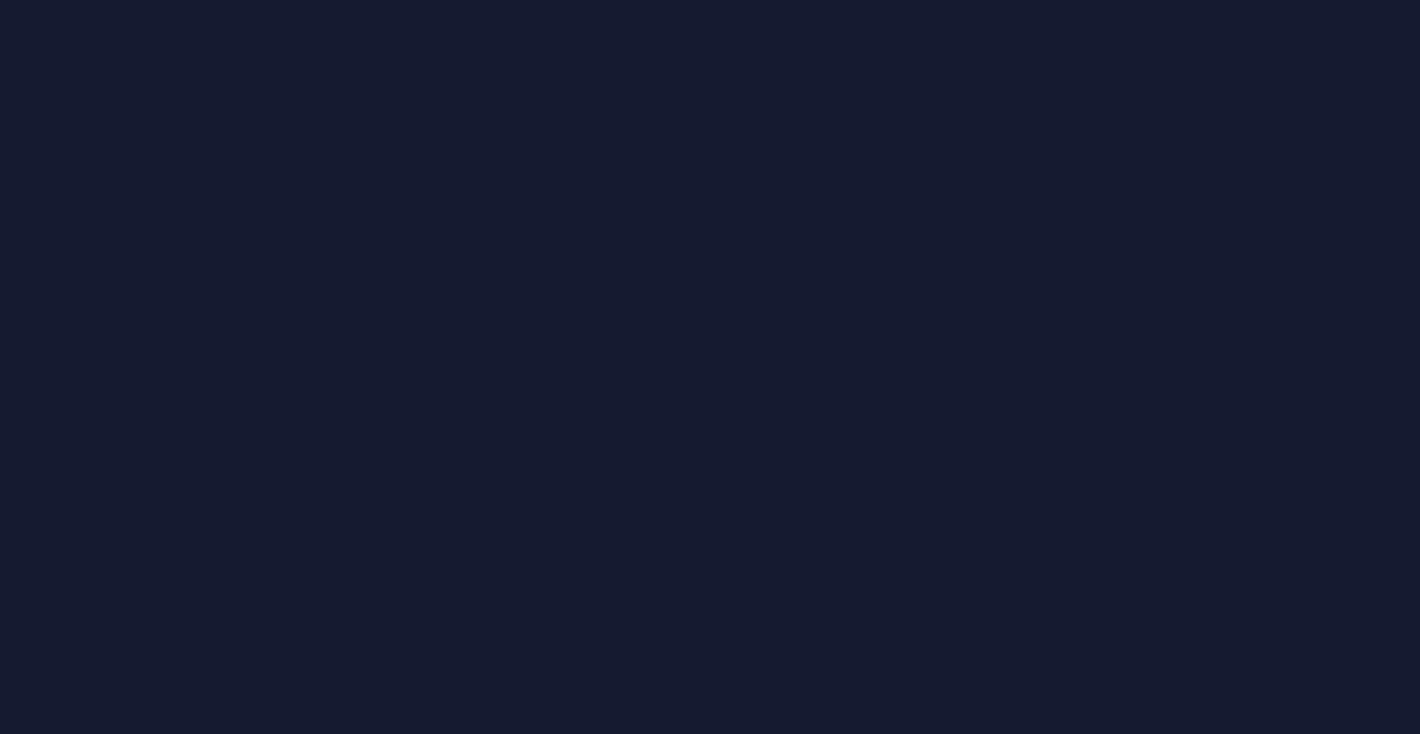 scroll, scrollTop: 0, scrollLeft: 0, axis: both 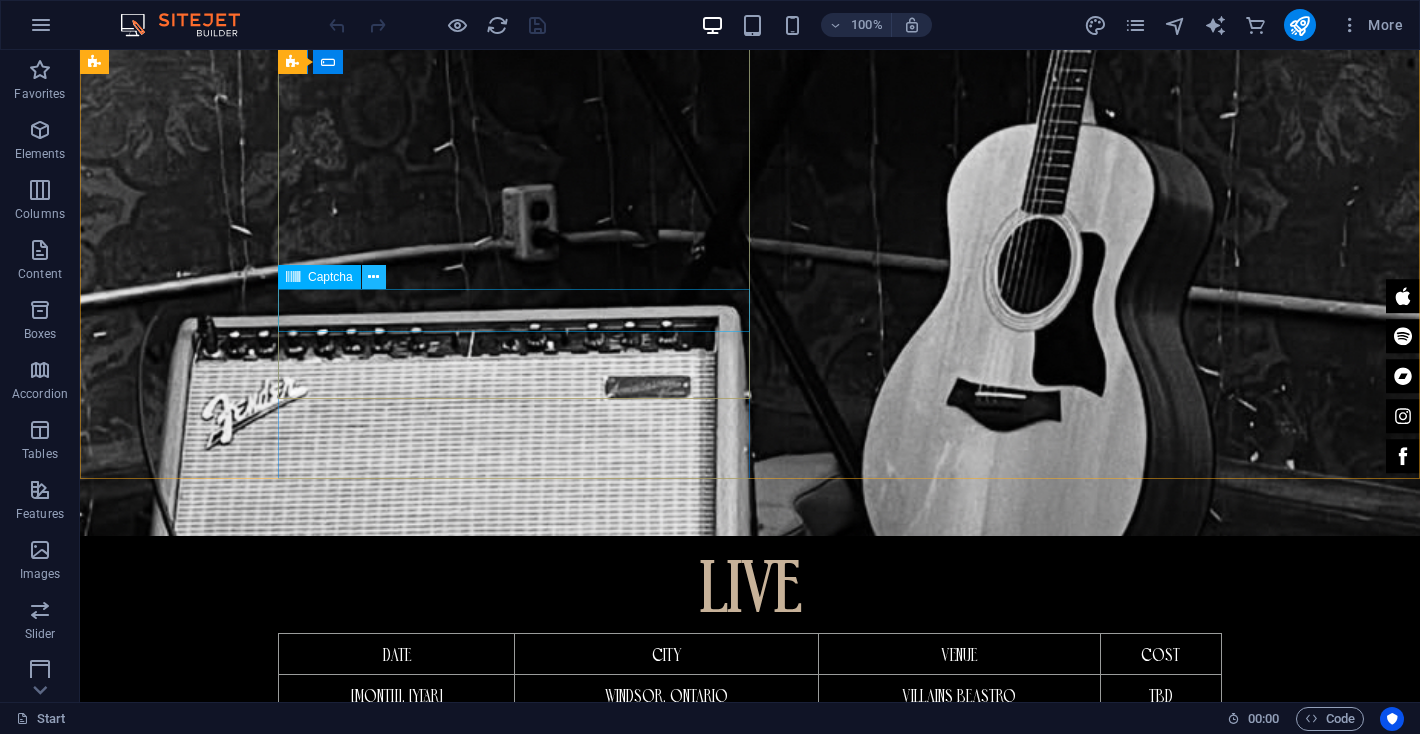 click at bounding box center (373, 277) 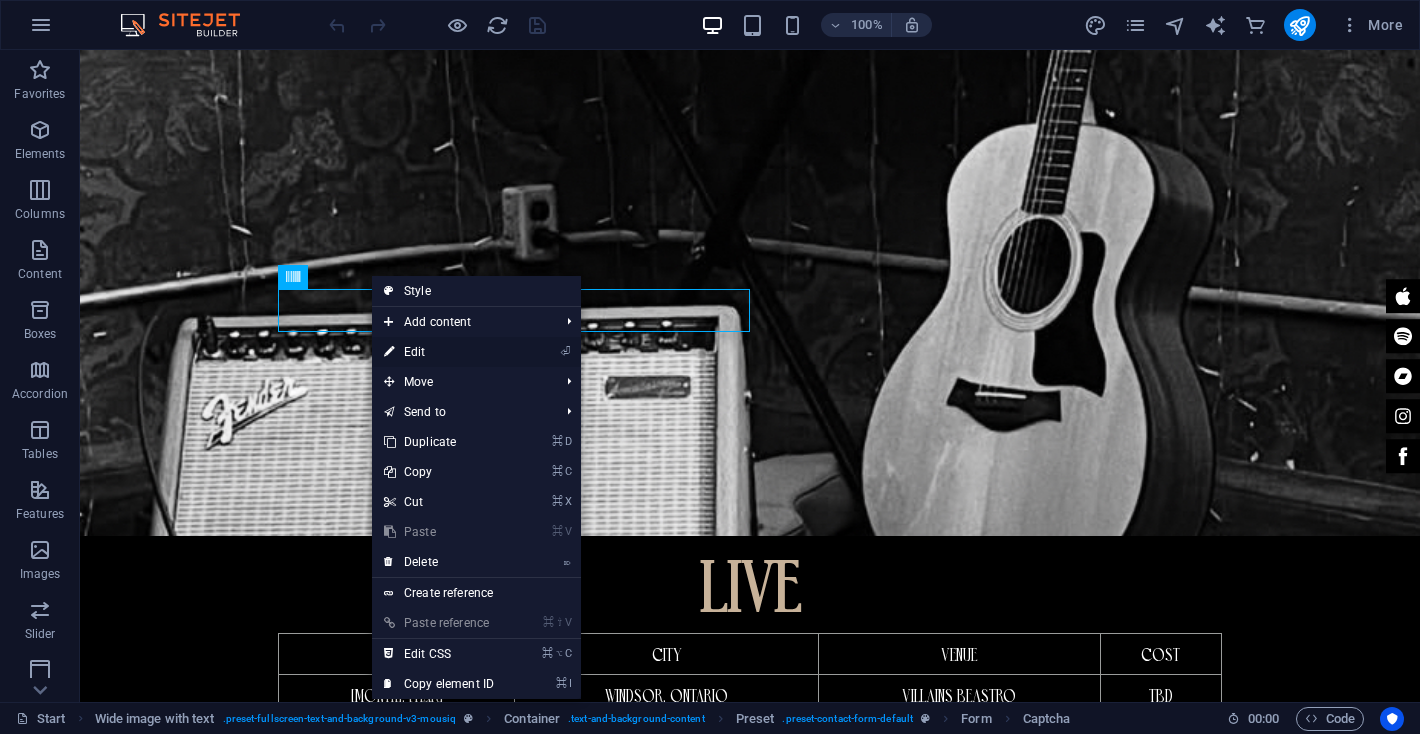 click on "⏎  Edit" at bounding box center [439, 352] 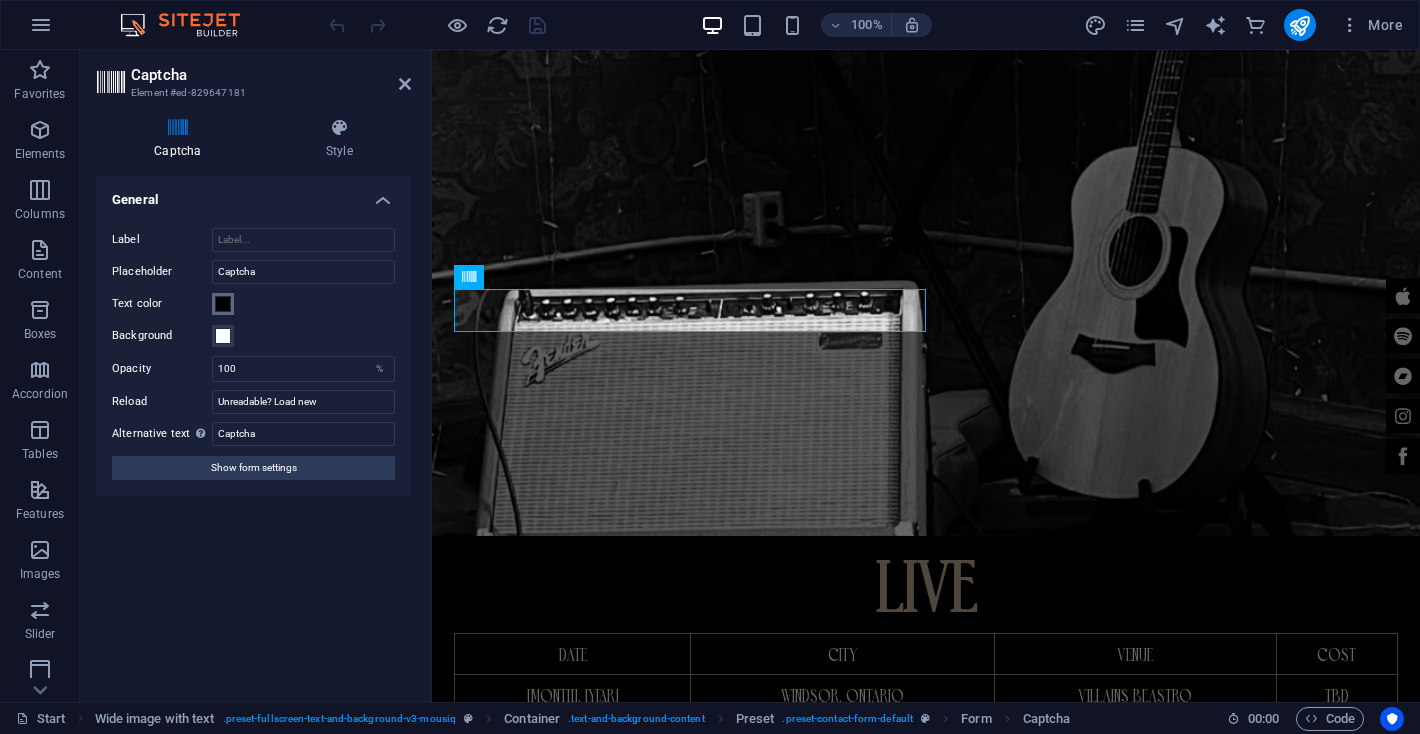 click at bounding box center [223, 304] 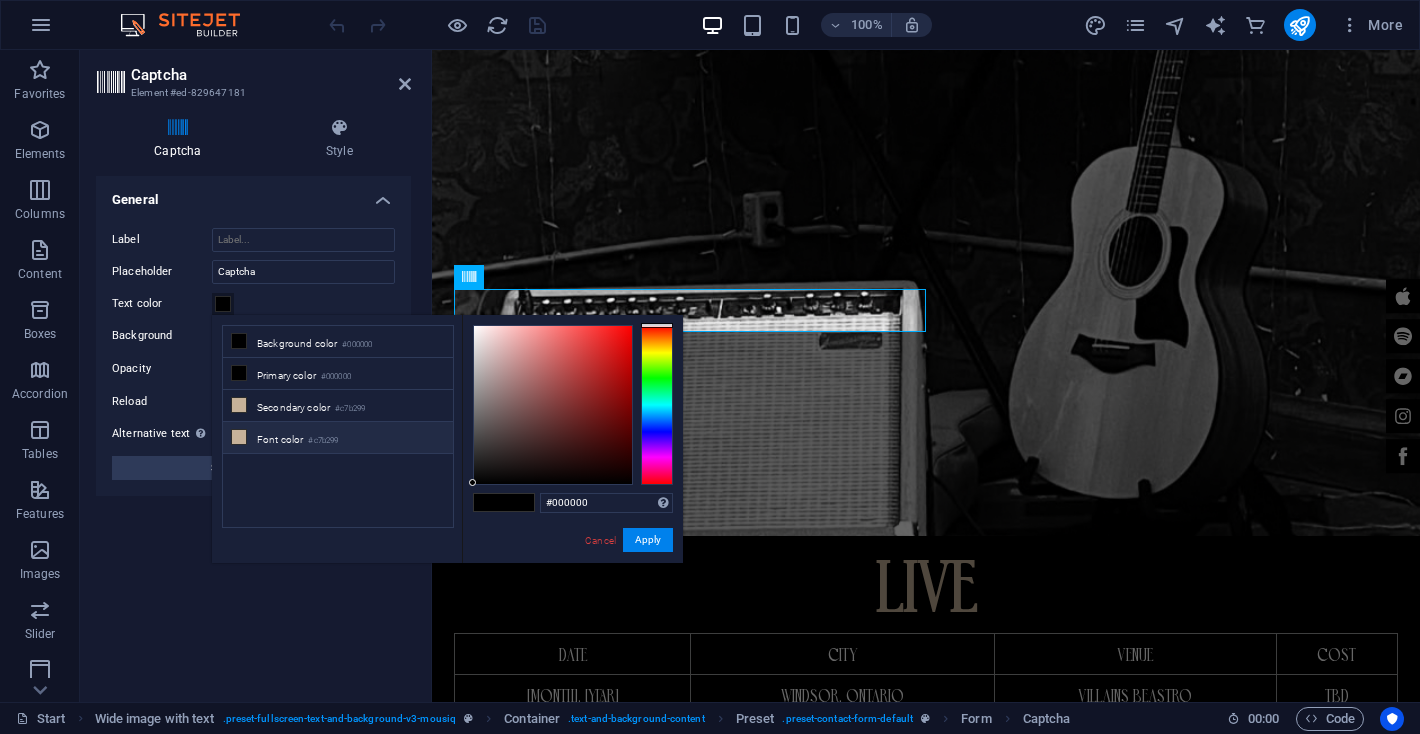 click at bounding box center (239, 437) 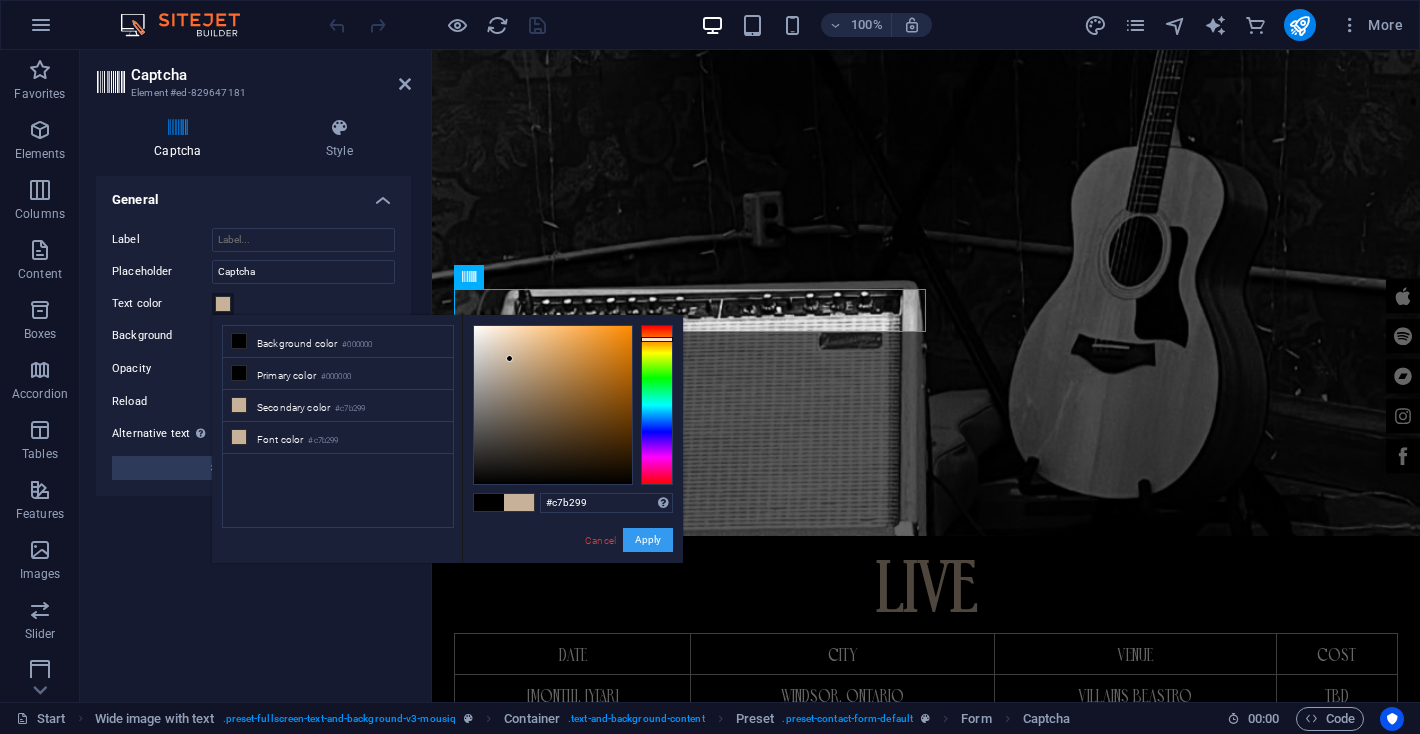 click on "Apply" at bounding box center [648, 540] 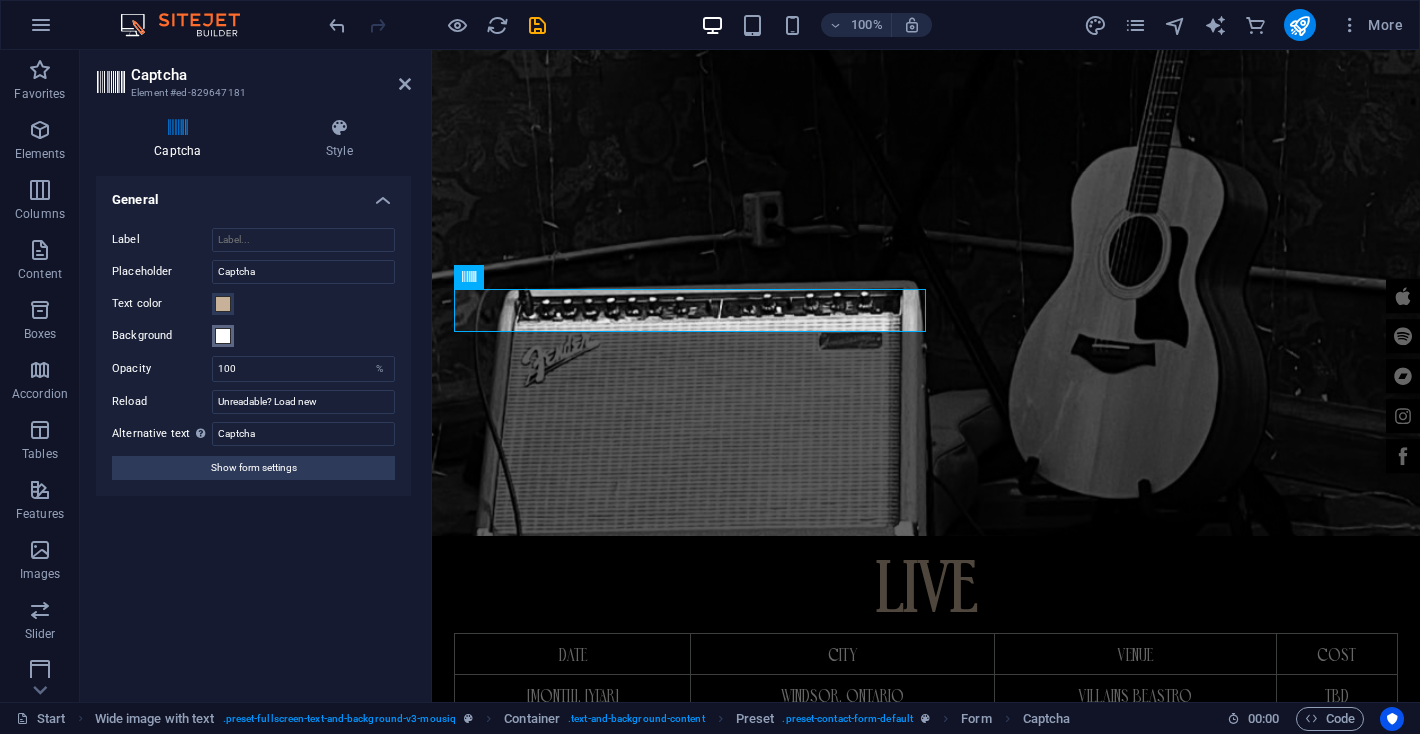 click at bounding box center [223, 336] 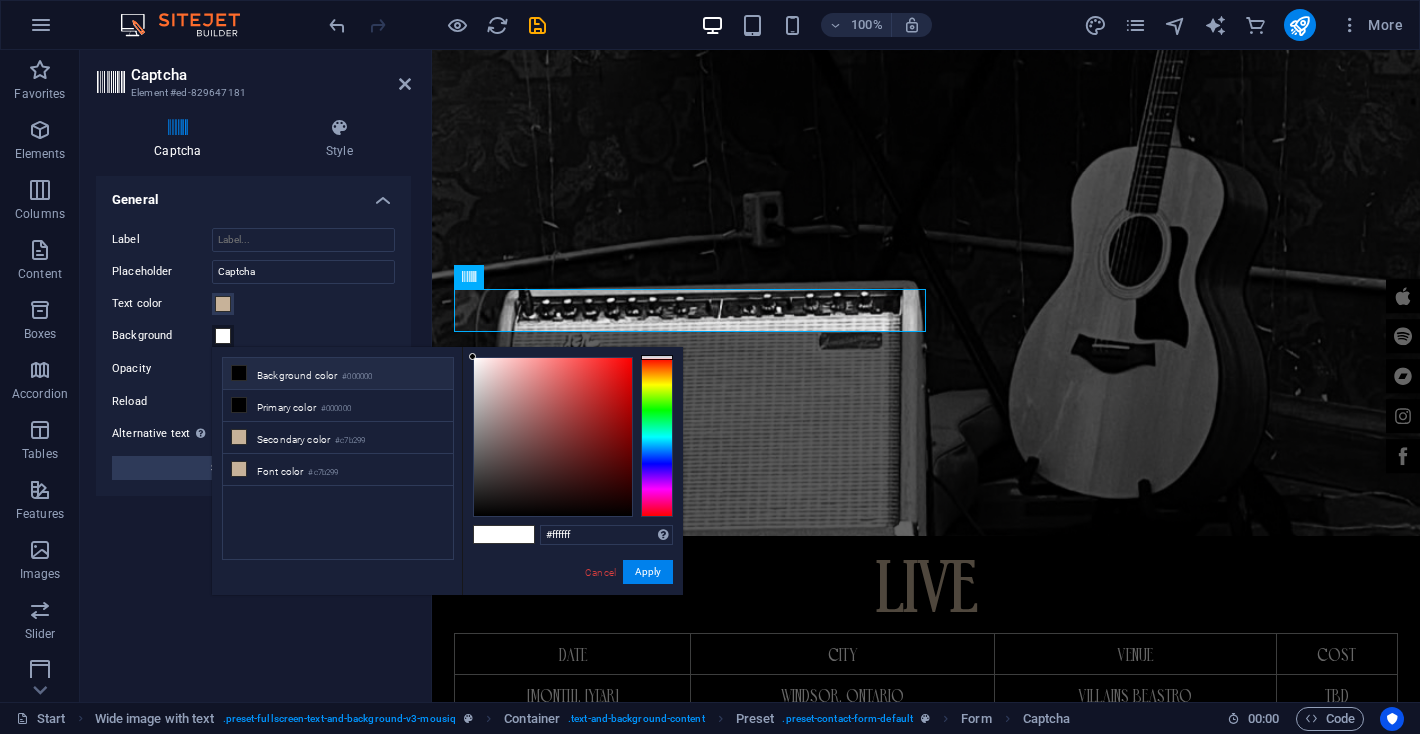 click at bounding box center (239, 373) 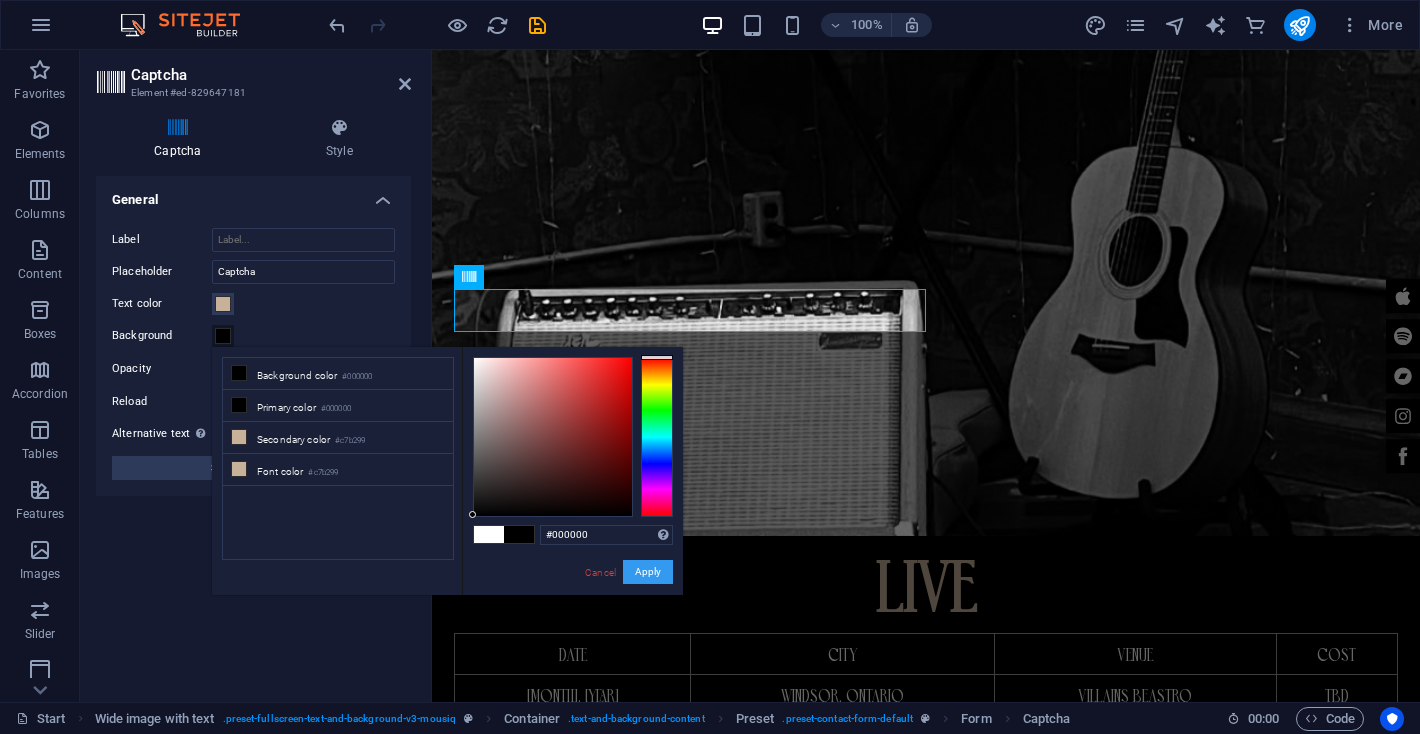 click on "Apply" at bounding box center (648, 572) 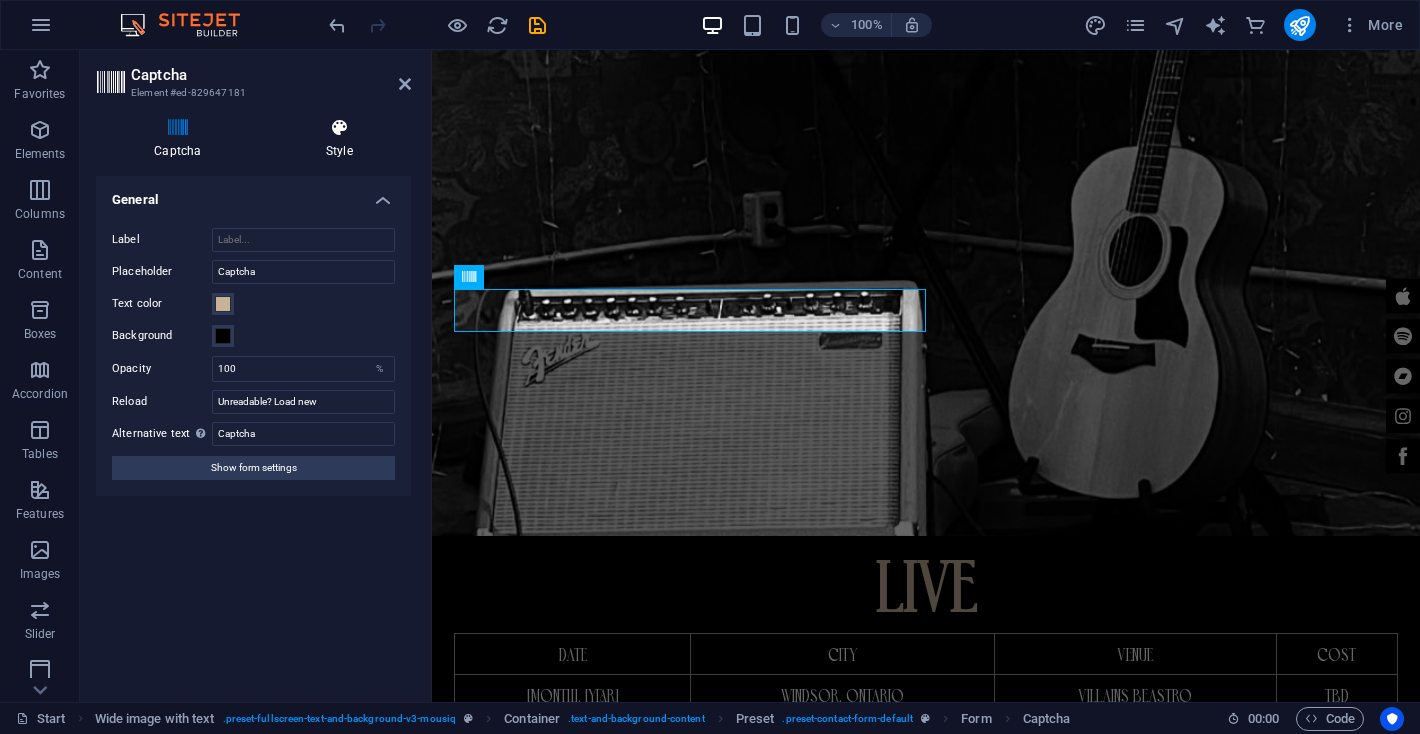 click on "Style" at bounding box center (339, 139) 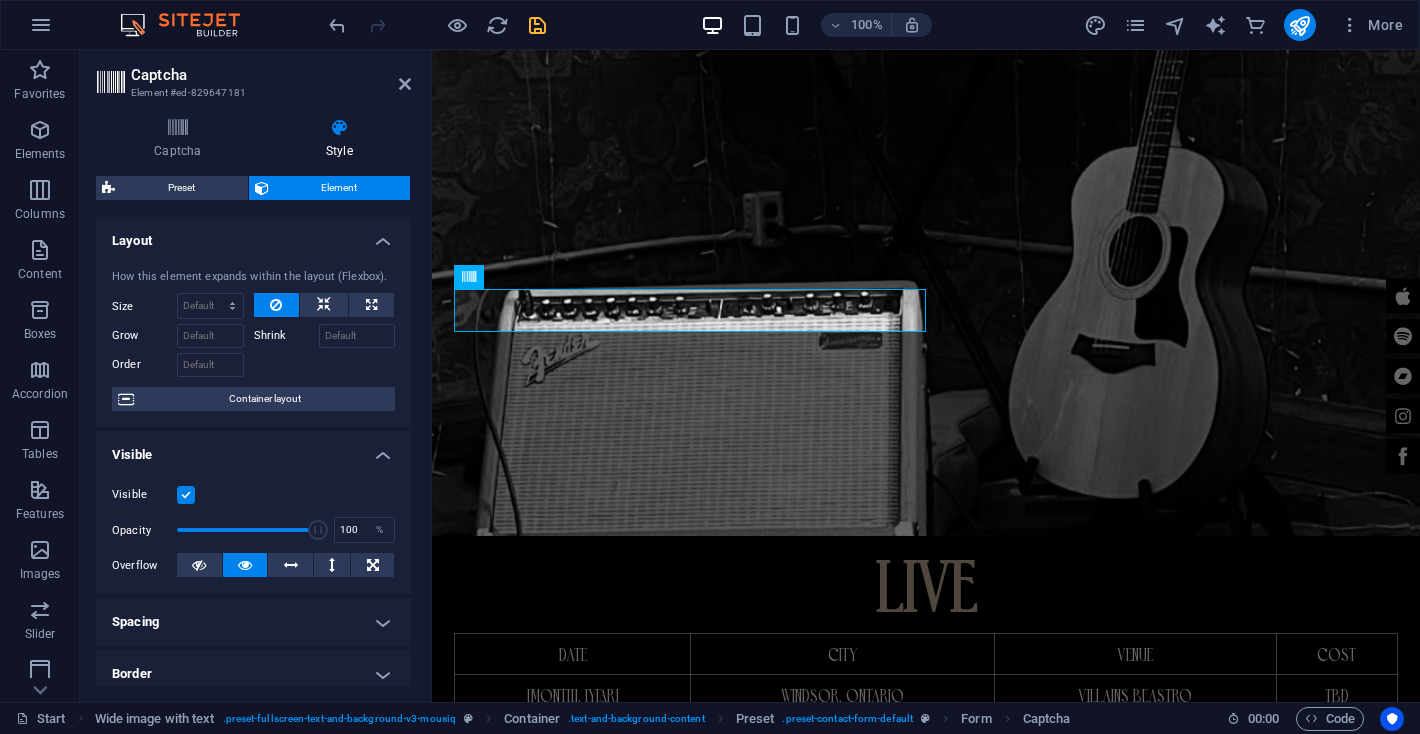 click at bounding box center [537, 25] 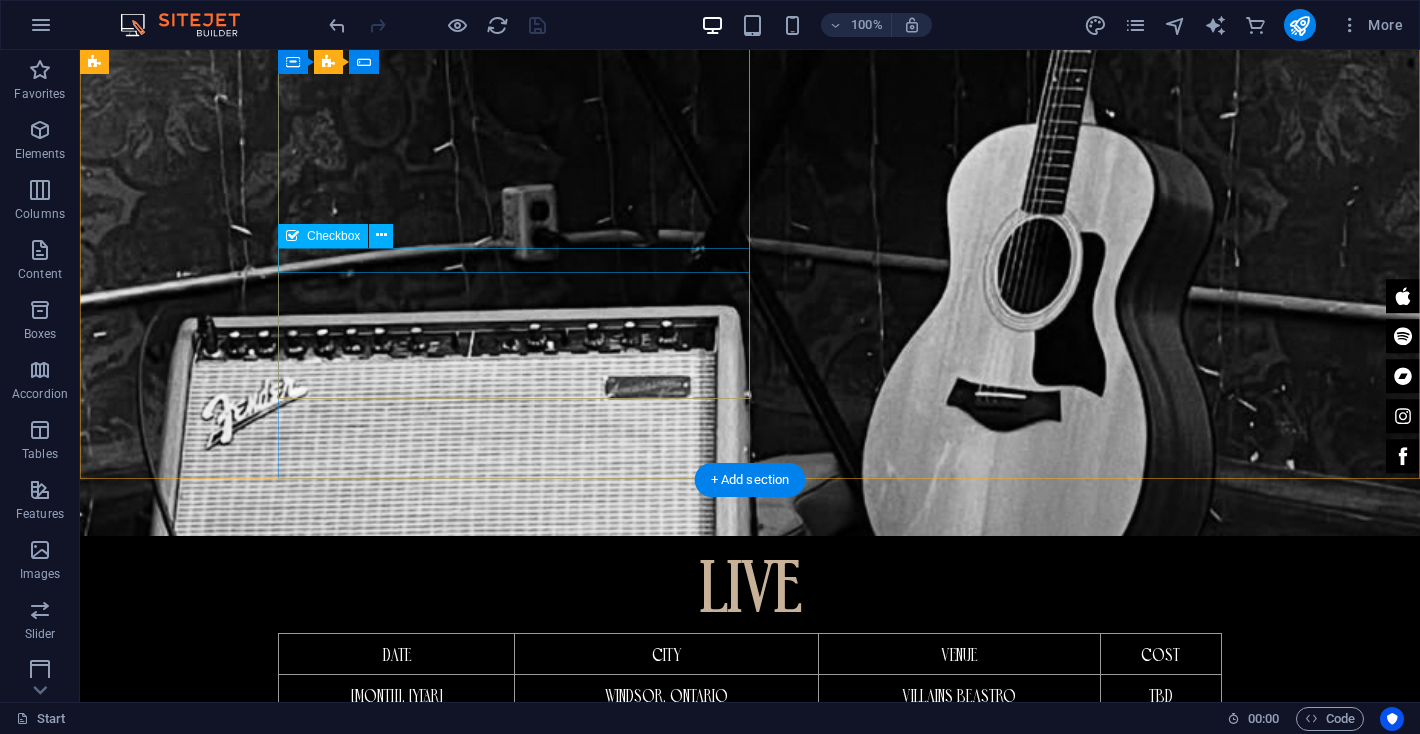 click on "I have read and understand the privacy policy." at bounding box center (849, 2212) 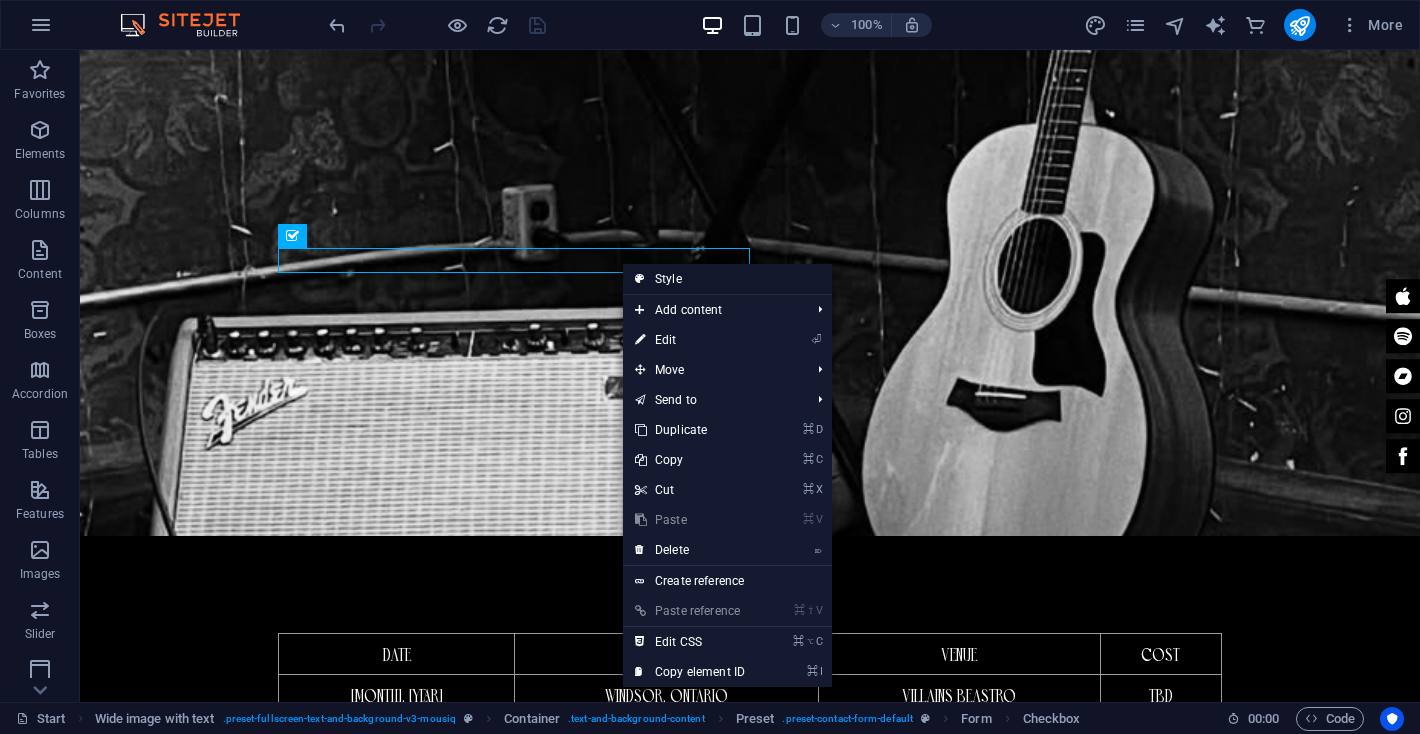 click on "Style" at bounding box center [727, 279] 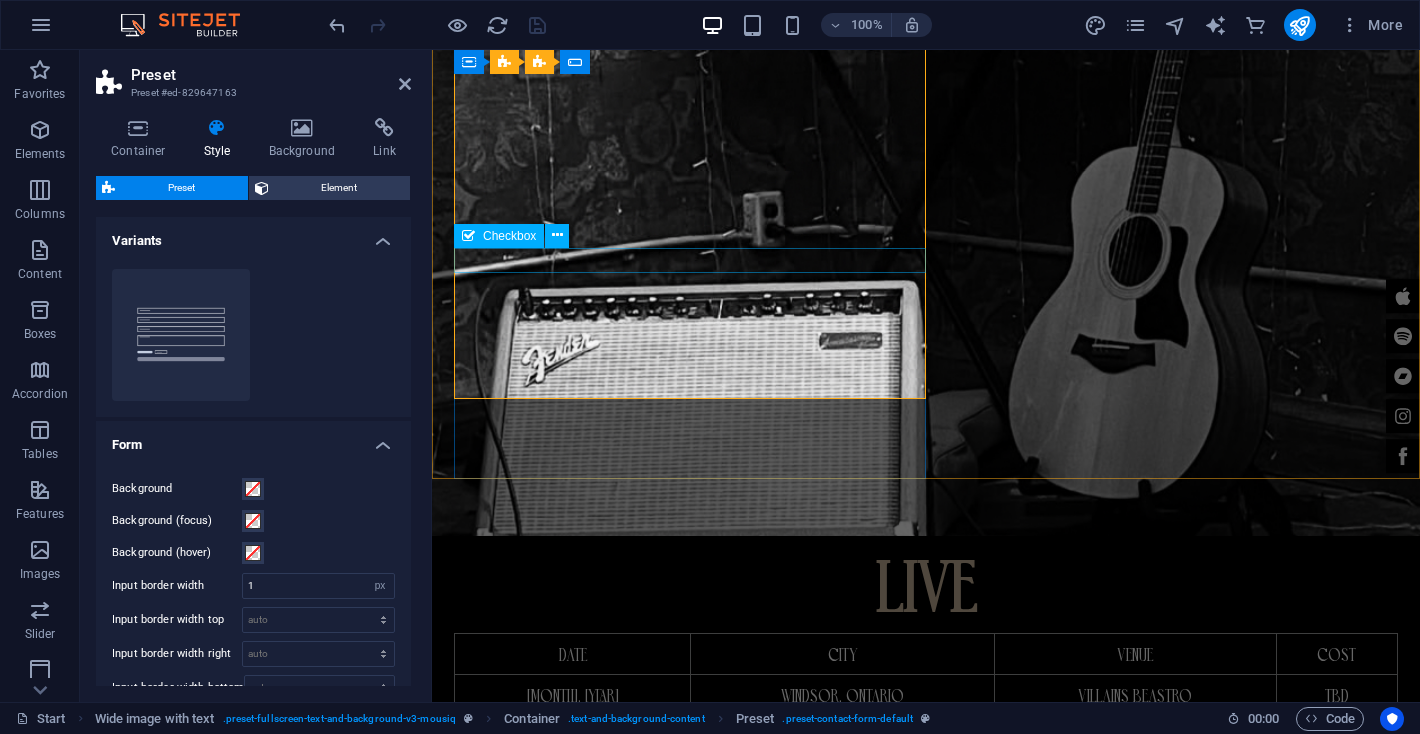 click on "I have read and understand the privacy policy." at bounding box center [937, 2212] 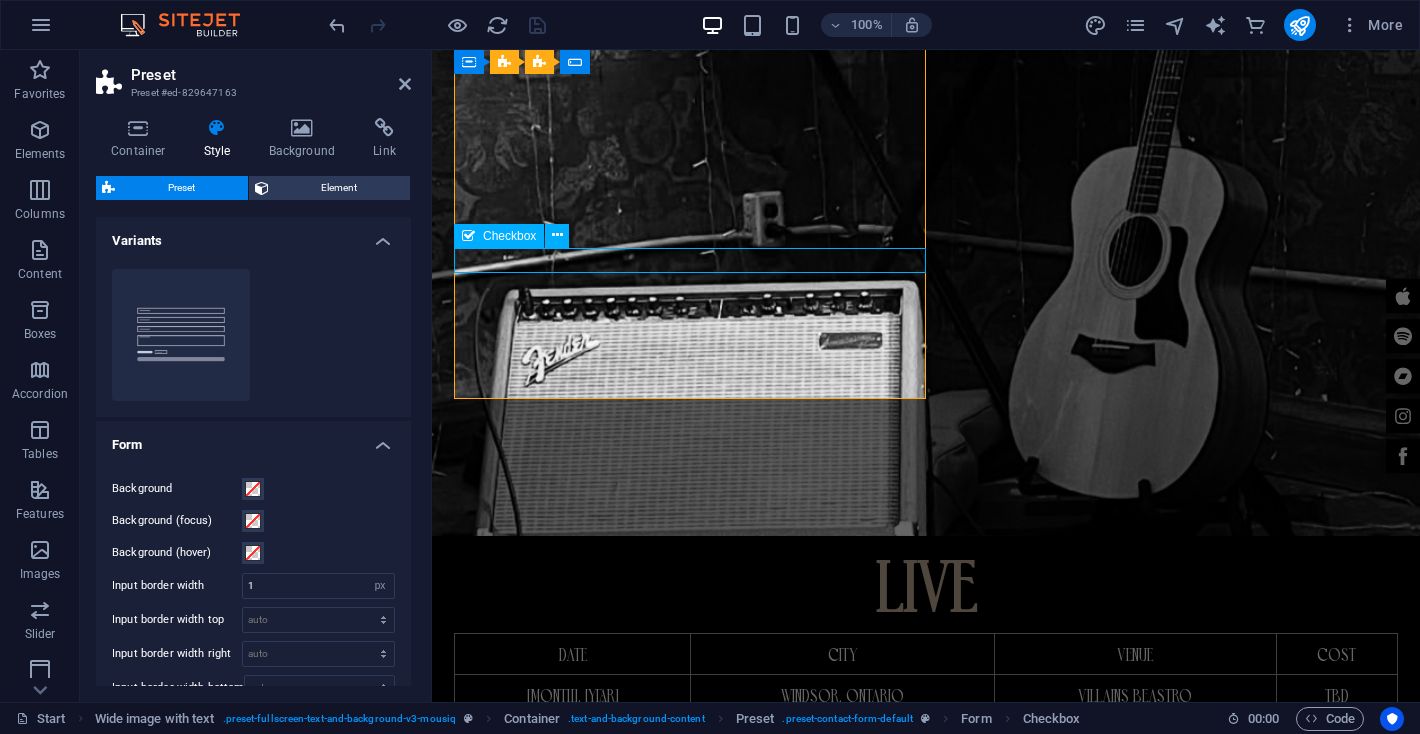 click on "I have read and understand the privacy policy." at bounding box center [937, 2212] 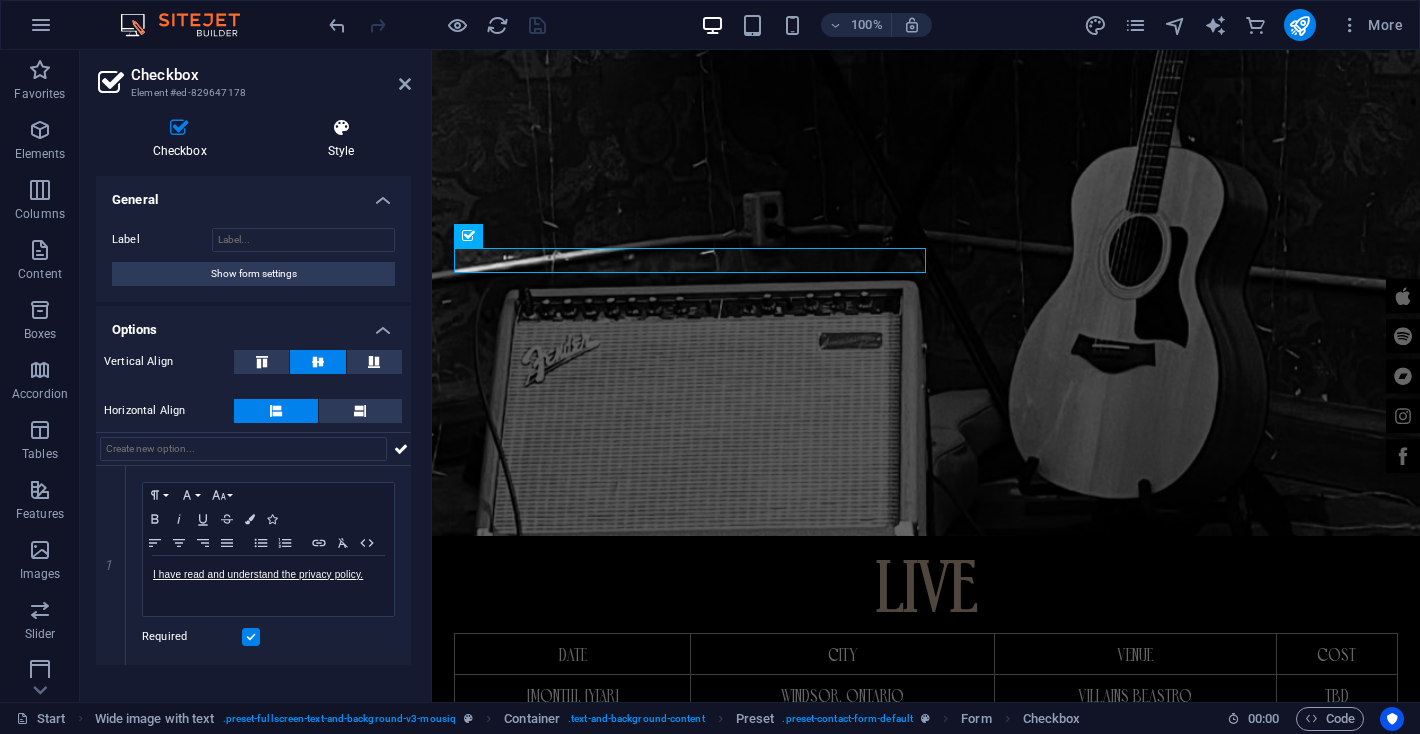 click at bounding box center [341, 128] 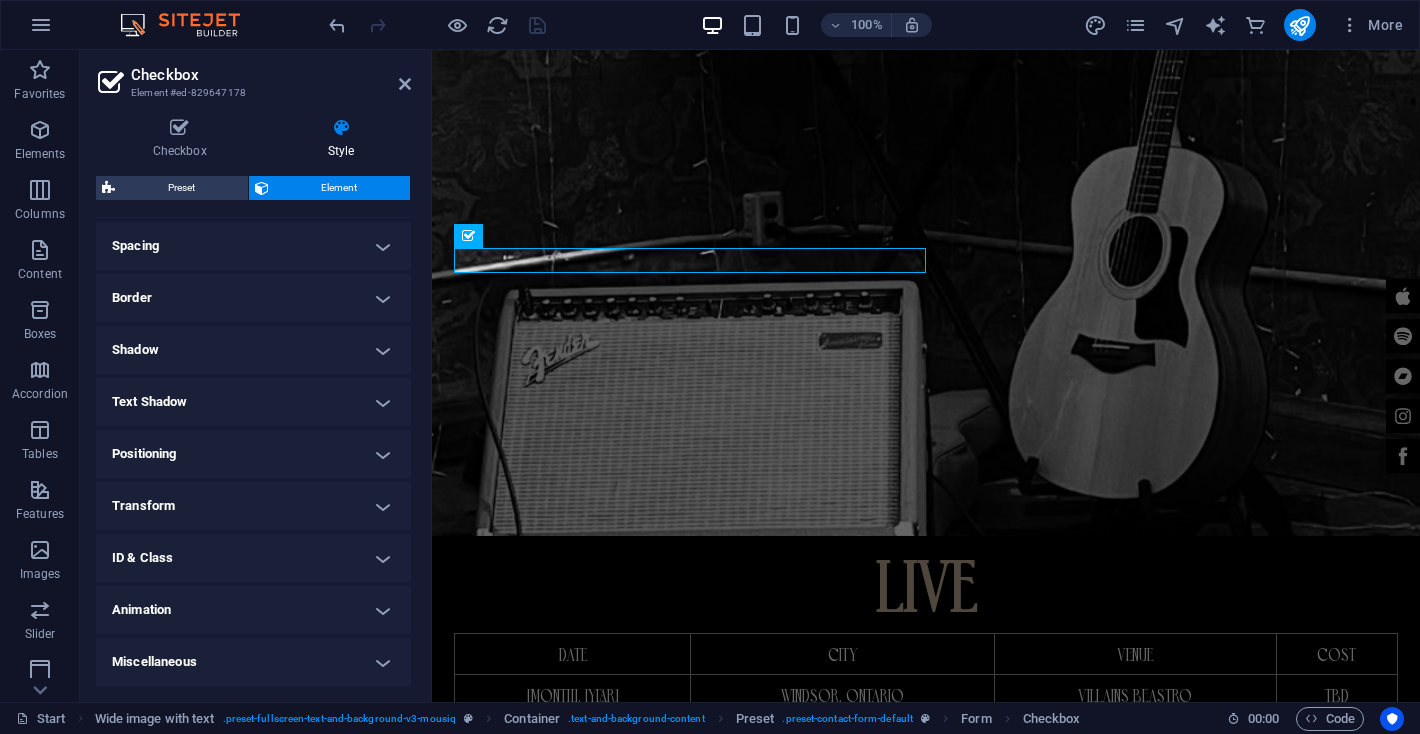 scroll, scrollTop: 0, scrollLeft: 0, axis: both 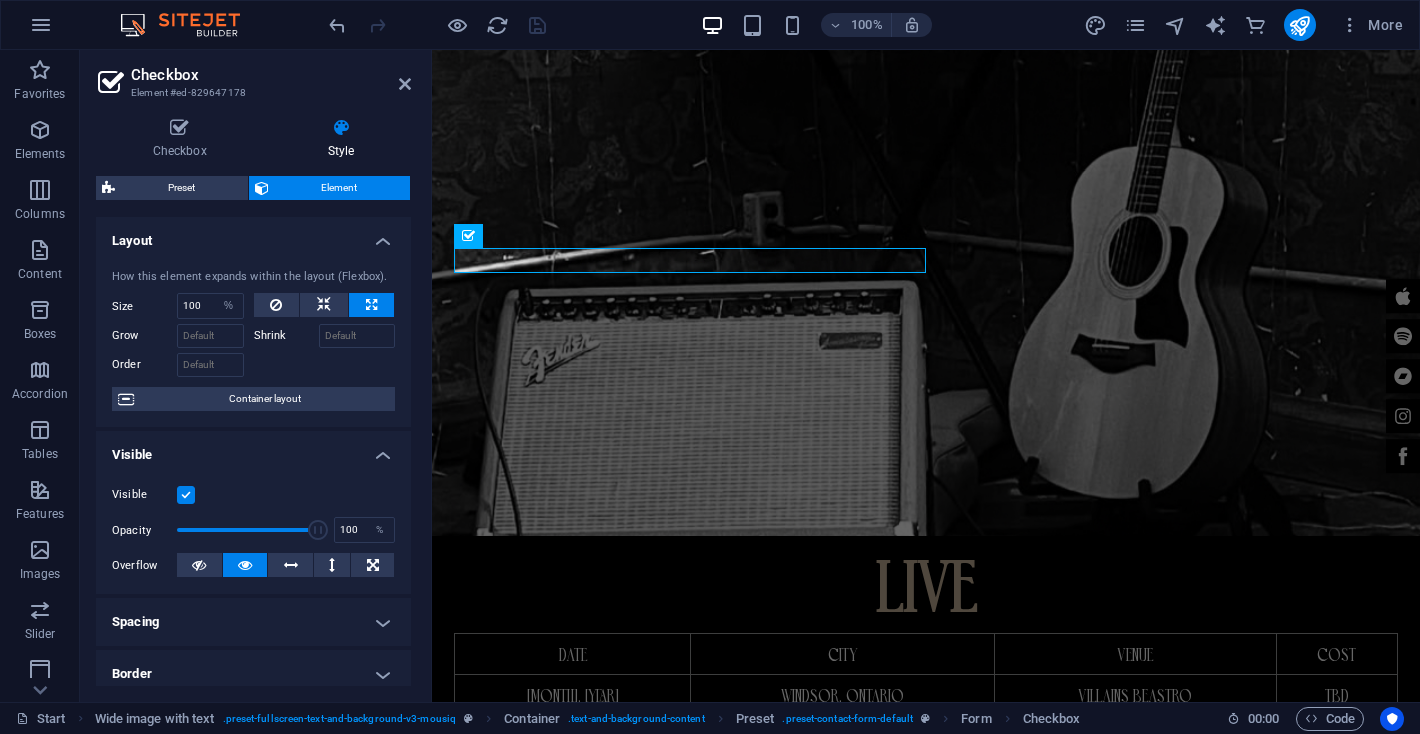 click at bounding box center (926, 2795) 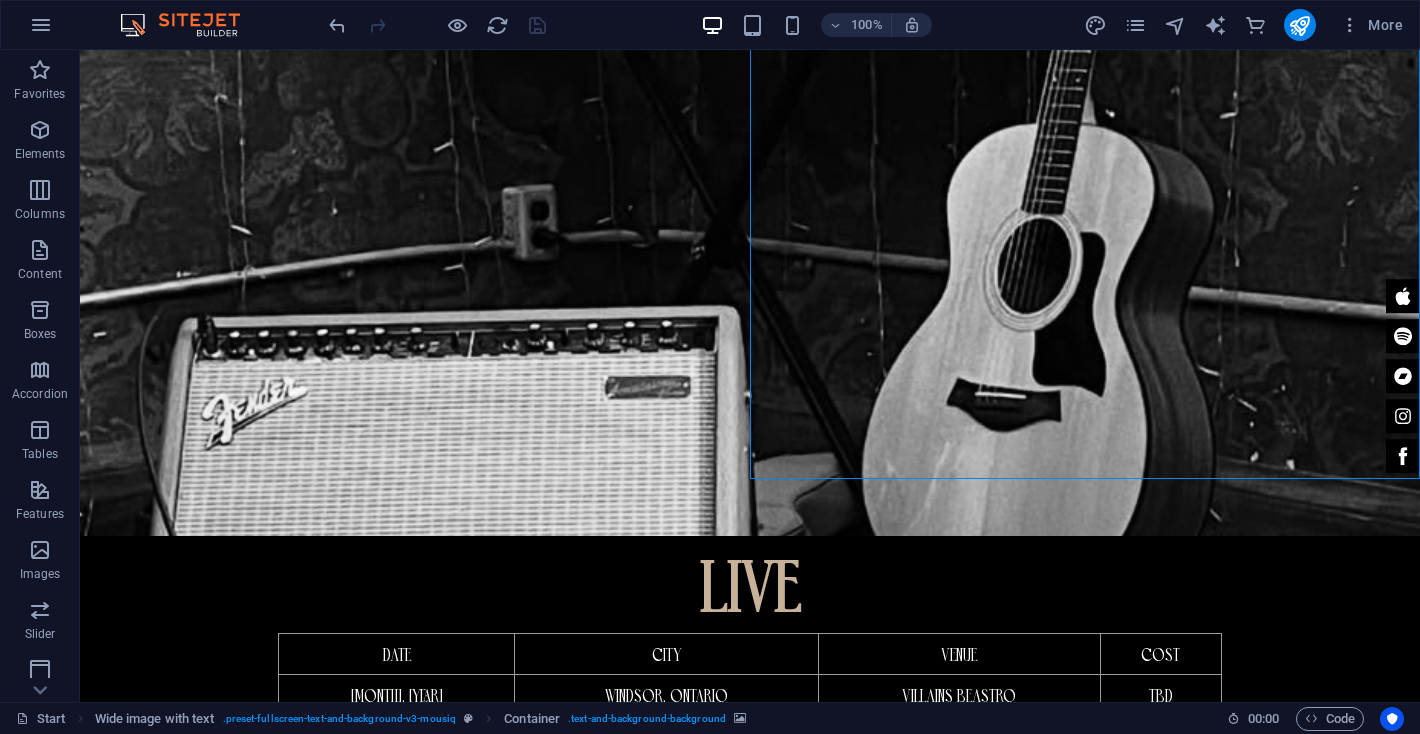 click at bounding box center [437, 25] 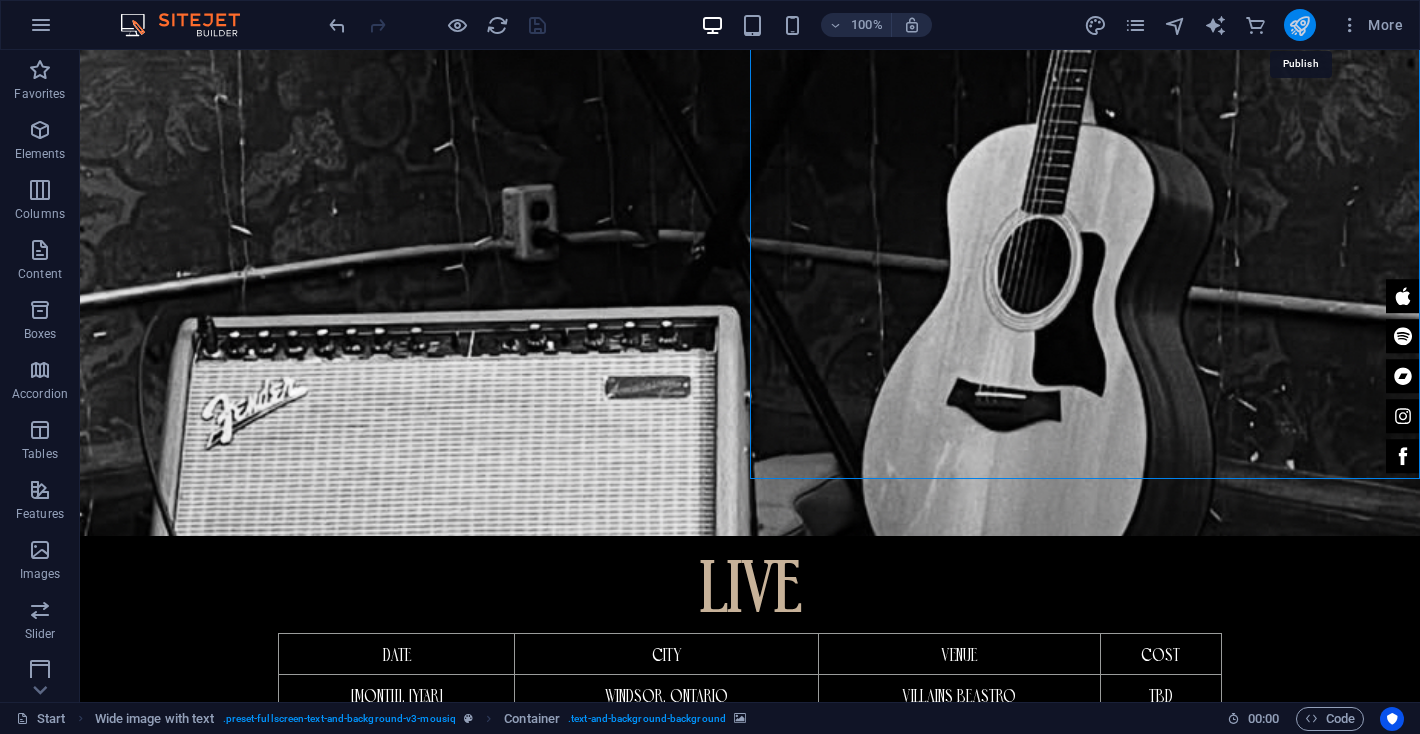 click at bounding box center [1299, 25] 